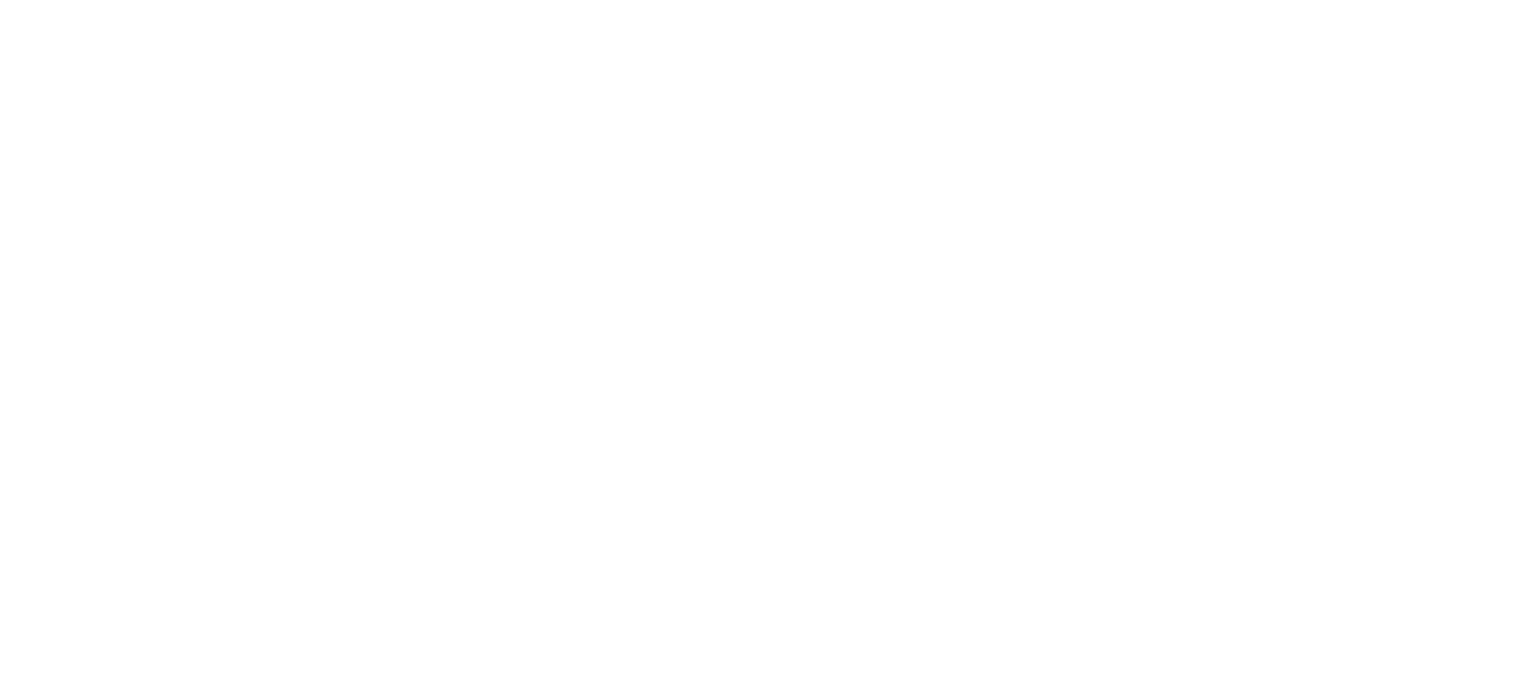 scroll, scrollTop: 0, scrollLeft: 0, axis: both 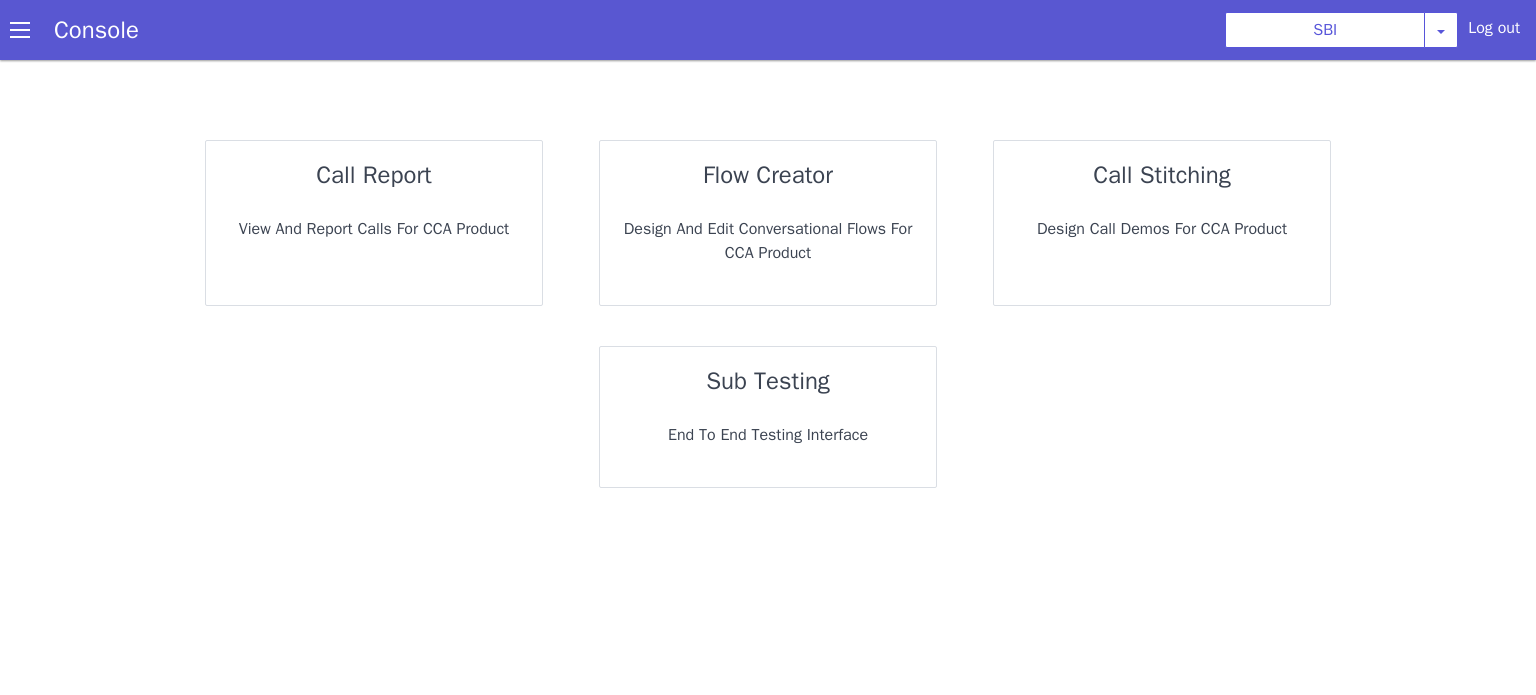 click on "call report" at bounding box center (362, 203) 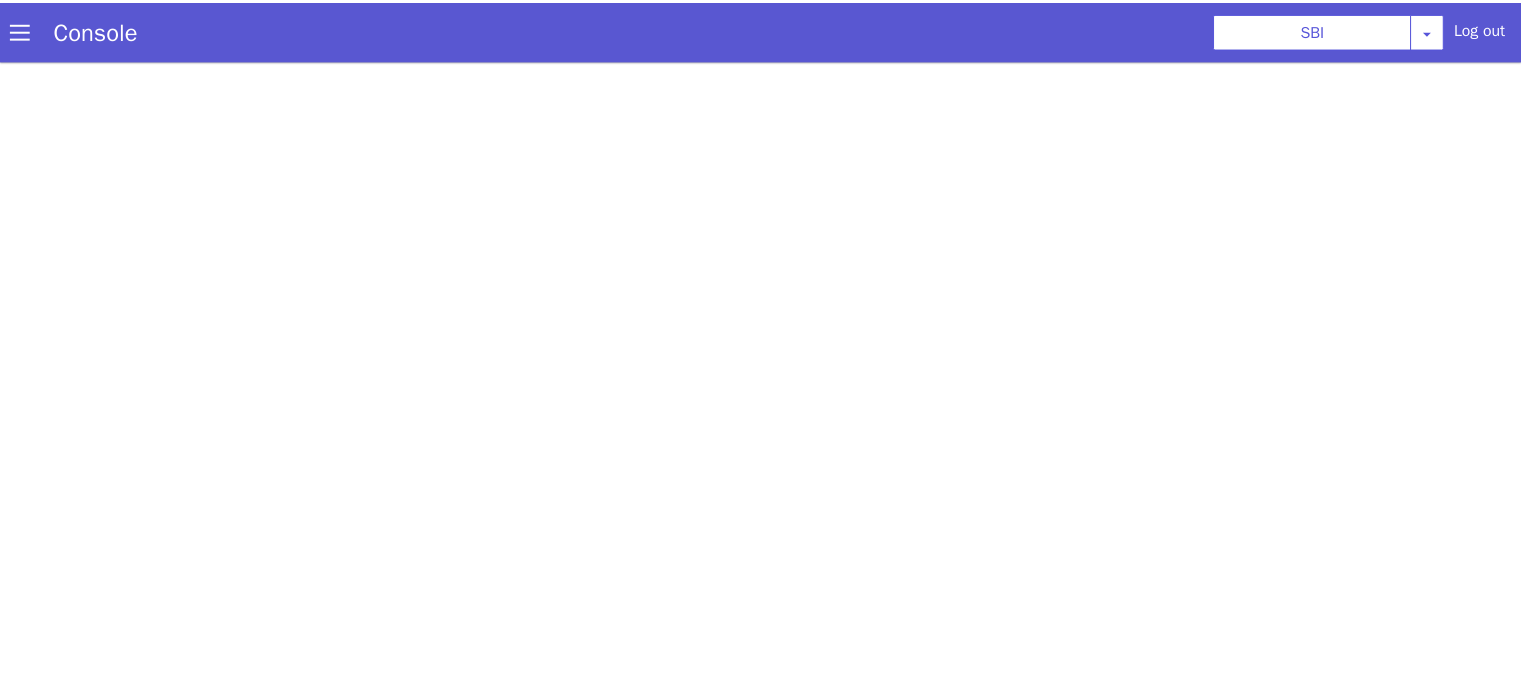 scroll, scrollTop: 0, scrollLeft: 0, axis: both 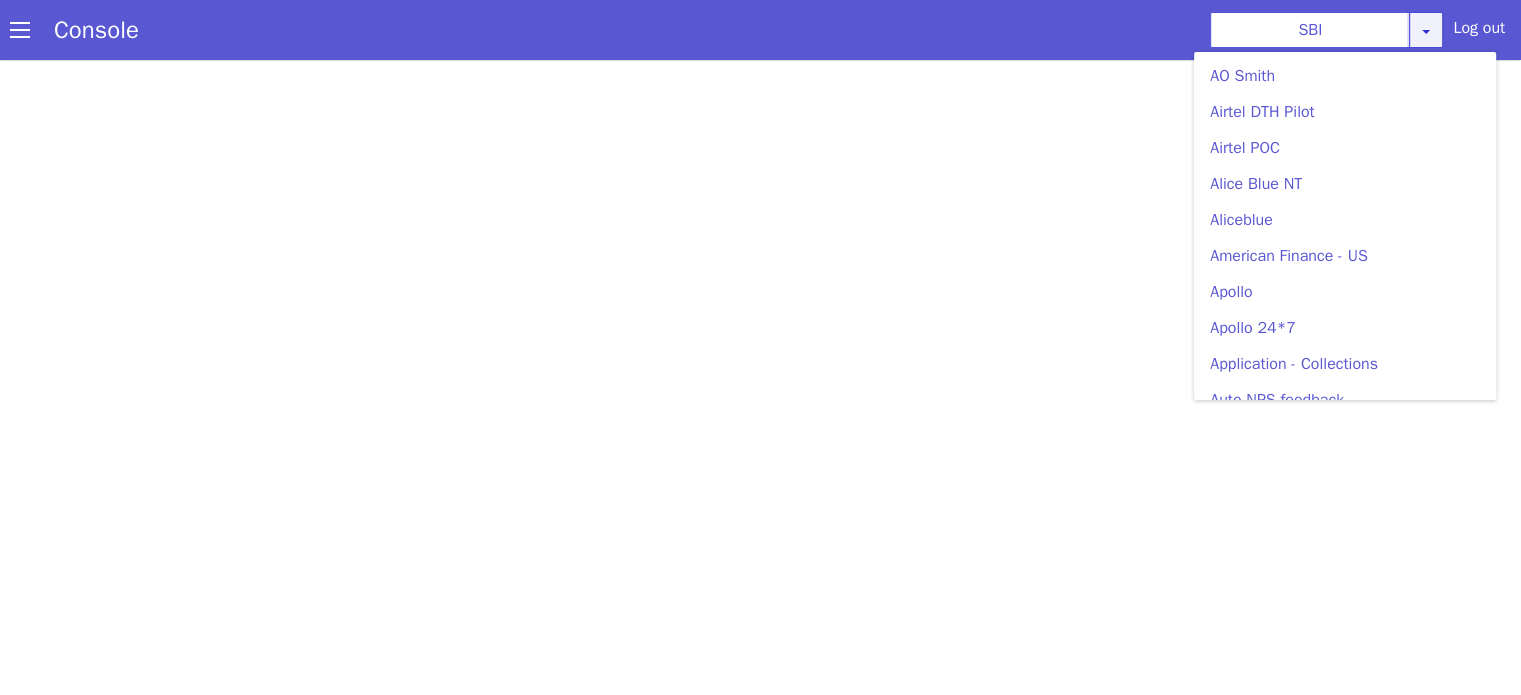click at bounding box center (1426, 30) 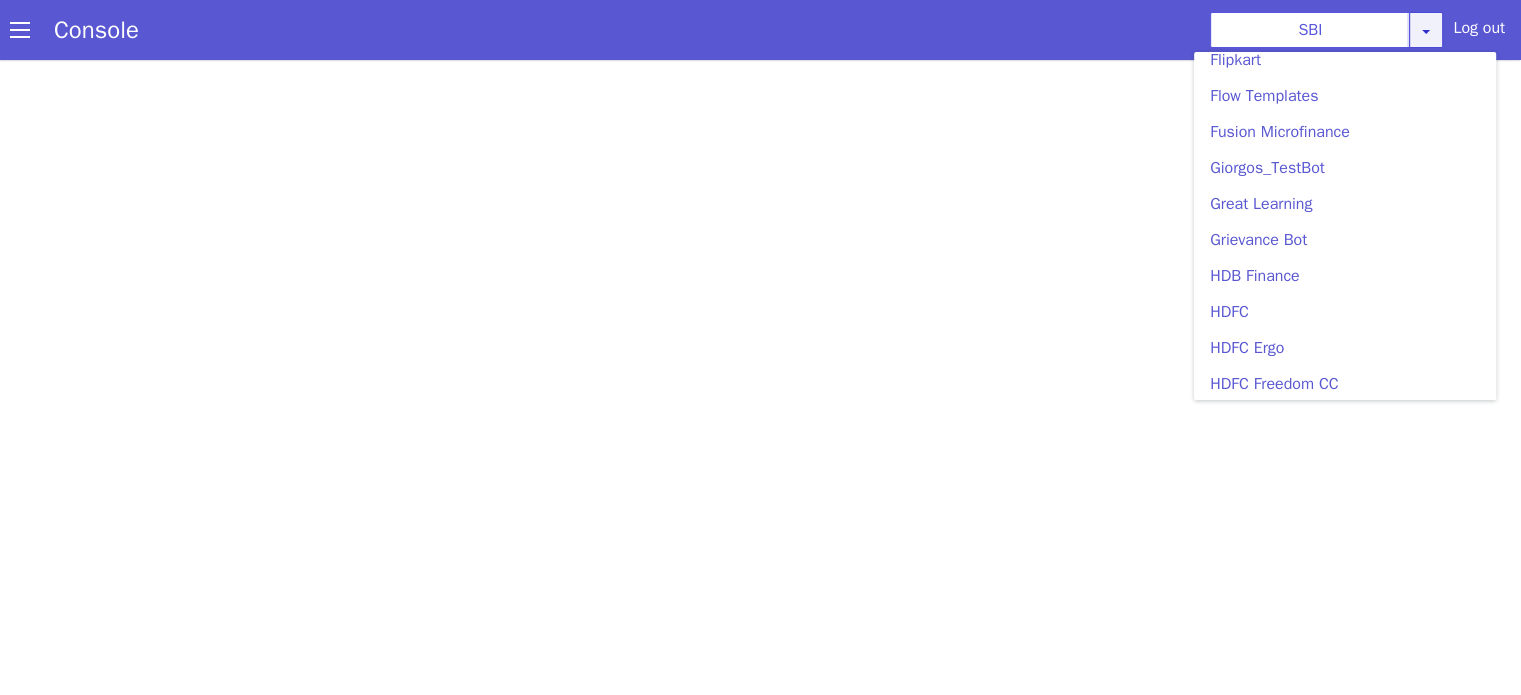 scroll, scrollTop: 1900, scrollLeft: 0, axis: vertical 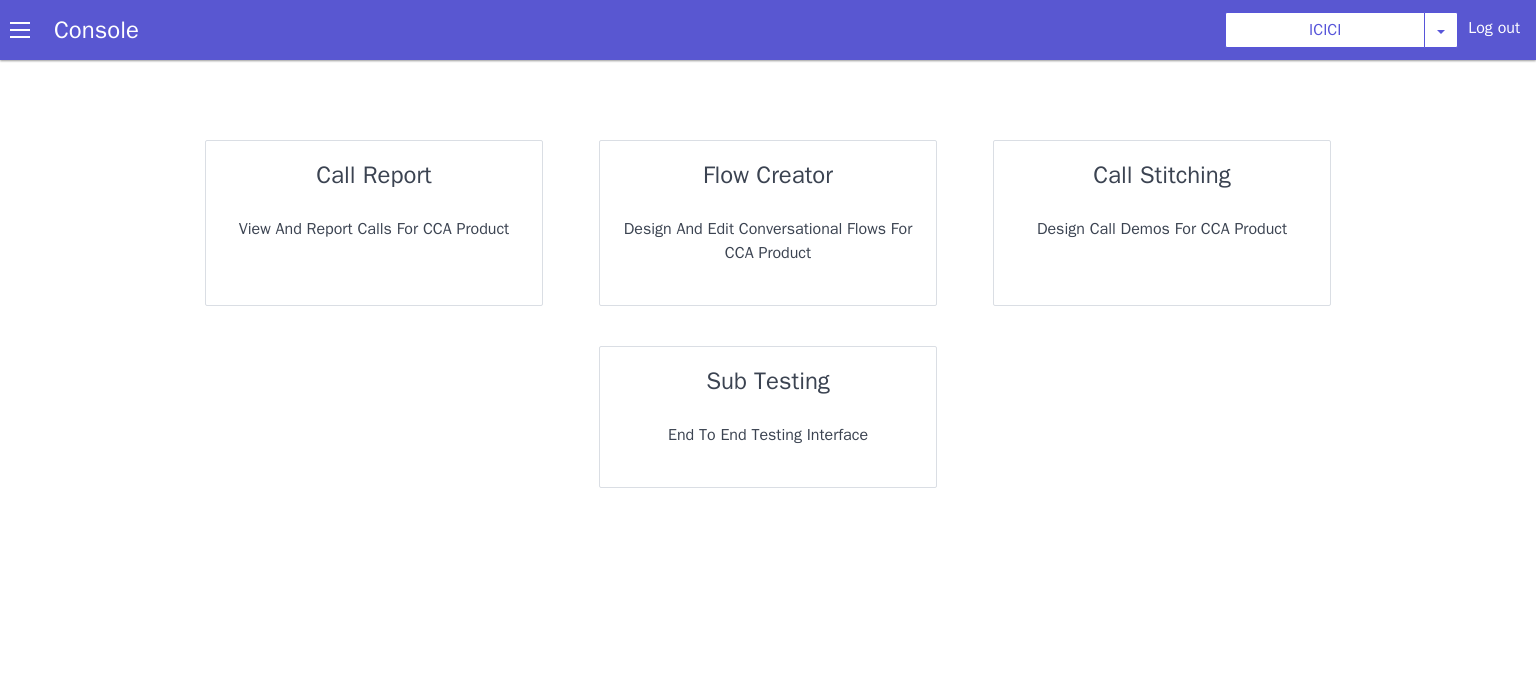 click on "call report View and report calls for CCA Product" at bounding box center [374, 223] 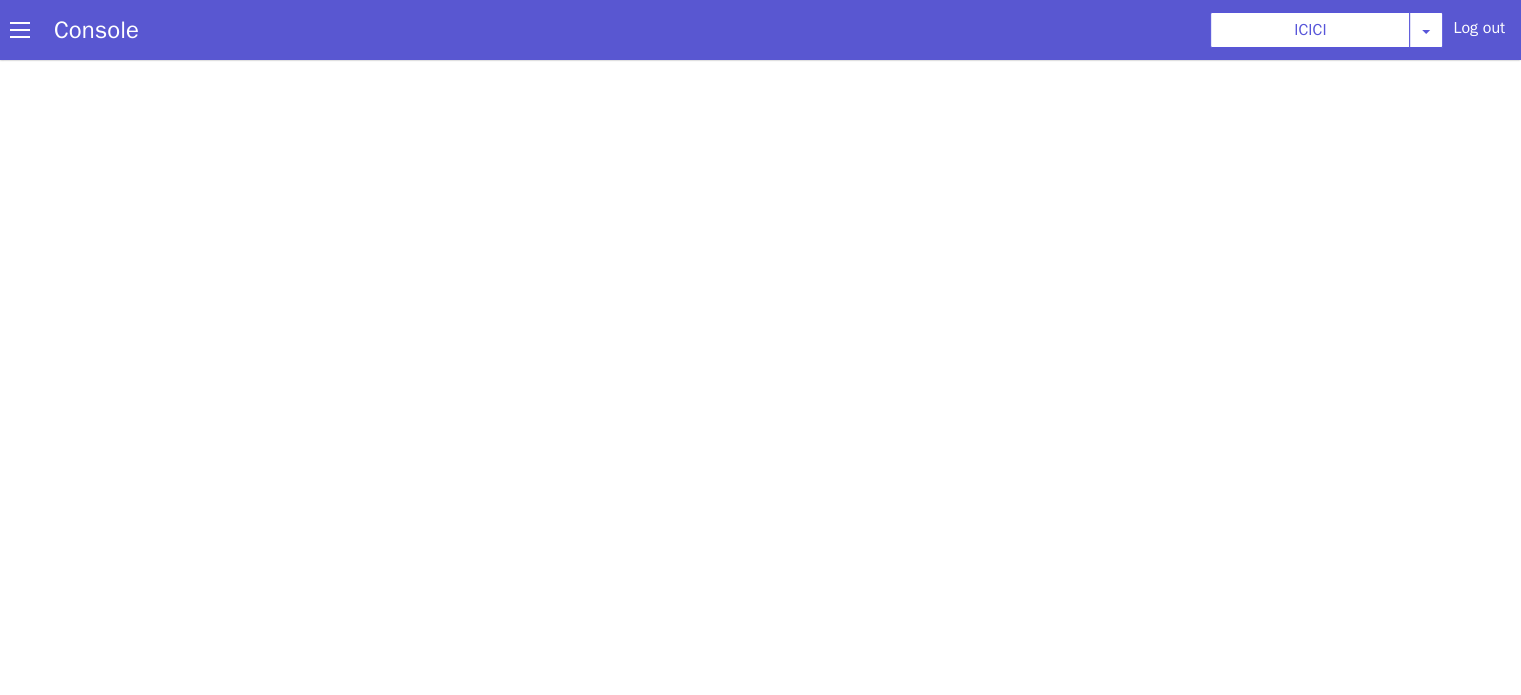 scroll, scrollTop: 0, scrollLeft: 0, axis: both 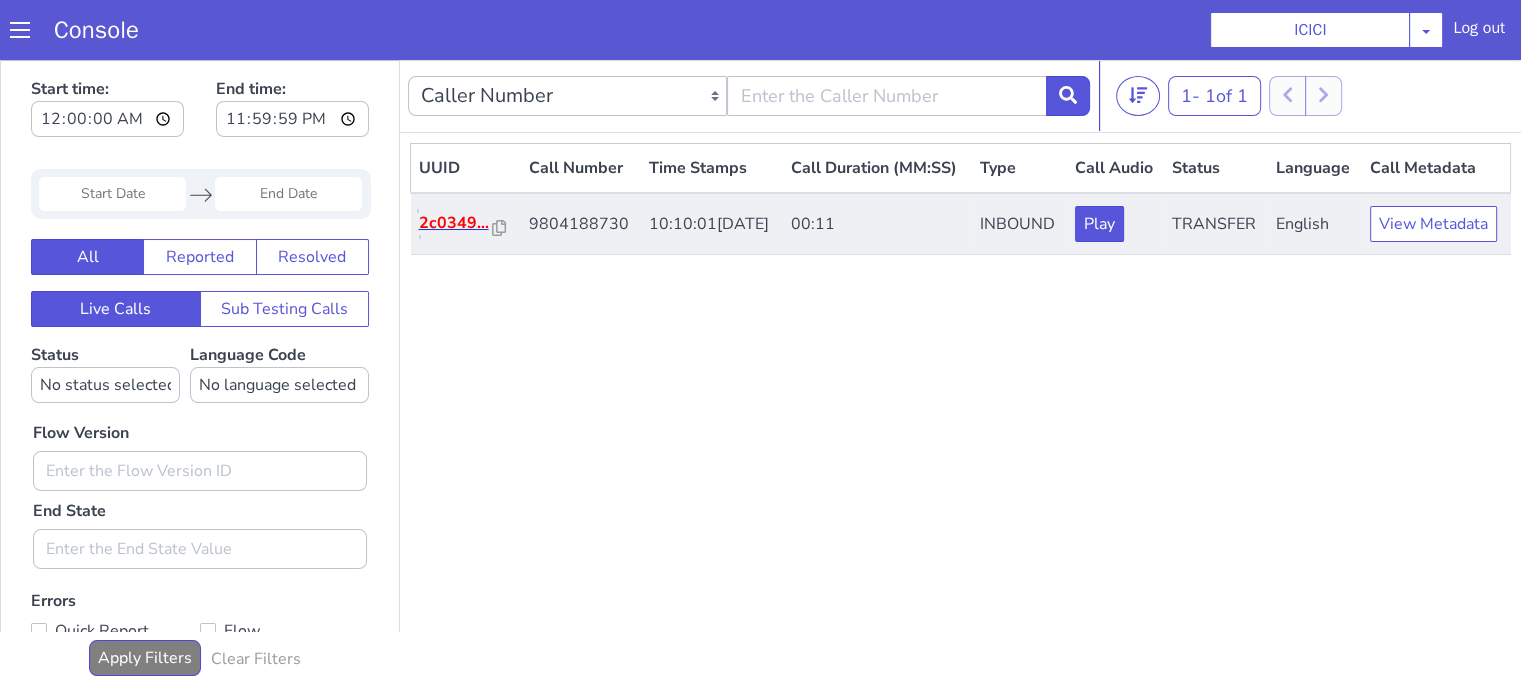 click on "2c0349..." at bounding box center [456, 223] 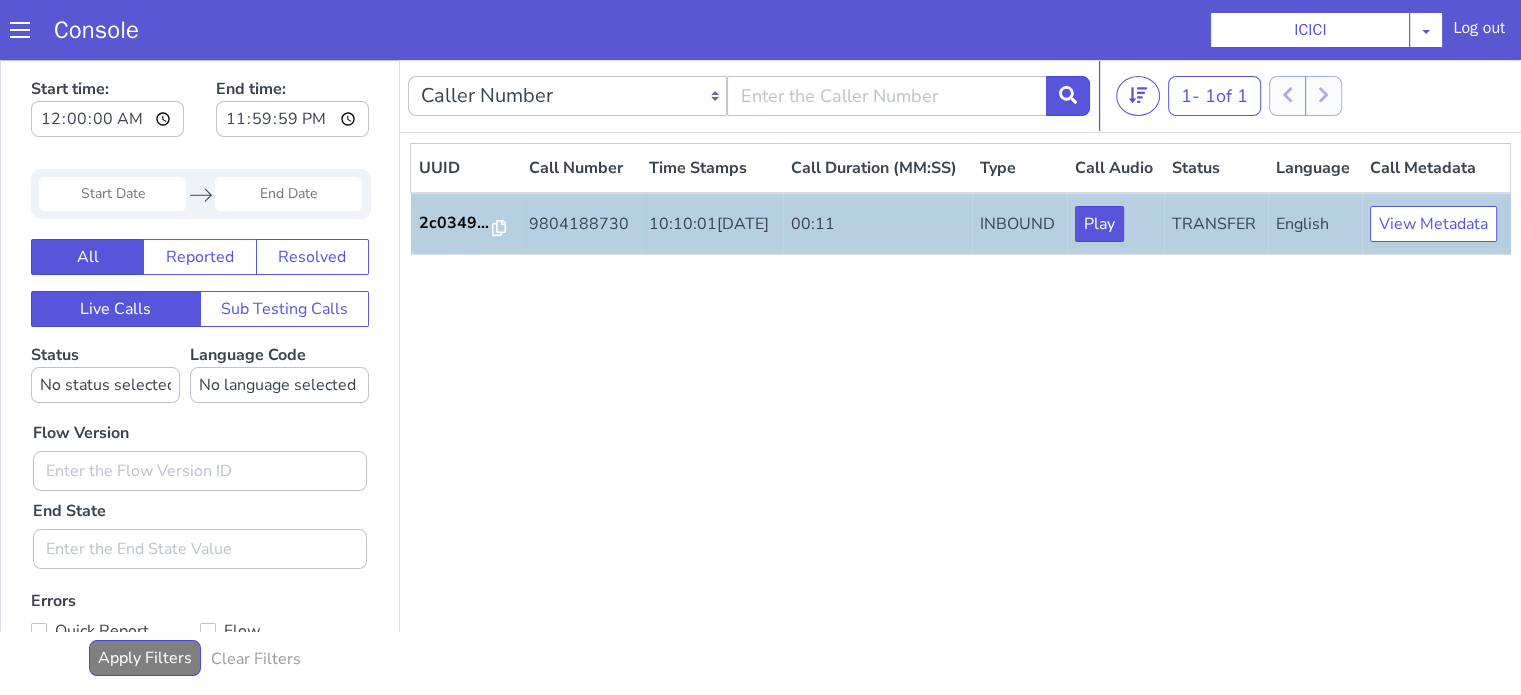 click on "UUID Call Number Time Stamps Call Duration (MM:SS) Type Call Audio Status Language Call Metadata 2c0349... 9804188730 10:10:01, 11th Jul 2025 00:11 INBOUND Play TRANSFER English View Metadata" at bounding box center [960, 413] 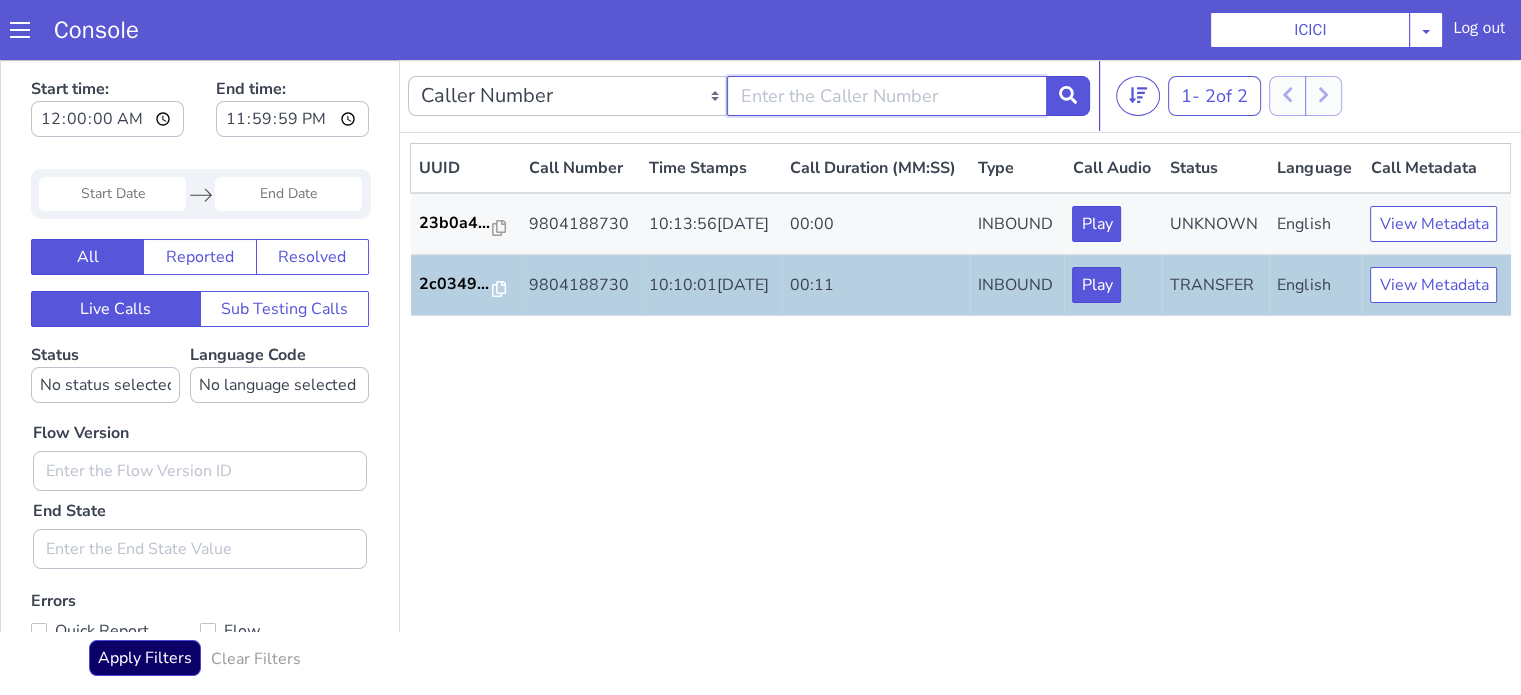 click at bounding box center (886, 96) 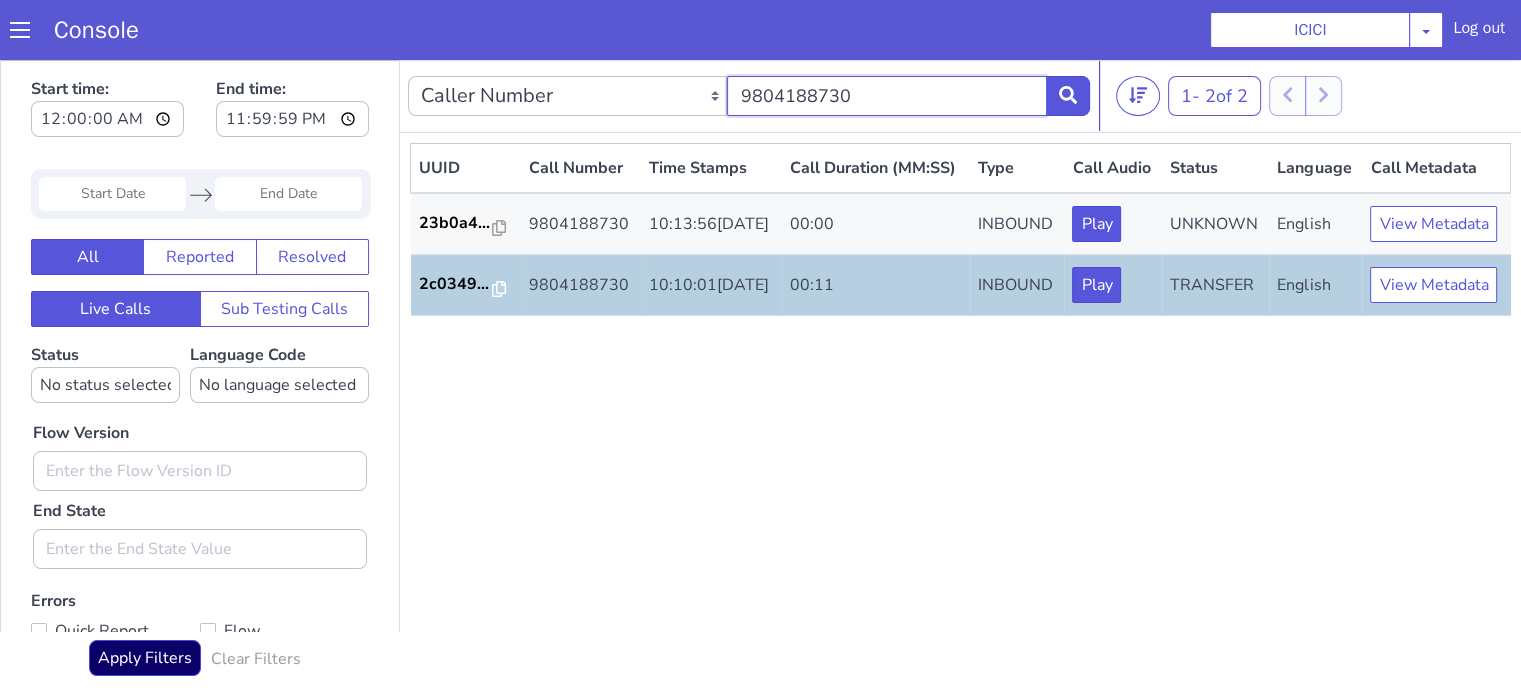 type on "9804188730" 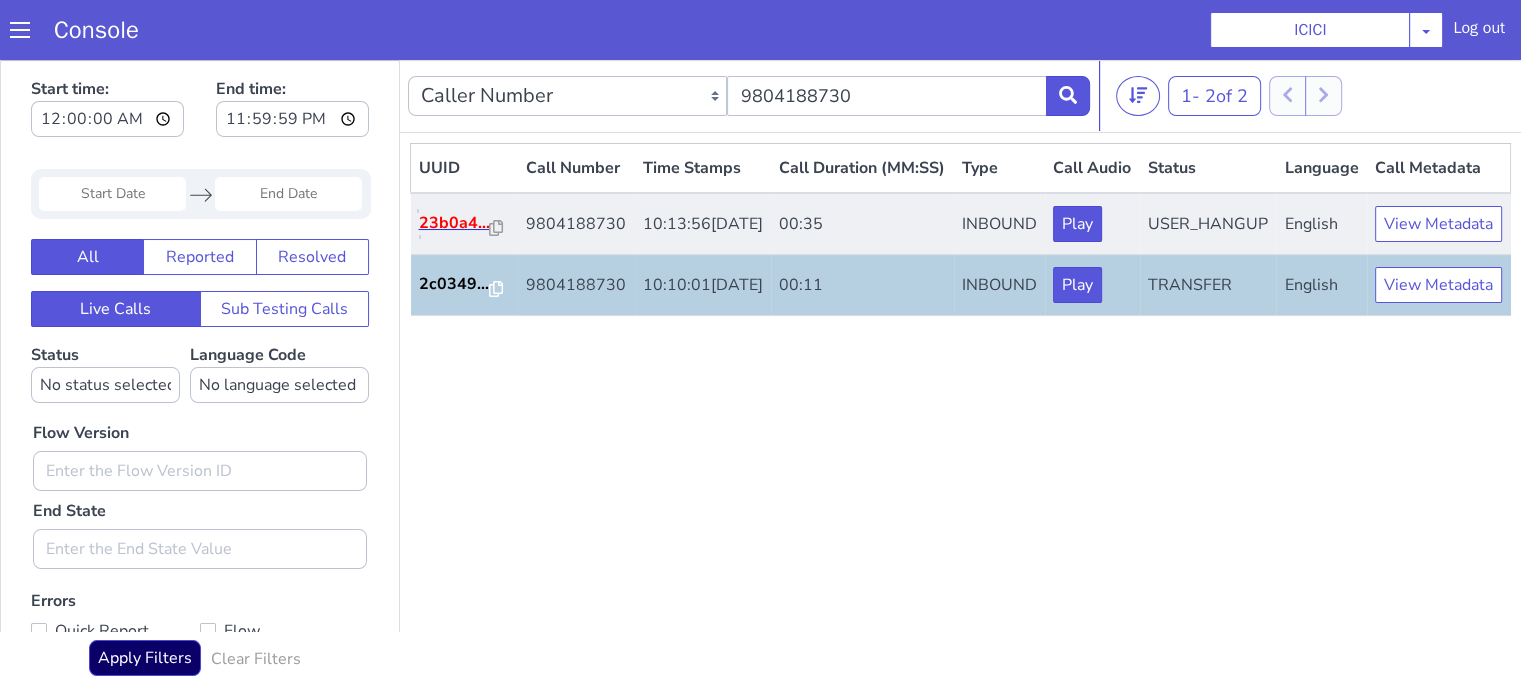 click on "23b0a4..." at bounding box center [454, 223] 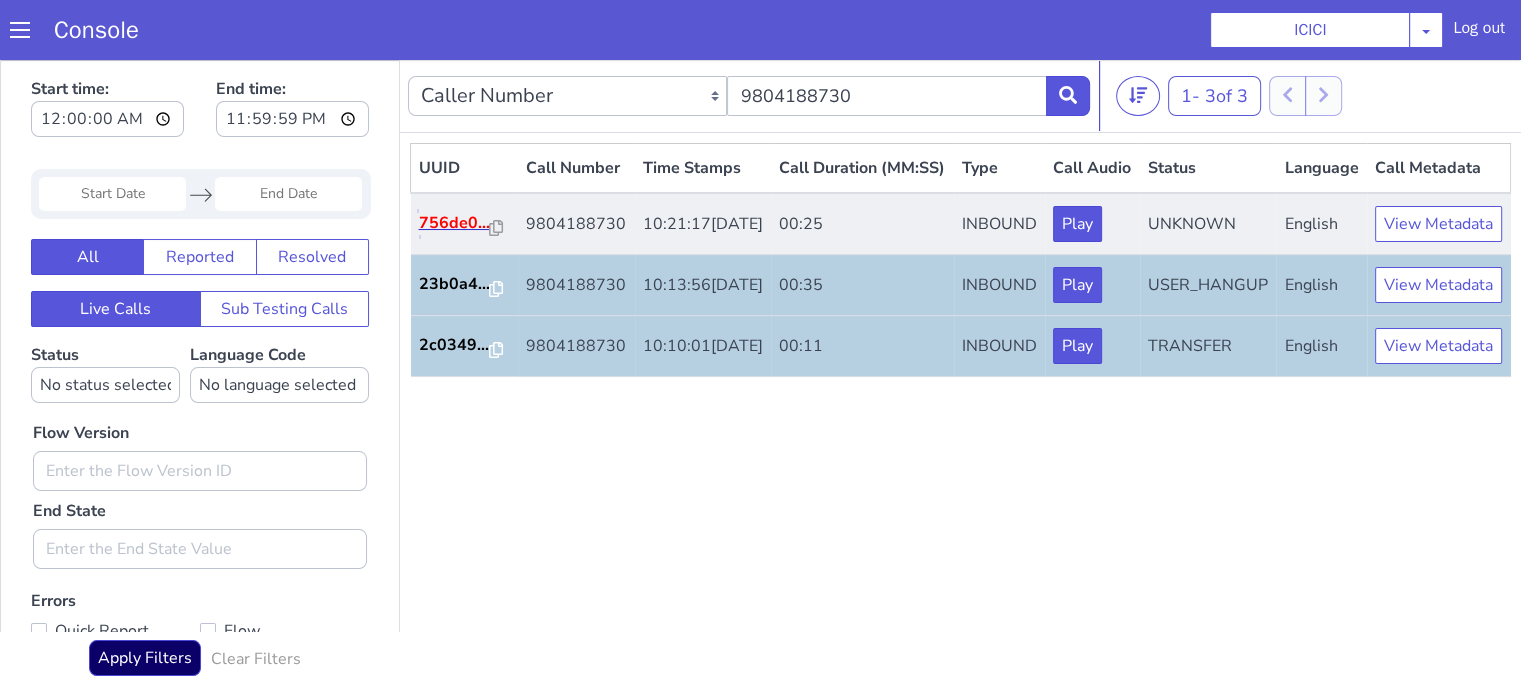 click on "756de0..." at bounding box center (454, 223) 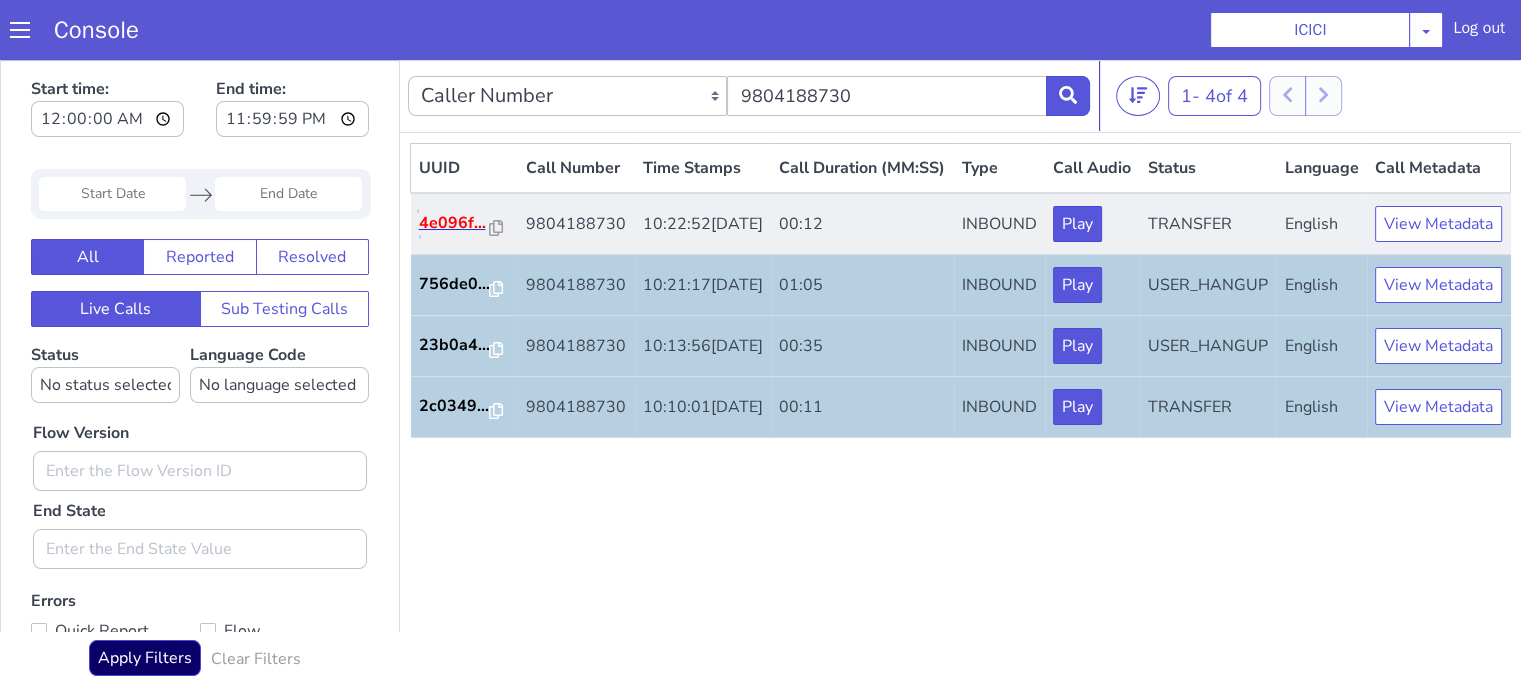 click on "4e096f..." at bounding box center (454, 223) 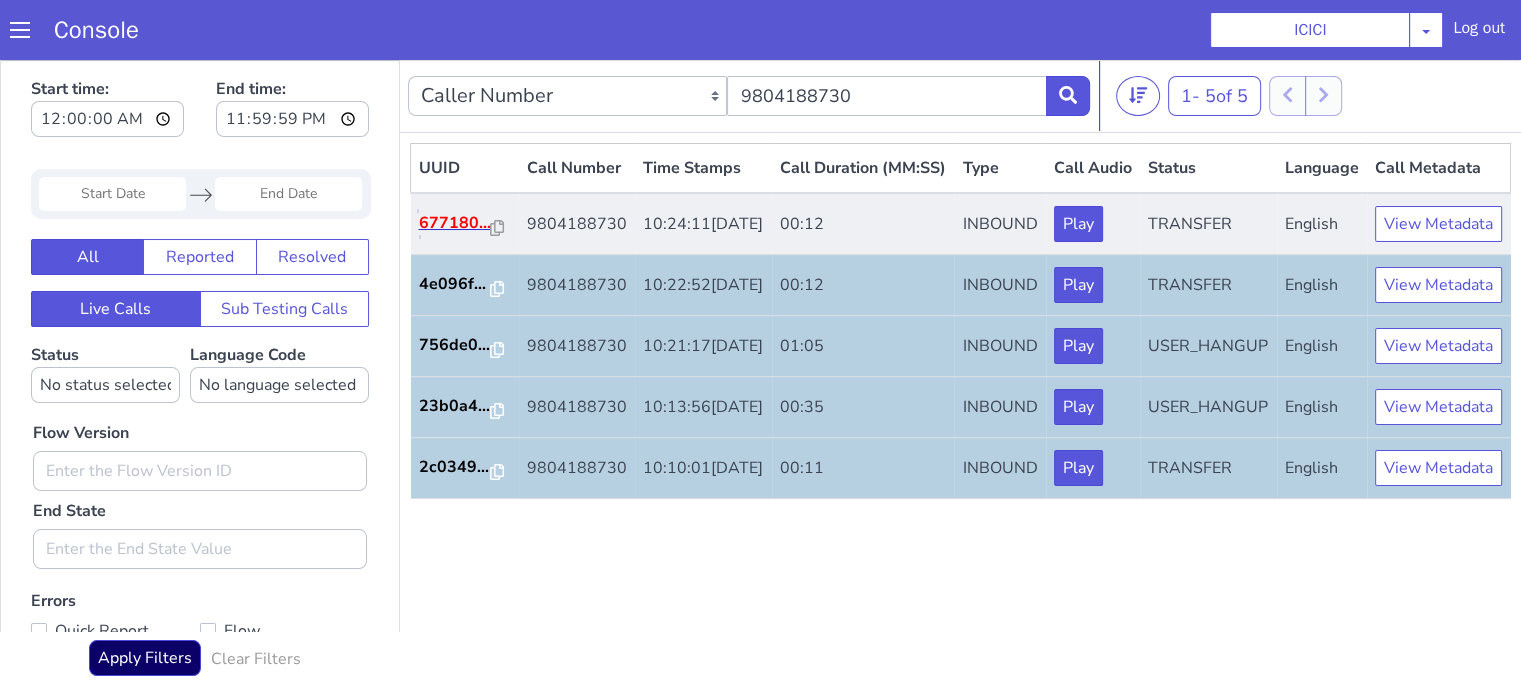 click on "677180..." at bounding box center [455, 223] 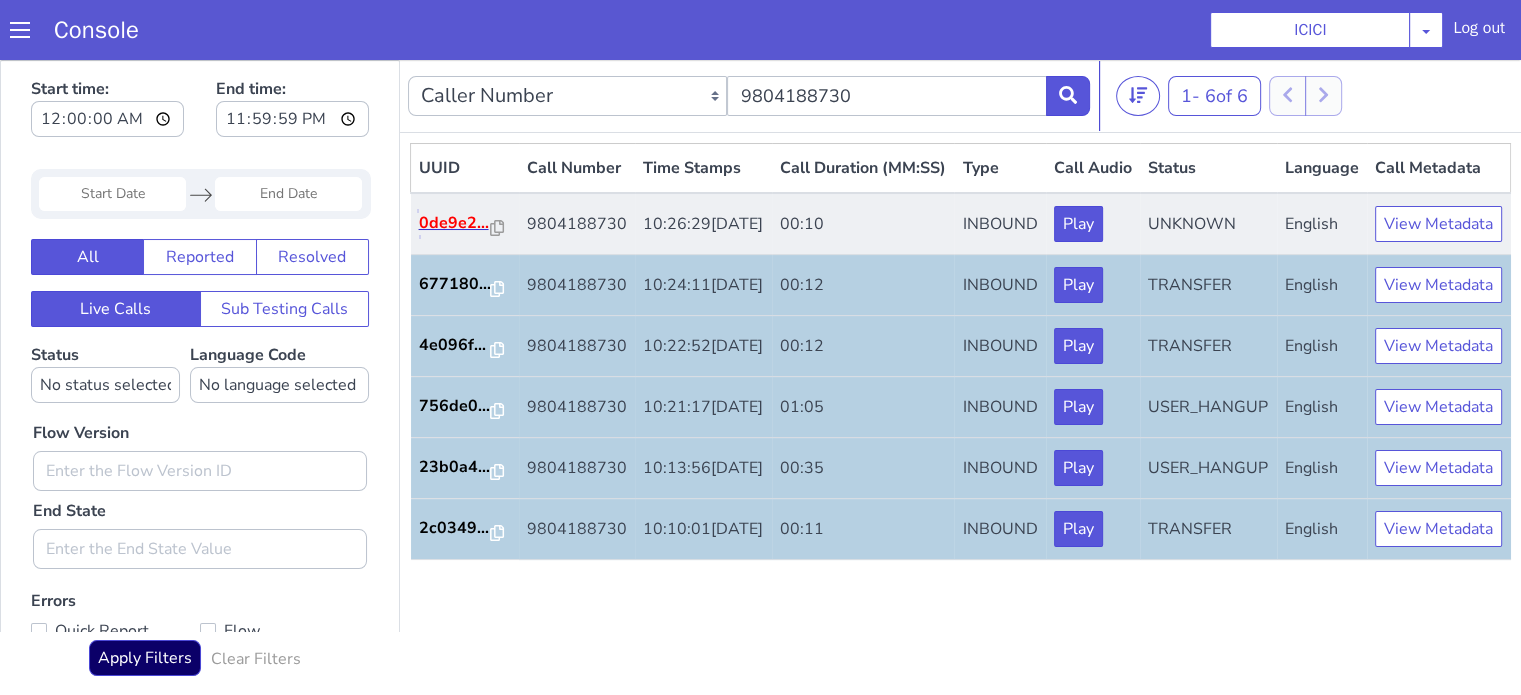 click on "0de9e2..." at bounding box center [455, 223] 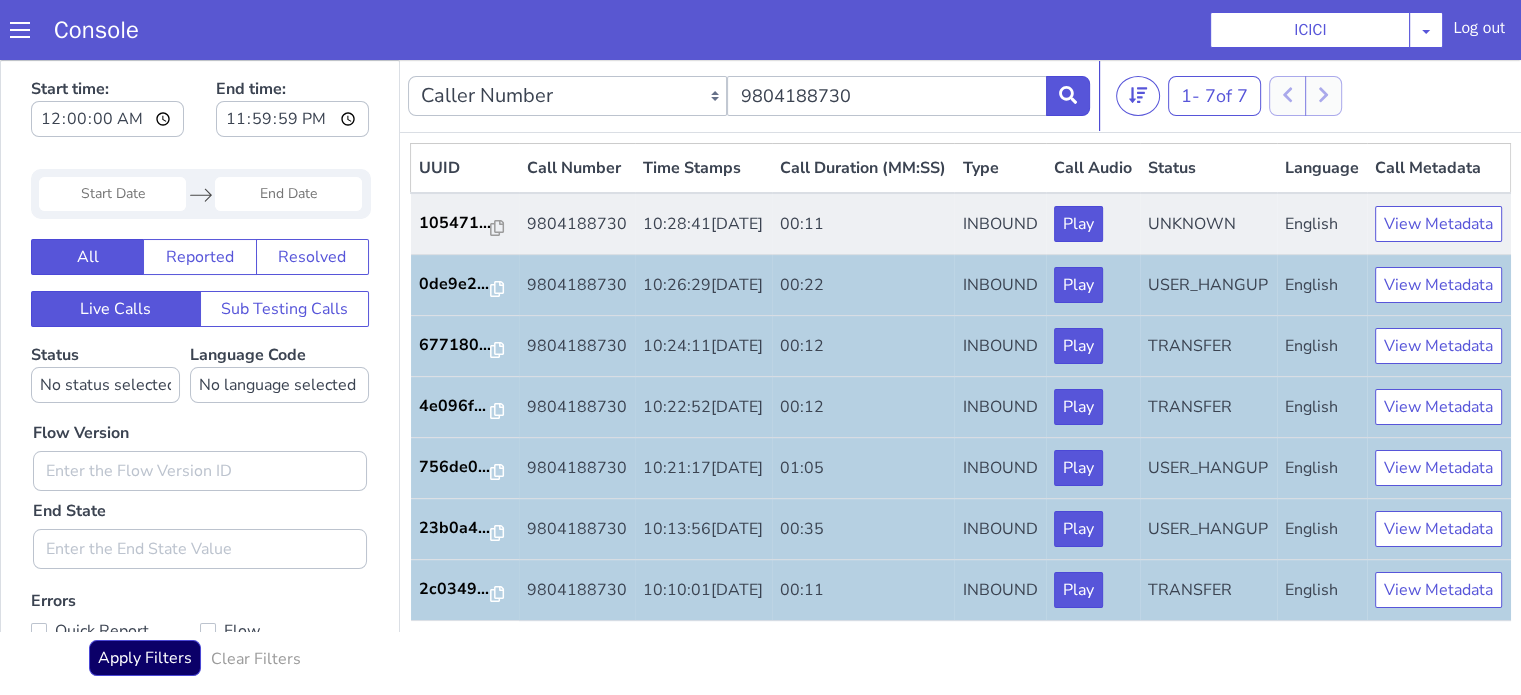 click on "105471..." at bounding box center [465, 224] 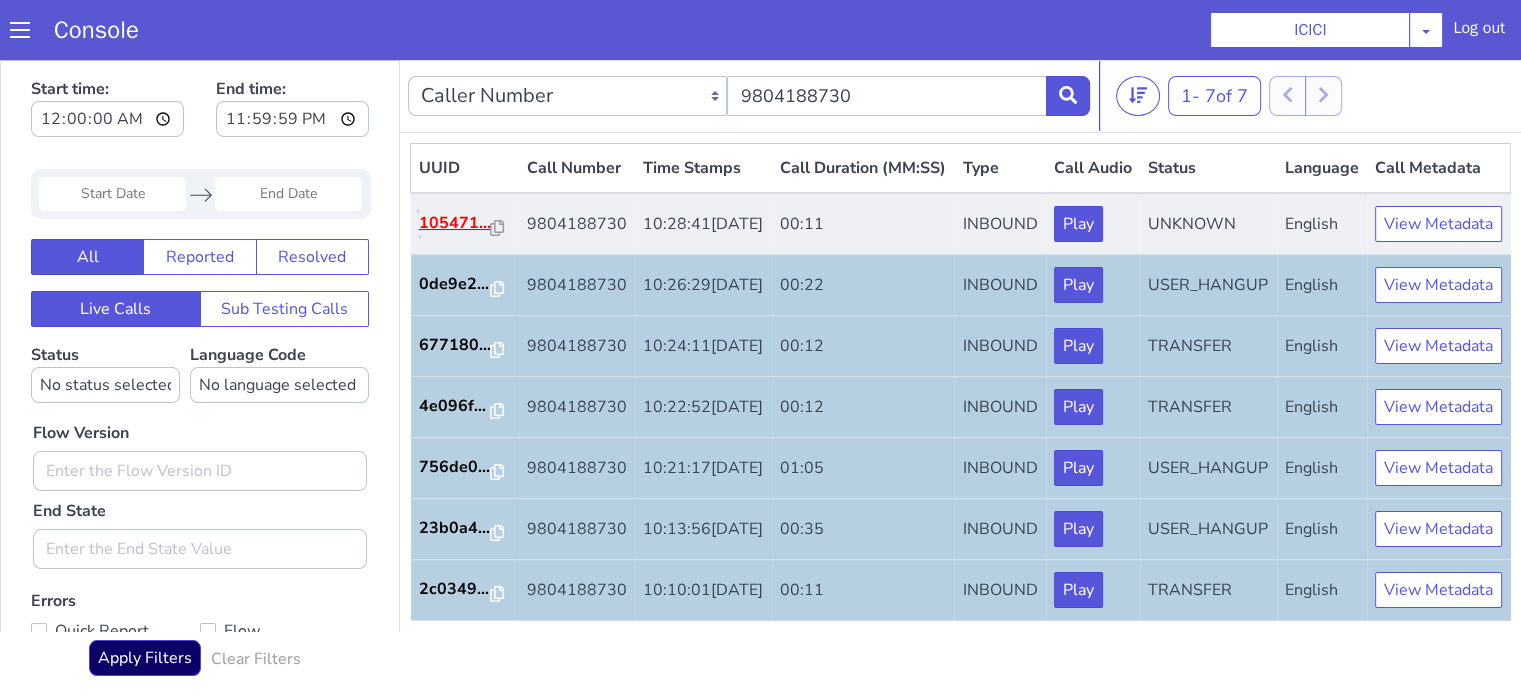 click on "105471..." at bounding box center (455, 223) 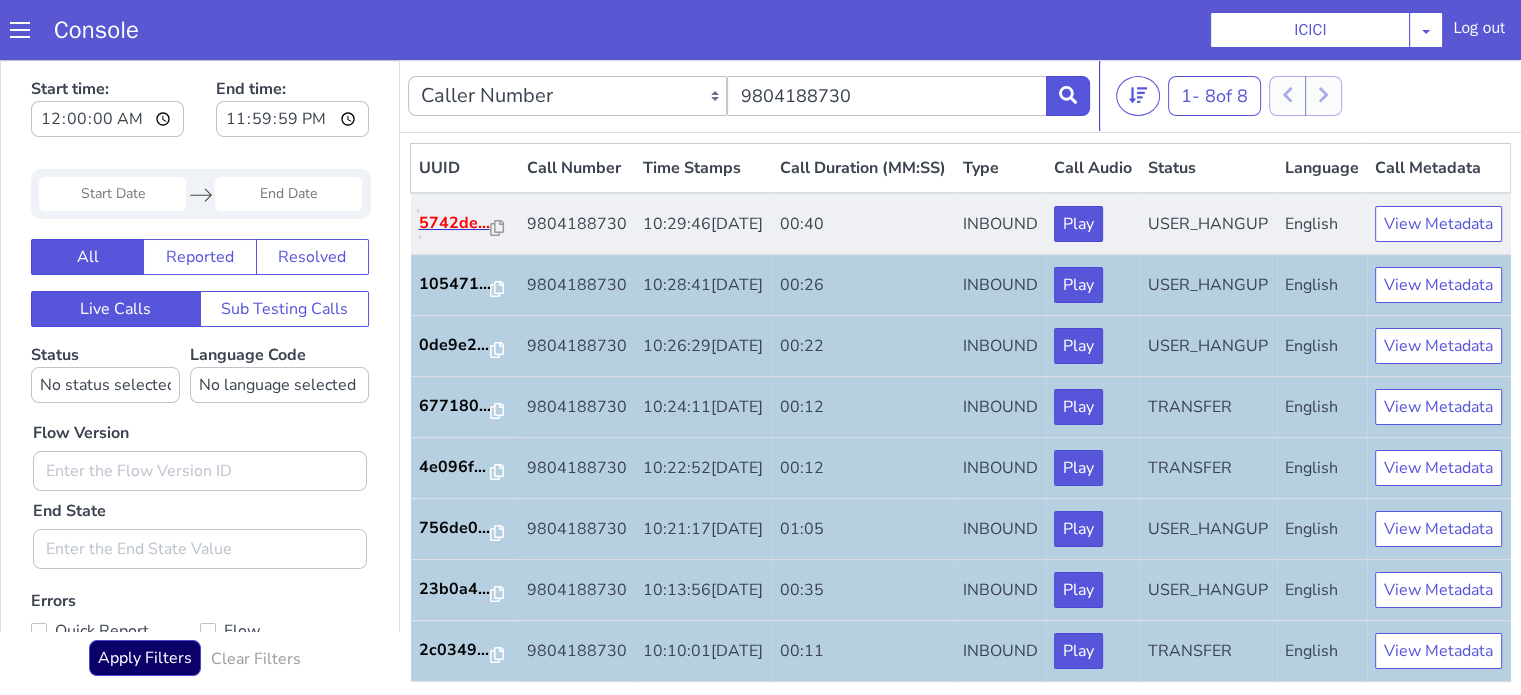 click on "5742de..." at bounding box center (455, 223) 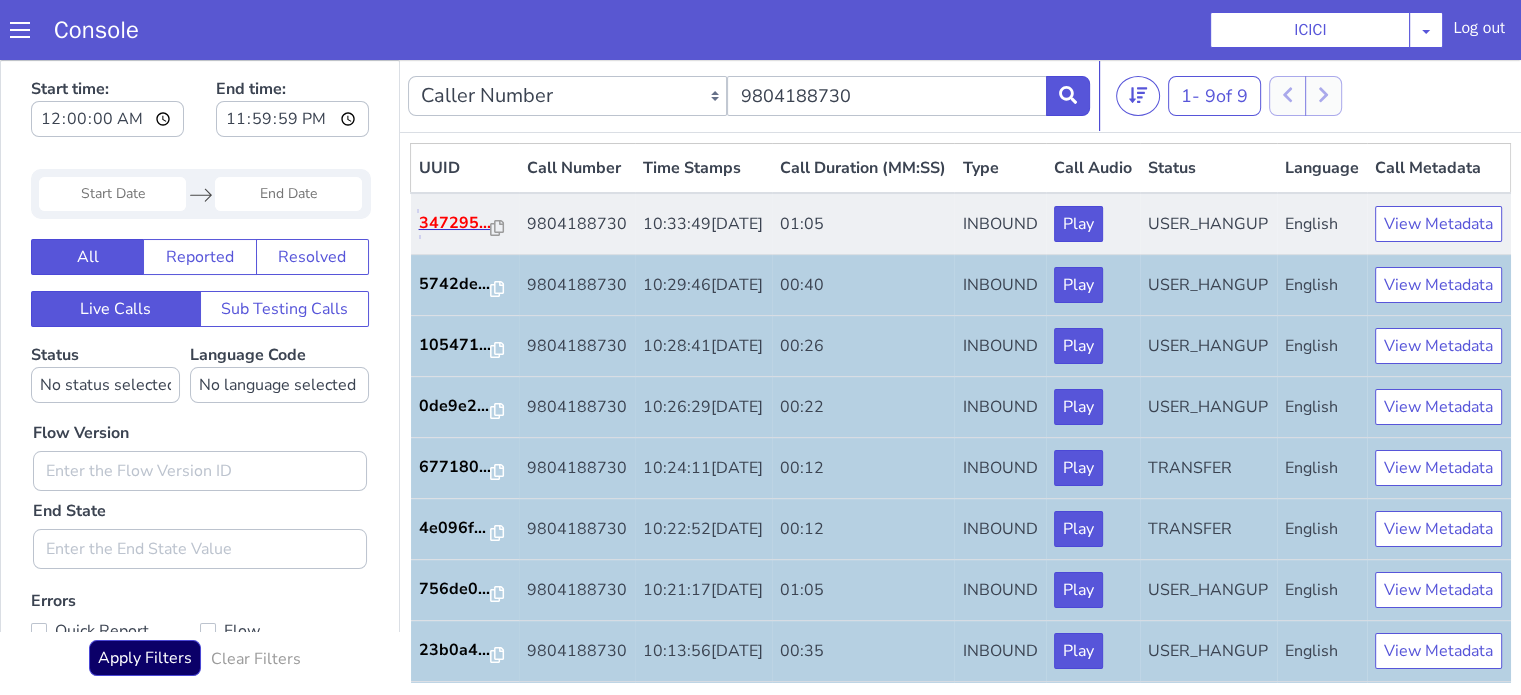 click on "347295..." at bounding box center [455, 223] 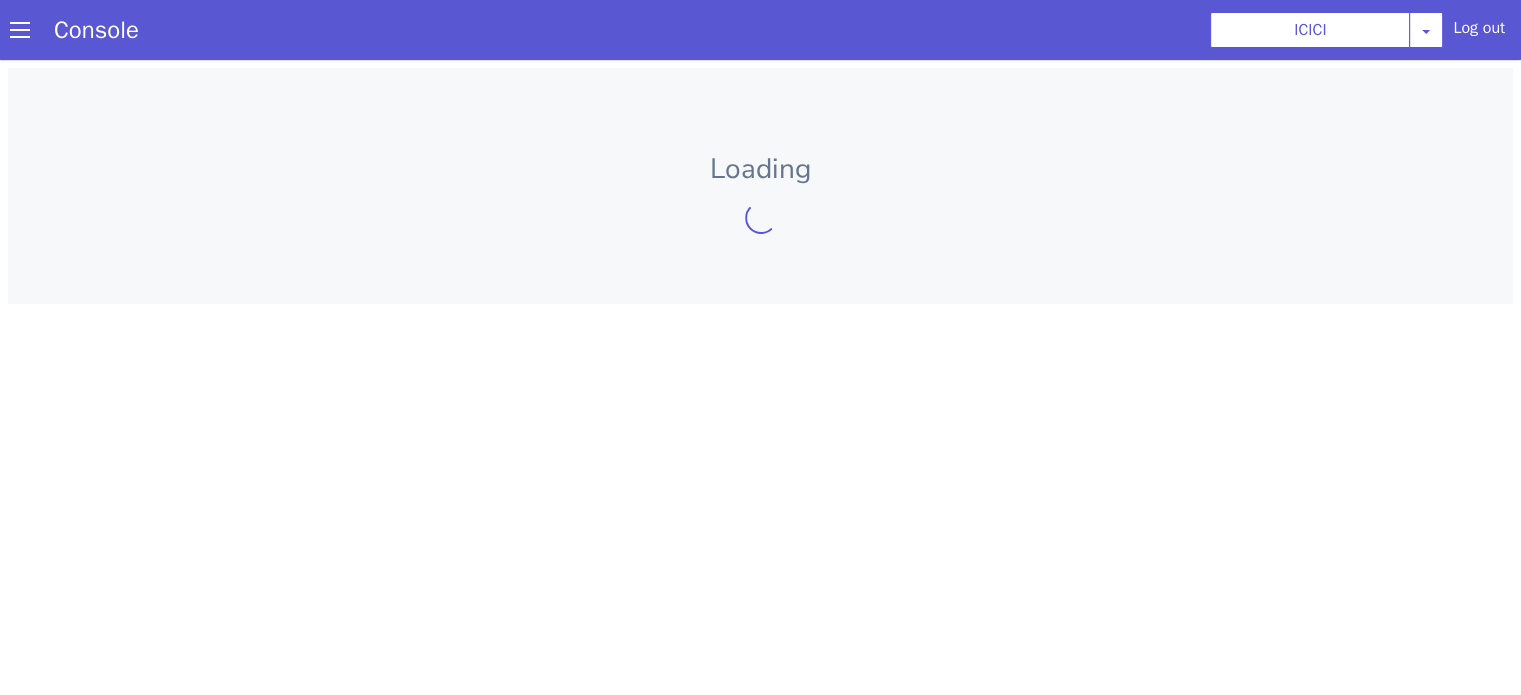 scroll, scrollTop: 0, scrollLeft: 0, axis: both 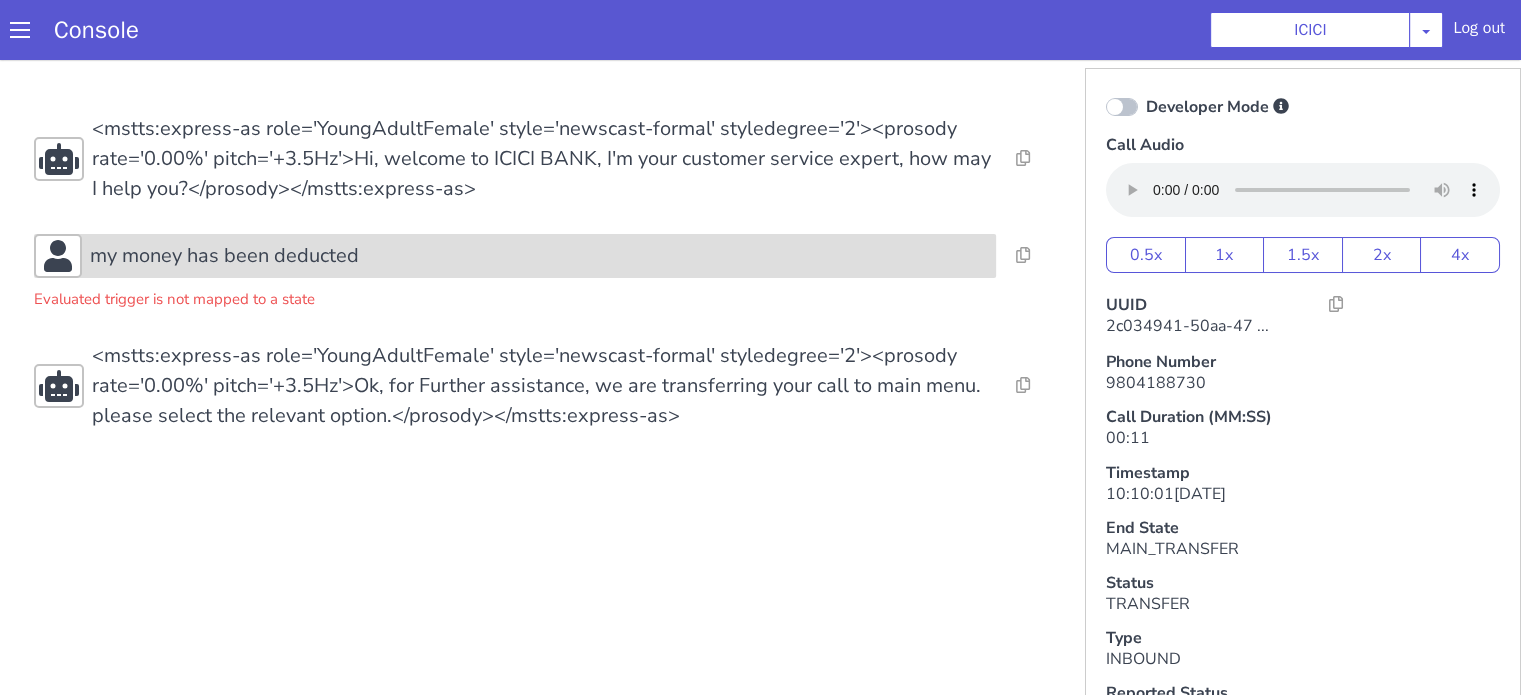 click on "my money has been deducted" at bounding box center (1016, 1305) 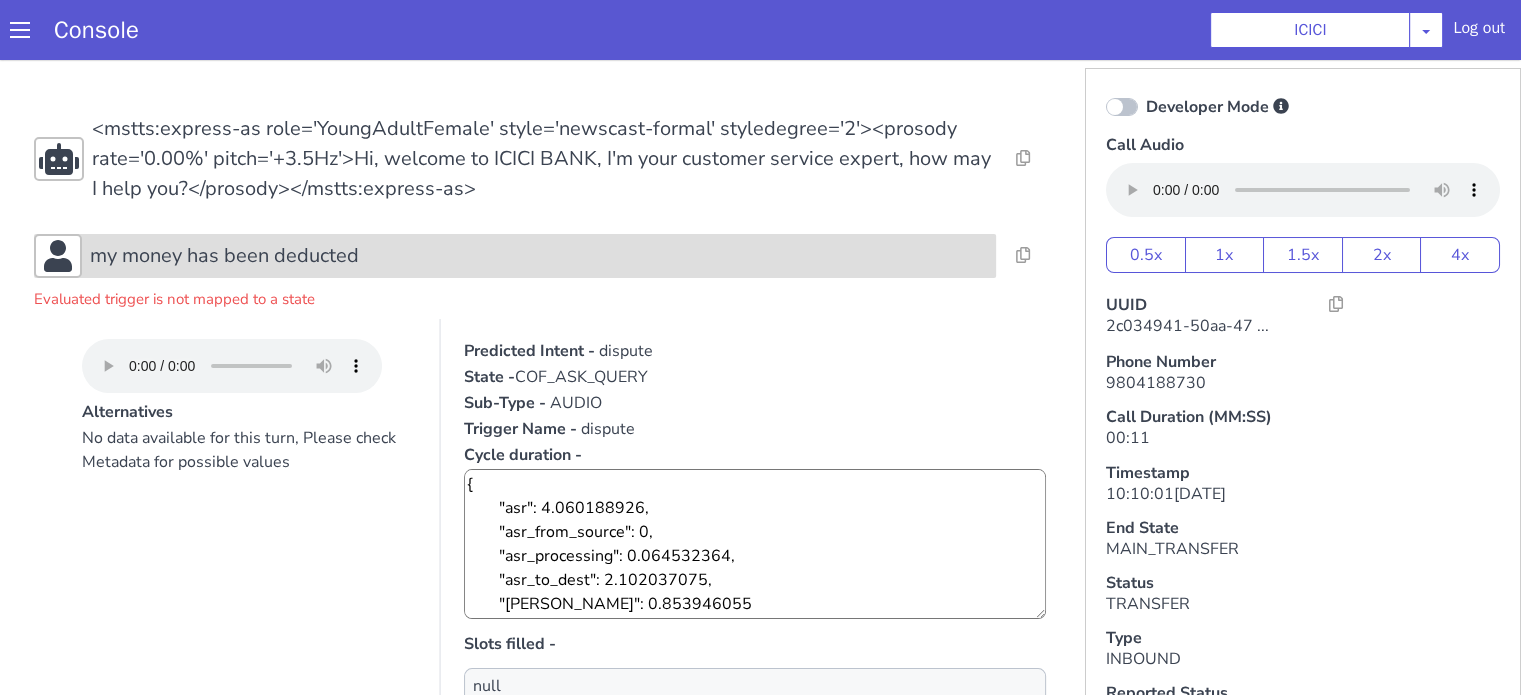 click on "my money has been deducted" at bounding box center [962, 1283] 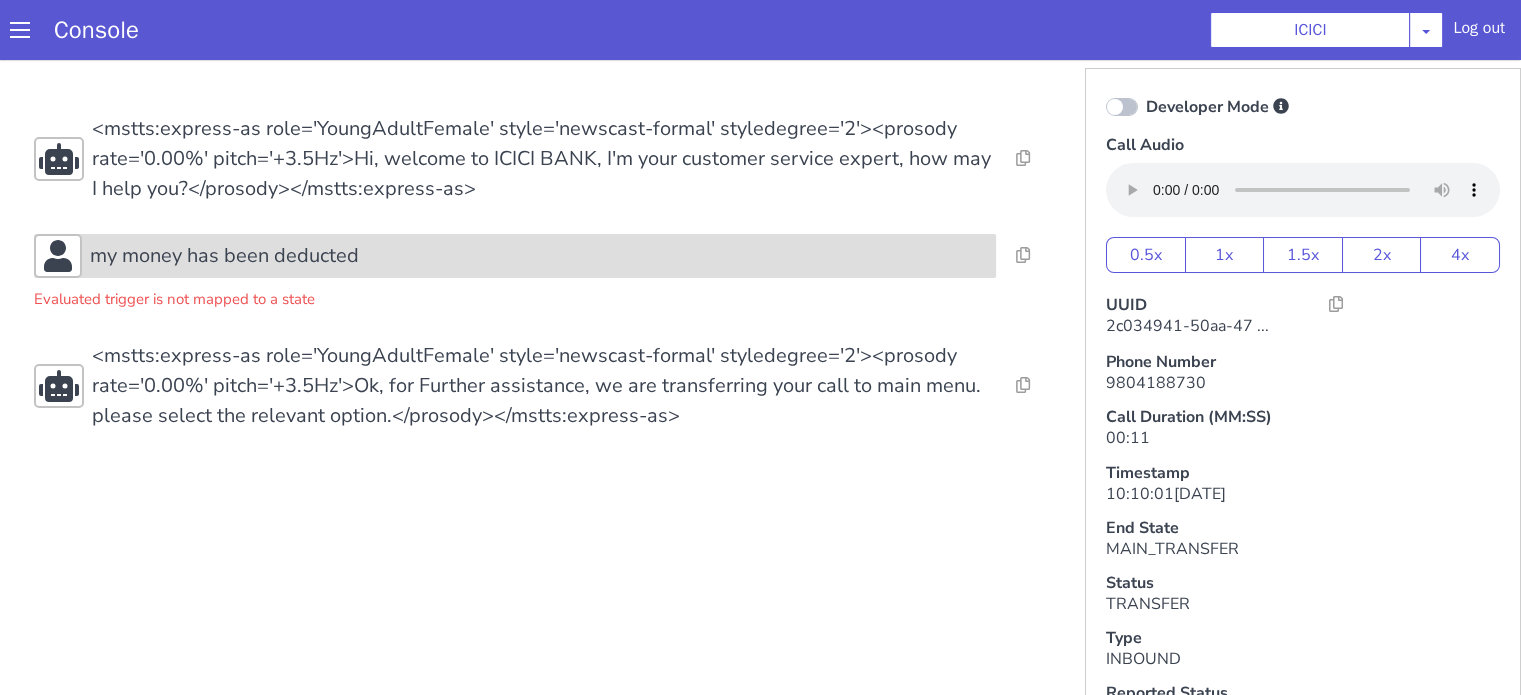 click on "my money has been deducted" at bounding box center [1555, 1315] 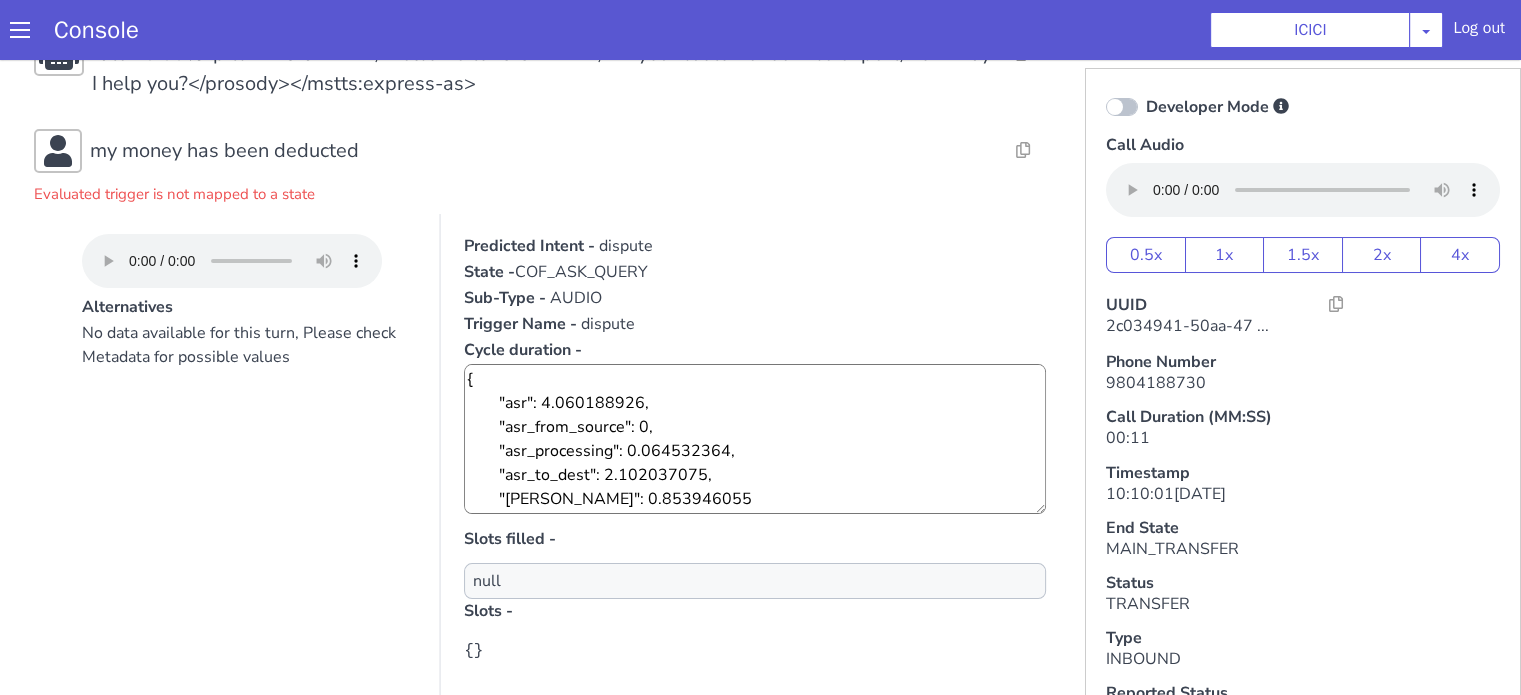 scroll, scrollTop: 0, scrollLeft: 0, axis: both 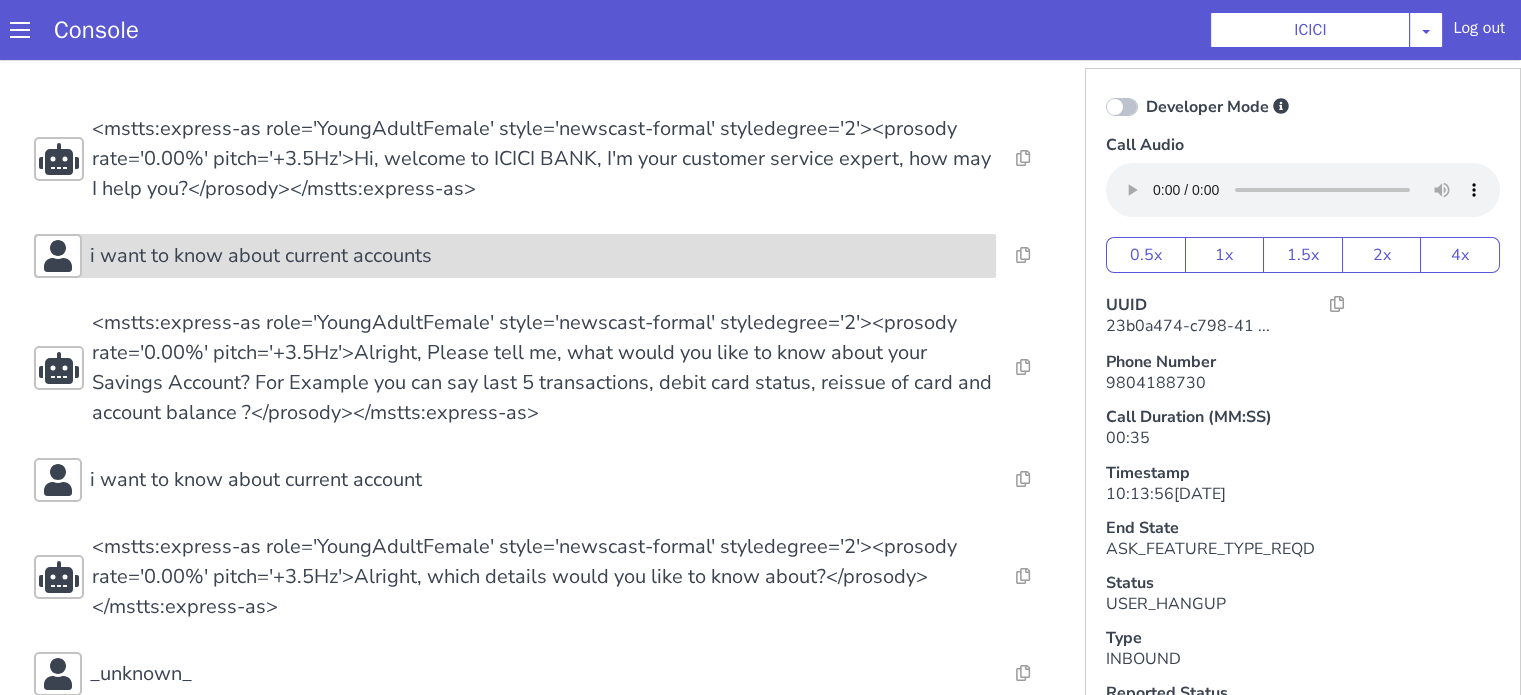 click on "i want to know about current accounts" at bounding box center (539, 256) 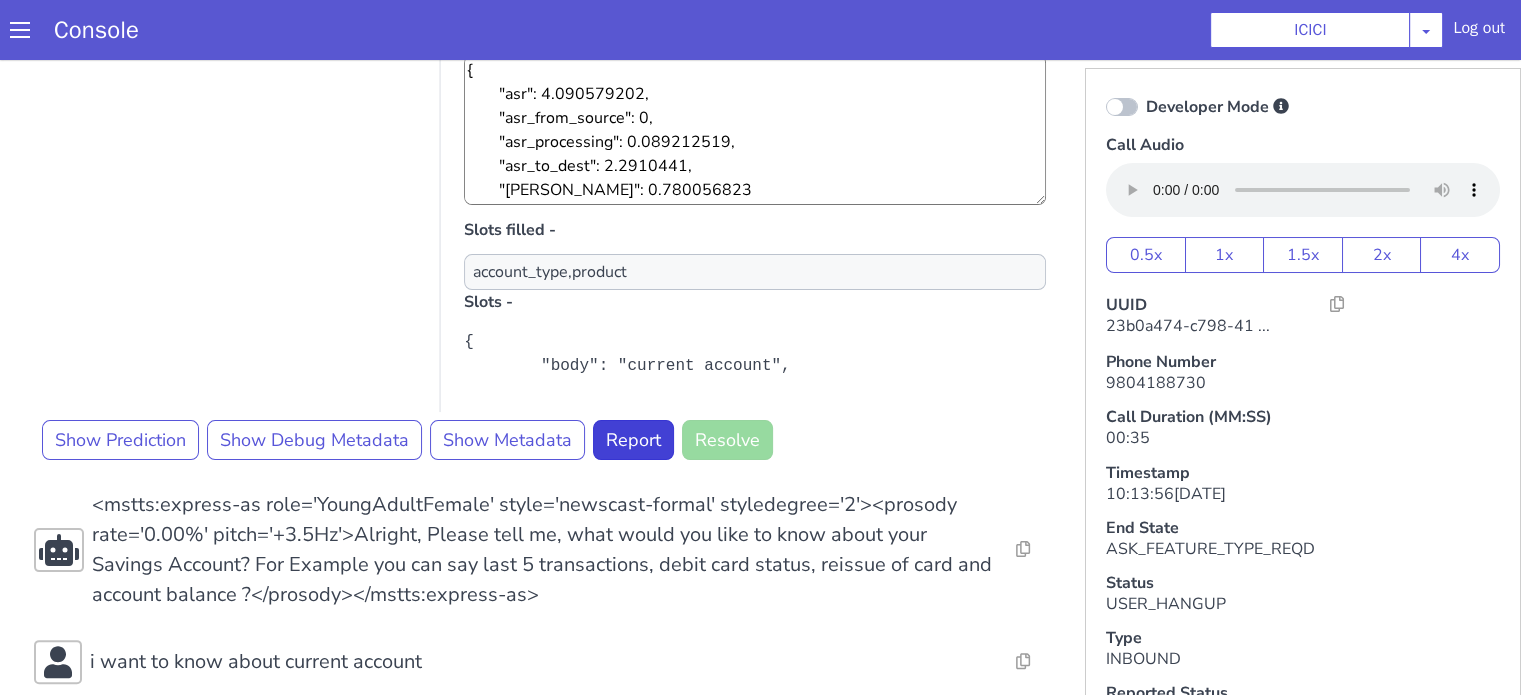 scroll, scrollTop: 400, scrollLeft: 0, axis: vertical 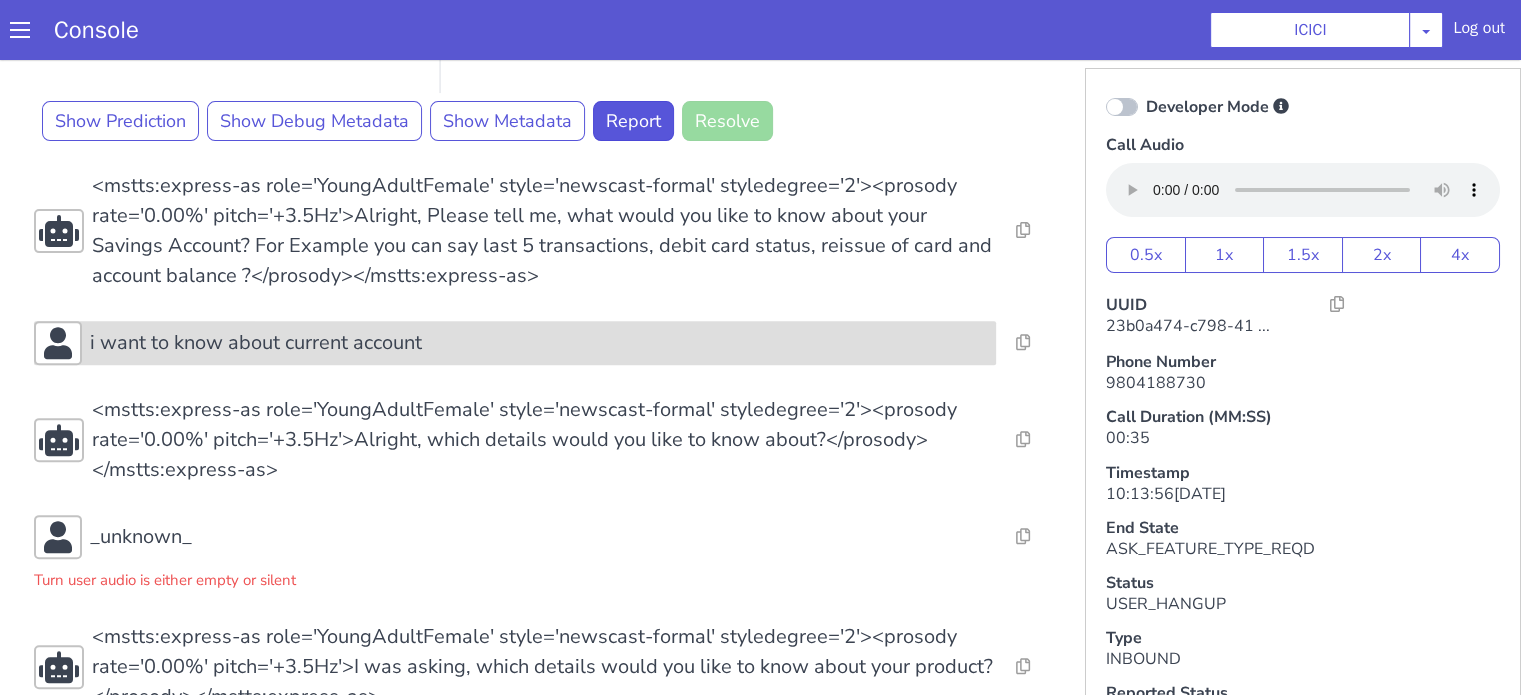 click on "i want to know about current account" at bounding box center (539, 343) 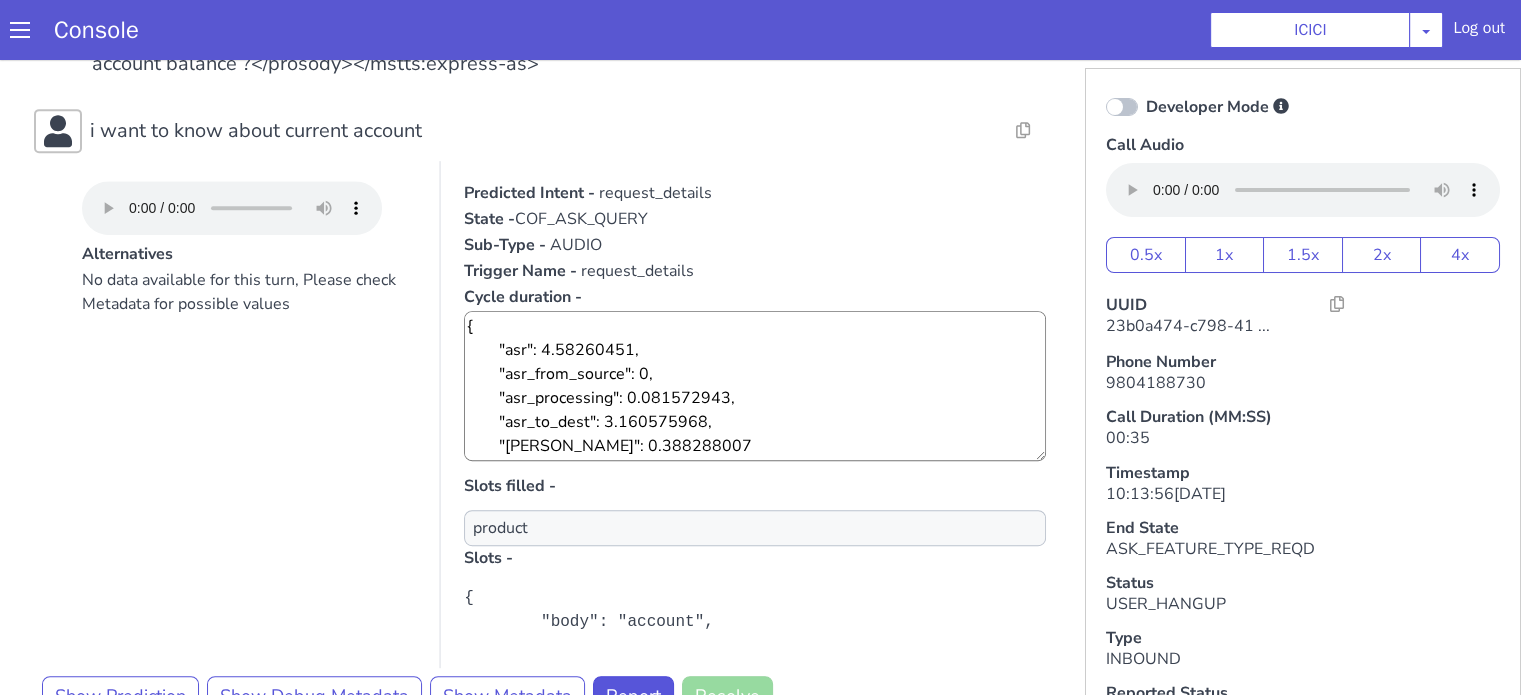 scroll, scrollTop: 1000, scrollLeft: 0, axis: vertical 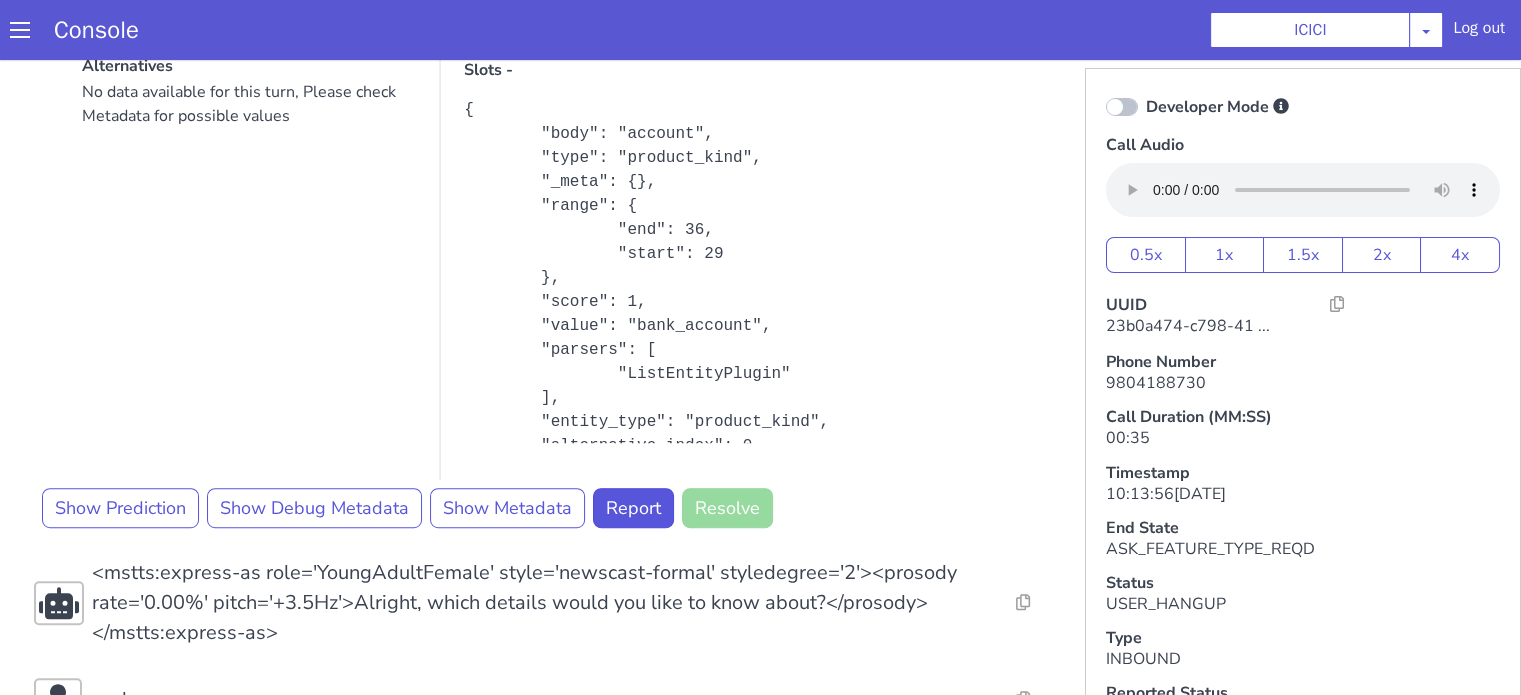 click on "No data available for this turn, Please check Metadata for possible values" at bounding box center [249, 280] 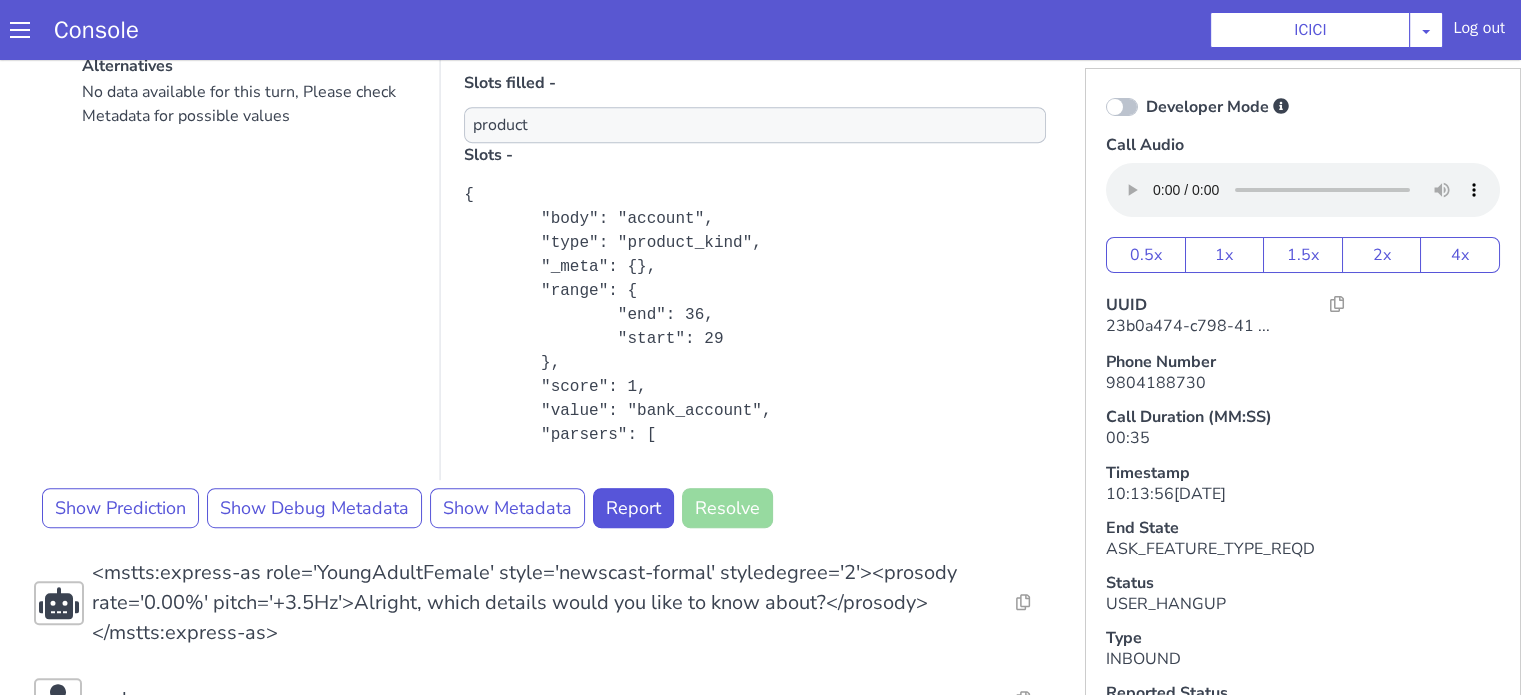 scroll, scrollTop: 300, scrollLeft: 0, axis: vertical 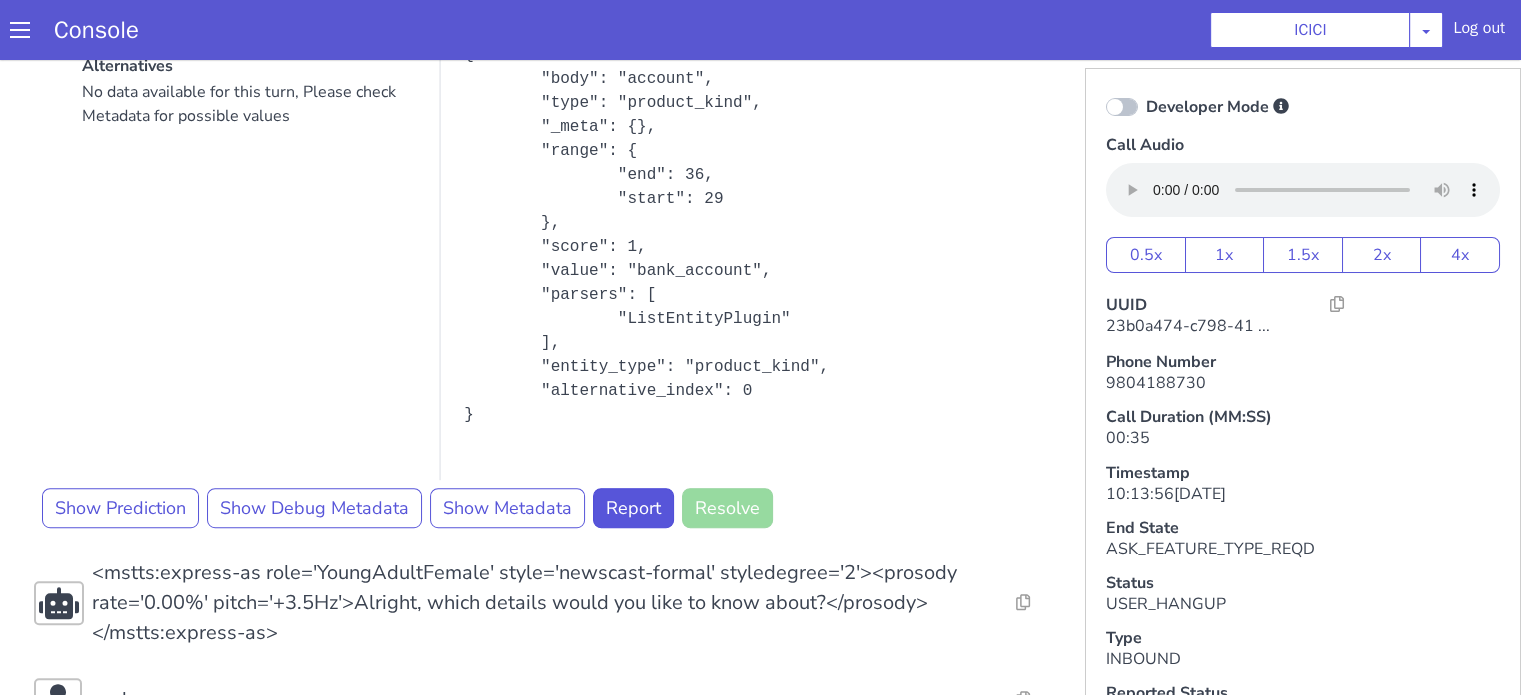 drag, startPoint x: 1096, startPoint y: 100, endPoint x: 1048, endPoint y: 130, distance: 56.603886 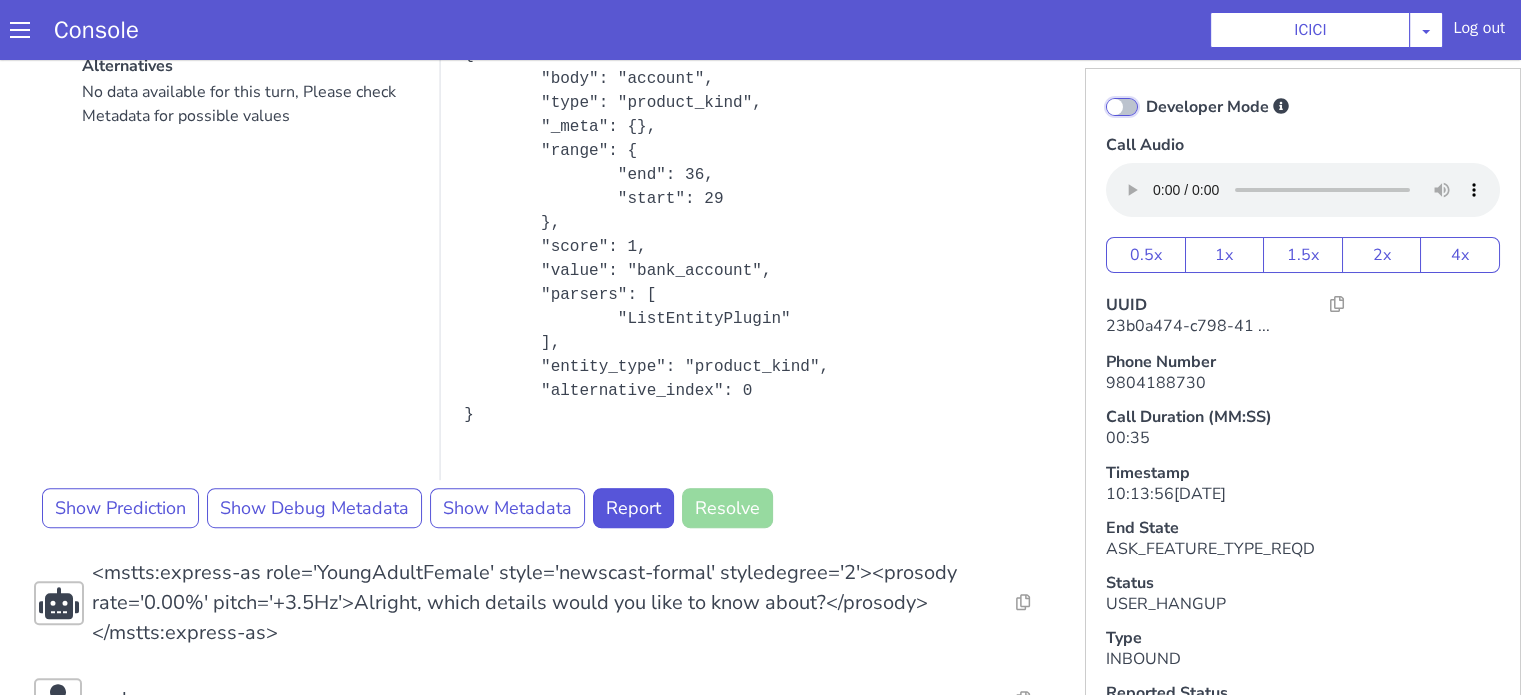 click on "Developer Mode" at bounding box center [1145, 94] 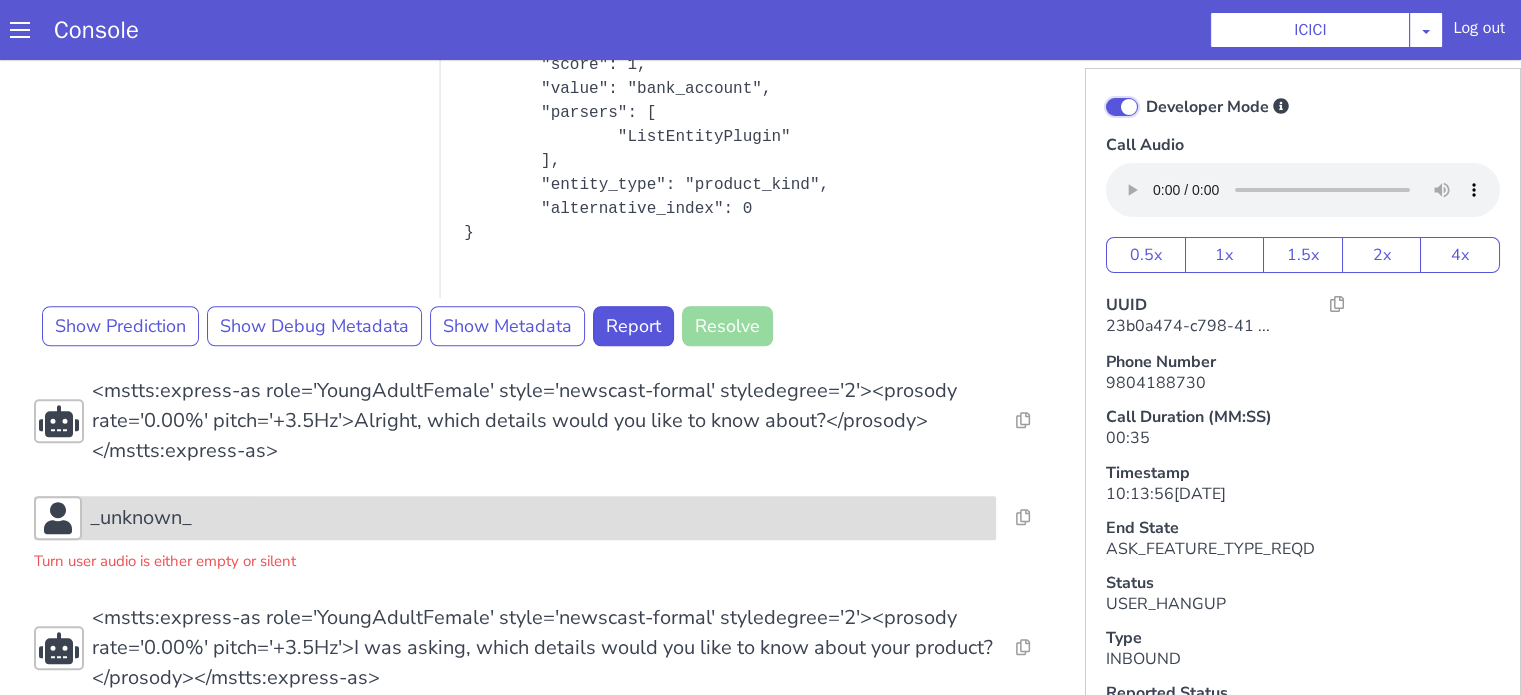 scroll, scrollTop: 1681, scrollLeft: 0, axis: vertical 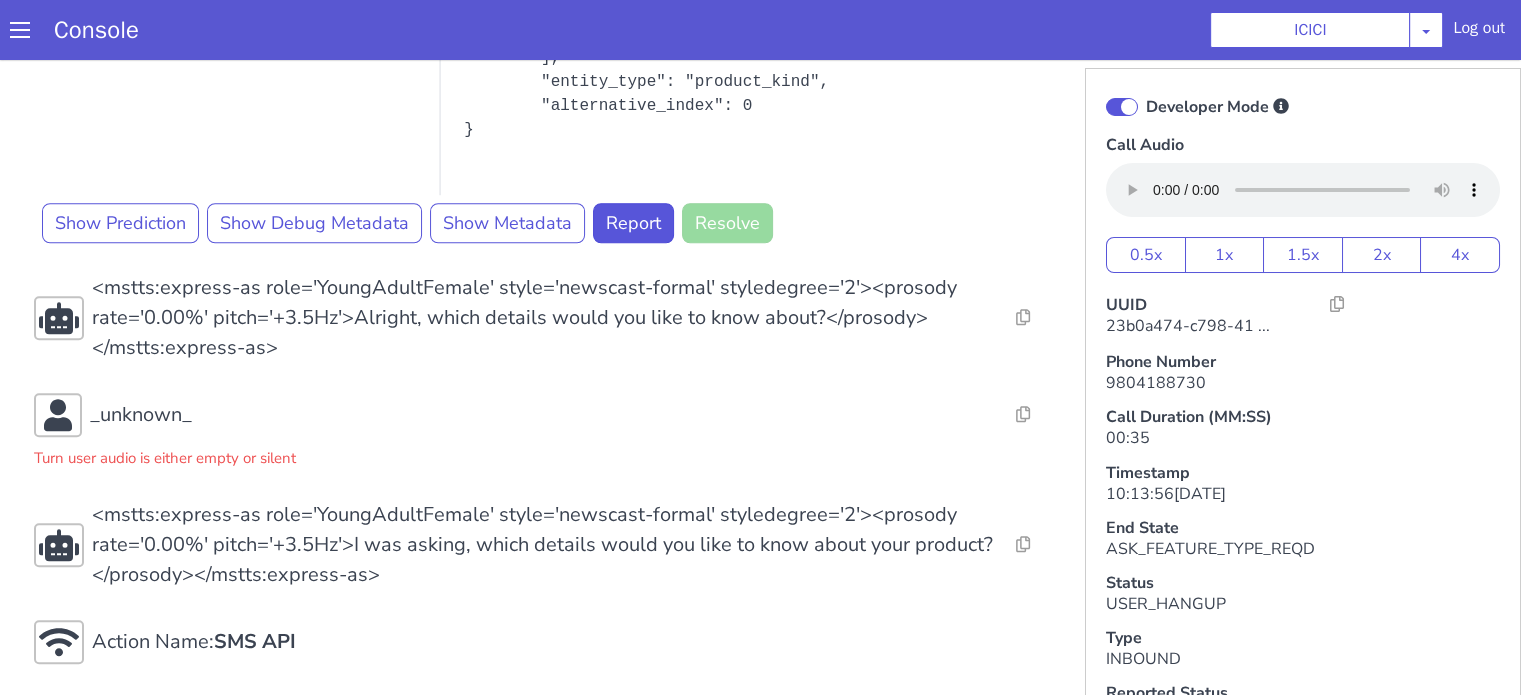 click on "Developer Mode" at bounding box center (1303, 107) 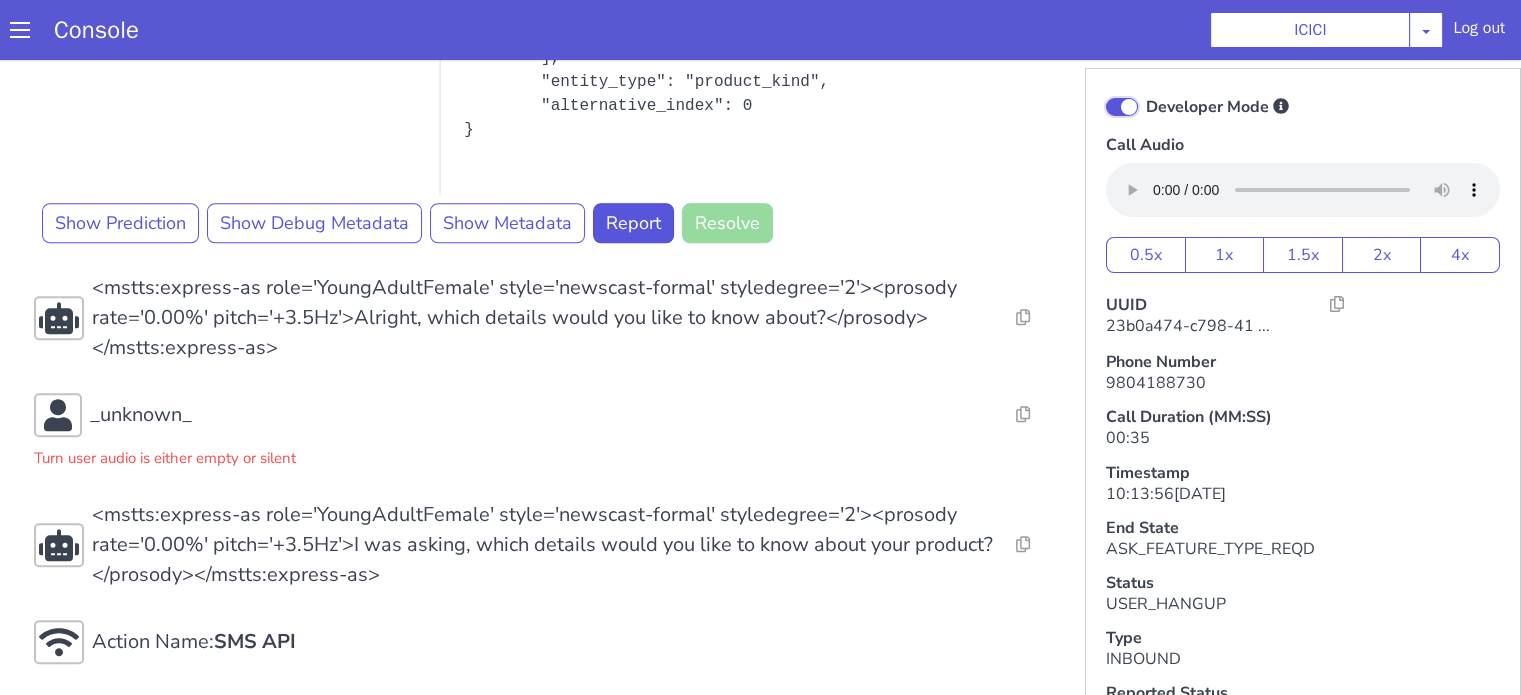 click on "Developer Mode" at bounding box center (1145, 94) 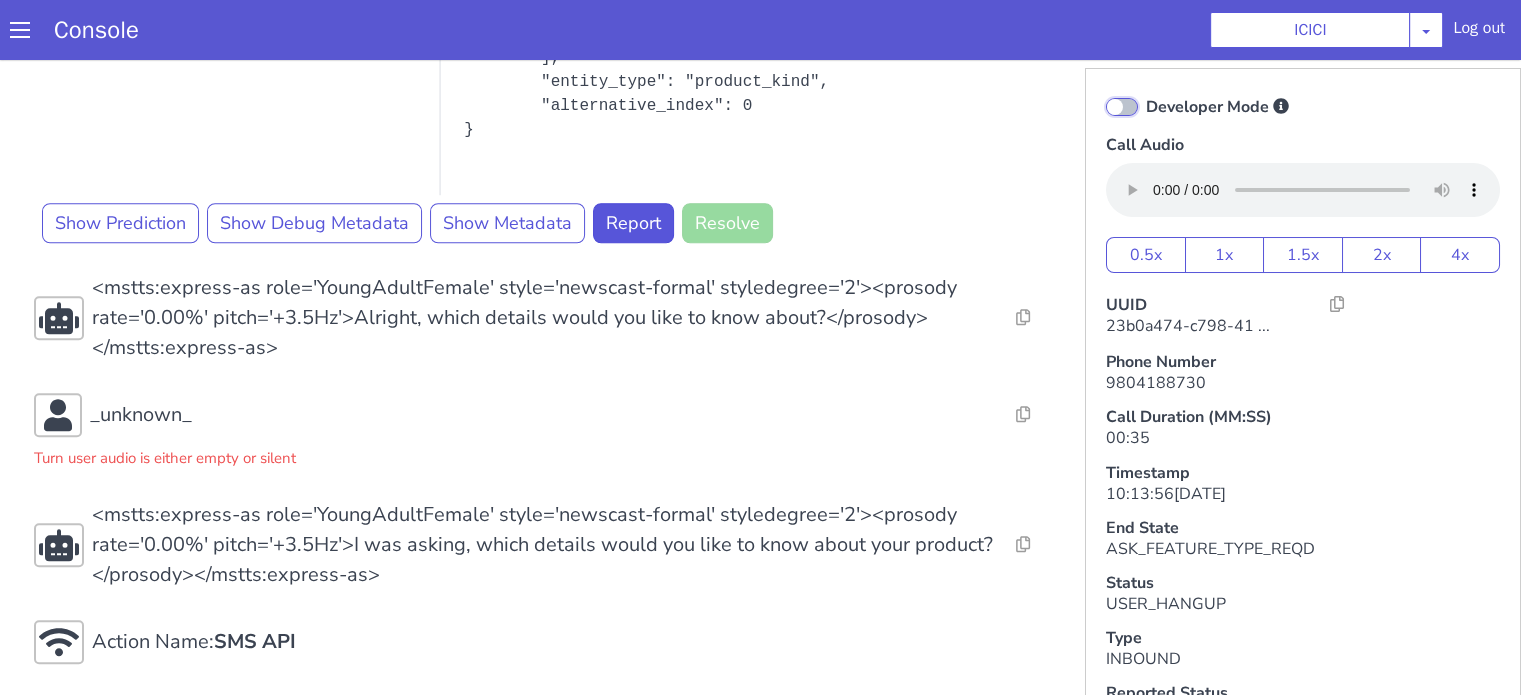 checkbox on "false" 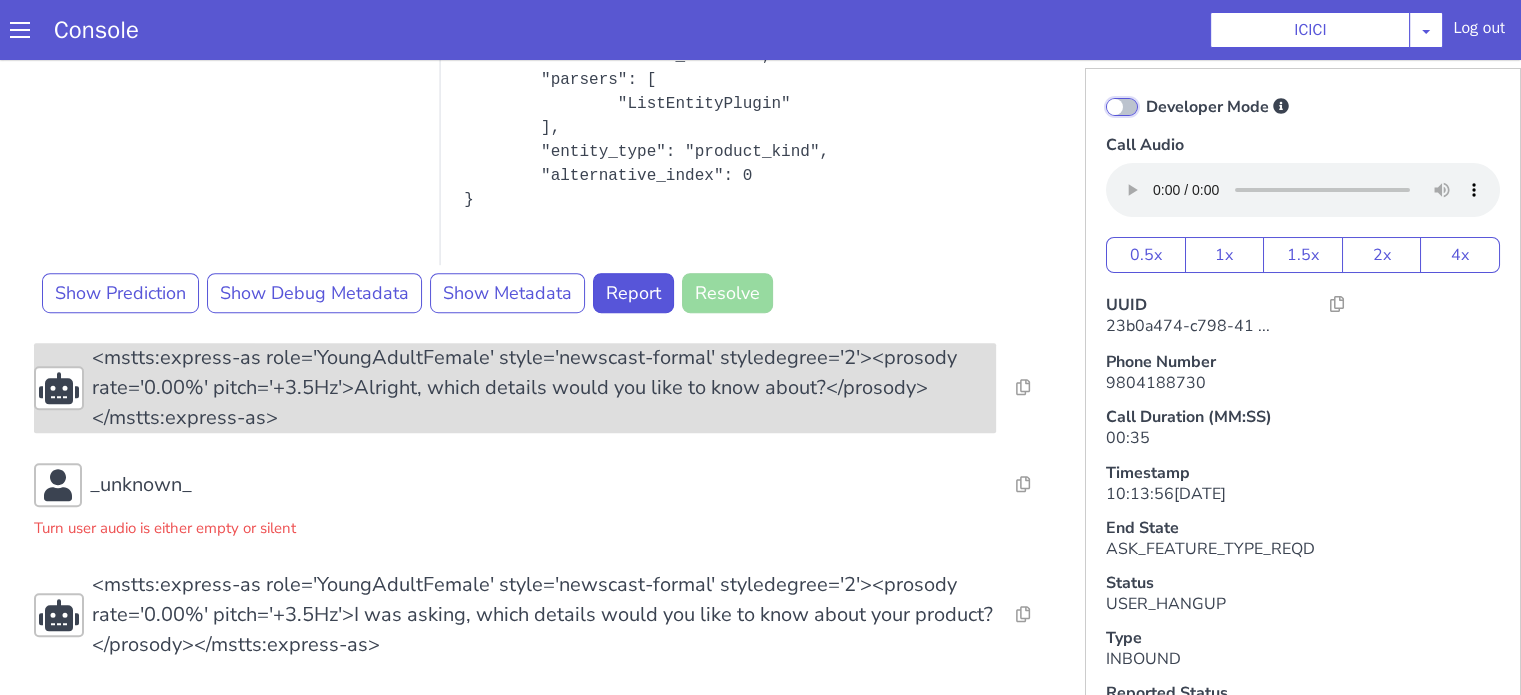 scroll, scrollTop: 915, scrollLeft: 0, axis: vertical 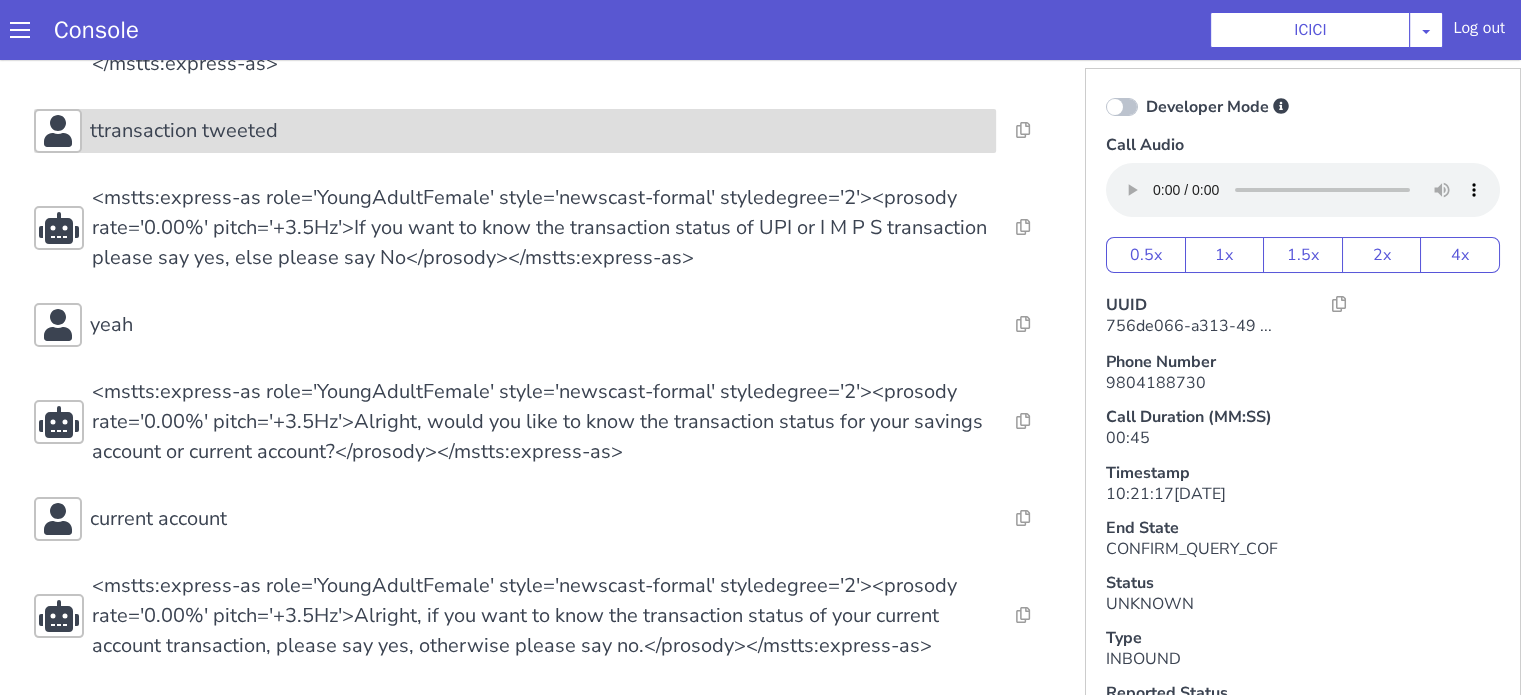 click on "ttransaction tweeted" at bounding box center [818, -237] 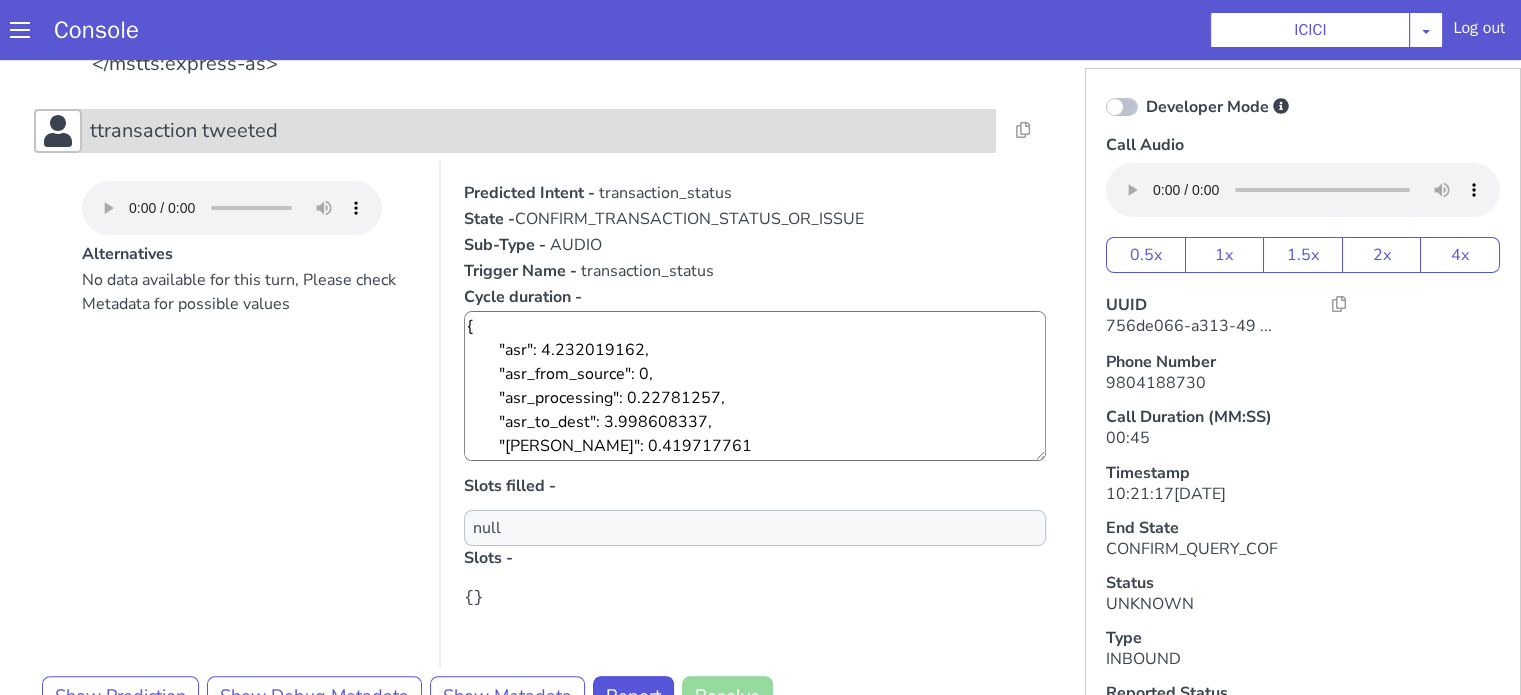 click on "ttransaction tweeted" at bounding box center [673, -99] 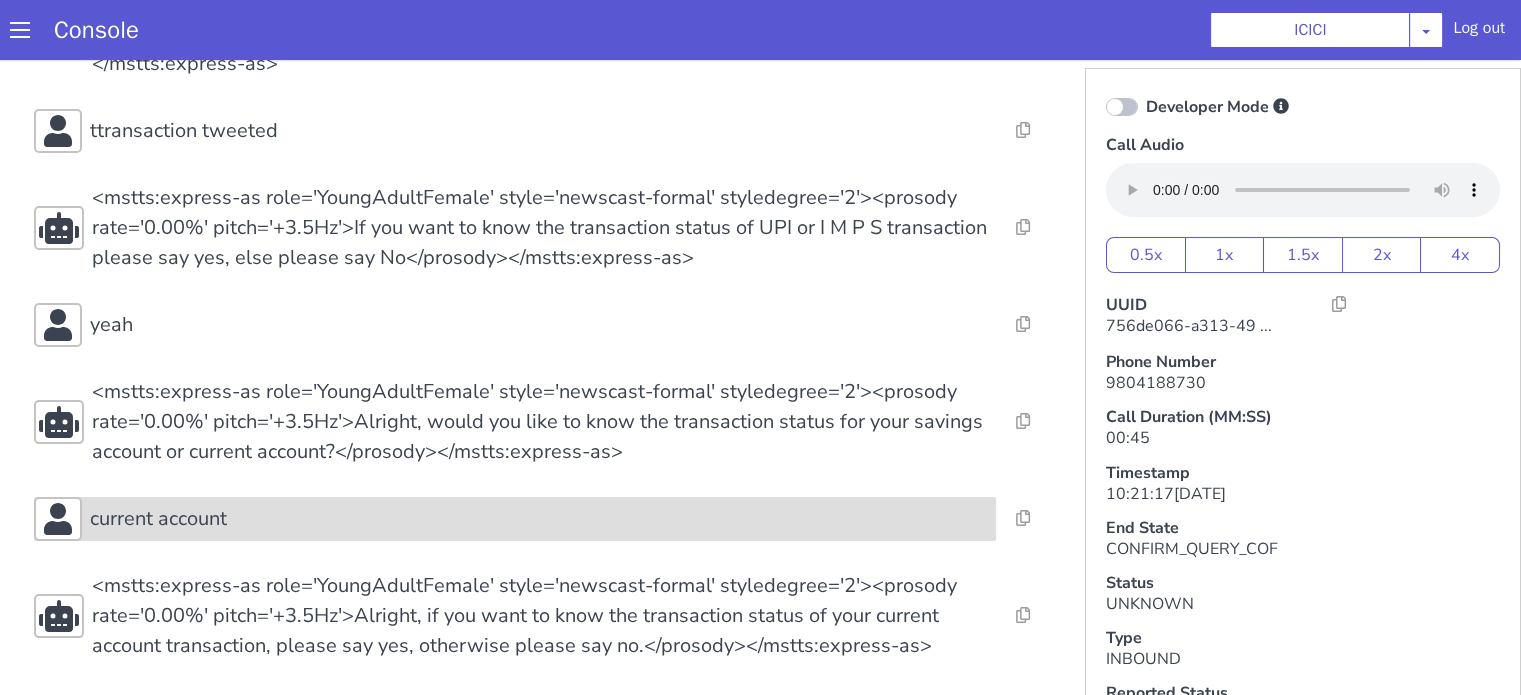 click on "current account" at bounding box center [615, 332] 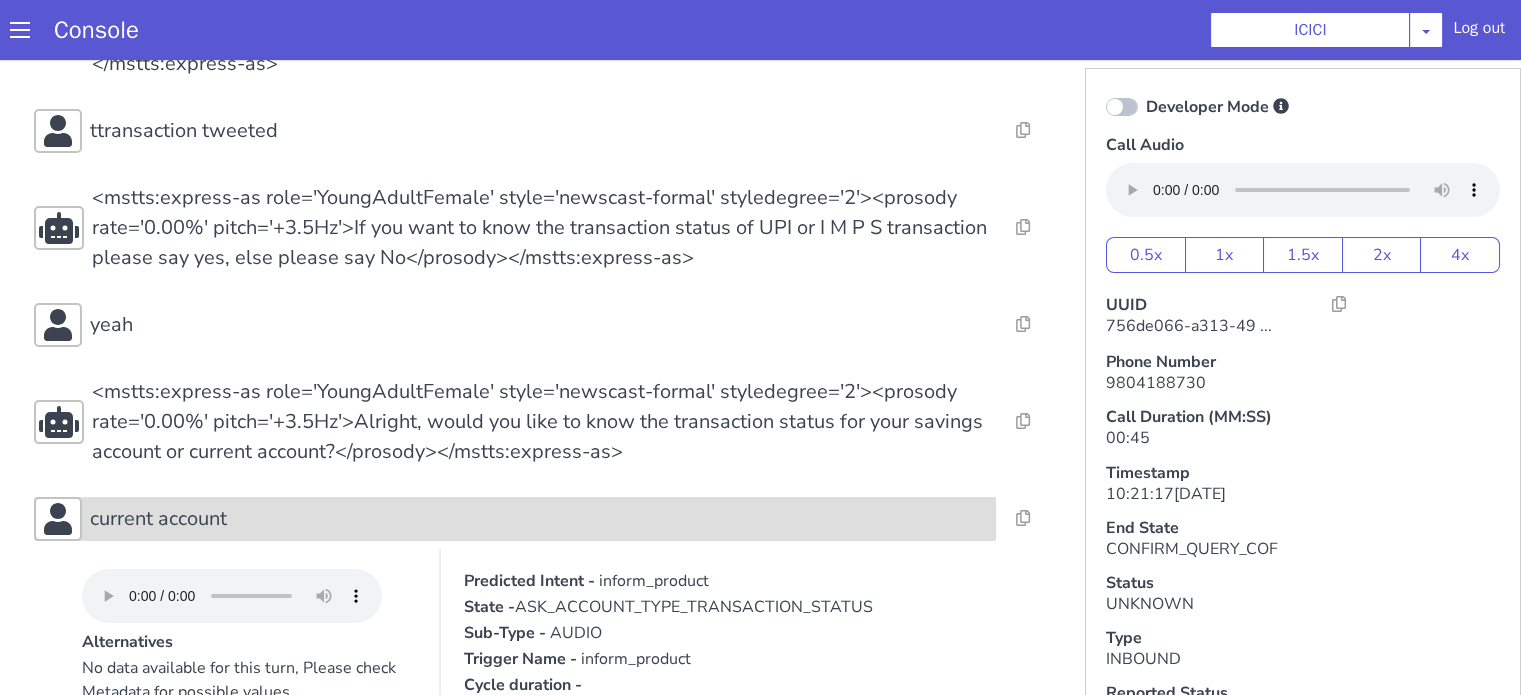 click on "current account" at bounding box center [534, 473] 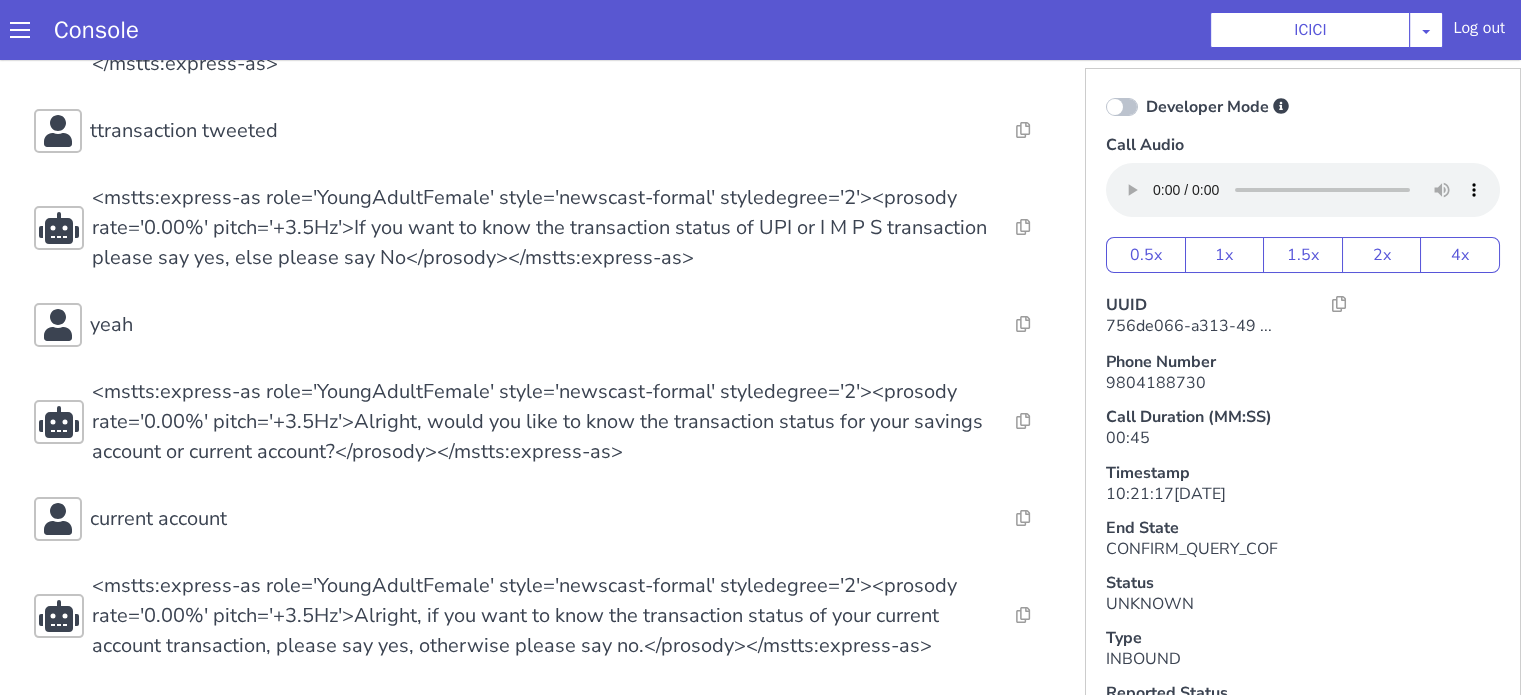 scroll, scrollTop: 5, scrollLeft: 0, axis: vertical 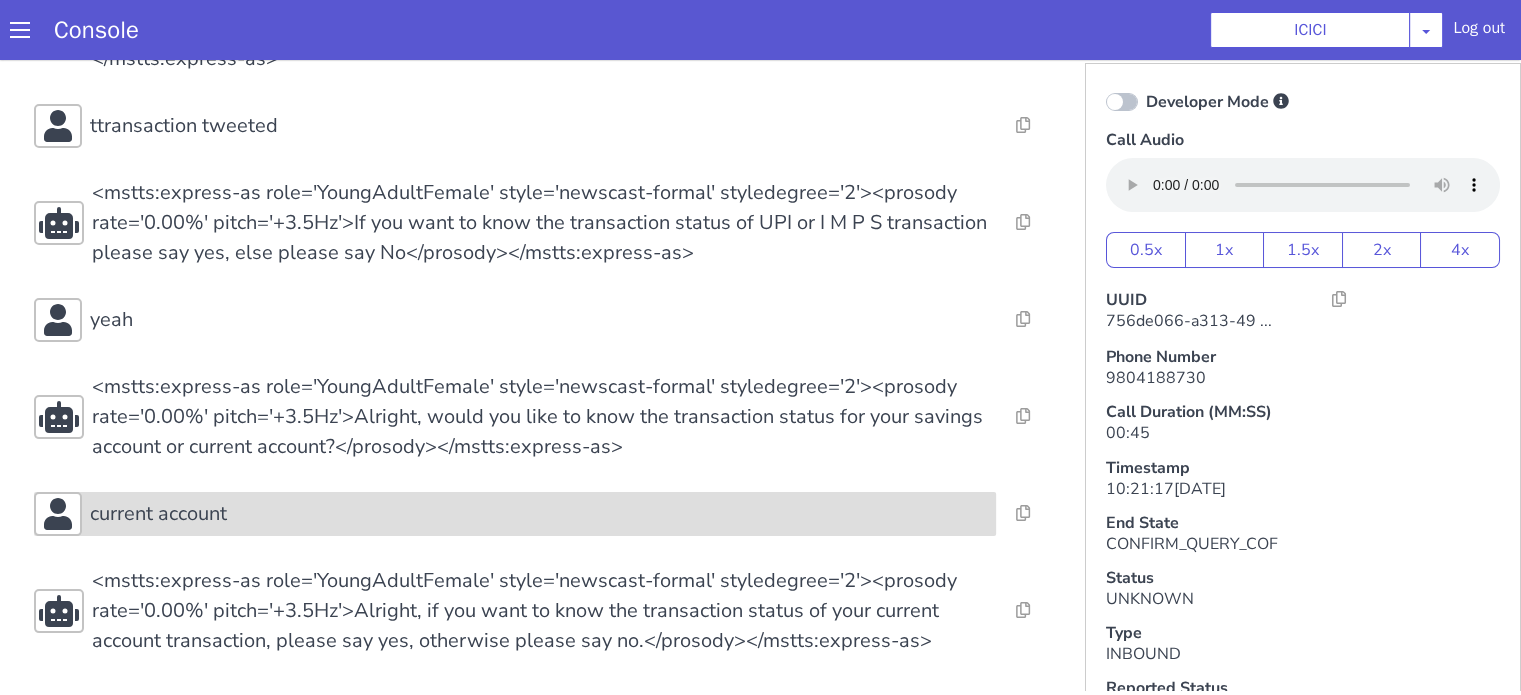 click on "current account" at bounding box center (547, 493) 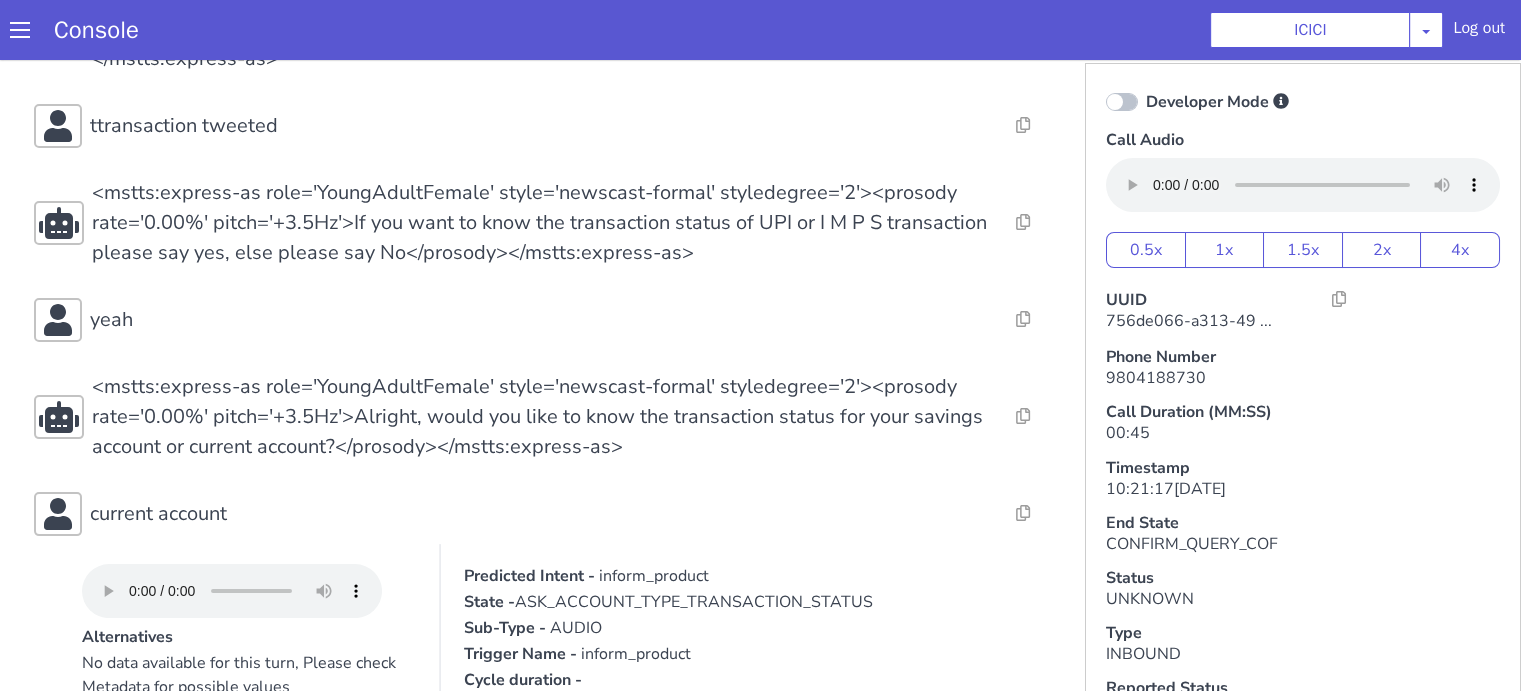 scroll, scrollTop: 749, scrollLeft: 0, axis: vertical 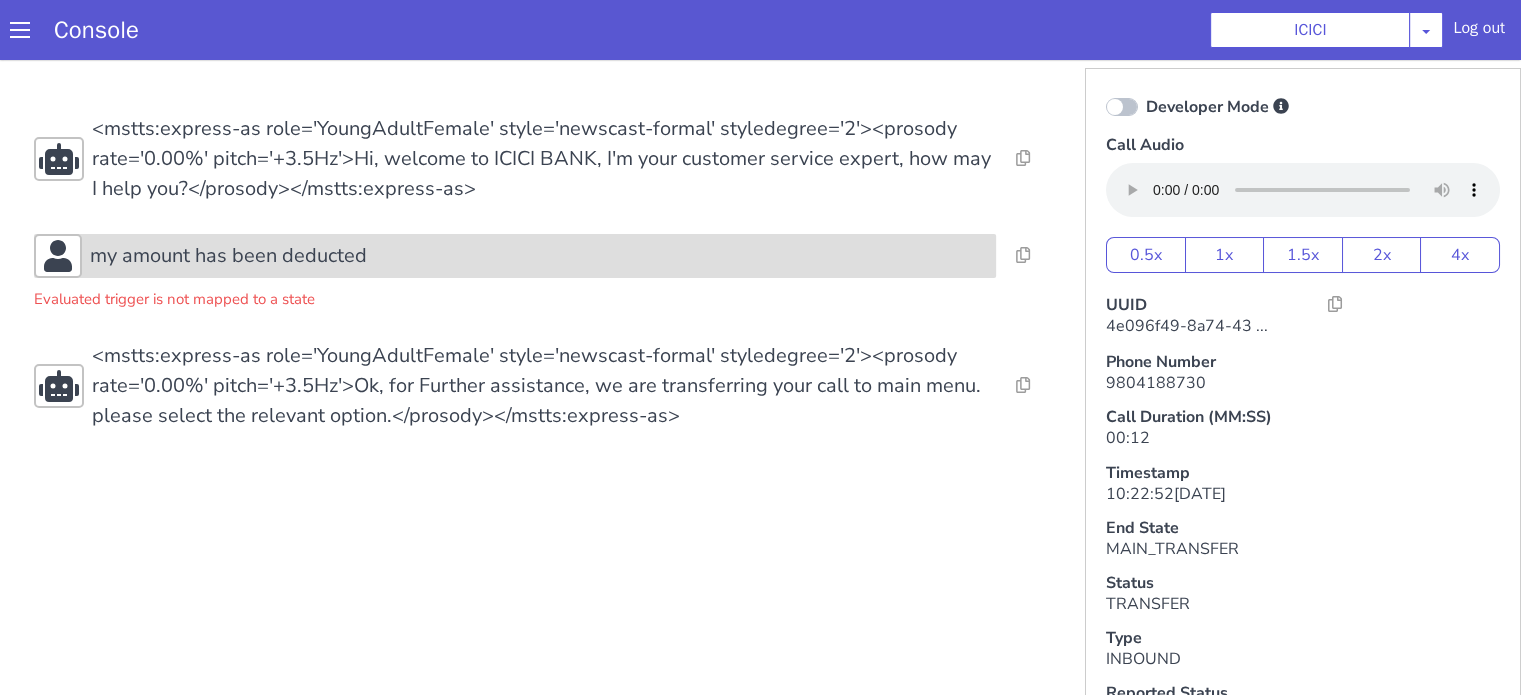 click on "my amount has been deducted" at bounding box center [1238, -230] 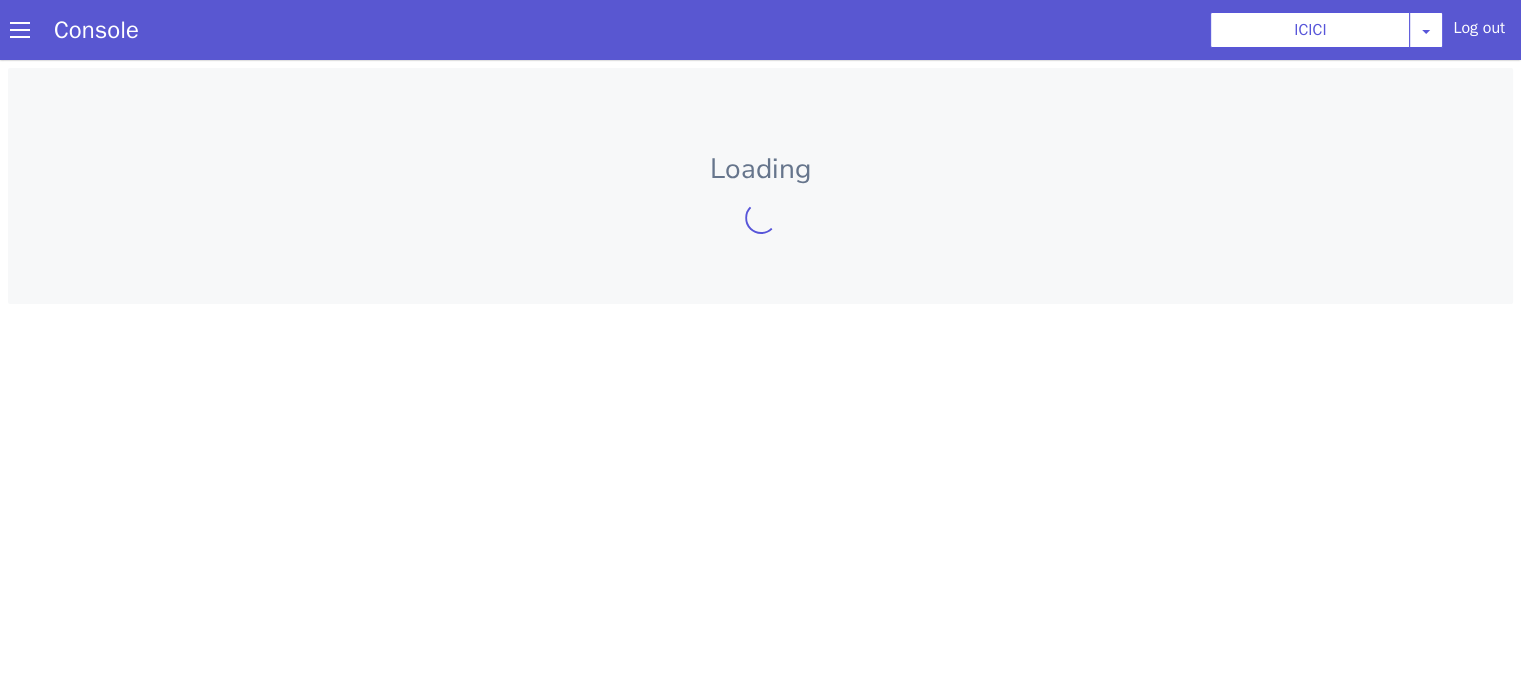 scroll, scrollTop: 0, scrollLeft: 0, axis: both 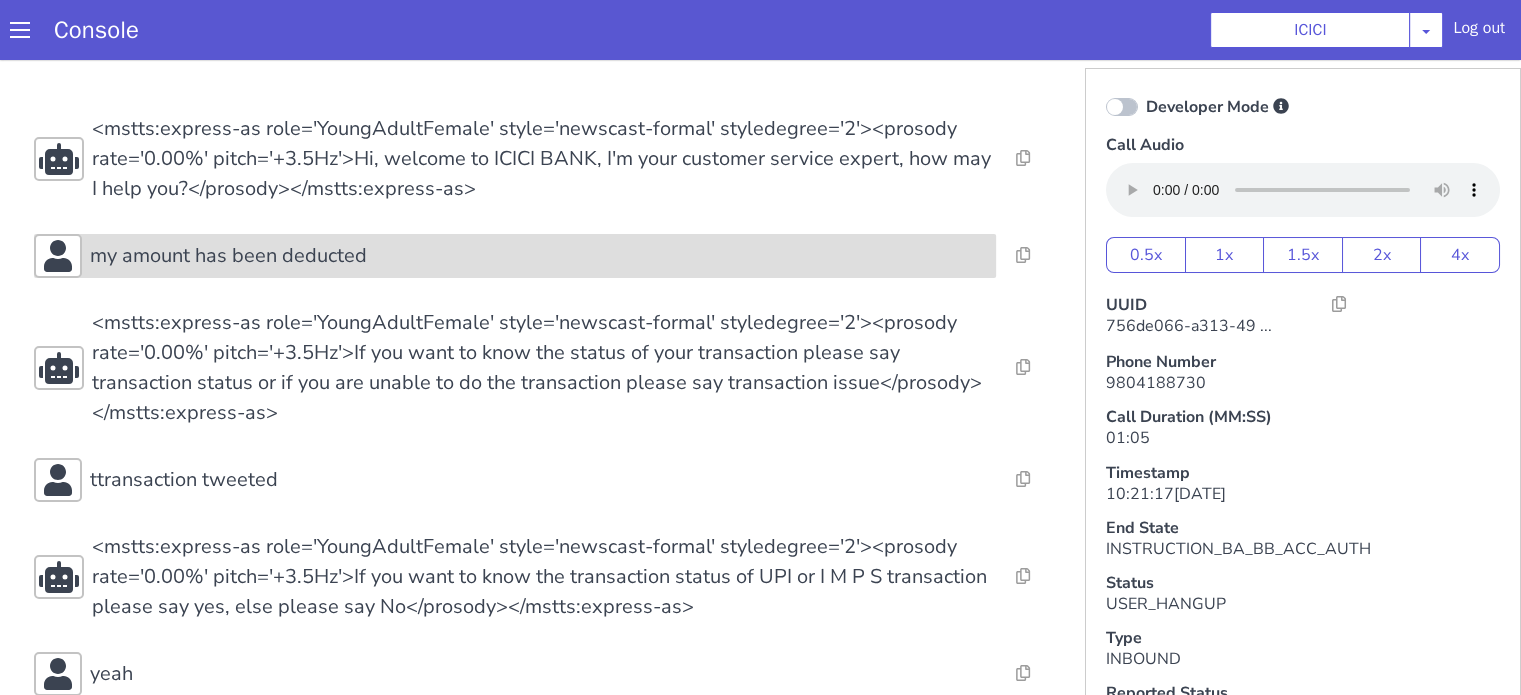 click on "my amount has been deducted" at bounding box center [1336, 1355] 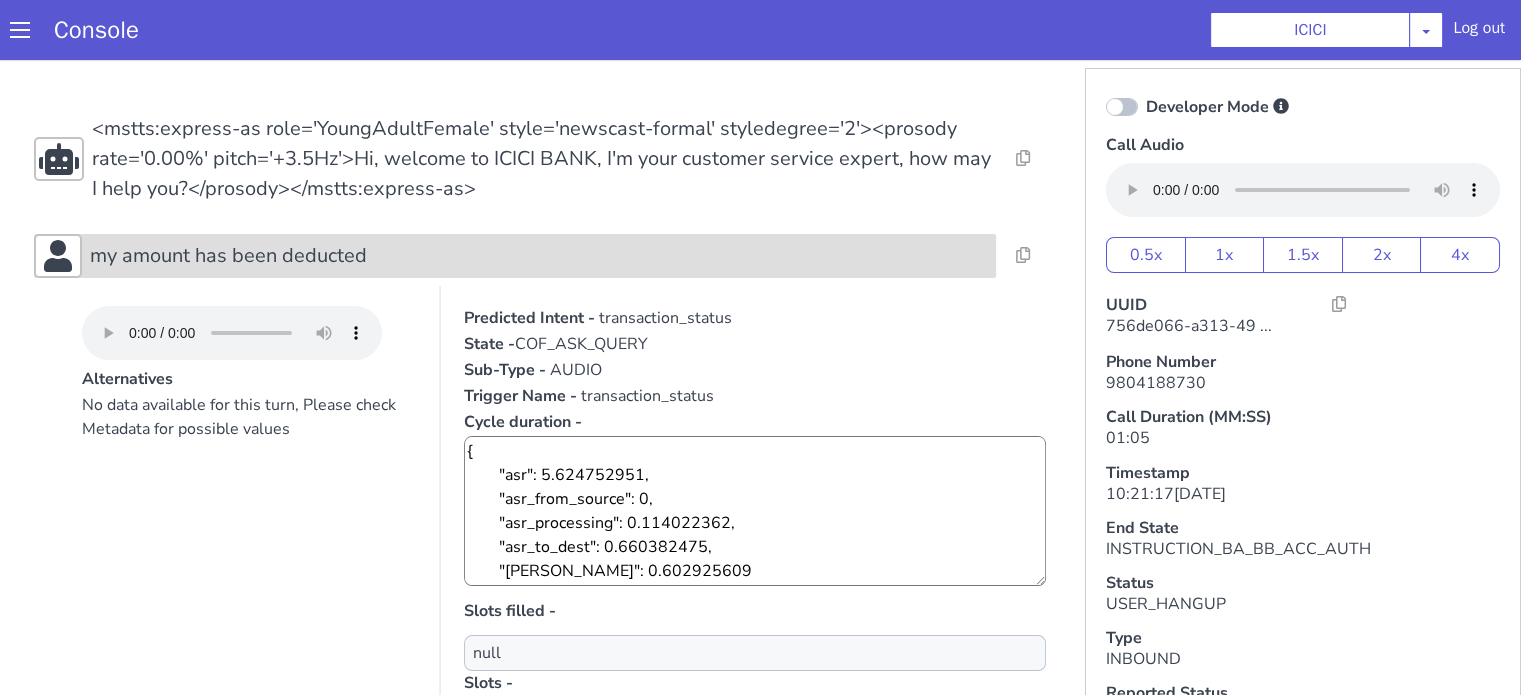 click on "my amount has been deducted" at bounding box center [2088, 741] 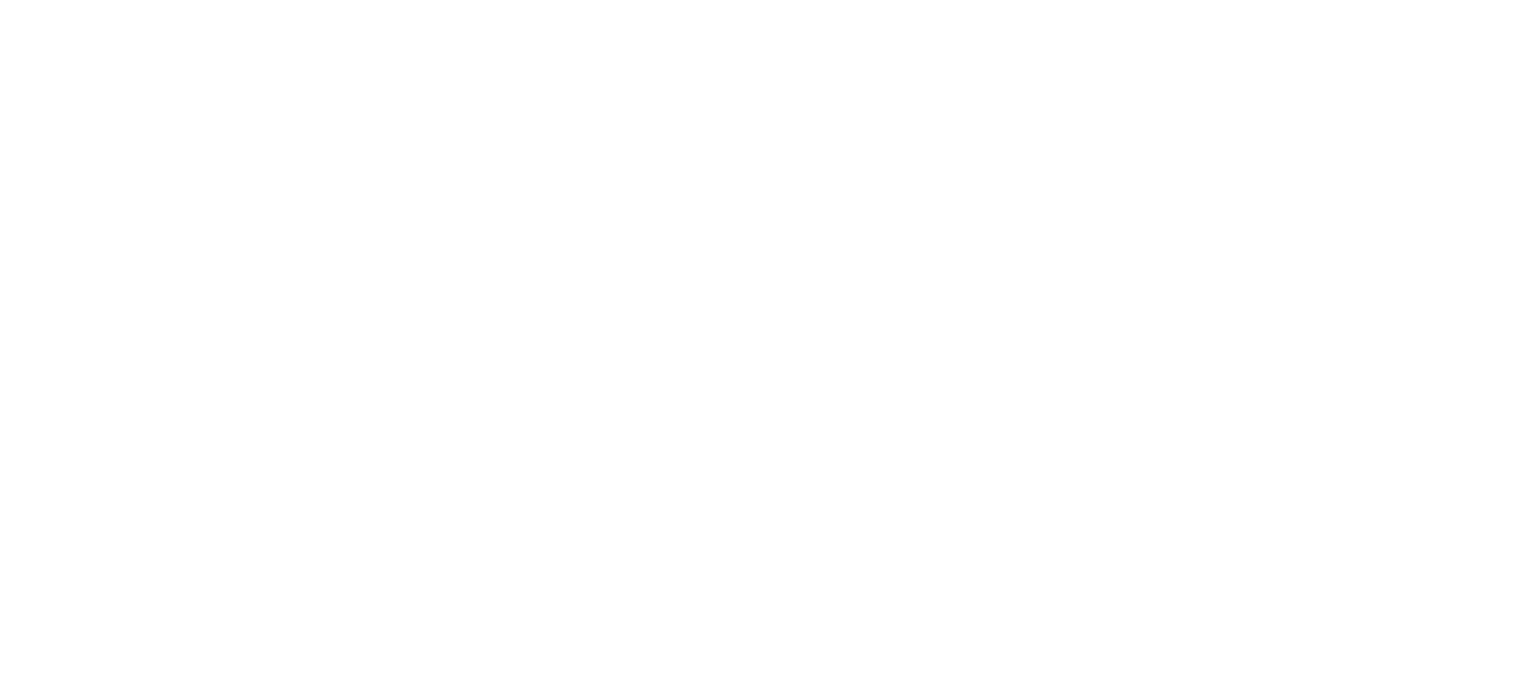 scroll, scrollTop: 0, scrollLeft: 0, axis: both 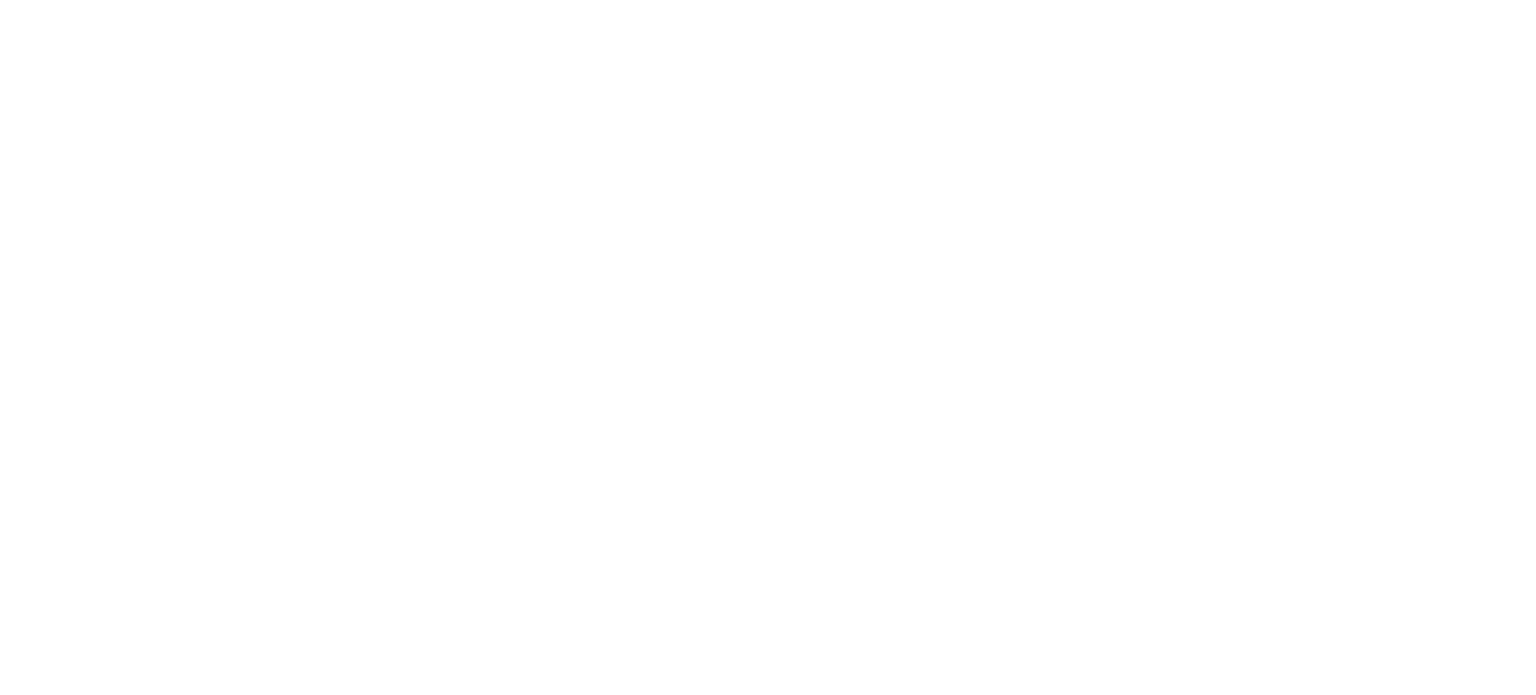 click at bounding box center (768, 347) 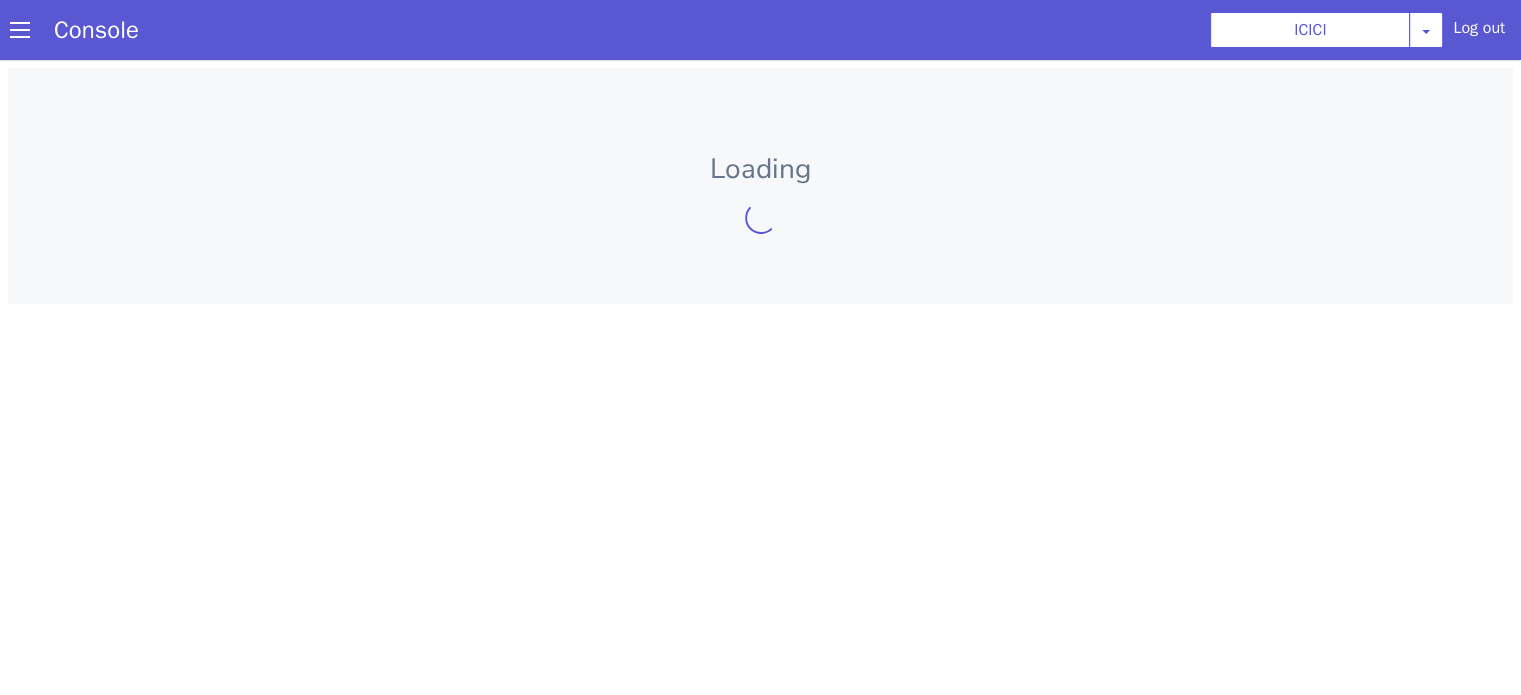 scroll, scrollTop: 0, scrollLeft: 0, axis: both 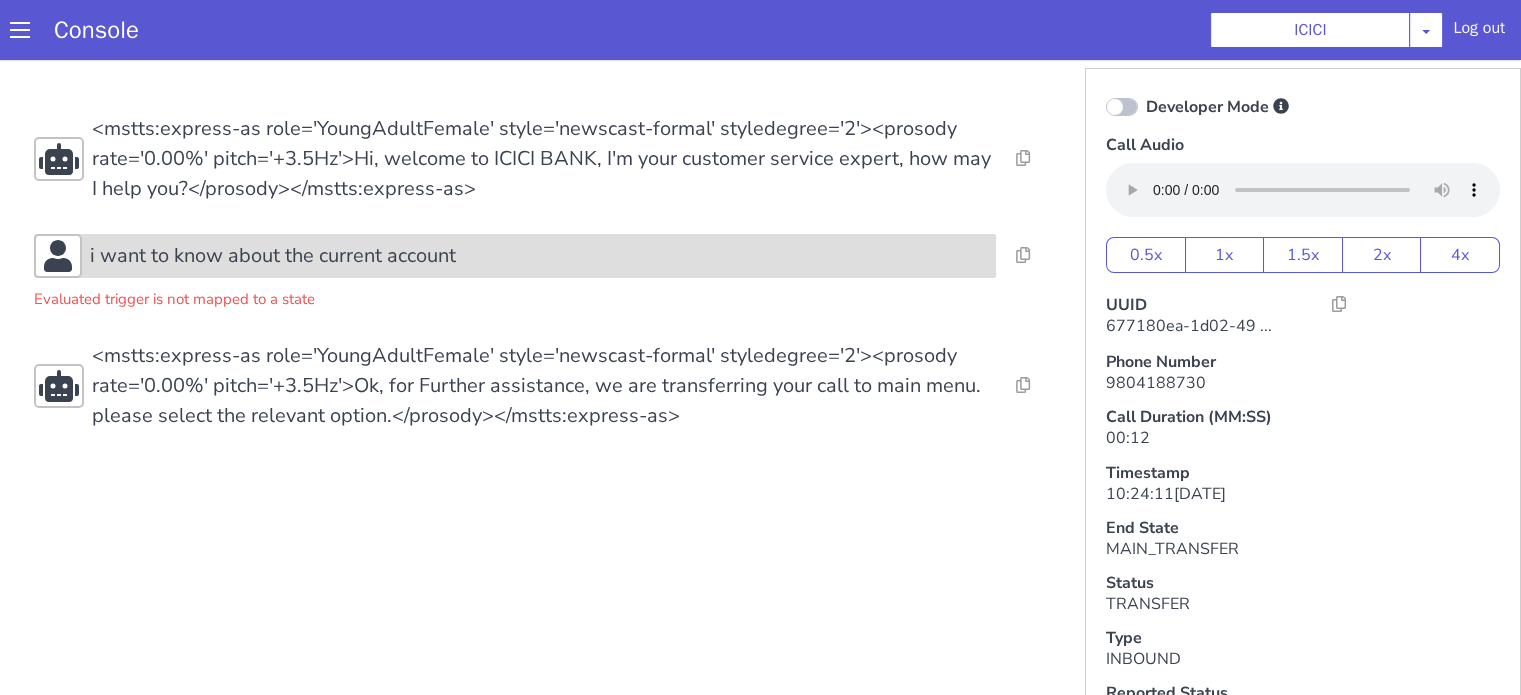 click on "i want to know about the current account" at bounding box center (273, 256) 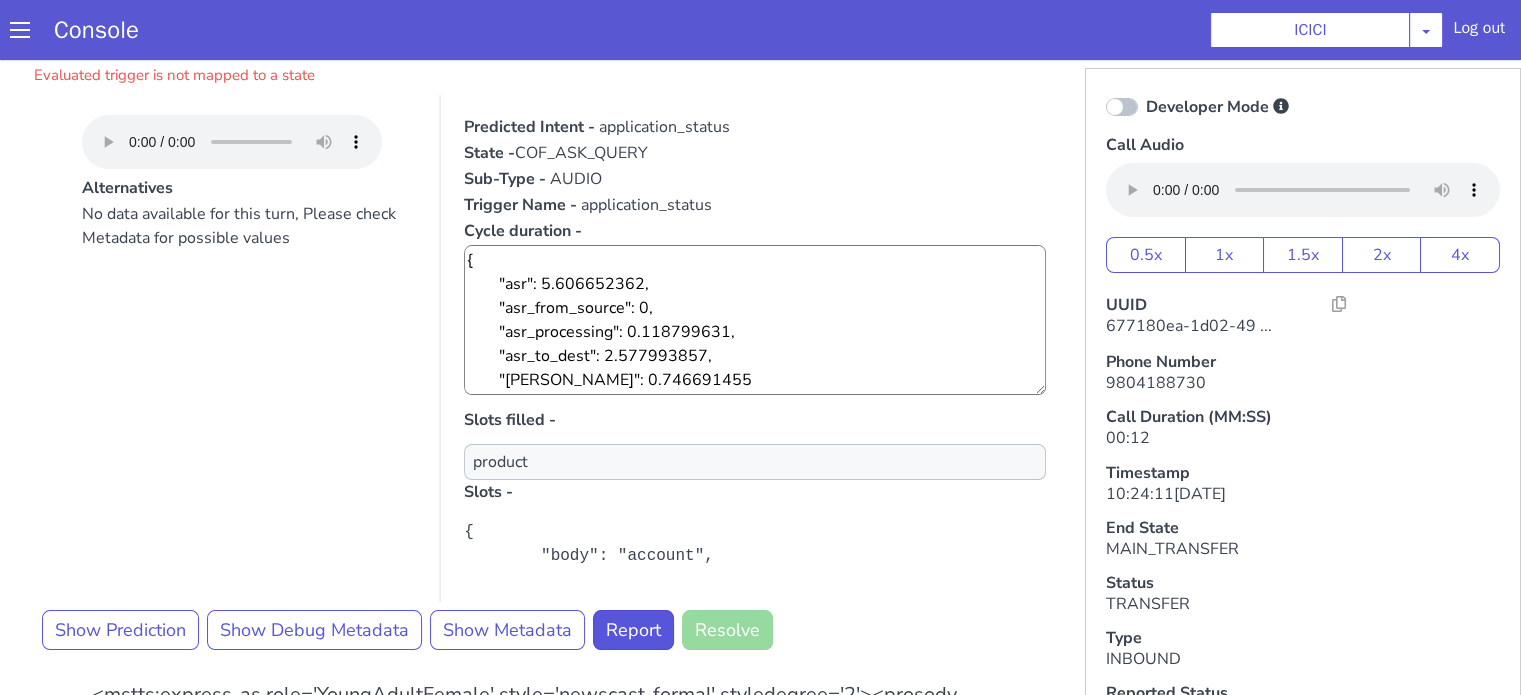 scroll, scrollTop: 300, scrollLeft: 0, axis: vertical 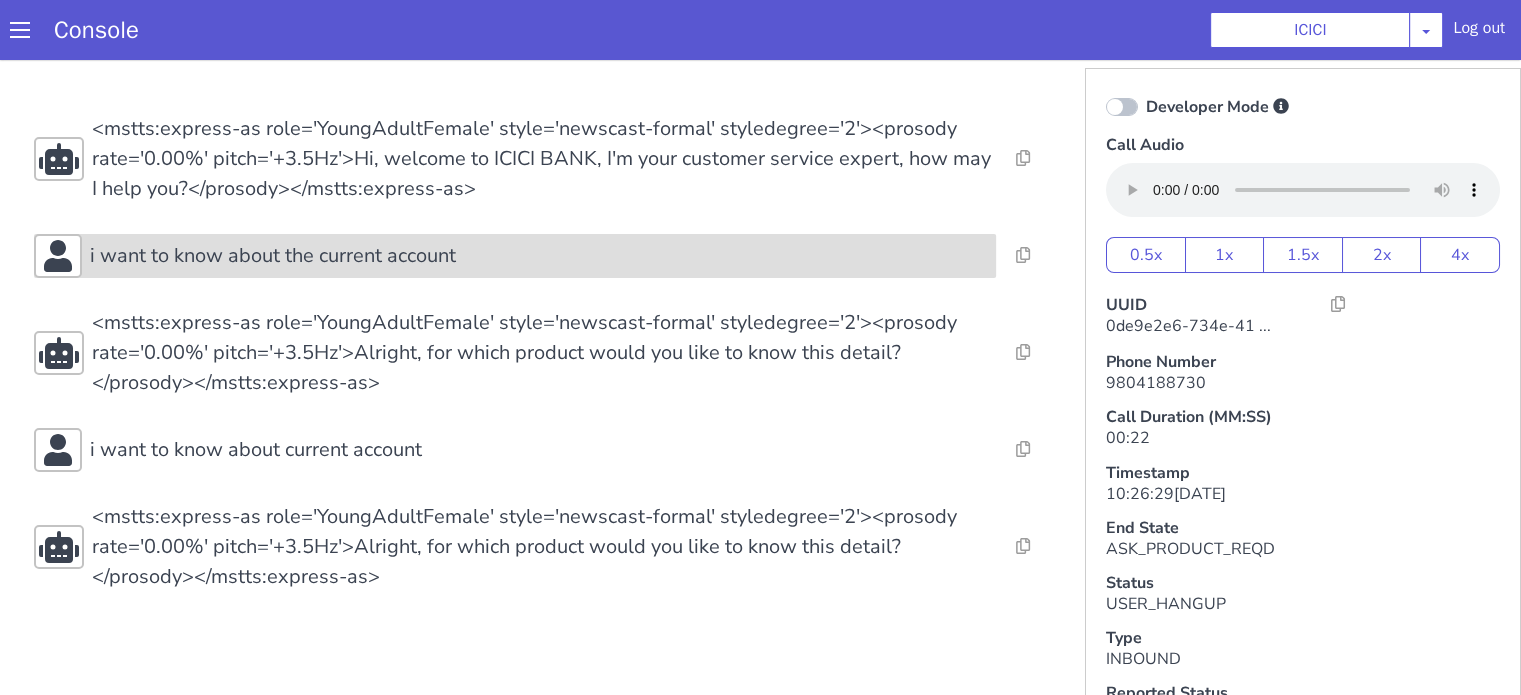 click on "i want to know about the current account" at bounding box center (868, -252) 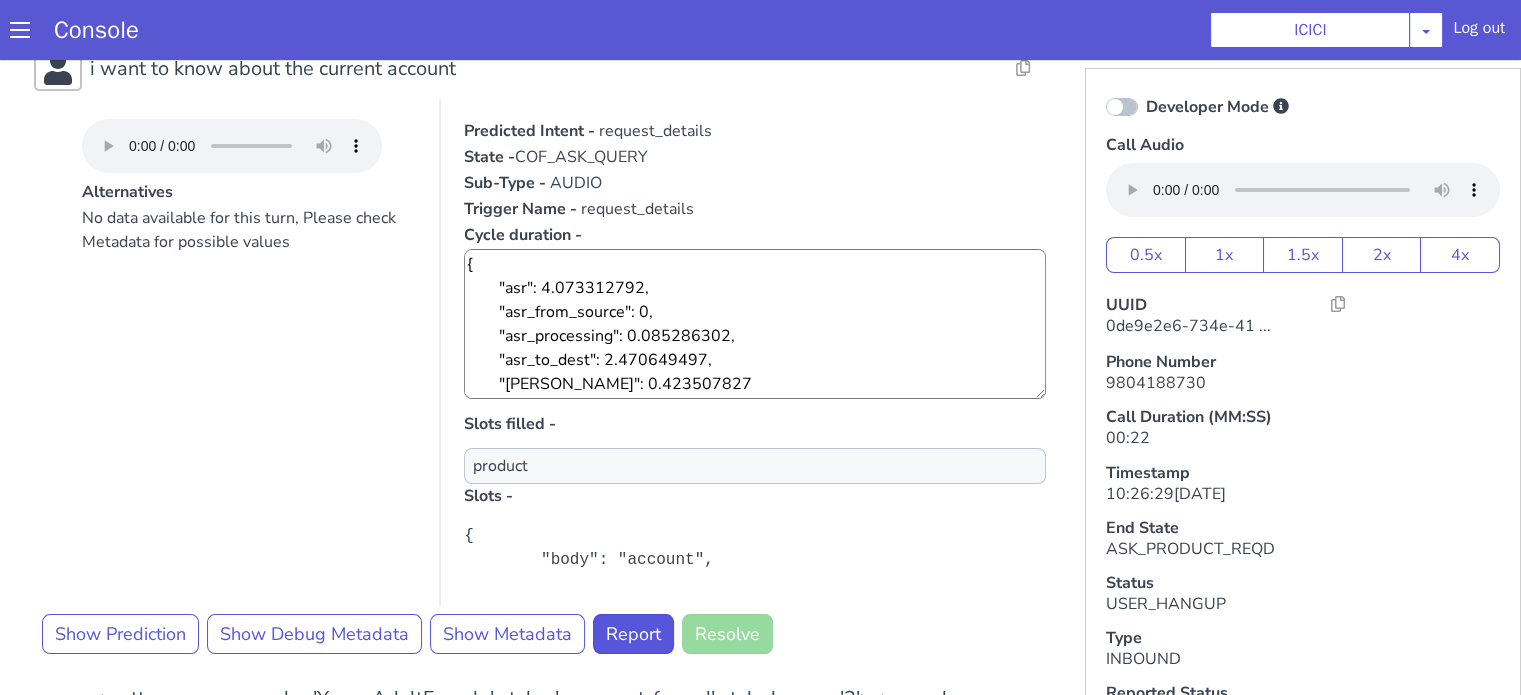 scroll, scrollTop: 200, scrollLeft: 0, axis: vertical 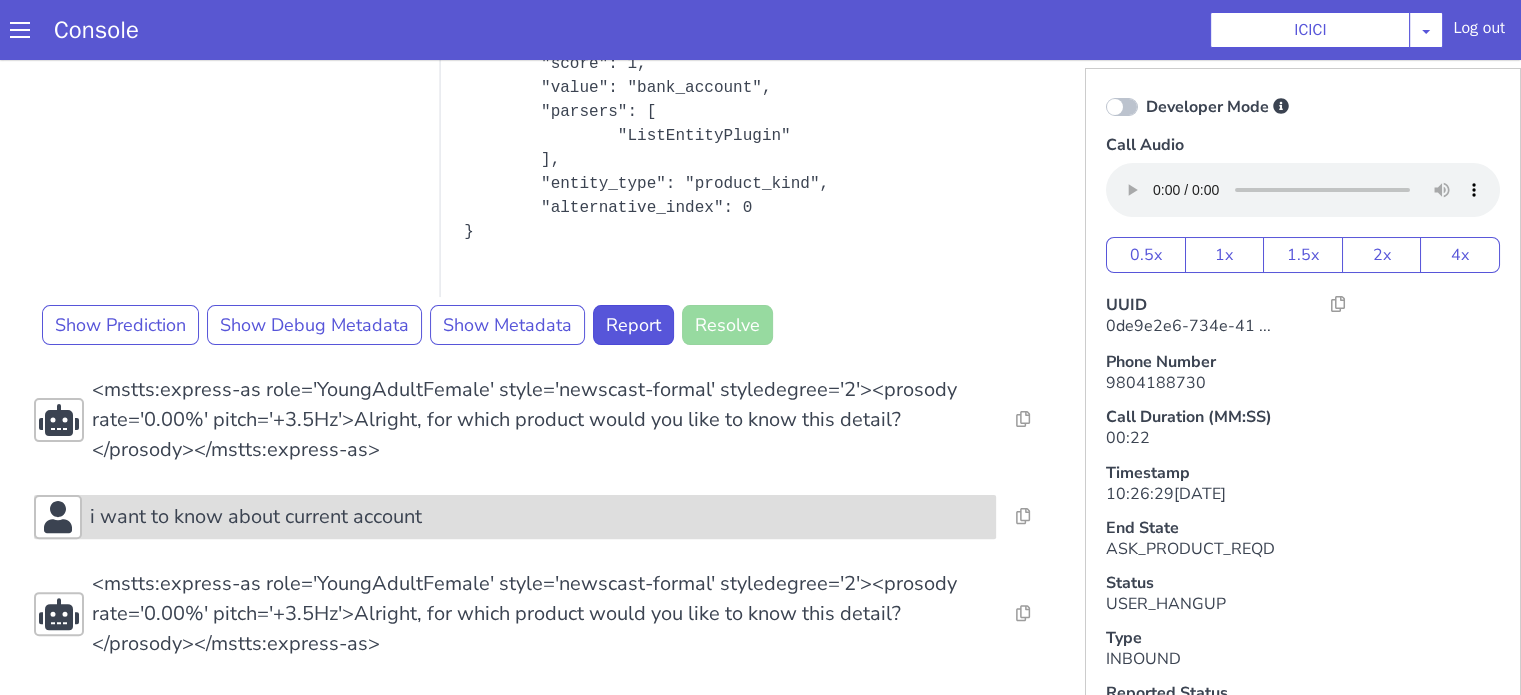click on "i want to know about current account" at bounding box center (1492, 1463) 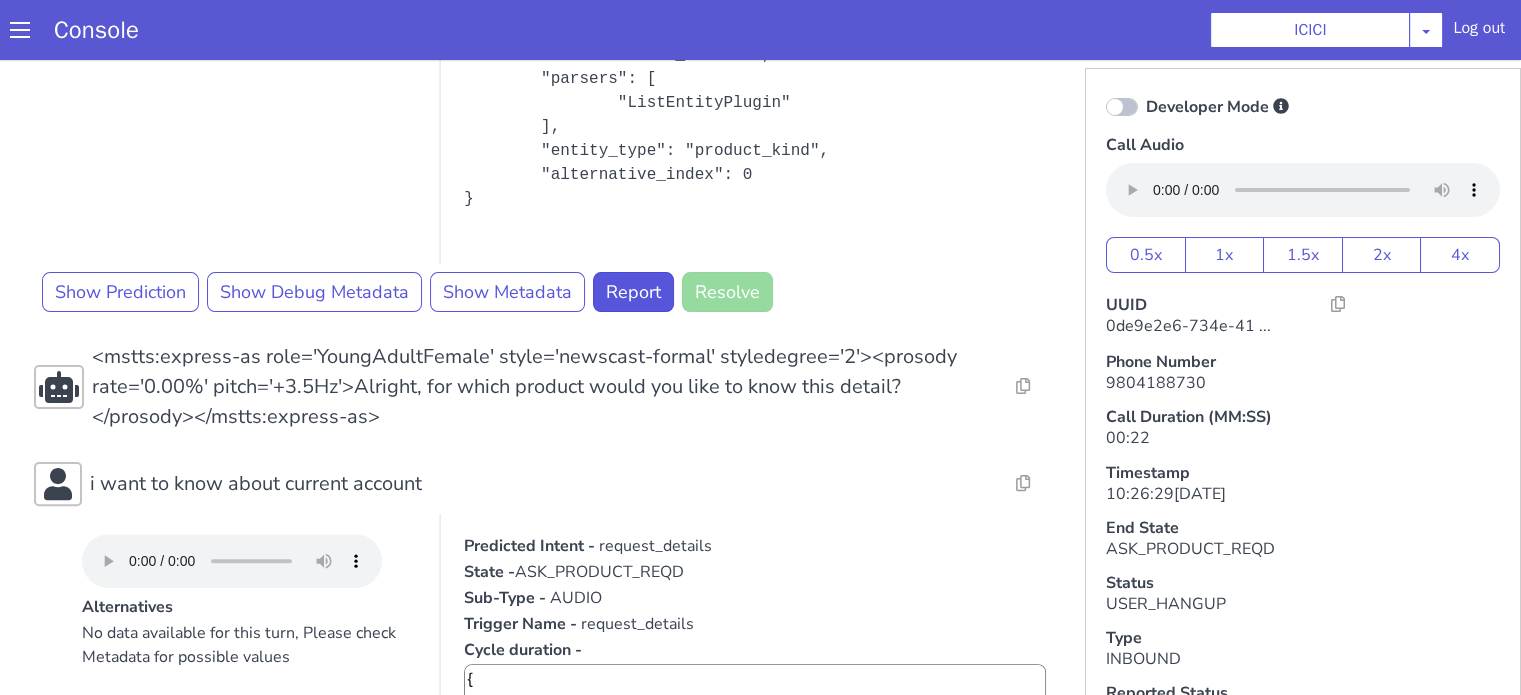 scroll, scrollTop: 896, scrollLeft: 0, axis: vertical 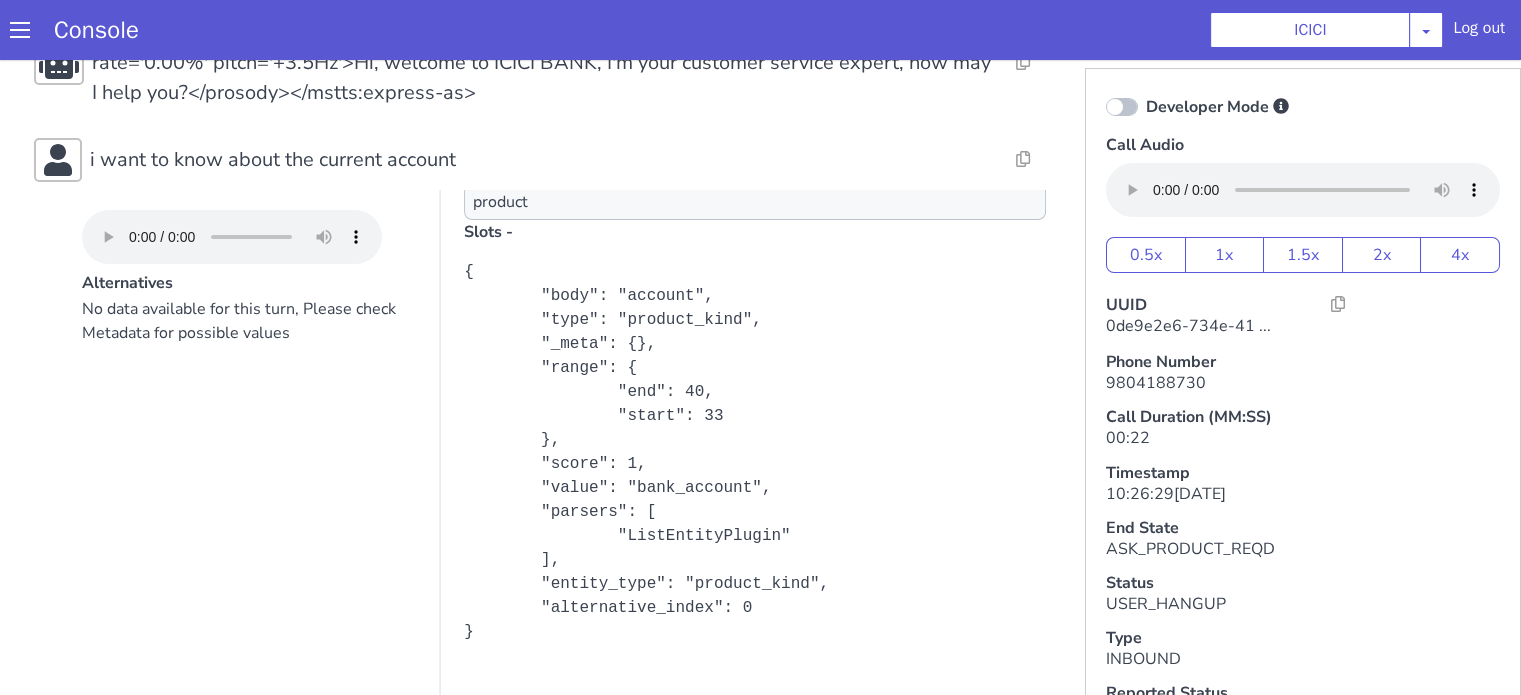click on "Developer Mode" at bounding box center [2752, -37] 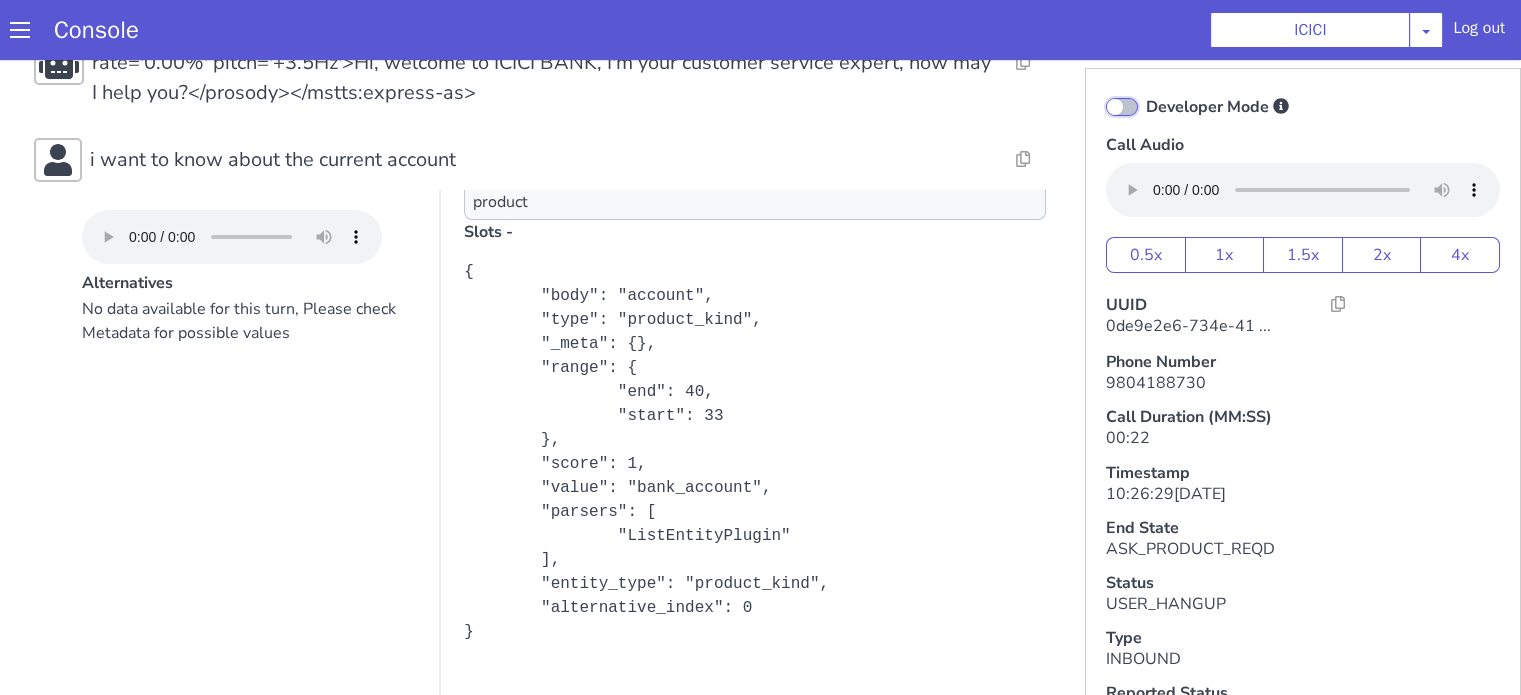 click on "Developer Mode" at bounding box center [1106, 524] 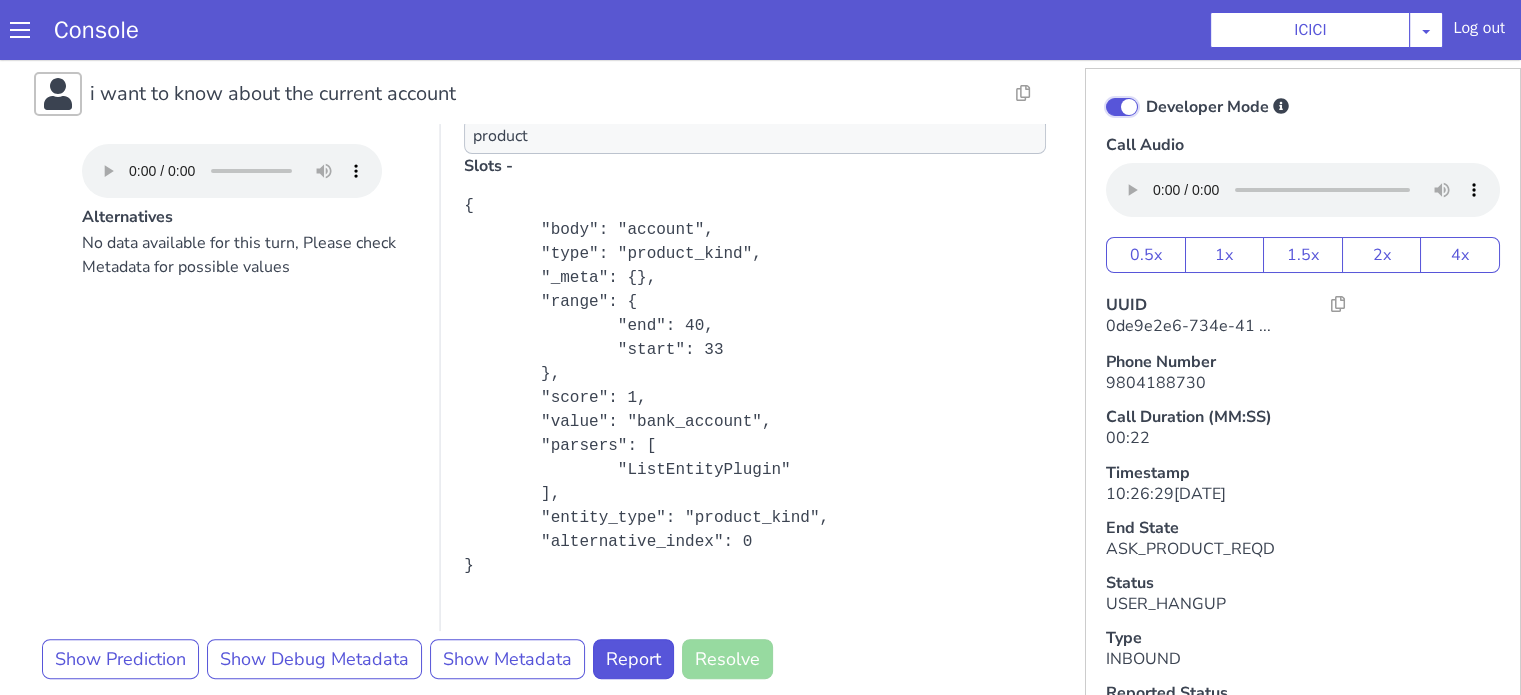 scroll, scrollTop: 552, scrollLeft: 0, axis: vertical 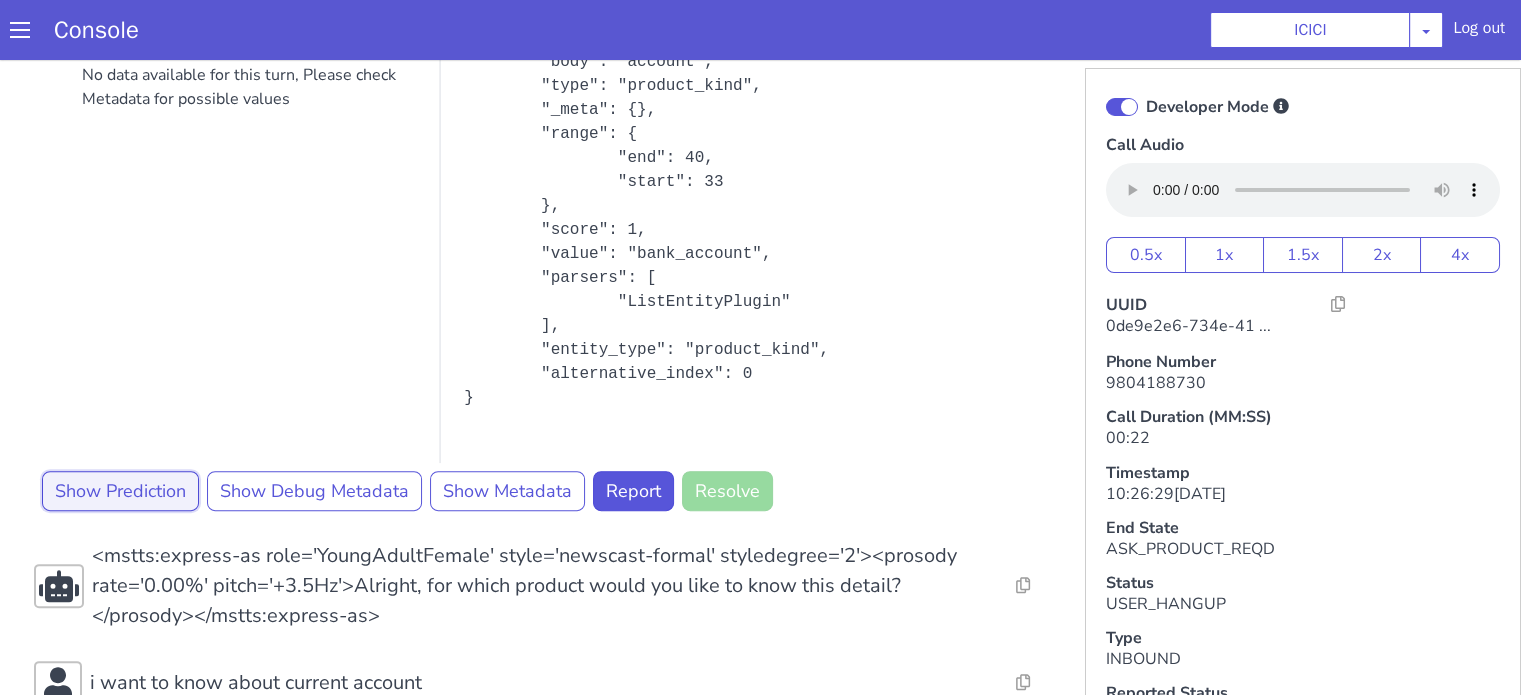 click on "Show Prediction" at bounding box center (1234, 47) 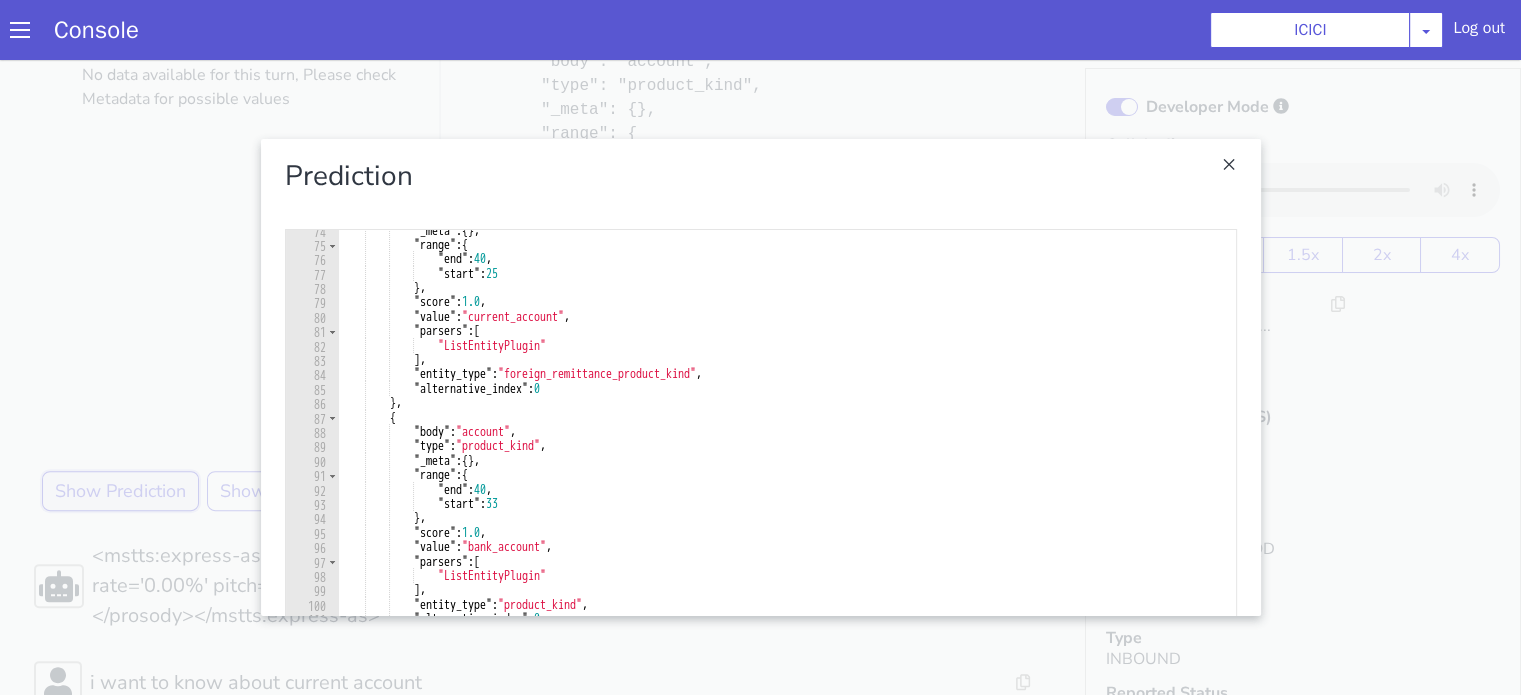 scroll, scrollTop: 1056, scrollLeft: 0, axis: vertical 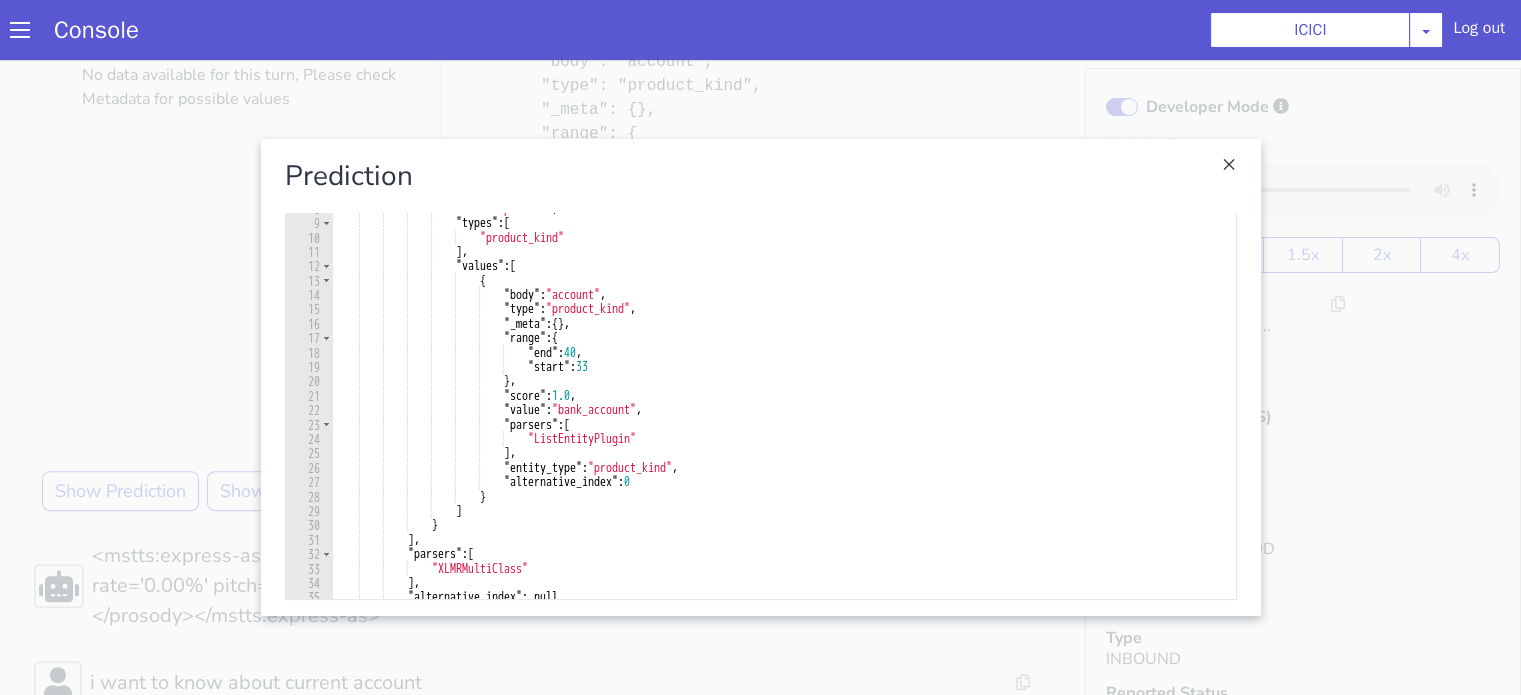click at bounding box center (965, 1259) 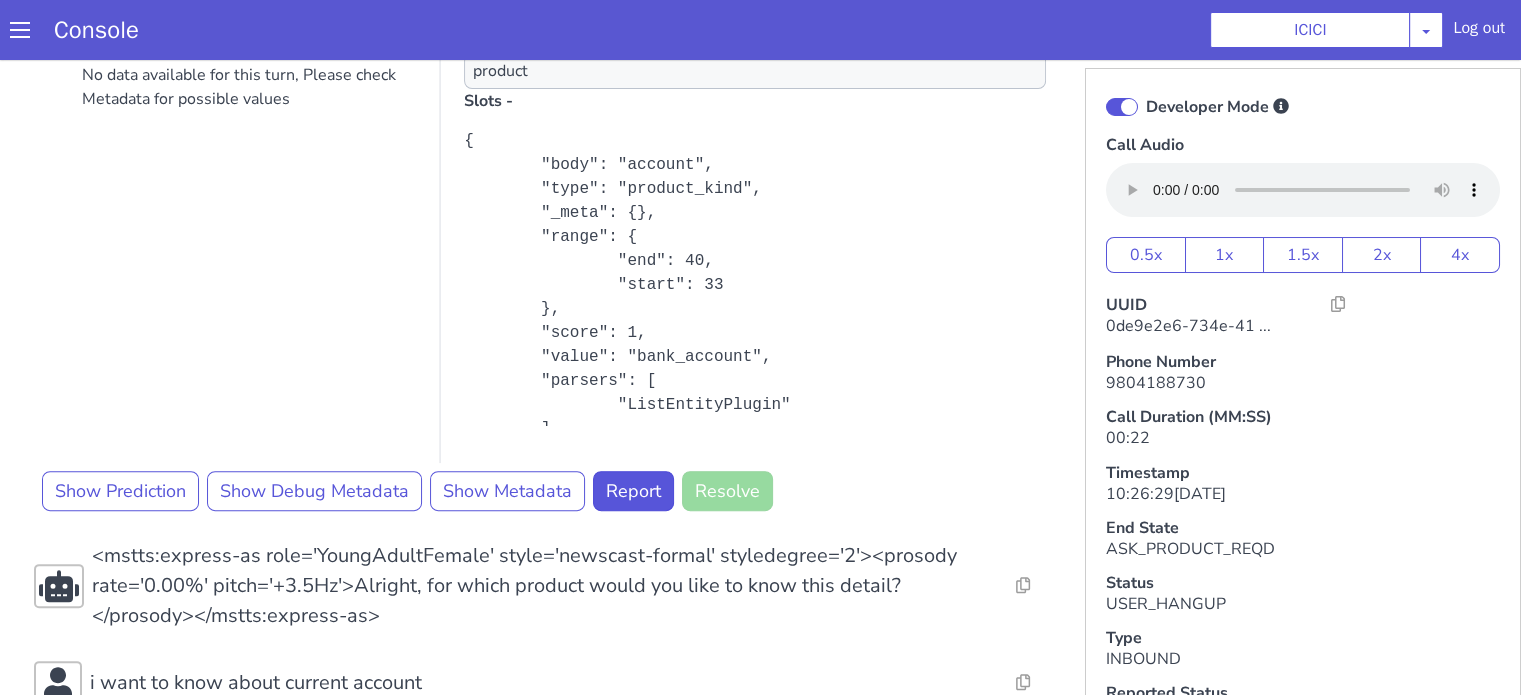 scroll, scrollTop: 169, scrollLeft: 0, axis: vertical 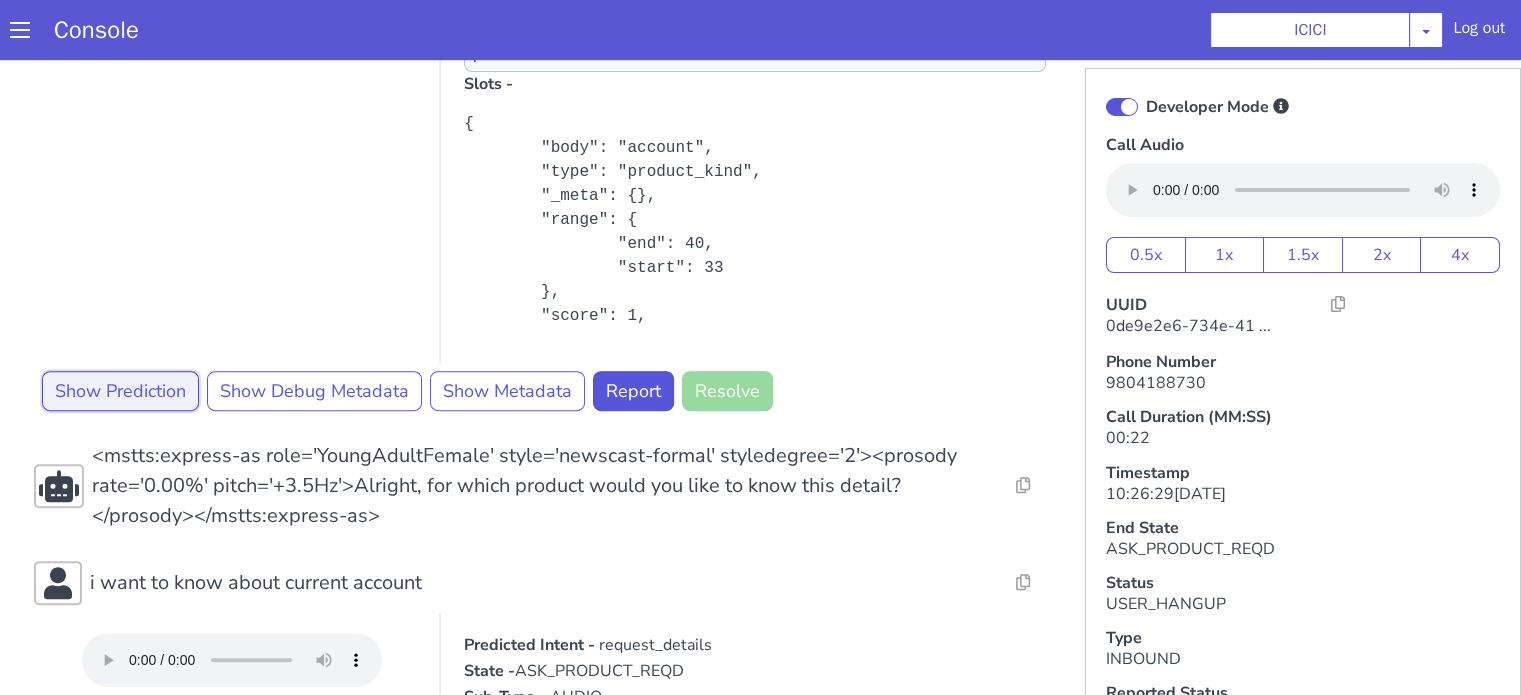 click on "Show Prediction" at bounding box center [1546, 1145] 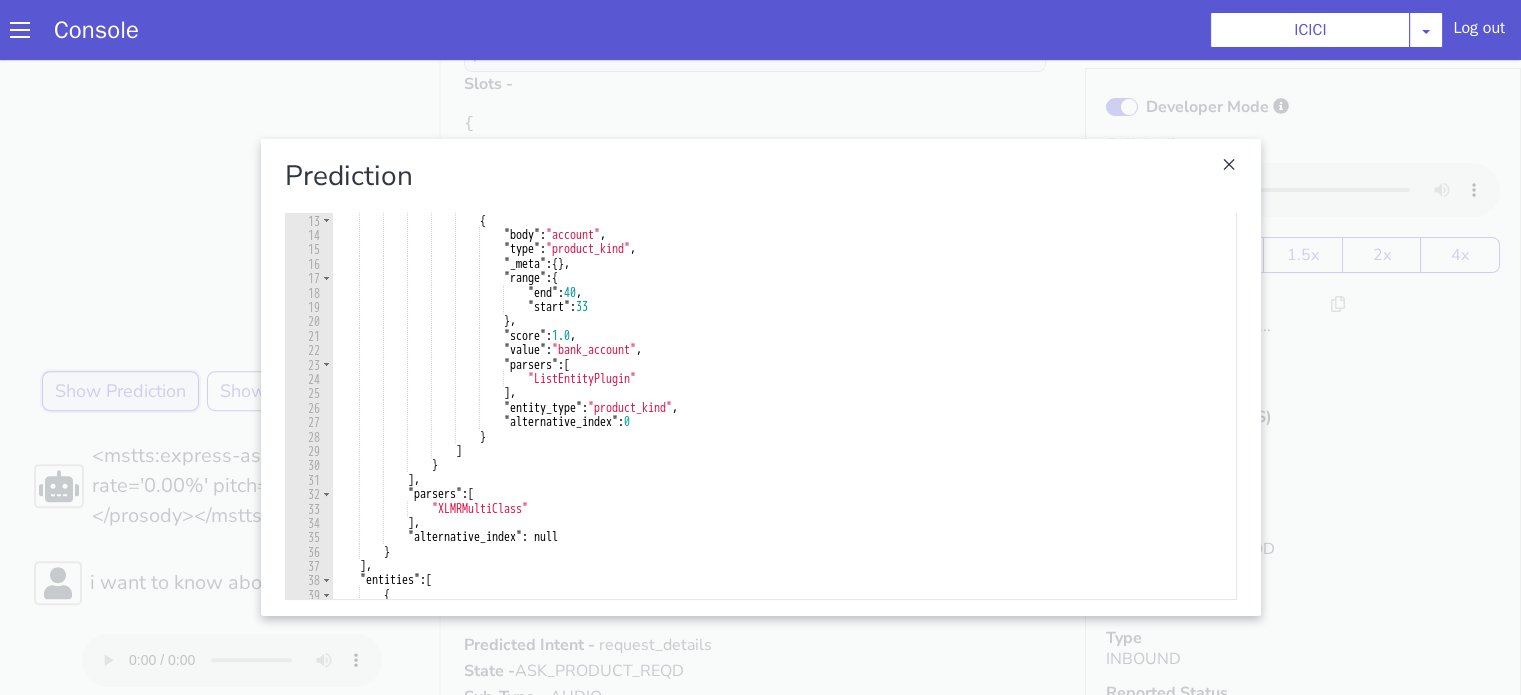 scroll, scrollTop: 180, scrollLeft: 0, axis: vertical 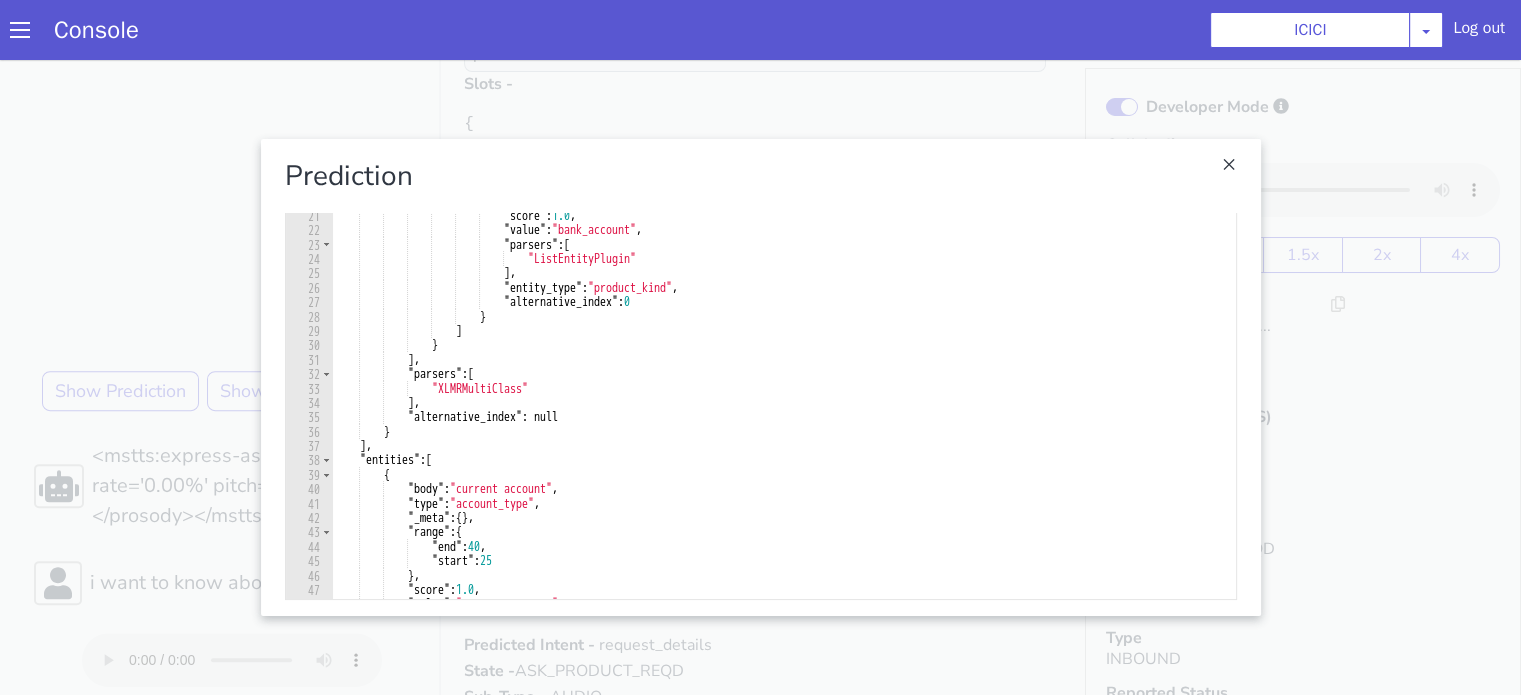 click at bounding box center [1557, 1476] 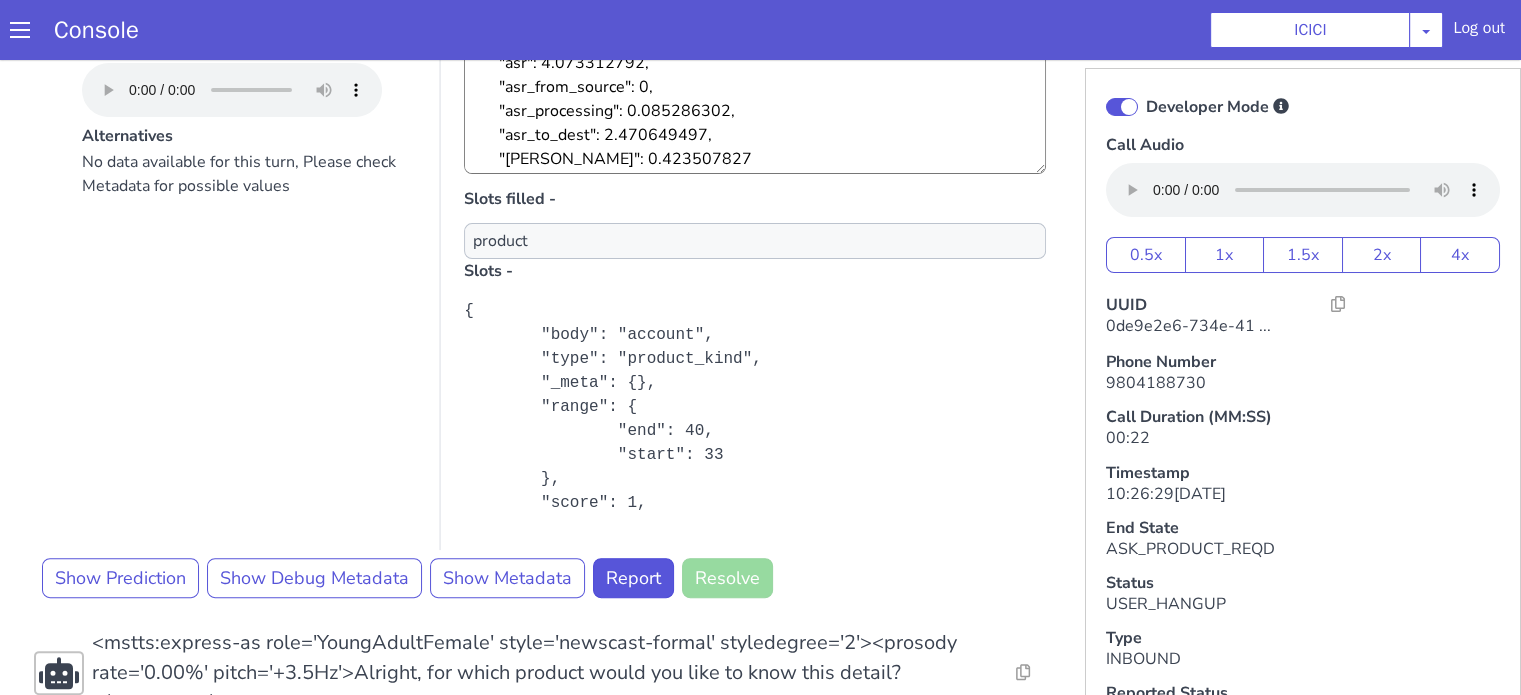 scroll, scrollTop: 352, scrollLeft: 0, axis: vertical 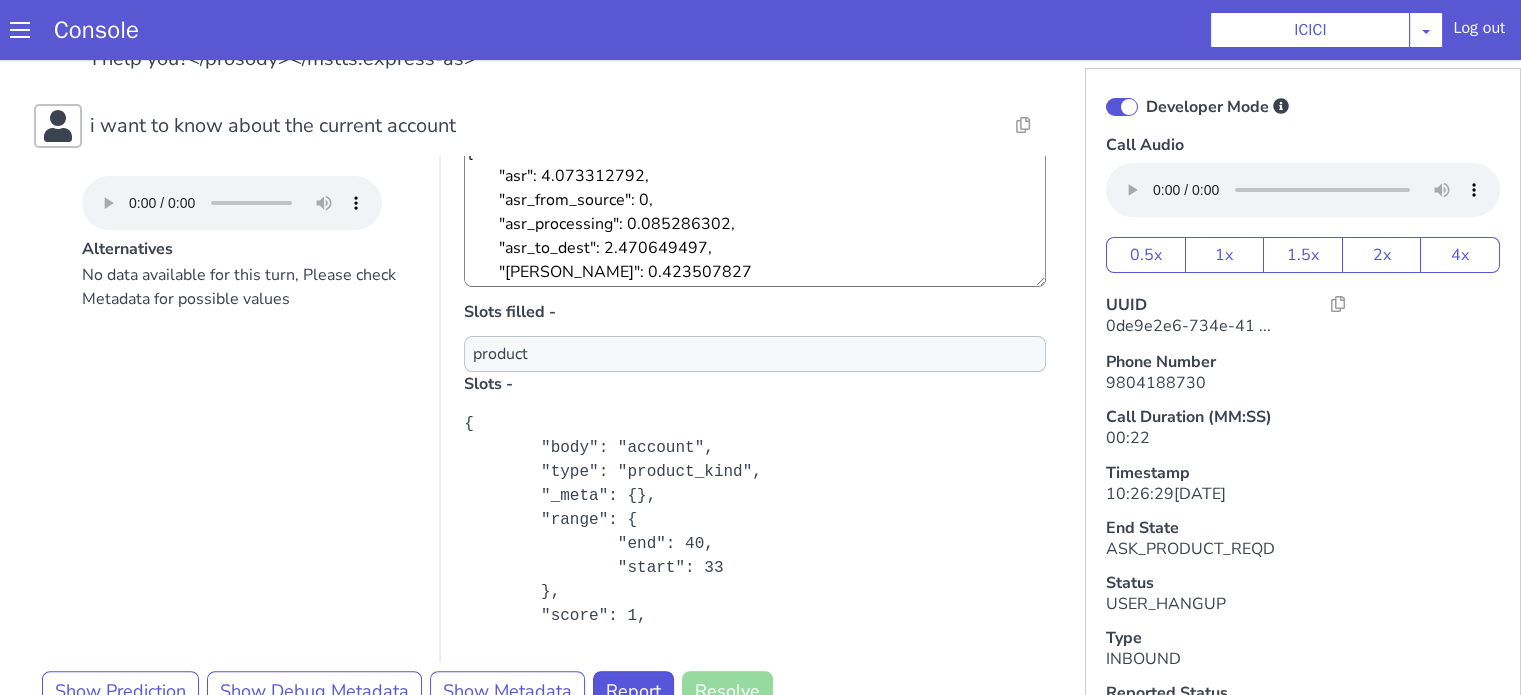 drag, startPoint x: 2604, startPoint y: 684, endPoint x: 2578, endPoint y: 709, distance: 36.069378 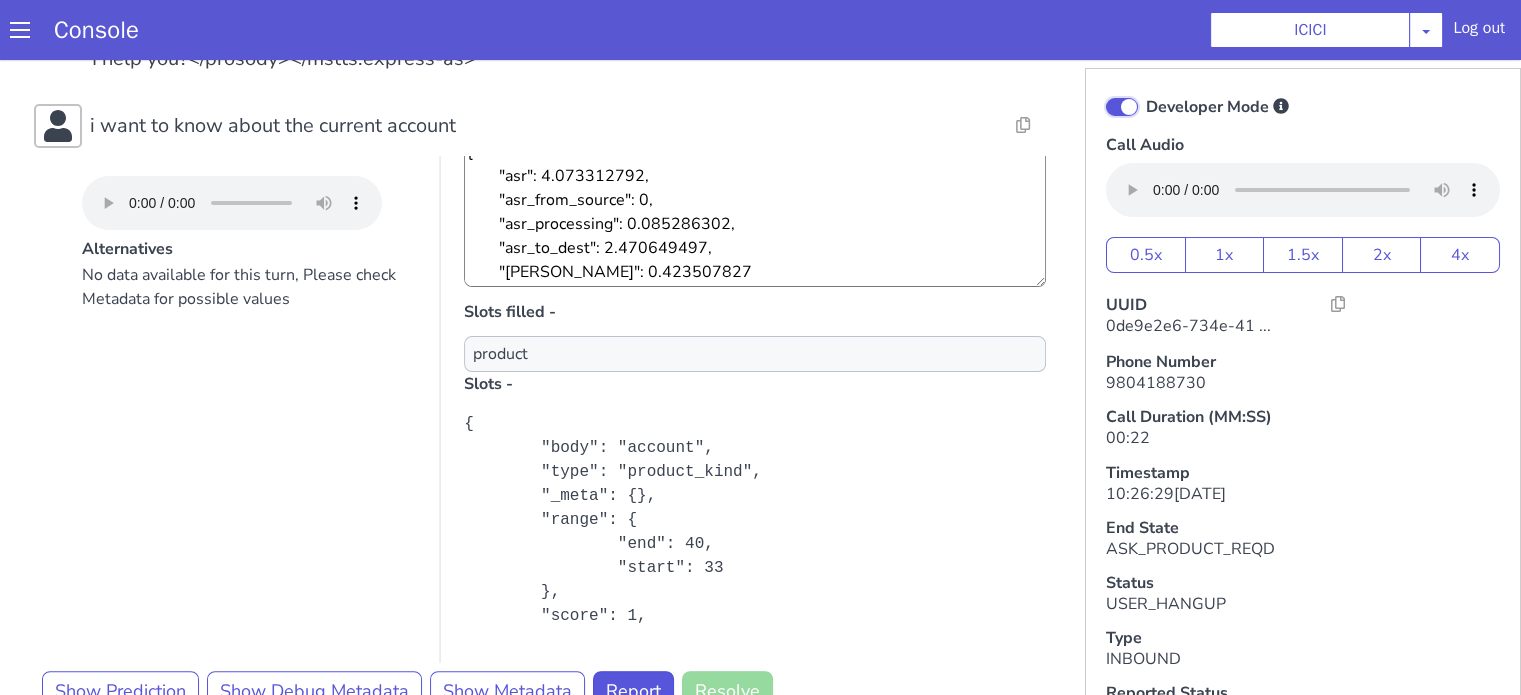 click on "Developer Mode" at bounding box center [2686, 155] 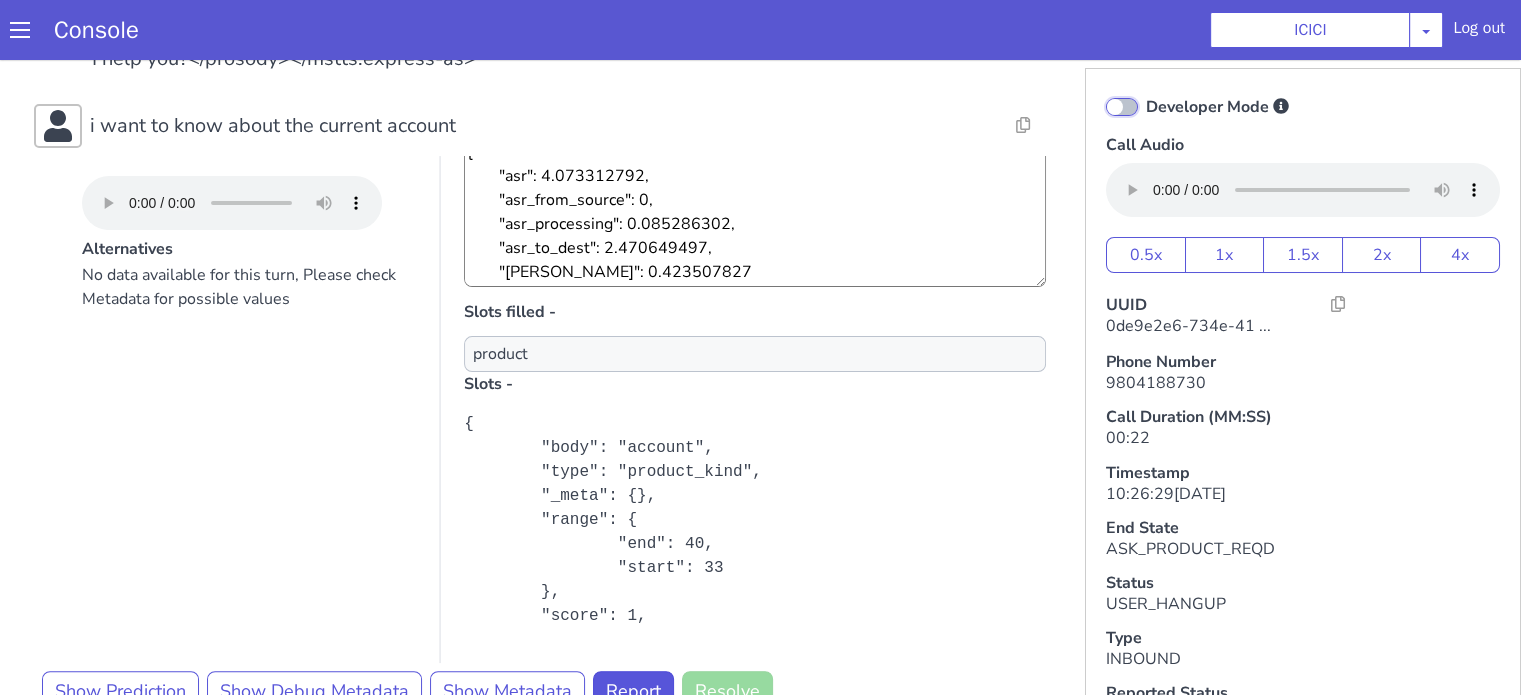checkbox on "false" 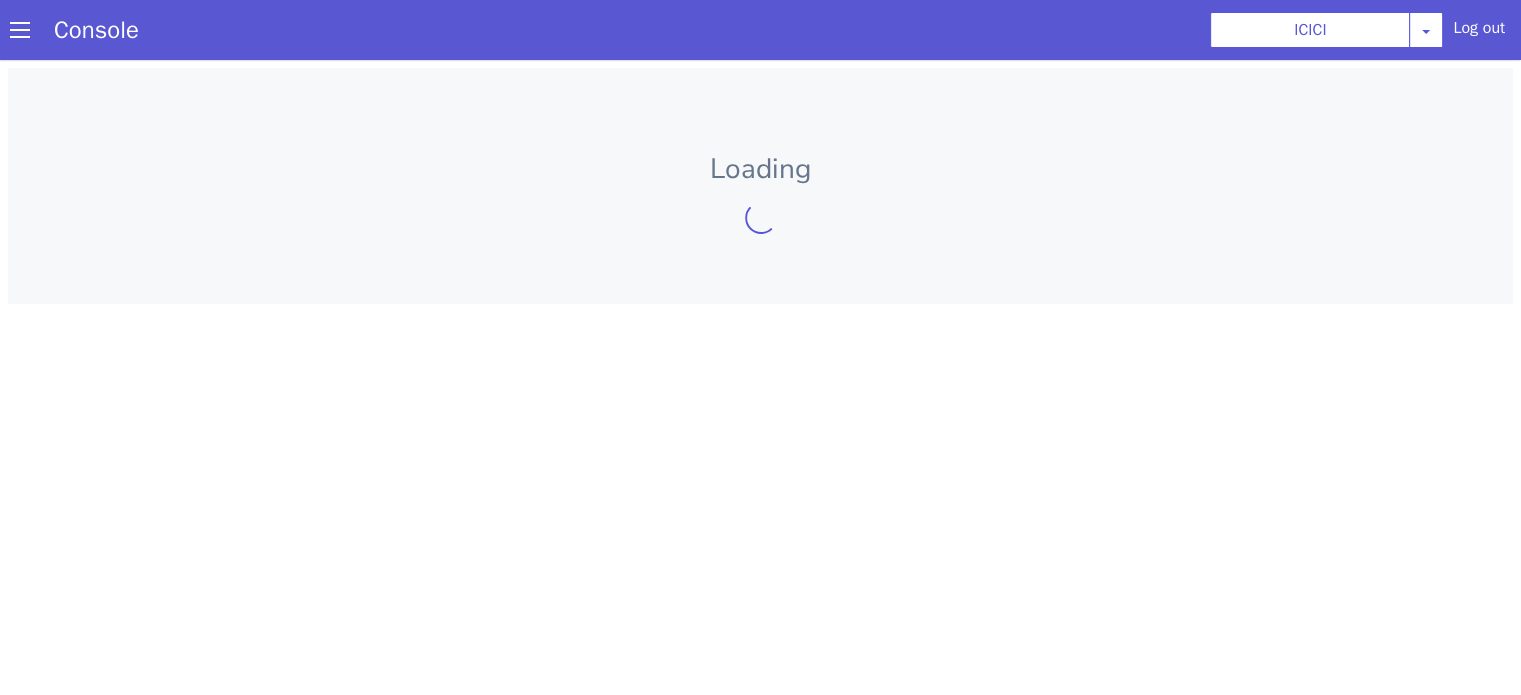 scroll, scrollTop: 0, scrollLeft: 0, axis: both 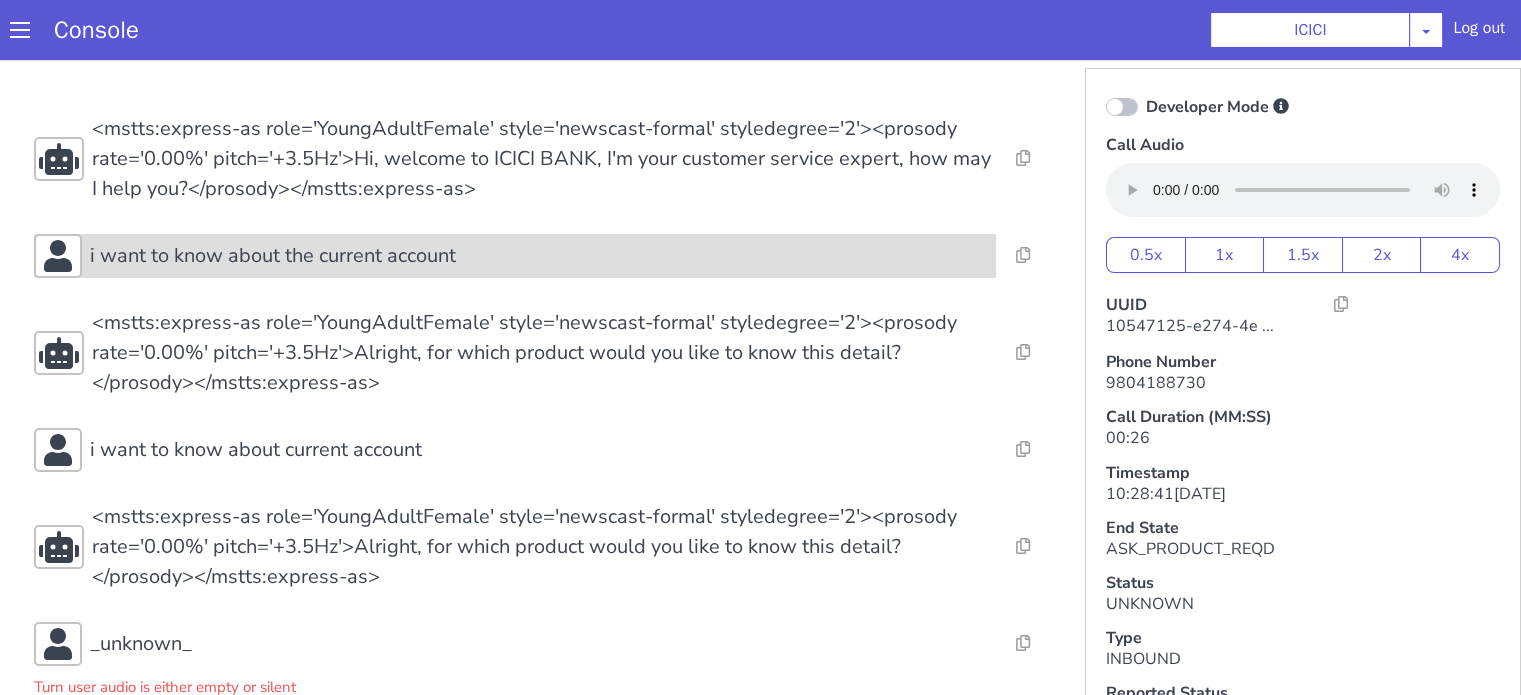 click on "i want to know about the current account" at bounding box center (539, 256) 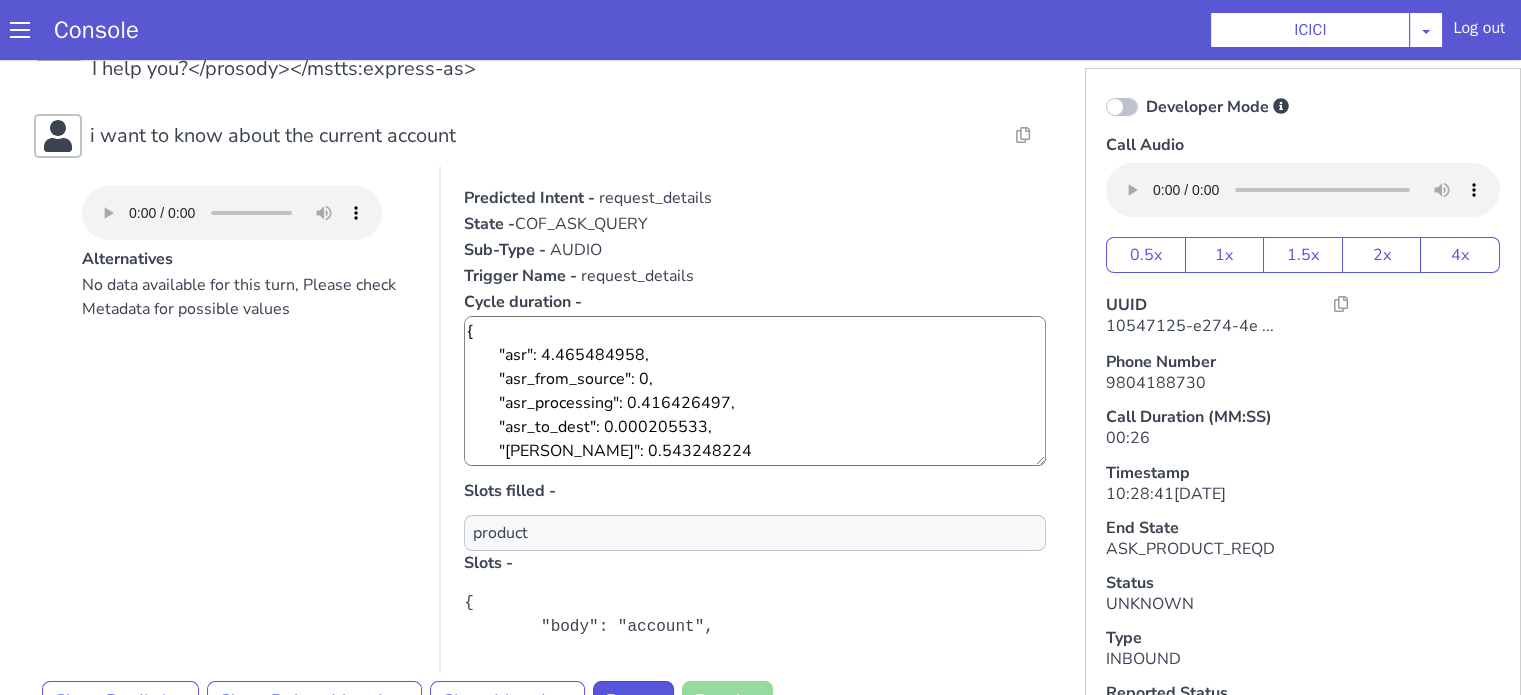 scroll, scrollTop: 200, scrollLeft: 0, axis: vertical 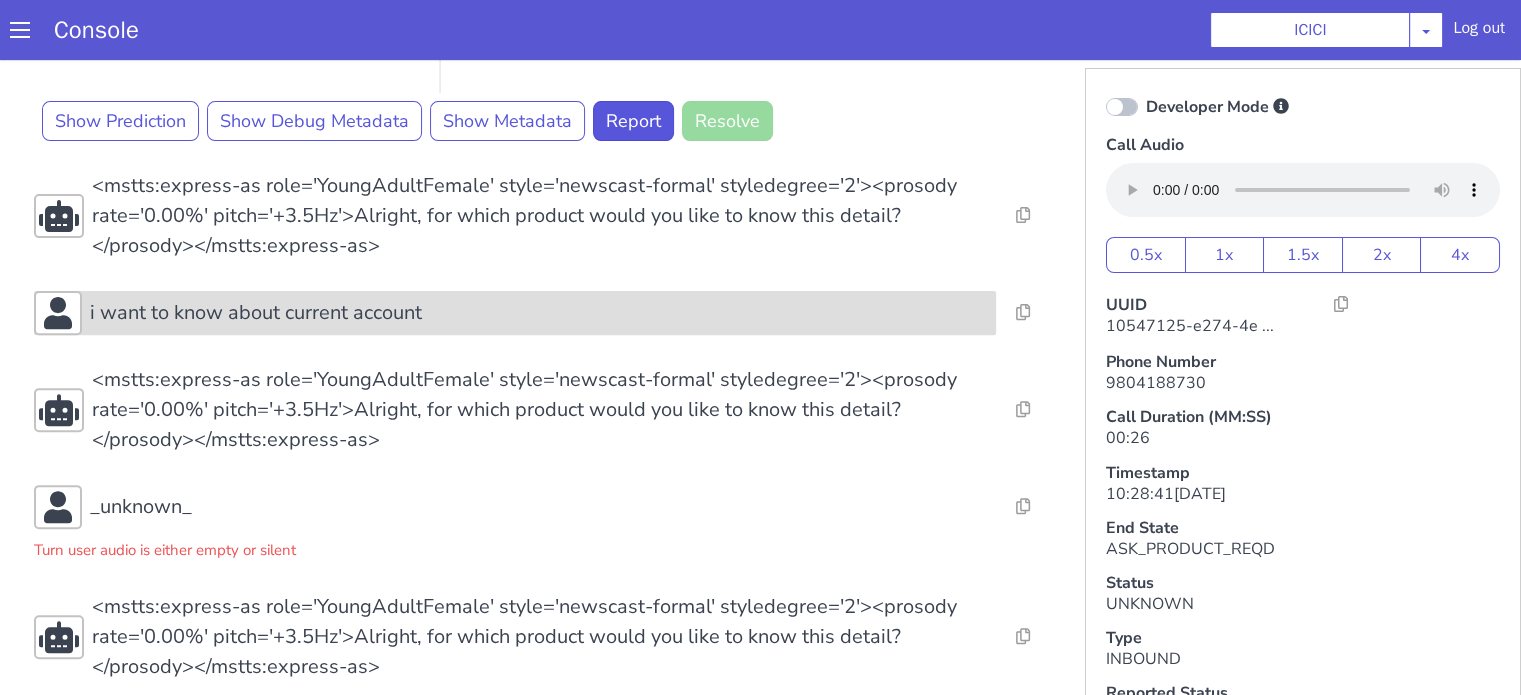click on "i want to know about current account" at bounding box center [256, 313] 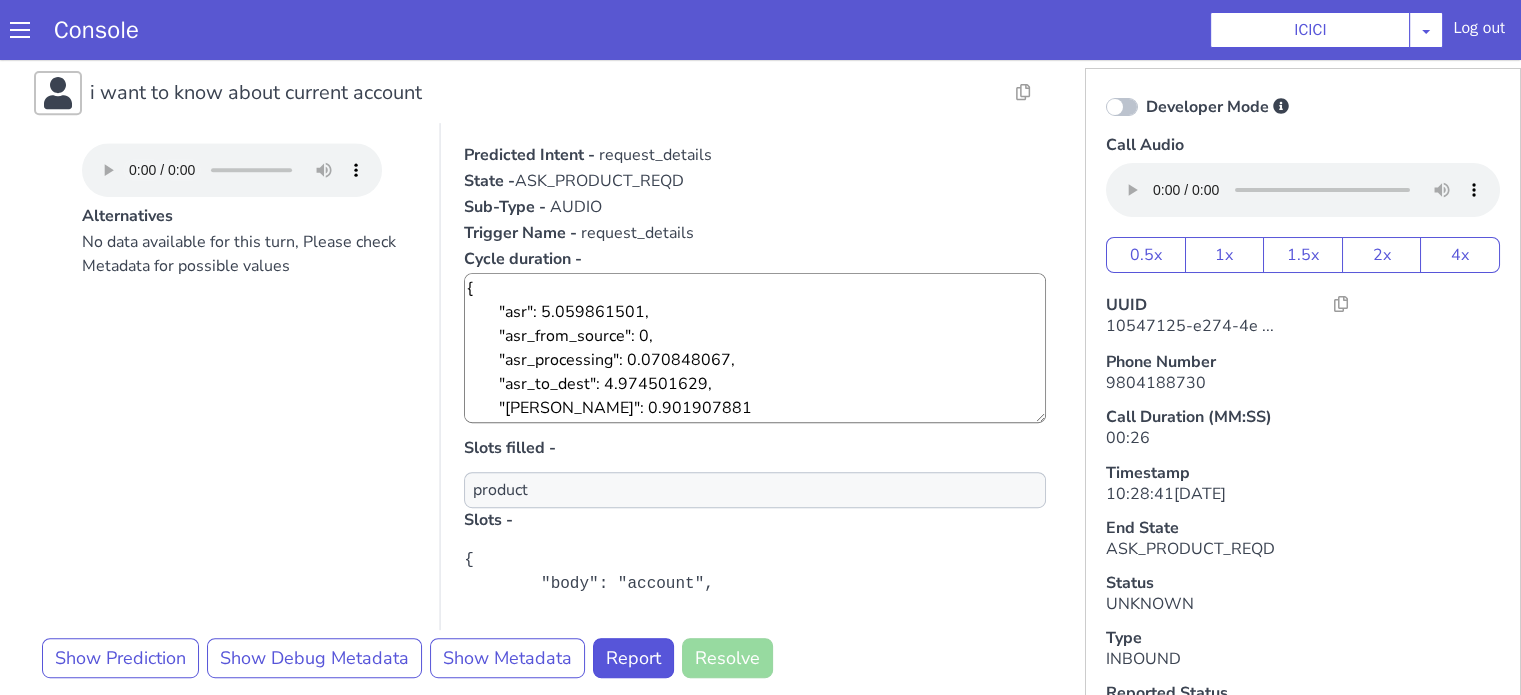 scroll, scrollTop: 1200, scrollLeft: 0, axis: vertical 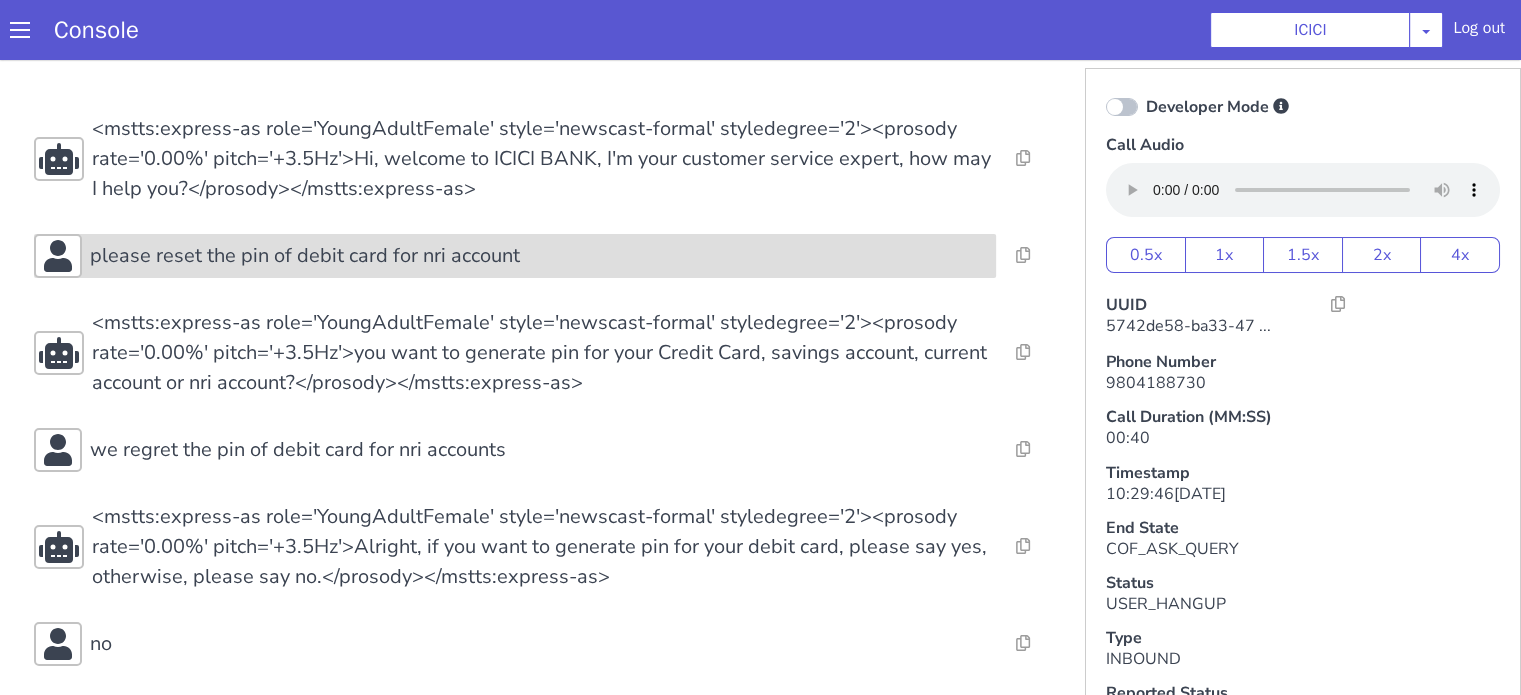 click on "please reset the pin of debit card for nri account" at bounding box center (305, 256) 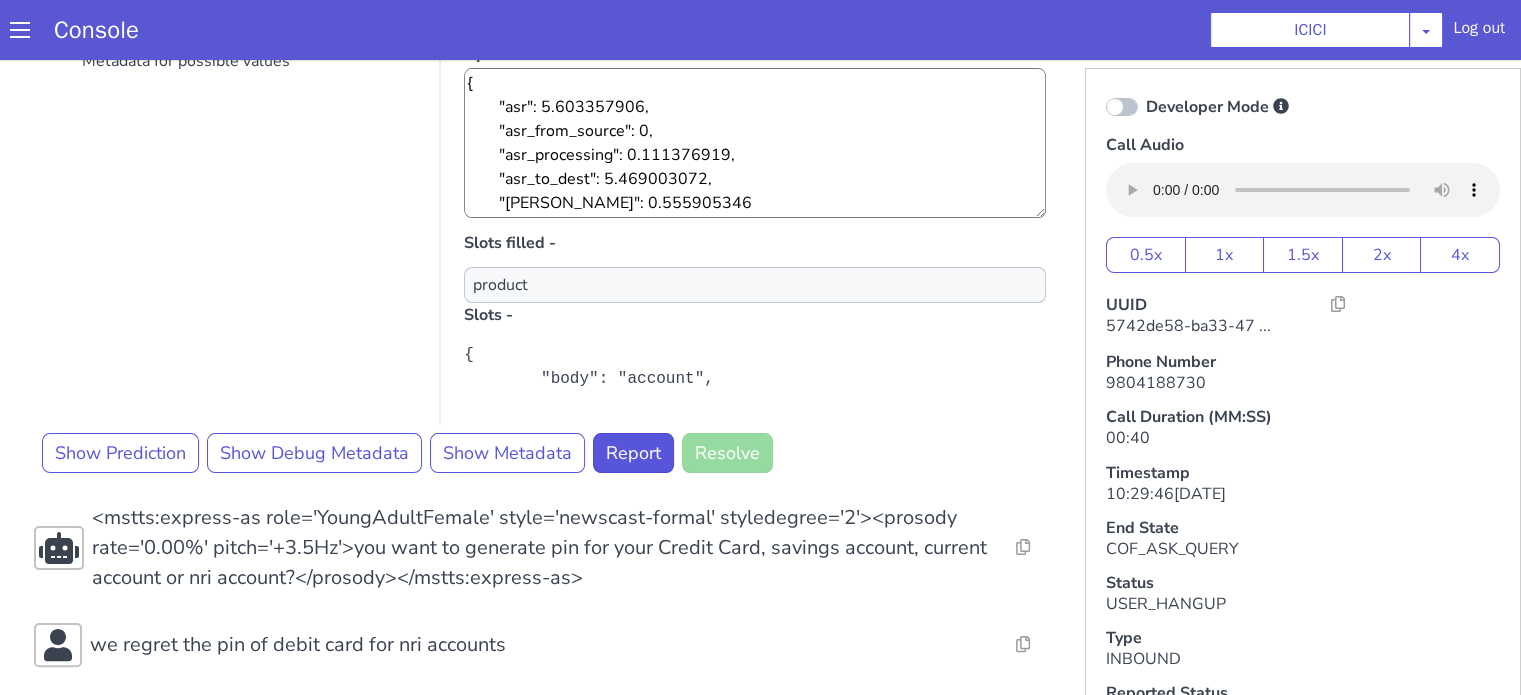 scroll, scrollTop: 400, scrollLeft: 0, axis: vertical 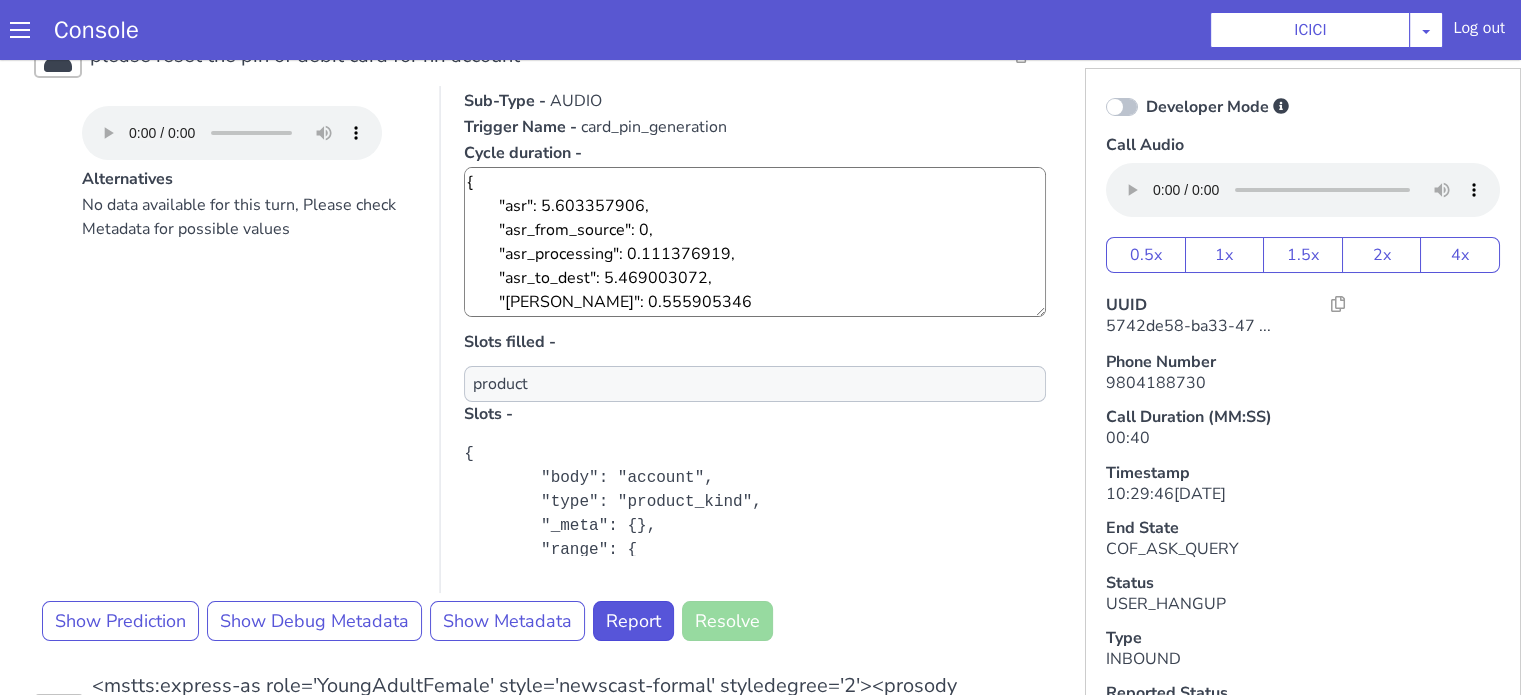 click at bounding box center [1122, 107] 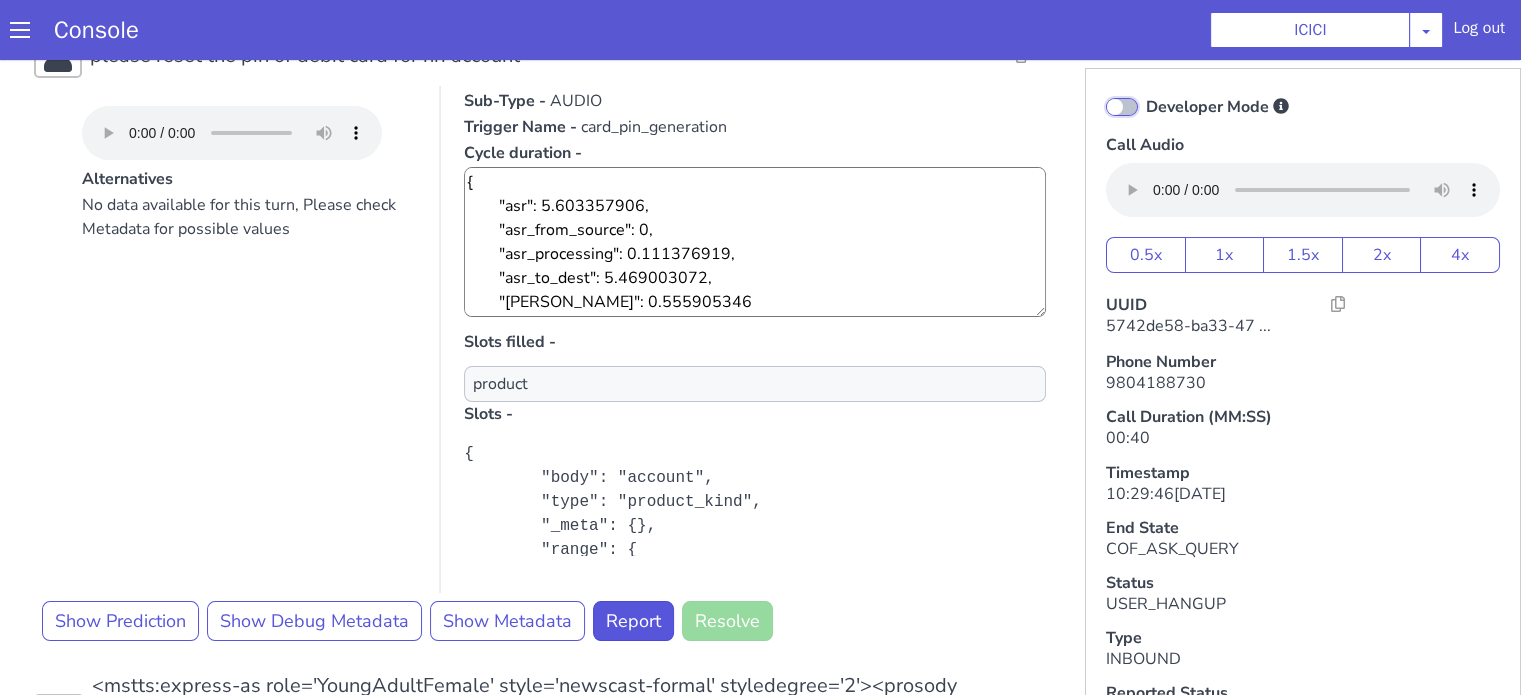 click on "Developer Mode" at bounding box center [1145, 94] 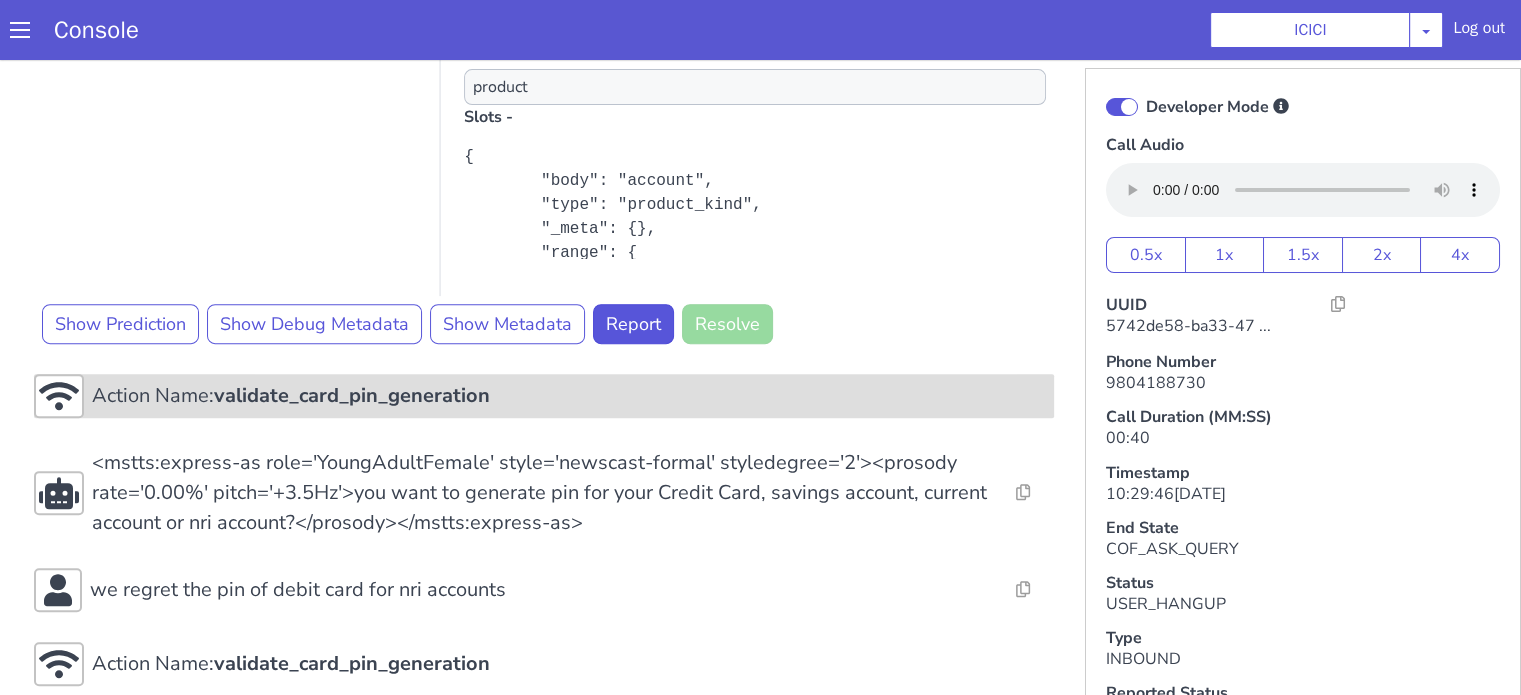 click on "validate_card_pin_generation" at bounding box center (352, 395) 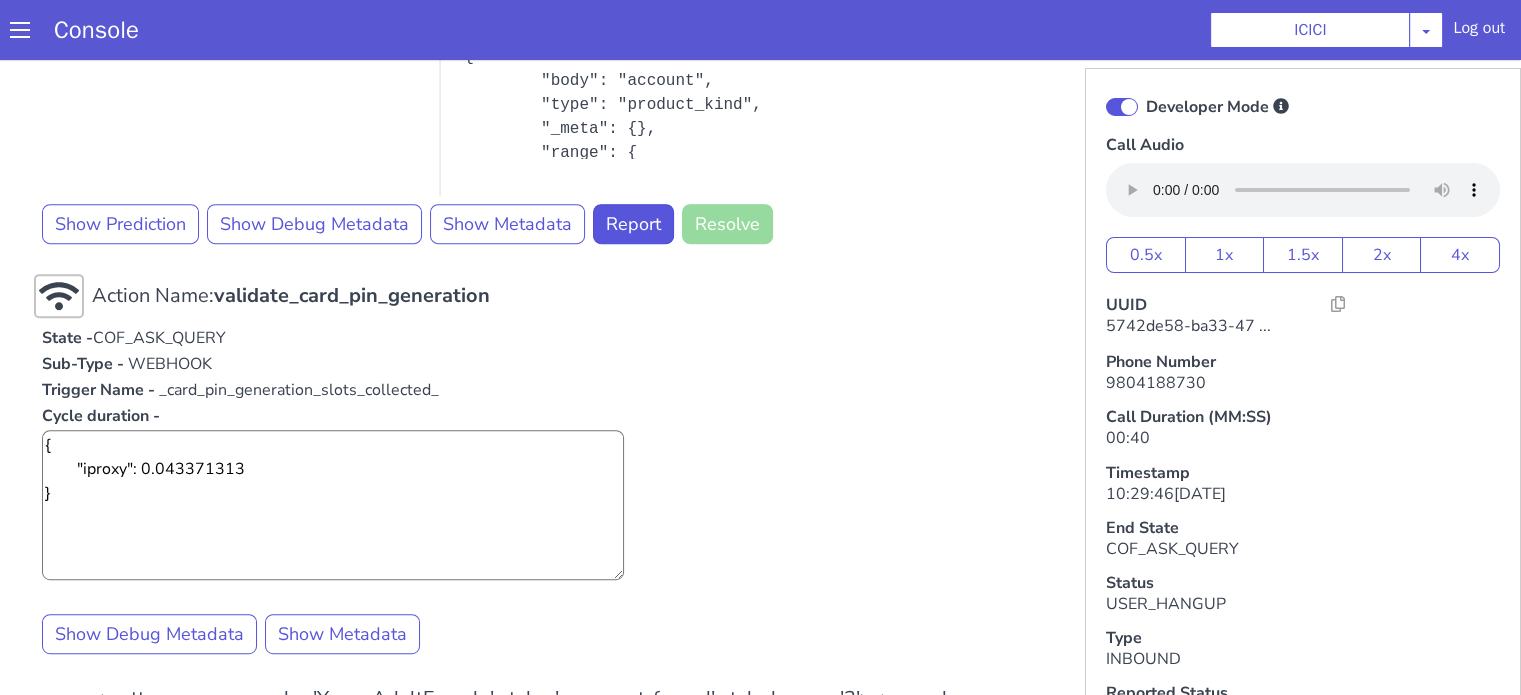 scroll, scrollTop: 1219, scrollLeft: 0, axis: vertical 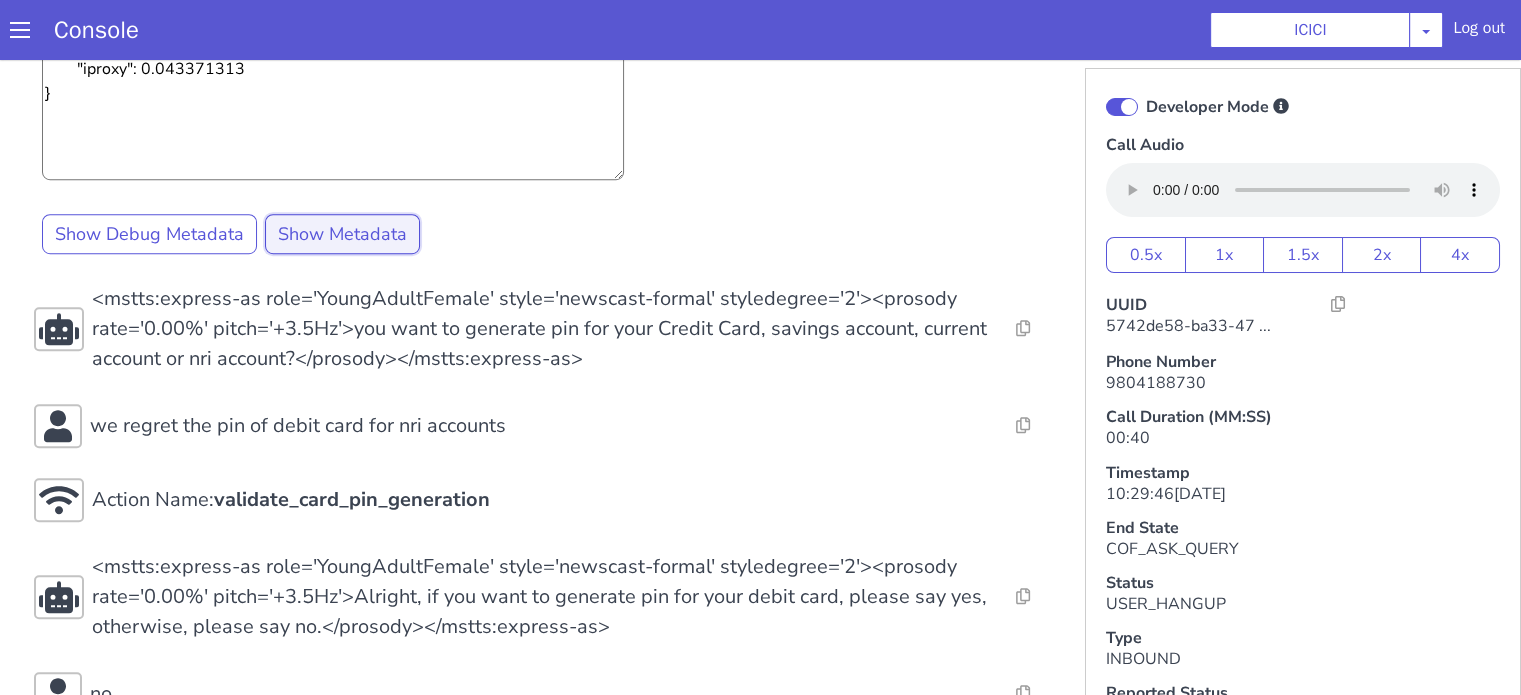 click on "Show Metadata" at bounding box center (342, 234) 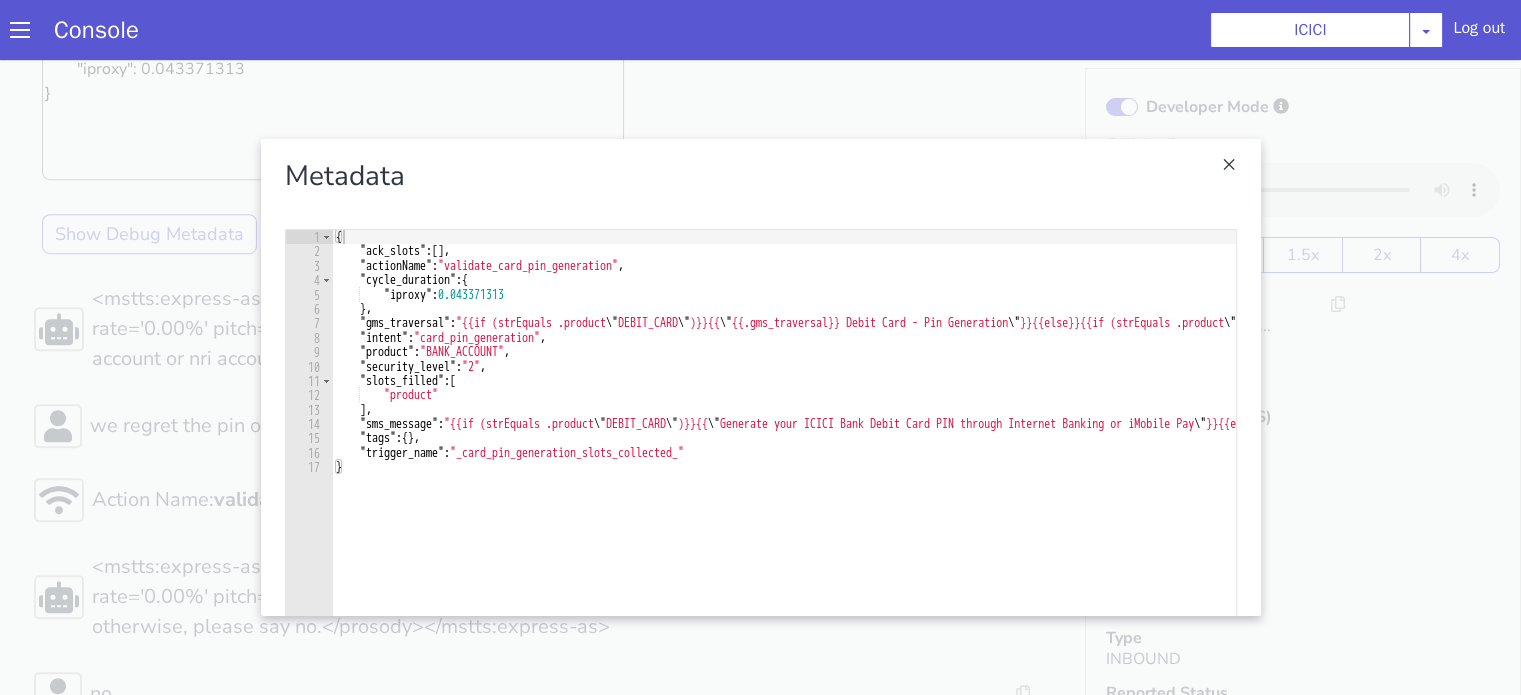 click at bounding box center (760, 377) 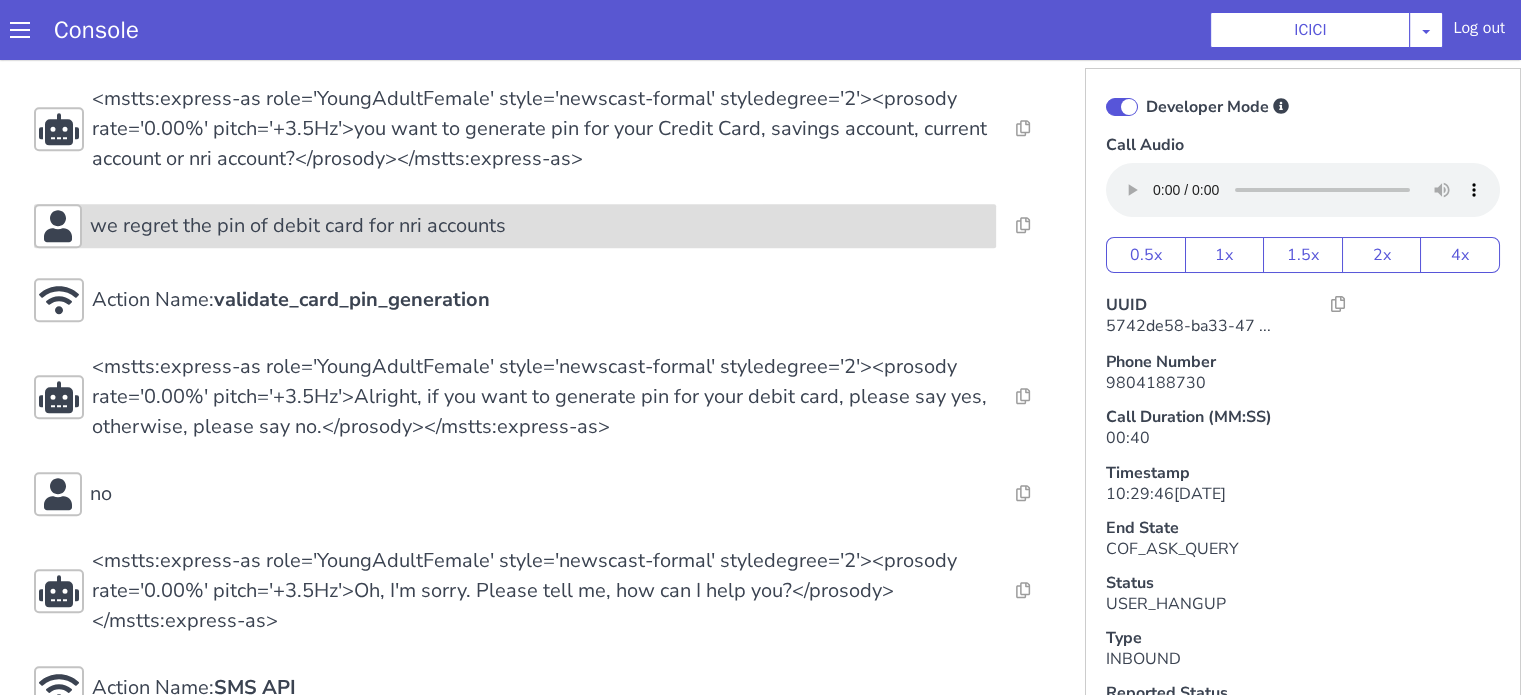 click on "we regret the pin of debit card for nri accounts" at bounding box center [298, 226] 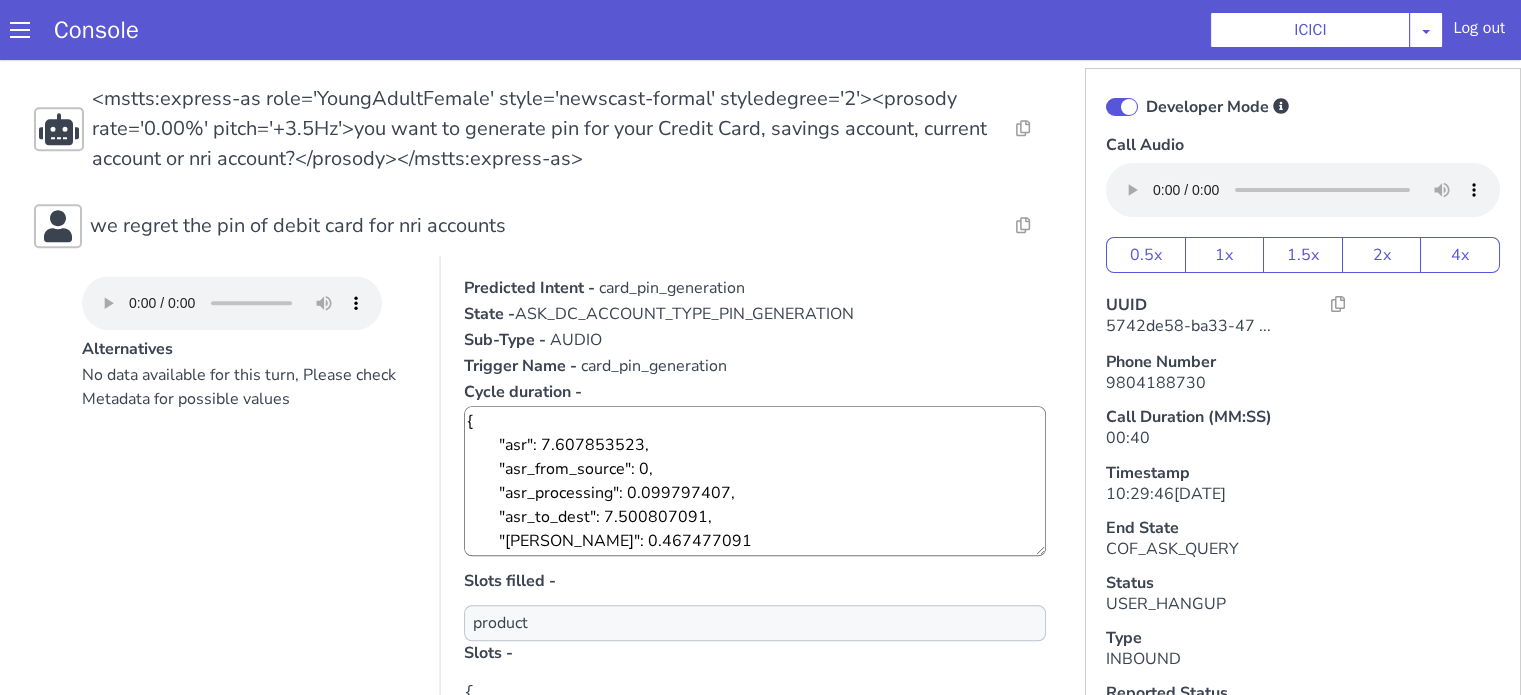 scroll, scrollTop: 1719, scrollLeft: 0, axis: vertical 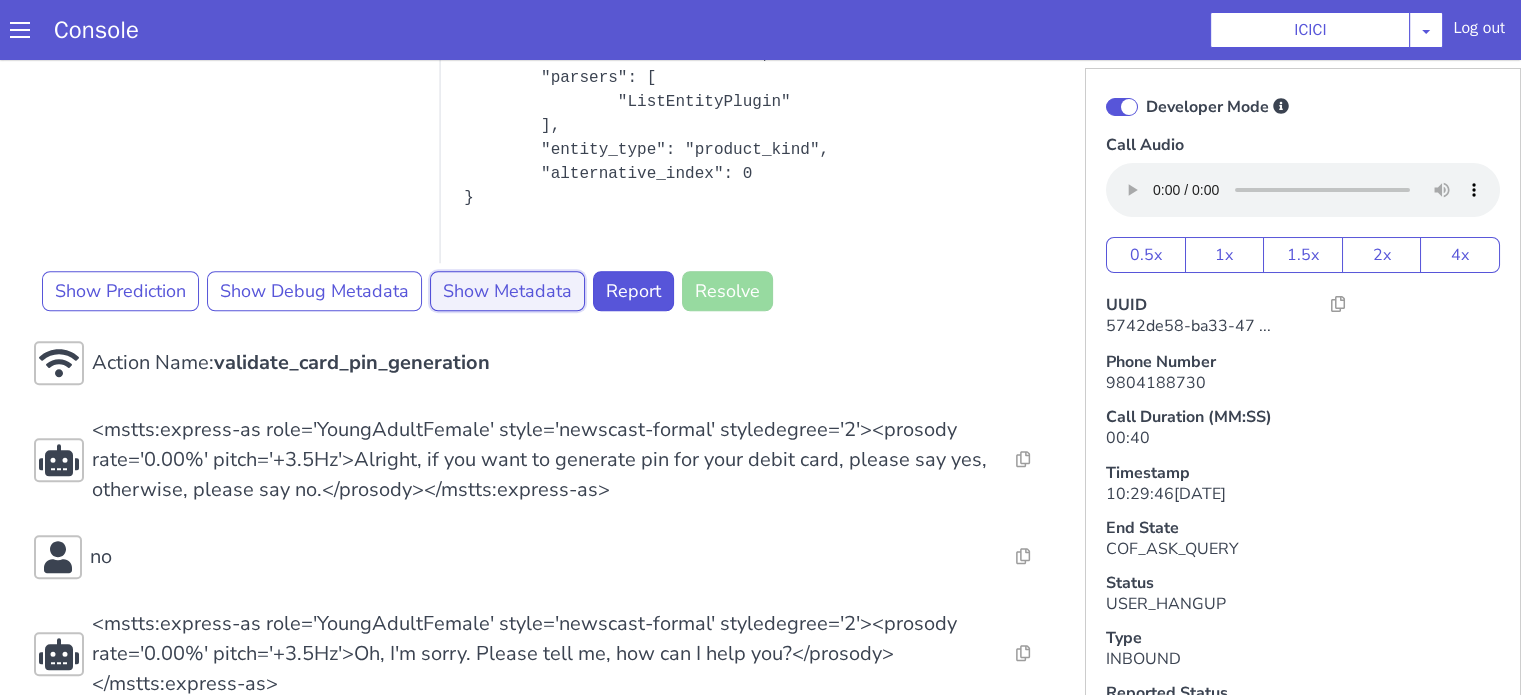 drag, startPoint x: 519, startPoint y: 272, endPoint x: 500, endPoint y: 286, distance: 23.600847 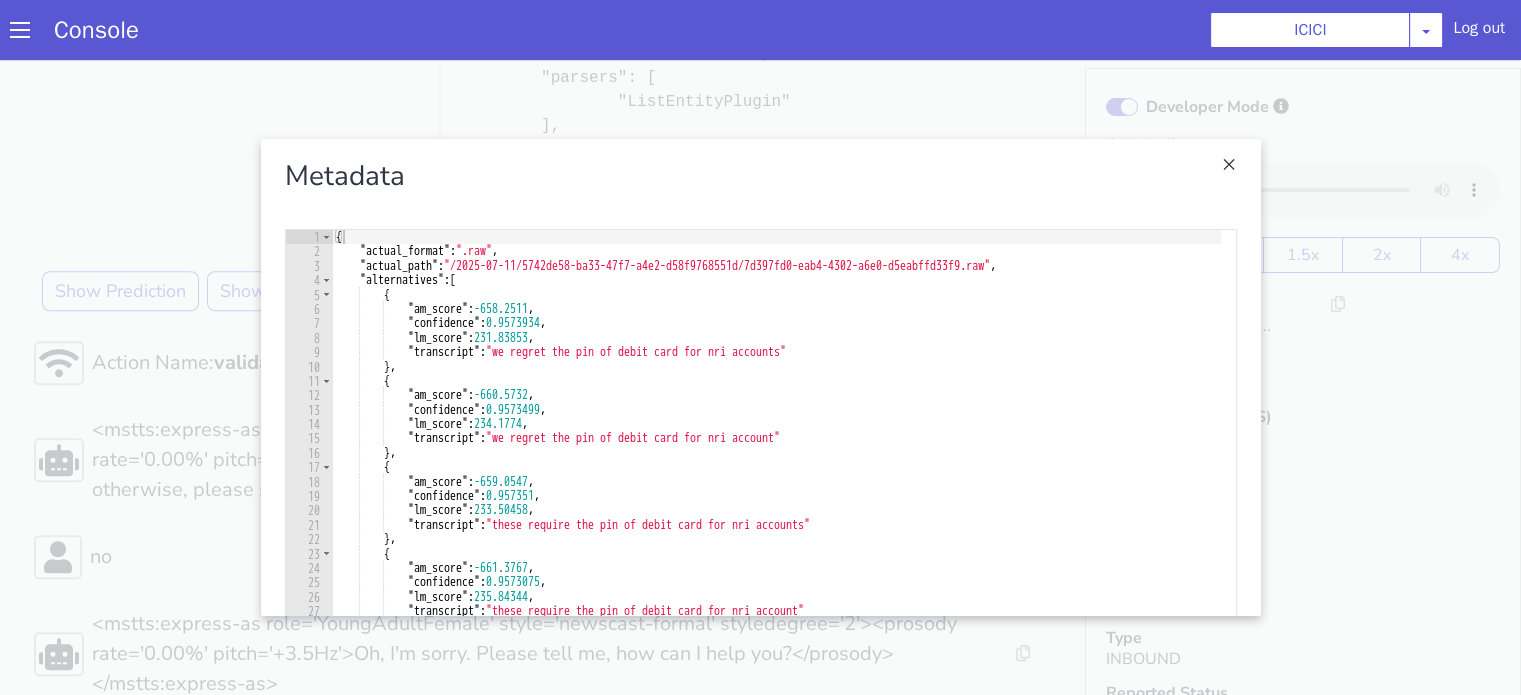 click at bounding box center [760, 377] 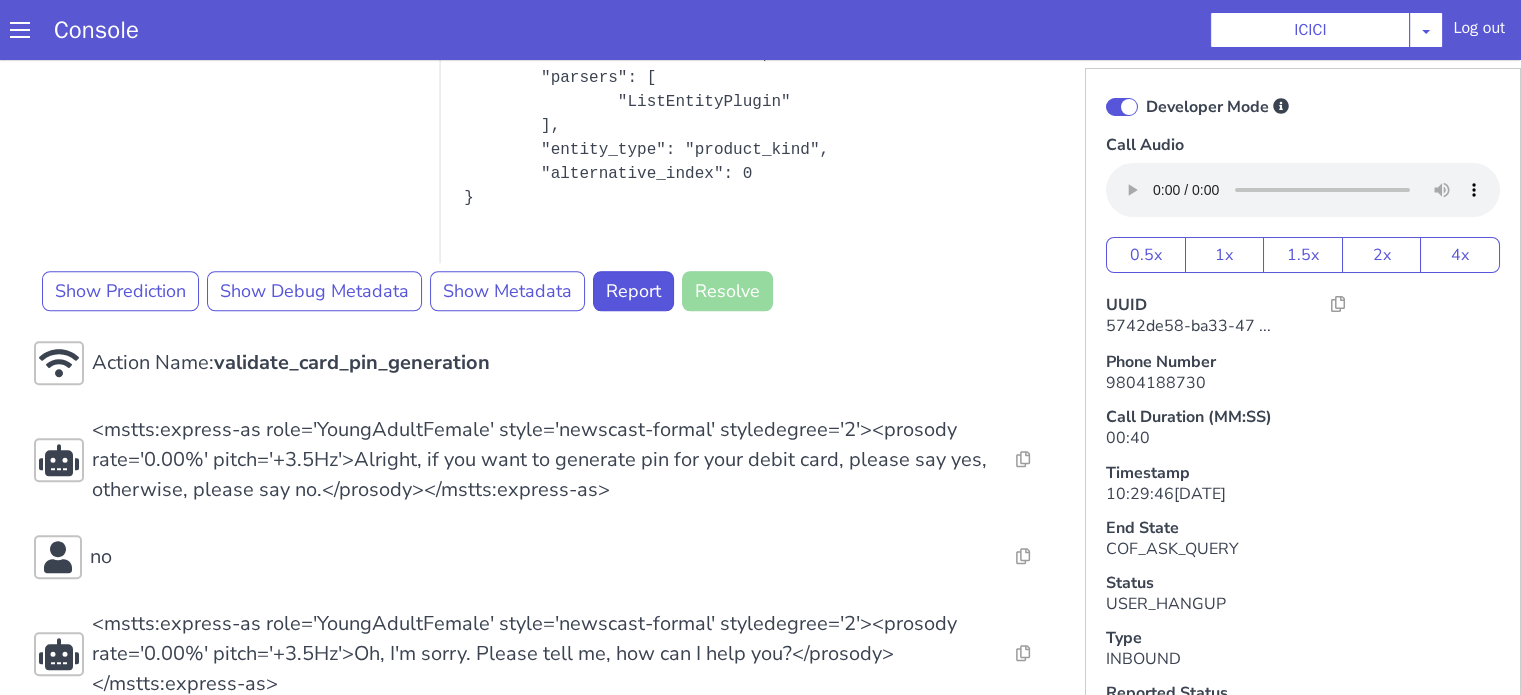 click on "Action Name:  Internal_set_language_for_iproxy Resolve  Intent Error  Entity Error  Transcription Error  Miscellaneous Submit Action Name:  931503 - CAR - RMN CLI Validation Resolve  Intent Error  Entity Error  Transcription Error  Miscellaneous Submit Action Name:  Unica API Resolve  Intent Error  Entity Error  Transcription Error  Miscellaneous Submit <mstts:express-as role='YoungAdultFemale' style='newscast-formal' styledegree='2'><prosody rate='0.00%' pitch='+3.5Hz'>Hi, welcome to ICICI BANK, I'm your customer service expert, how may I help you?</prosody></mstts:express-as> Resolve  Intent Error  Entity Error  Transcription Error  Miscellaneous Submit please reset the pin of debit card for nri account Alternatives No data available for this turn, Please check Metadata for possible values Predicted Intent -   card_pin_generation State -  COF_ASK_QUERY Sub-Type -   AUDIO Trigger Name -   card_pin_generation Cycle duration -  Slots filled - product Slots -   Show Prediction Show Debug Metadata Show Metadata" at bounding box center (544, -516) 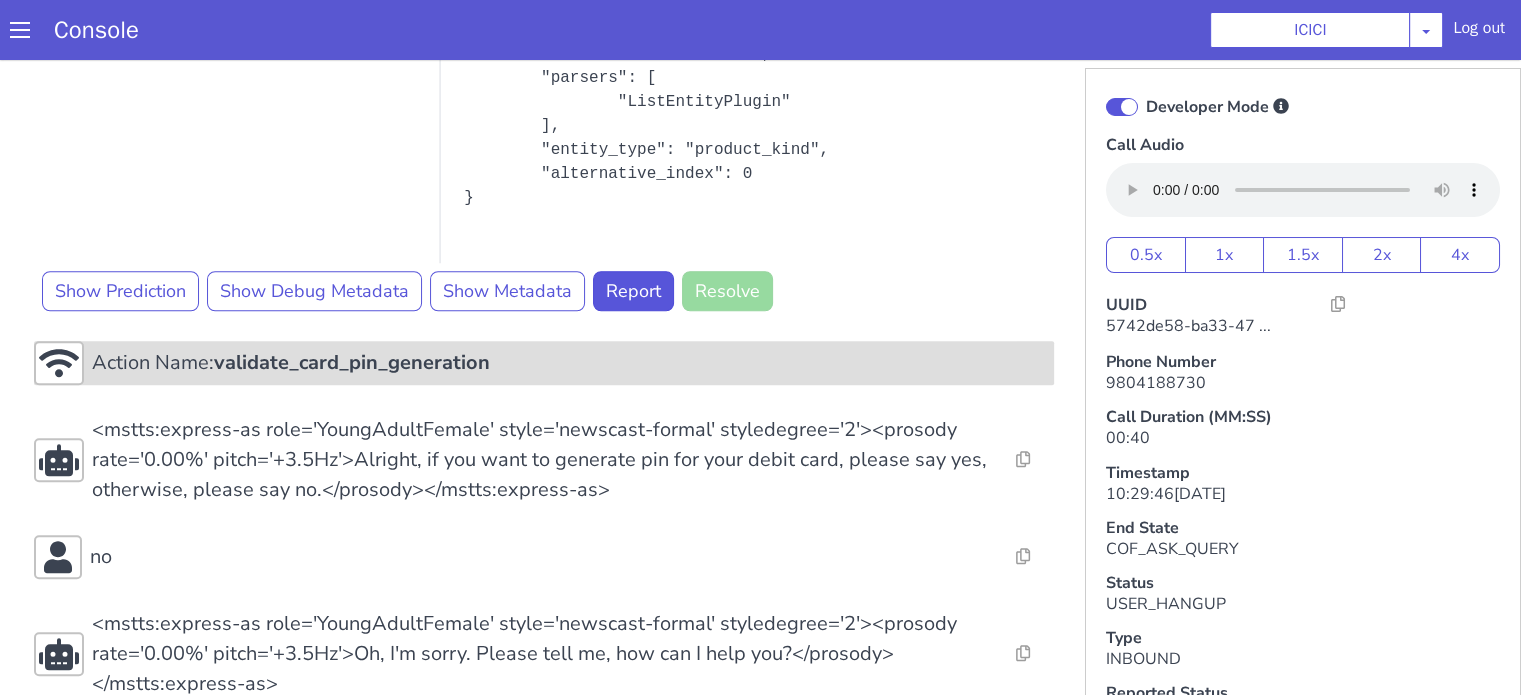 click on "Action Name:  validate_card_pin_generation" at bounding box center [569, 363] 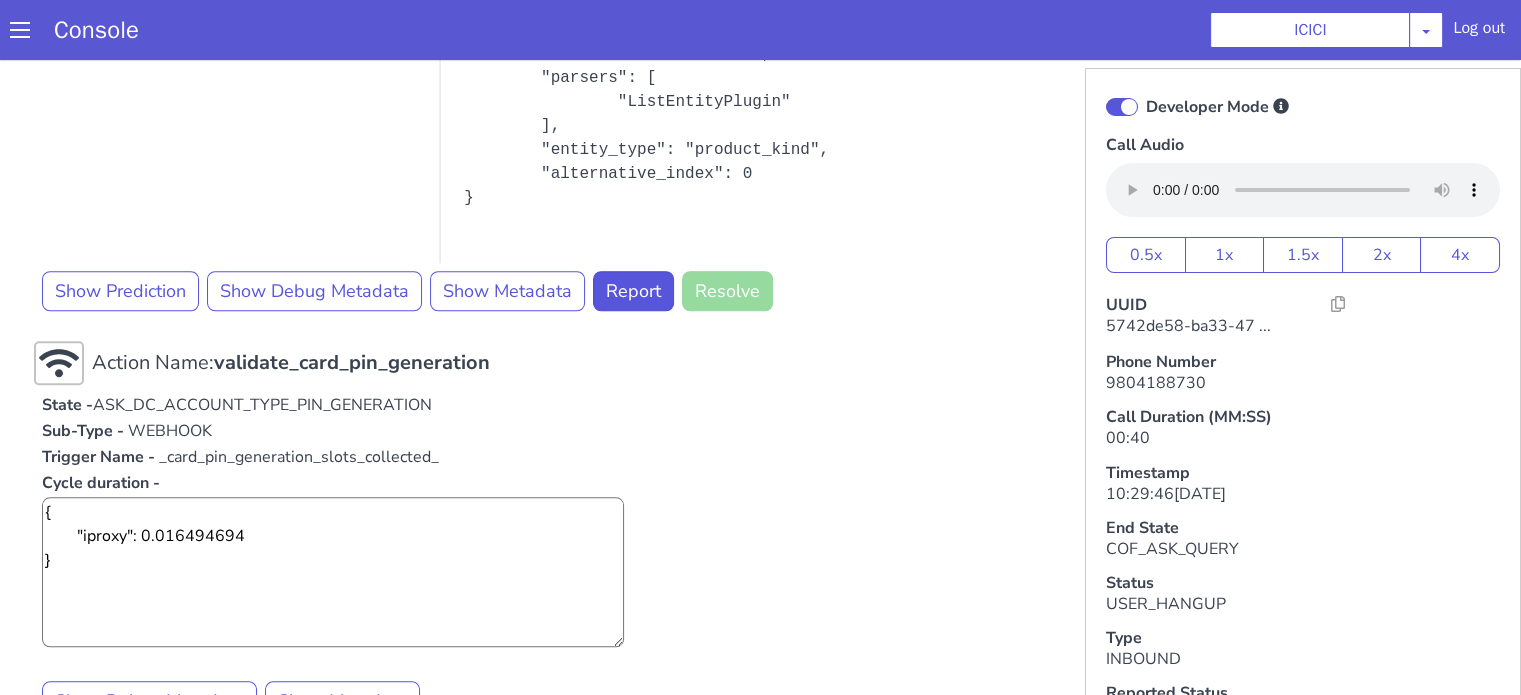 scroll, scrollTop: 2119, scrollLeft: 0, axis: vertical 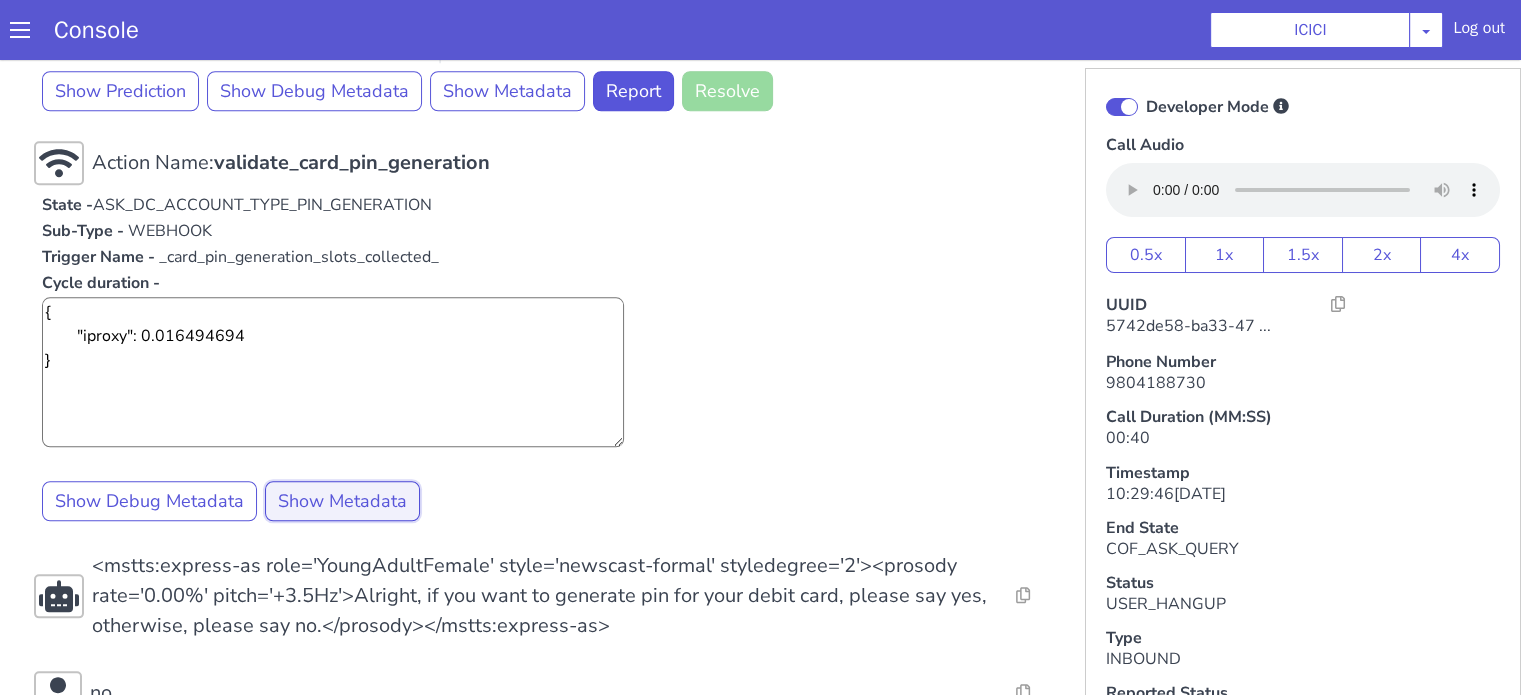 click on "Show Metadata" at bounding box center [342, 501] 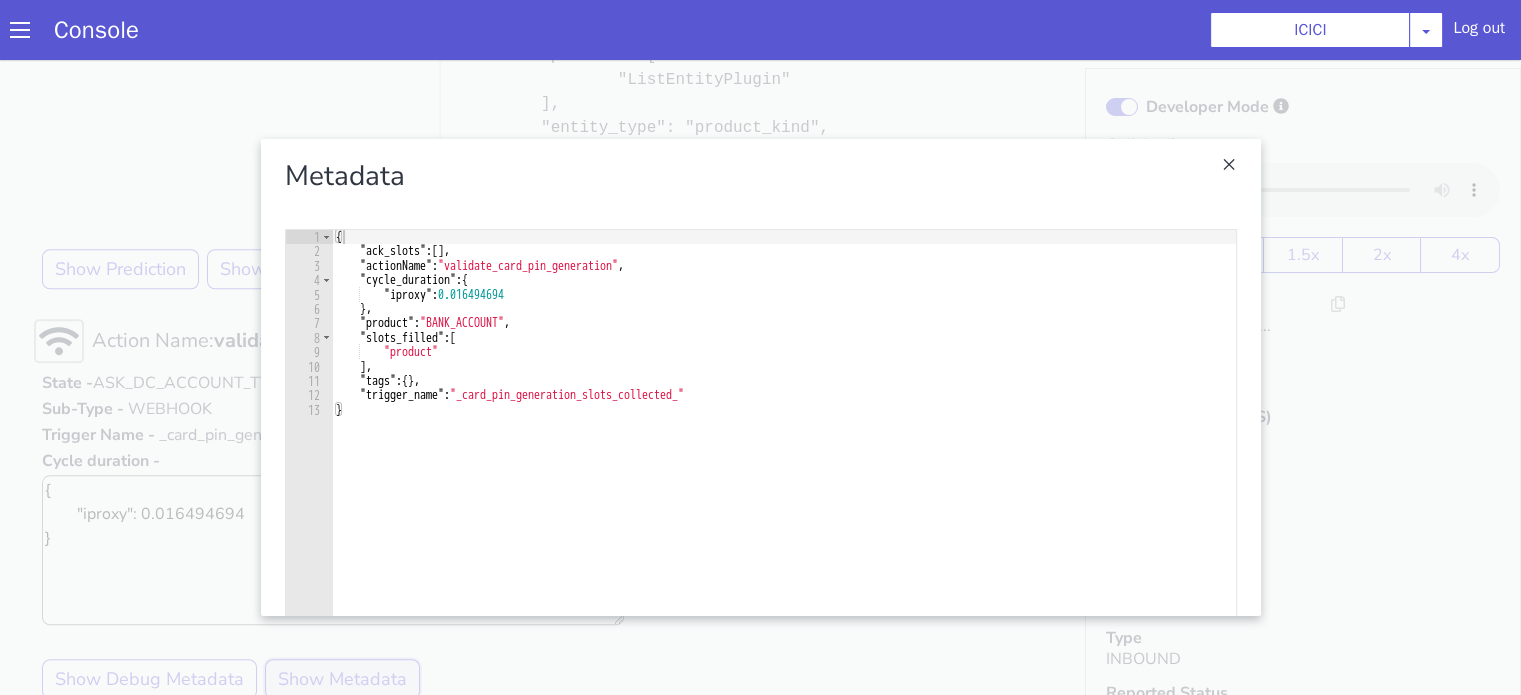 scroll, scrollTop: 1819, scrollLeft: 0, axis: vertical 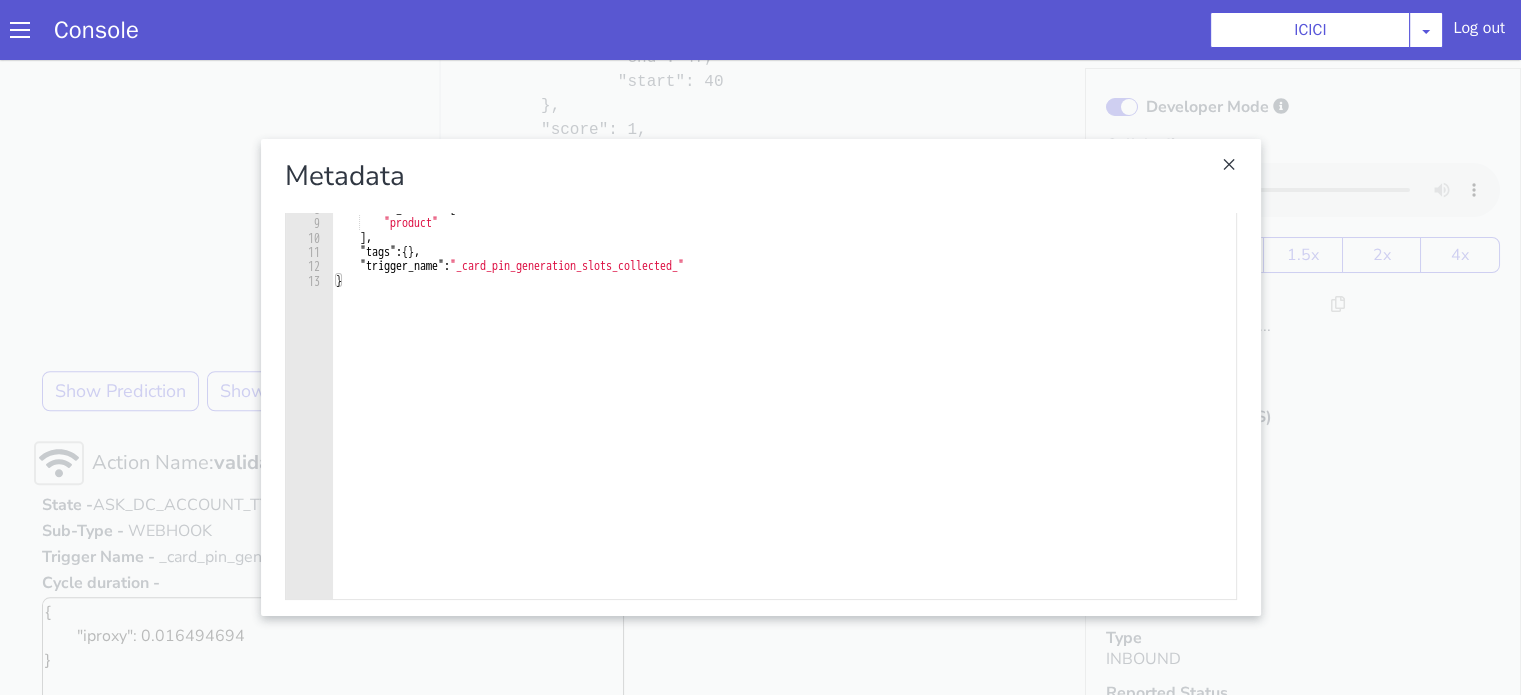 click at bounding box center [760, 377] 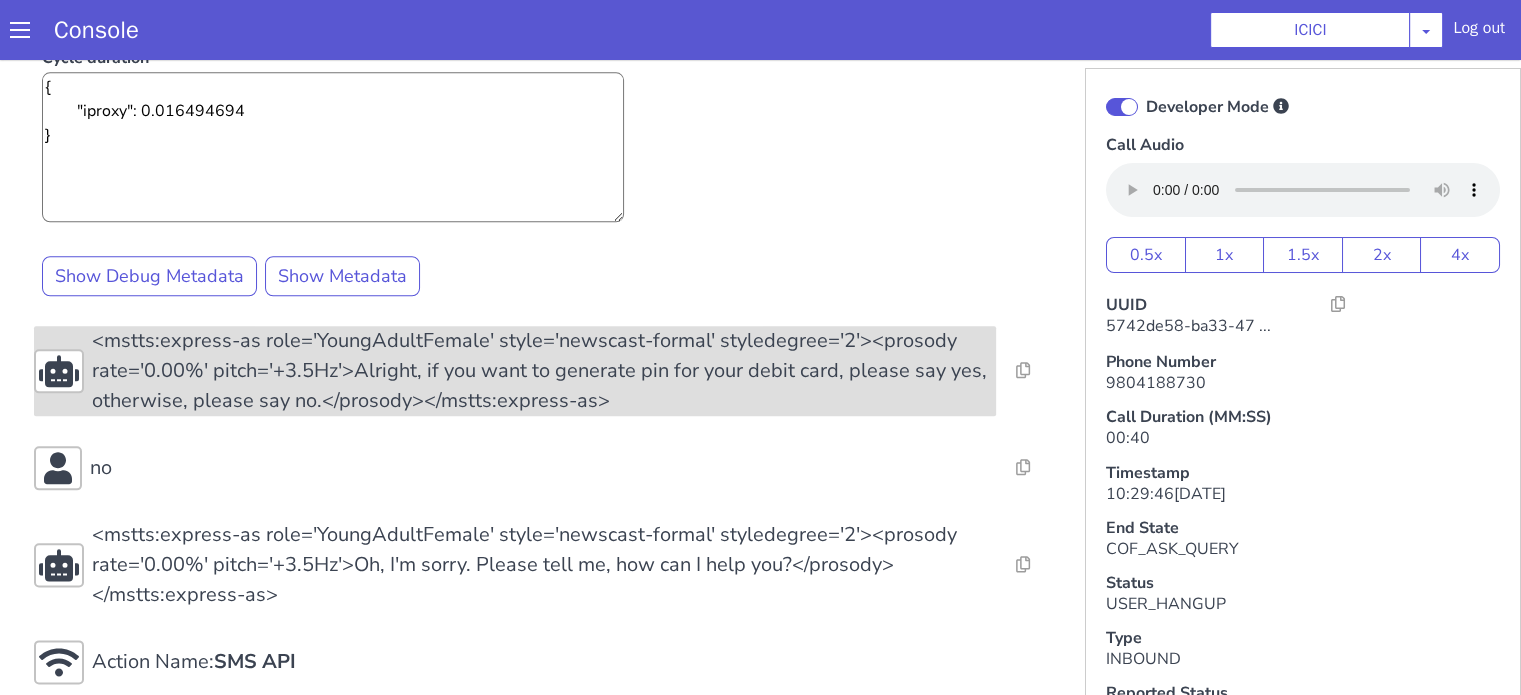 scroll, scrollTop: 1964, scrollLeft: 0, axis: vertical 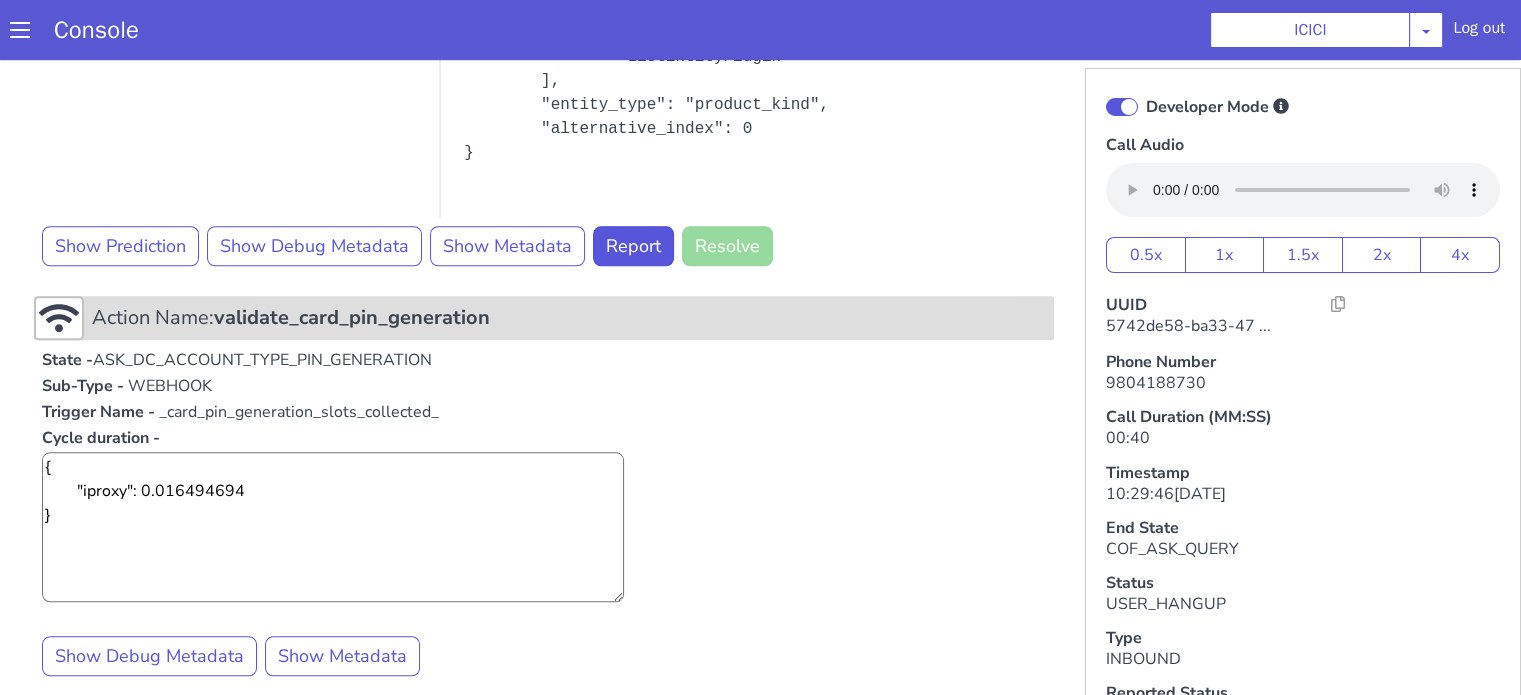 click on "validate_card_pin_generation" at bounding box center [352, 317] 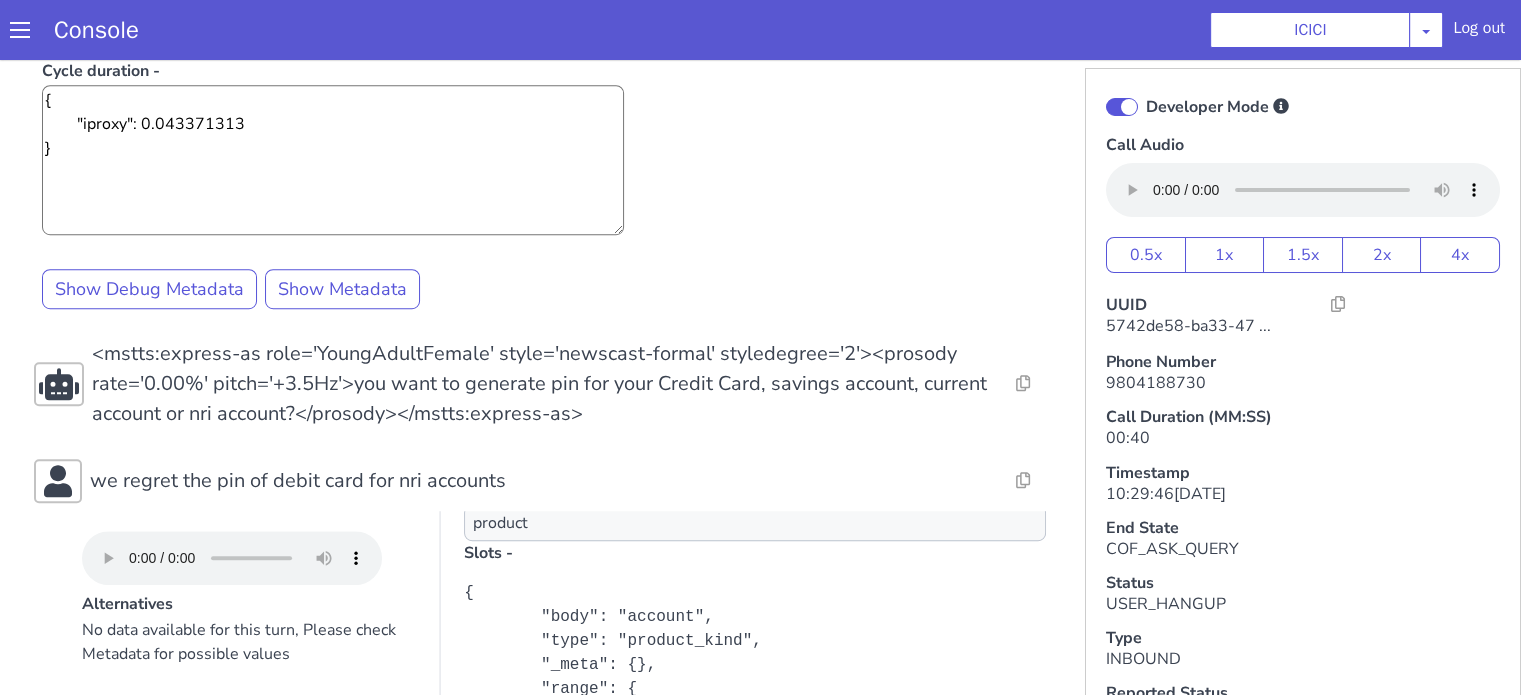 scroll, scrollTop: 764, scrollLeft: 0, axis: vertical 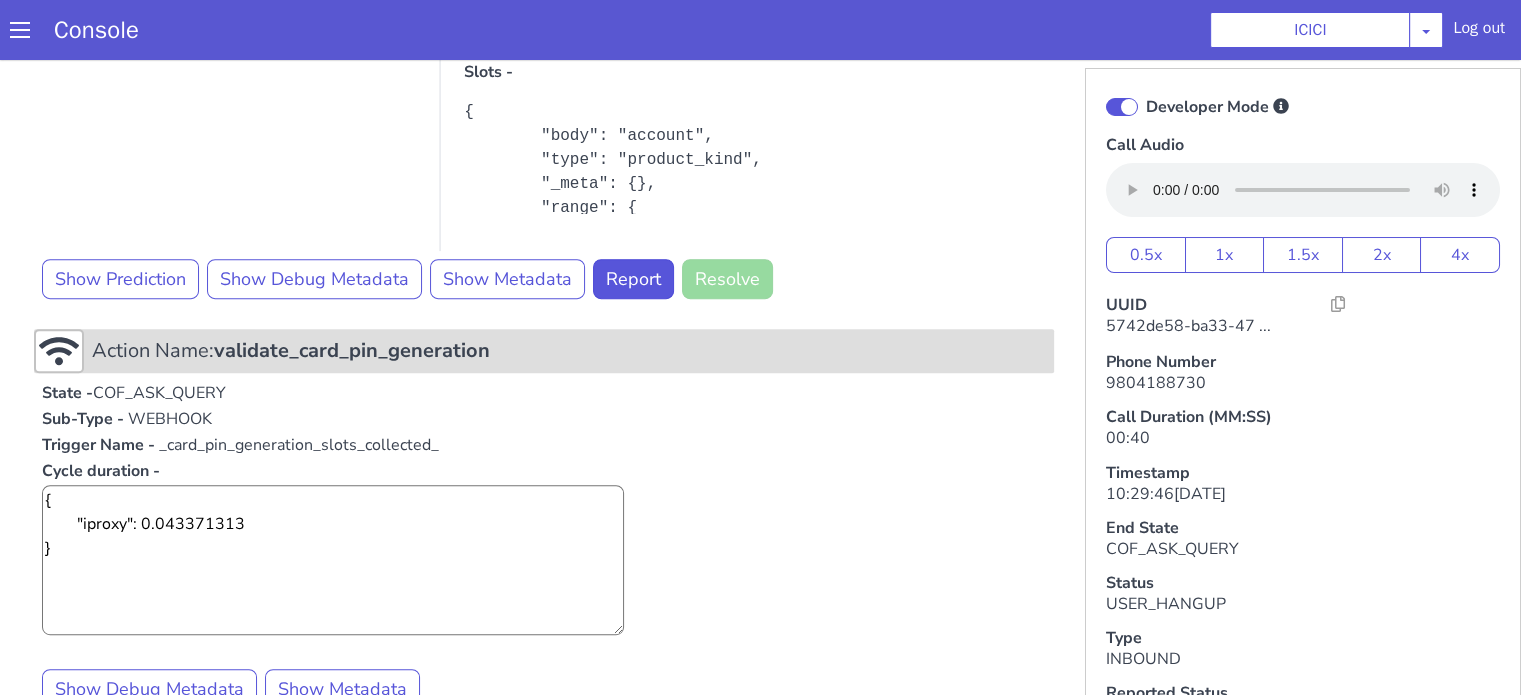 click on "validate_card_pin_generation" at bounding box center (352, 350) 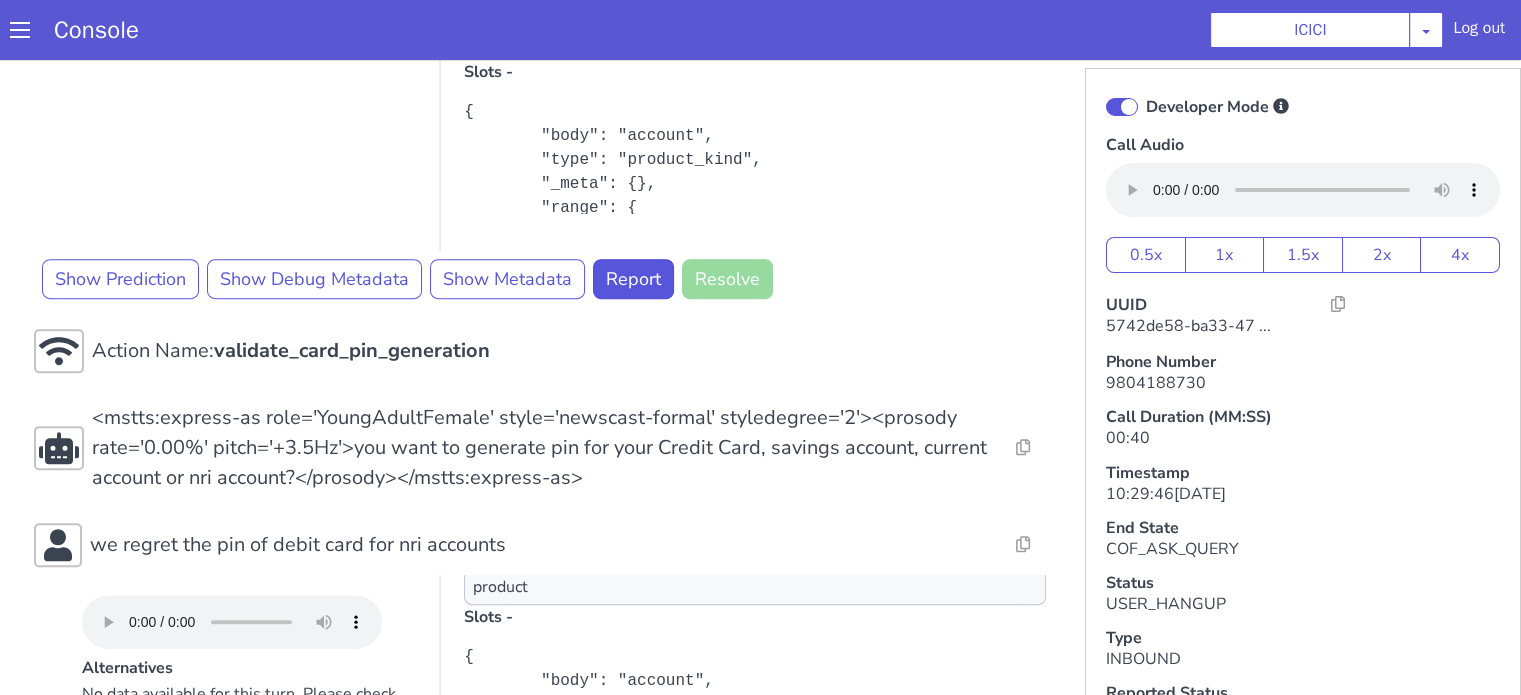 click on "Developer Mode" at bounding box center (1303, 107) 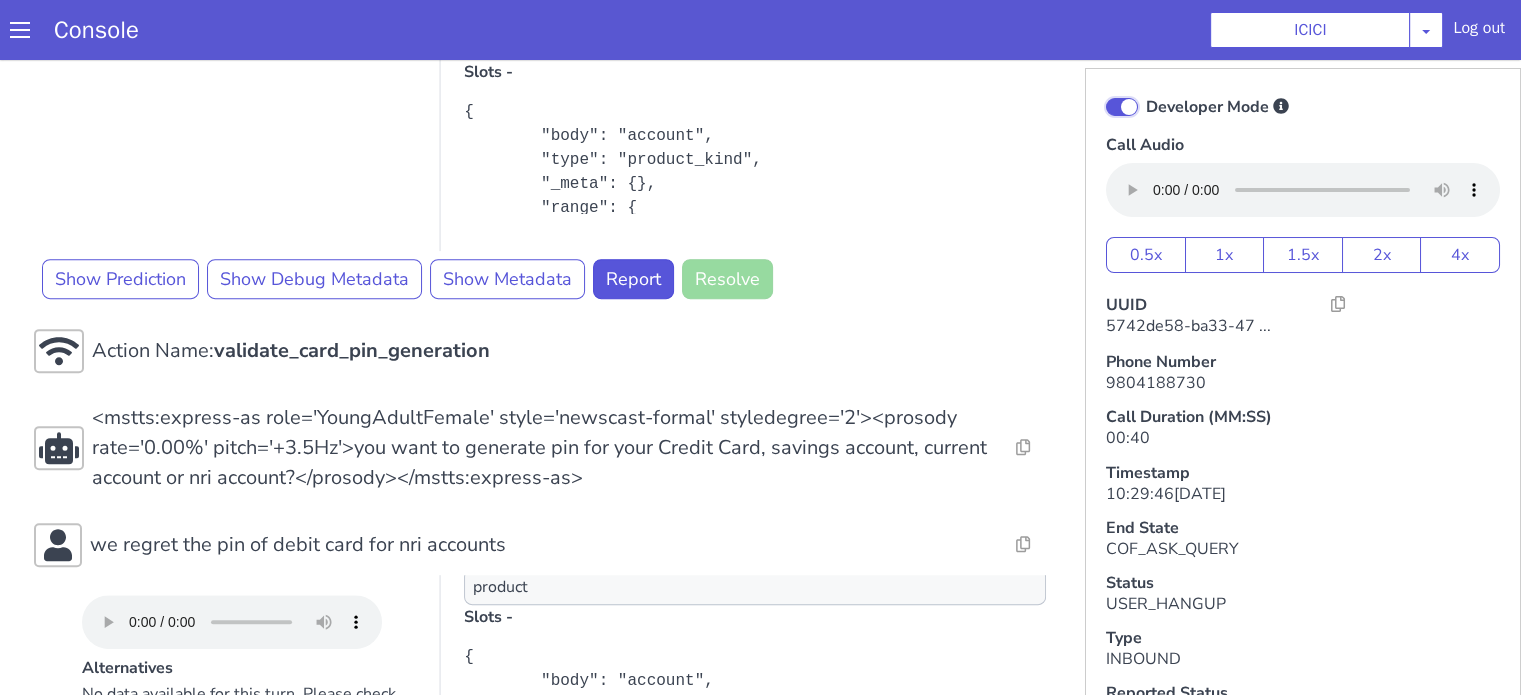 click on "Developer Mode" at bounding box center [1145, 94] 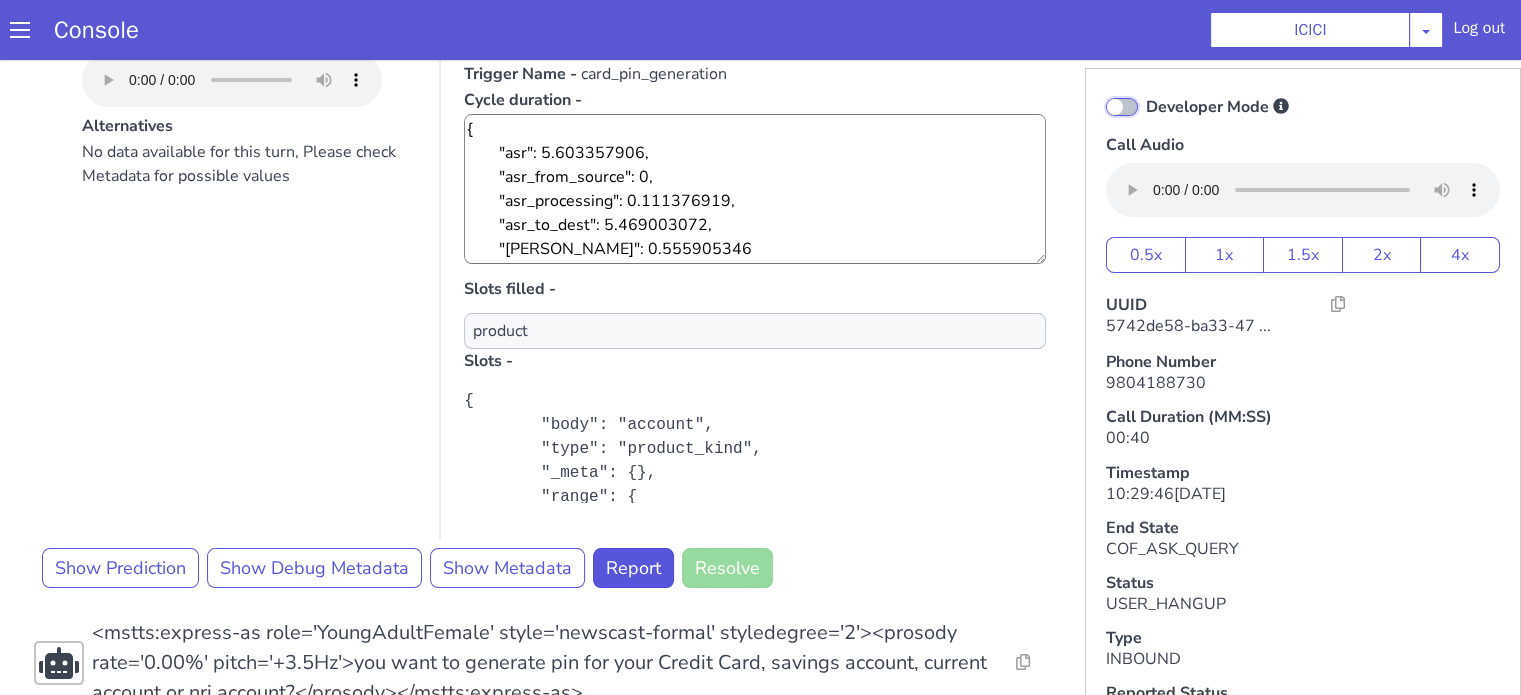 scroll, scrollTop: 44, scrollLeft: 0, axis: vertical 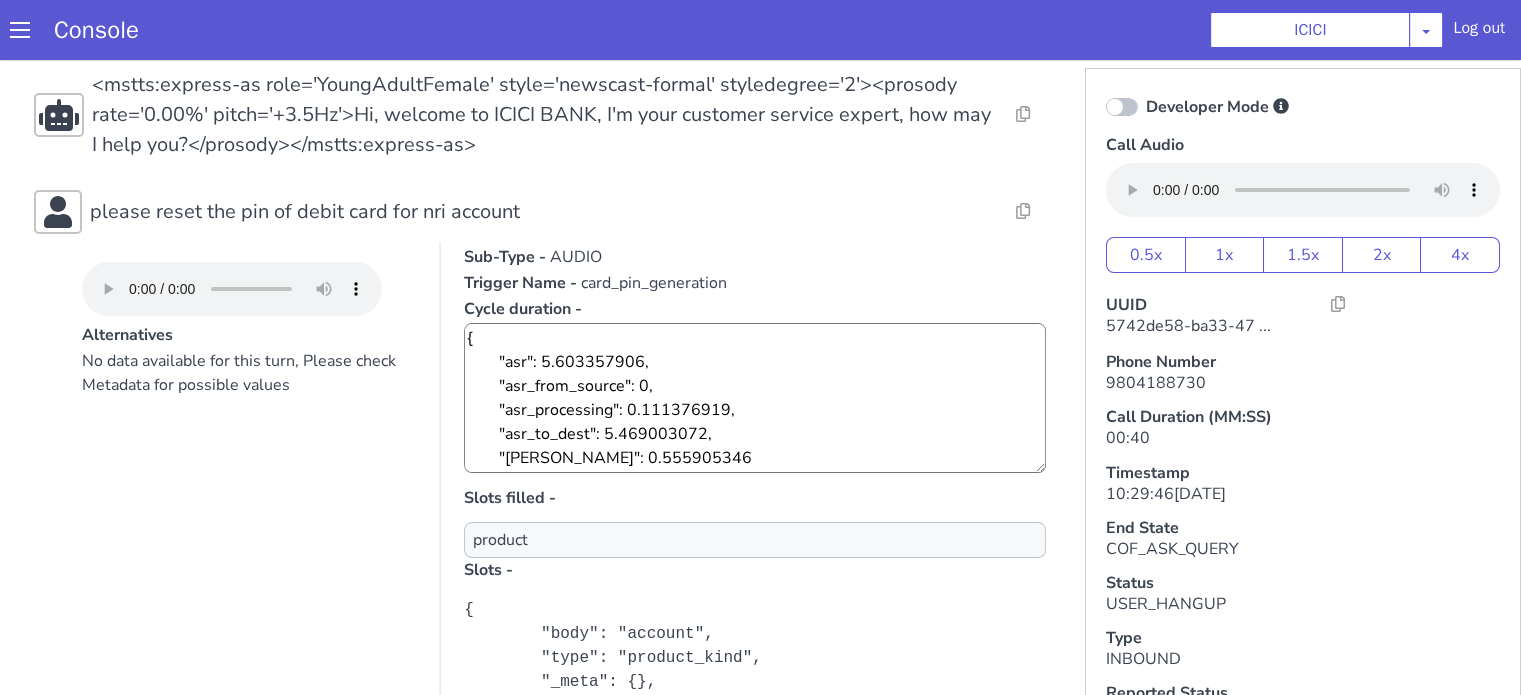 click on "Alternatives No data available for this turn, Please check Metadata for possible values Predicted Intent -   card_pin_generation State -  COF_ASK_QUERY Sub-Type -   AUDIO Trigger Name -   card_pin_generation Cycle duration -  {
"asr": 5.603357906,
"asr_from_source": 0,
"asr_processing": 0.111376919,
"asr_to_dest": 5.469003072,
"plute": 0.555905346
} Slots filled - product Slots -   {
"body": "account",
"type": "product_kind",
"_meta": {},
"range": {
"end": 50,
"start": 43
},
"score": 1,
"value": "bank_account",
"parsers": [
"ListEntityPlugin"
],
"entity_type": "product_kind",
"alternative_index": 0
}" at bounding box center [544, 495] 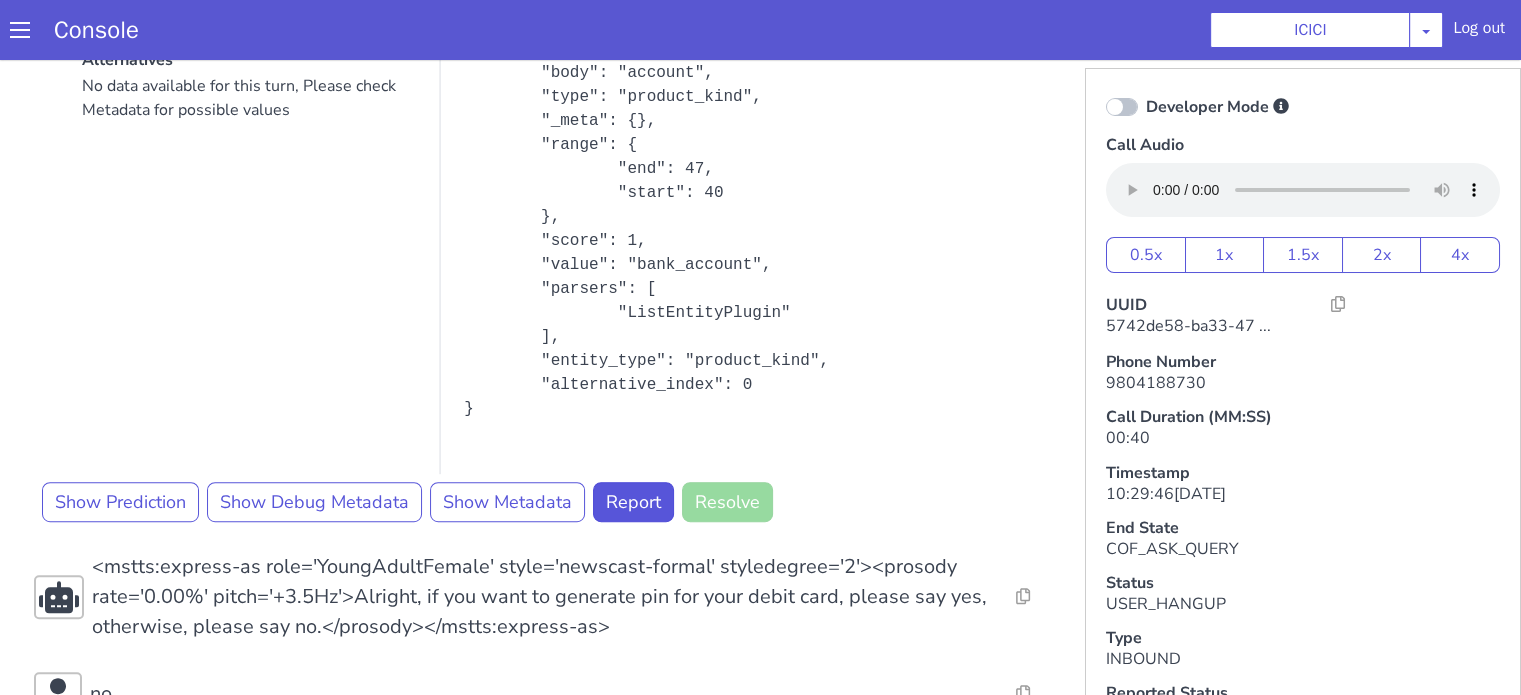 scroll, scrollTop: 1044, scrollLeft: 0, axis: vertical 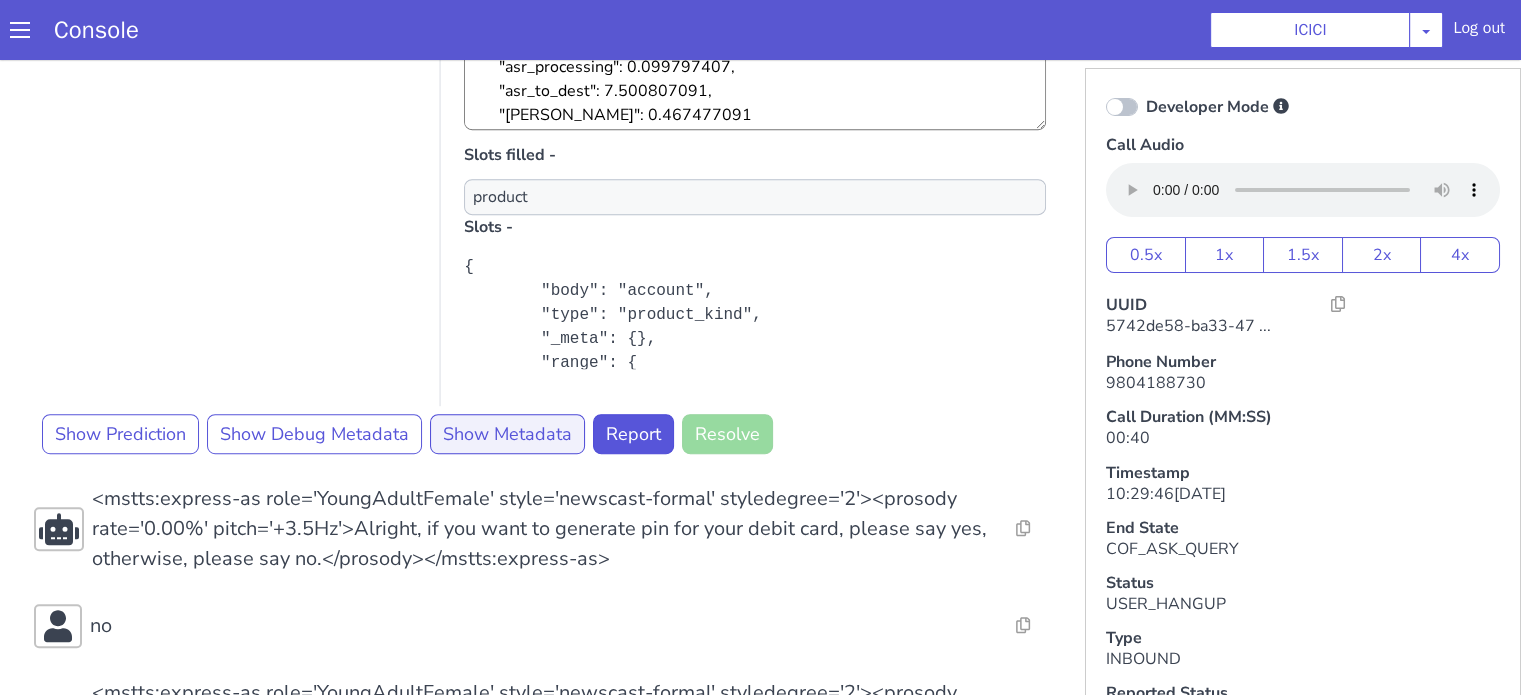 click on "Alternatives No data available for this turn, Please check Metadata for possible values Predicted Intent -   card_pin_generation State -  ASK_DC_ACCOUNT_TYPE_PIN_GENERATION Sub-Type -   AUDIO Trigger Name -   card_pin_generation Cycle duration -  {
"asr": 7.607853523,
"asr_from_source": 0,
"asr_processing": 0.099797407,
"asr_to_dest": 7.500807091,
"plute": 0.467477091
} Slots filled - product Slots -   {
"body": "account",
"type": "product_kind",
"_meta": {},
"range": {
"end": 47,
"start": 40
},
"score": 1,
"value": "bank_account",
"parsers": [
"ListEntityPlugin"
],
"entity_type": "product_kind",
"alternative_index": 0
} Show Prediction Show Debug Metadata Show Metadata Report Resolve" at bounding box center (544, 172) 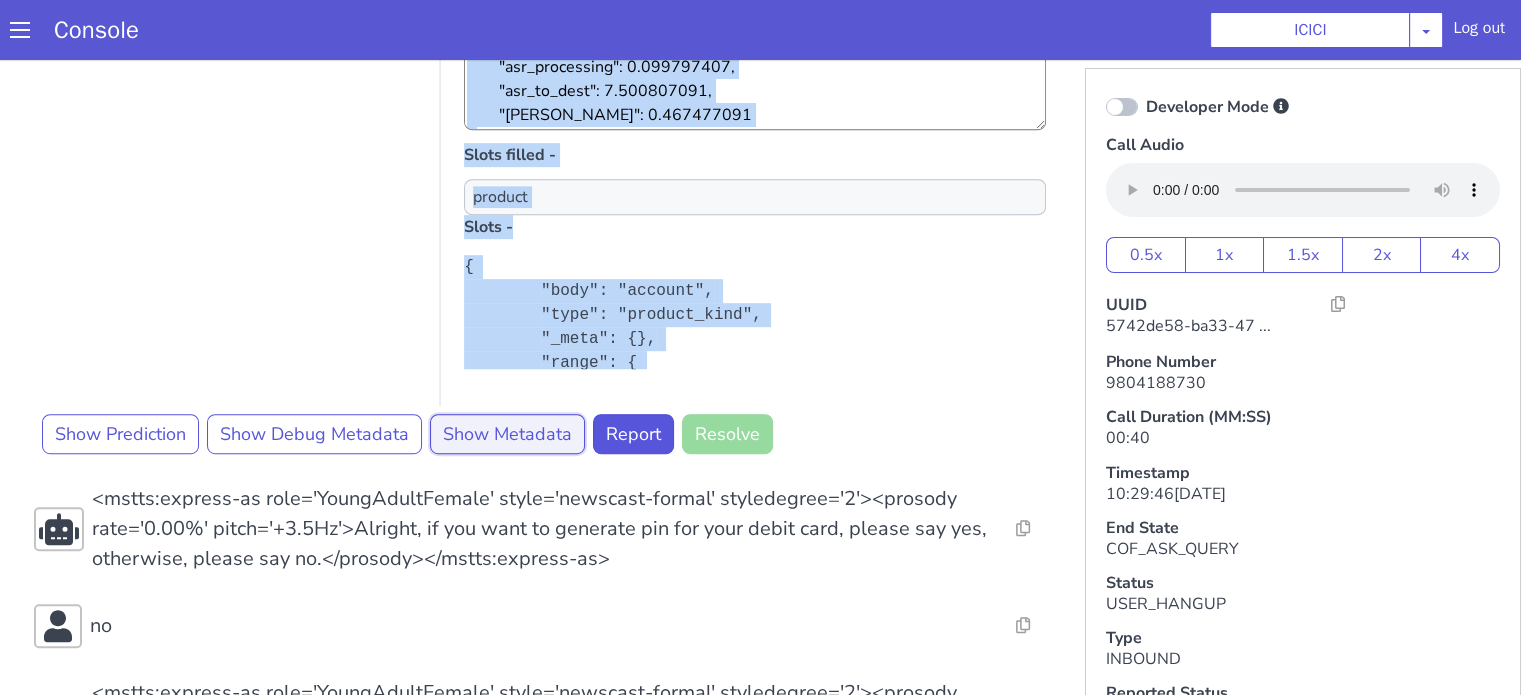 click on "Show Metadata" at bounding box center [507, 434] 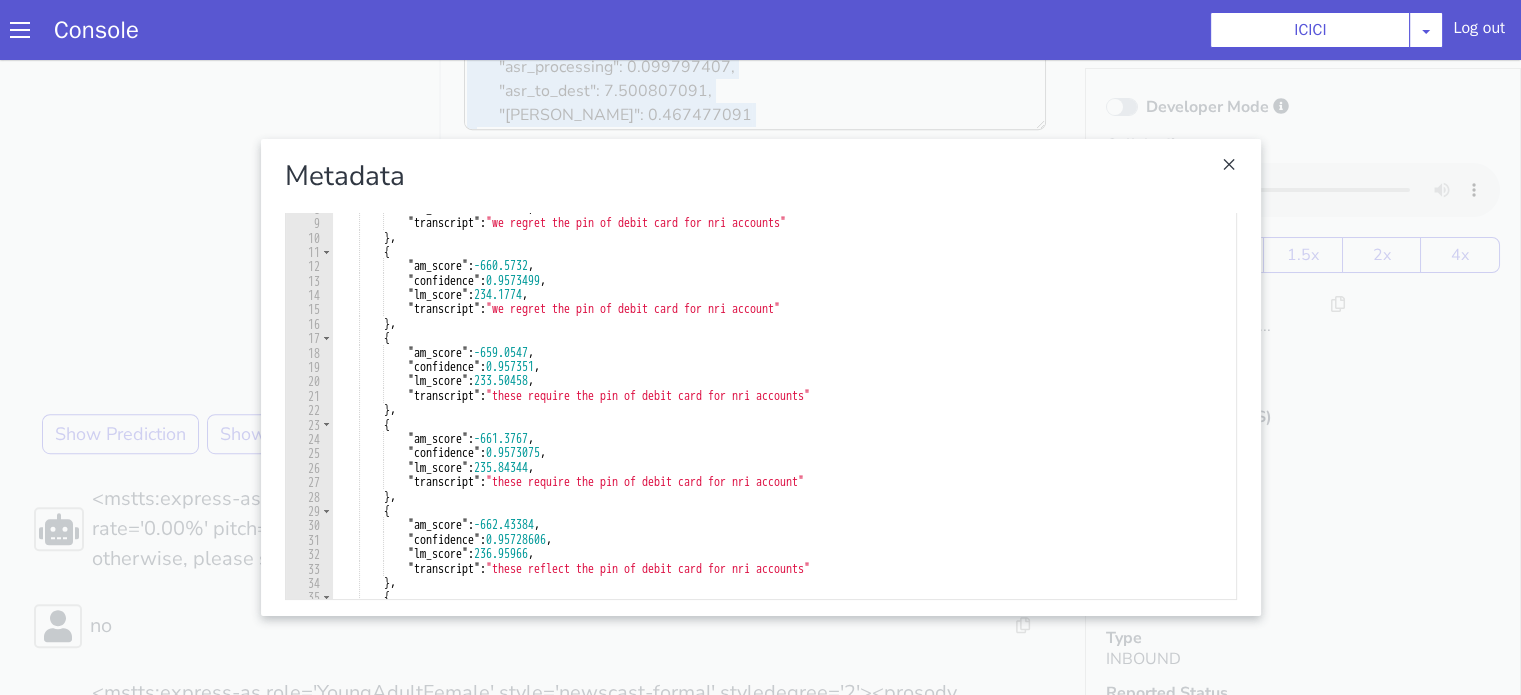 click at bounding box center (760, 377) 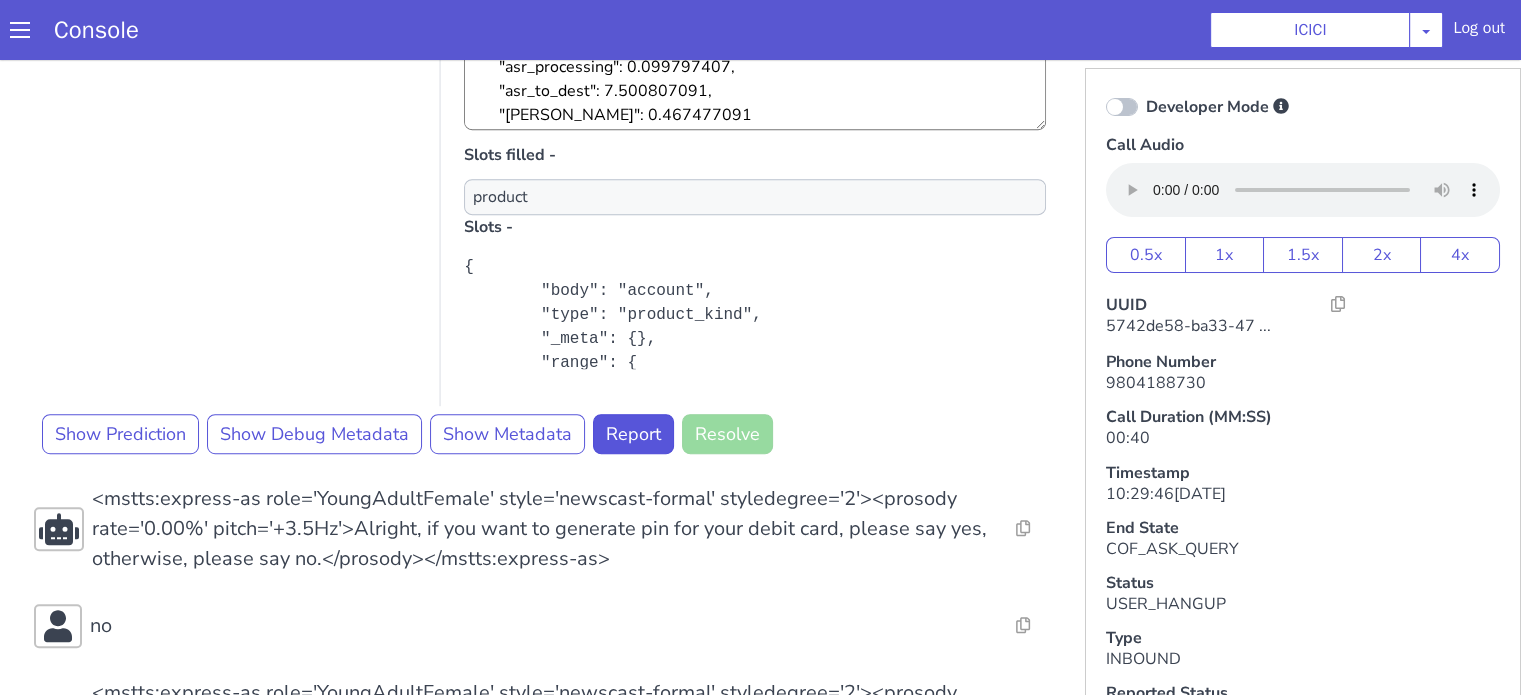click on "Developer Mode Call Audio 0.5x 1x 1.5x 2x 4x UUID 5742de58-ba33-47 ... Phone Number 9804188730 Call Duration (MM:SS) 00:40 Timestamp 10:29:46, 11th Jul 2025 End State COF_ASK_QUERY Status USER_HANGUP Type INBOUND Reported Status Not Reported Report Quick Report Resolve View Call Metadata Download Call Metadata (.zip) Resolve  Intent Error  Entity Error  Transcription Error  Miscellaneous Submit Resolve  Intent Error  Entity Error  Transcription Error  Miscellaneous Submit Resolve  Intent Error  Entity Error  Transcription Error  Miscellaneous Submit <mstts:express-as role='YoungAdultFemale' style='newscast-formal' styledegree='2'><prosody rate='0.00%' pitch='+3.5Hz'>Hi, welcome to ICICI BANK, I'm your customer service expert, how may I help you?</prosody></mstts:express-as> Resolve  Intent Error  Entity Error  Transcription Error  Miscellaneous Submit please reset the pin of debit card for nri account Alternatives No data available for this turn, Please check Metadata for possible values Predicted Intent -" at bounding box center (760, -767) 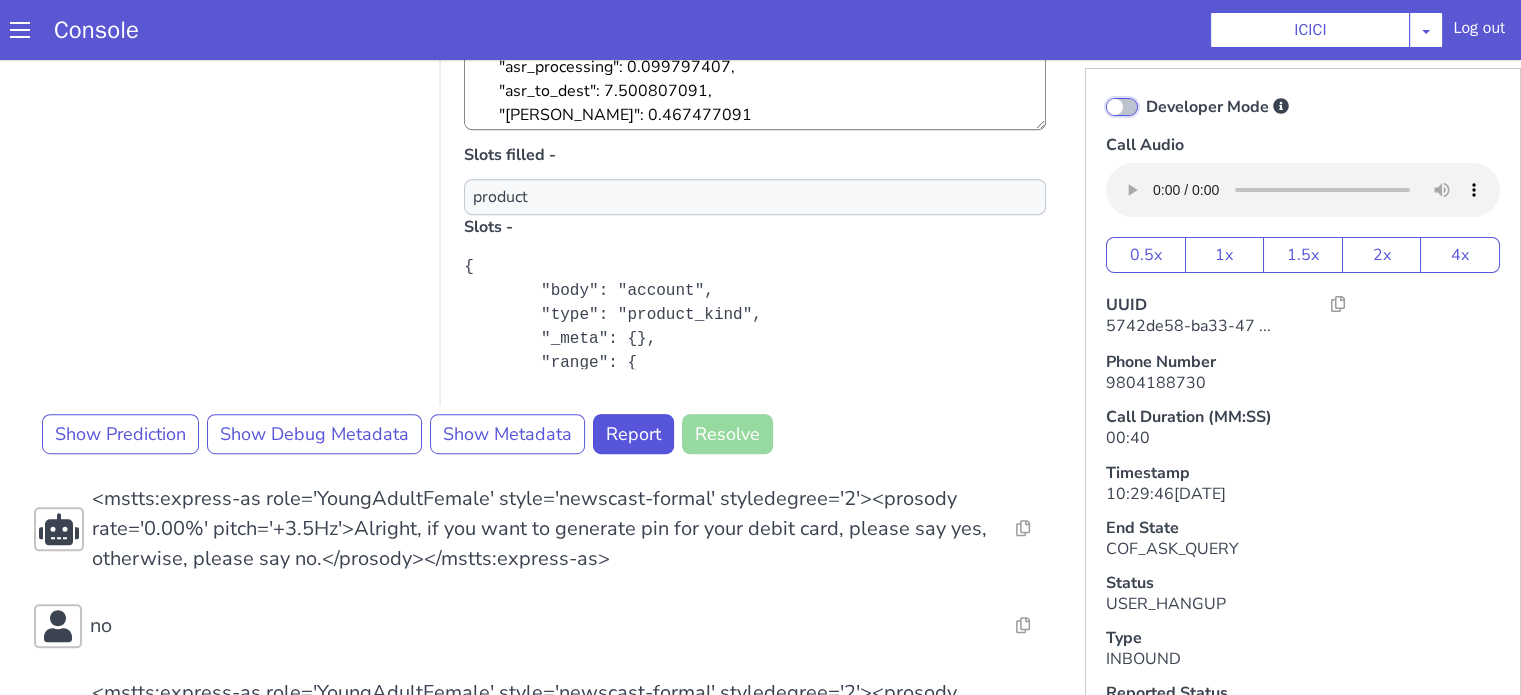 click on "Developer Mode" at bounding box center (1145, 94) 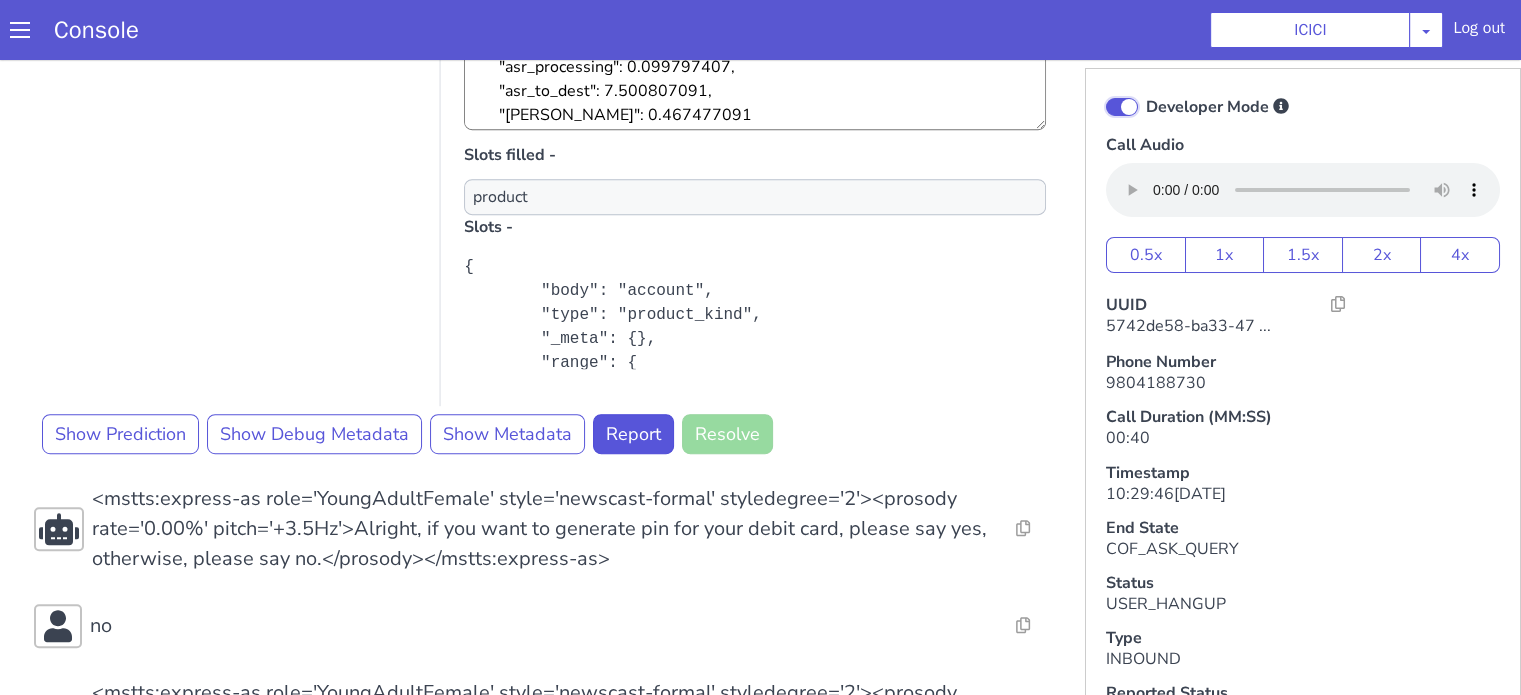 checkbox on "true" 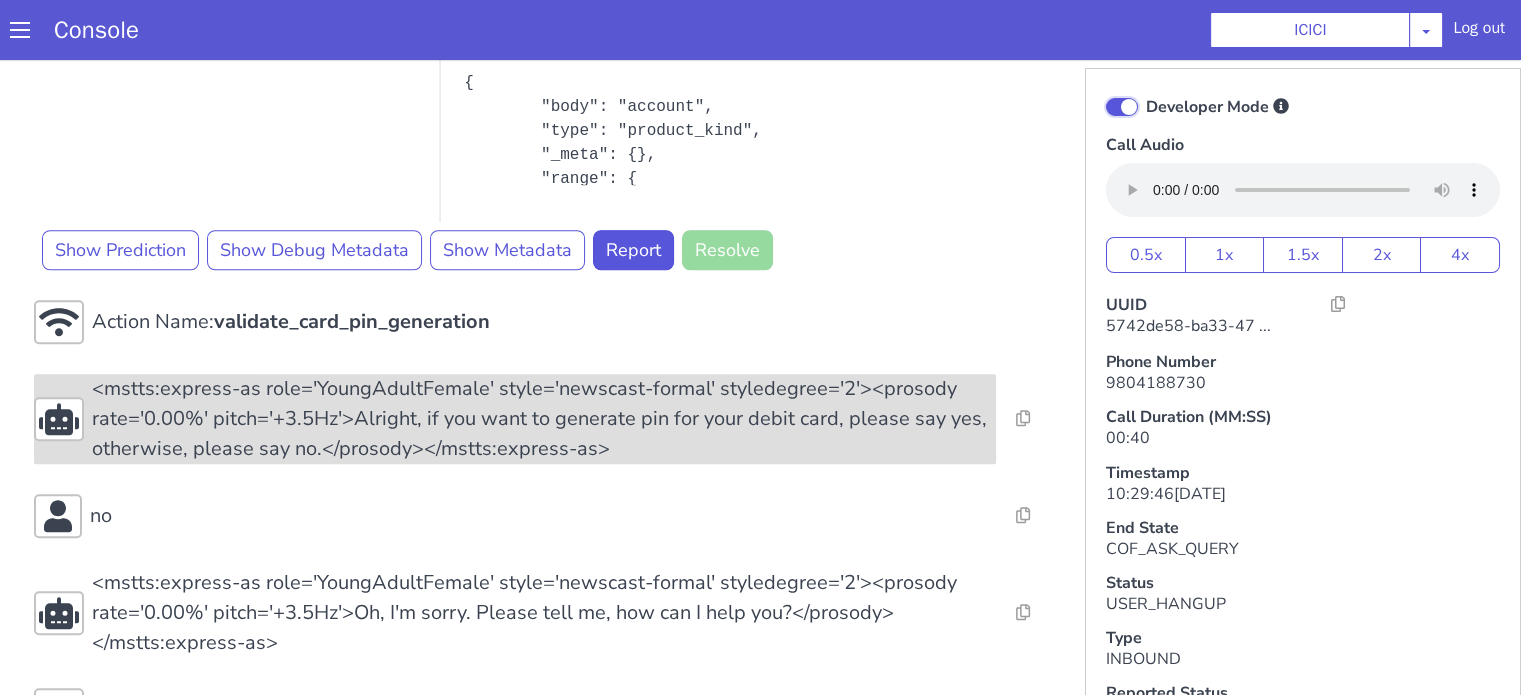 scroll, scrollTop: 1637, scrollLeft: 0, axis: vertical 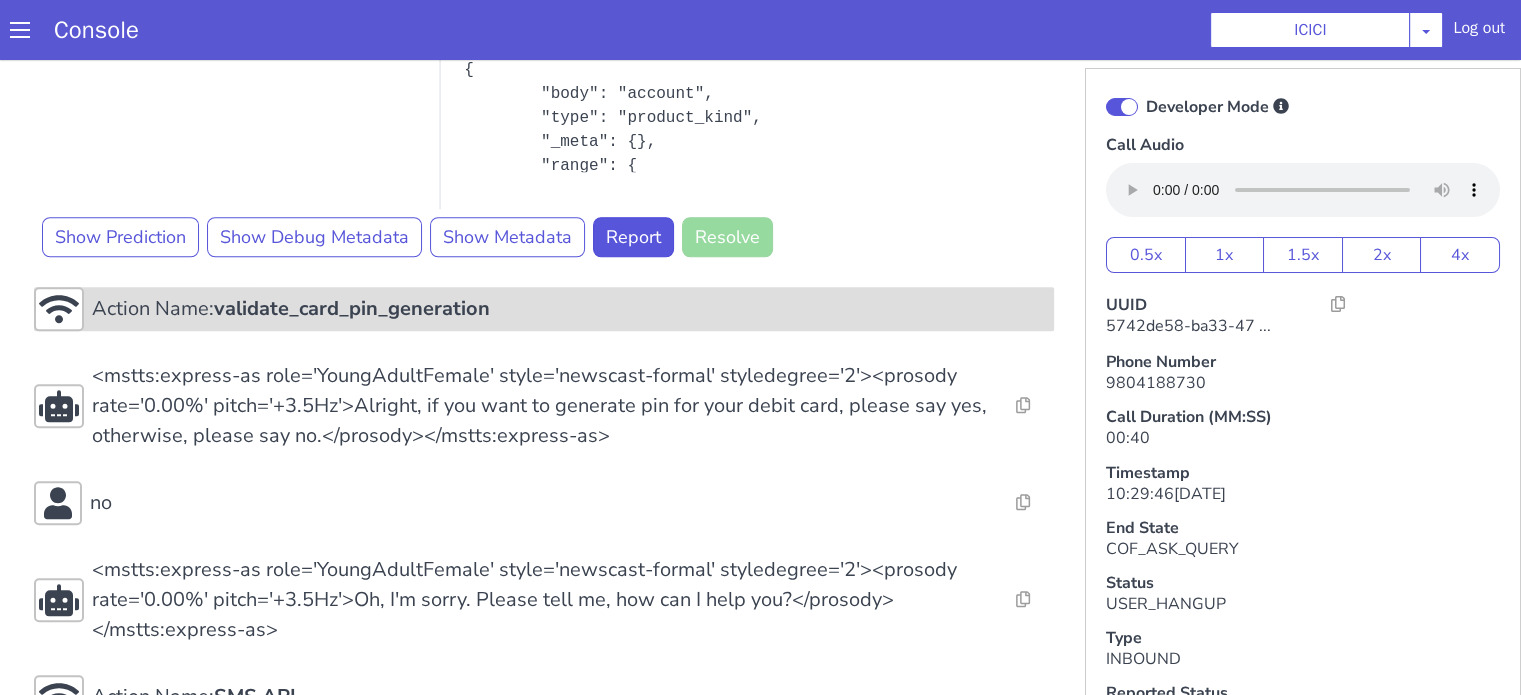 click on "validate_card_pin_generation" at bounding box center (352, 308) 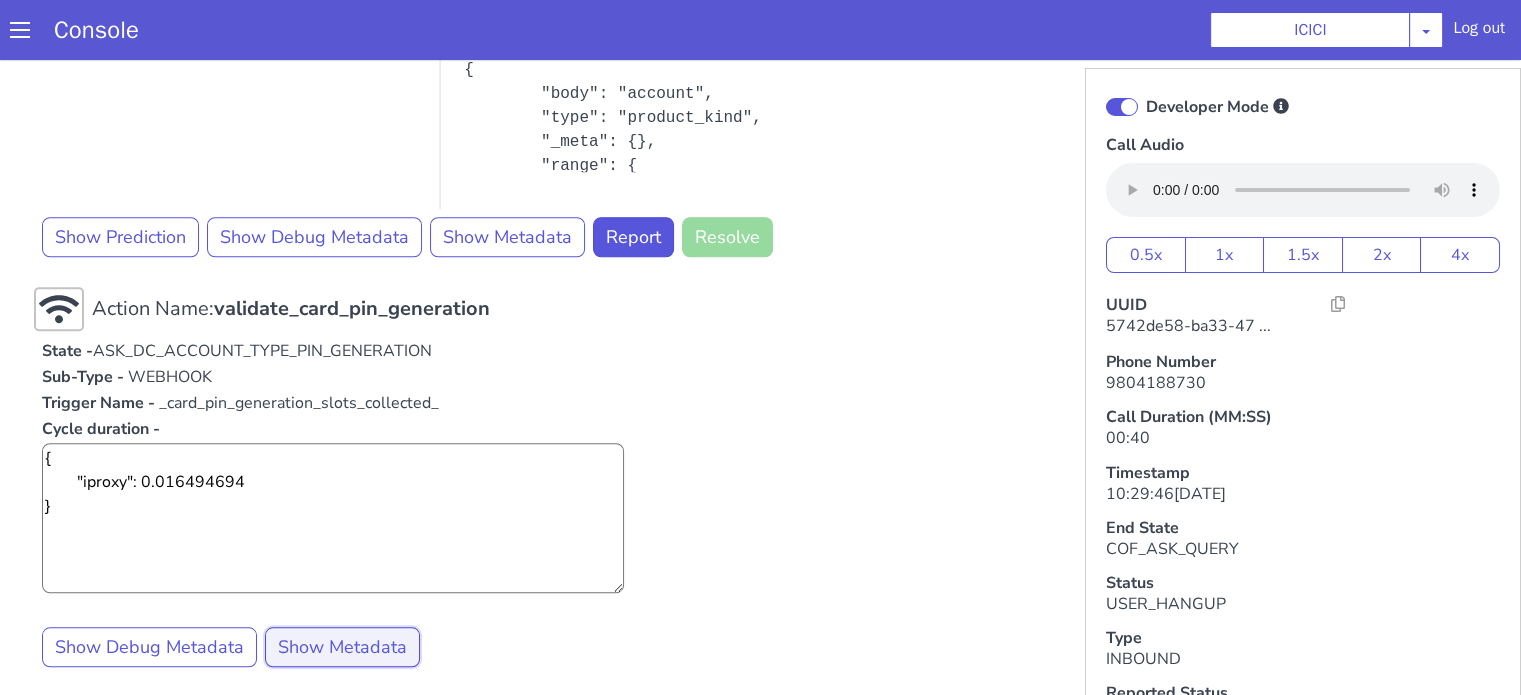 click on "Show Metadata" at bounding box center (342, 647) 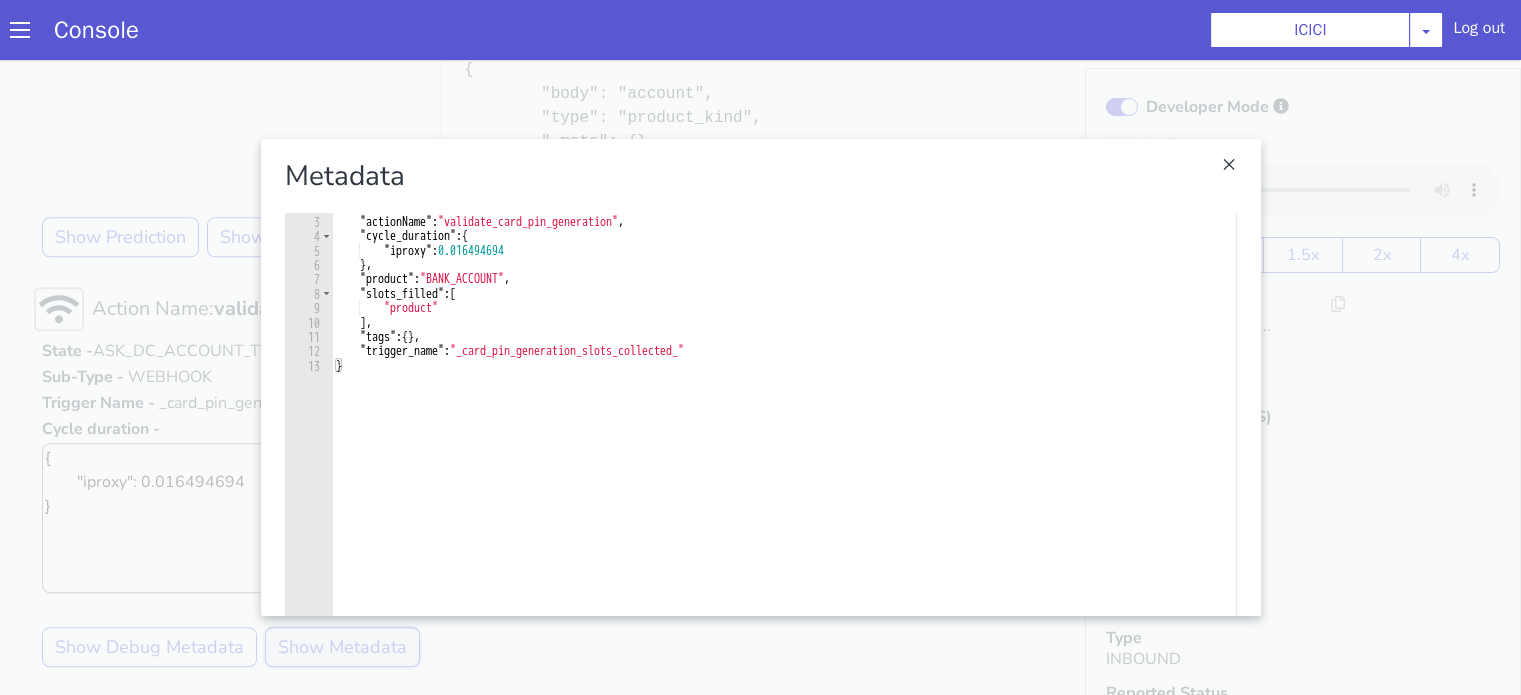 scroll, scrollTop: 0, scrollLeft: 0, axis: both 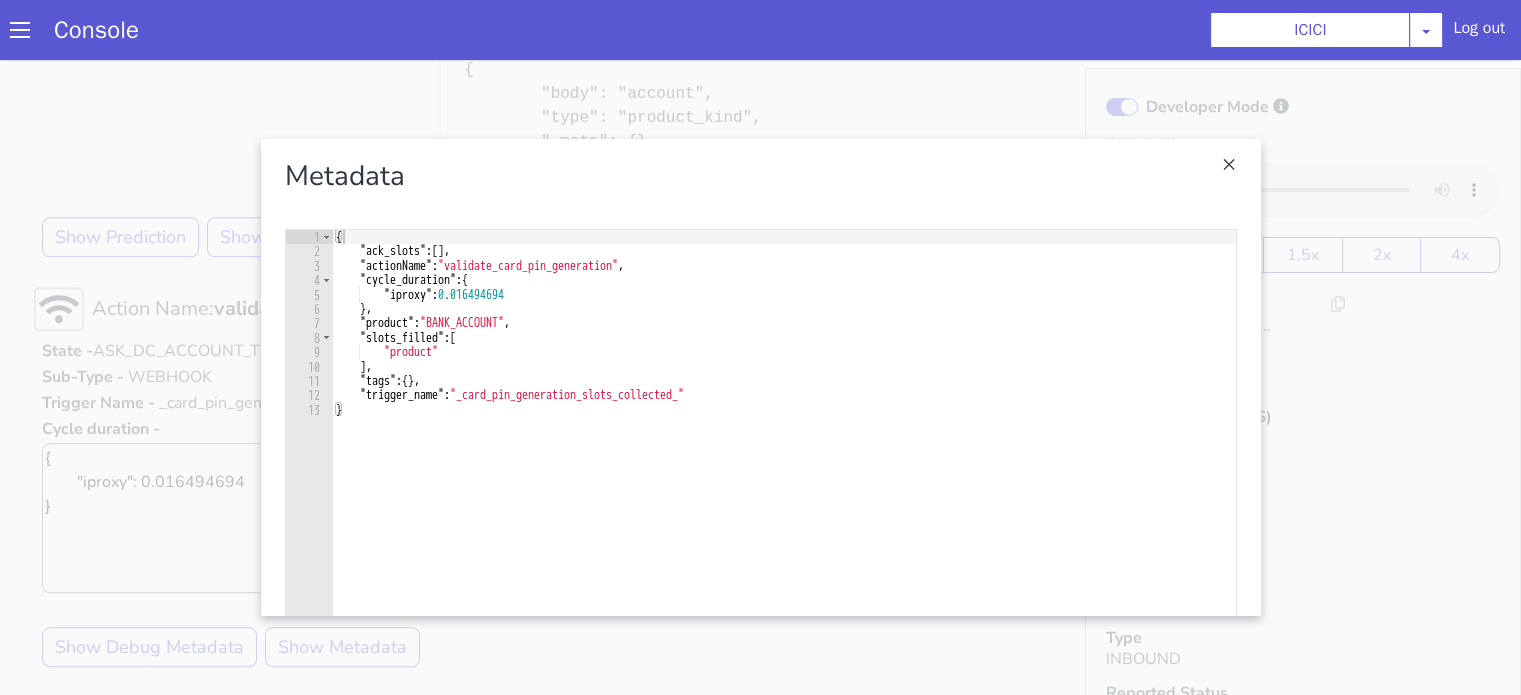 click at bounding box center (760, 377) 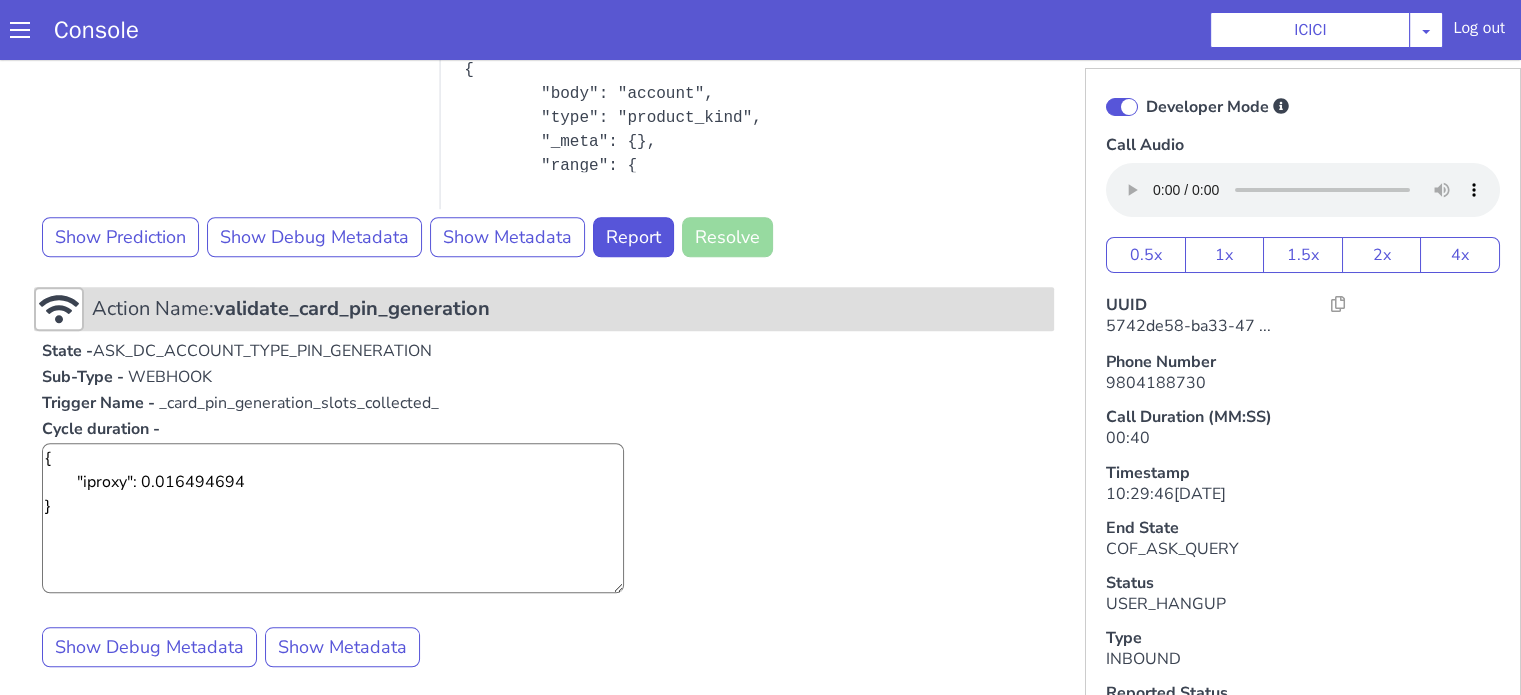 click on "Action Name:  validate_card_pin_generation" at bounding box center [544, 309] 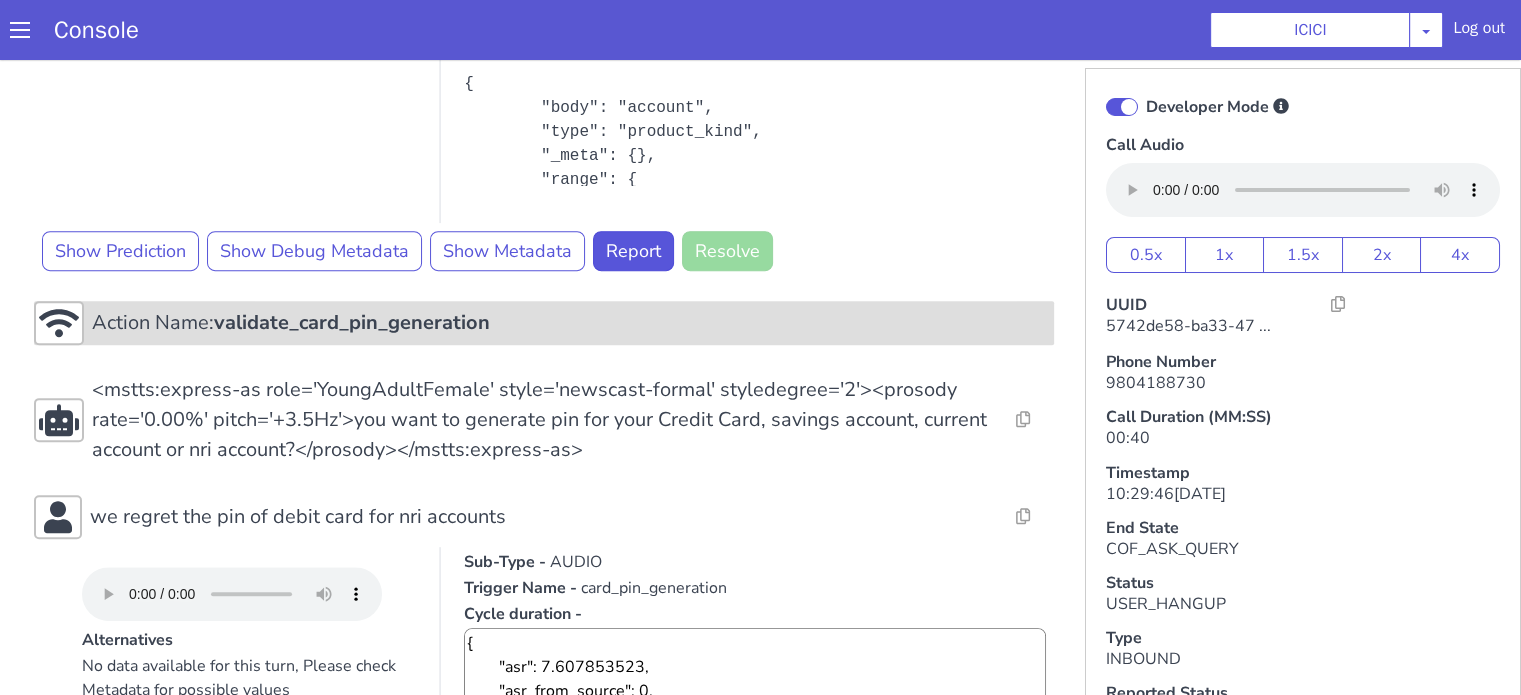 scroll, scrollTop: 992, scrollLeft: 0, axis: vertical 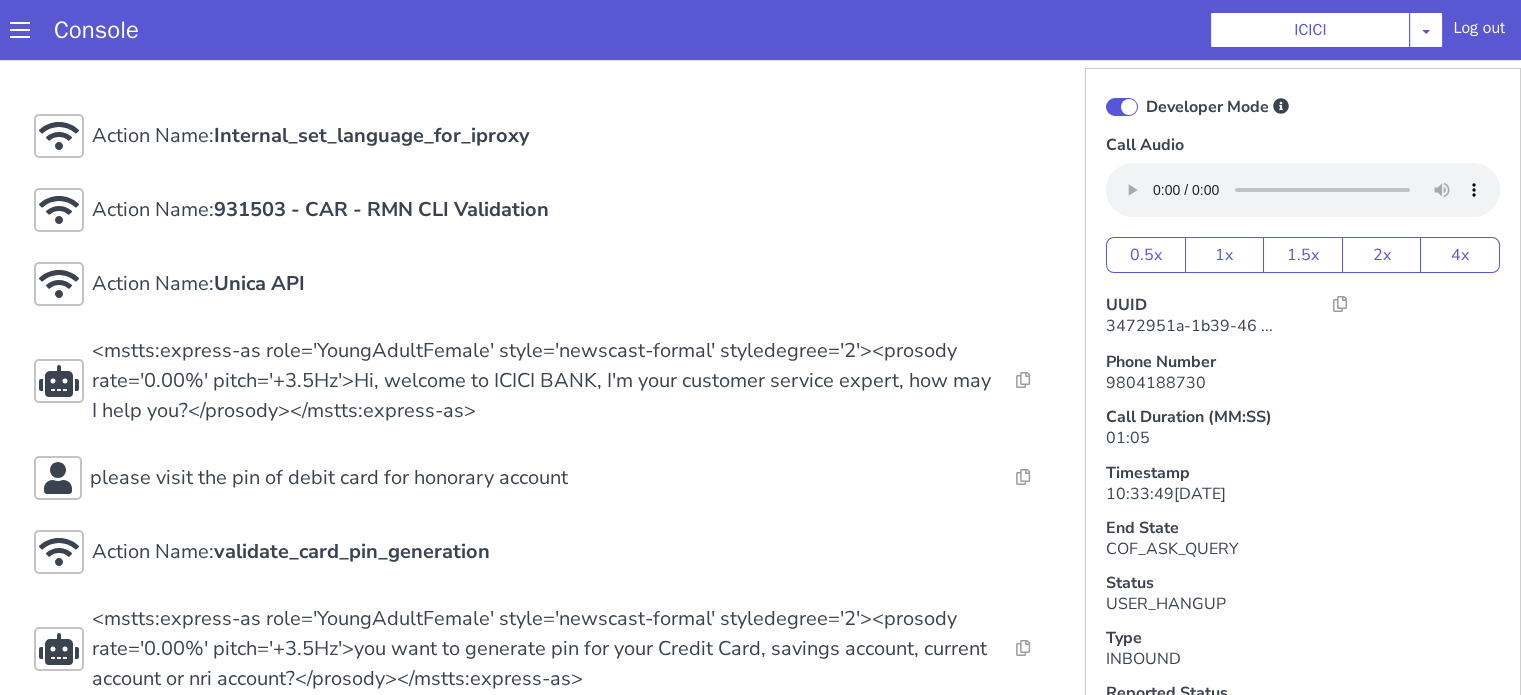 click at bounding box center [1194, -39] 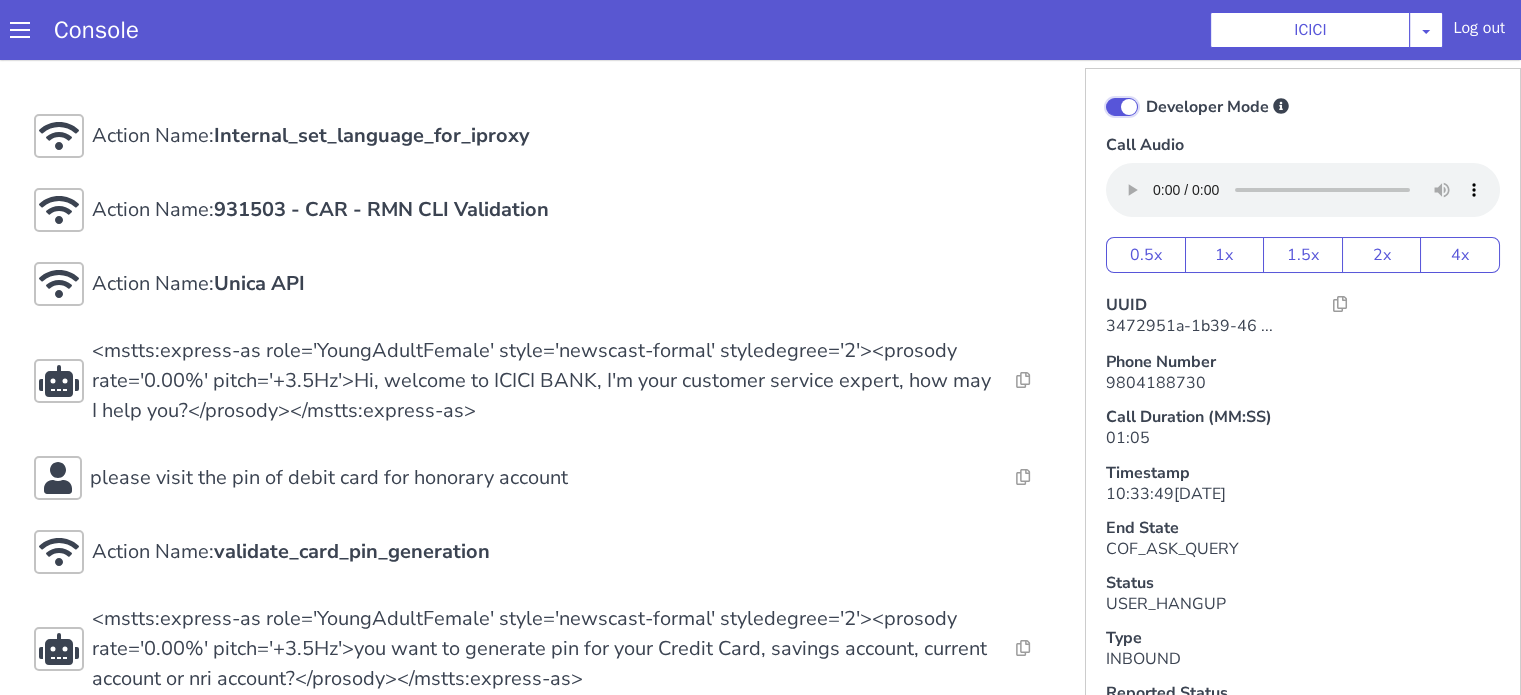 click on "Developer Mode" at bounding box center [1279, -136] 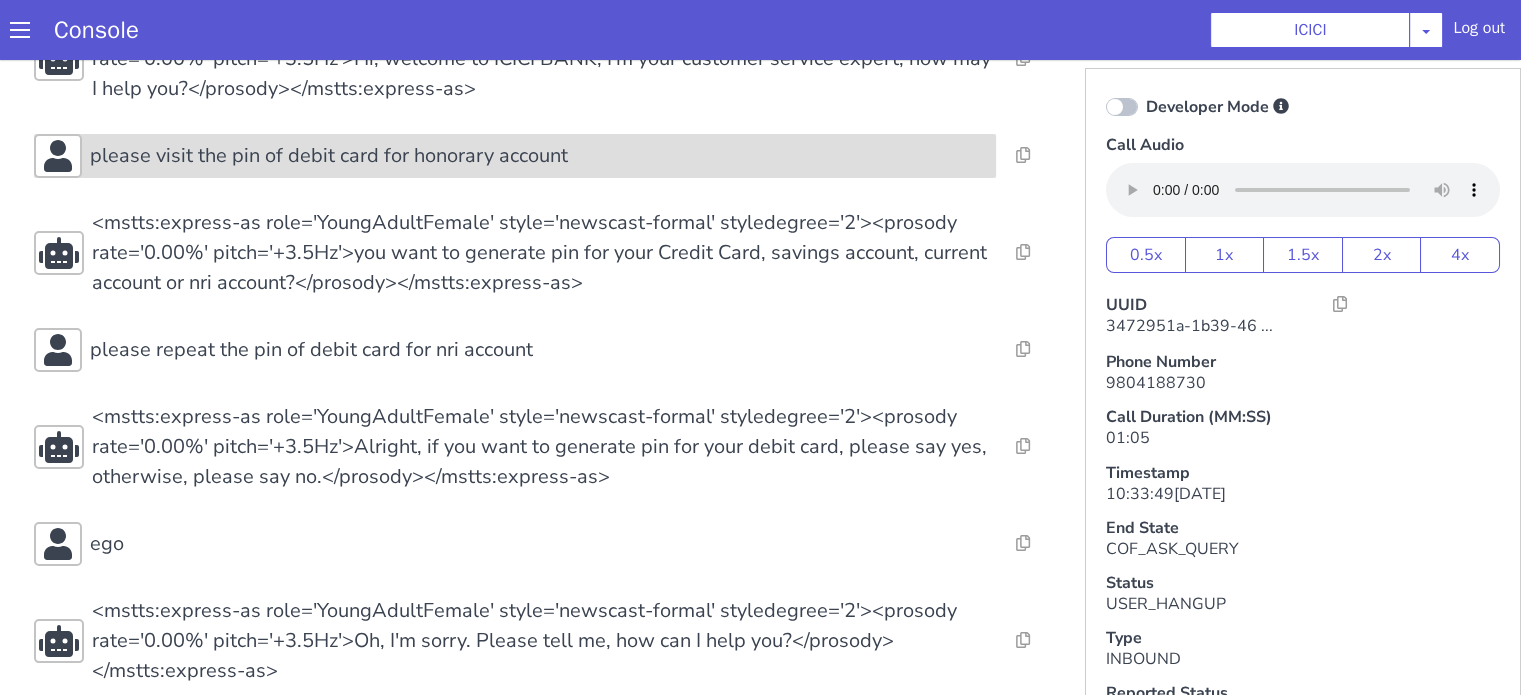 click on "please visit the pin of debit card for honorary account" at bounding box center [762, -166] 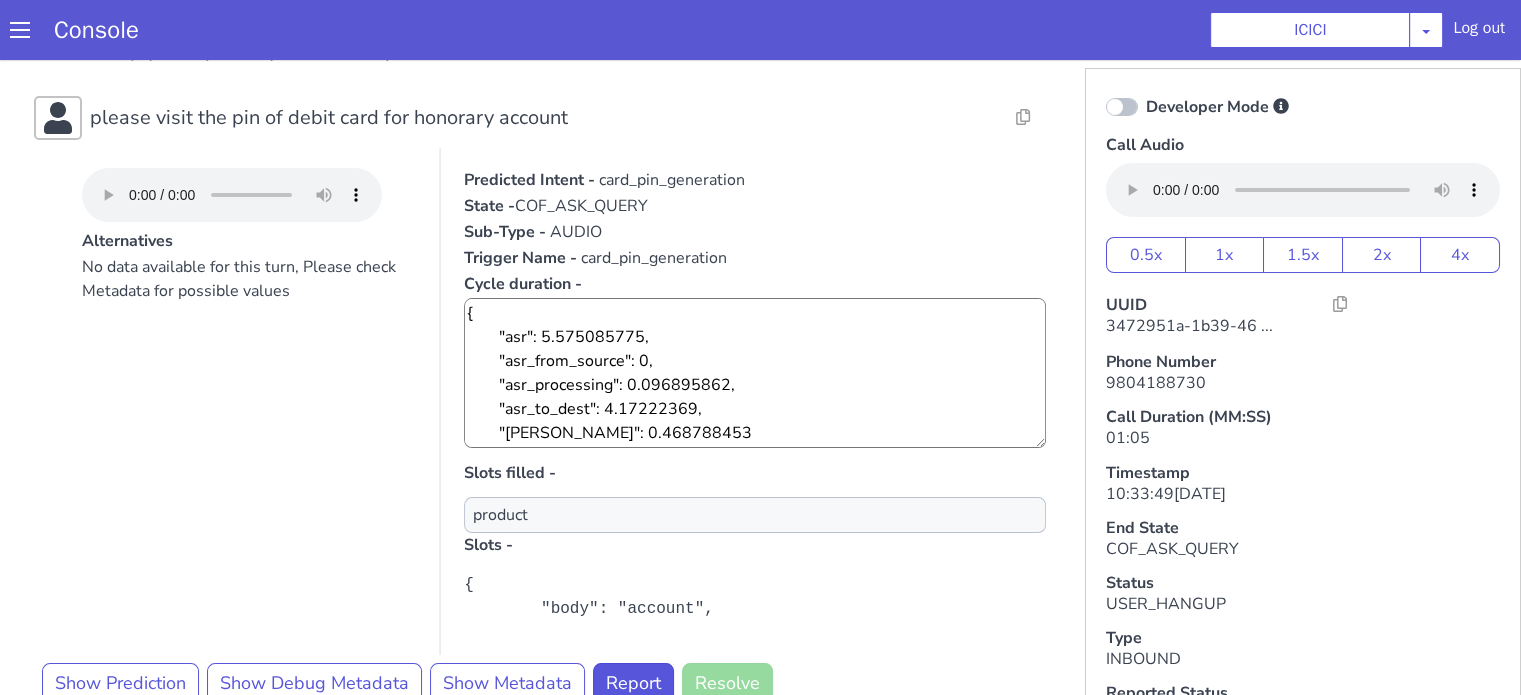 scroll, scrollTop: 300, scrollLeft: 0, axis: vertical 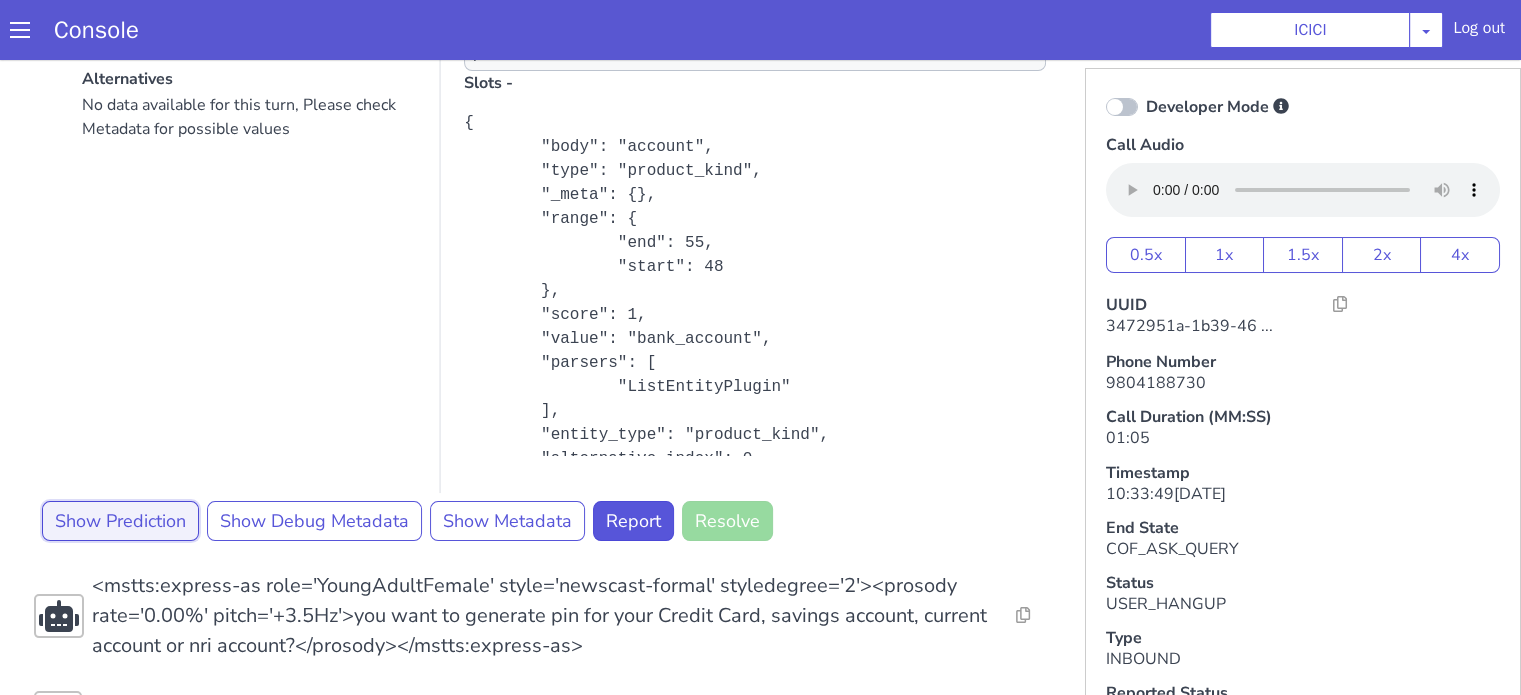 click on "Show Prediction" at bounding box center (623, 38) 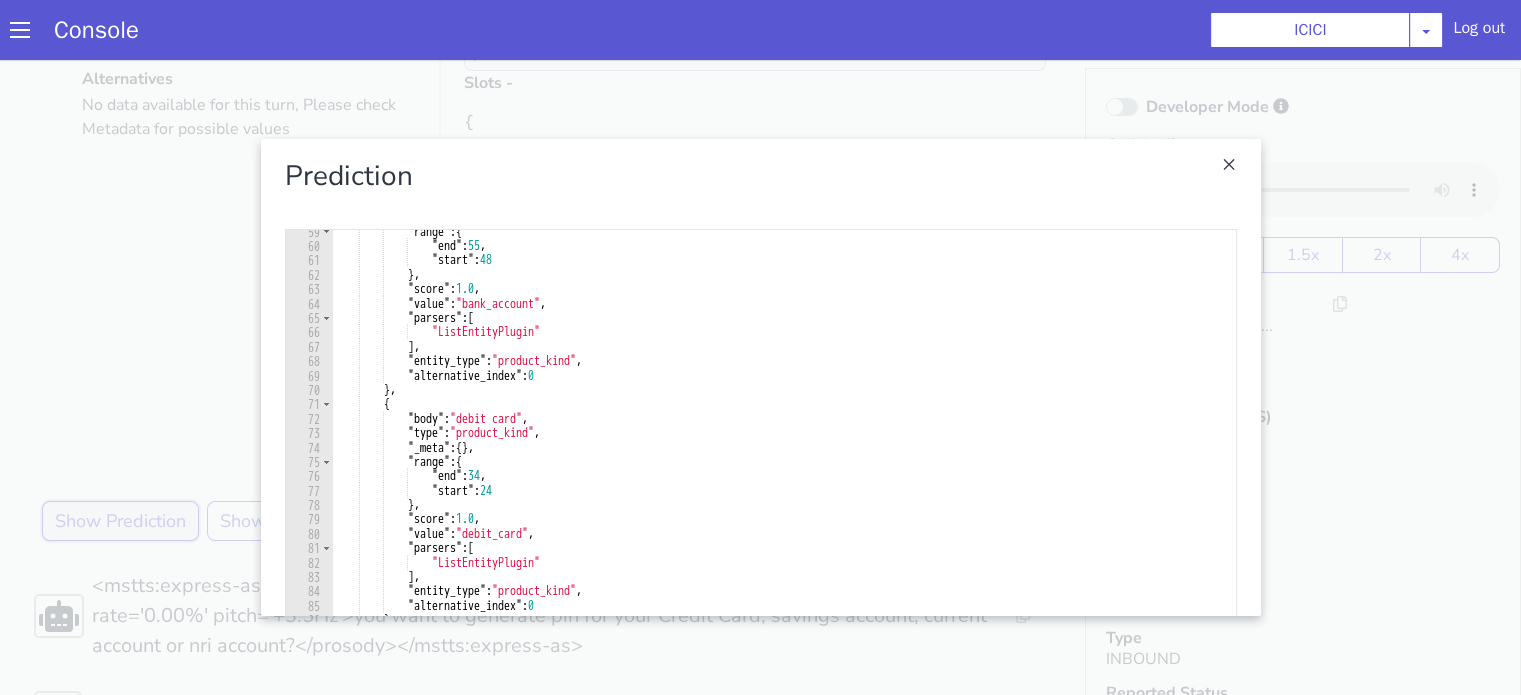 scroll, scrollTop: 1080, scrollLeft: 0, axis: vertical 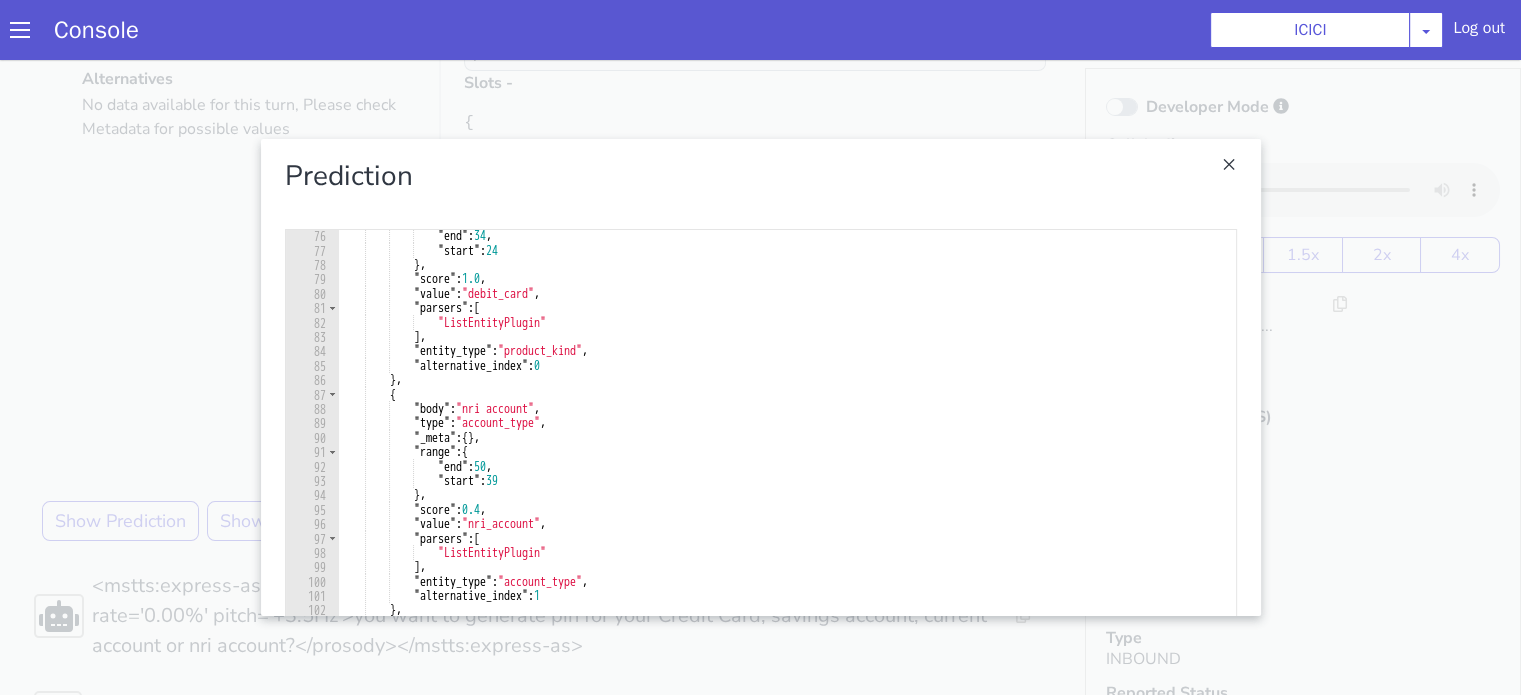 click at bounding box center (779, 331) 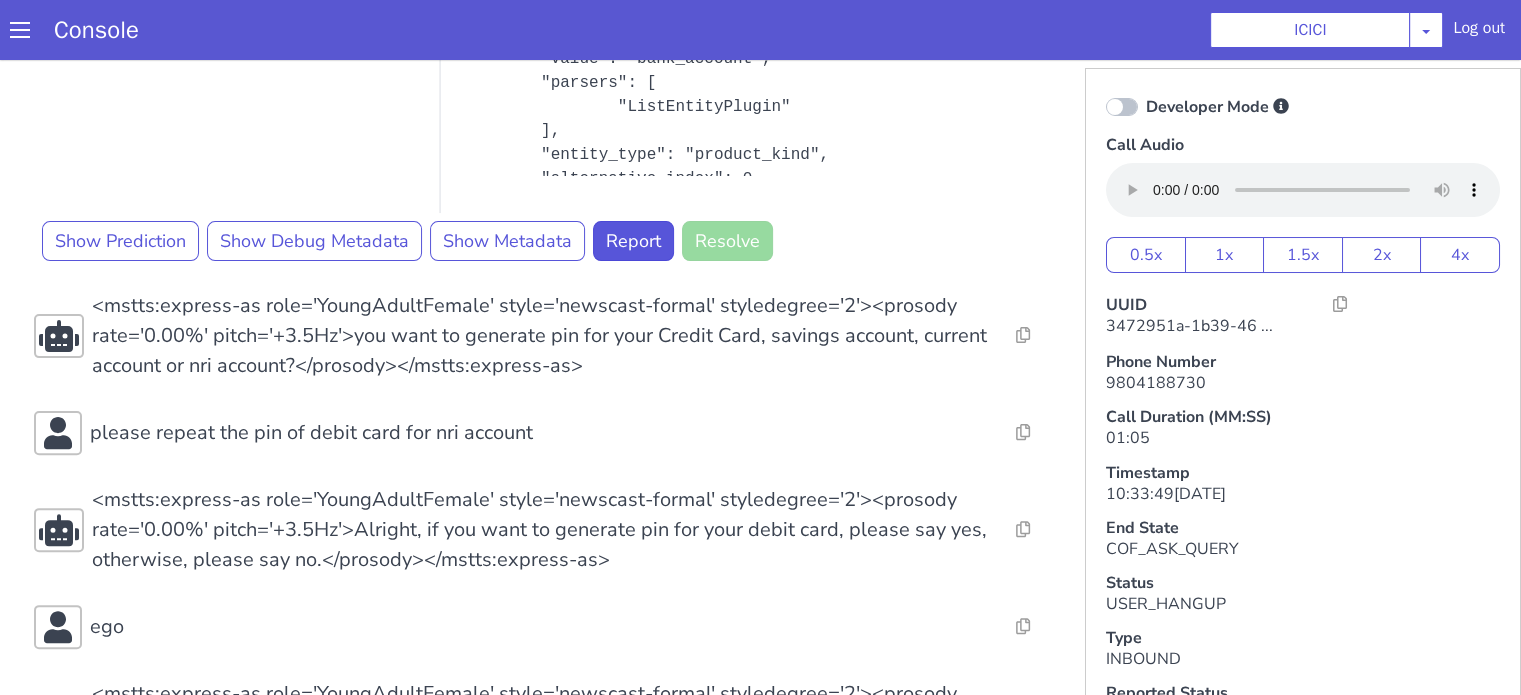 scroll, scrollTop: 700, scrollLeft: 0, axis: vertical 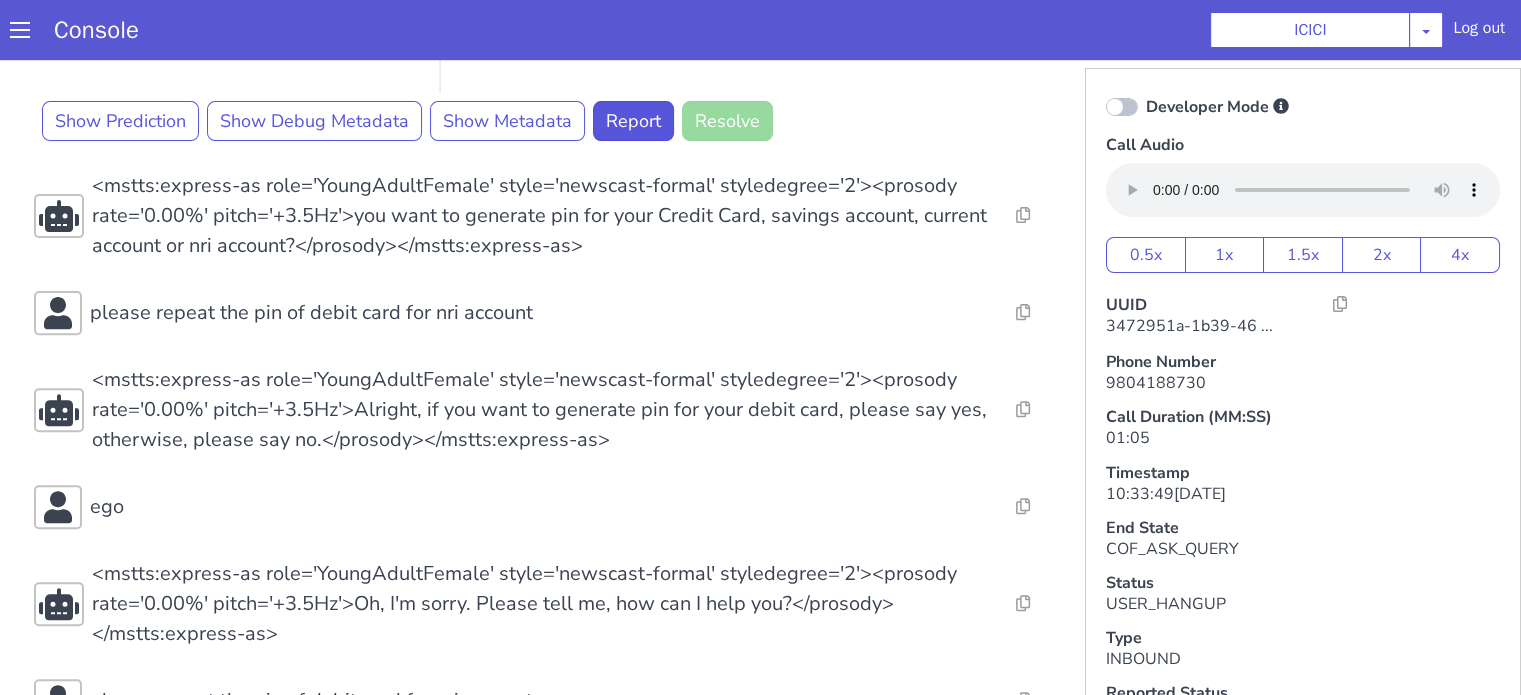click at bounding box center (1625, -377) 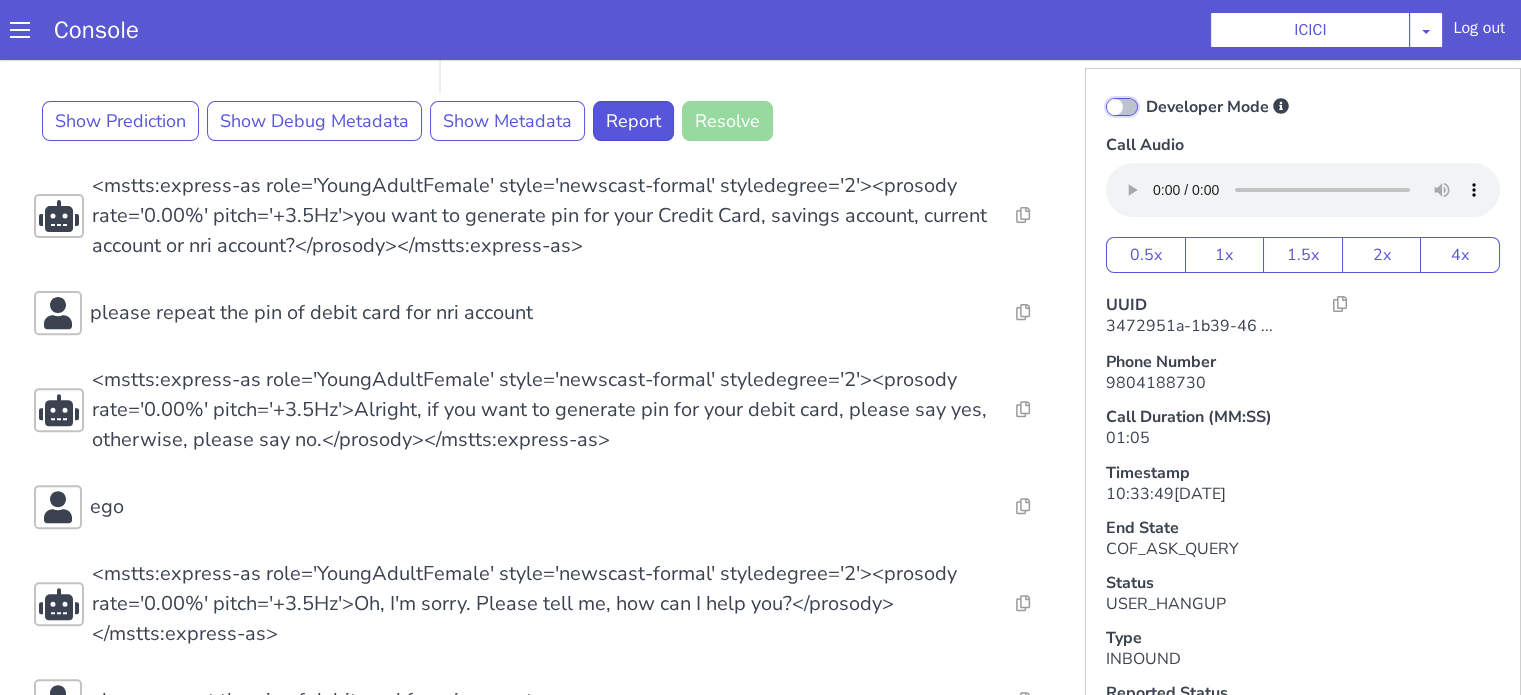 click on "Developer Mode" at bounding box center [1278, -136] 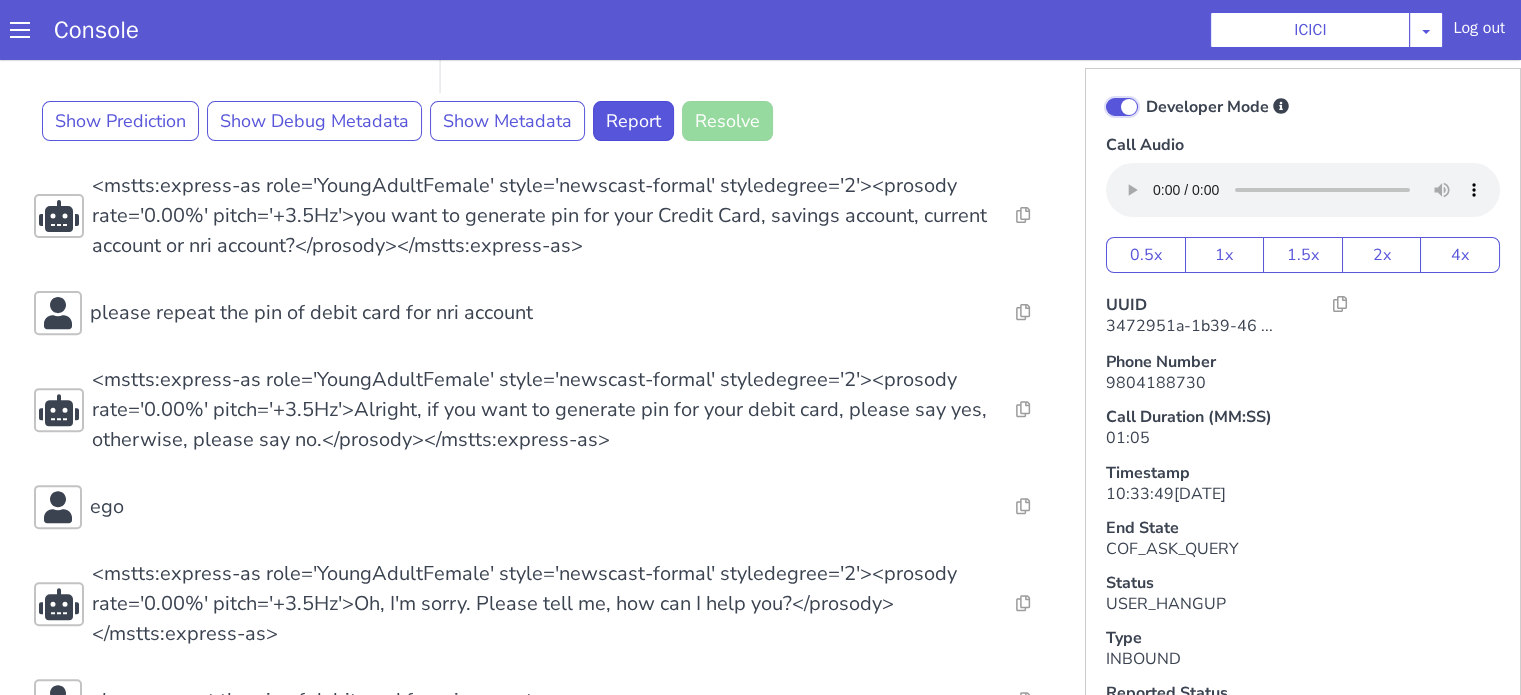 checkbox on "true" 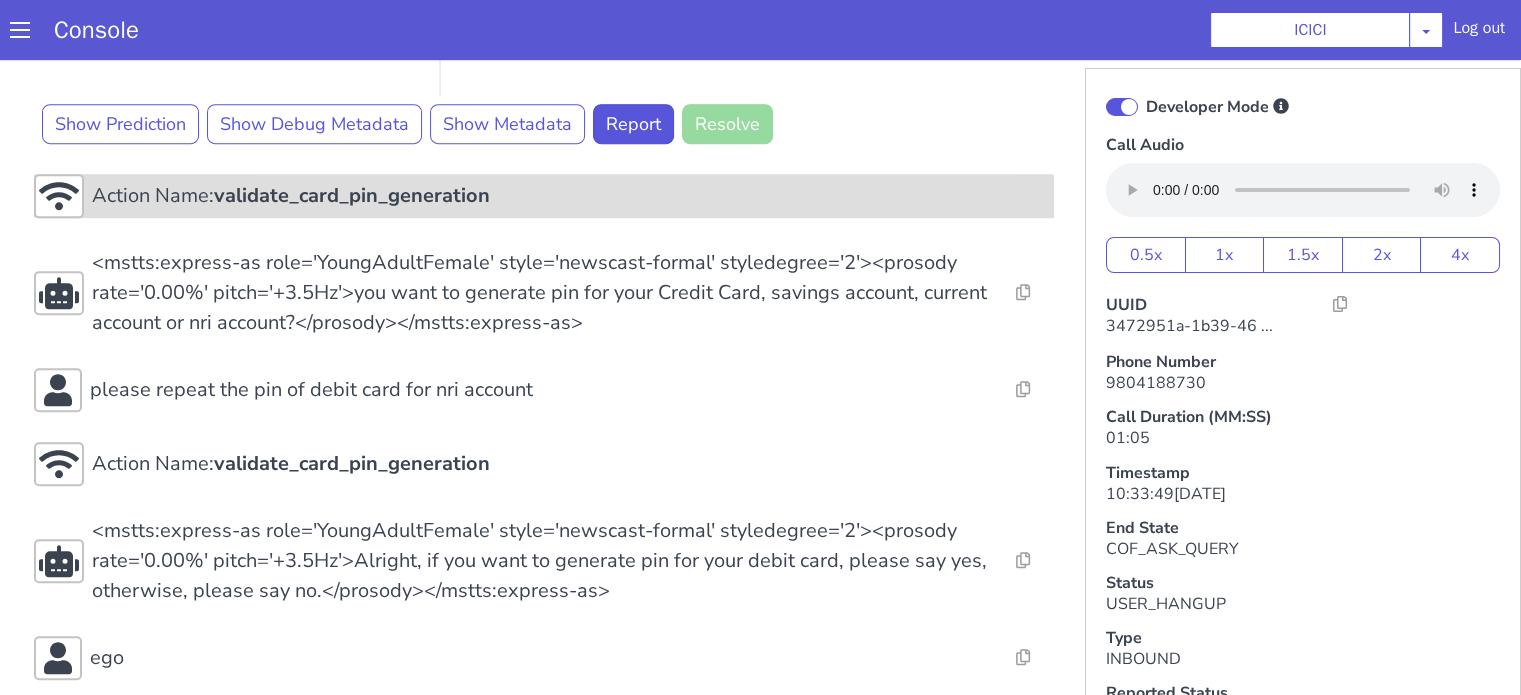 click on "Action Name:  validate_card_pin_generation" at bounding box center (791, -126) 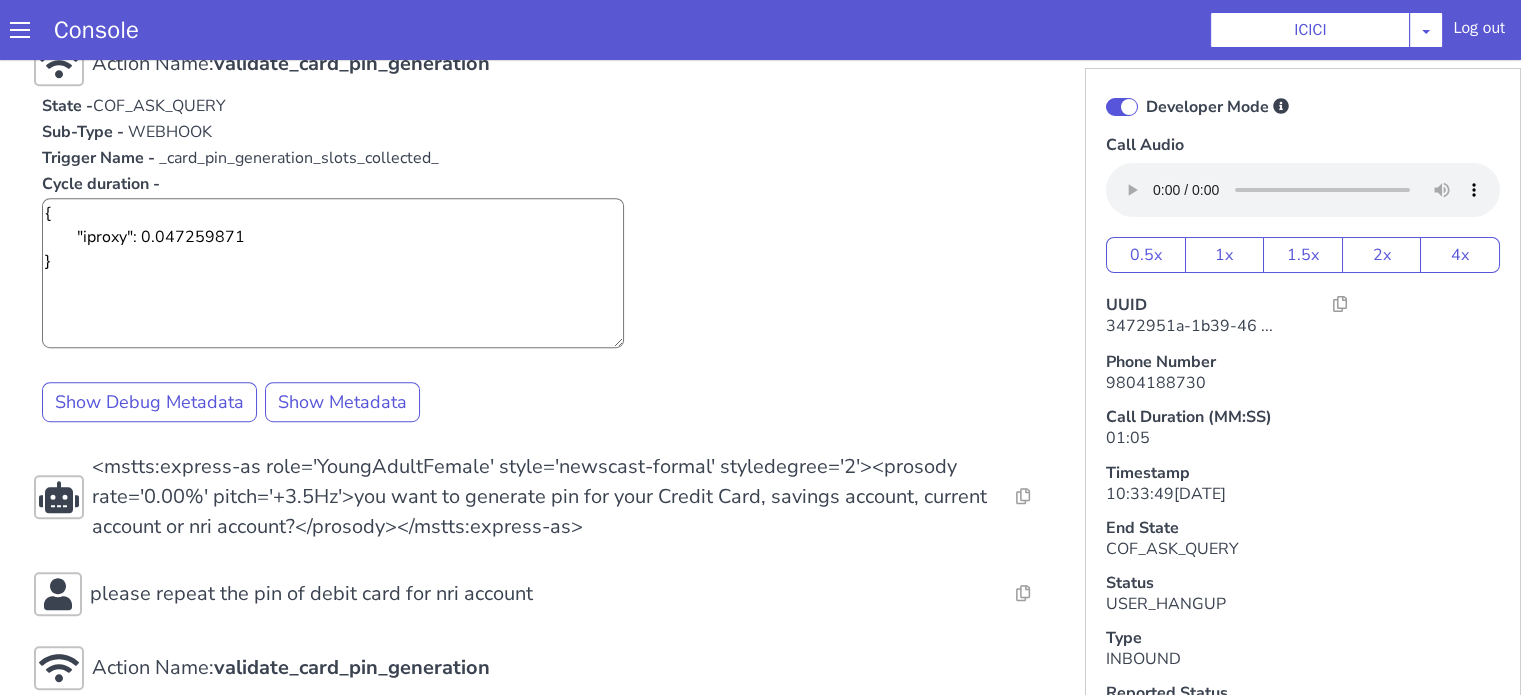 scroll, scrollTop: 1119, scrollLeft: 0, axis: vertical 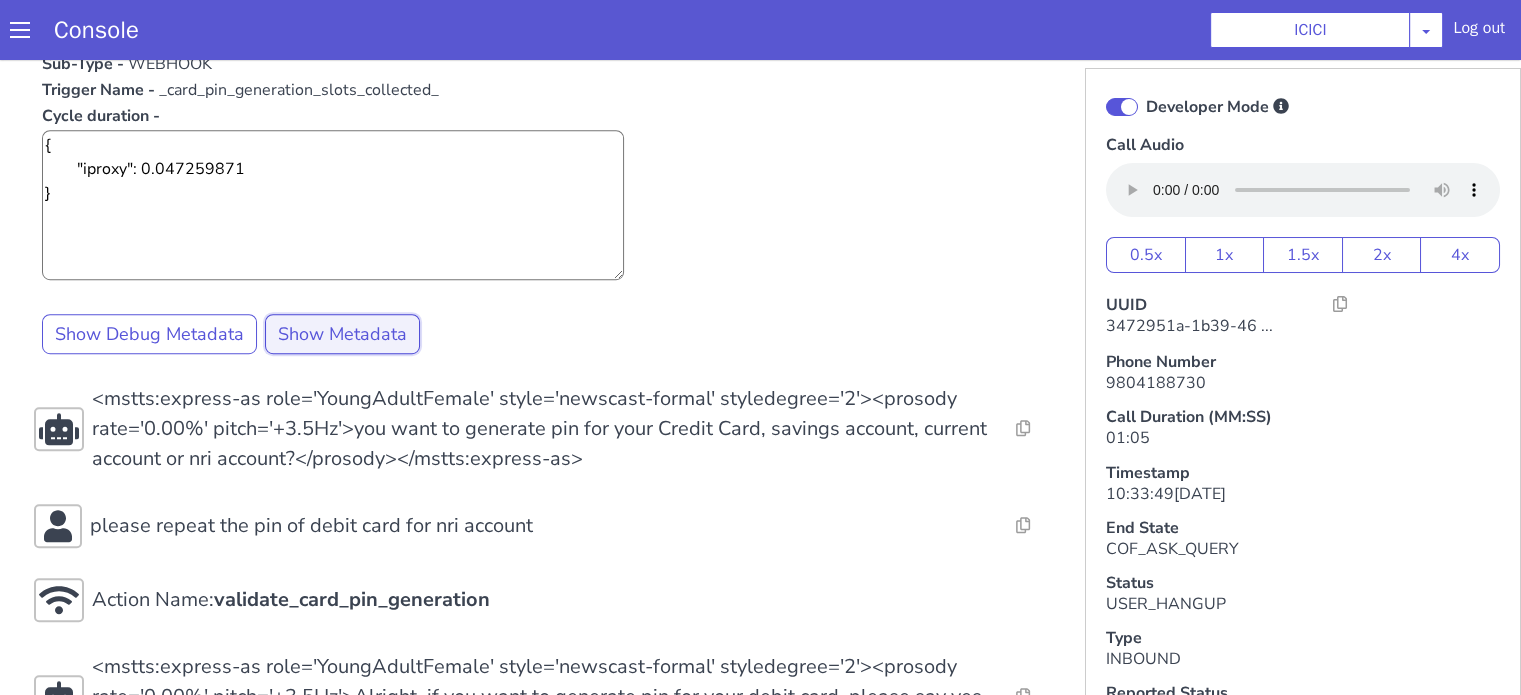 click on "Show Metadata" at bounding box center [350, 313] 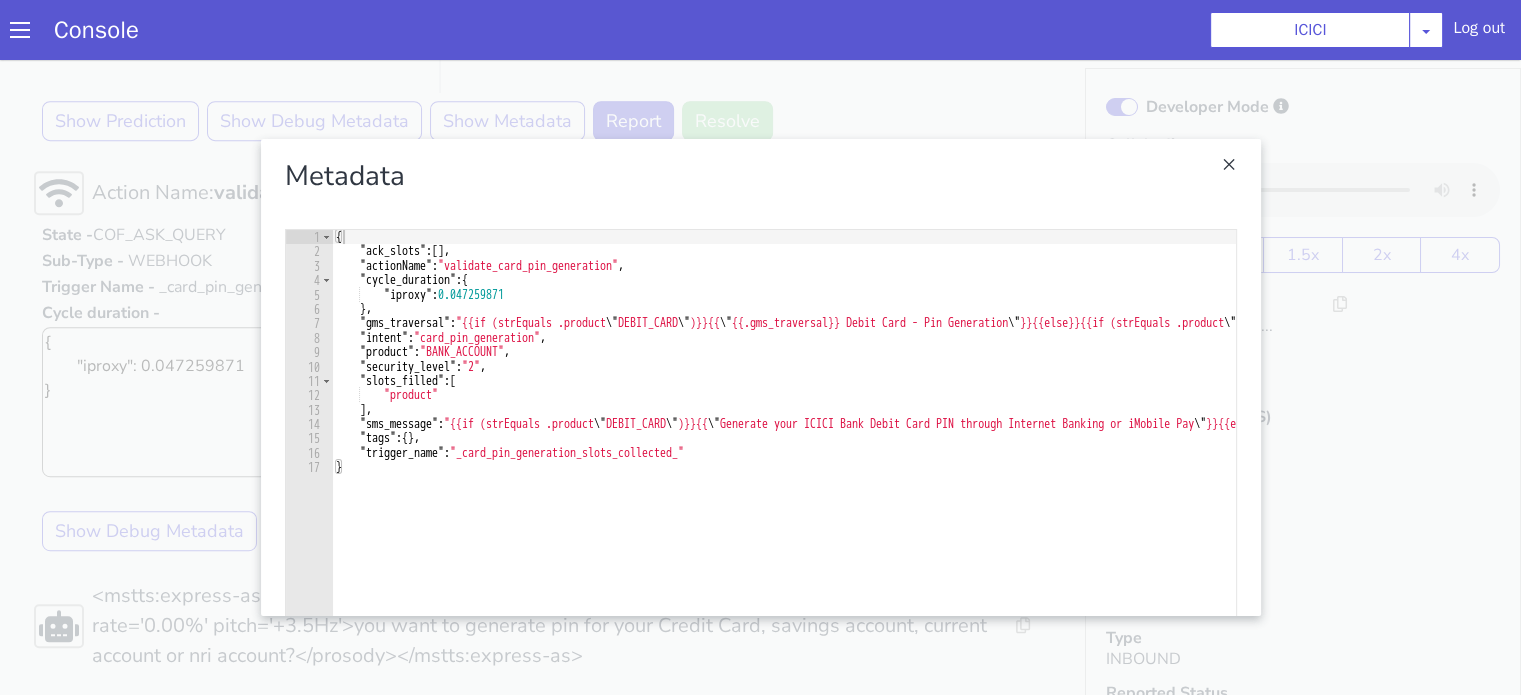 scroll, scrollTop: 919, scrollLeft: 0, axis: vertical 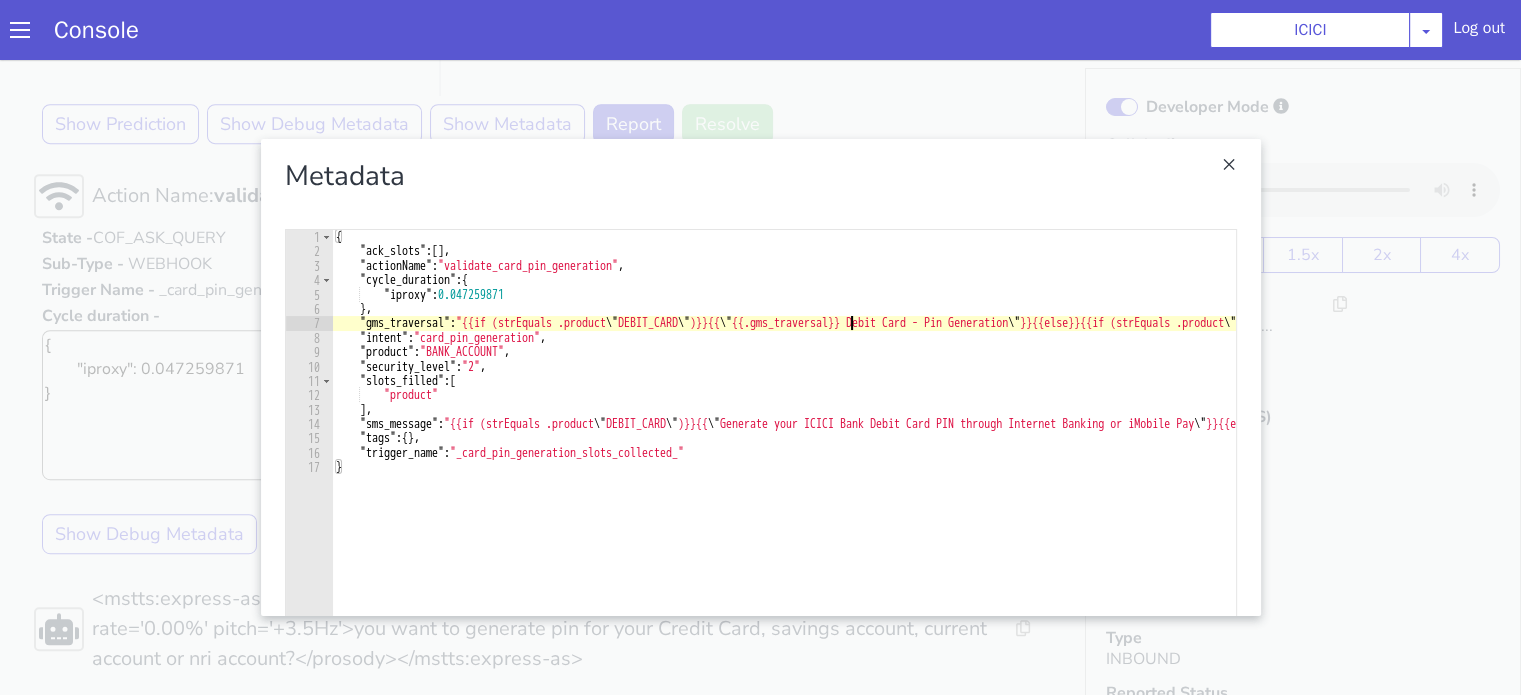 type on ""gms_traversal": "{{if (strEquals .product \"DEBIT_CARD\")}}{{\"{{.gms_traversal}} Debit Card - Pin Generation \"}}{{else}}{{if (strEquals .product \"BANK_ACCOUNT\")}}{{\"{{.gms_traversal}} Debit Card - Pin Generation \"}}{{else}}{{if (strEquals .product \"CREDIT_CARD\")}}{{\"{{.gms_traversal}} Credit Card - Pin Generation \"}}{{else}}{{\"{{.gms_traversal}}\"}}{{end}}{{end}}{{end}}"," 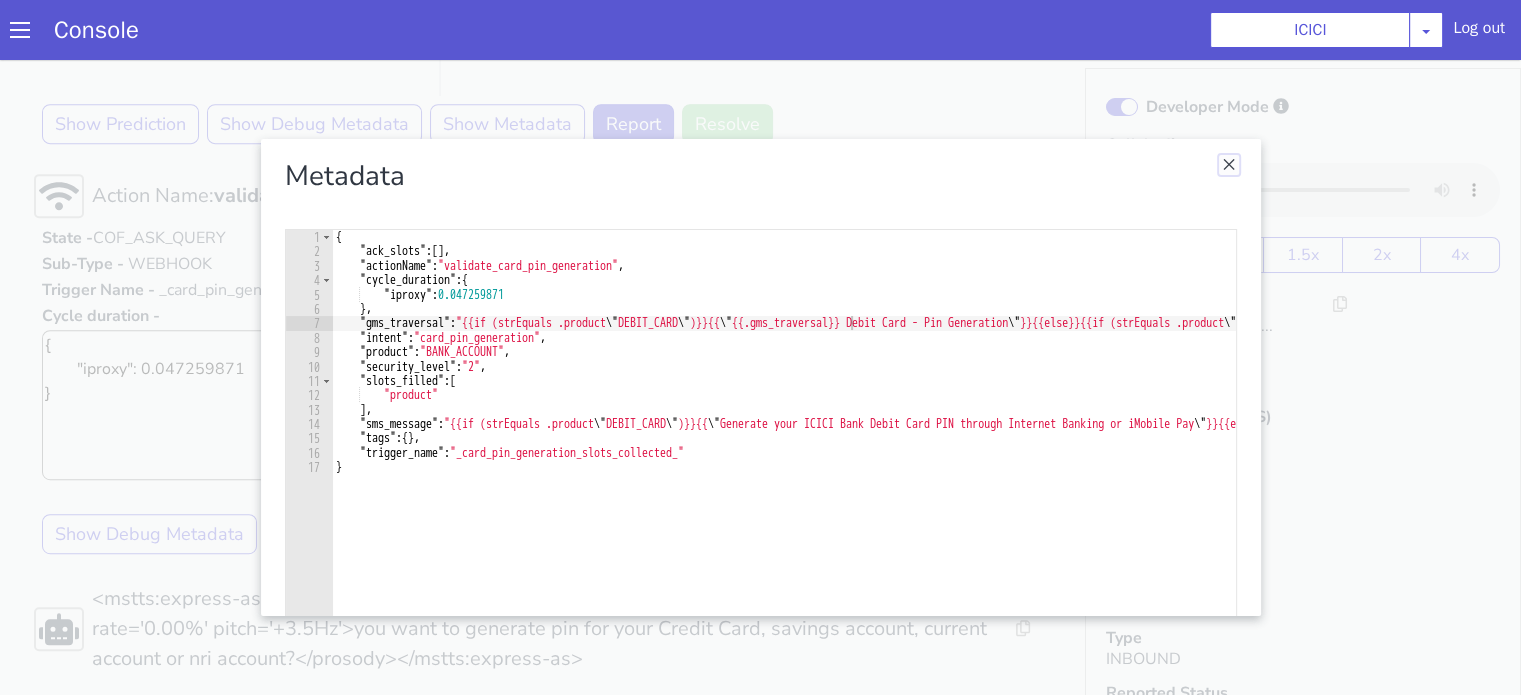 click at bounding box center [2026, -359] 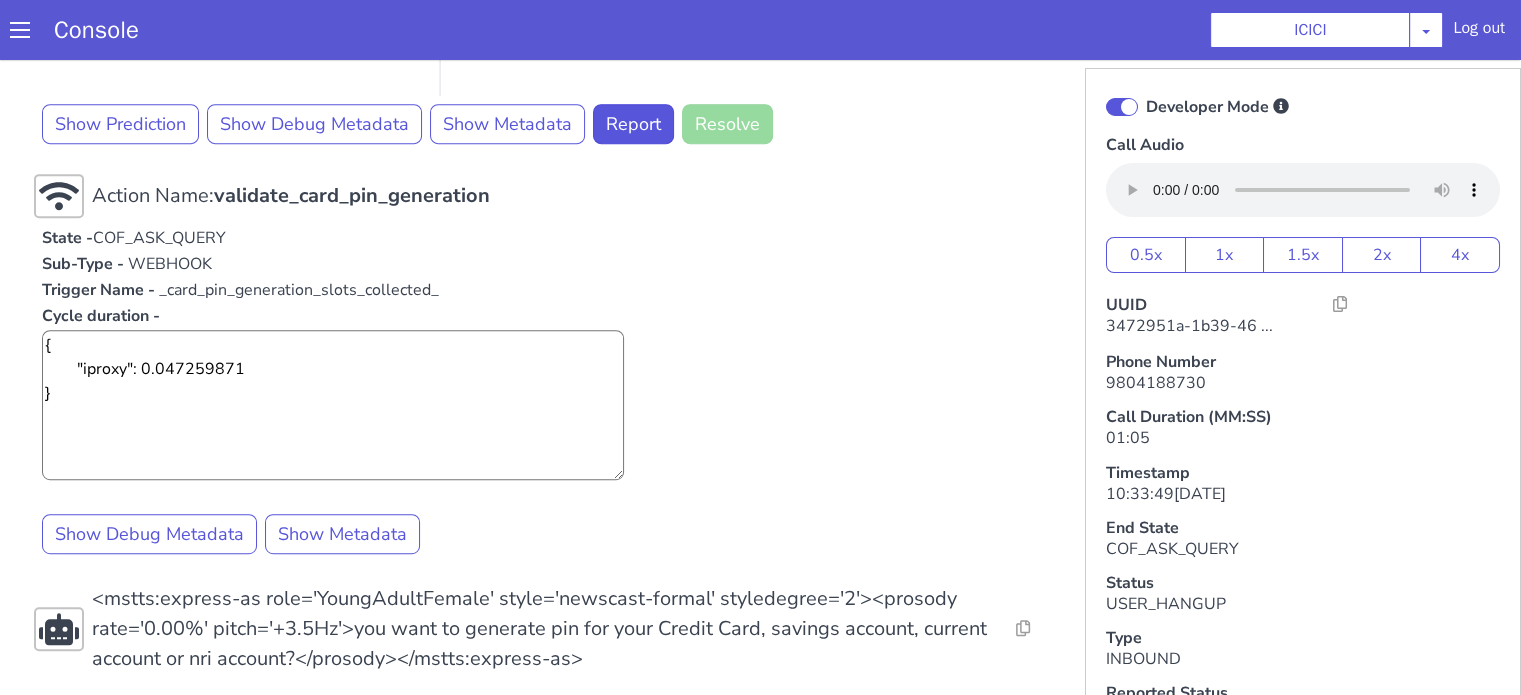 click on "Action Name:  Internal_set_language_for_iproxy Resolve  Intent Error  Entity Error  Transcription Error  Miscellaneous Submit Action Name:  931503 - CAR - RMN CLI Validation Resolve  Intent Error  Entity Error  Transcription Error  Miscellaneous Submit Action Name:  Unica API Resolve  Intent Error  Entity Error  Transcription Error  Miscellaneous Submit <mstts:express-as role='YoungAdultFemale' style='newscast-formal' styledegree='2'><prosody rate='0.00%' pitch='+3.5Hz'>Hi, welcome to ICICI BANK, I'm your customer service expert, how may I help you?</prosody></mstts:express-as> Resolve  Intent Error  Entity Error  Transcription Error  Miscellaneous Submit please visit the pin of debit card for honorary account Alternatives No data available for this turn, Please check Metadata for possible values Predicted Intent -   card_pin_generation State -  COF_ASK_QUERY Sub-Type -   AUDIO Trigger Name -   card_pin_generation Cycle duration -  Slots filled - product Slots -   Show Prediction Show Debug Metadata Report" at bounding box center (823, 179) 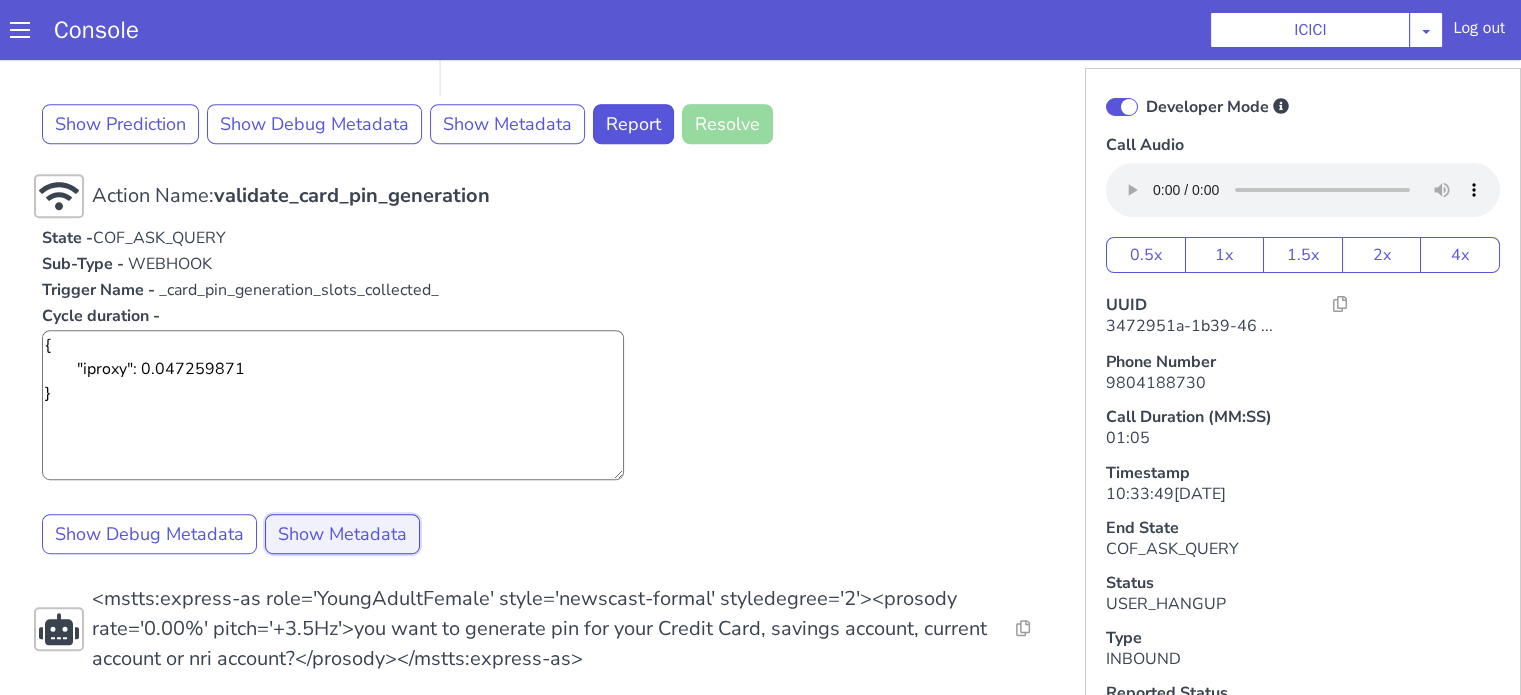 click on "Show Metadata" at bounding box center [342, 534] 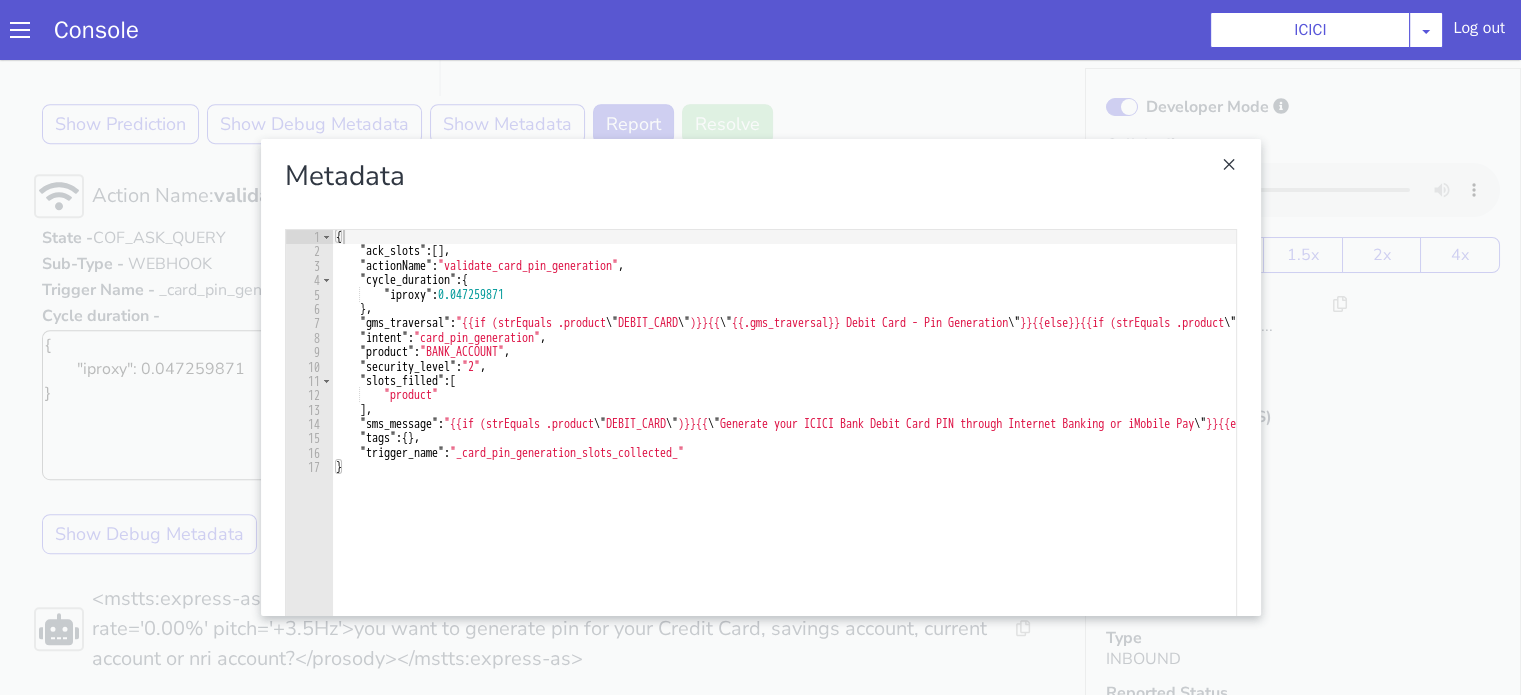 drag, startPoint x: 1063, startPoint y: -177, endPoint x: 1084, endPoint y: -185, distance: 22.472204 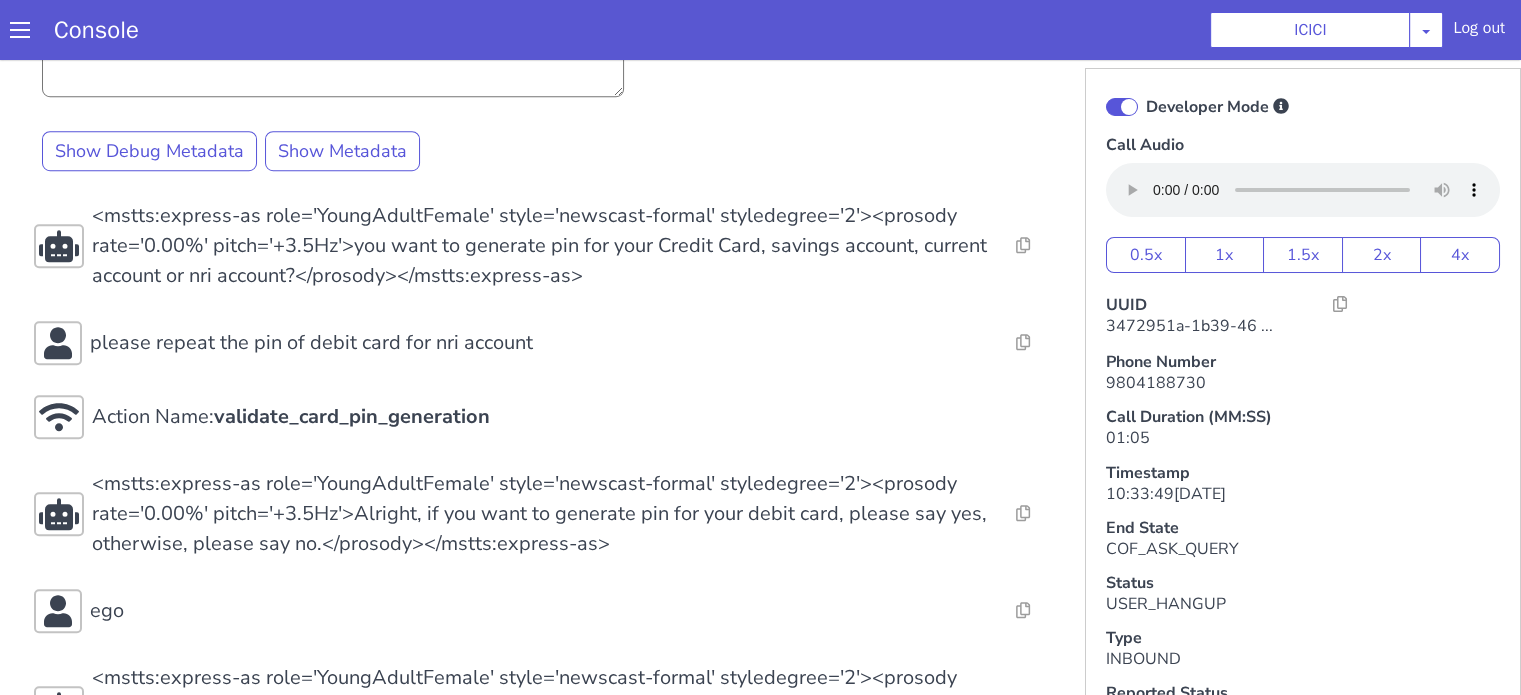scroll, scrollTop: 1419, scrollLeft: 0, axis: vertical 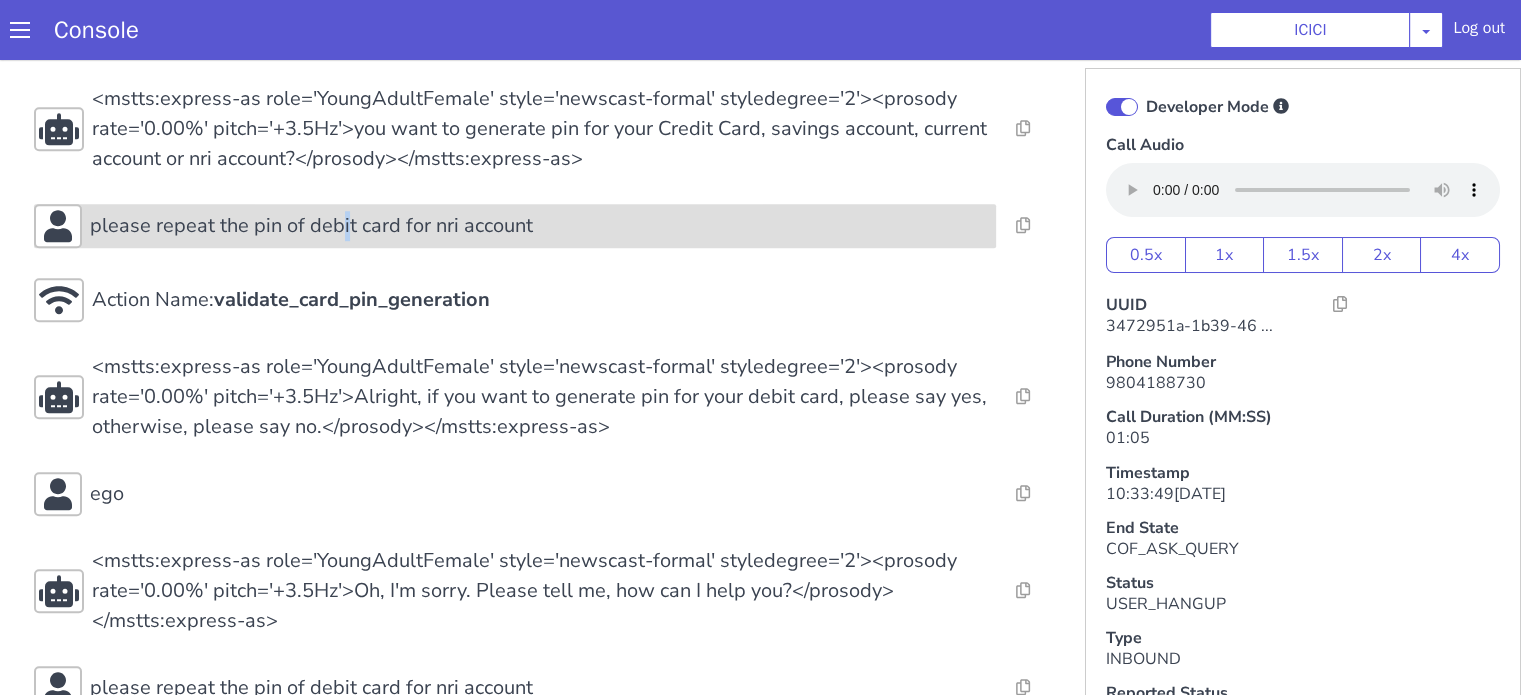 click on "please repeat the pin of debit card for nri account" at bounding box center [731, -225] 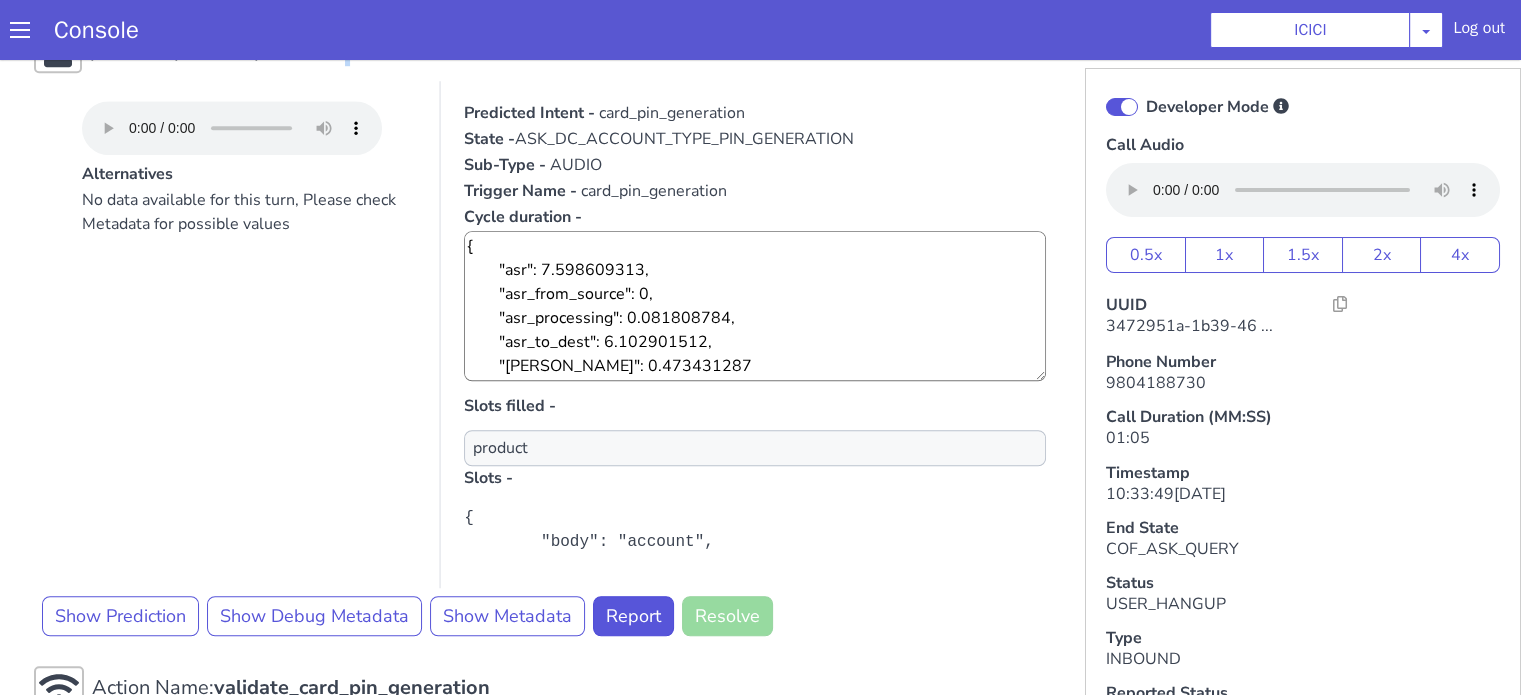 scroll, scrollTop: 1719, scrollLeft: 0, axis: vertical 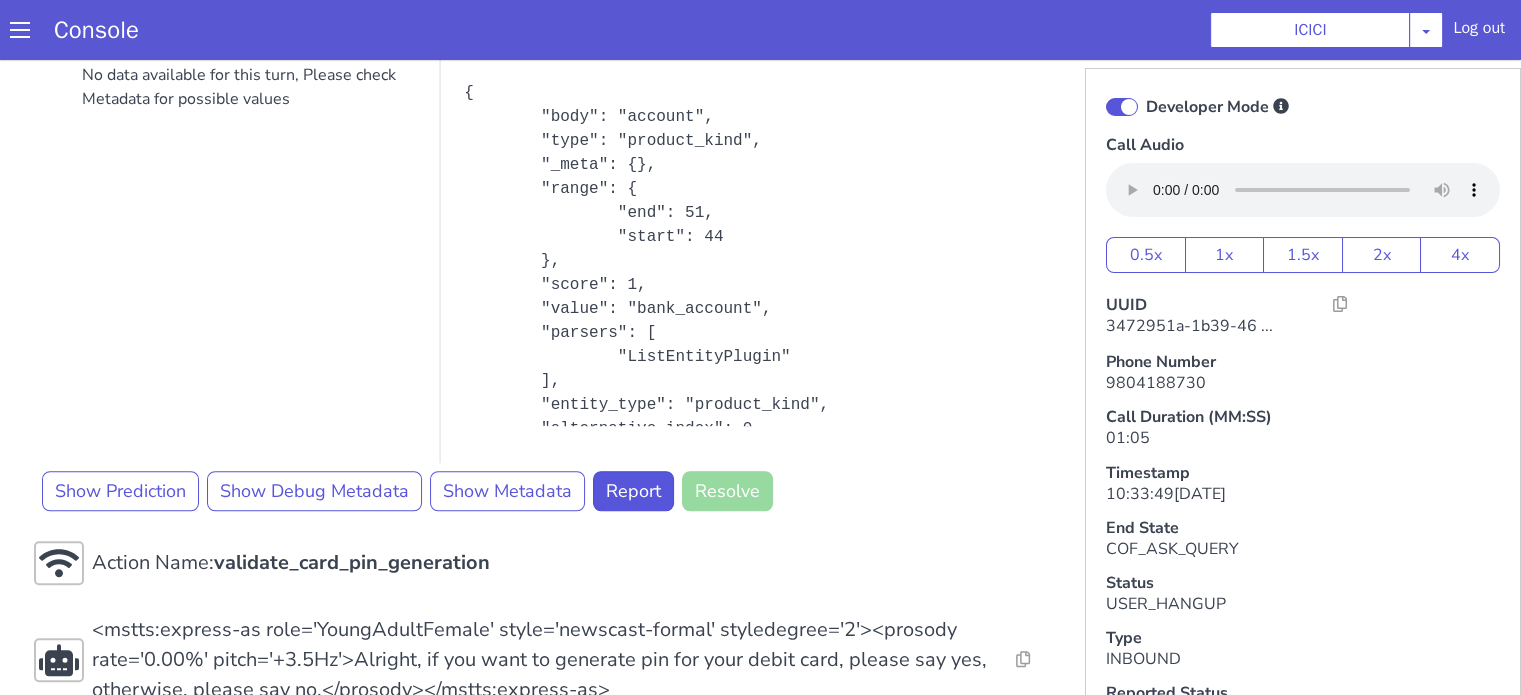 drag, startPoint x: 1264, startPoint y: 30, endPoint x: 1258, endPoint y: 8, distance: 22.803509 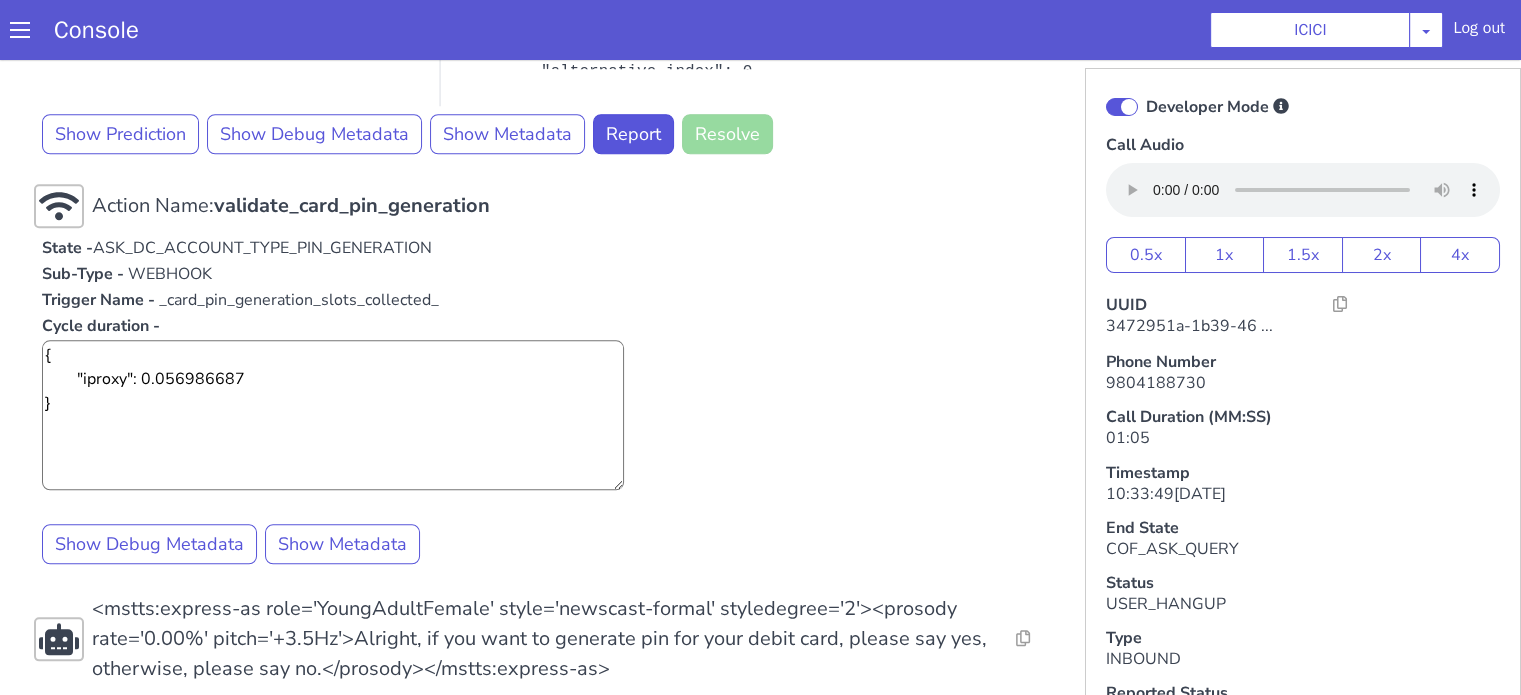 scroll, scrollTop: 2219, scrollLeft: 0, axis: vertical 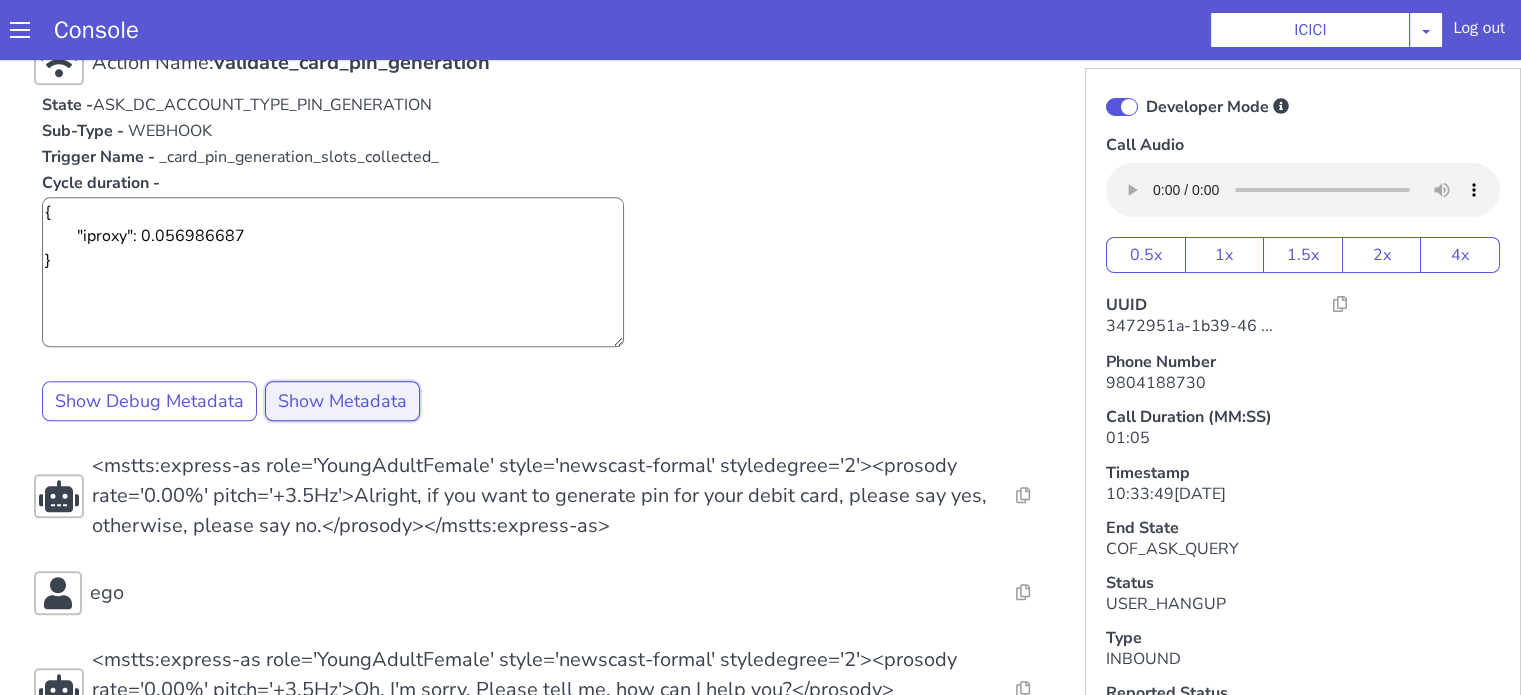 drag, startPoint x: 507, startPoint y: 174, endPoint x: 536, endPoint y: 161, distance: 31.780497 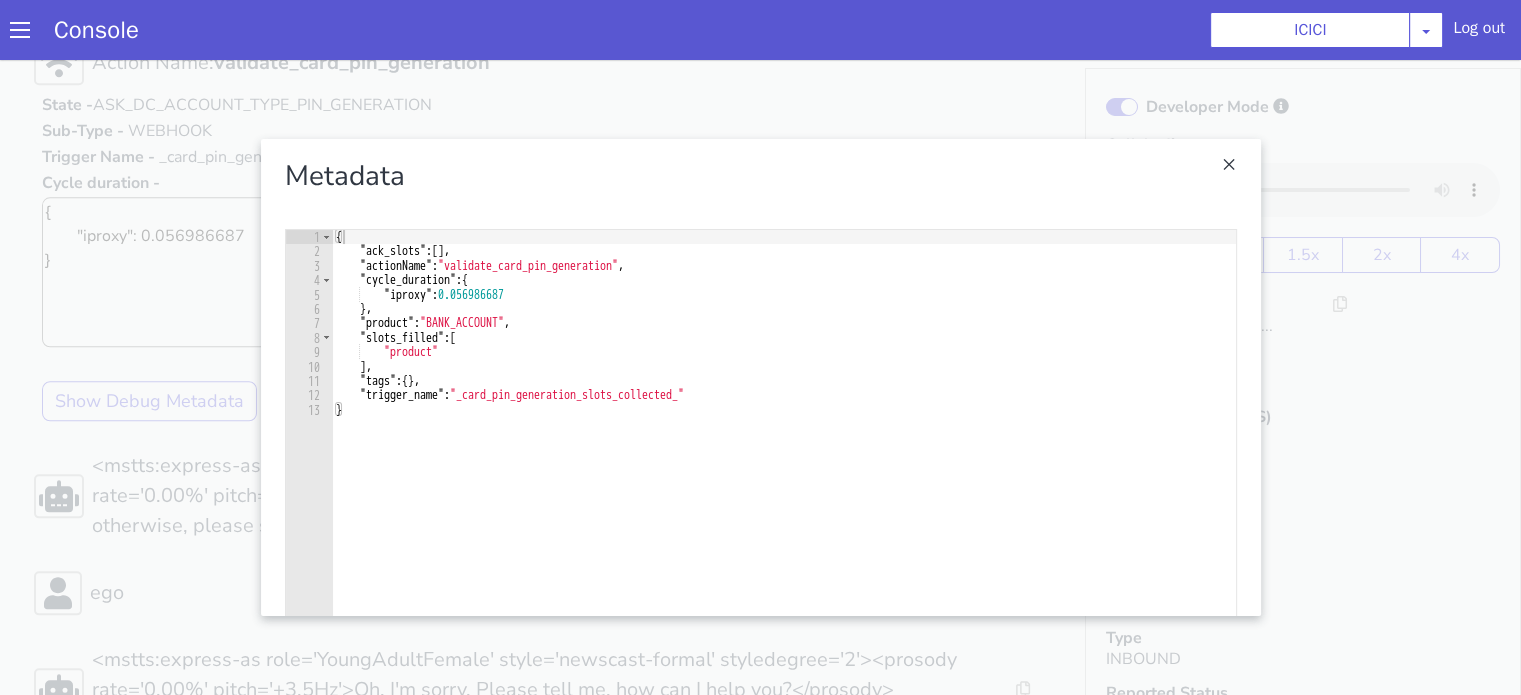scroll, scrollTop: 129, scrollLeft: 0, axis: vertical 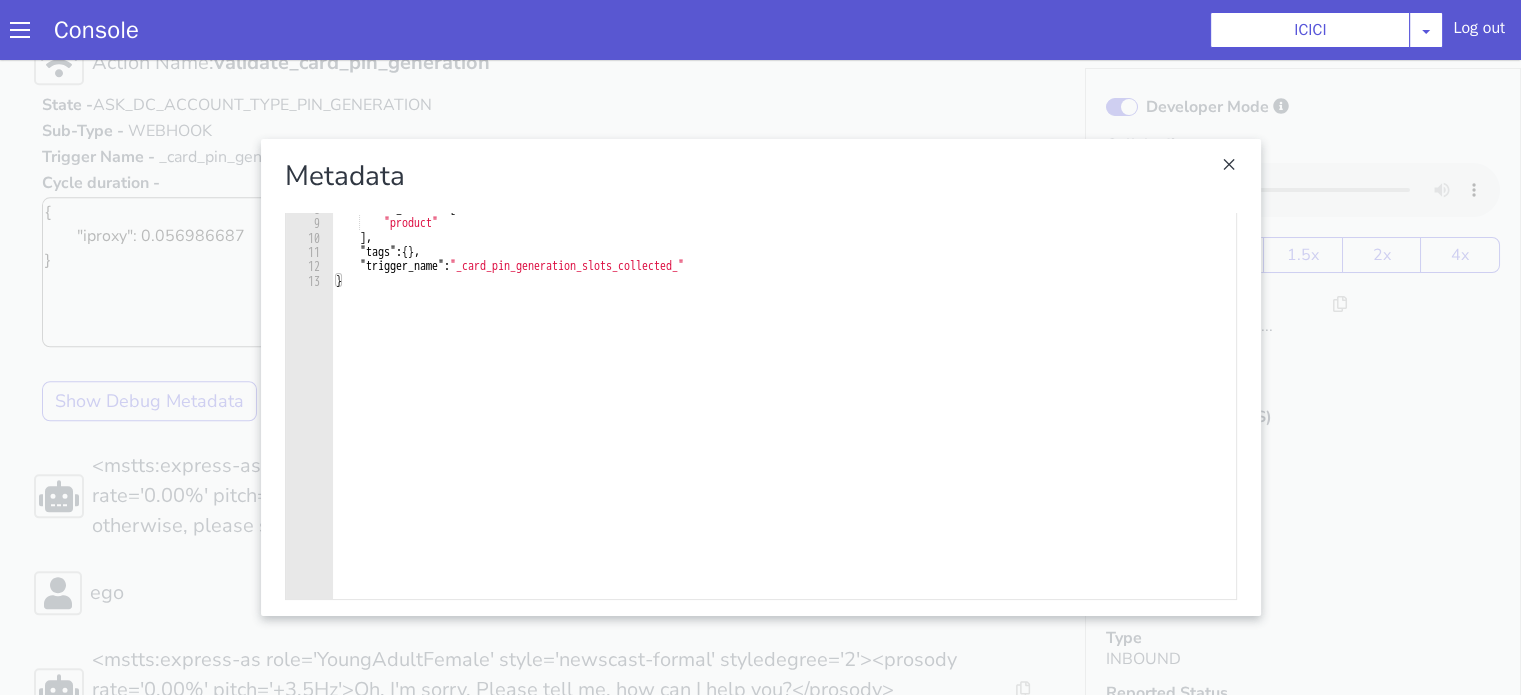 click at bounding box center [1105, -34] 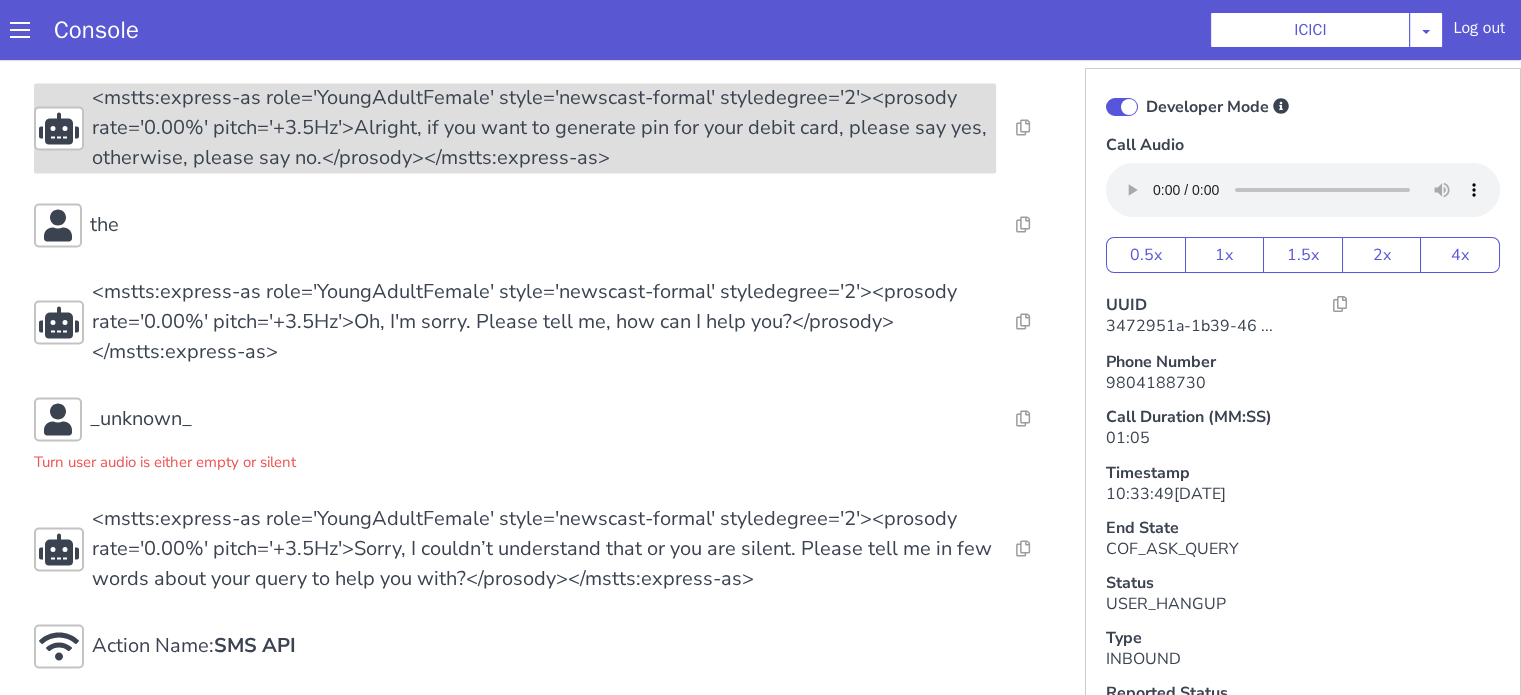 scroll, scrollTop: 2749, scrollLeft: 0, axis: vertical 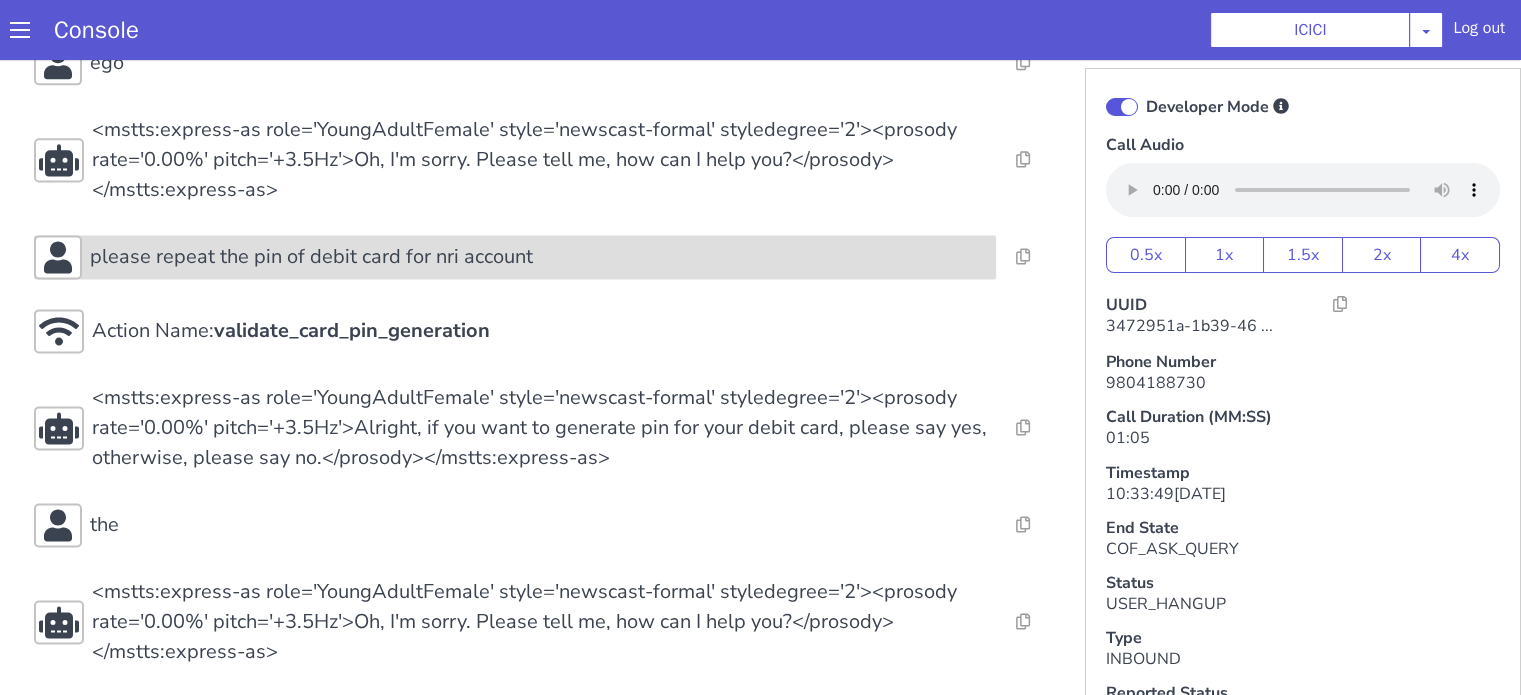 click on "please repeat the pin of debit card for nri account" at bounding box center [319, 236] 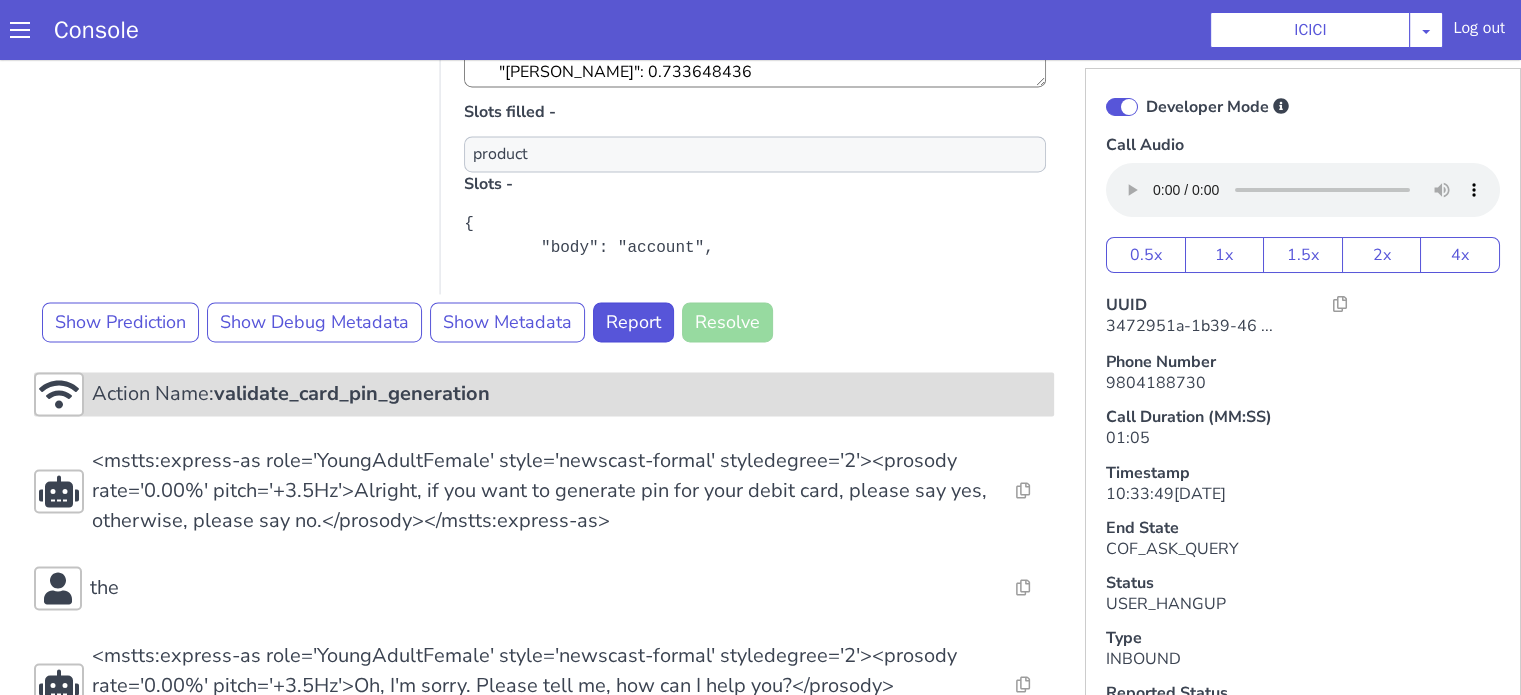 scroll, scrollTop: 2849, scrollLeft: 0, axis: vertical 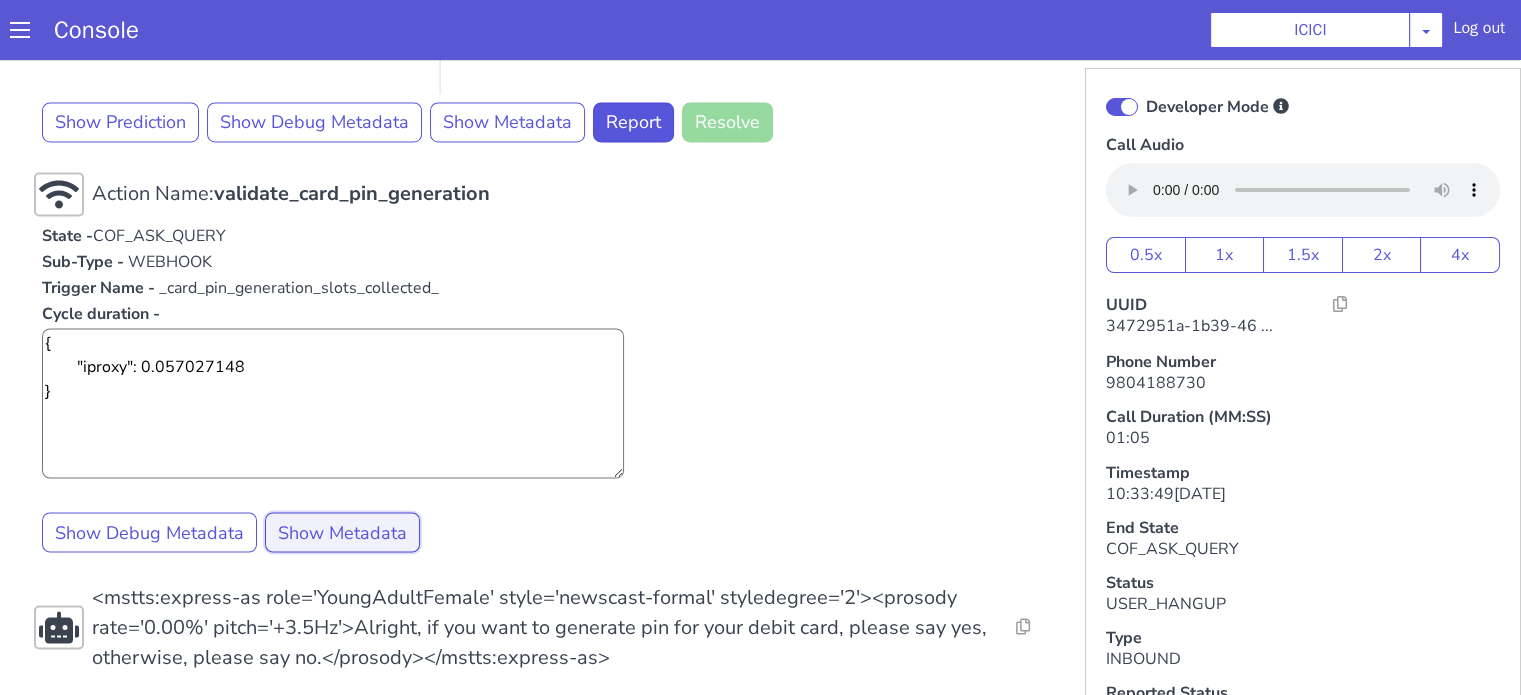click on "Show Metadata" at bounding box center [374, 457] 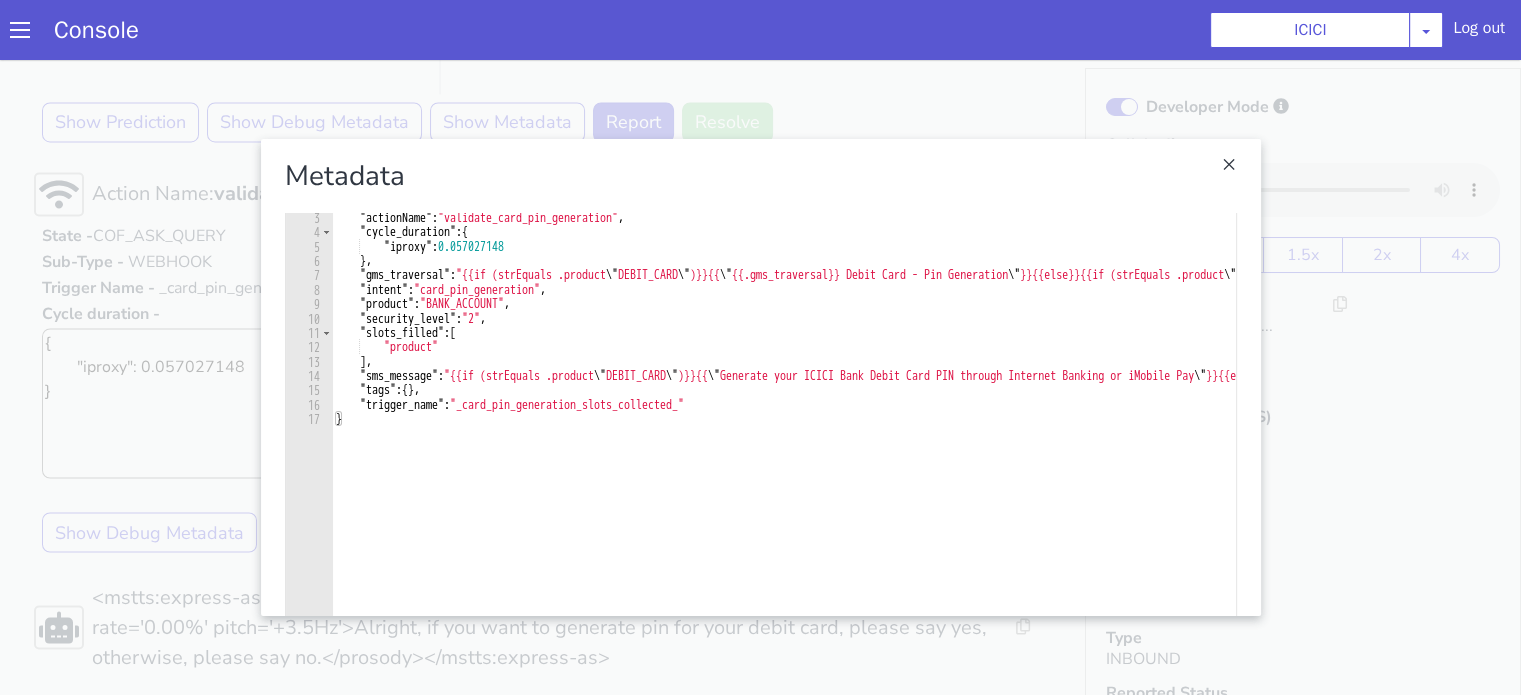 scroll, scrollTop: 0, scrollLeft: 0, axis: both 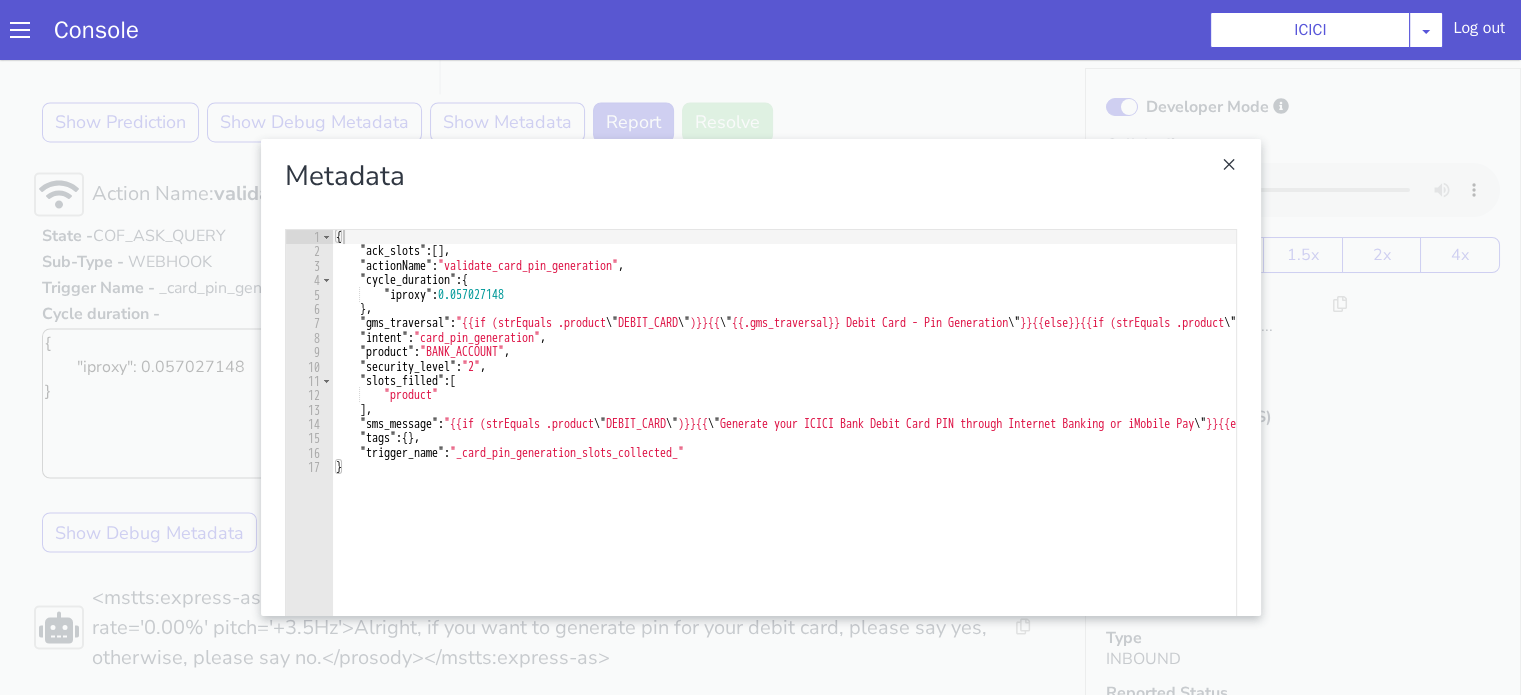 click on "{      "ack_slots" :  [ ] ,      "actionName" :  "validate_card_pin_generation" ,      "cycle_duration" :  {           "iproxy" :  0.057027148      } ,      "gms_traversal" :  "{{if (strEquals .product  \" DEBIT_CARD \" )}}{{ \" {{.gms_traversal}} Debit Card - Pin Generation  \" }}{{else}}{{if (strEquals .product  \" BANK_ACCOUNT \" )}}{{ \" {{.gms_traversal}} Debit Card - Pin Generation  \" }}{{else}}{{if (strEquals .product  \" CREDIT_CARD \" )}}{{ \" {{.gms_traversal}} Credit Card - Pin Generation  \" }}{{else}}{{ \" {{.gms_traversal}} \" }}{{end}}{{end}}{{end}}" ,      "intent" :  "card_pin_generation" ,      "product" :  "BANK_ACCOUNT" ,      "security_level" :  "2" ,      "slots_filled" :  [           "product"      ] ,      "sms_message" :  "{{if (strEquals .product  \" DEBIT_CARD \" )}}{{ \" Generate your ICICI Bank Debit Card PIN through Internet Banking or iMobile Pay \" }}{{else}}{{if (strEquals .product  \" BANK_ACCOUNT \" )}}{{ \" \" }}{{else}}{{if (strEquals .product  \" CREDIT_CARD \" )}}{{ \"" at bounding box center [2319, 35] 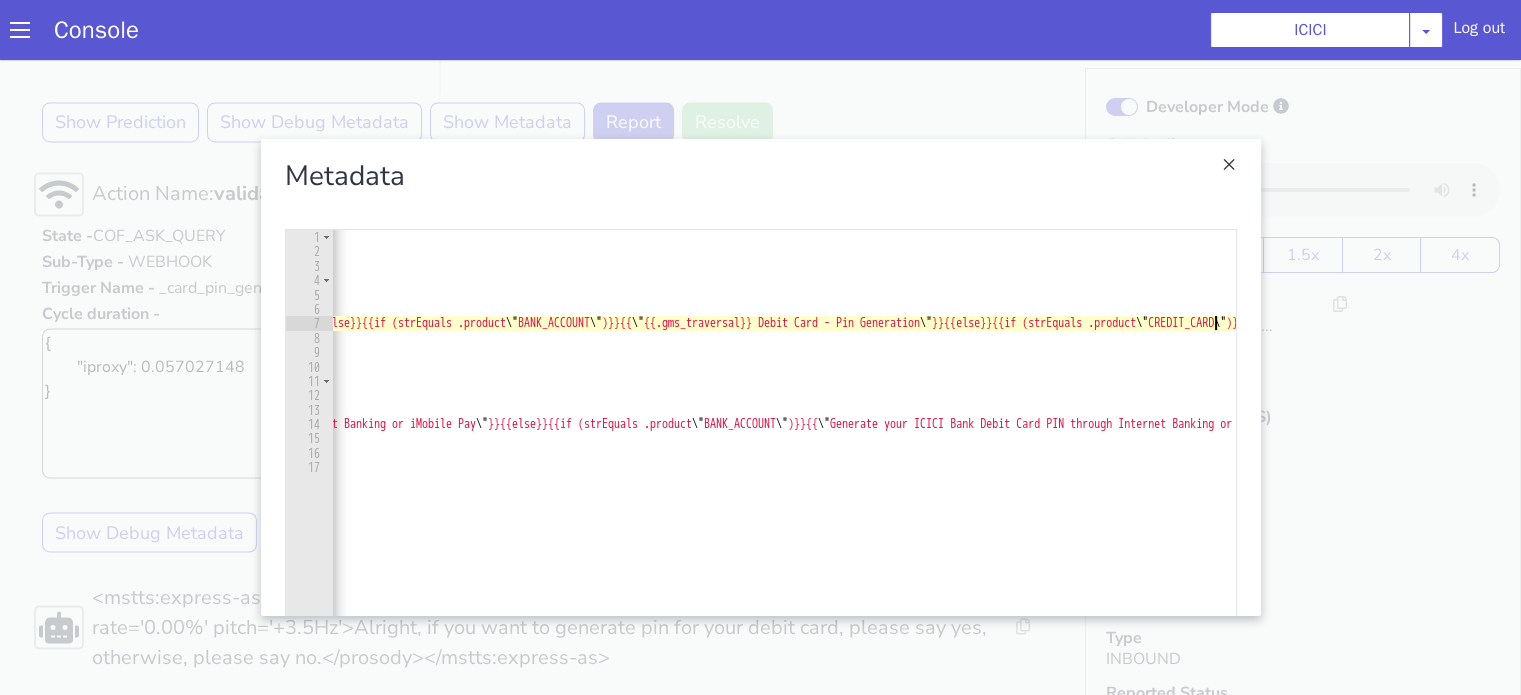 scroll, scrollTop: 0, scrollLeft: 724, axis: horizontal 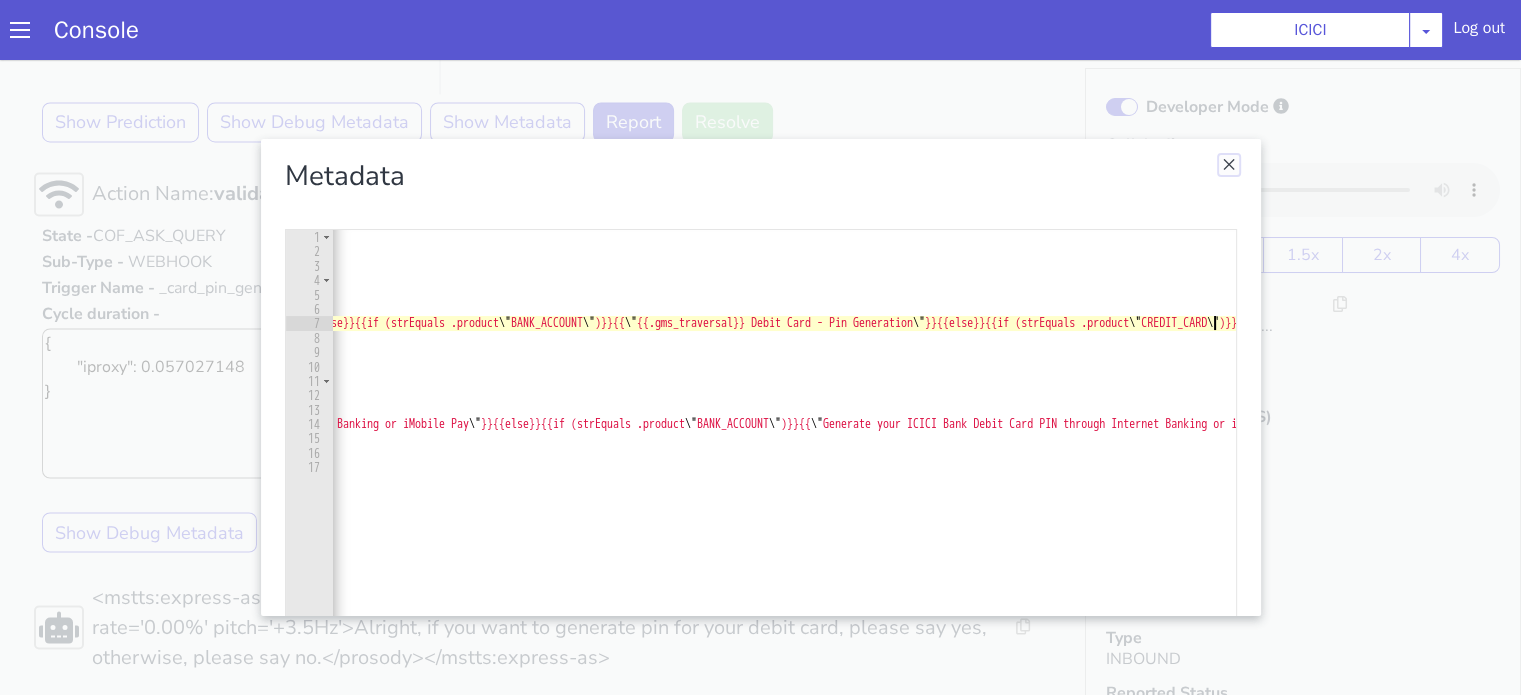 click at bounding box center [1733, -319] 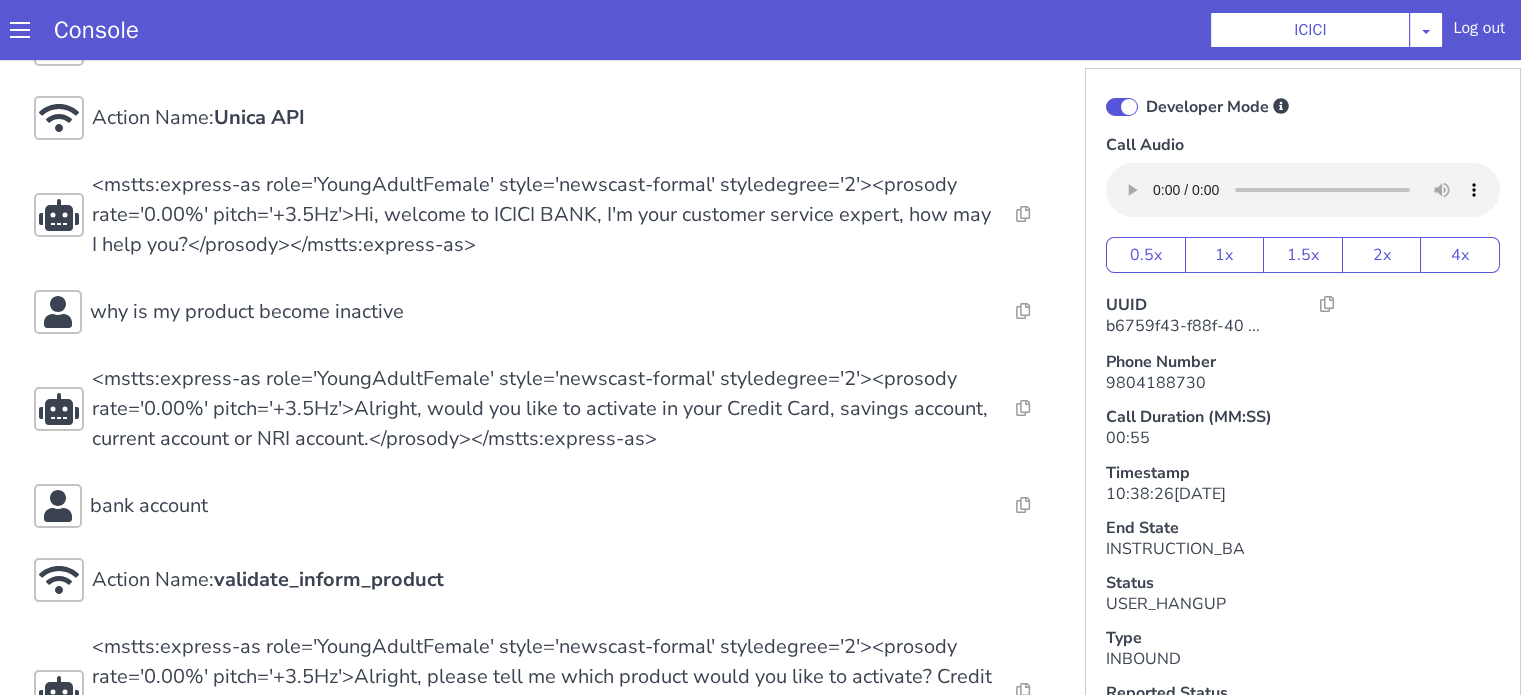 scroll, scrollTop: 0, scrollLeft: 0, axis: both 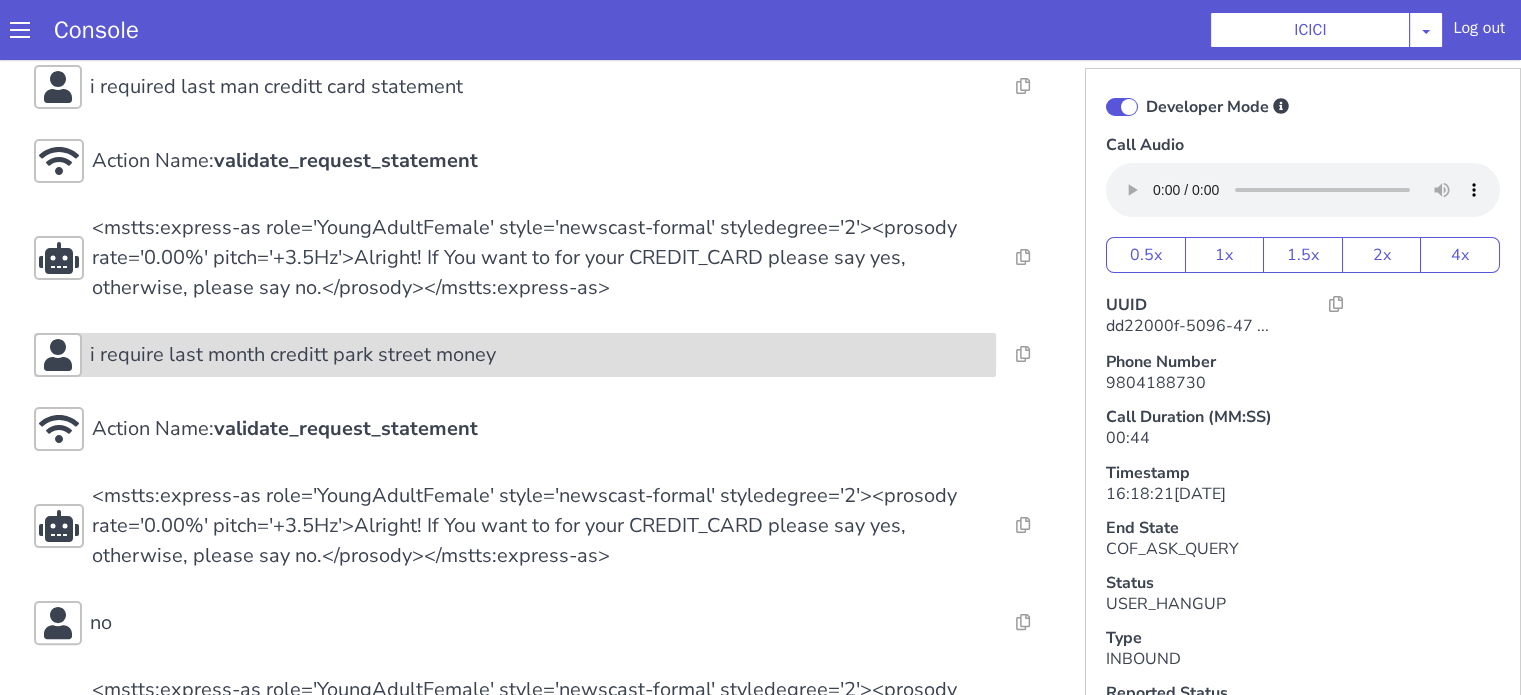 click on "i require last month creditt park street money" at bounding box center [2107, 738] 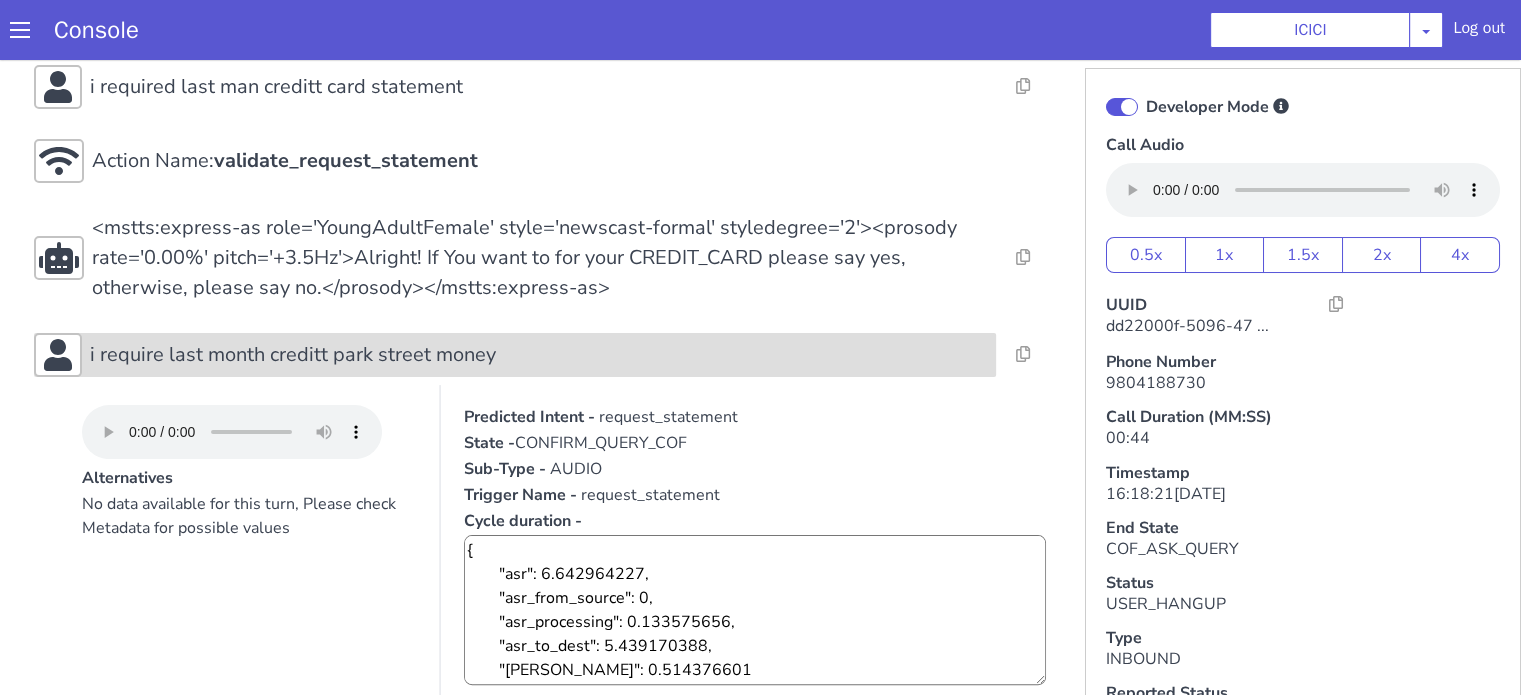 click on "i require last month creditt park street money" at bounding box center [1703, 1348] 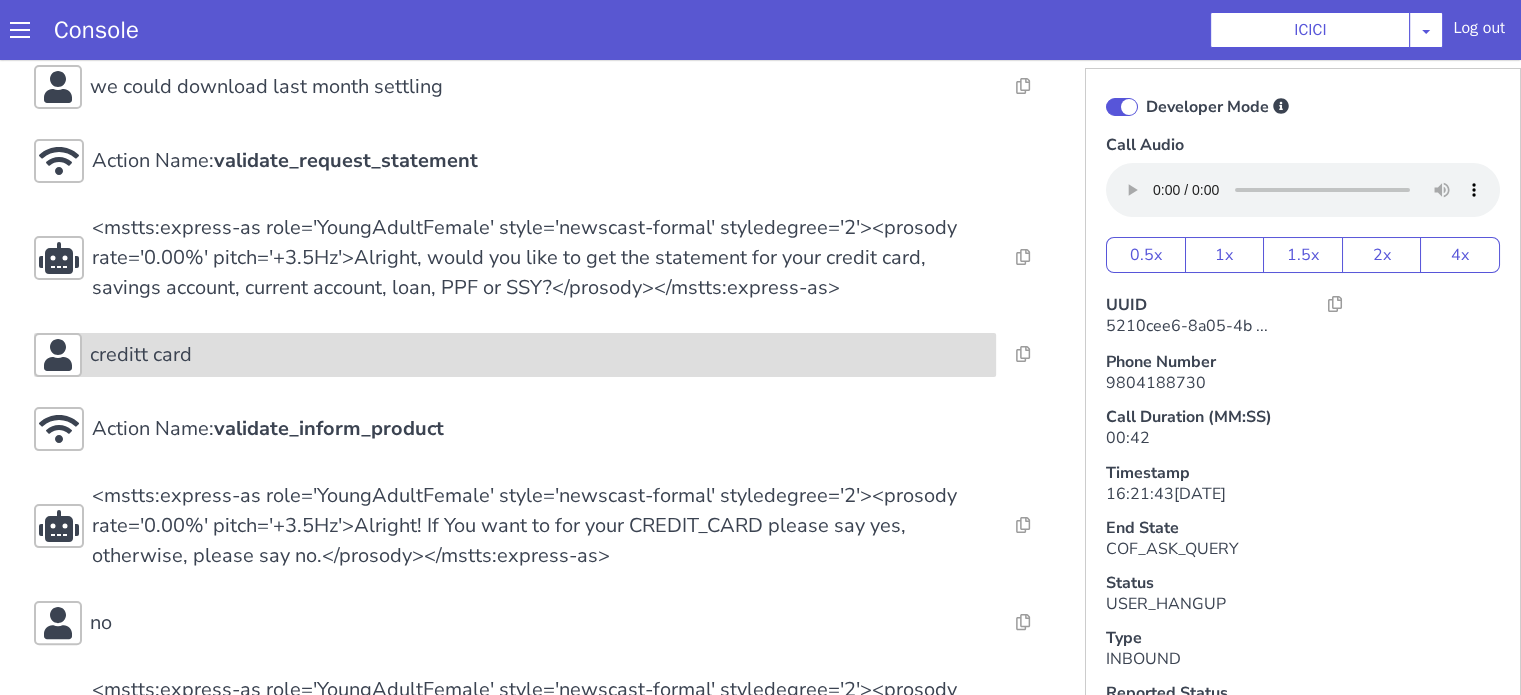 scroll, scrollTop: 691, scrollLeft: 0, axis: vertical 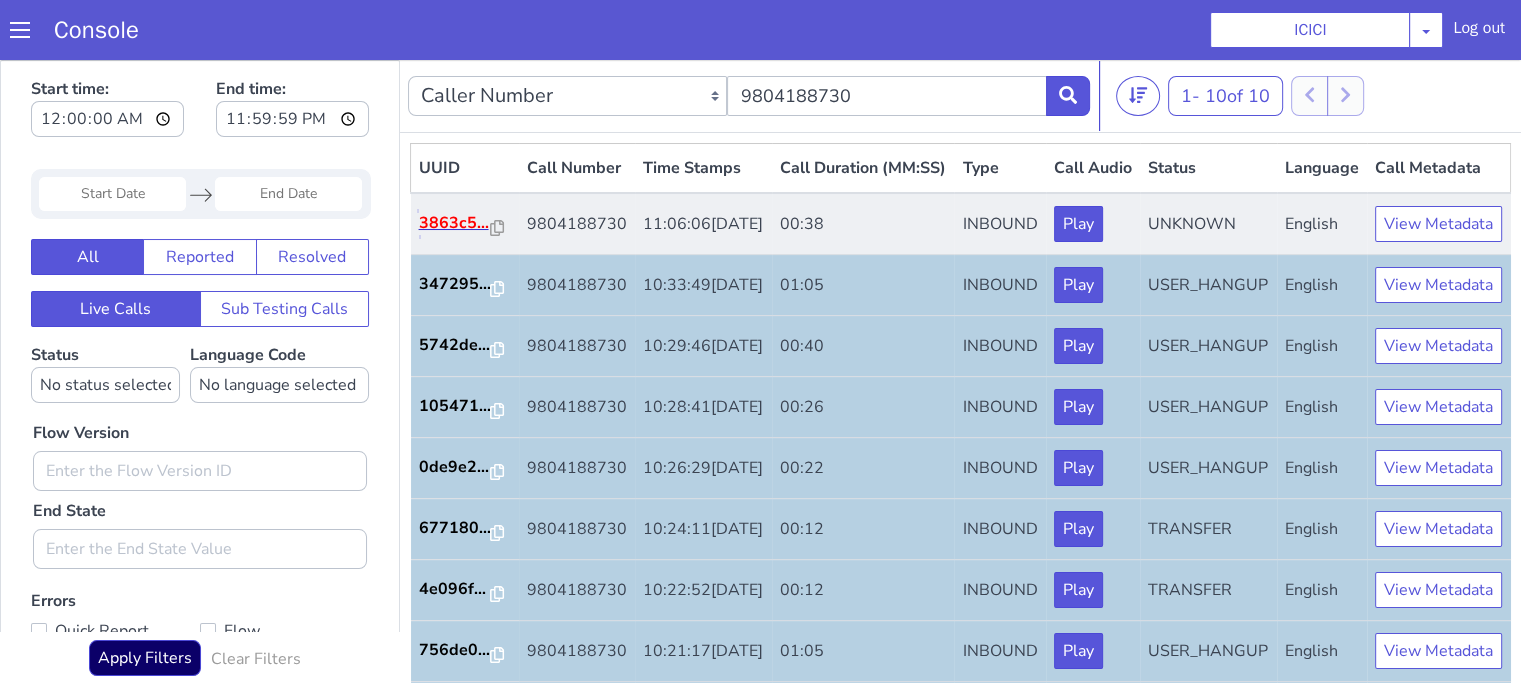 click on "3863c5..." at bounding box center (455, 223) 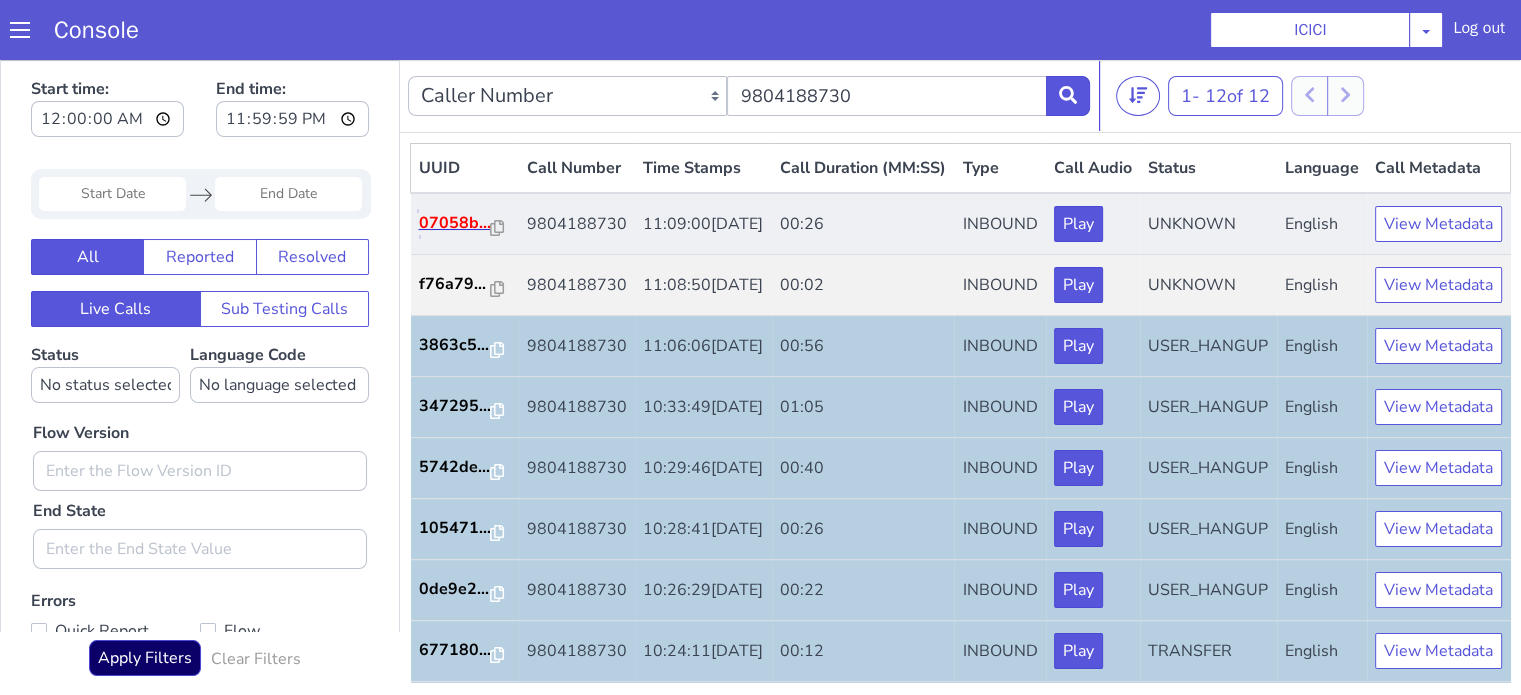 click on "07058b..." at bounding box center [455, 223] 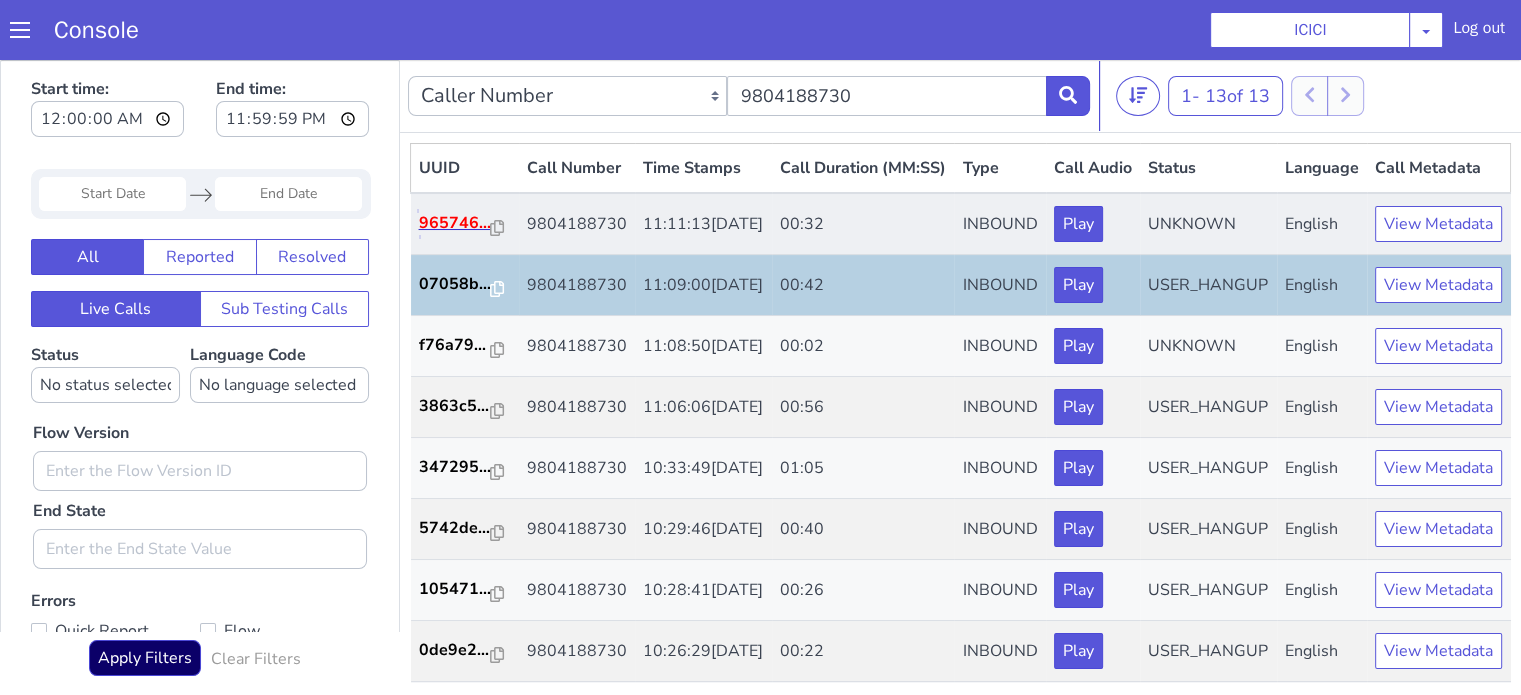 click on "965746..." at bounding box center [455, 223] 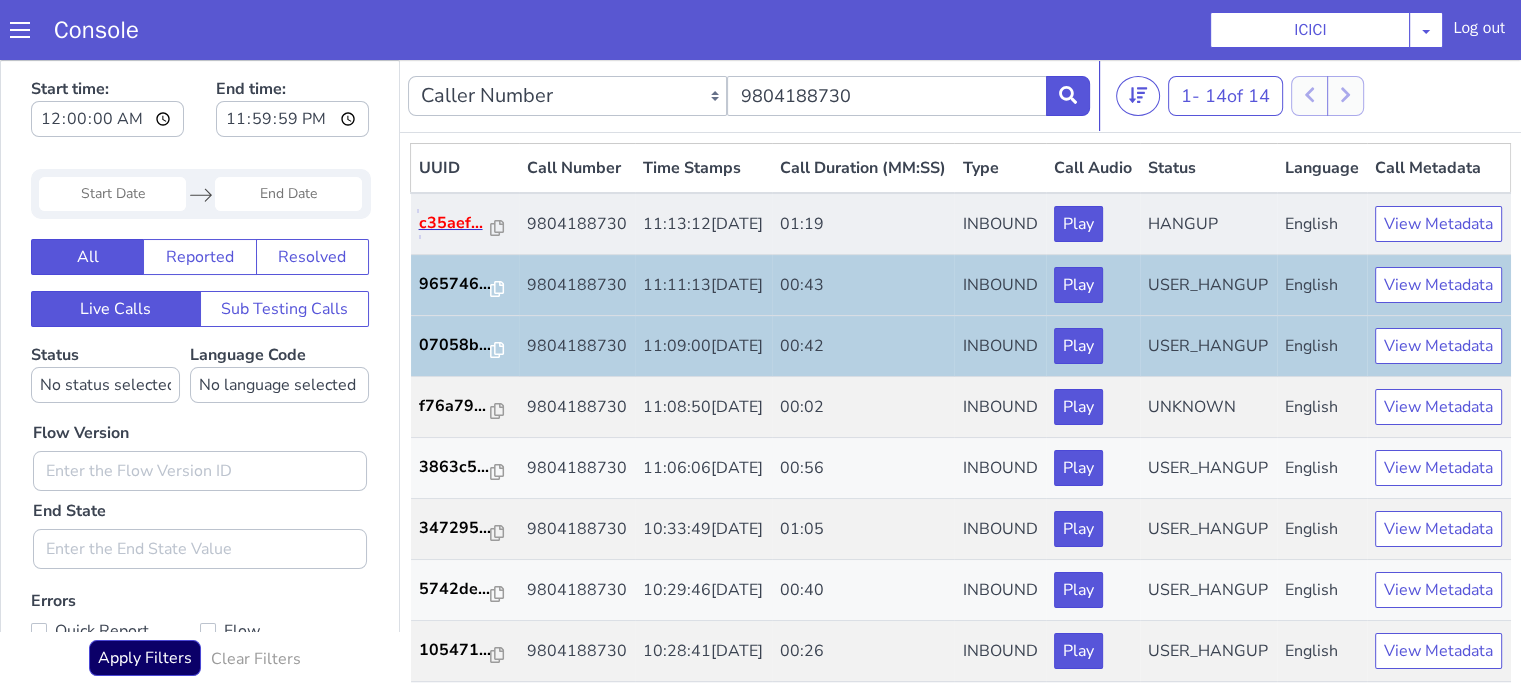 click on "c35aef..." at bounding box center [455, 223] 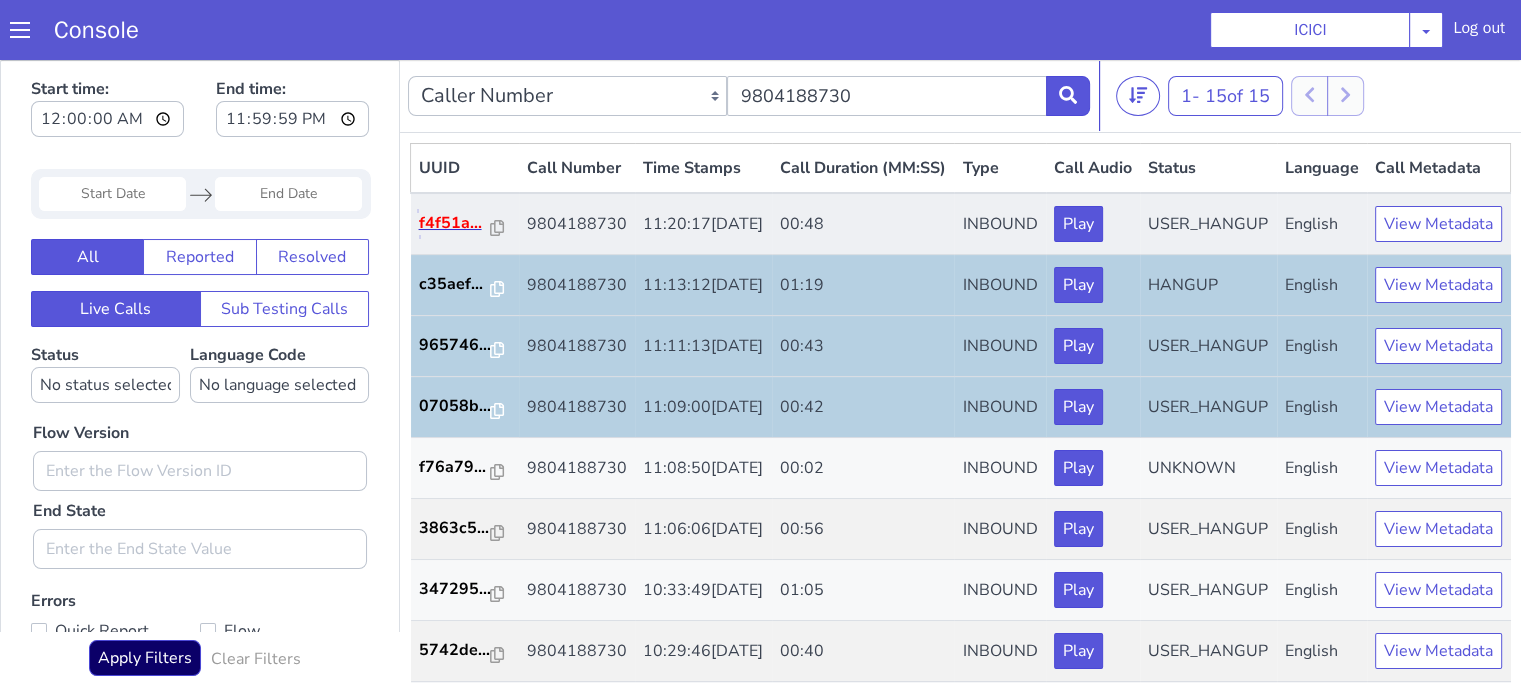 click on "f4f51a..." at bounding box center [455, 223] 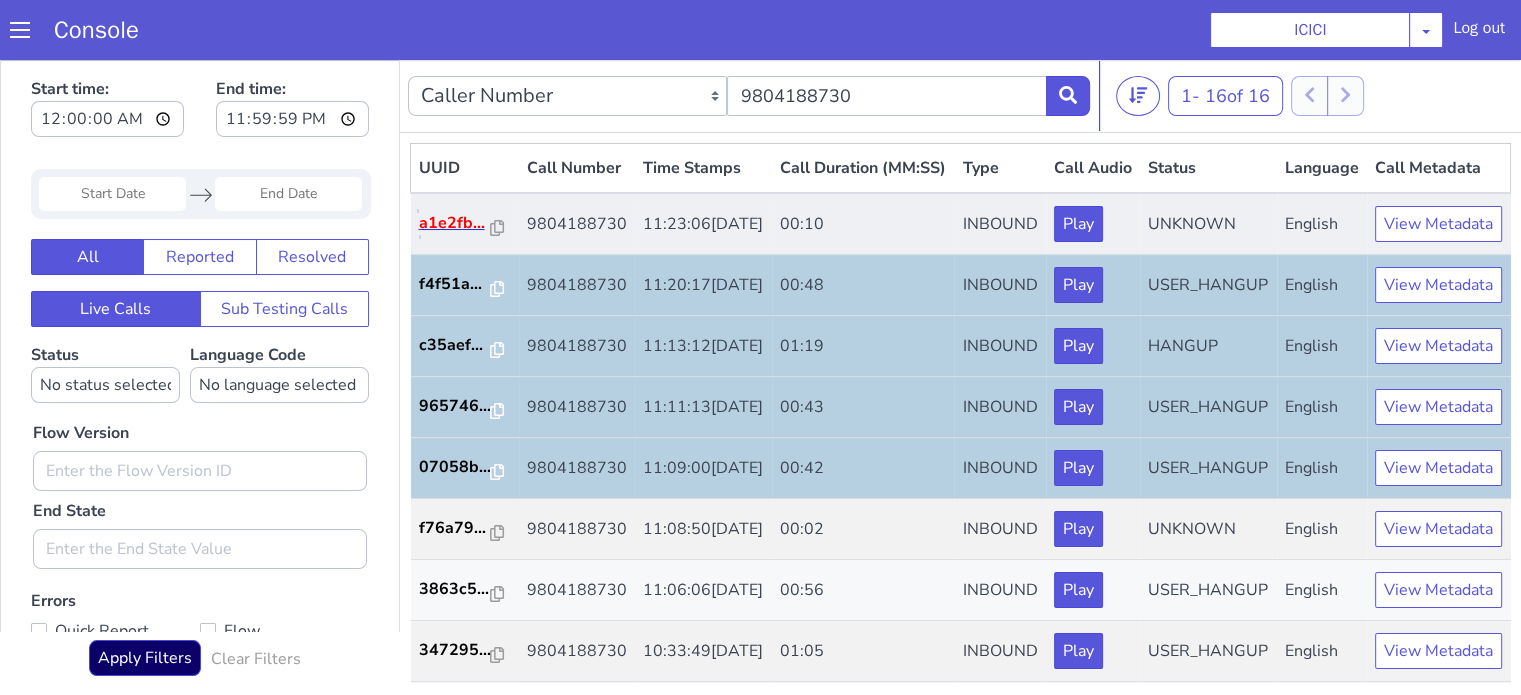 click on "a1e2fb..." at bounding box center [455, 223] 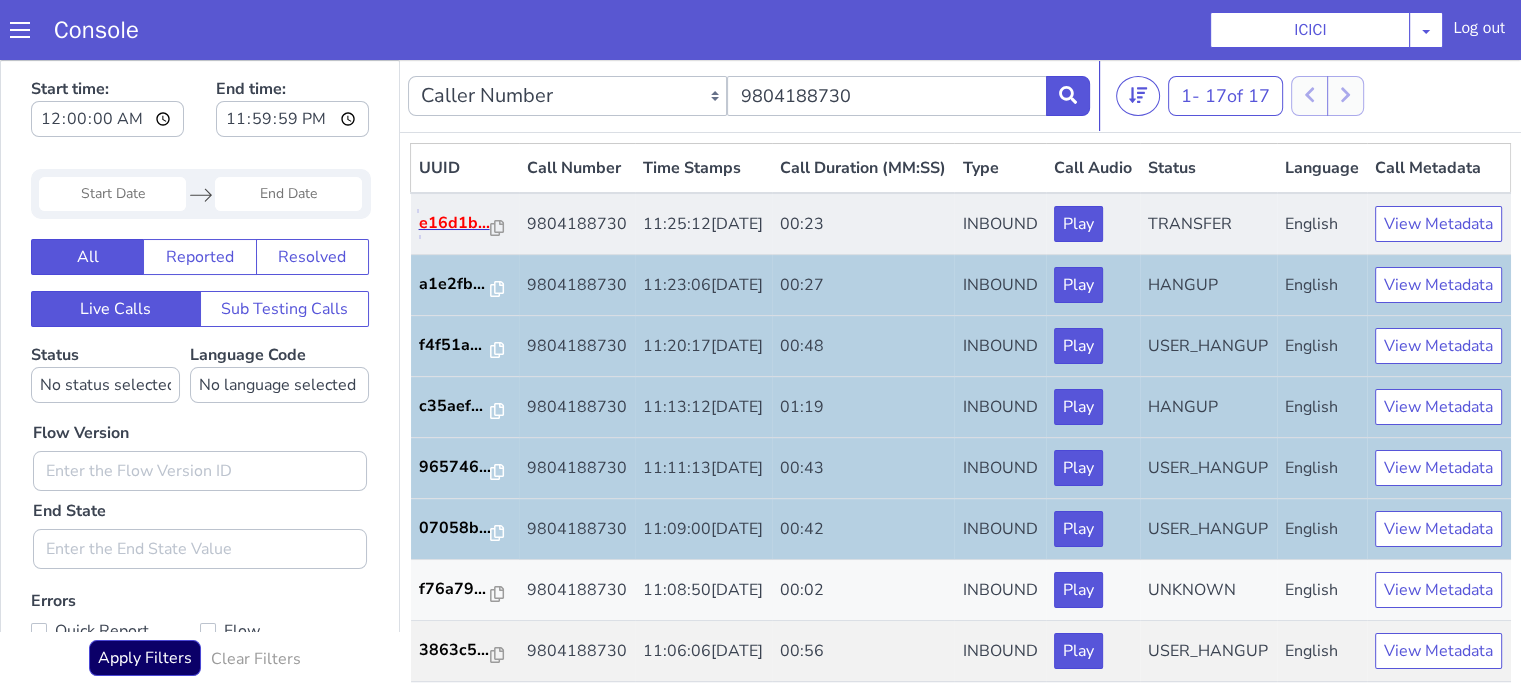 click on "e16d1b..." at bounding box center [455, 223] 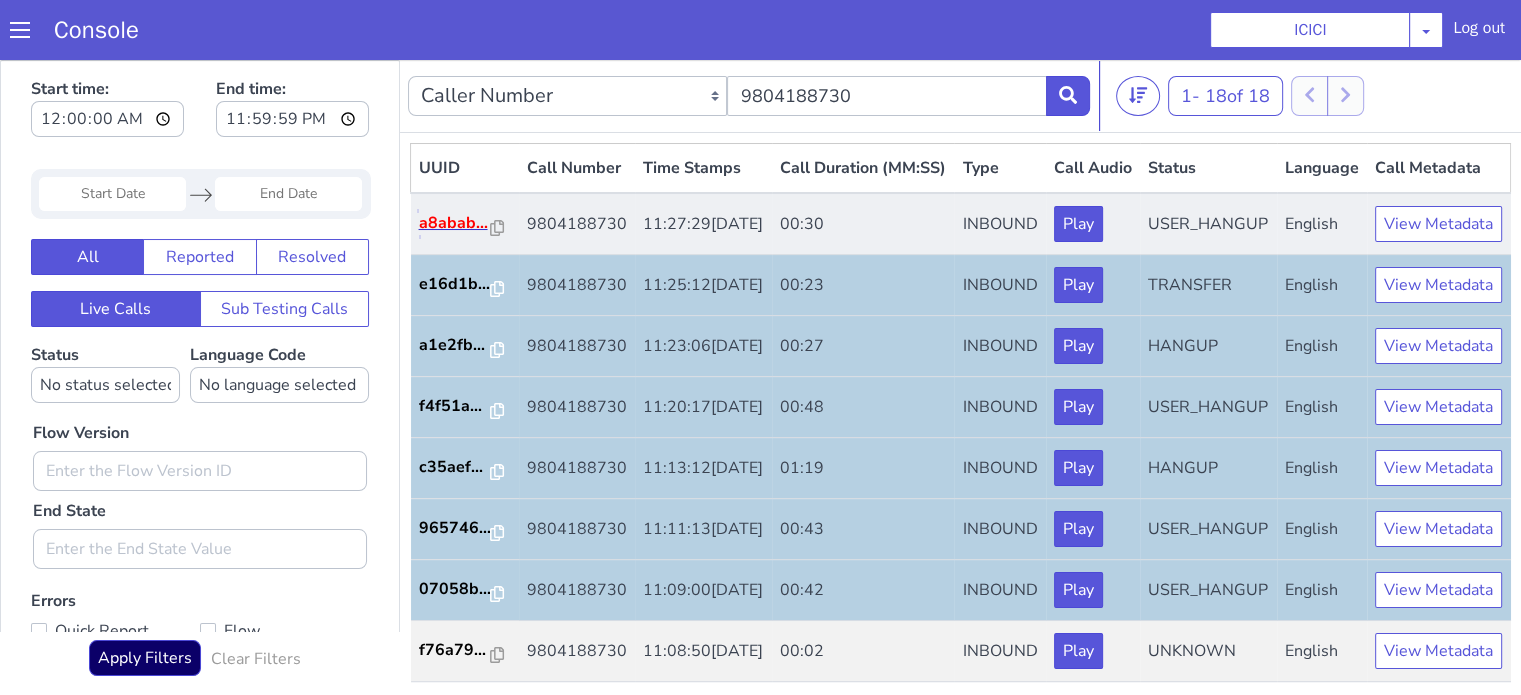 click on "a8abab..." at bounding box center (455, 223) 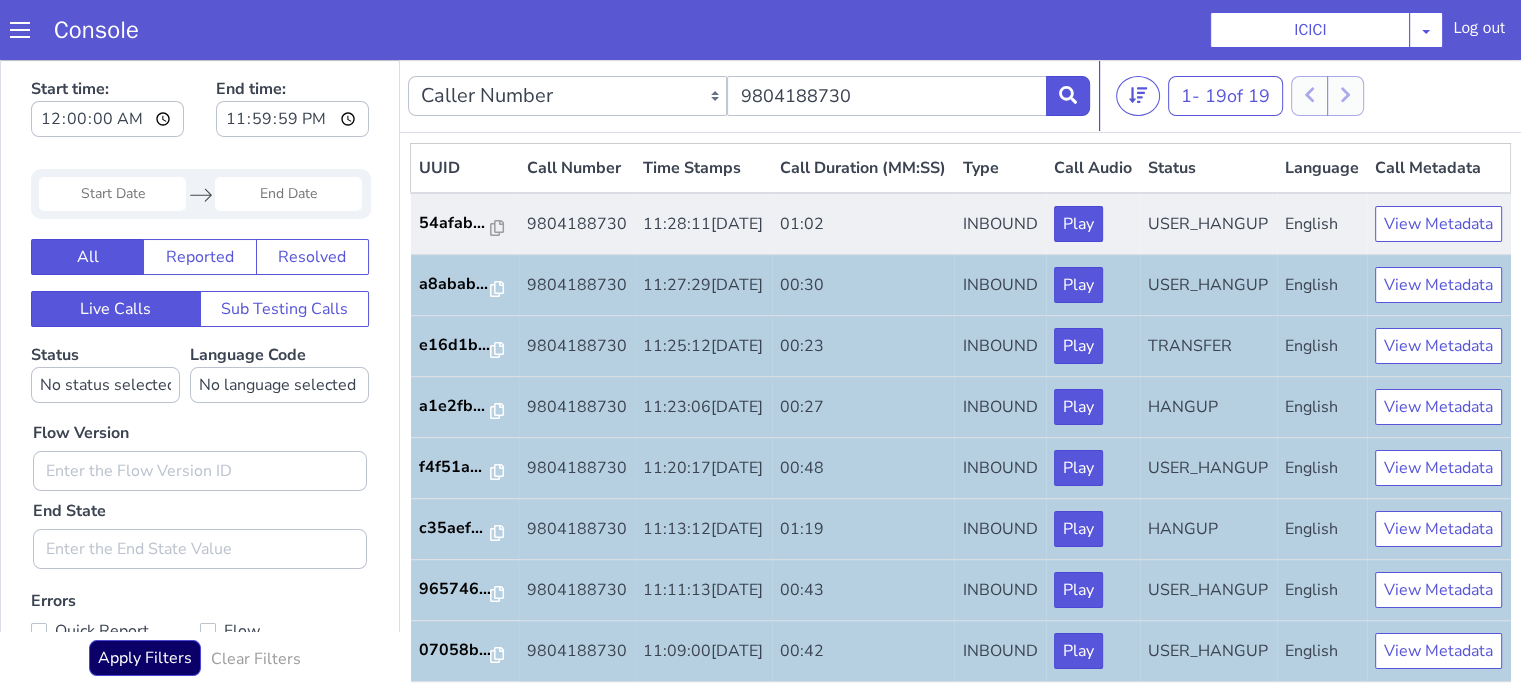 click on "54afab..." at bounding box center (465, 224) 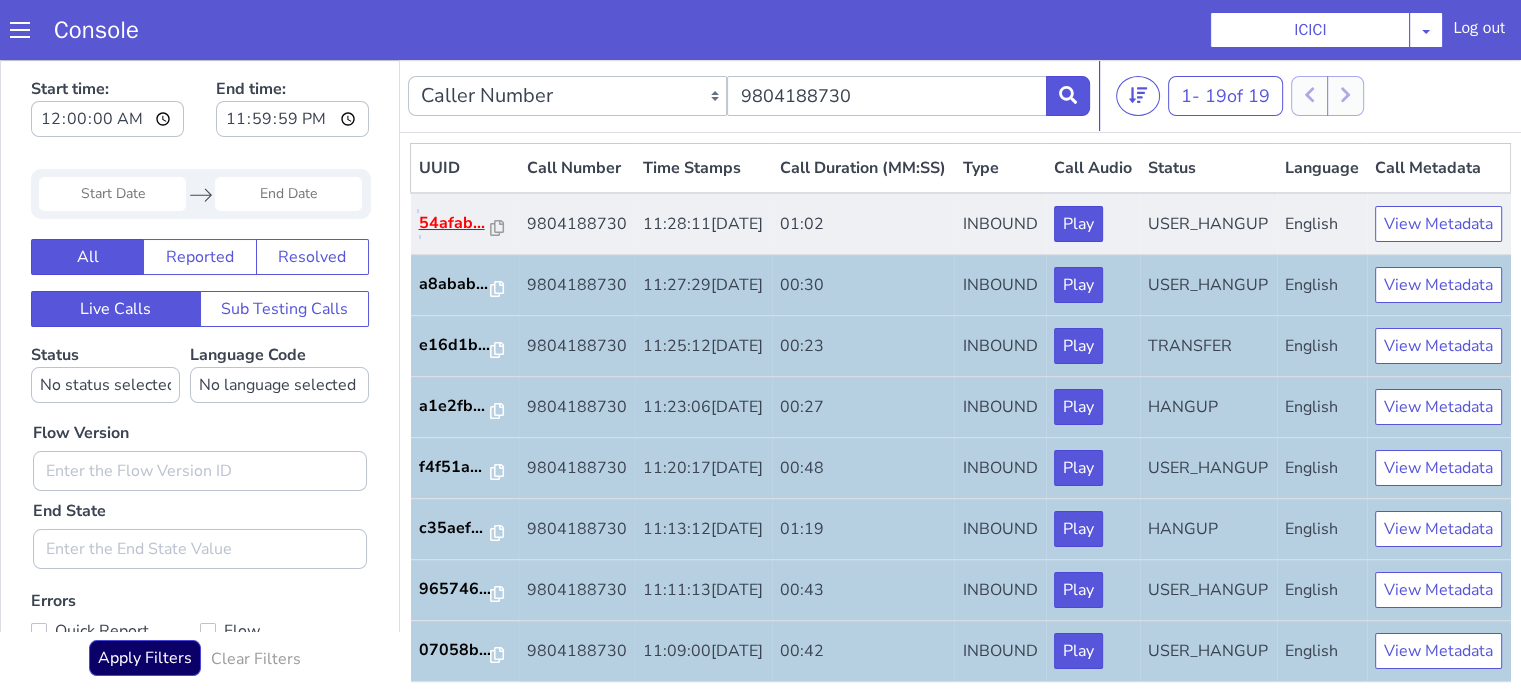 click on "54afab..." at bounding box center (455, 223) 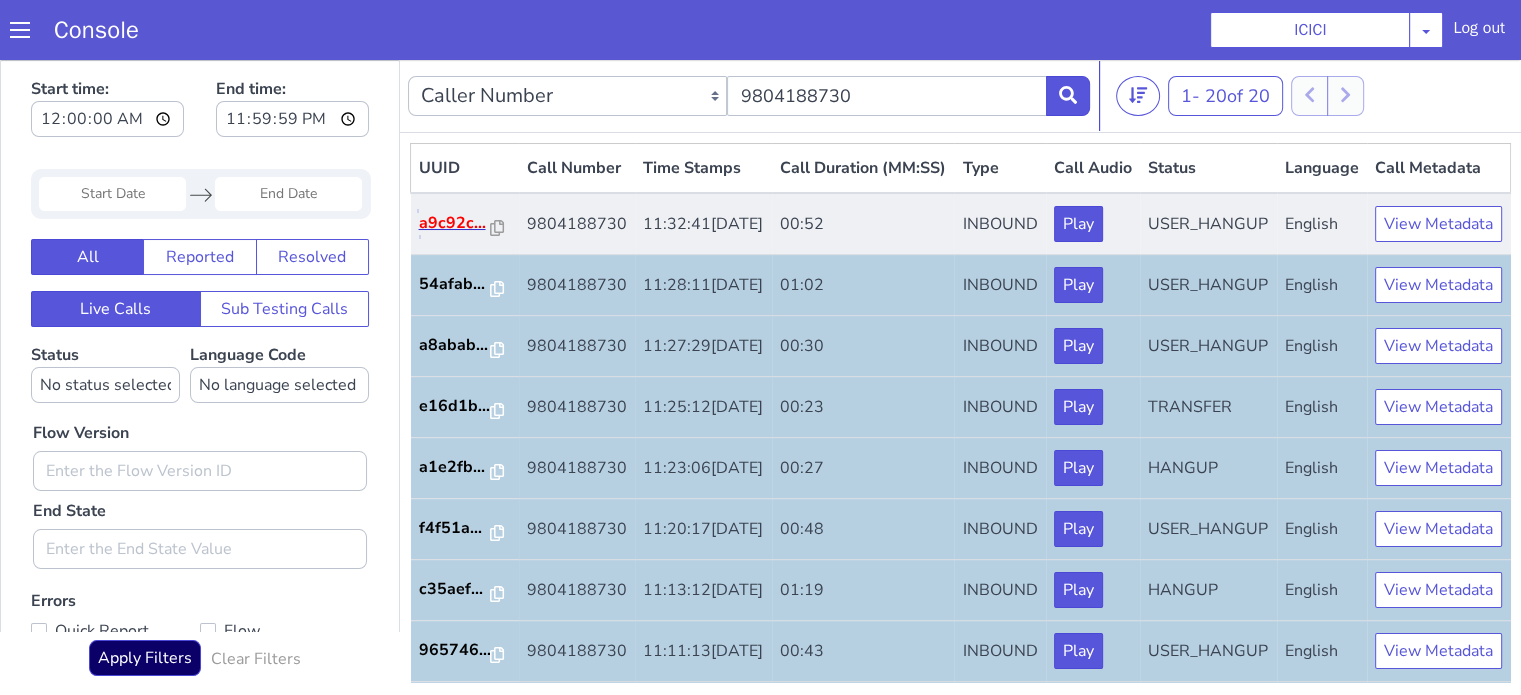 click on "a9c92c..." at bounding box center (455, 223) 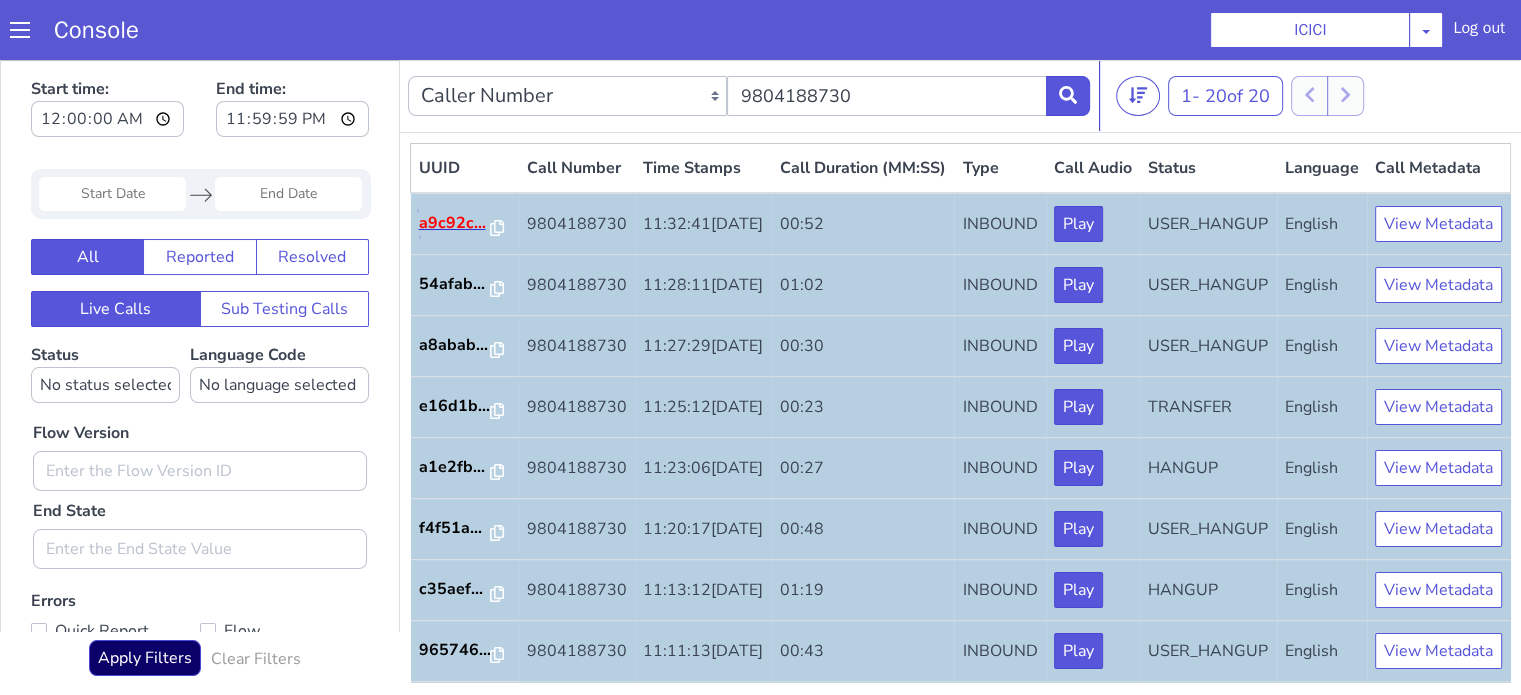 click on "a9c92c..." at bounding box center [455, 223] 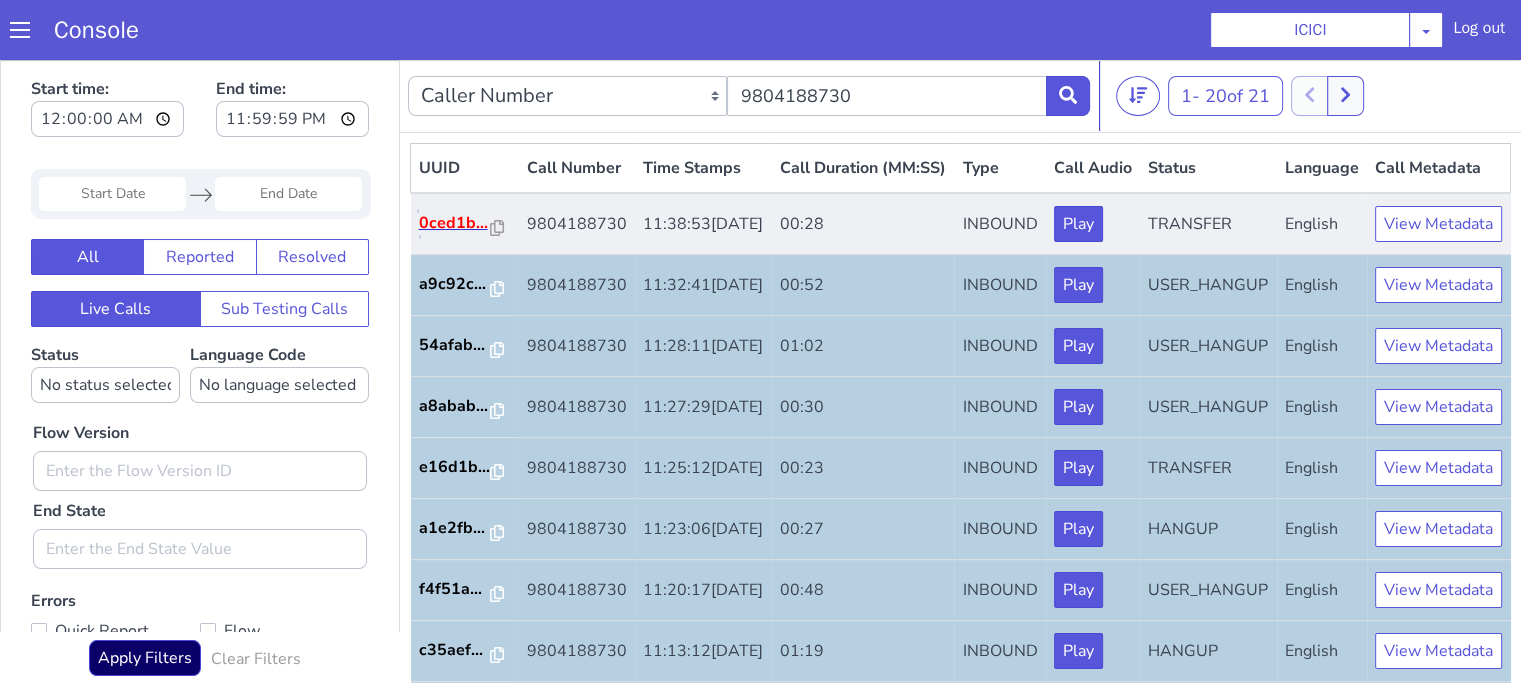 click on "0ced1b..." at bounding box center [455, 223] 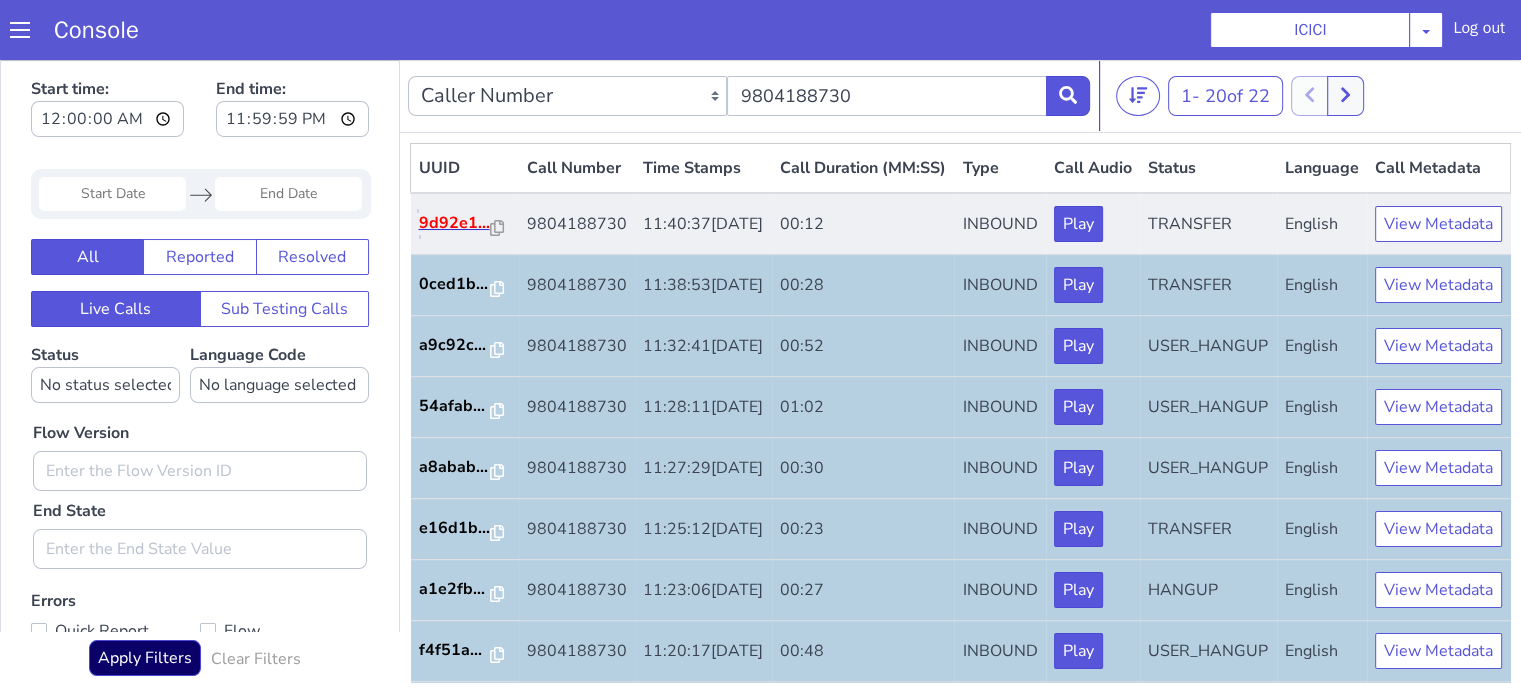 click on "9d92e1..." at bounding box center (455, 223) 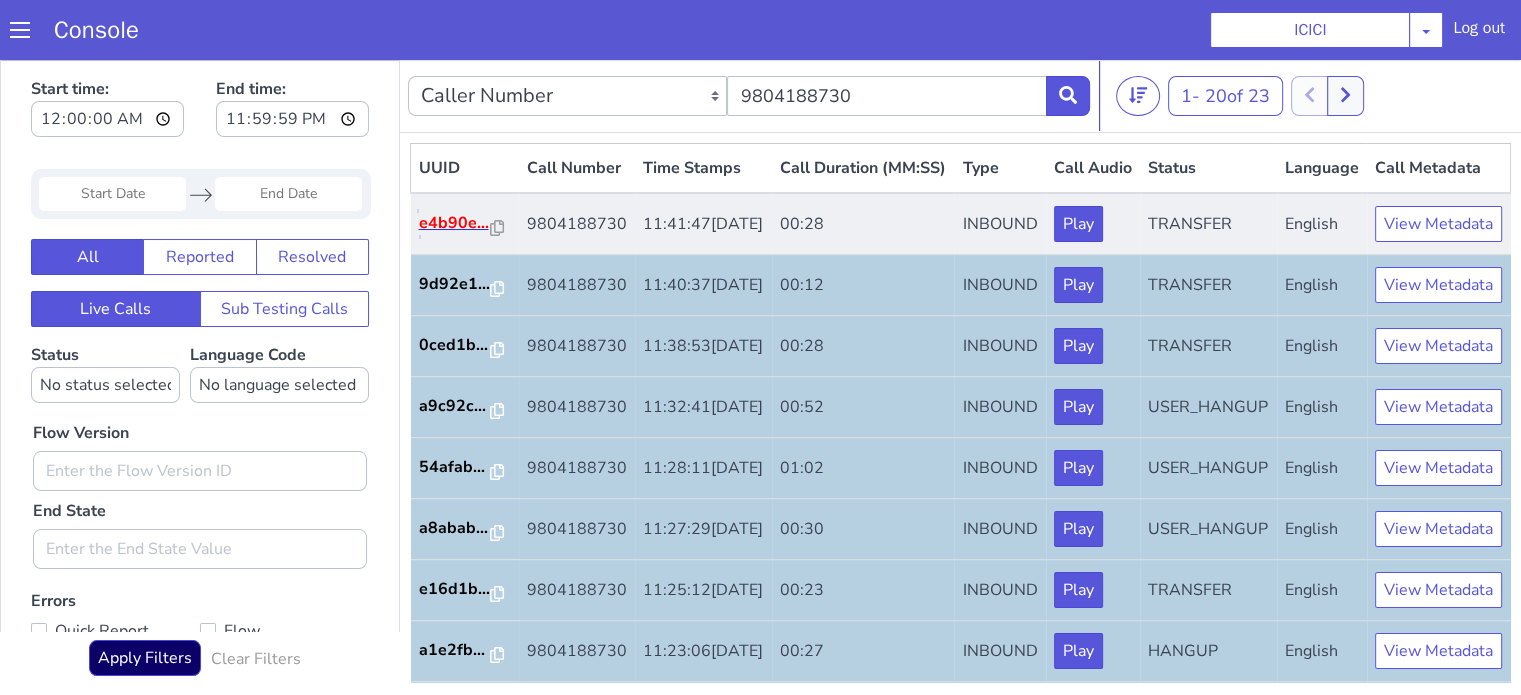 click on "e4b90e..." at bounding box center [455, 223] 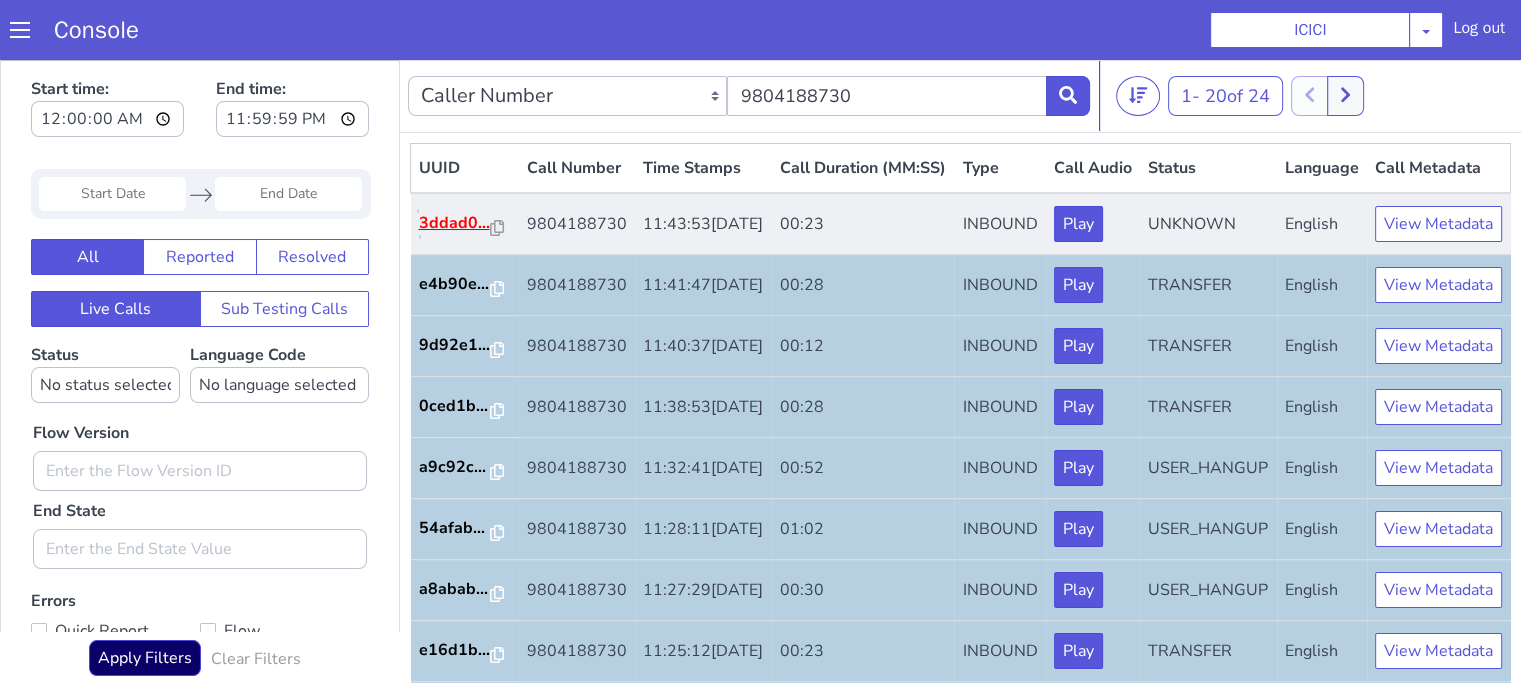 click on "3ddad0..." at bounding box center [455, 223] 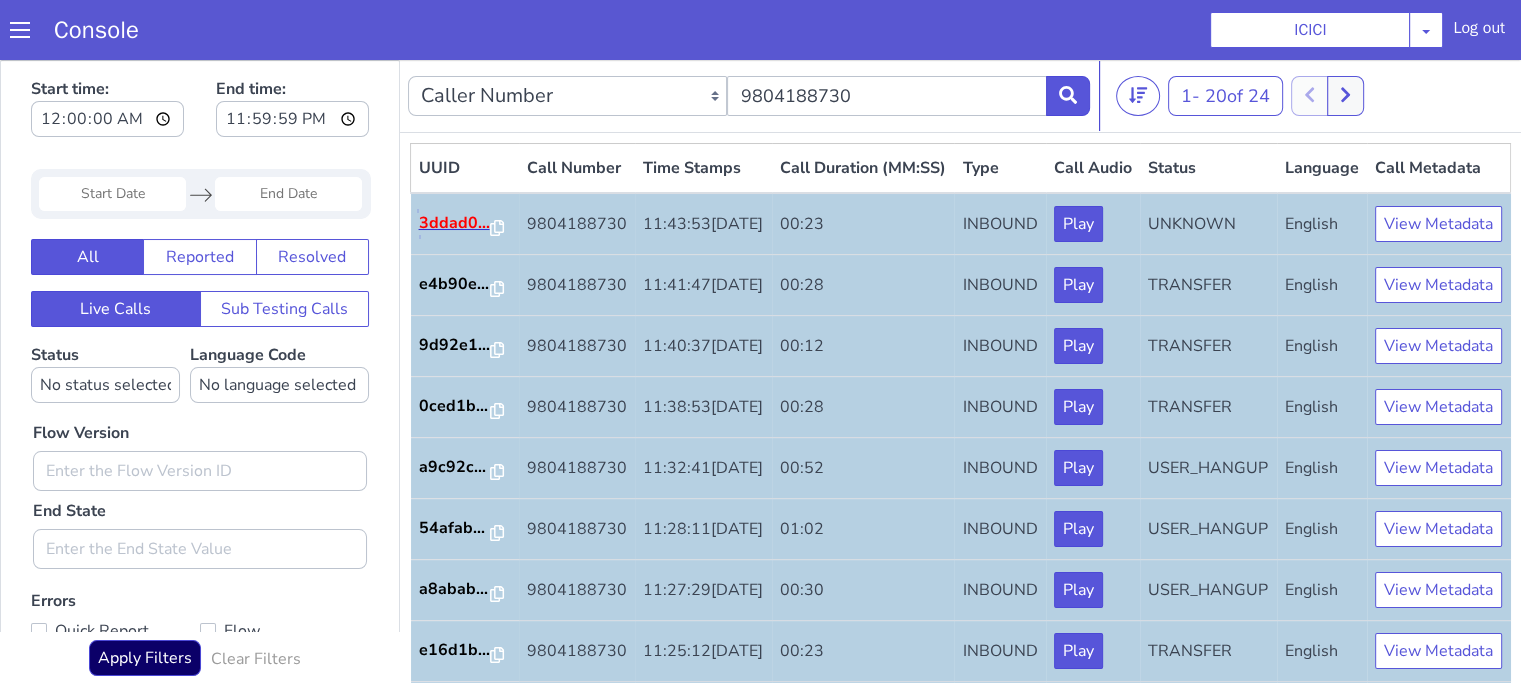 click on "3ddad0..." at bounding box center (455, 223) 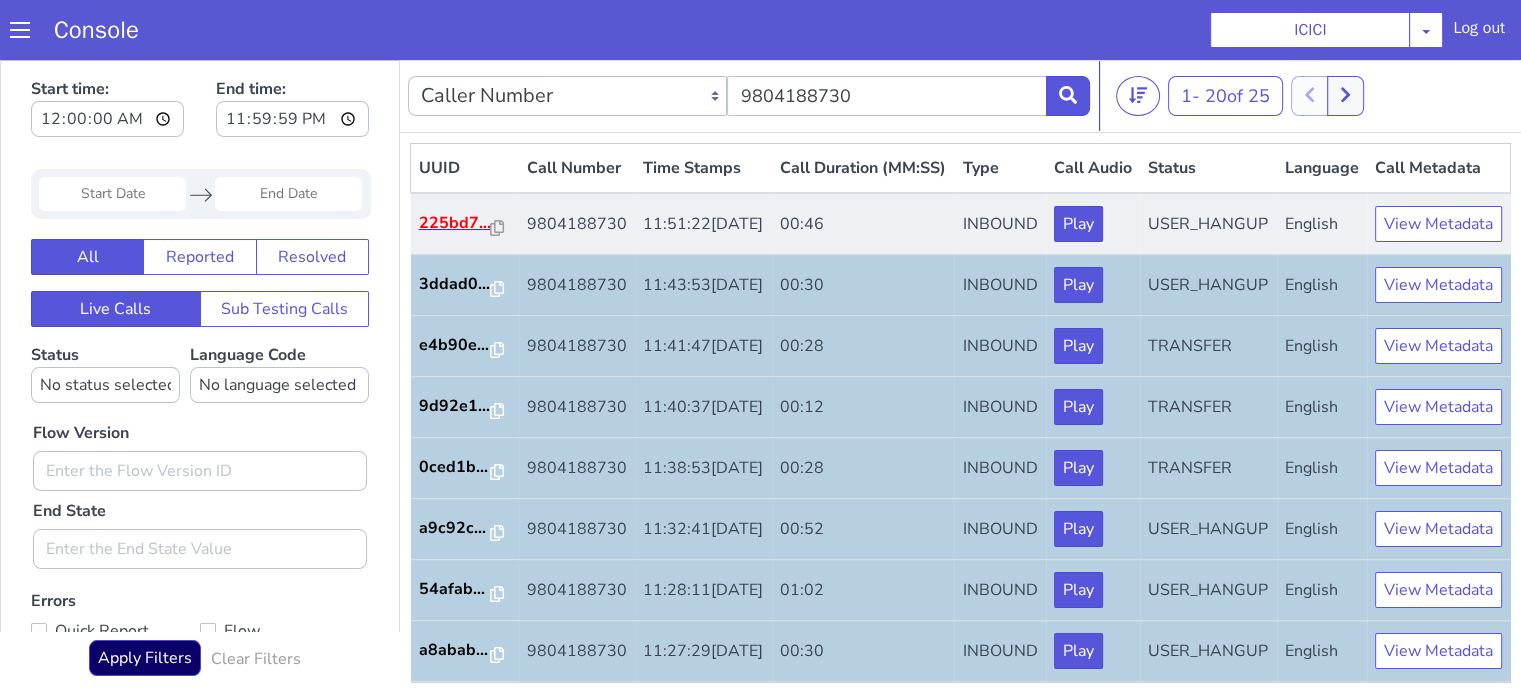 drag, startPoint x: 411, startPoint y: 235, endPoint x: 425, endPoint y: 242, distance: 15.652476 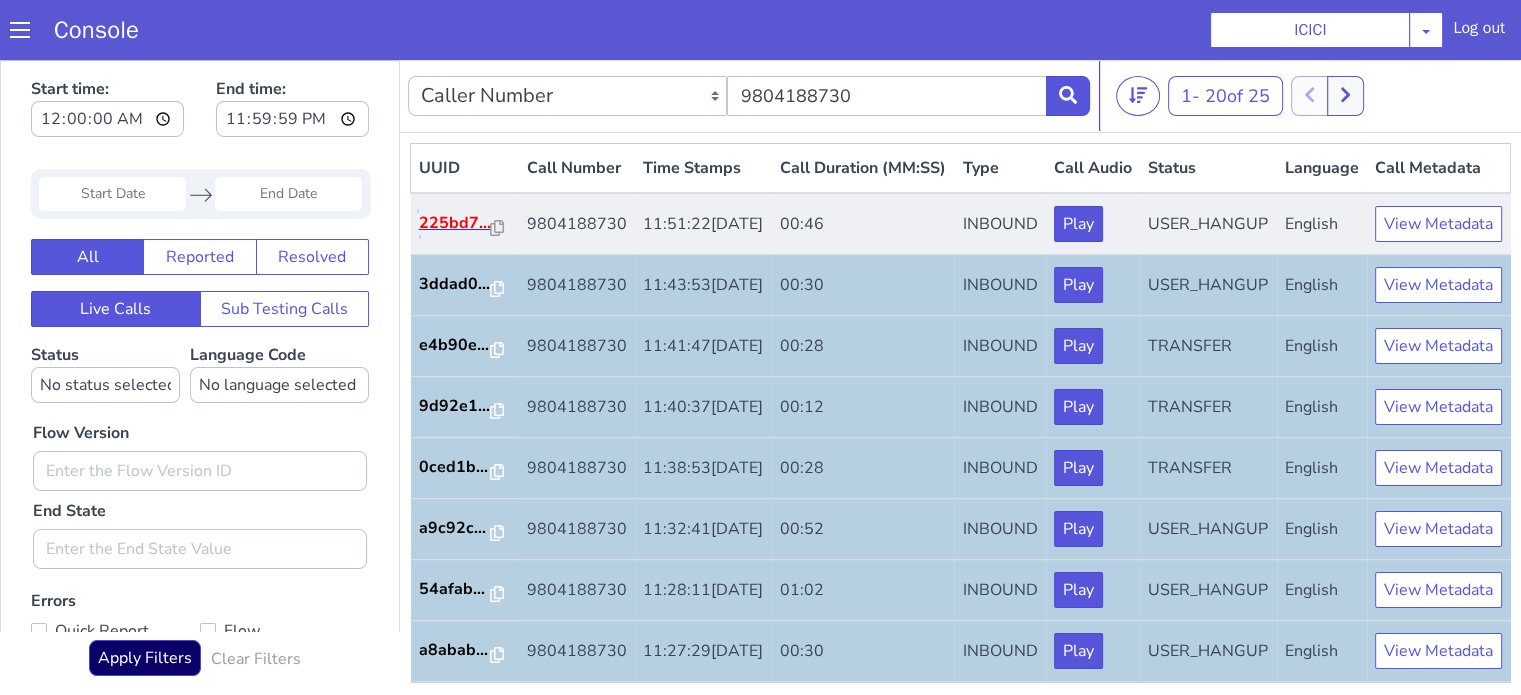 click on "225bd7..." at bounding box center [455, 223] 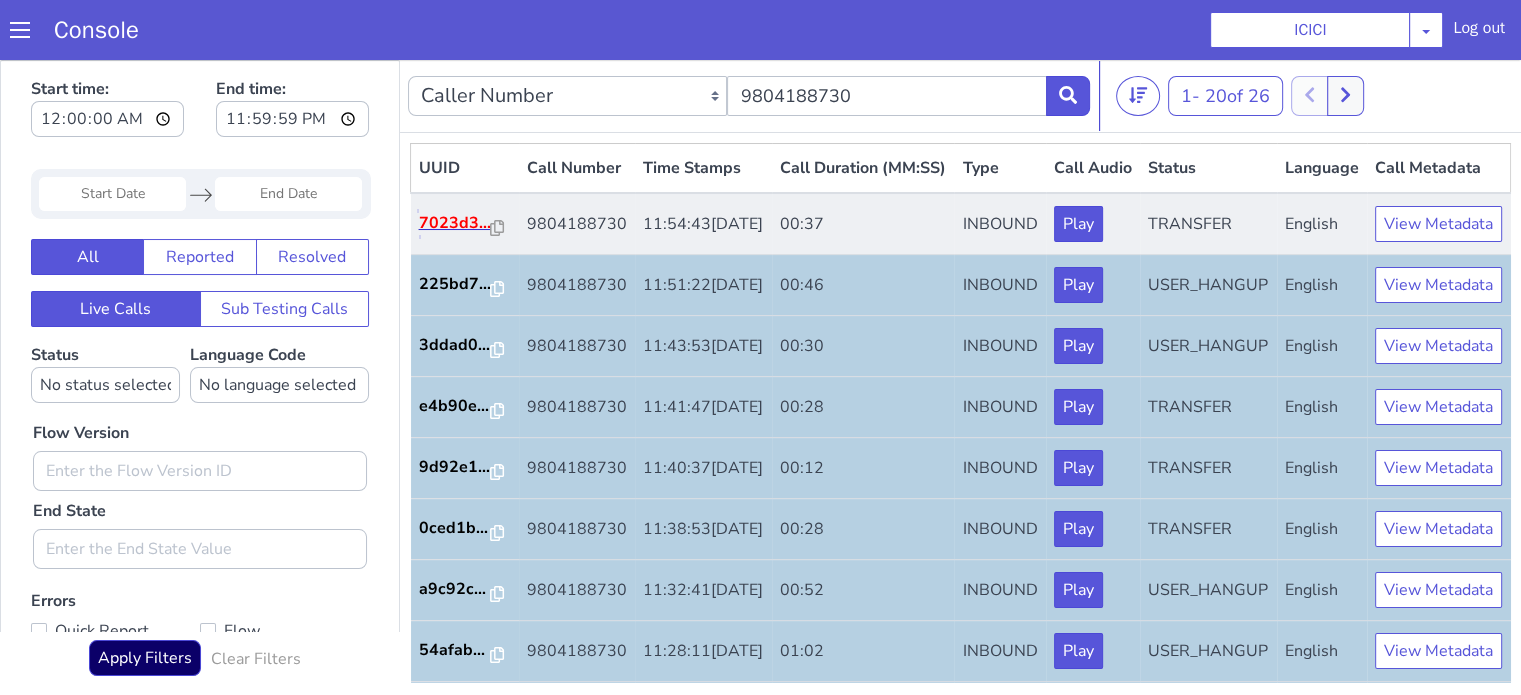 click on "7023d3..." at bounding box center [455, 223] 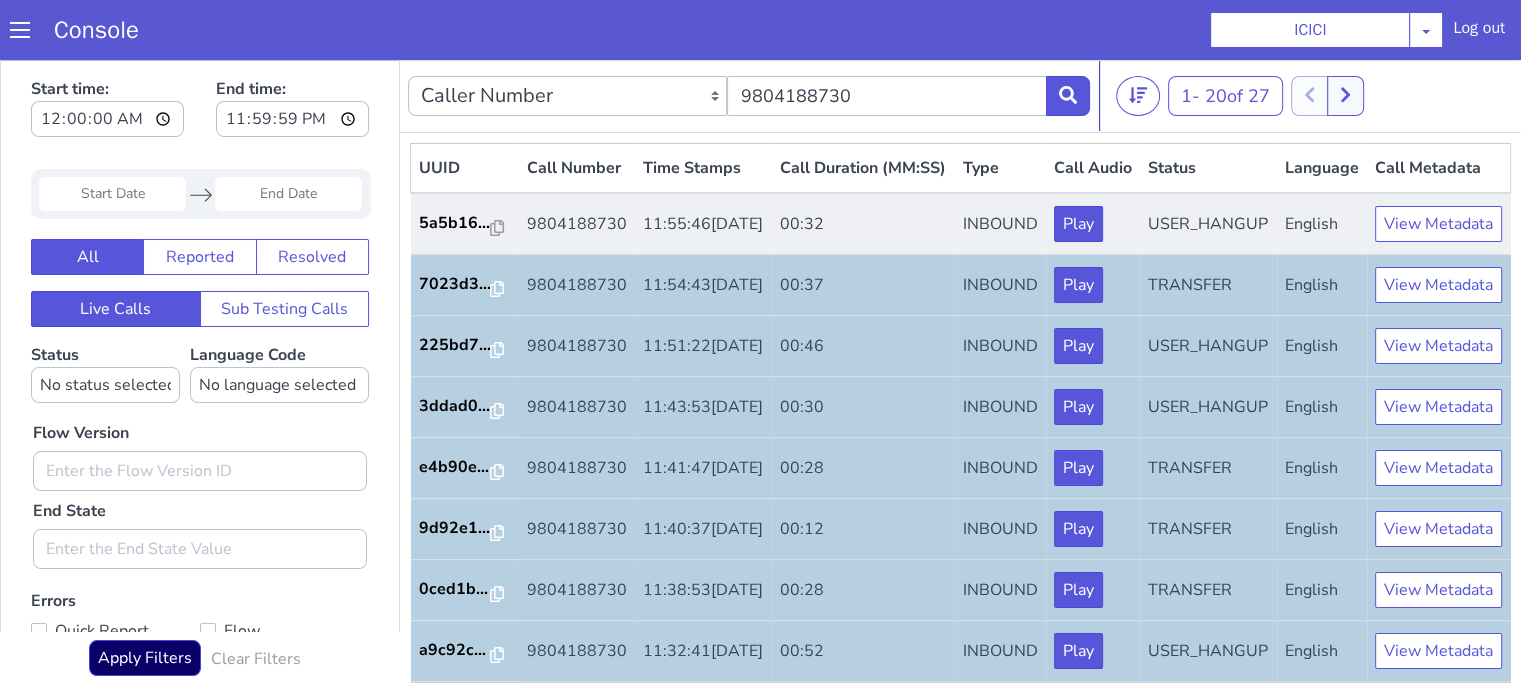 click on "5a5b16..." at bounding box center (465, 224) 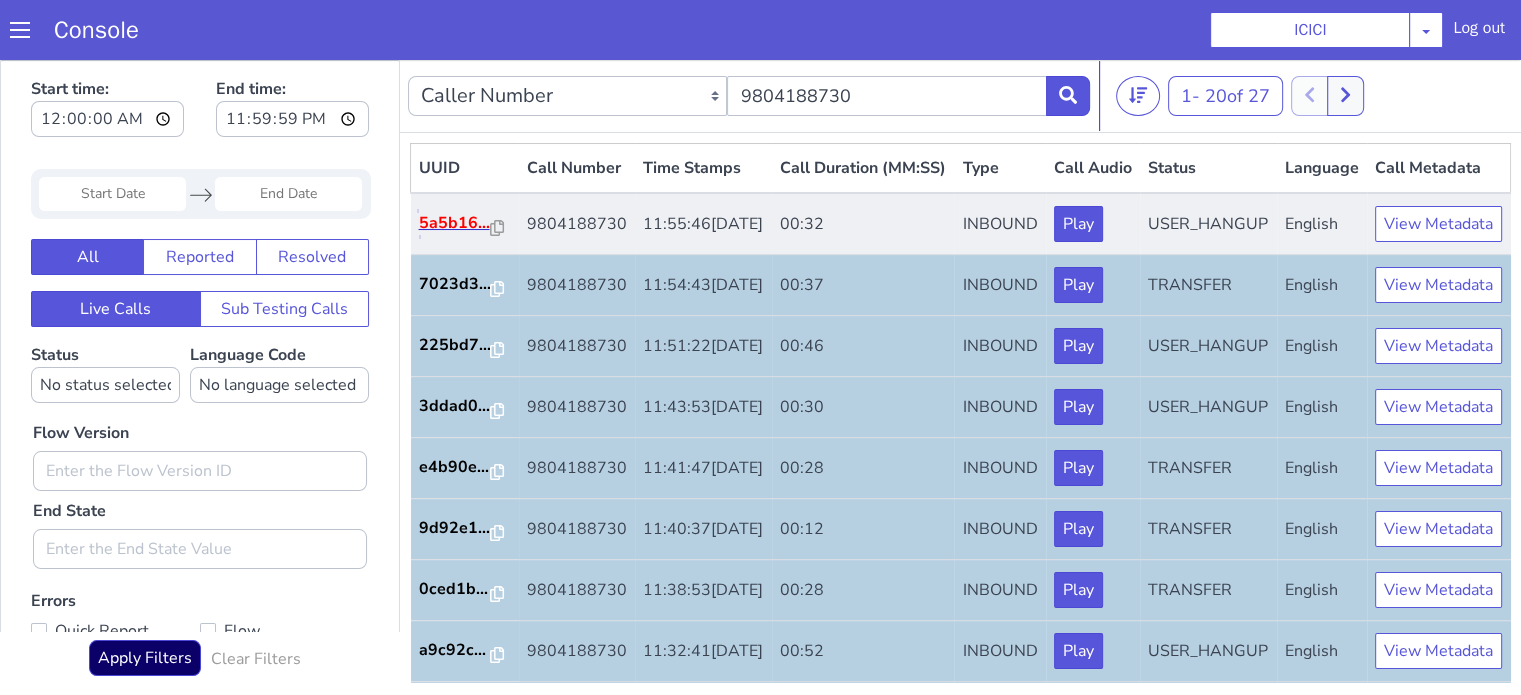 click on "5a5b16..." at bounding box center [455, 223] 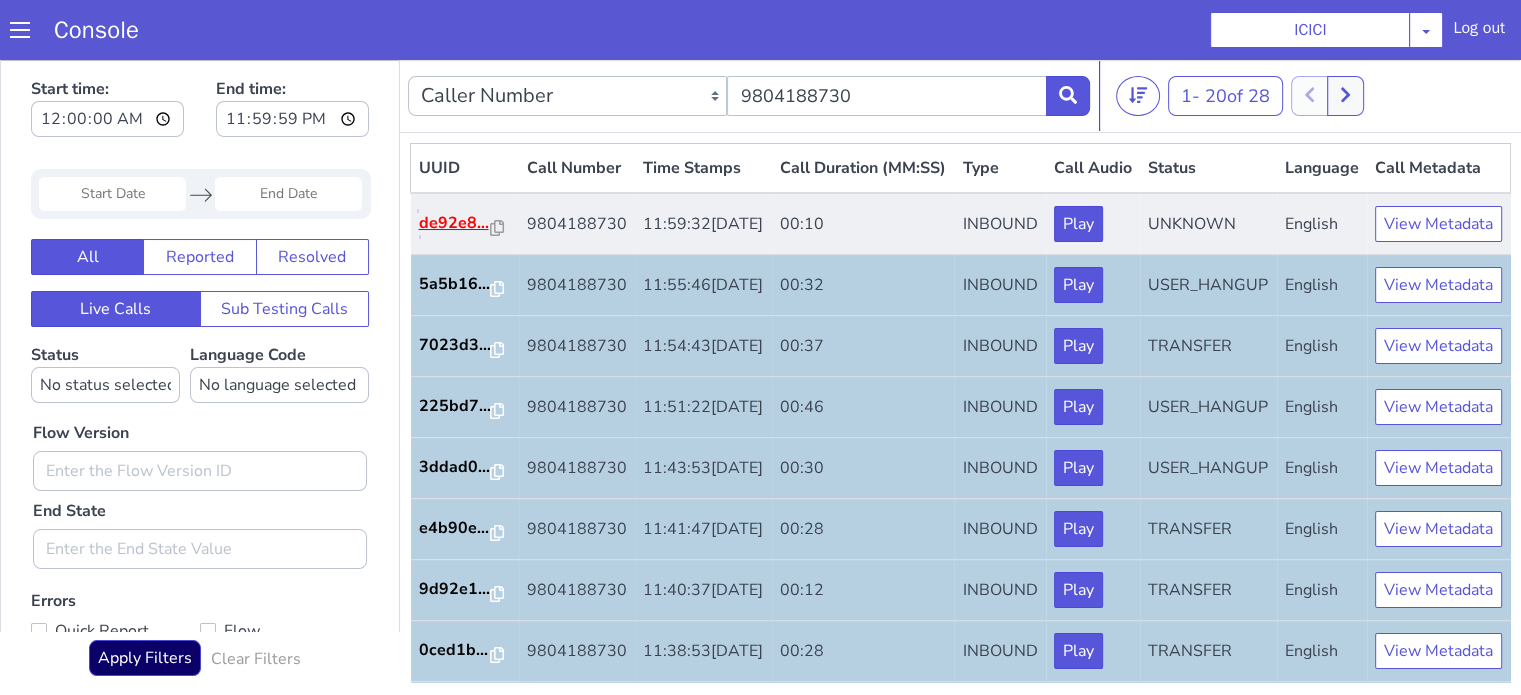 click on "de92e8..." at bounding box center [455, 223] 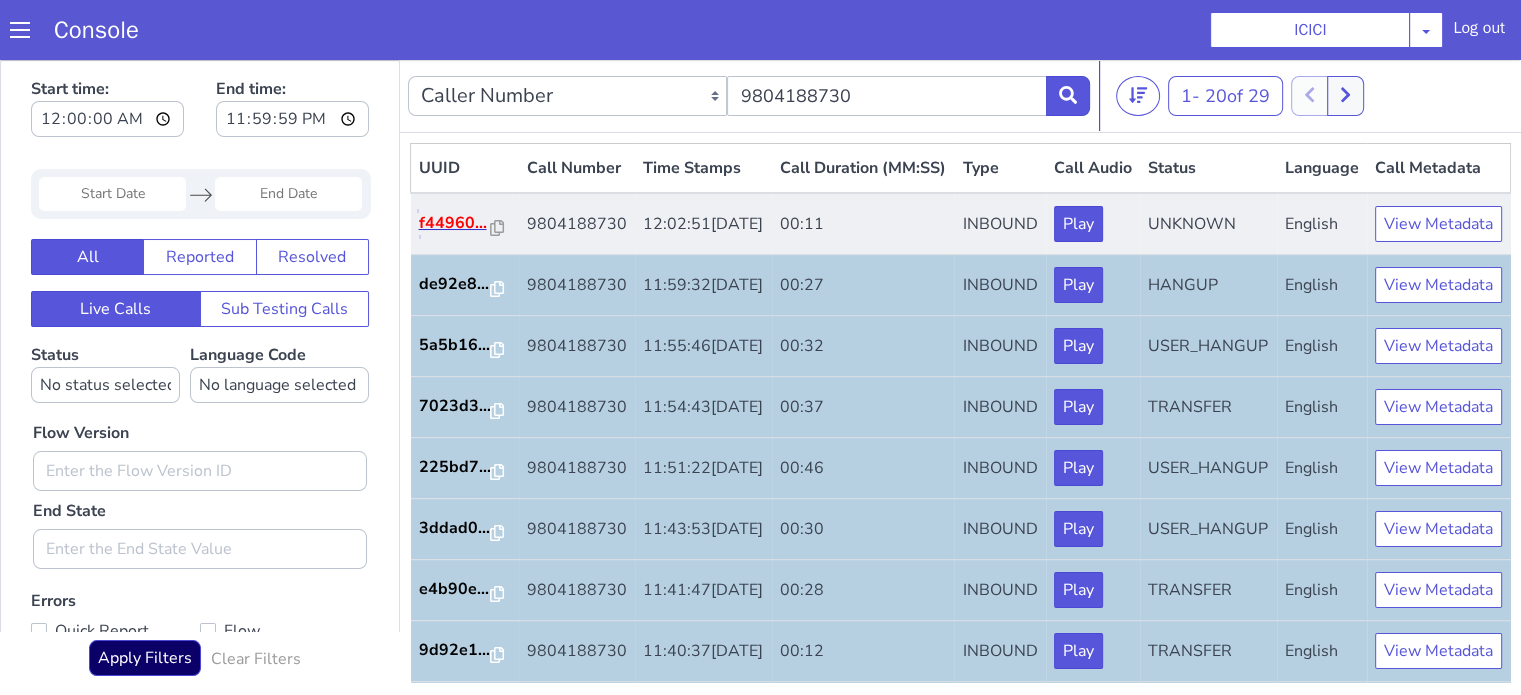click on "f44960..." at bounding box center (455, 223) 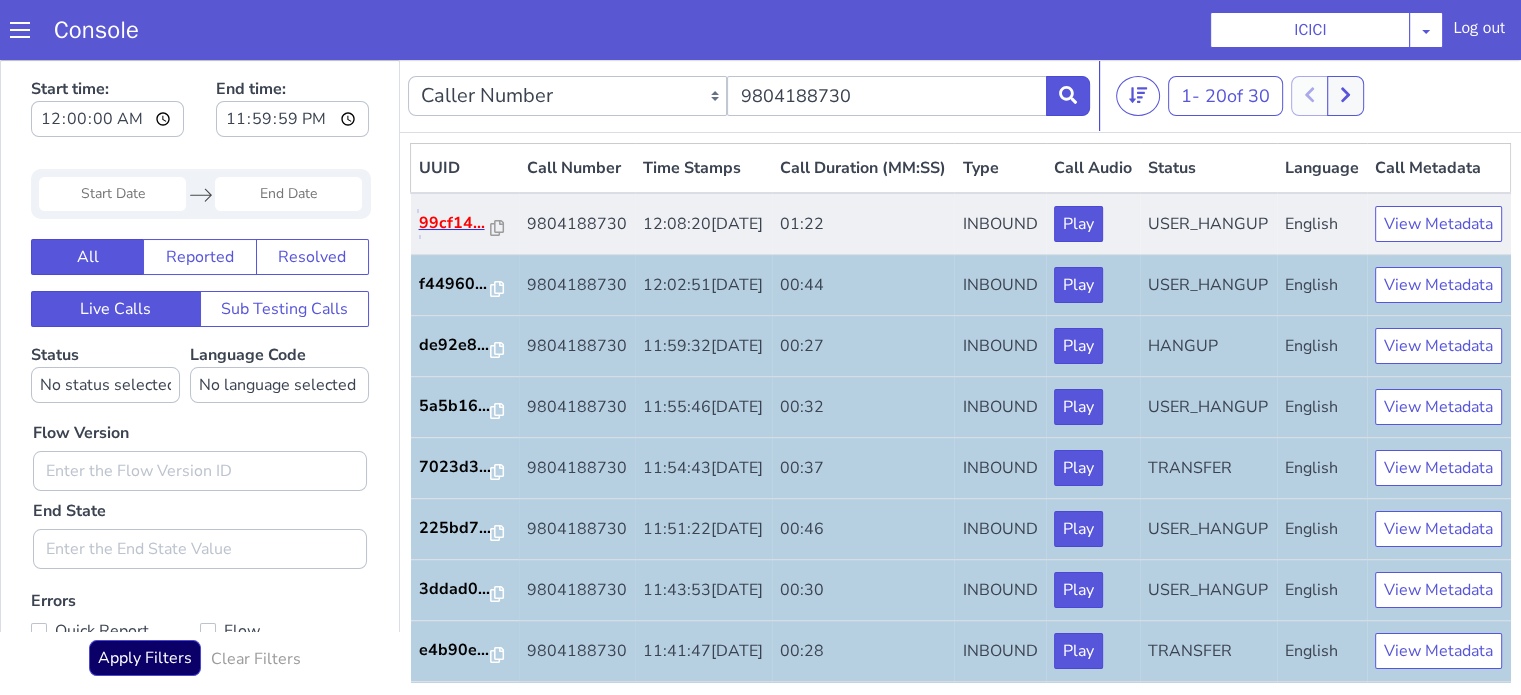 click on "99cf14..." at bounding box center (455, 223) 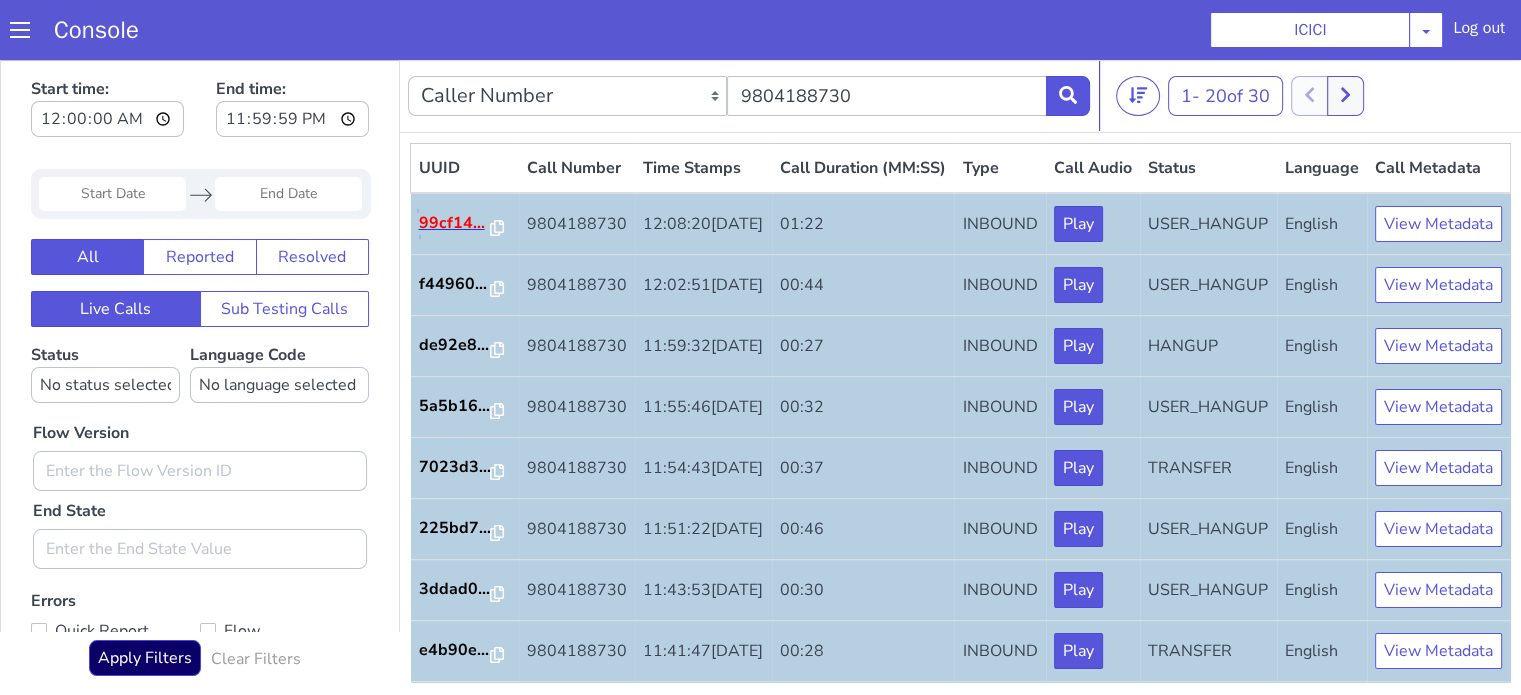 click on "99cf14..." at bounding box center [455, 223] 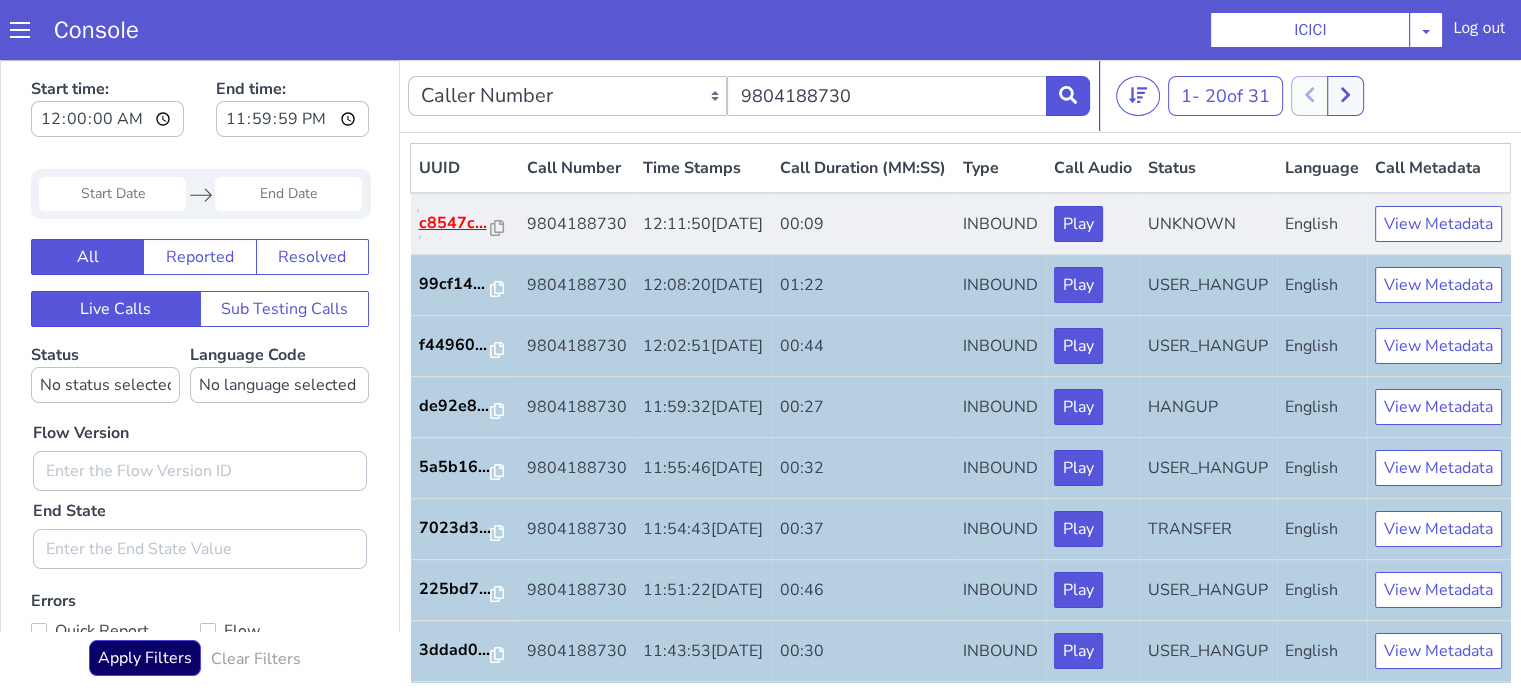 click on "c8547c..." at bounding box center [455, 223] 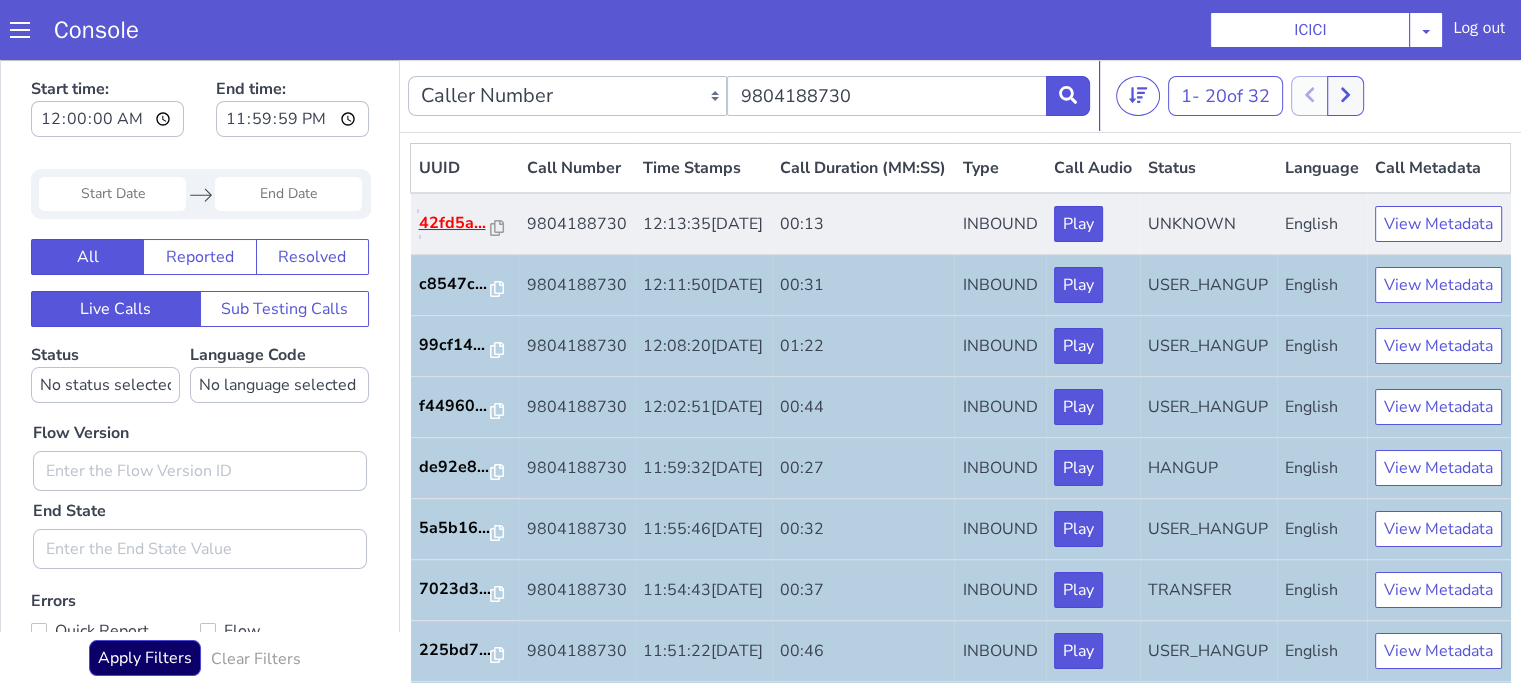 click on "42fd5a..." at bounding box center (455, 223) 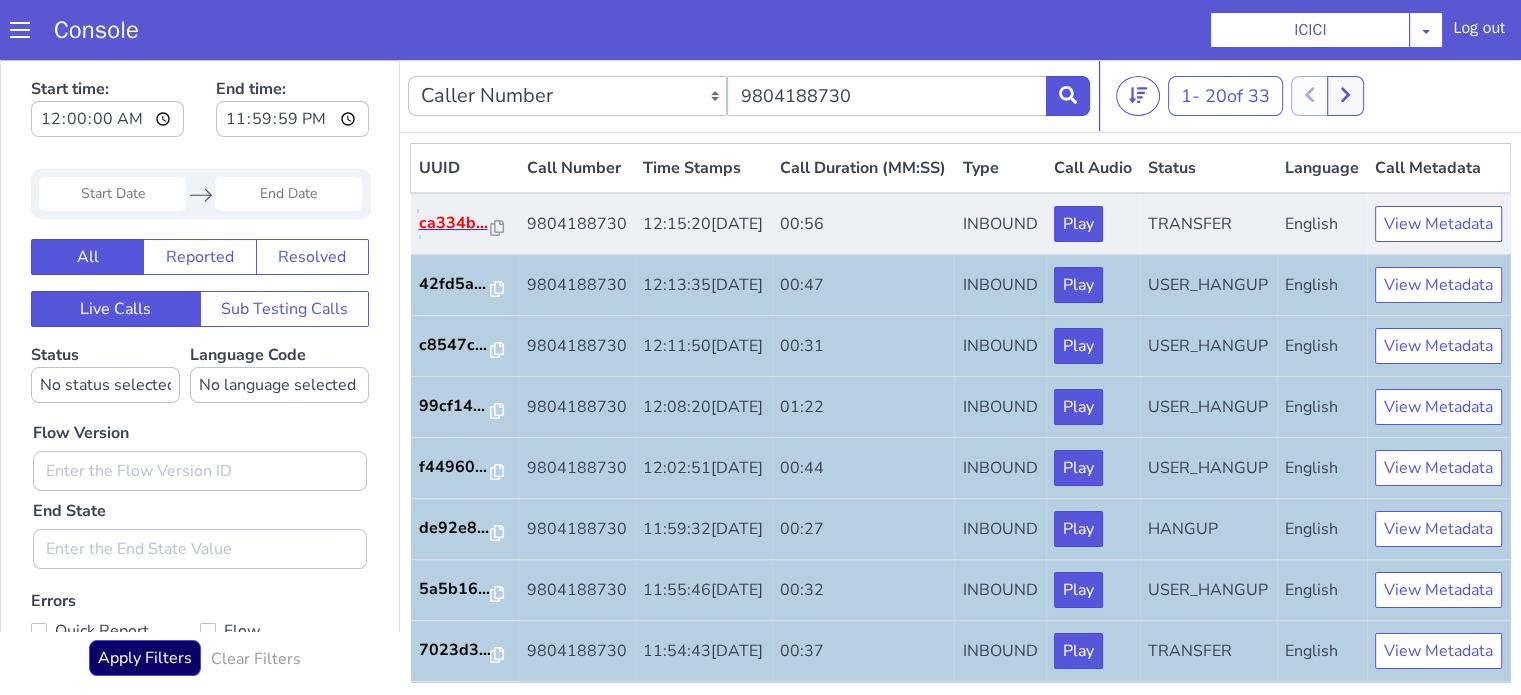 click on "ca334b..." at bounding box center (455, 223) 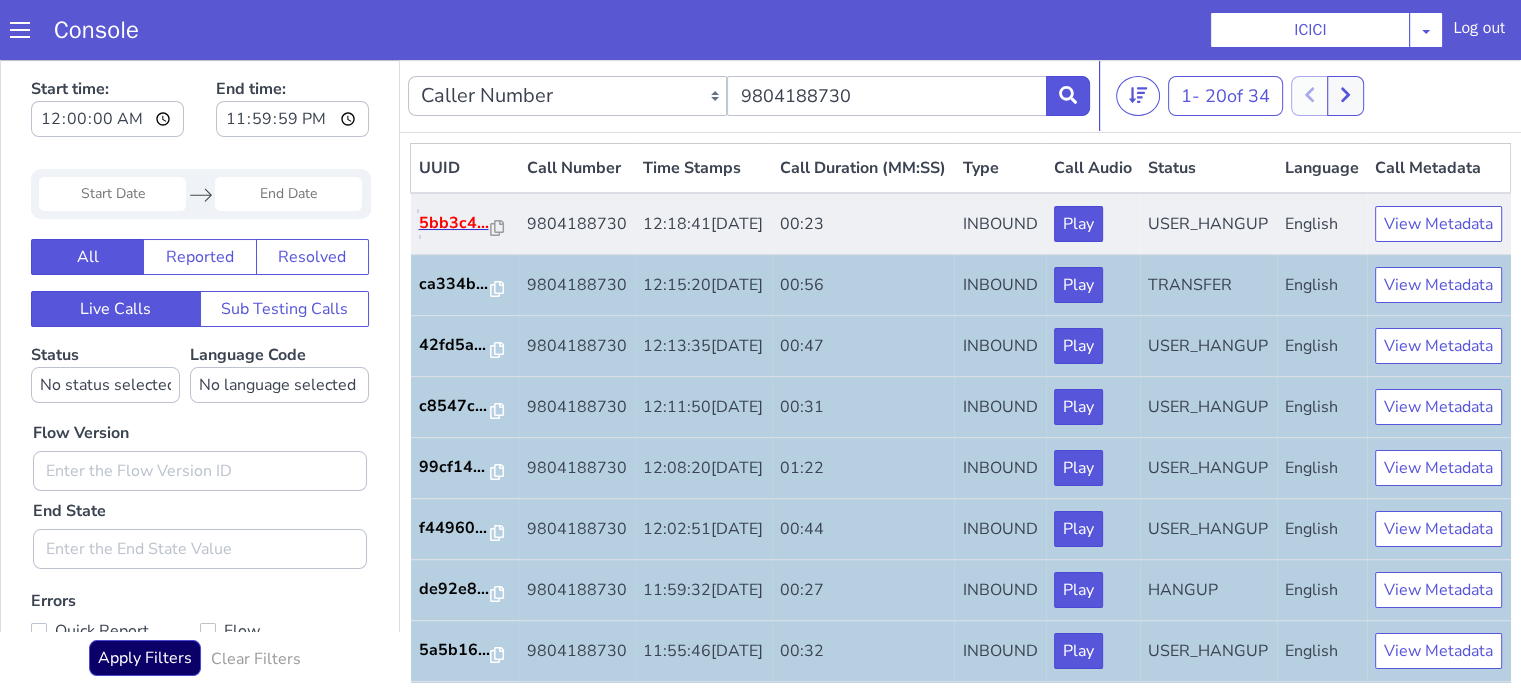 click on "5bb3c4..." at bounding box center [455, 223] 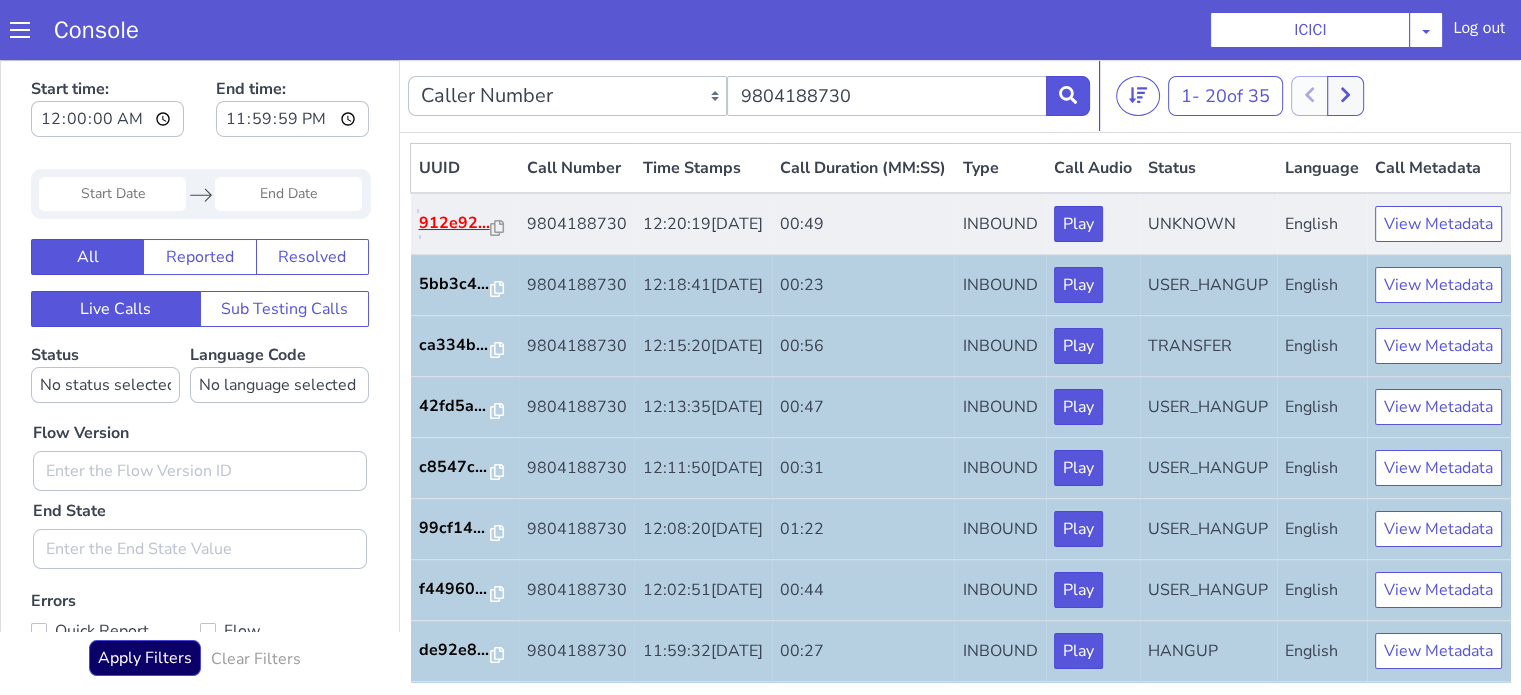 click on "912e92..." at bounding box center [455, 223] 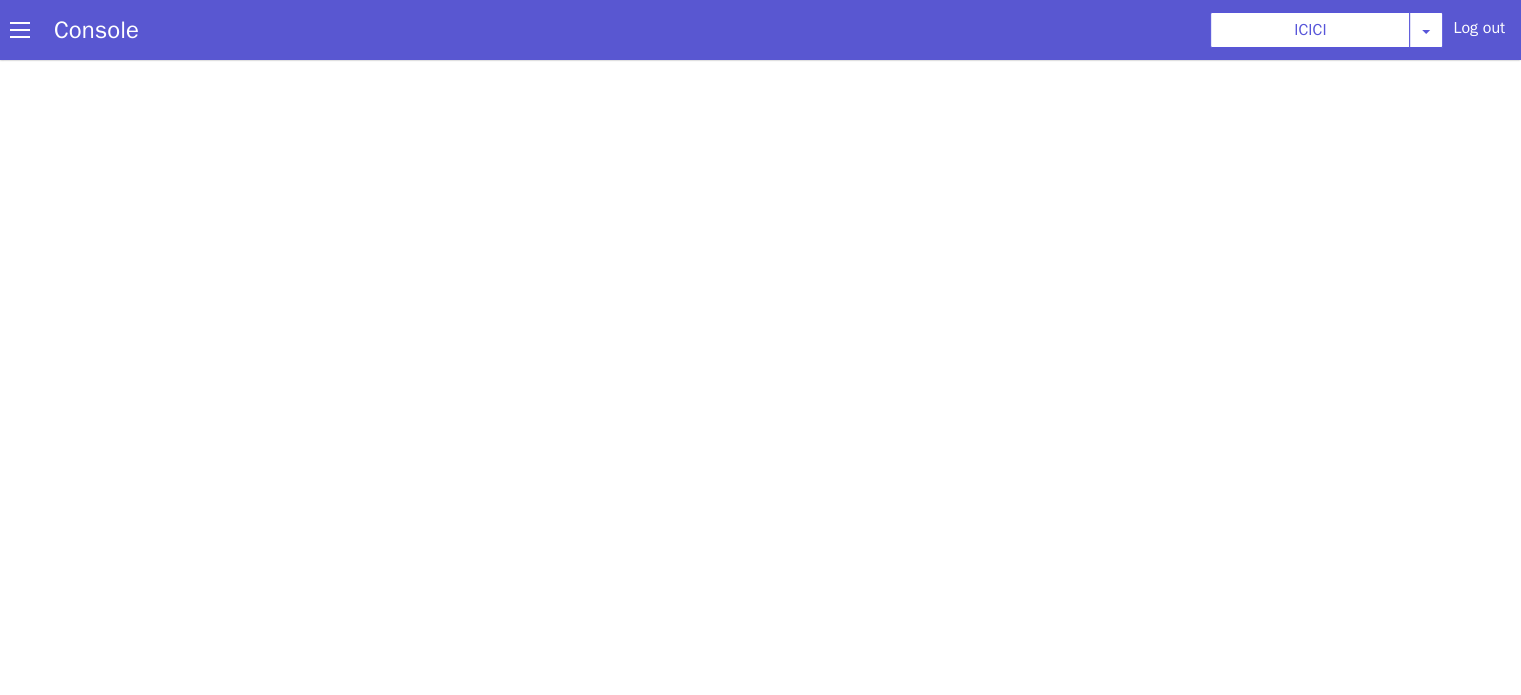 scroll, scrollTop: 0, scrollLeft: 0, axis: both 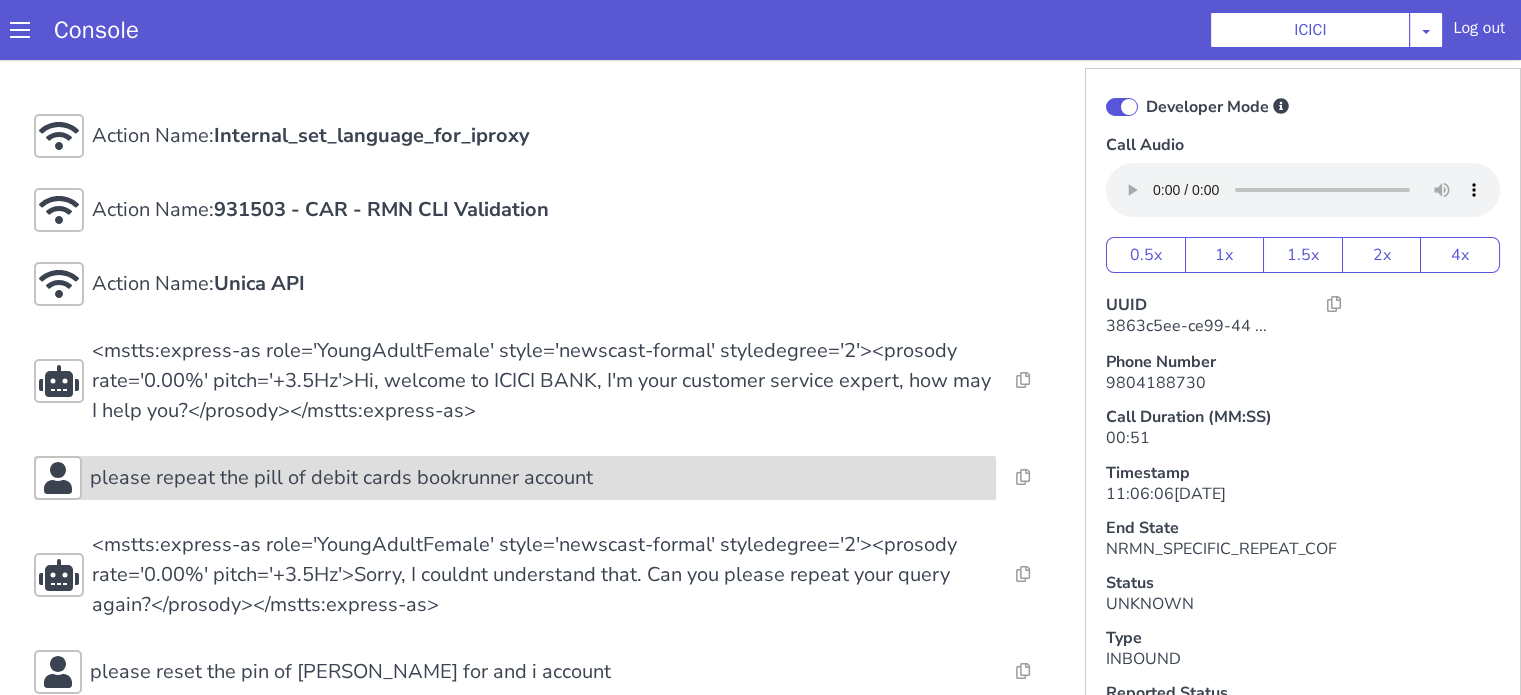 click on "please repeat the pill of debit cards bookrunner account" at bounding box center [341, 478] 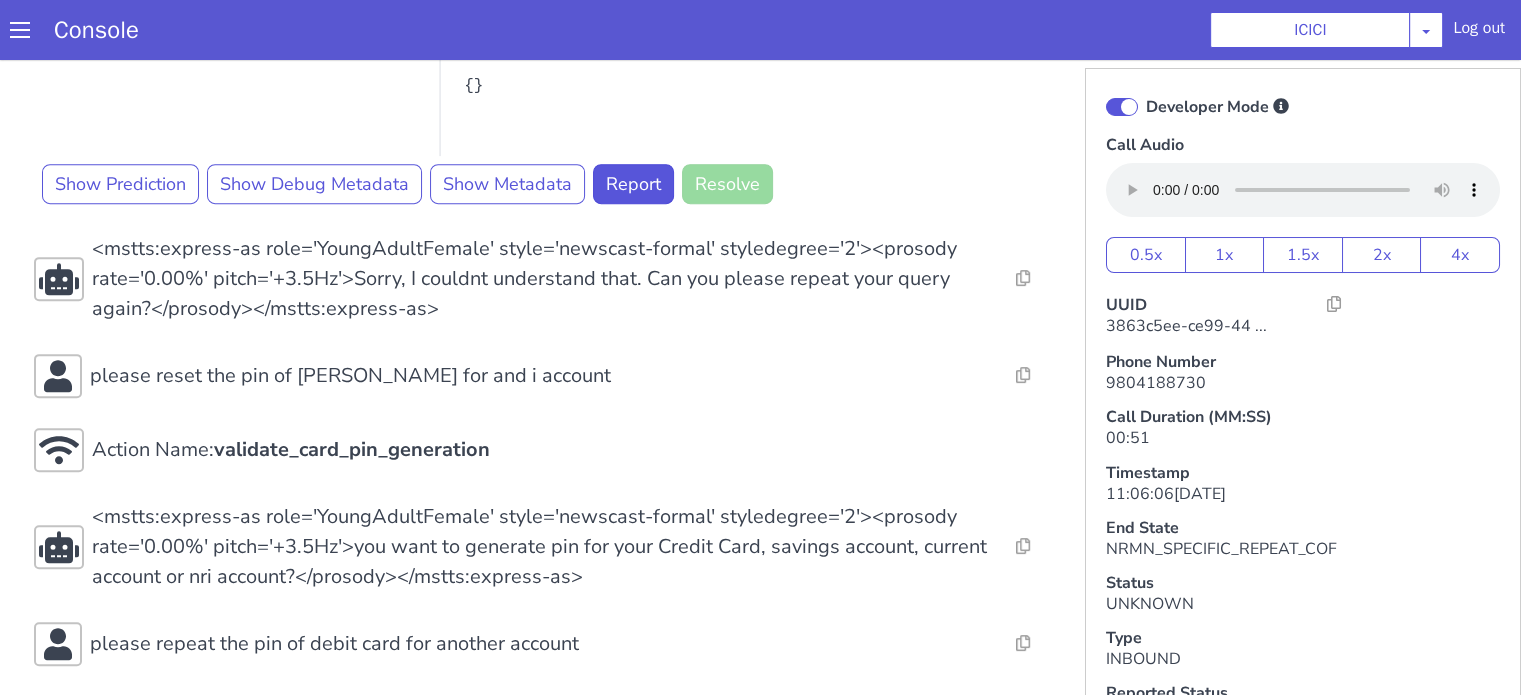 scroll, scrollTop: 900, scrollLeft: 0, axis: vertical 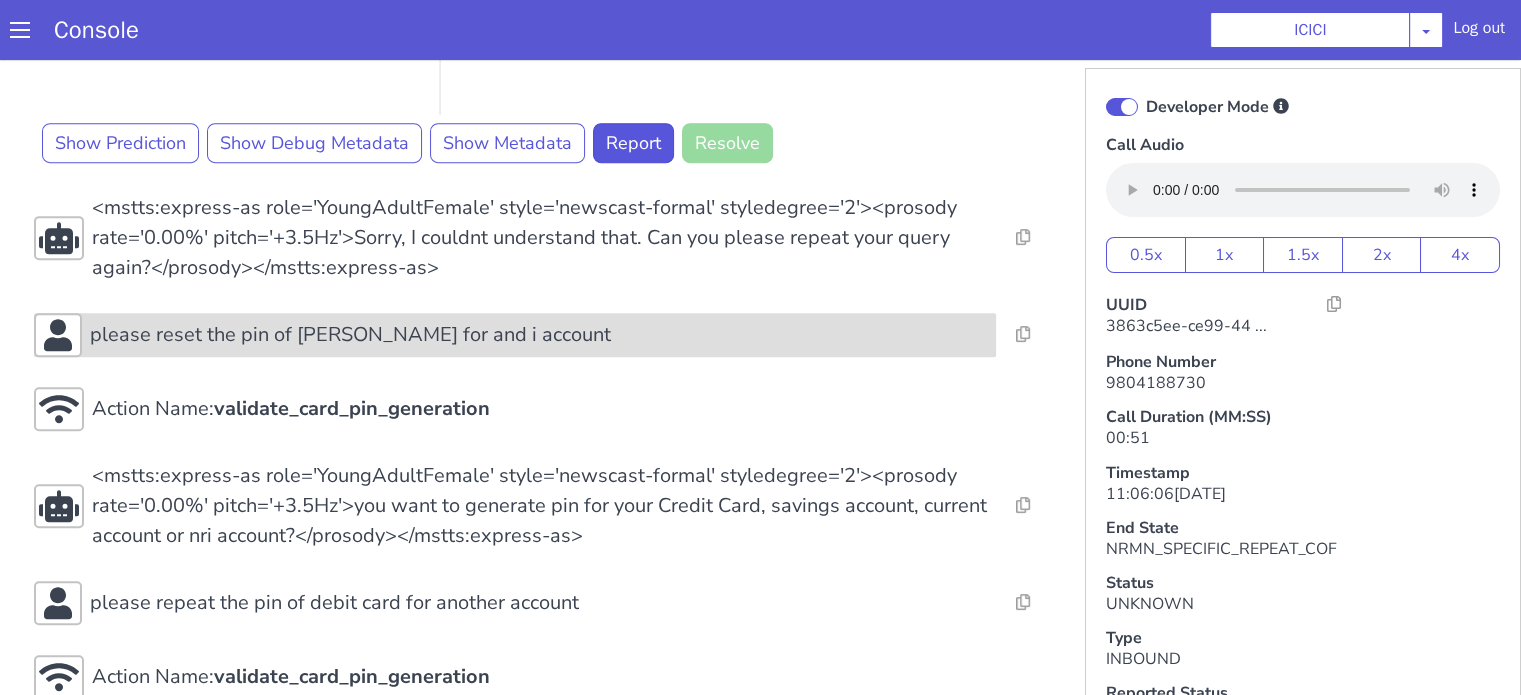 click on "please reset the pin of [PERSON_NAME] for and i account" at bounding box center [350, 335] 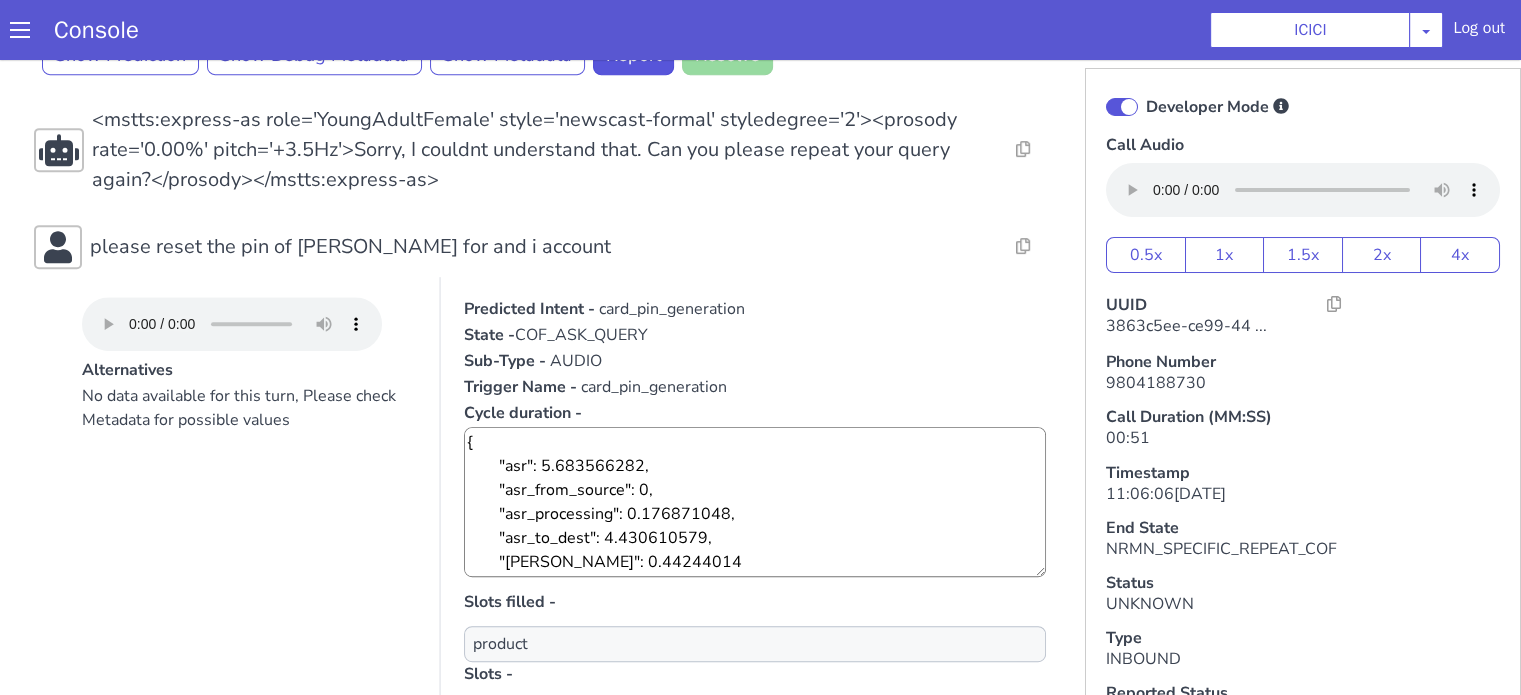scroll, scrollTop: 1100, scrollLeft: 0, axis: vertical 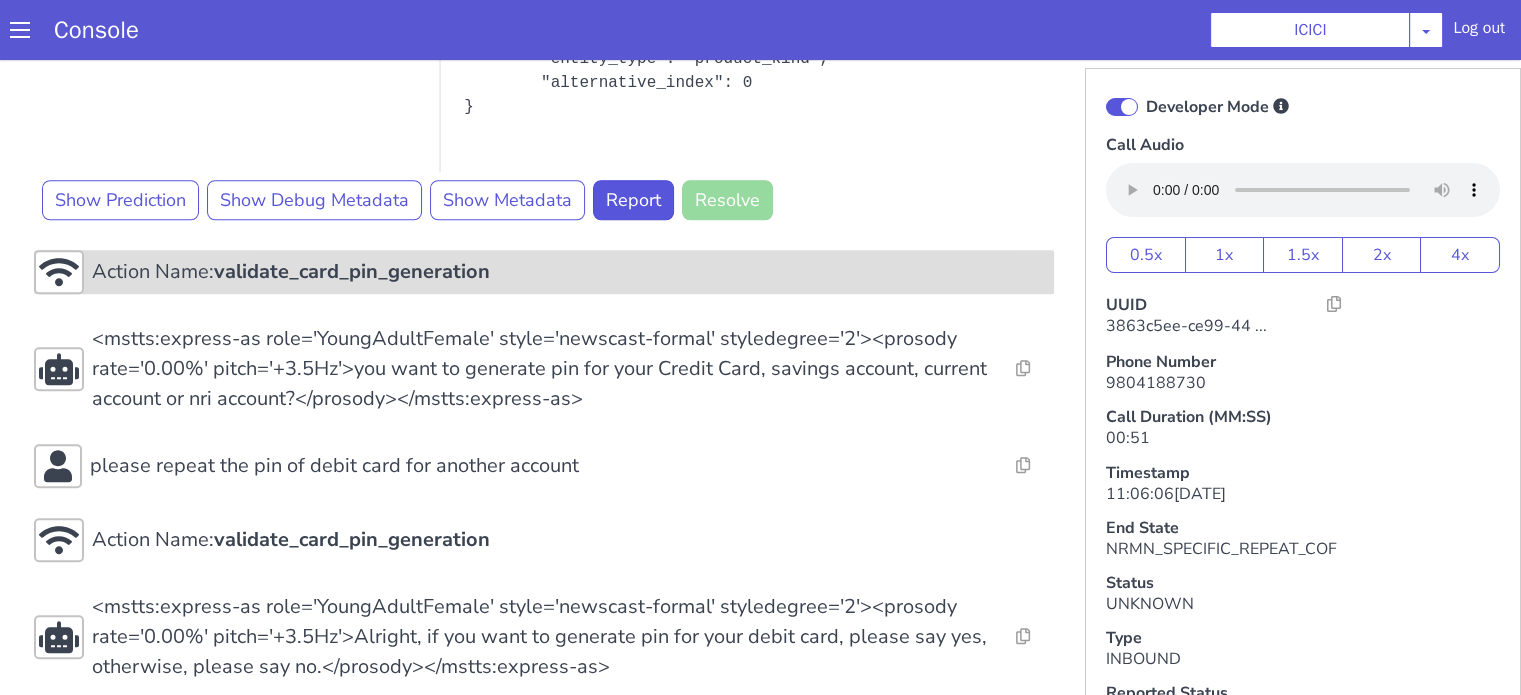 click on "validate_card_pin_generation" at bounding box center (352, 271) 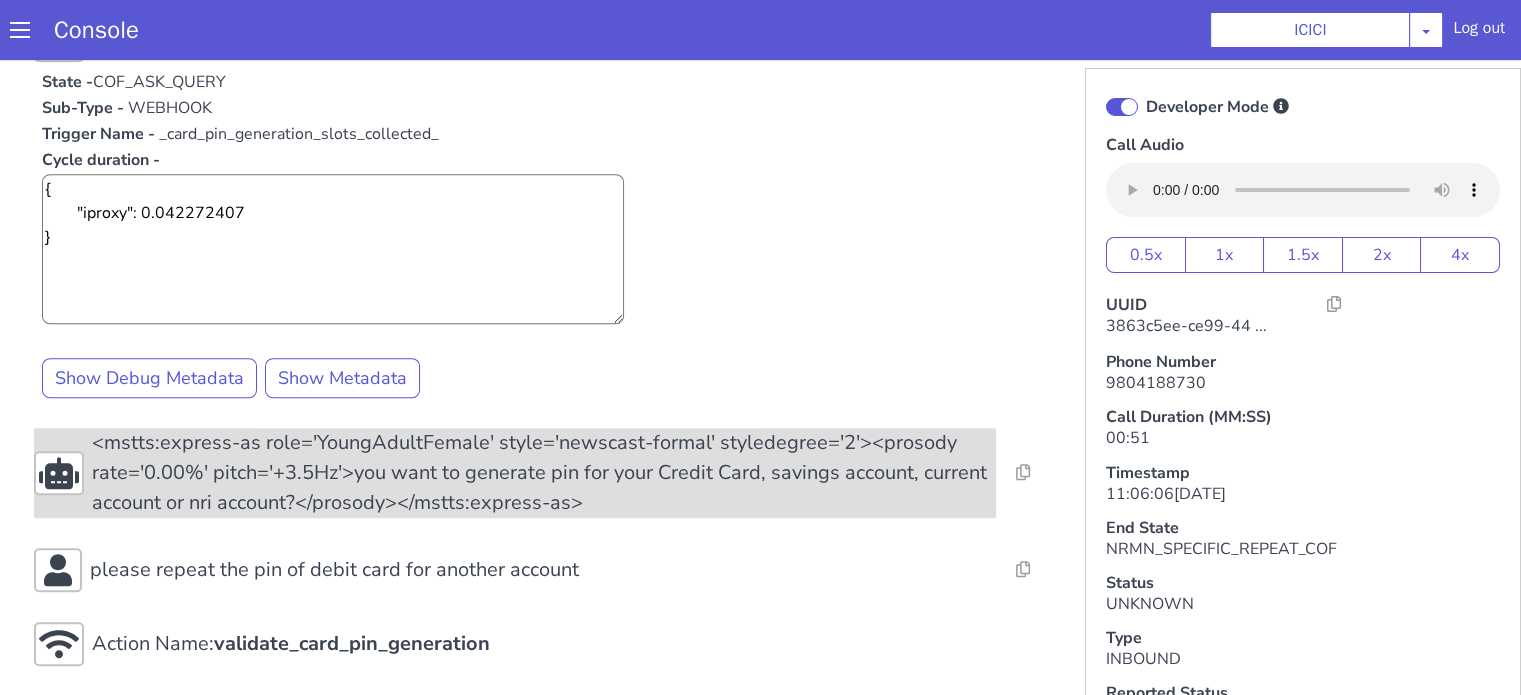 scroll, scrollTop: 1900, scrollLeft: 0, axis: vertical 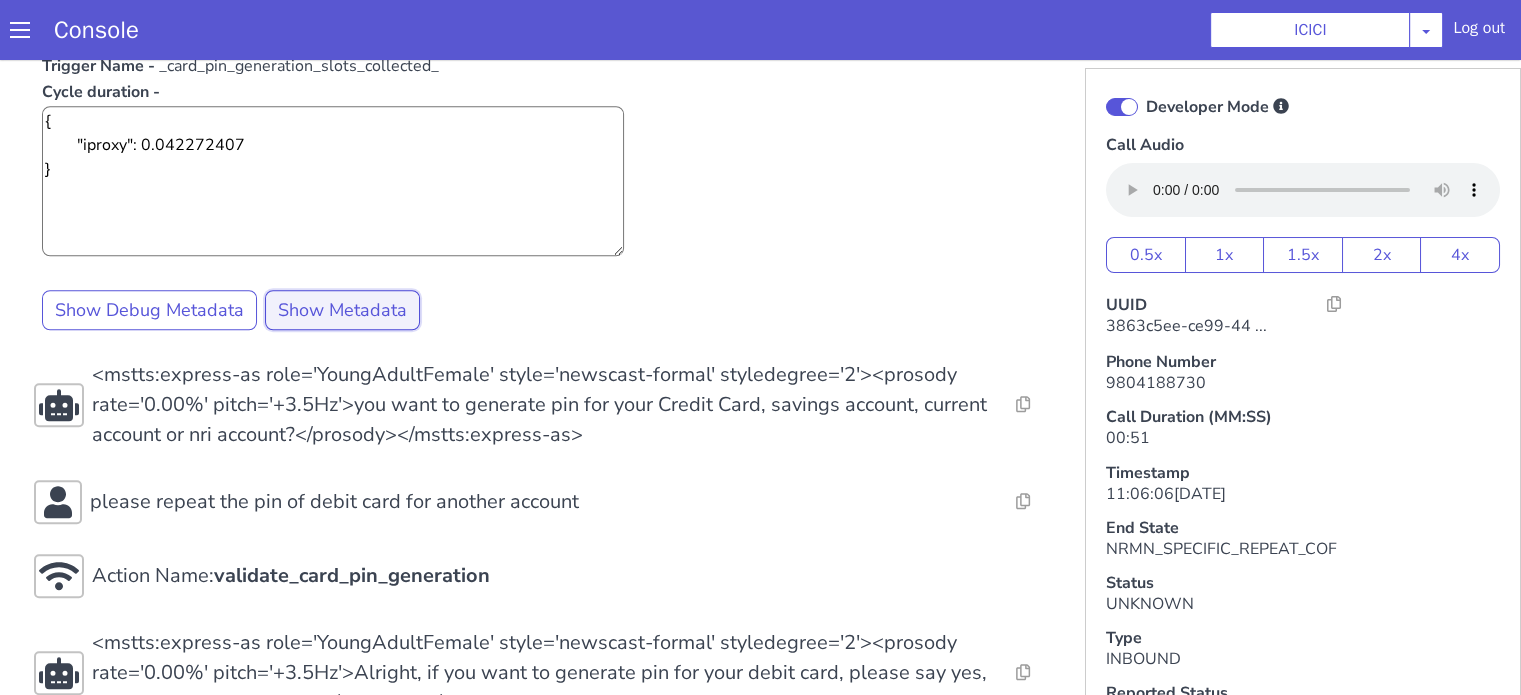 click on "Show Metadata" at bounding box center (342, 310) 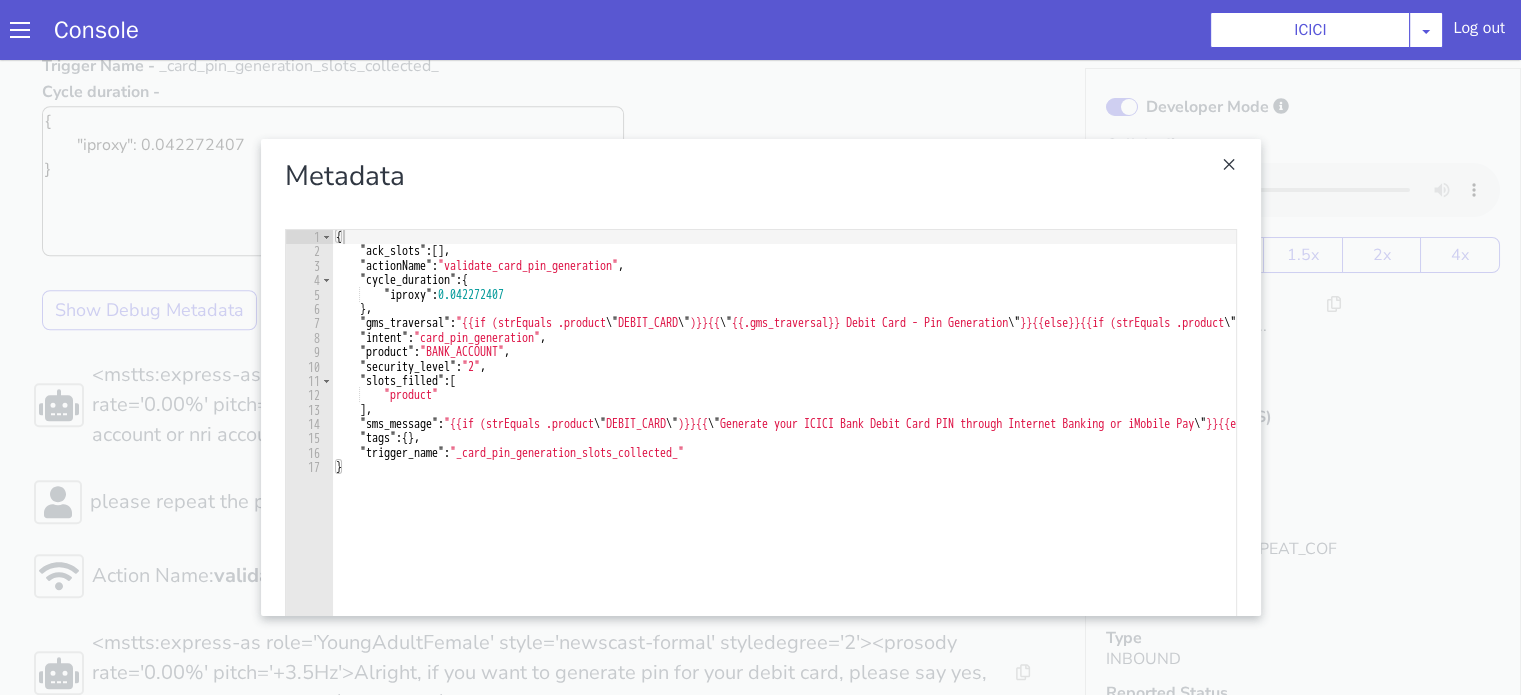 type on ""gms_traversal": "{{if (strEquals .product \"DEBIT_CARD\")}}{{\"{{.gms_traversal}} Debit Card - Pin Generation \"}}{{else}}{{if (strEquals .product \"BANK_ACCOUNT\")}}{{\"{{.gms_traversal}} Debit Card - Pin Generation \"}}{{else}}{{if (strEquals .product \"CREDIT_CARD\")}}{{\"{{.gms_traversal}} Credit Card - Pin Generation \"}}{{else}}{{\"{{.gms_traversal}}\"}}{{end}}{{end}}{{end}}"," 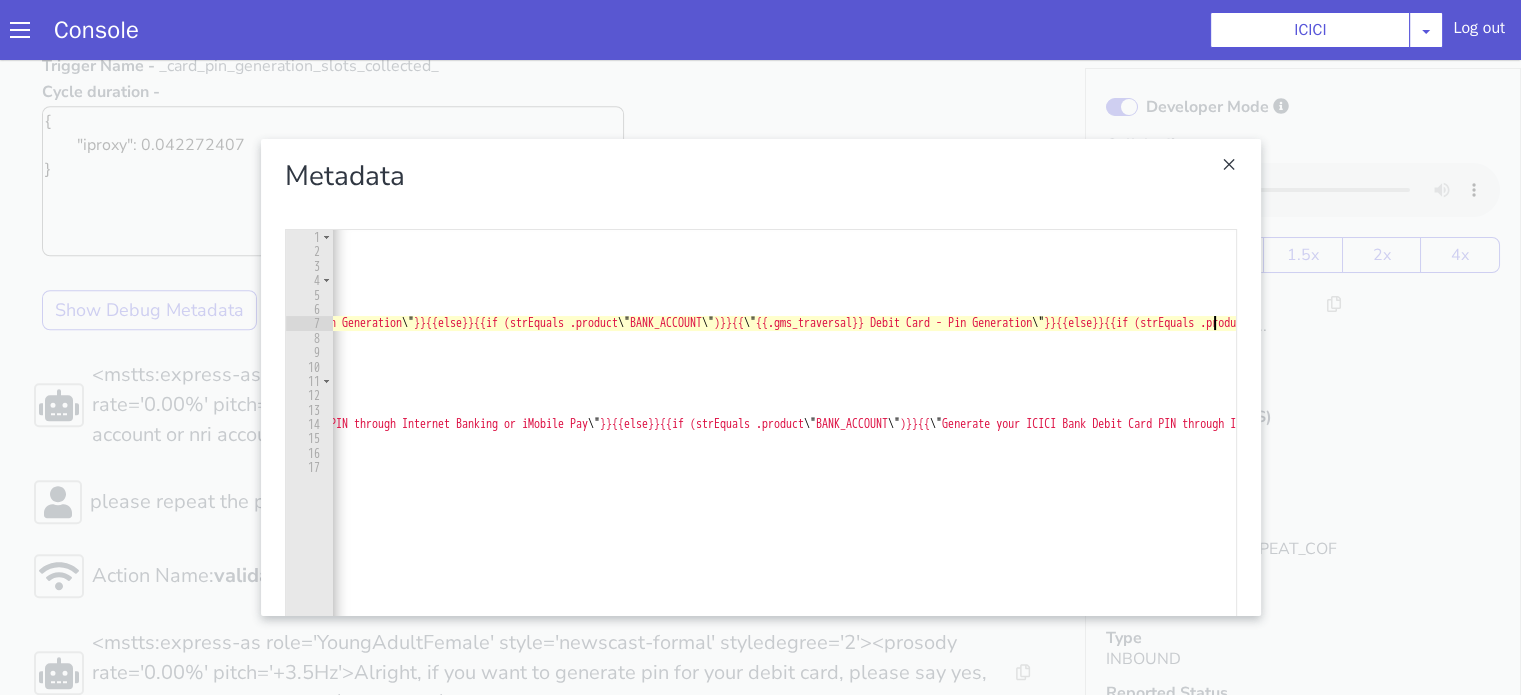 scroll, scrollTop: 0, scrollLeft: 639, axis: horizontal 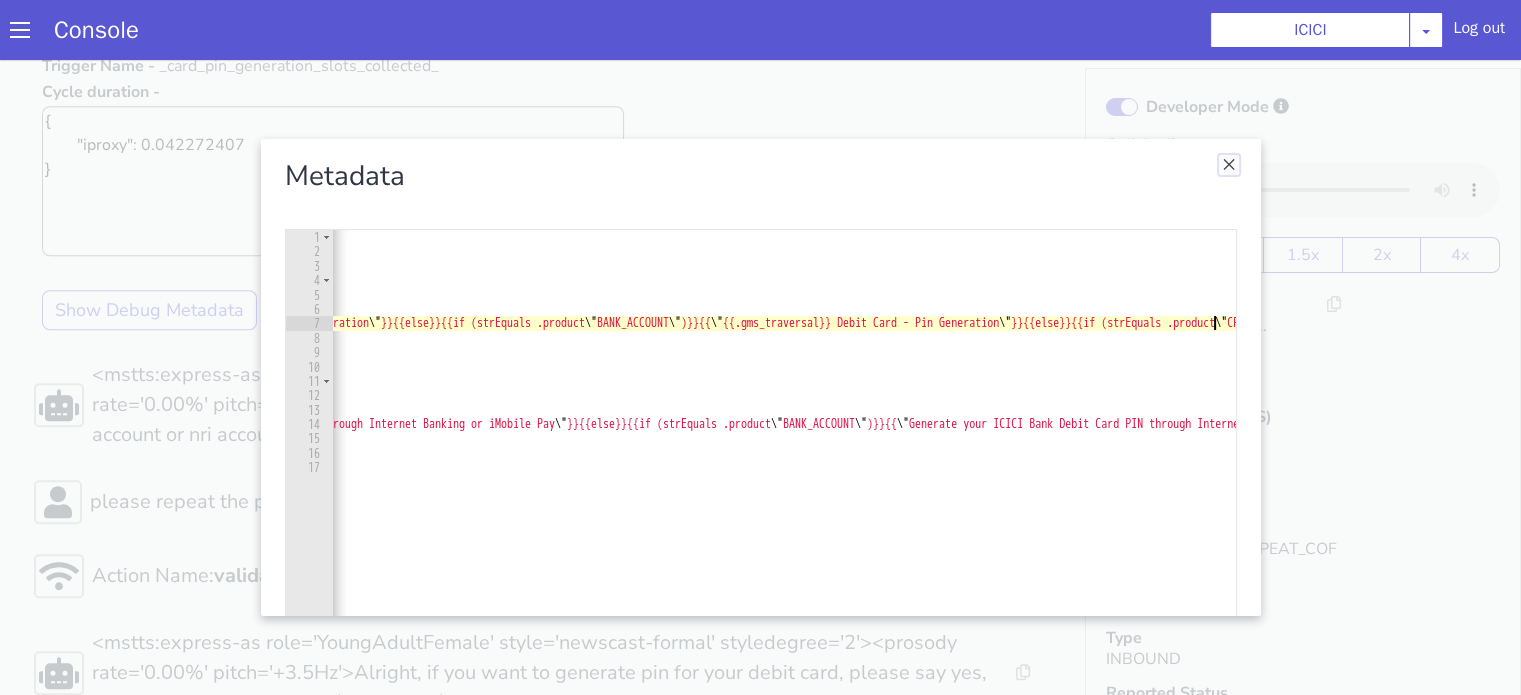click at bounding box center [1229, 165] 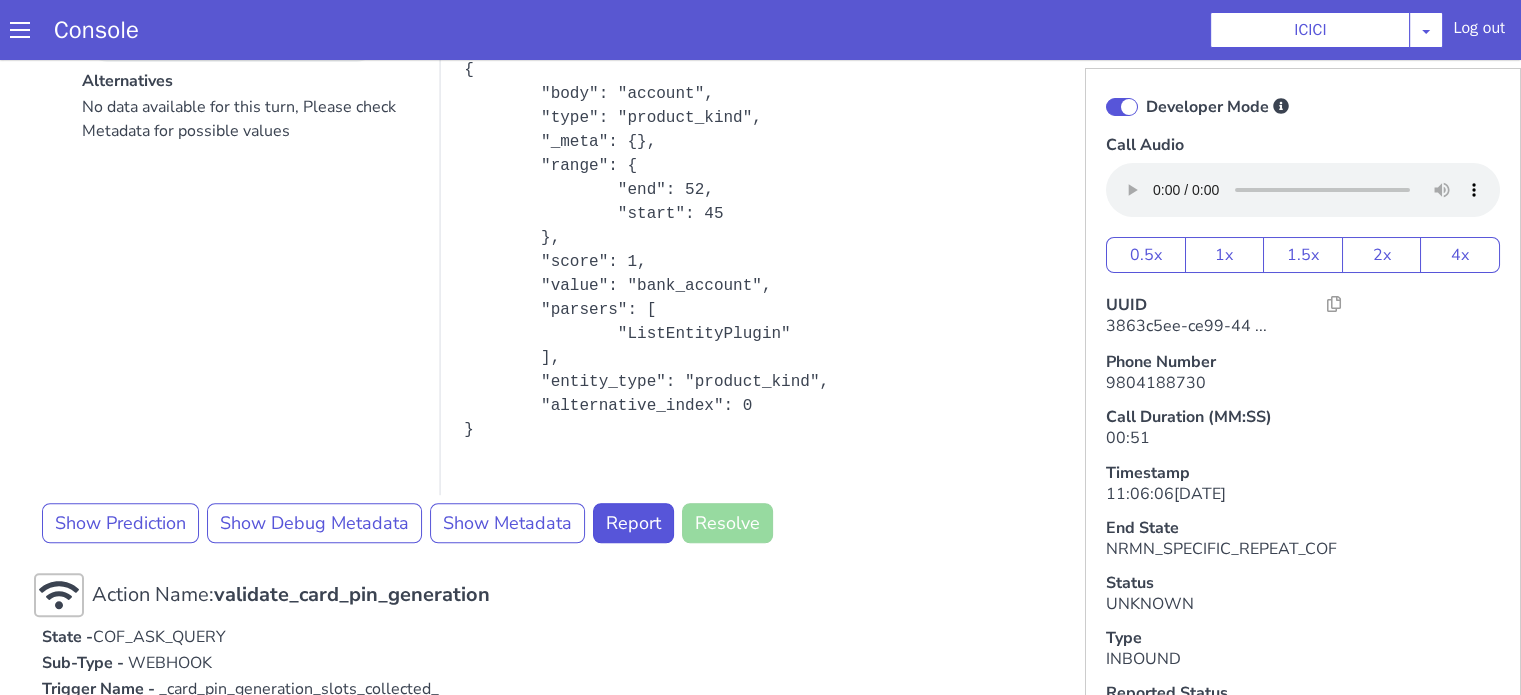 scroll, scrollTop: 1200, scrollLeft: 0, axis: vertical 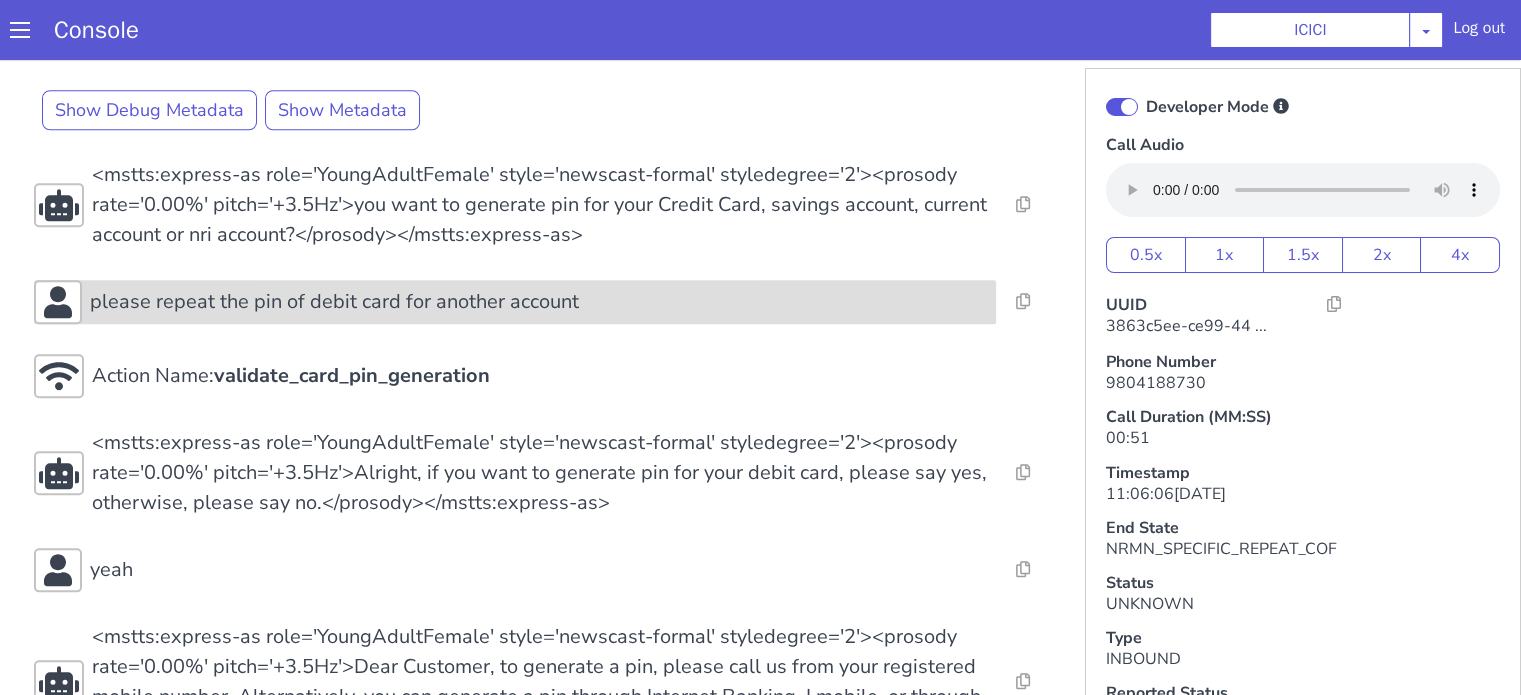 click on "please repeat the pin of debit card for another account" at bounding box center (334, 302) 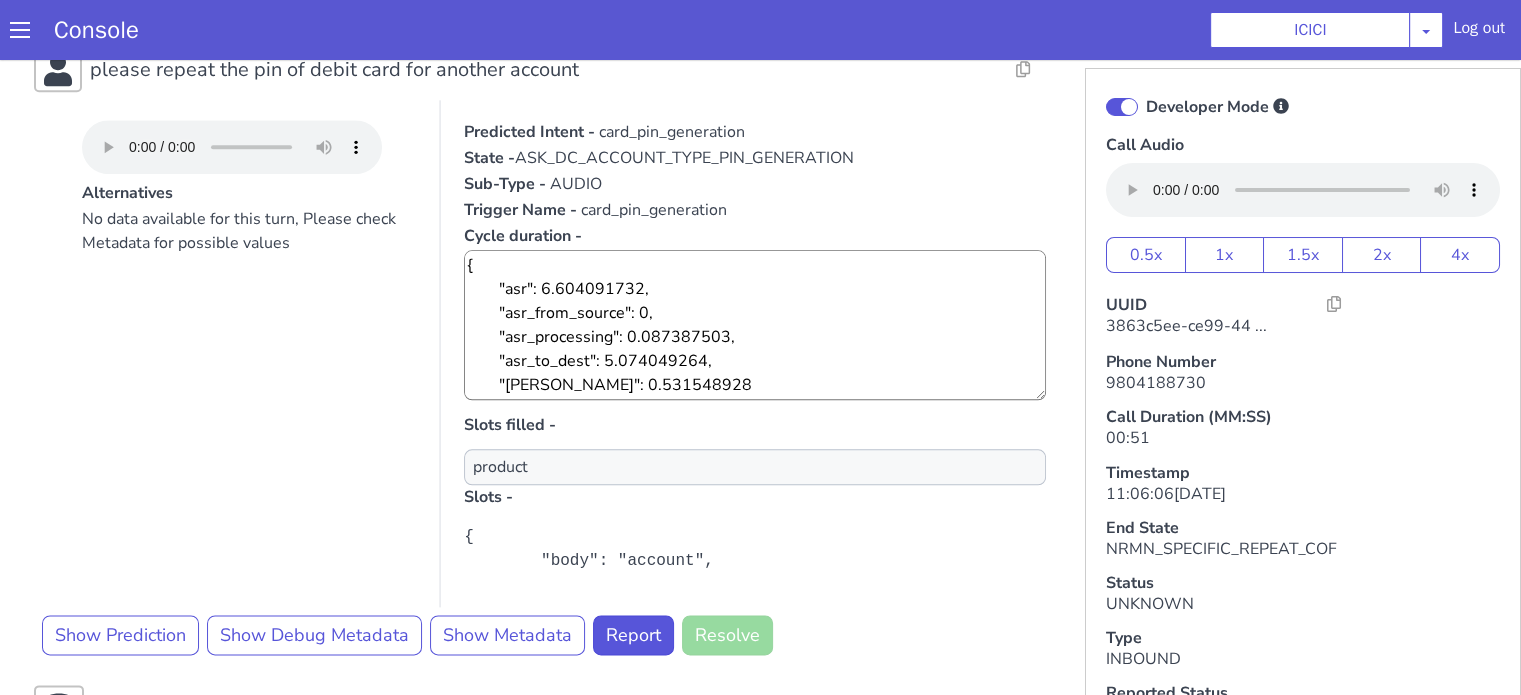 scroll, scrollTop: 2400, scrollLeft: 0, axis: vertical 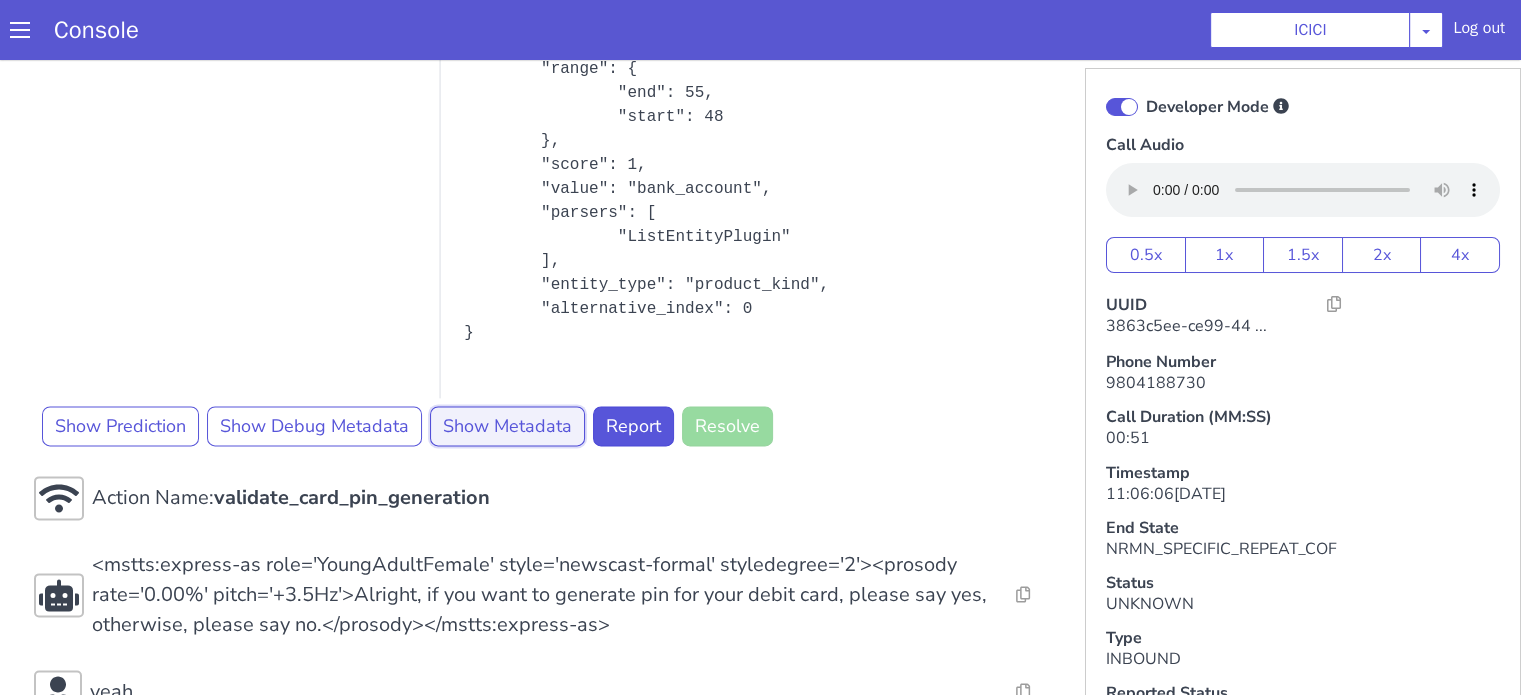 click on "Show Metadata" at bounding box center [507, 426] 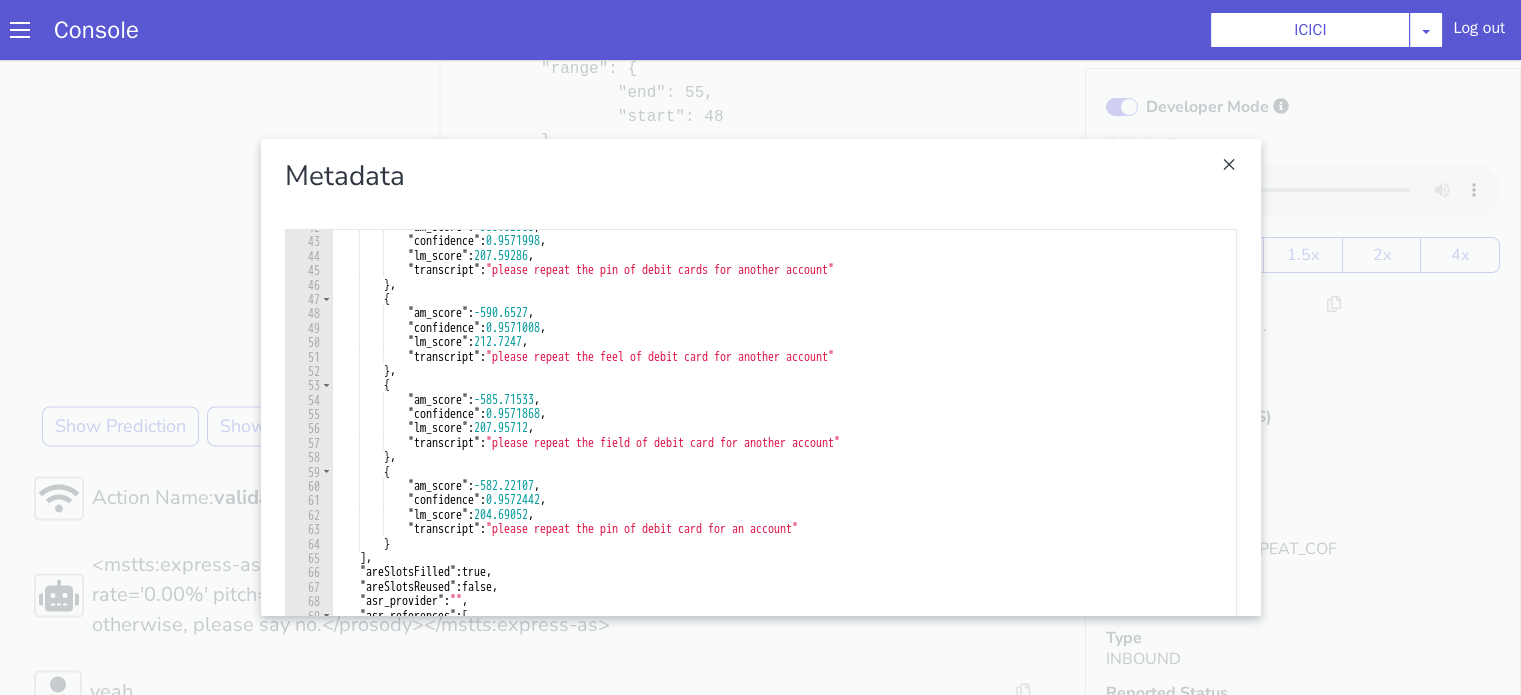 scroll, scrollTop: 600, scrollLeft: 0, axis: vertical 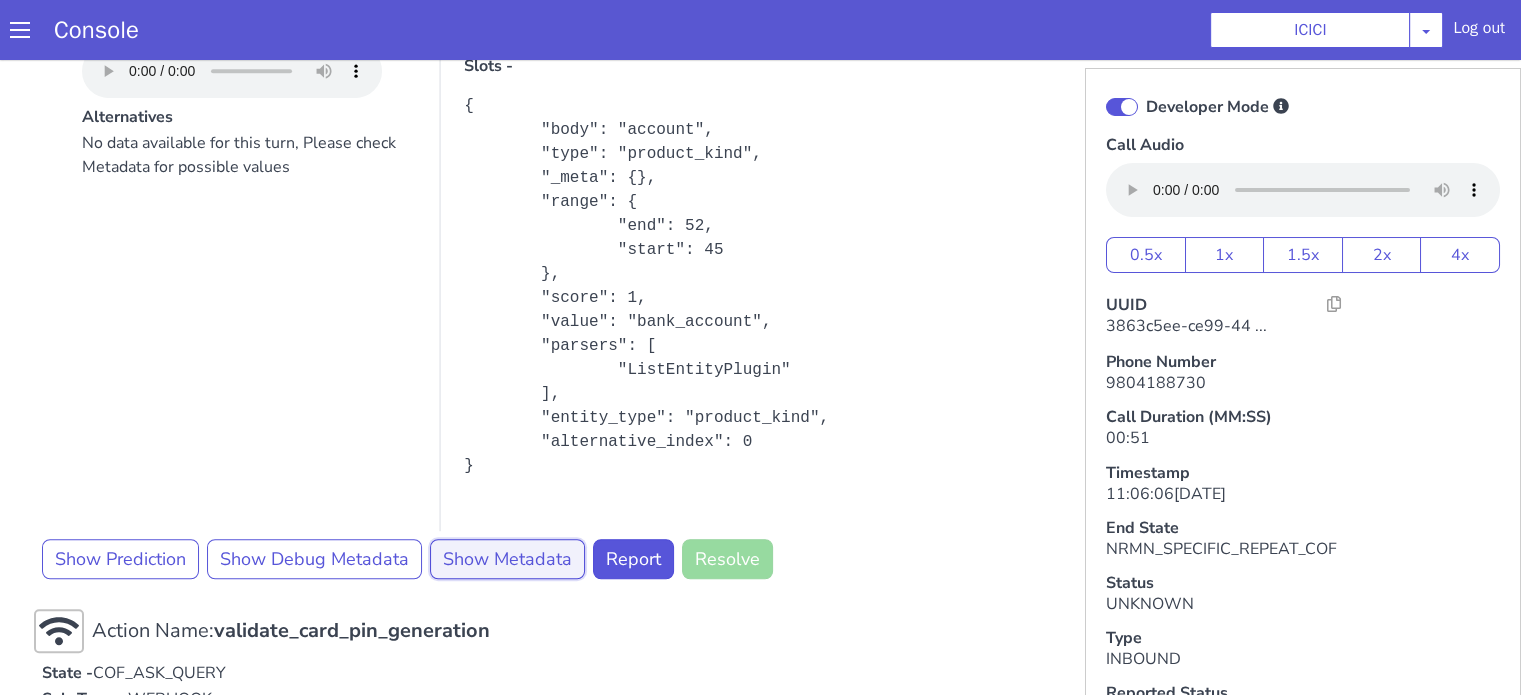 click on "Show Metadata" at bounding box center (507, 559) 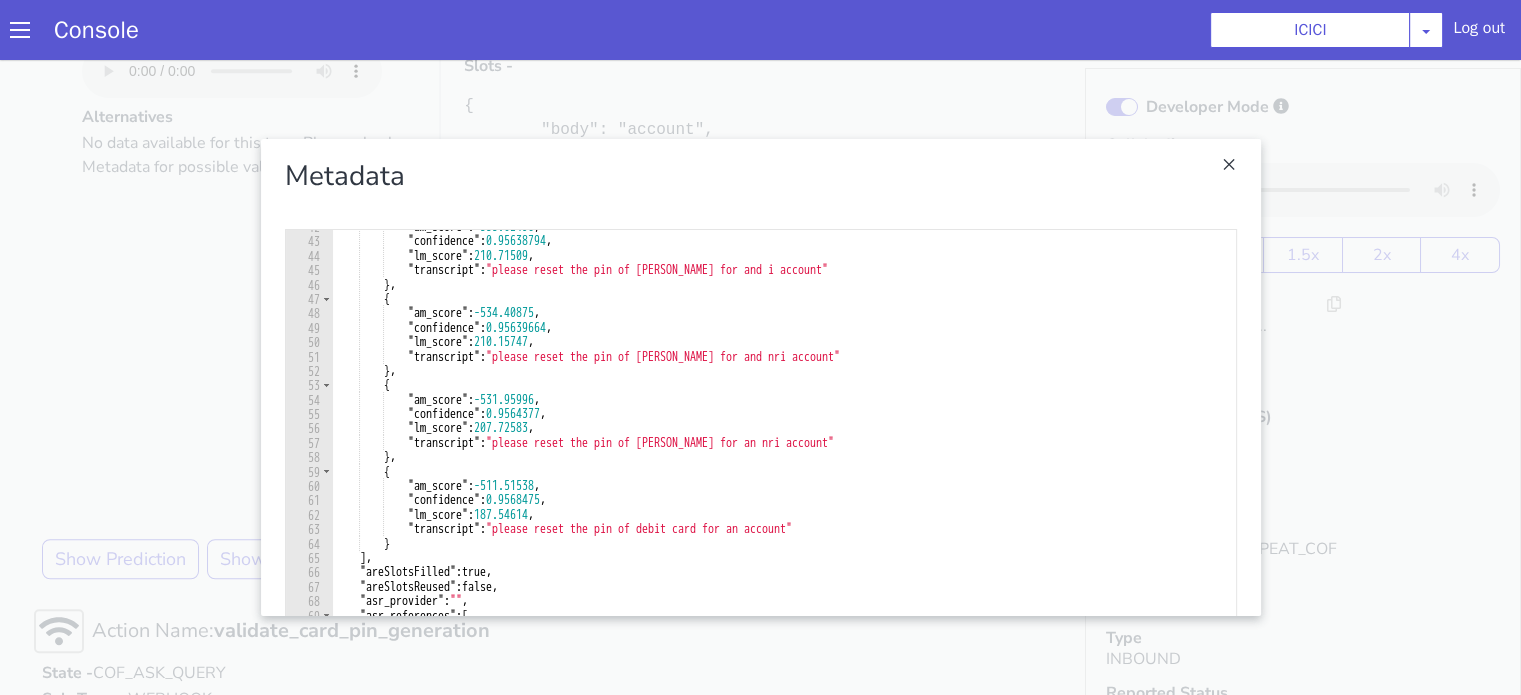 click at bounding box center (760, 377) 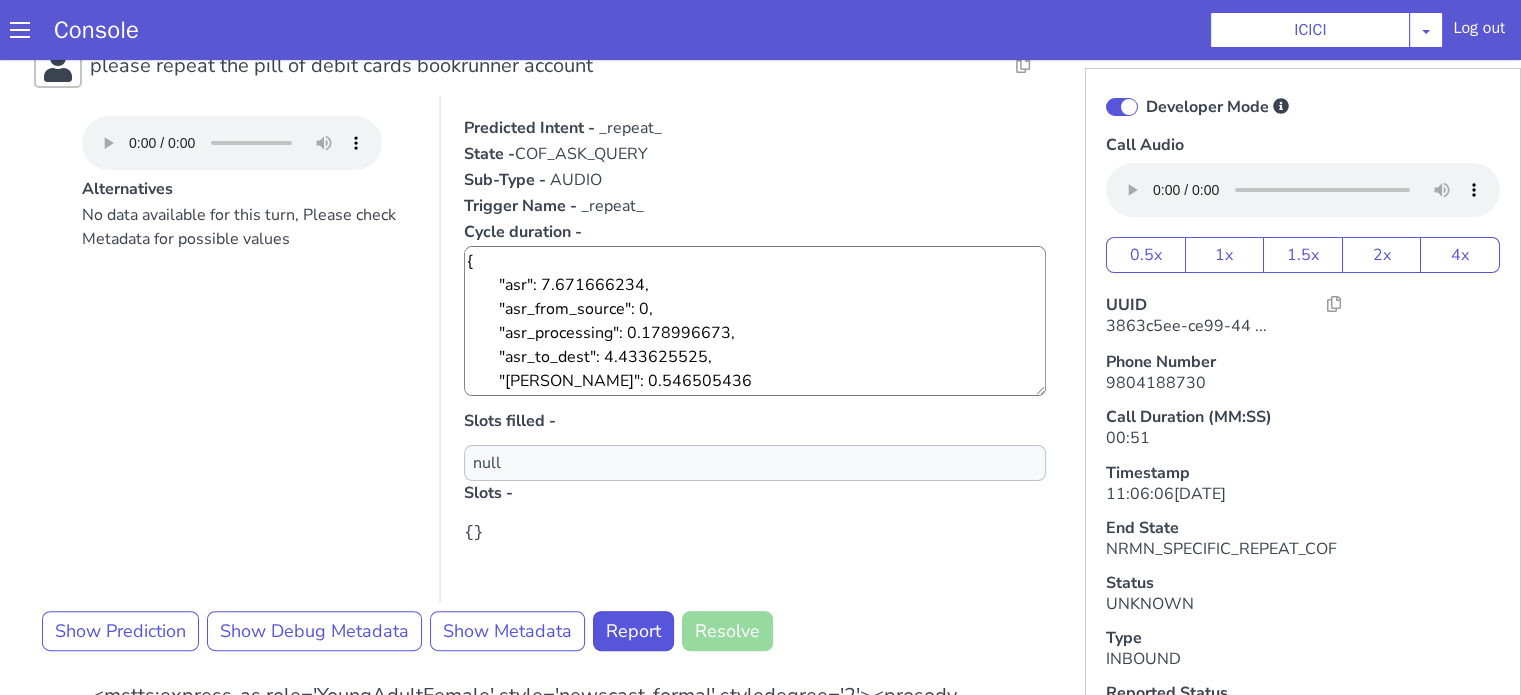 scroll, scrollTop: 500, scrollLeft: 0, axis: vertical 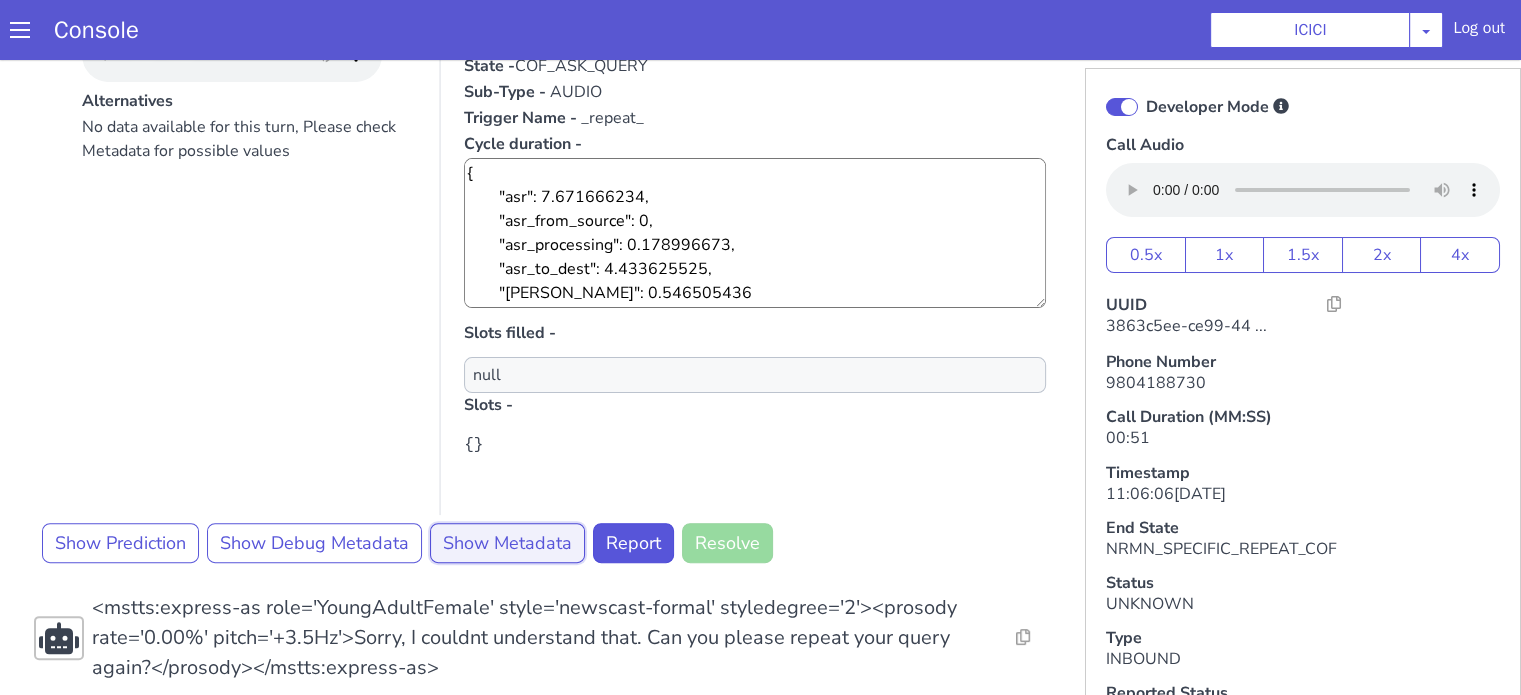 click on "Show Metadata" at bounding box center (507, 543) 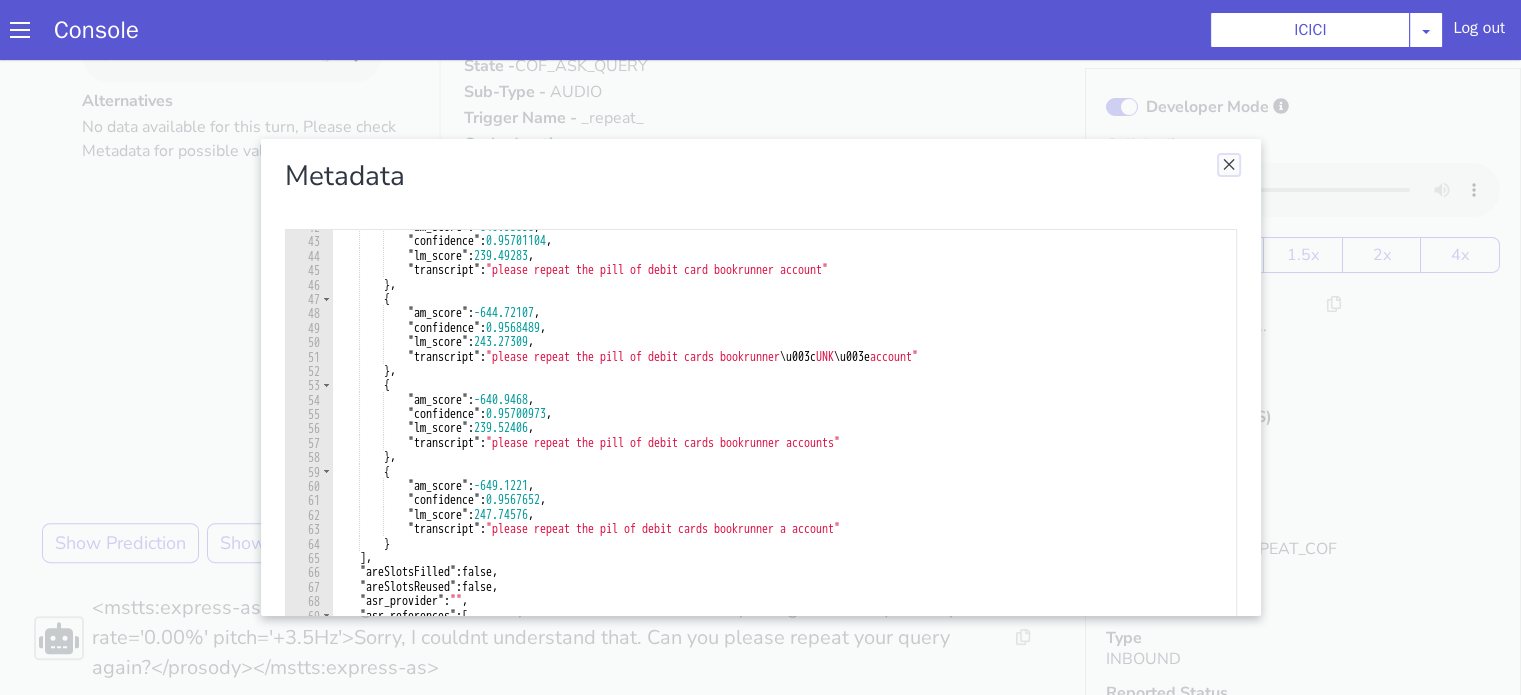 click at bounding box center [1229, 165] 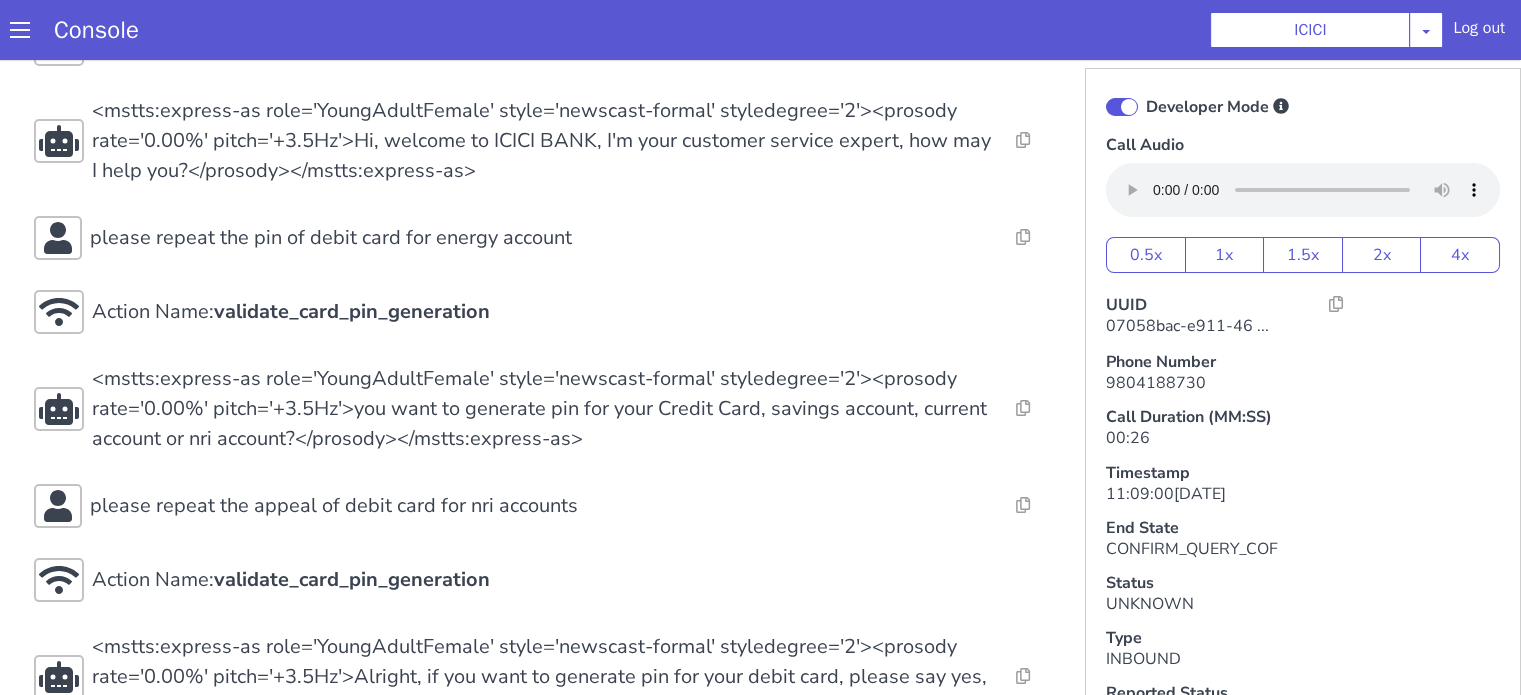 scroll, scrollTop: 299, scrollLeft: 0, axis: vertical 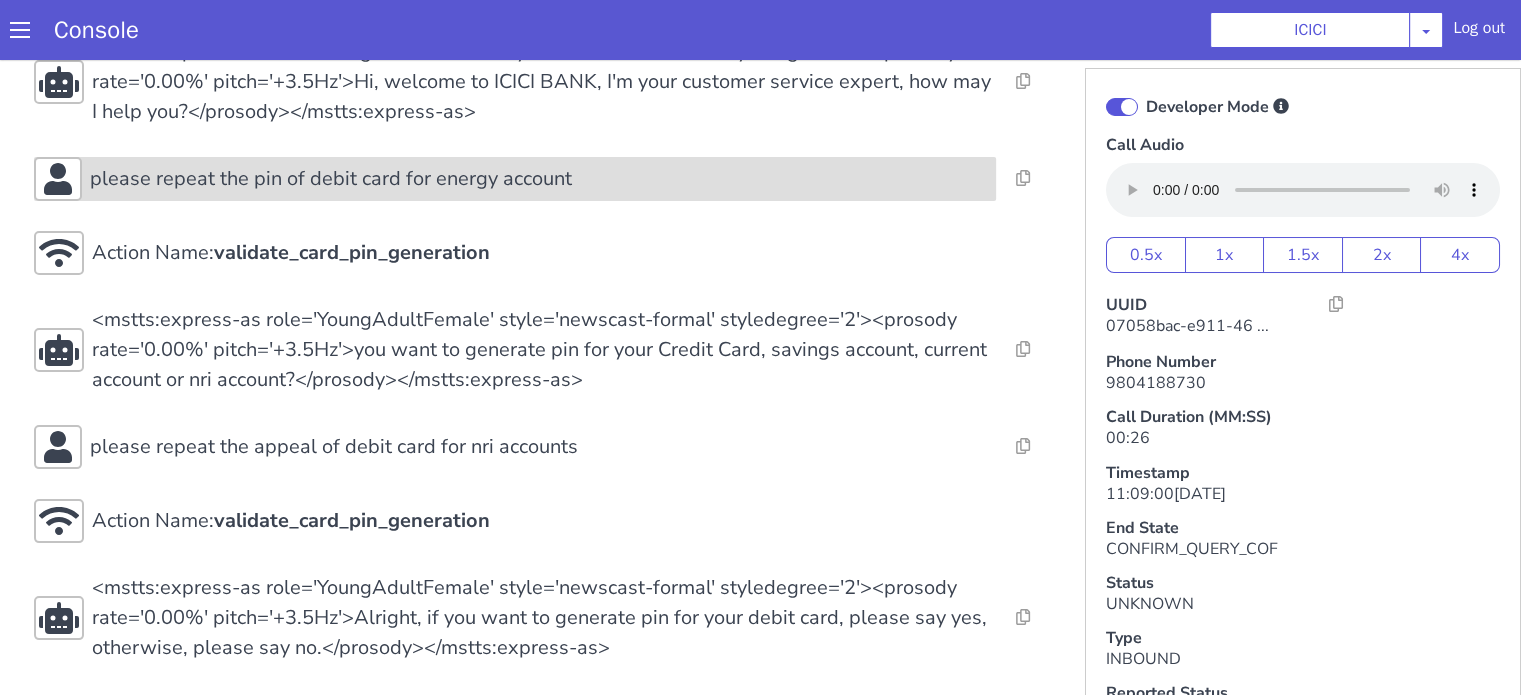 click on "please repeat the pin of debit card for energy account" at bounding box center [331, 179] 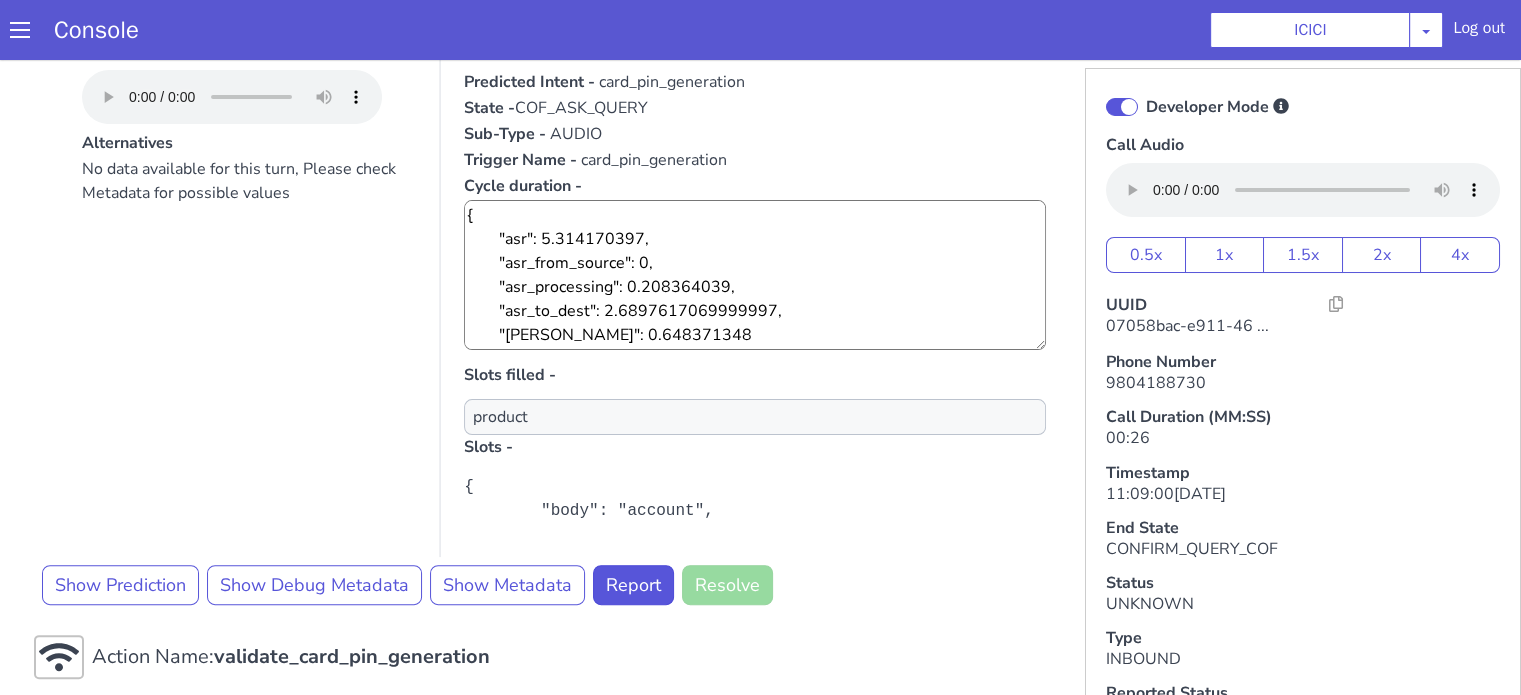 scroll, scrollTop: 499, scrollLeft: 0, axis: vertical 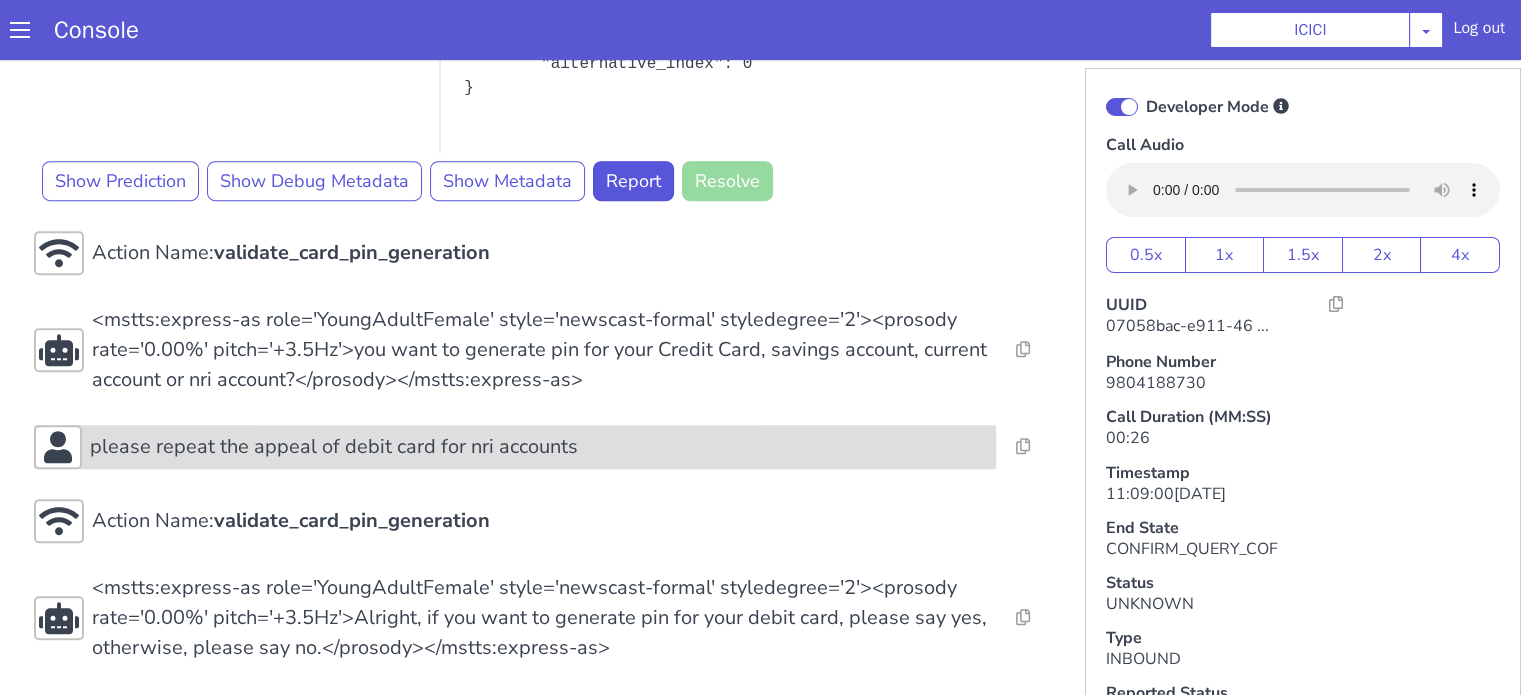 click on "please repeat the appeal of debit card for nri accounts" at bounding box center [334, 447] 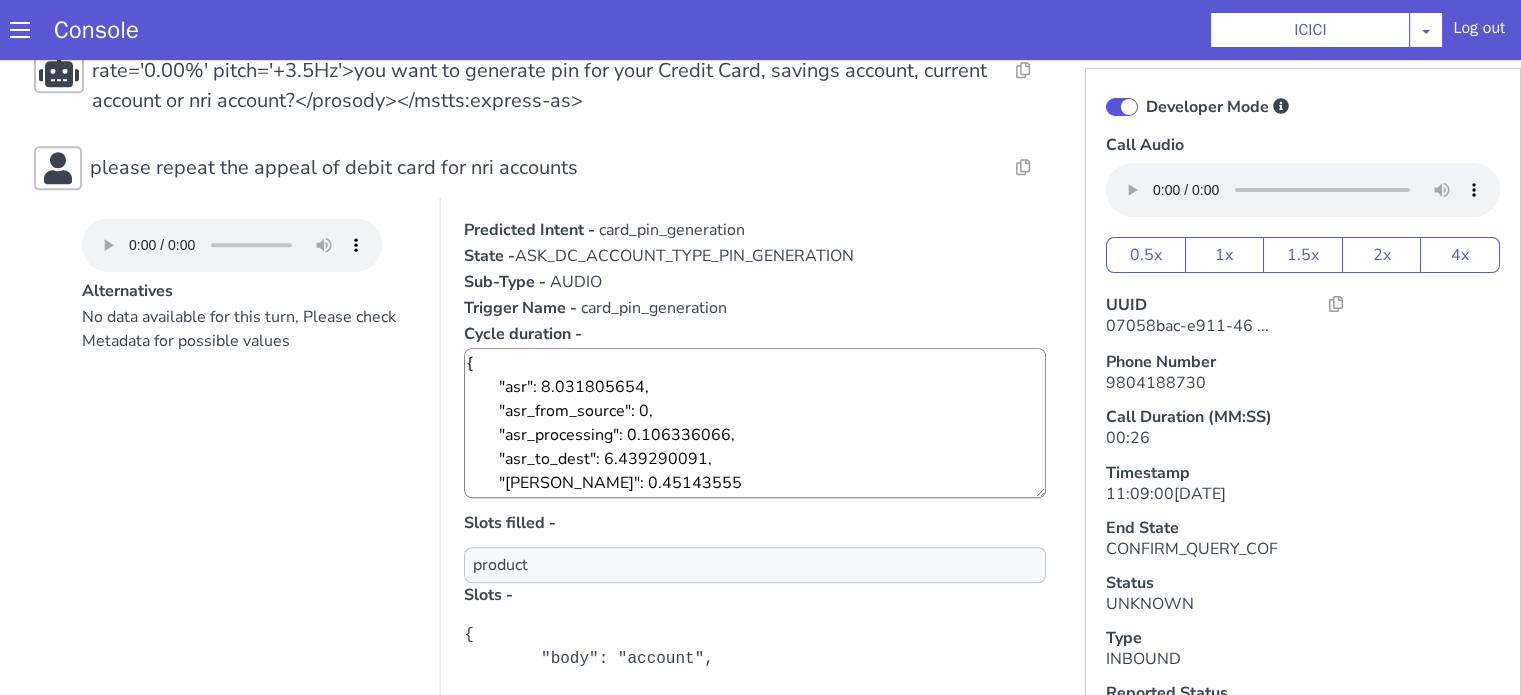 scroll, scrollTop: 1262, scrollLeft: 0, axis: vertical 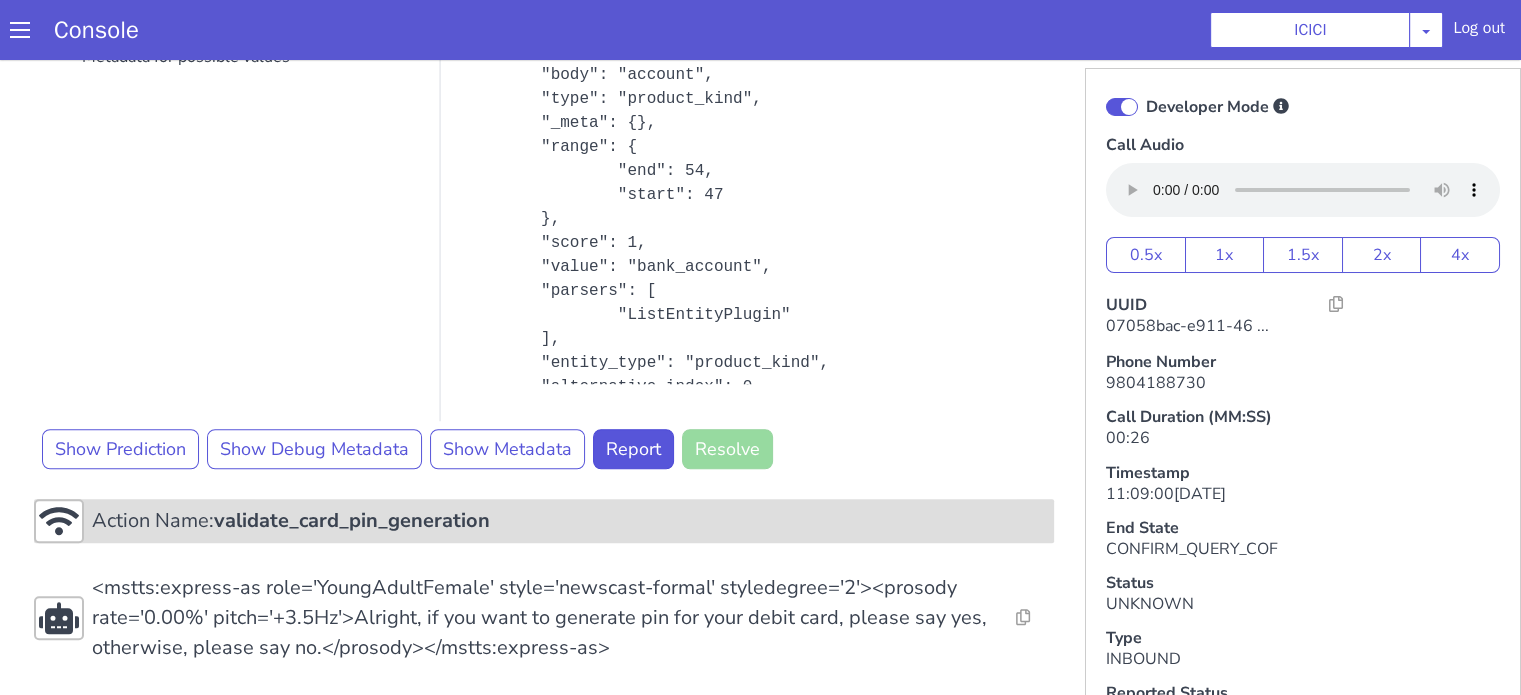 drag, startPoint x: 492, startPoint y: 520, endPoint x: 415, endPoint y: 411, distance: 133.45412 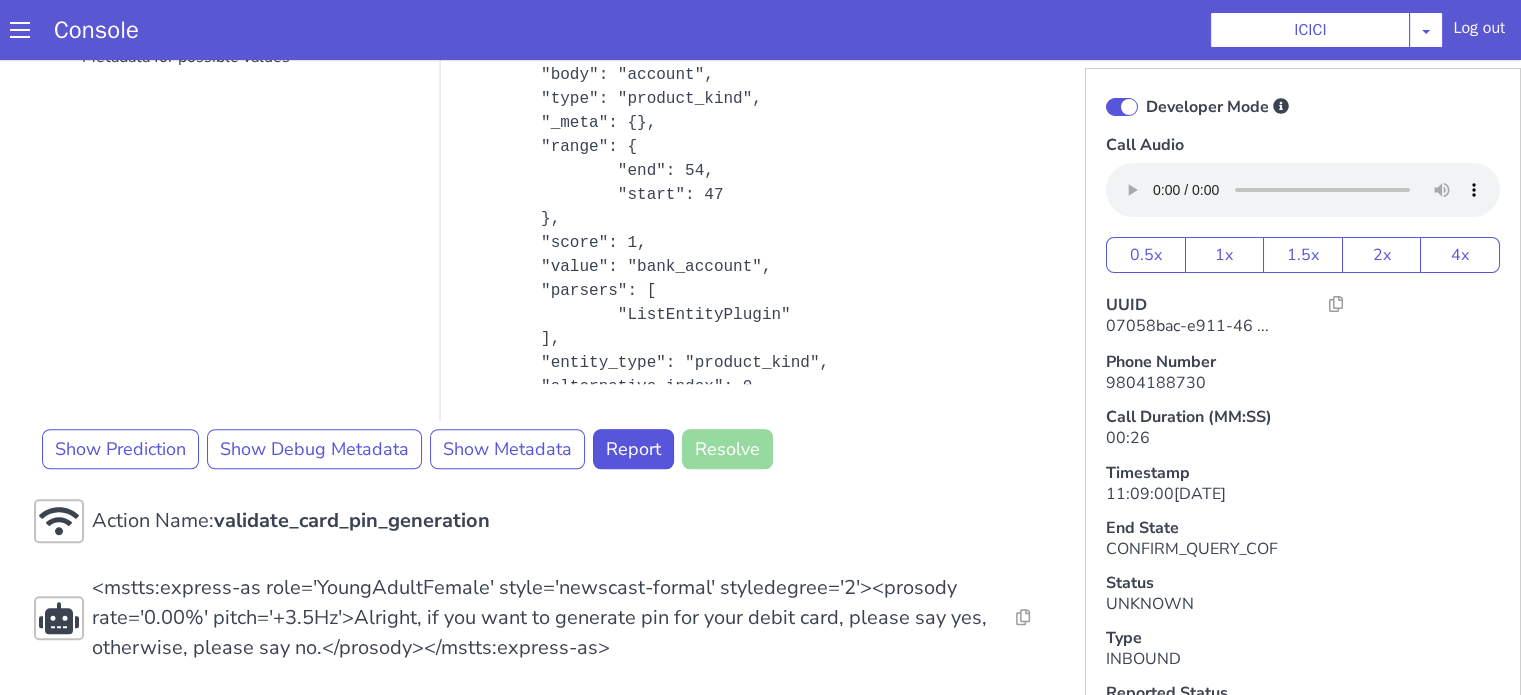 click on "Action Name:  validate_card_pin_generation" at bounding box center (569, 521) 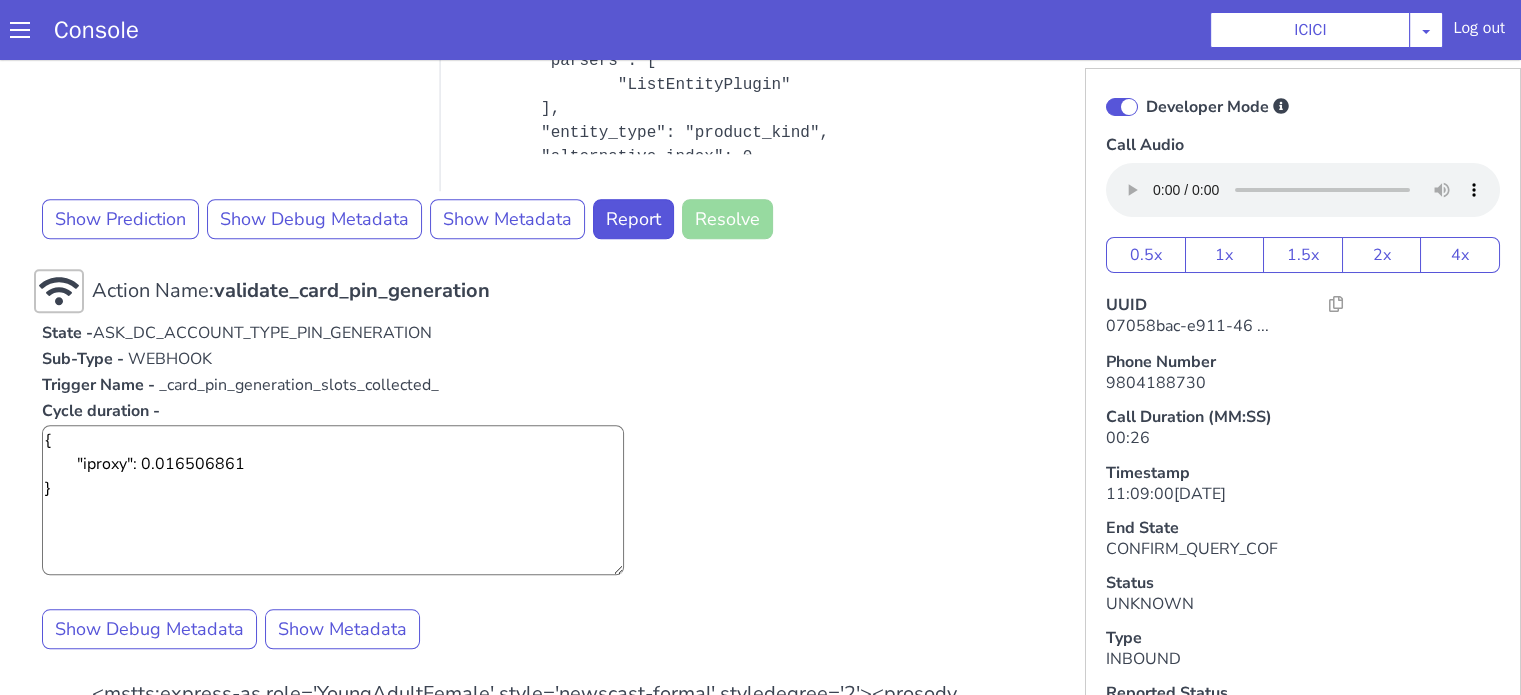 scroll, scrollTop: 1725, scrollLeft: 0, axis: vertical 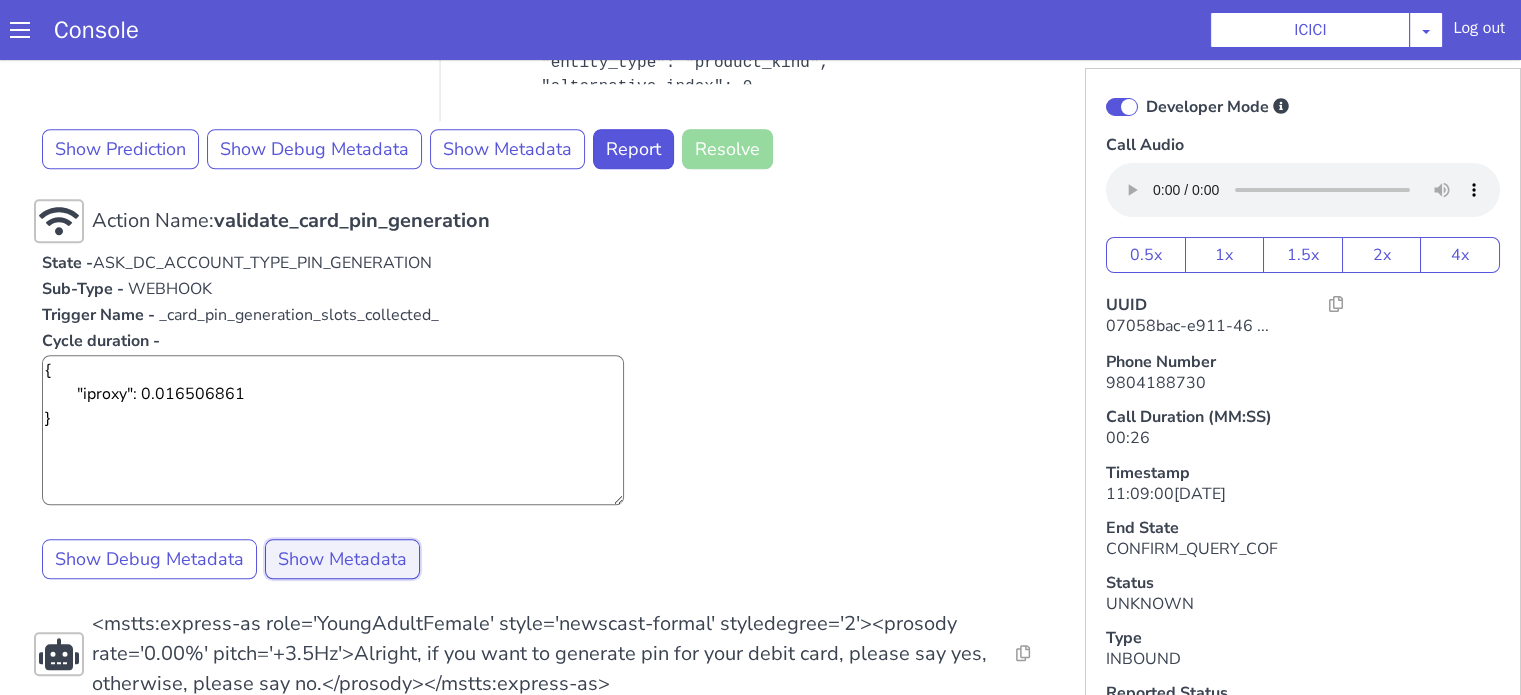 click on "Show Metadata" at bounding box center (342, 559) 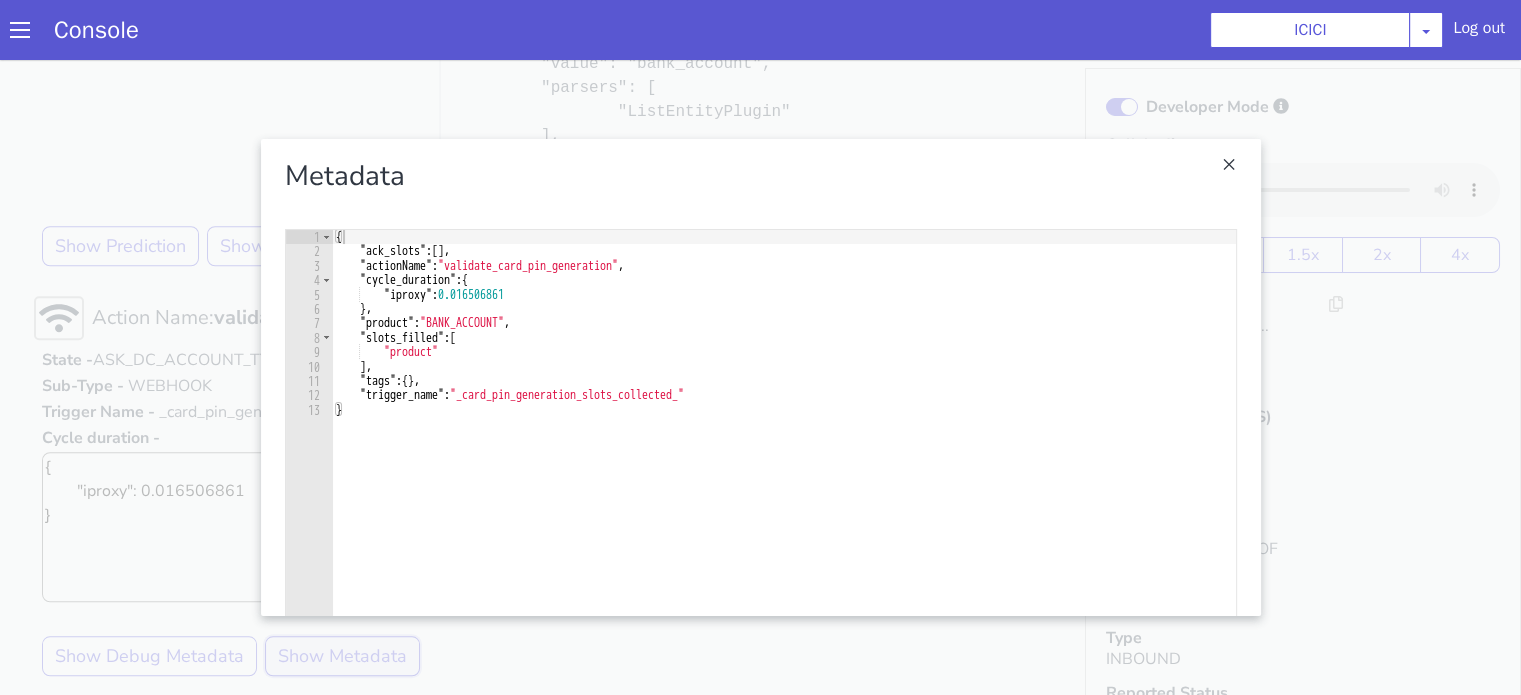 scroll, scrollTop: 1625, scrollLeft: 0, axis: vertical 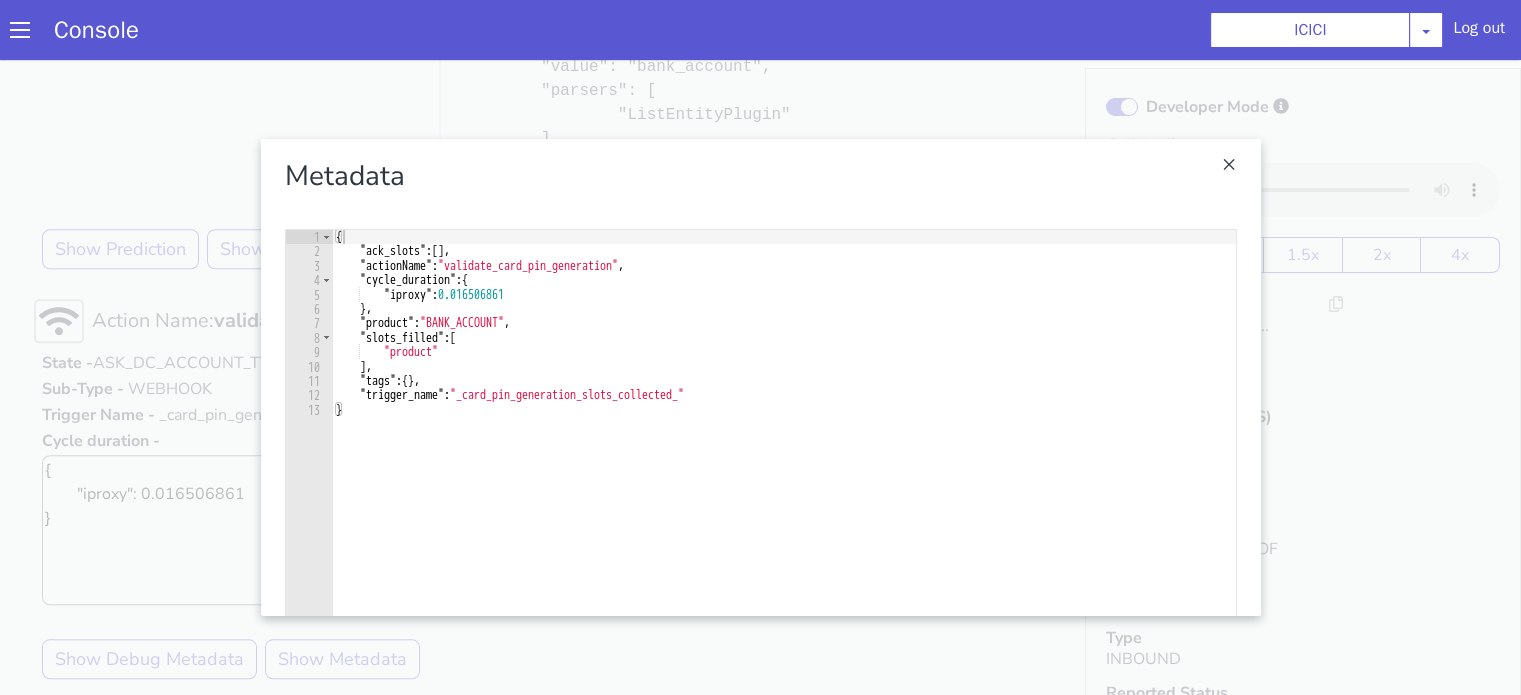 click at bounding box center [760, 377] 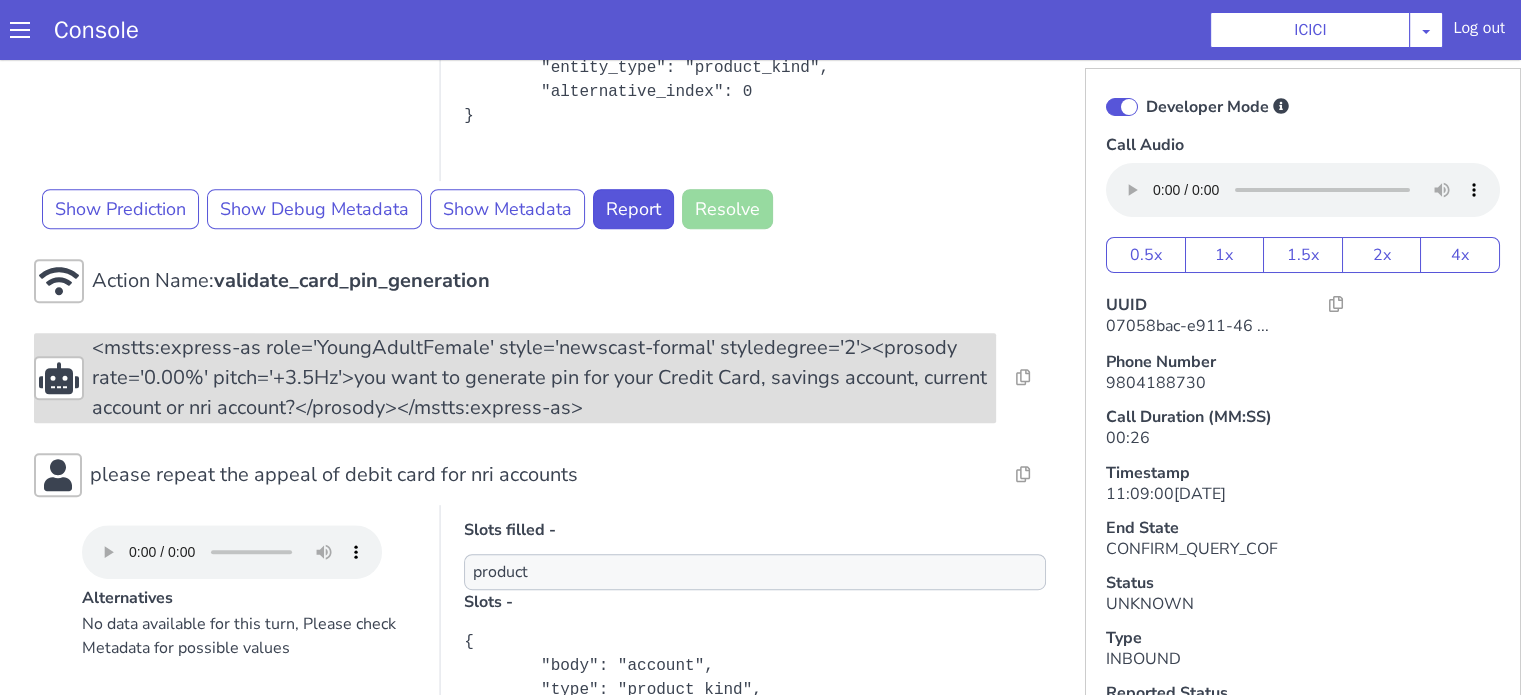 scroll, scrollTop: 461, scrollLeft: 0, axis: vertical 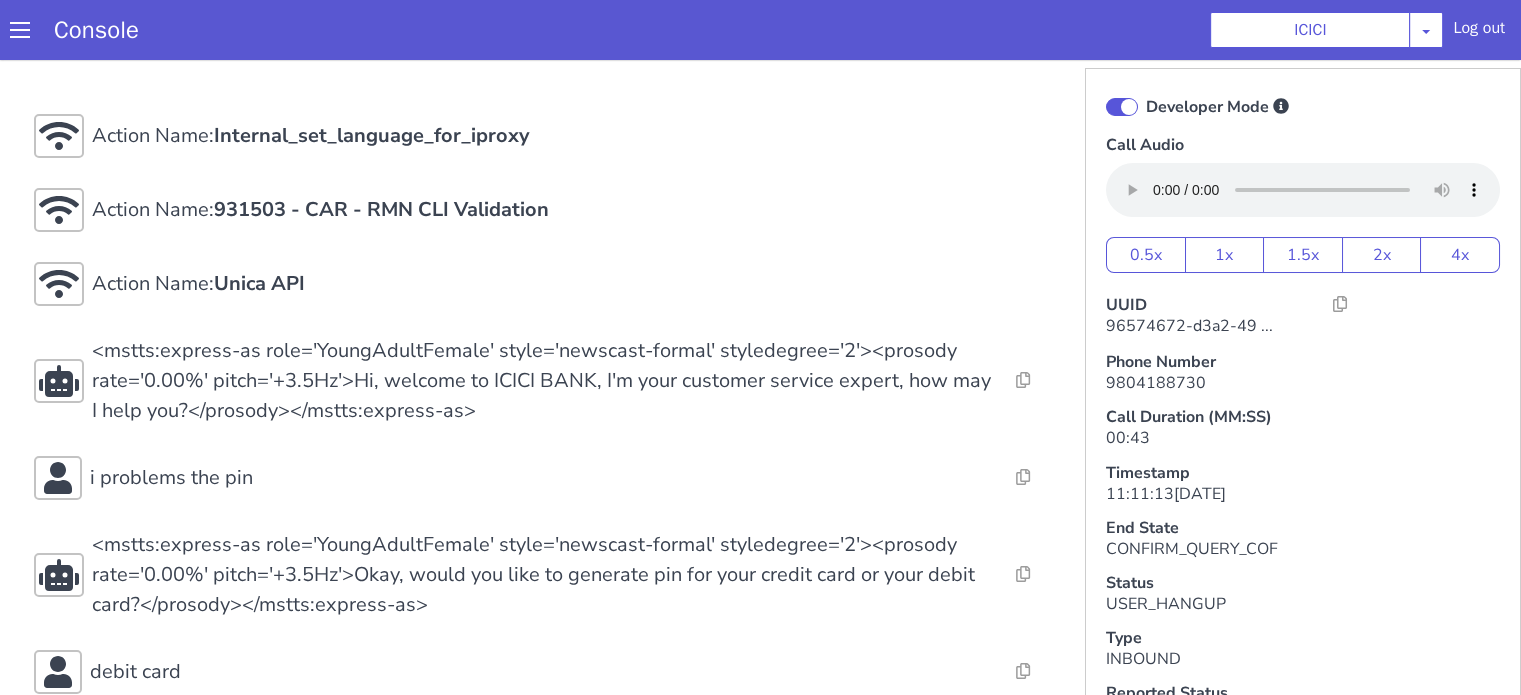 click at bounding box center [1122, 107] 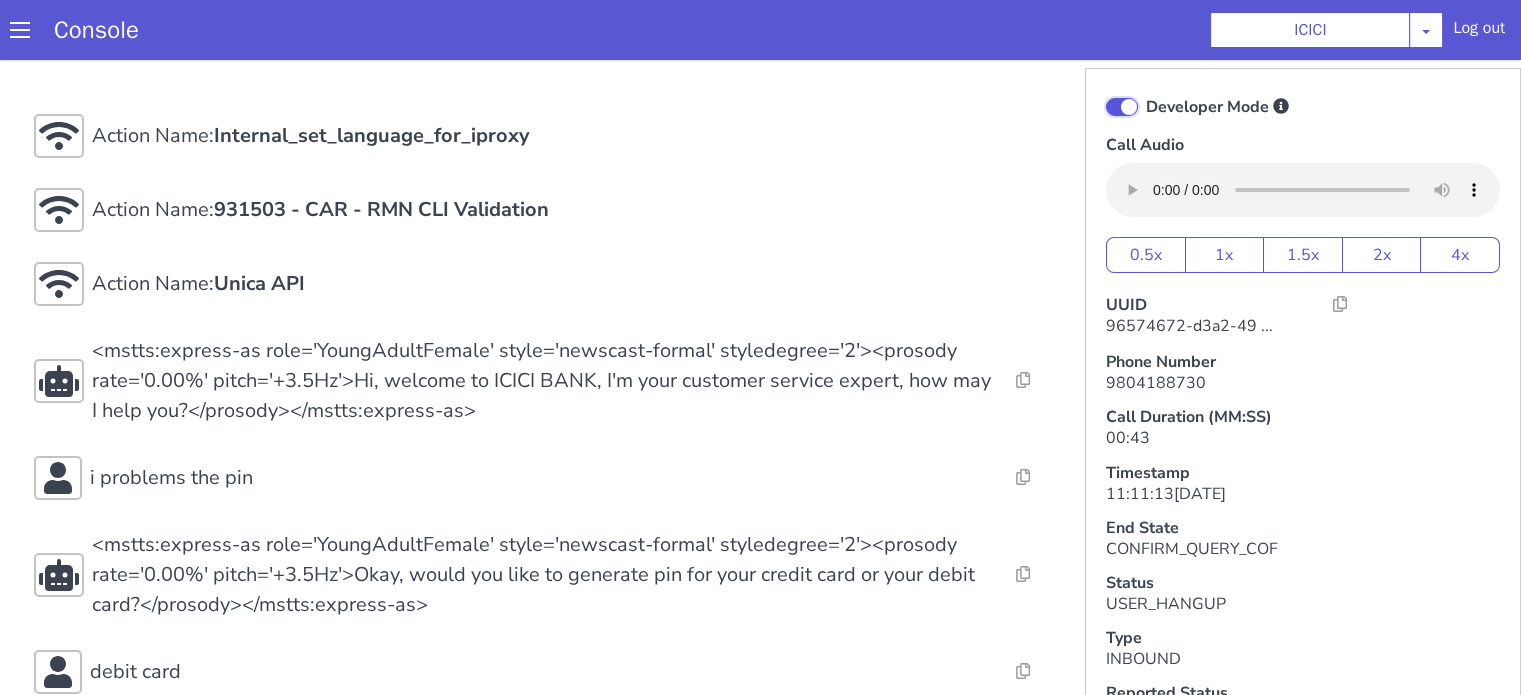 click on "Developer Mode" at bounding box center (1145, 94) 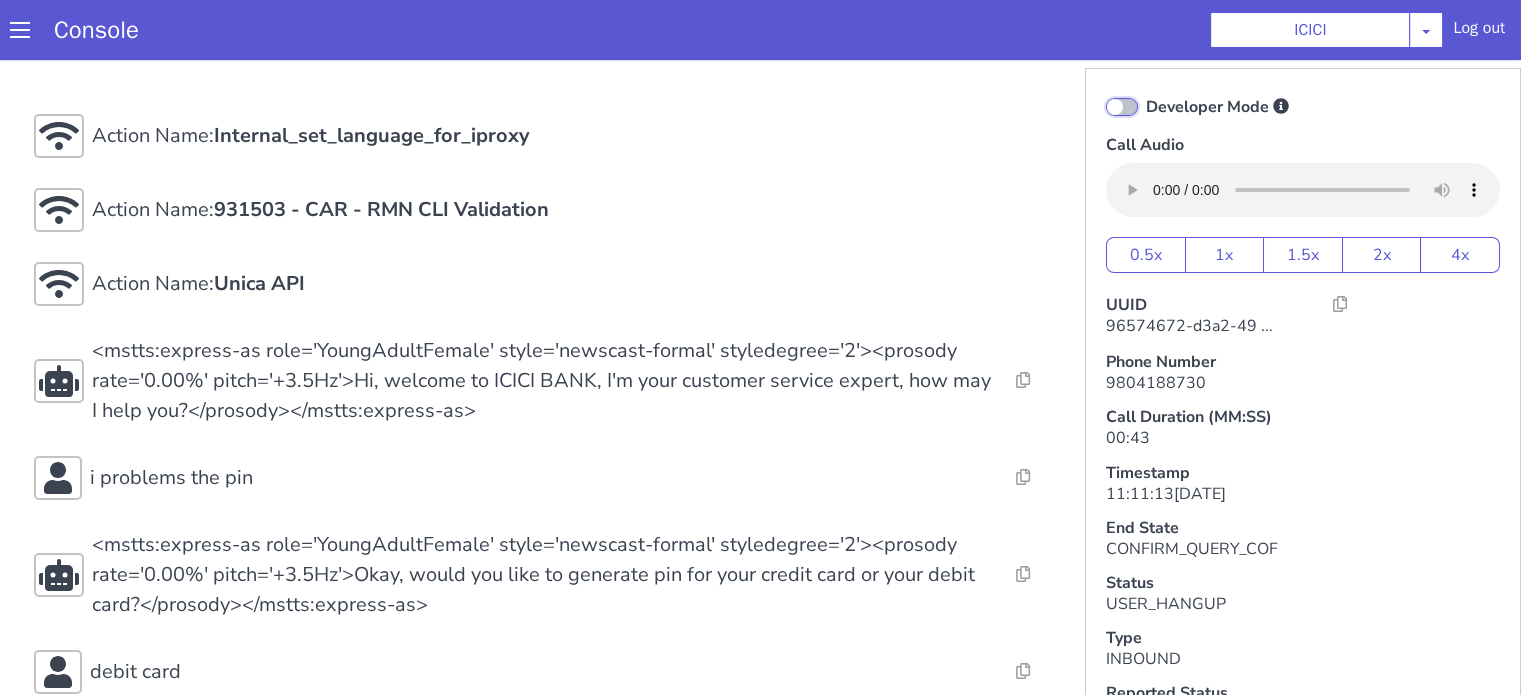 checkbox on "false" 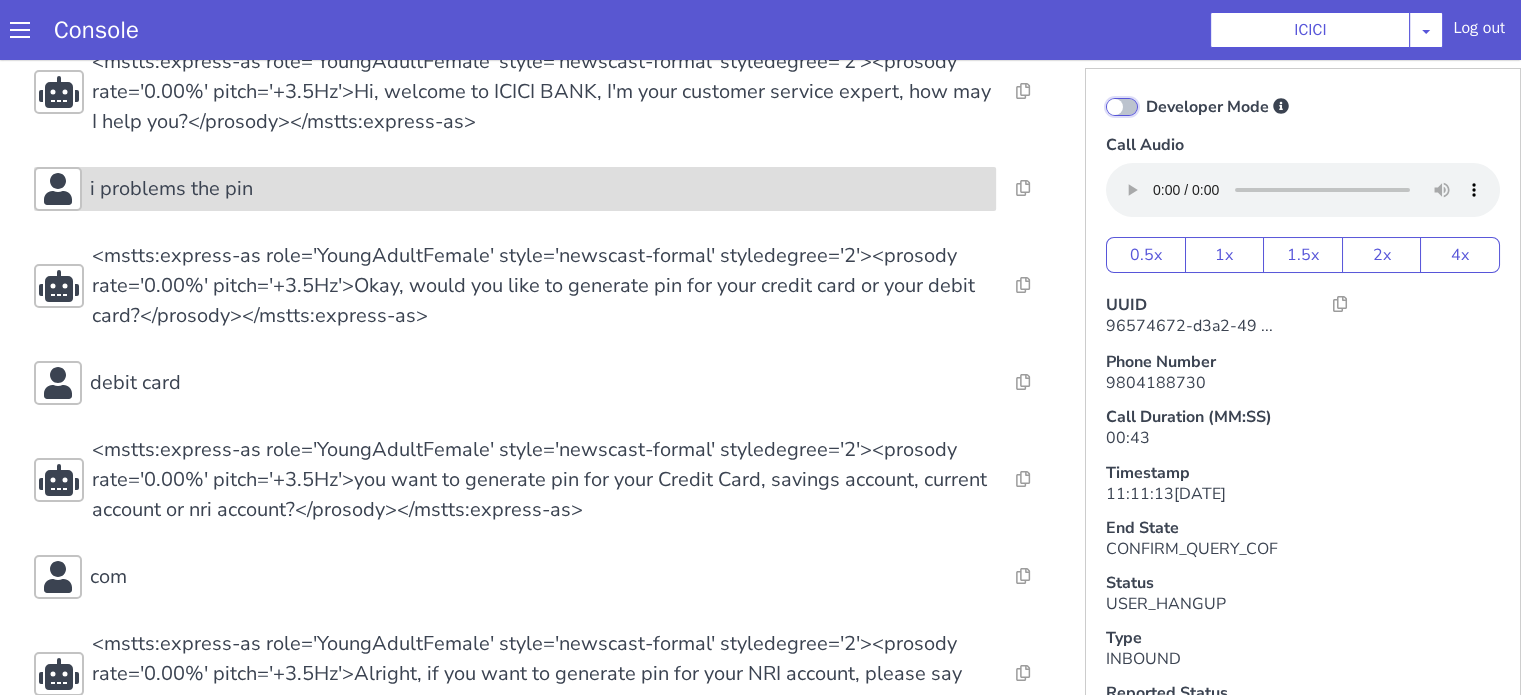 scroll, scrollTop: 100, scrollLeft: 0, axis: vertical 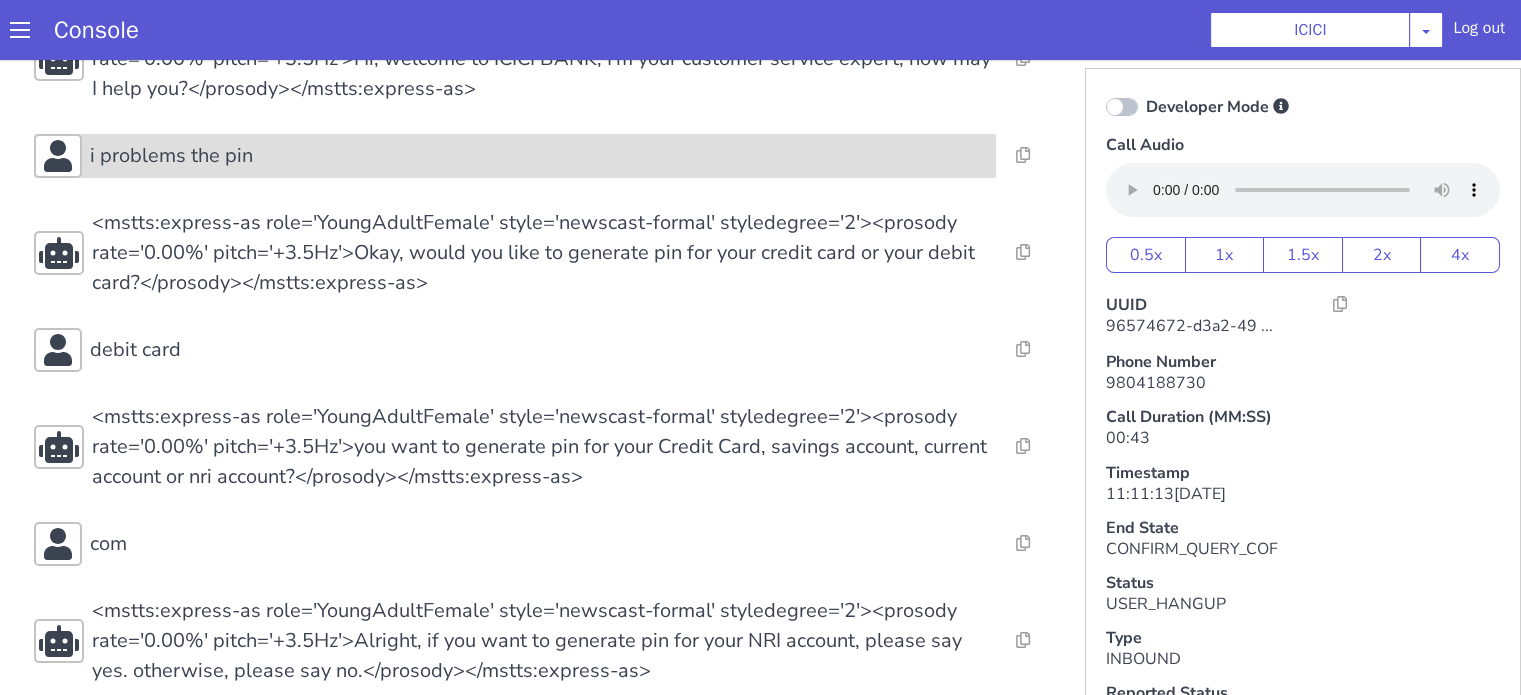 click on "i problems the pin" at bounding box center [539, 156] 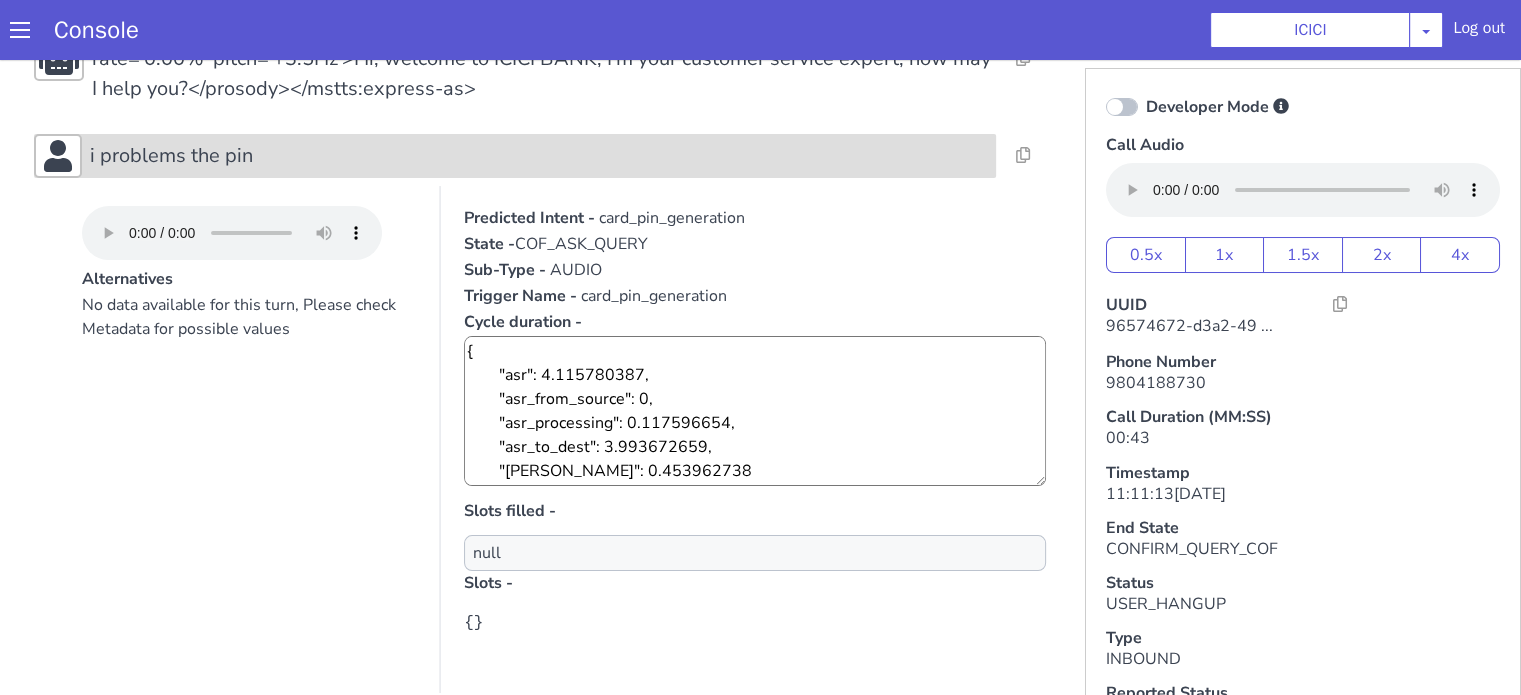 click on "i problems the pin" at bounding box center (539, 156) 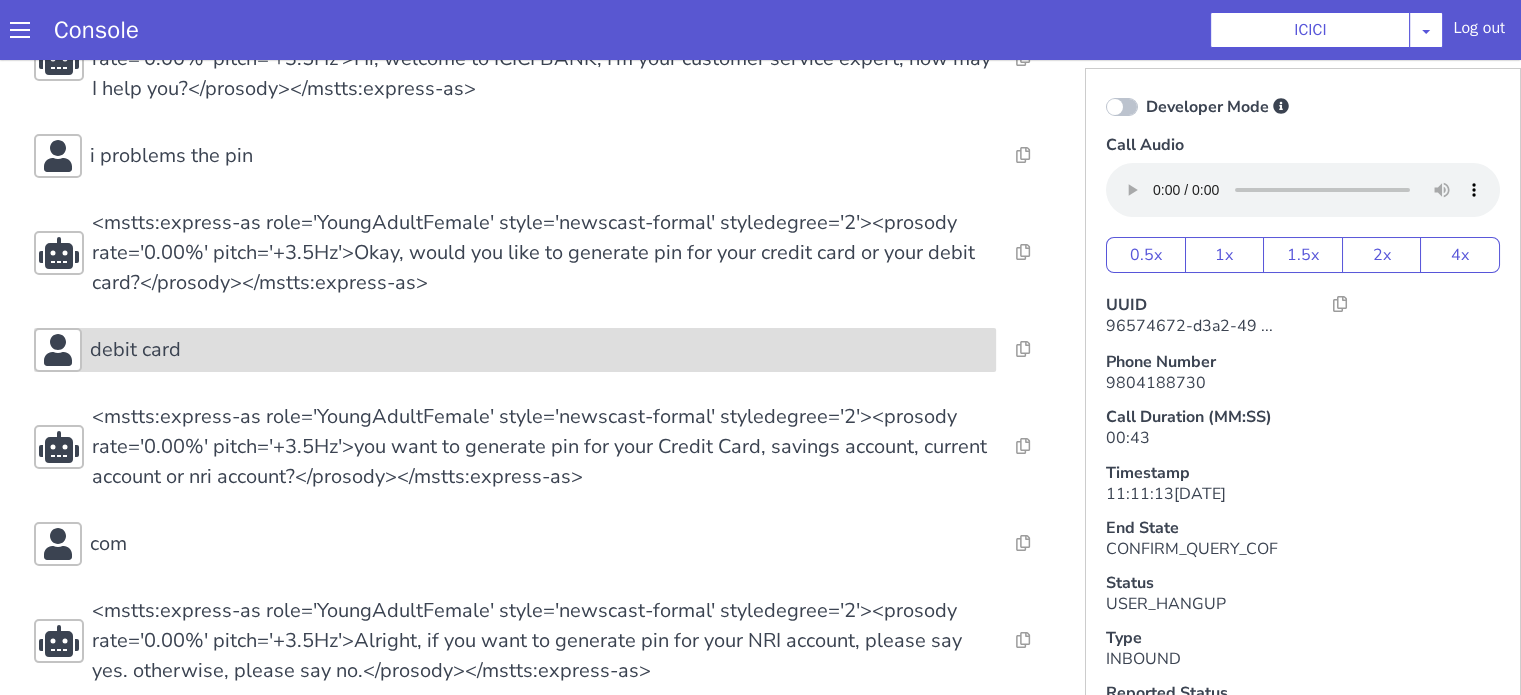click on "debit card" at bounding box center (539, 350) 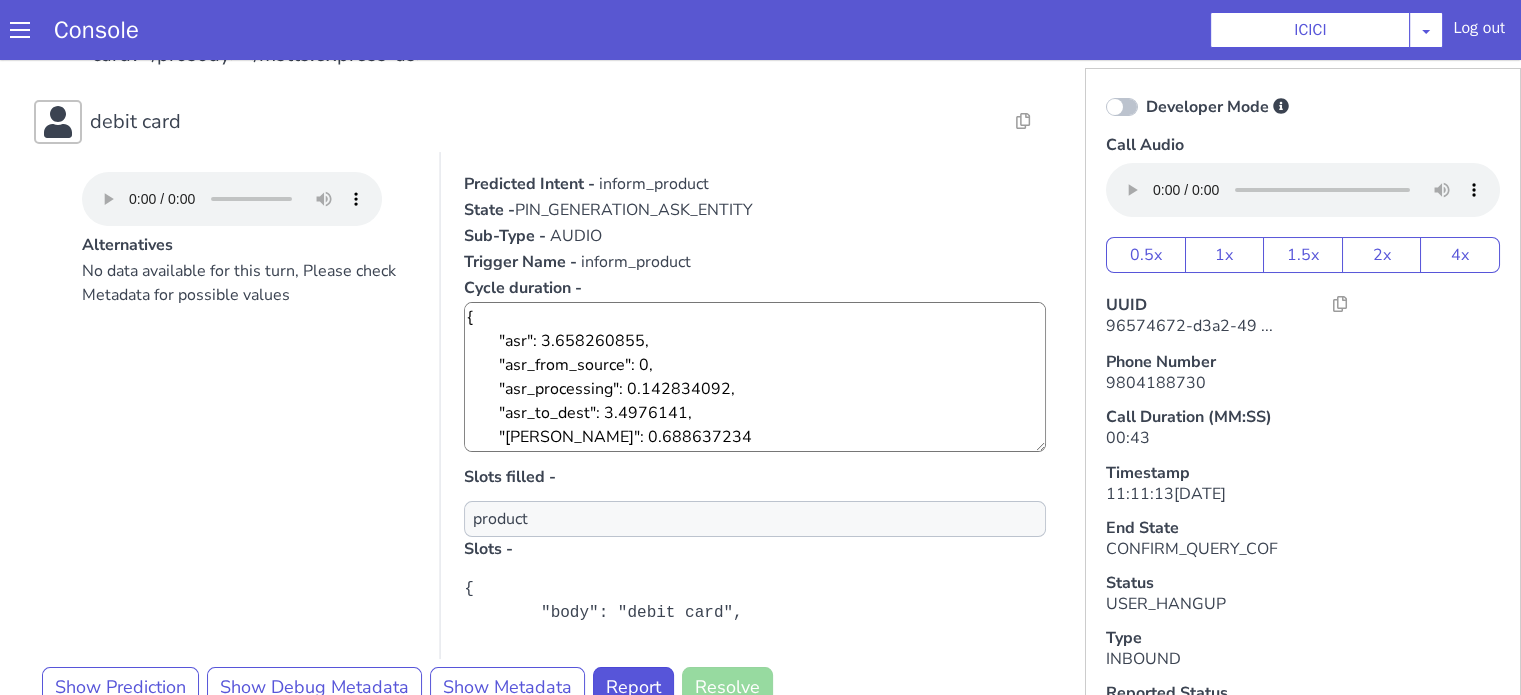 scroll, scrollTop: 400, scrollLeft: 0, axis: vertical 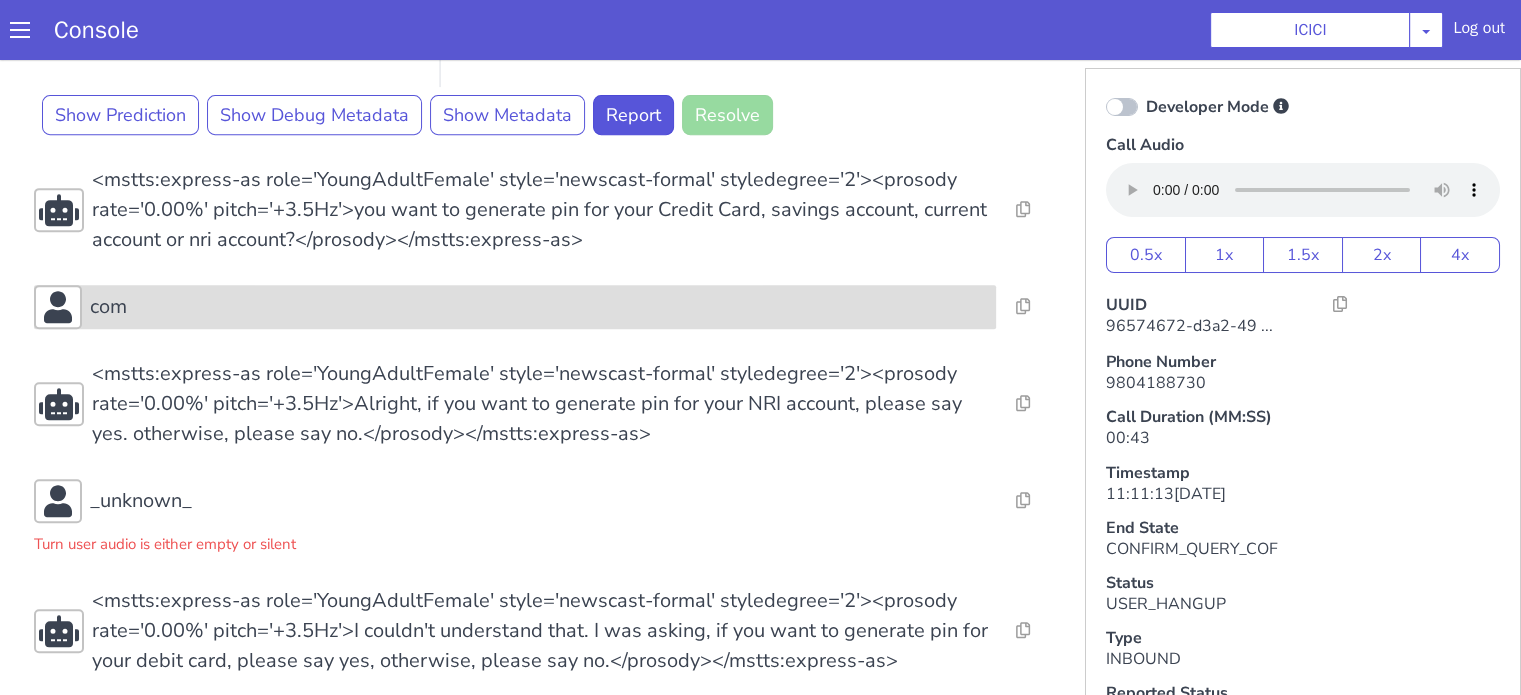 click on "com" at bounding box center [539, 307] 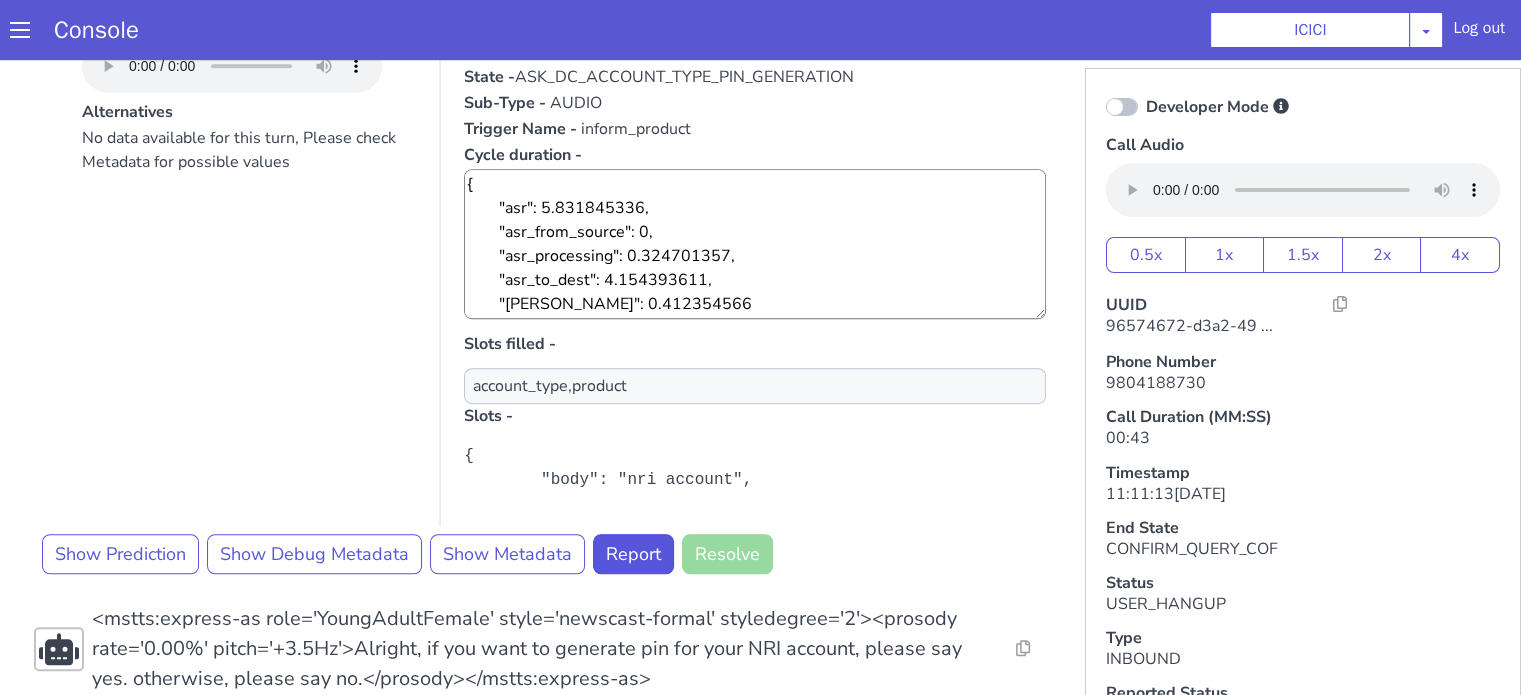 scroll, scrollTop: 1300, scrollLeft: 0, axis: vertical 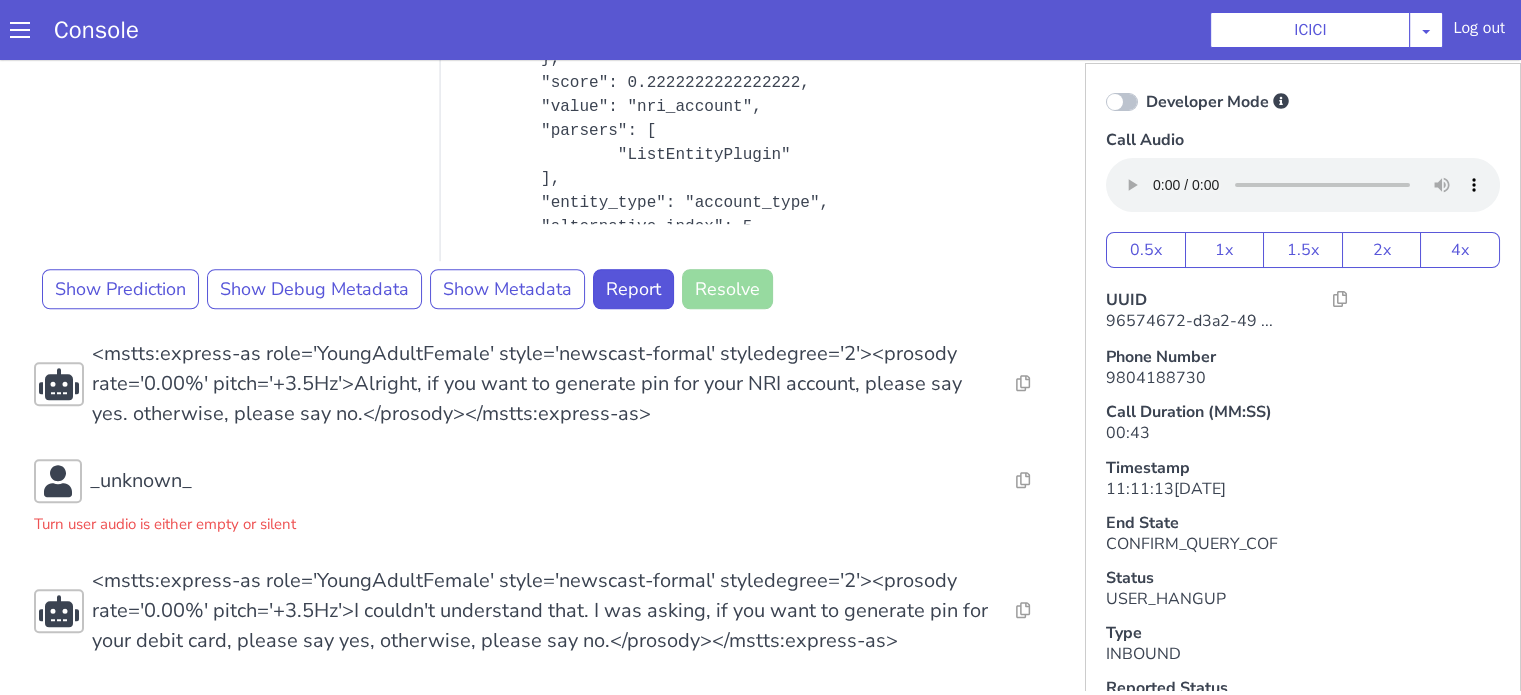 type 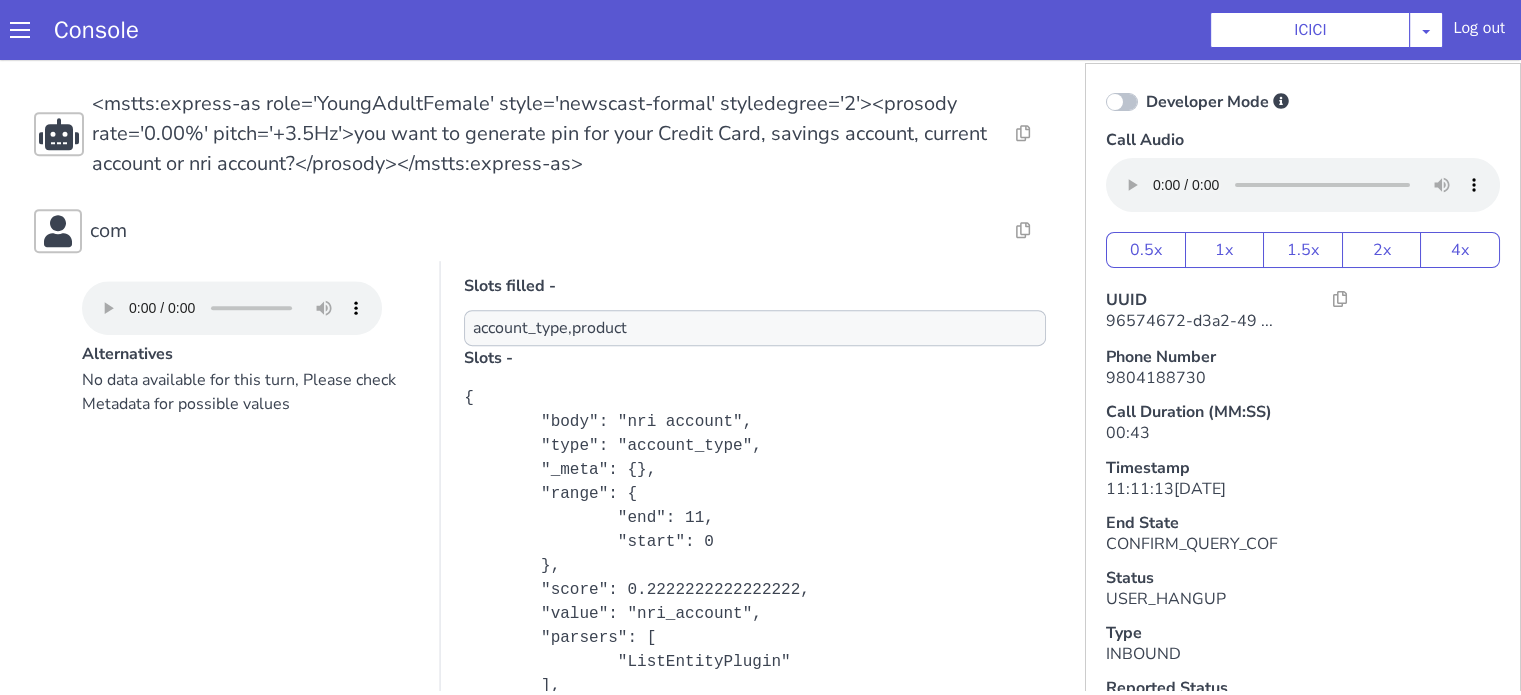 scroll, scrollTop: 978, scrollLeft: 0, axis: vertical 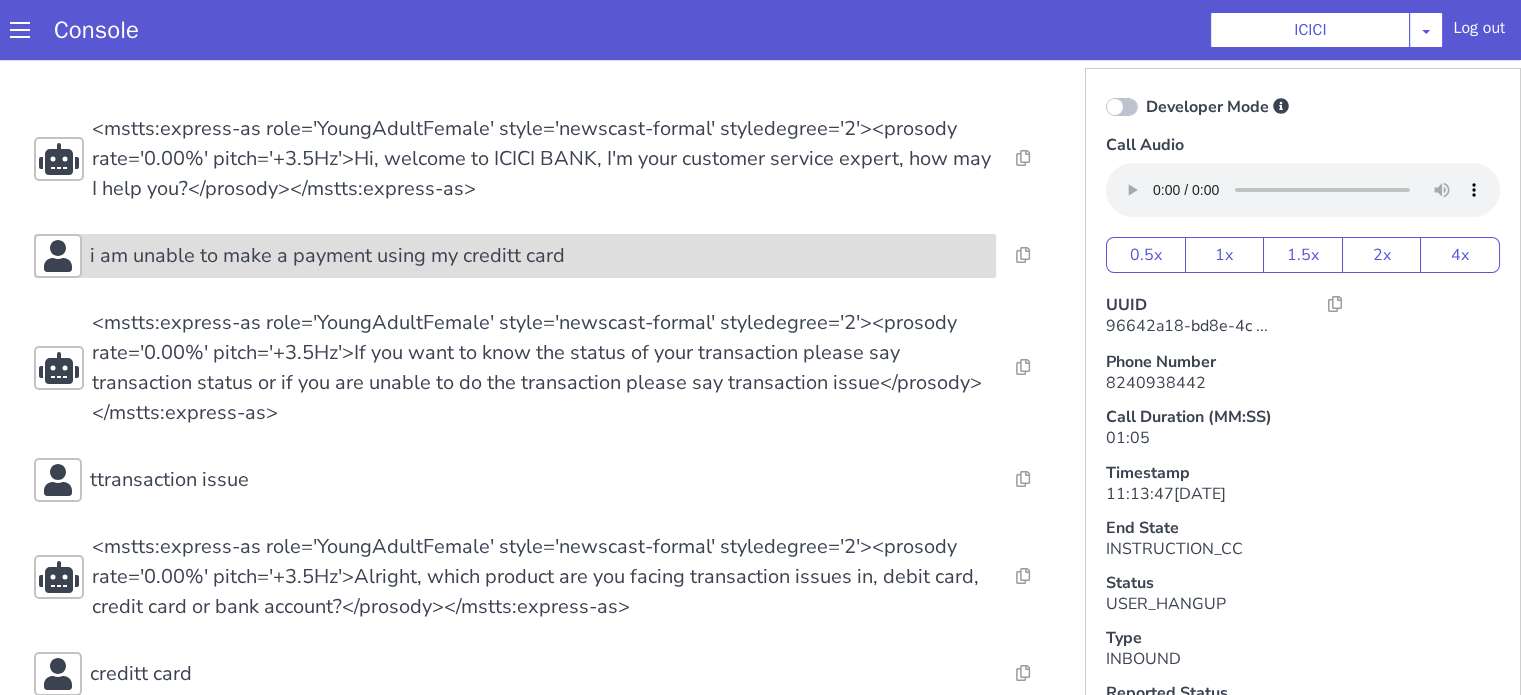 click on "i am unable to make a payment using my creditt card" at bounding box center [327, 256] 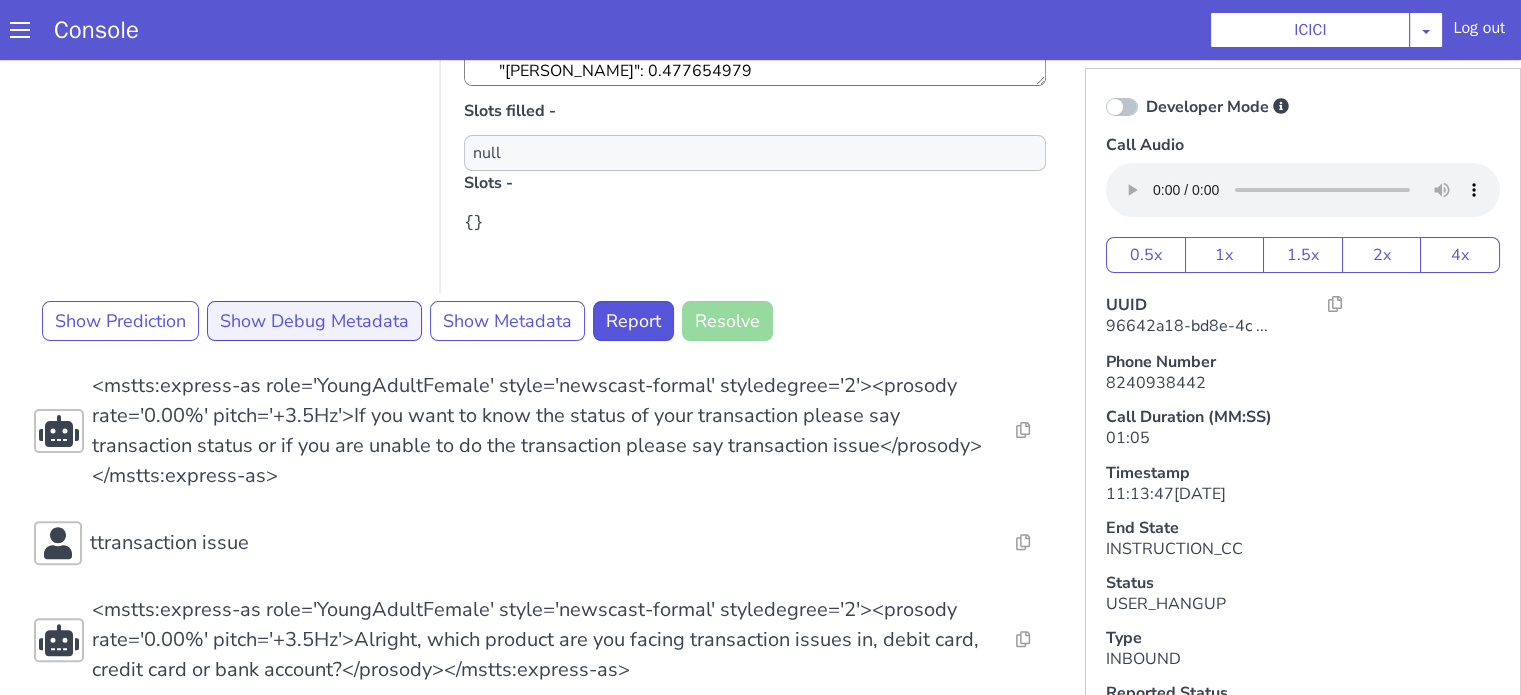 scroll, scrollTop: 700, scrollLeft: 0, axis: vertical 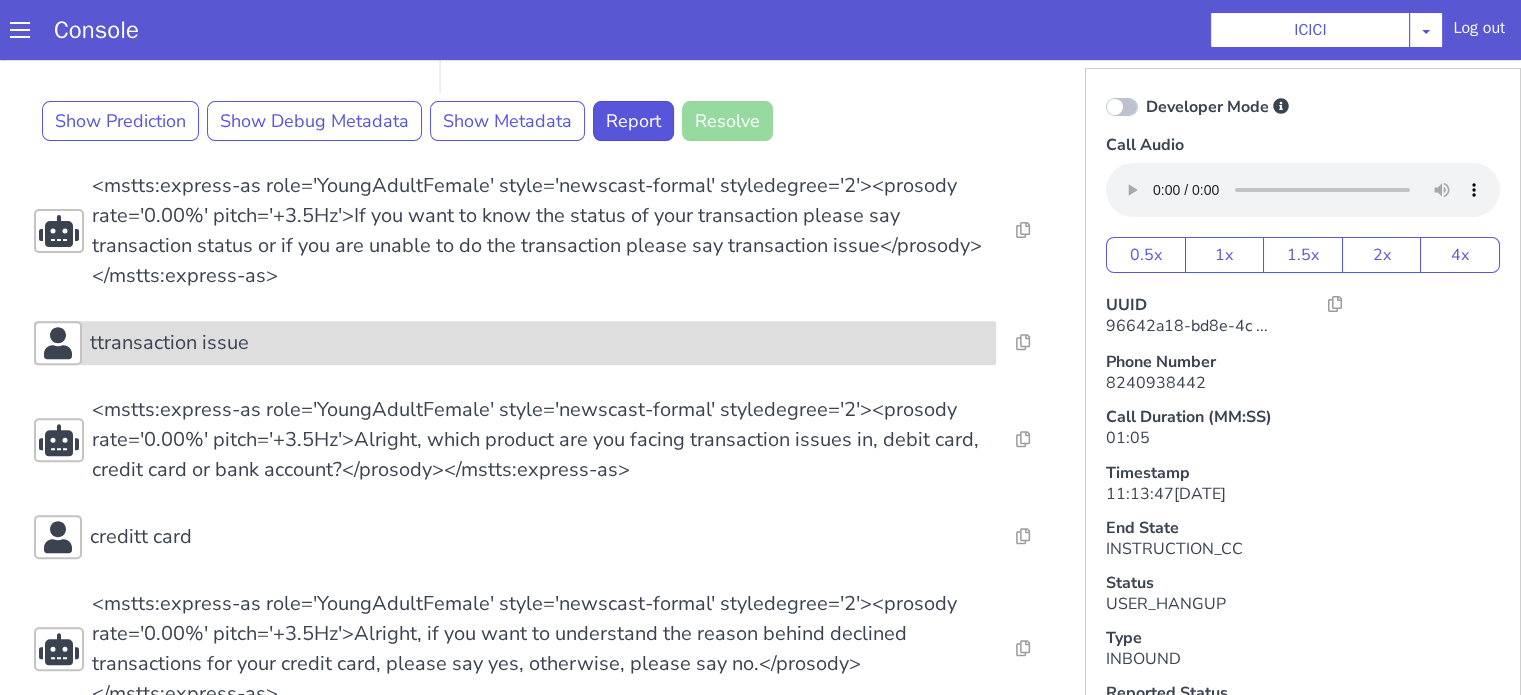 click on "ttransaction issue" at bounding box center [539, 343] 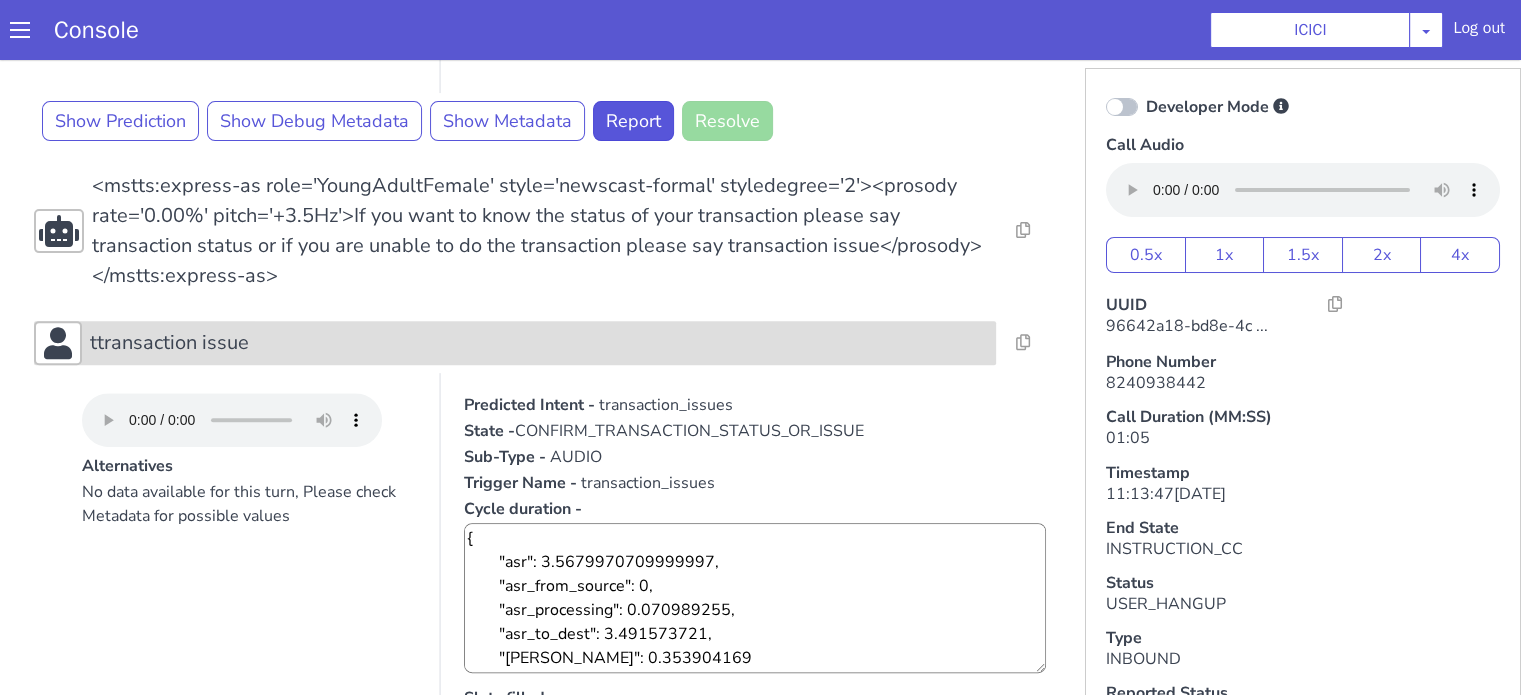 click on "ttransaction issue" at bounding box center (539, 343) 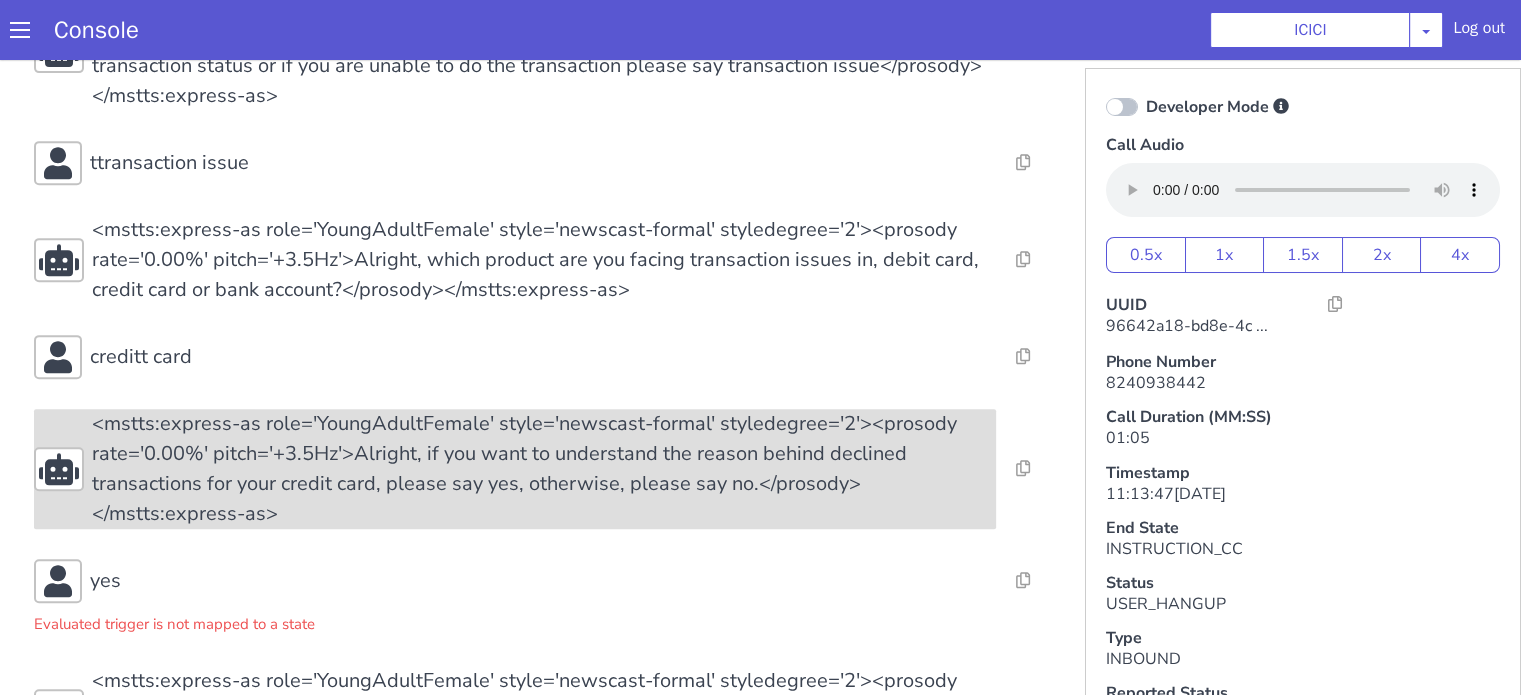 scroll, scrollTop: 975, scrollLeft: 0, axis: vertical 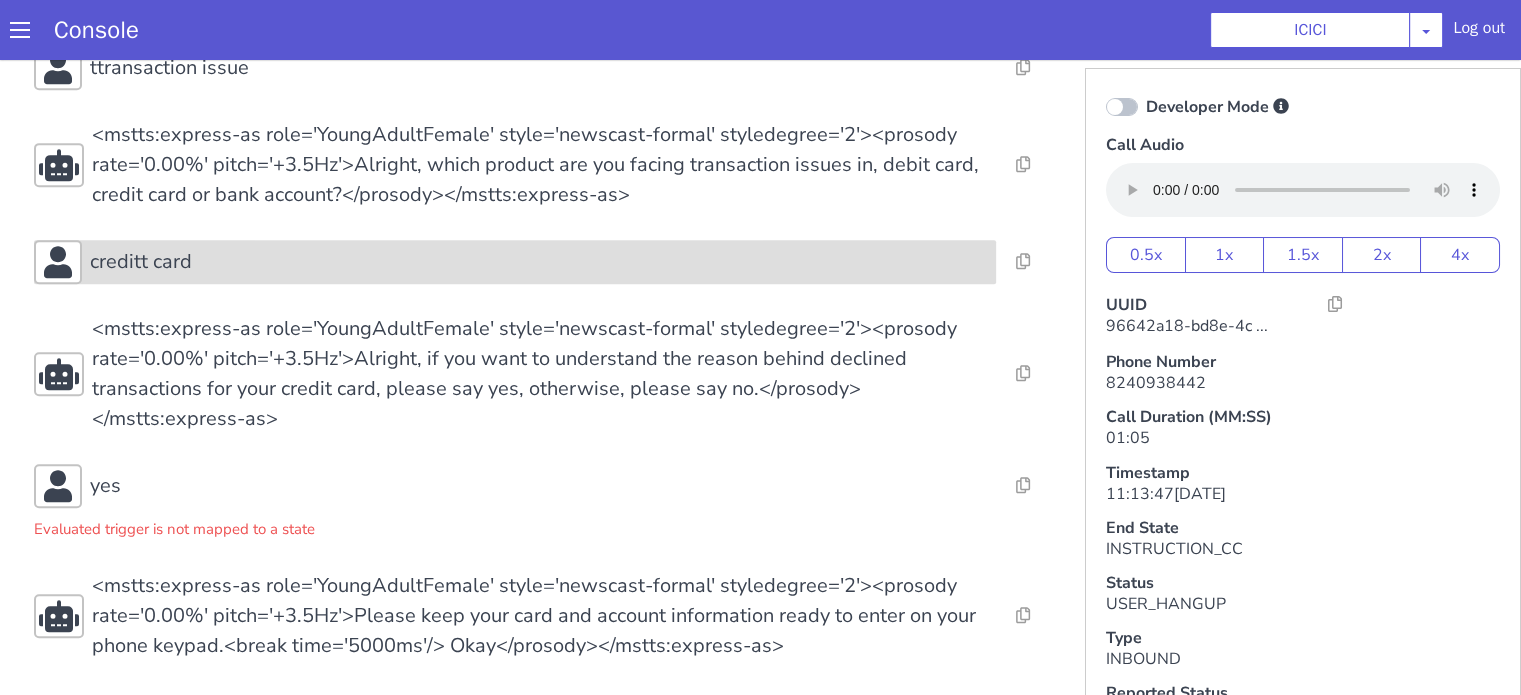 click on "creditt card" at bounding box center (539, 262) 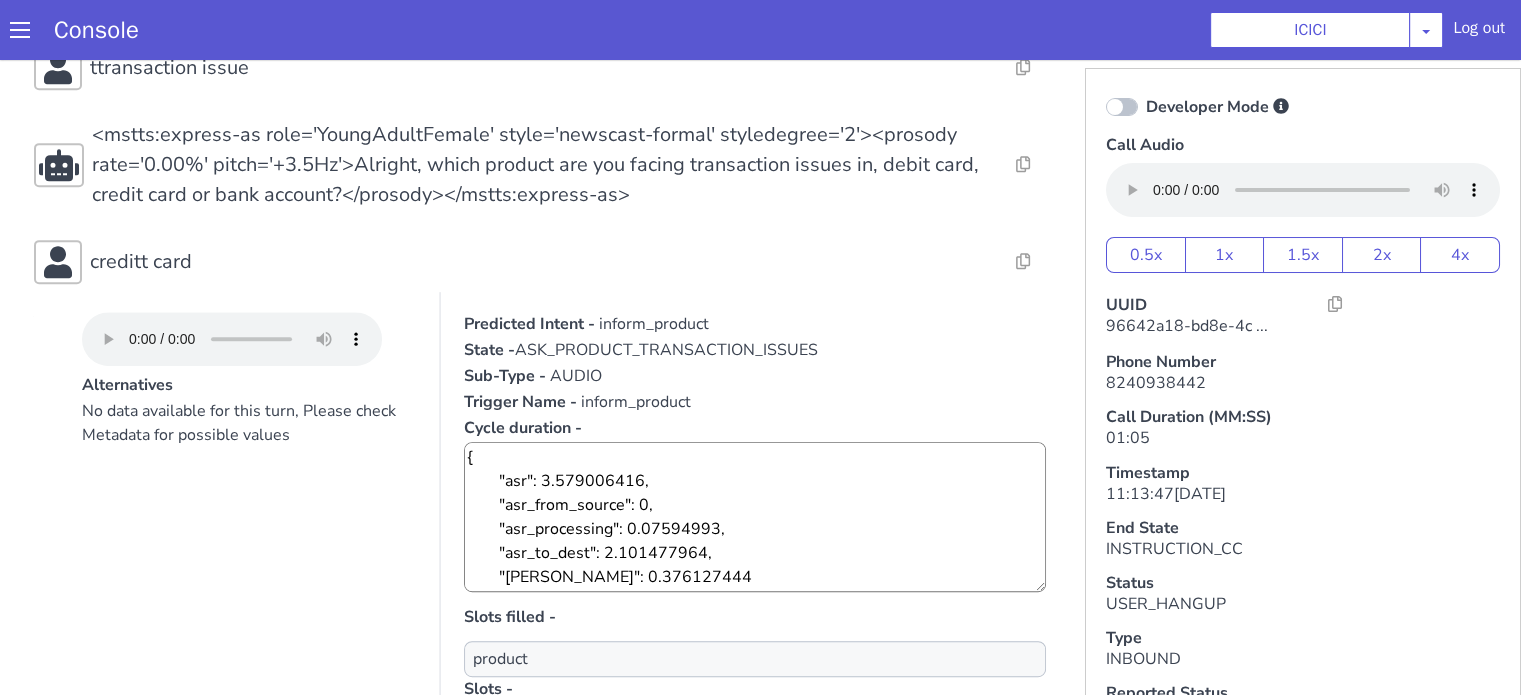 scroll, scrollTop: 1275, scrollLeft: 0, axis: vertical 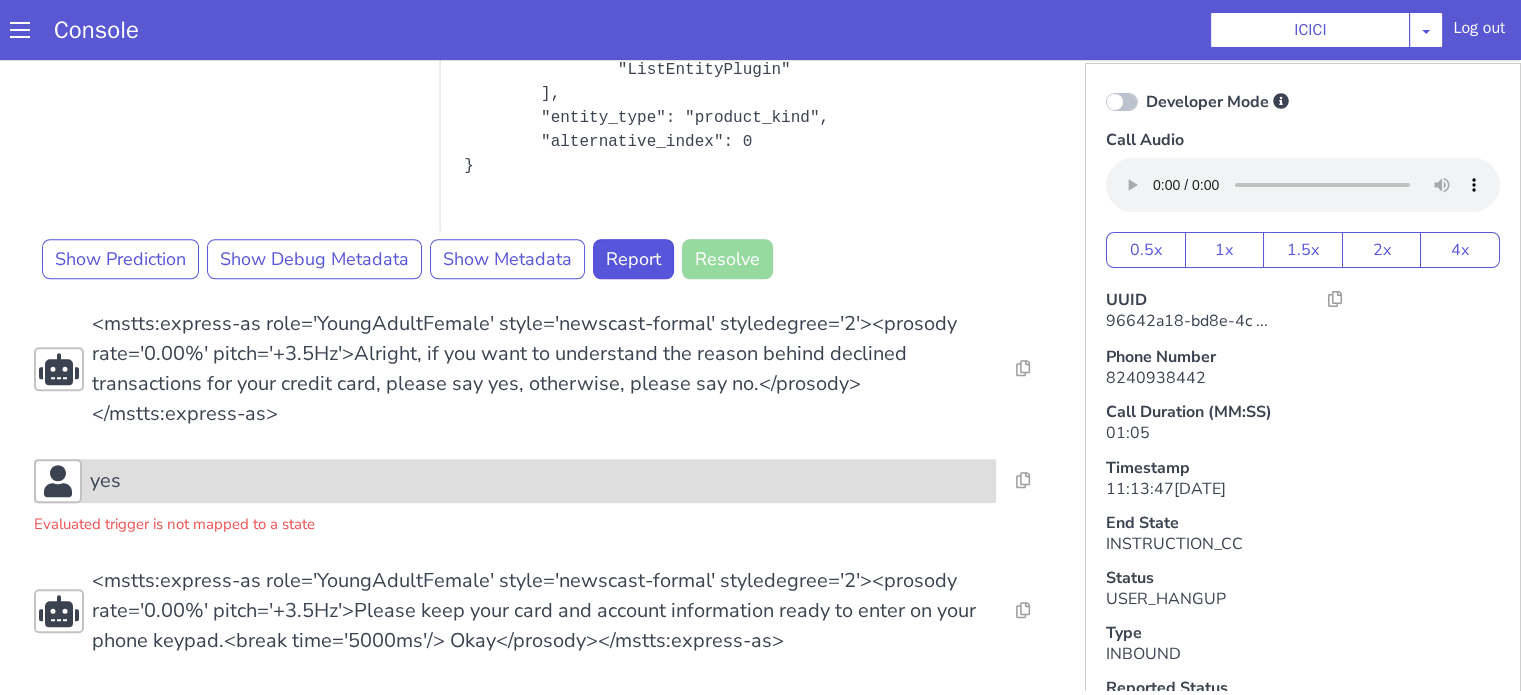 click on "yes" at bounding box center [539, 481] 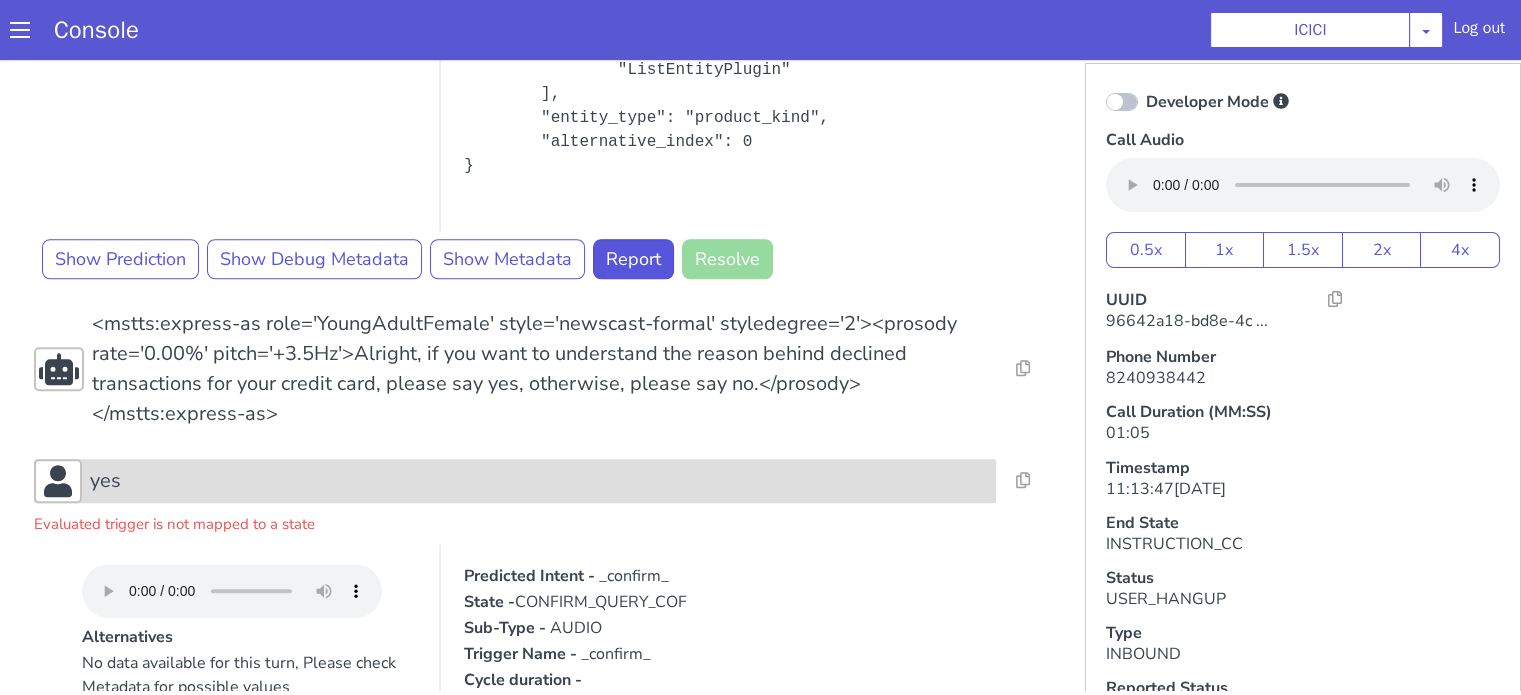 click on "yes" at bounding box center (539, 481) 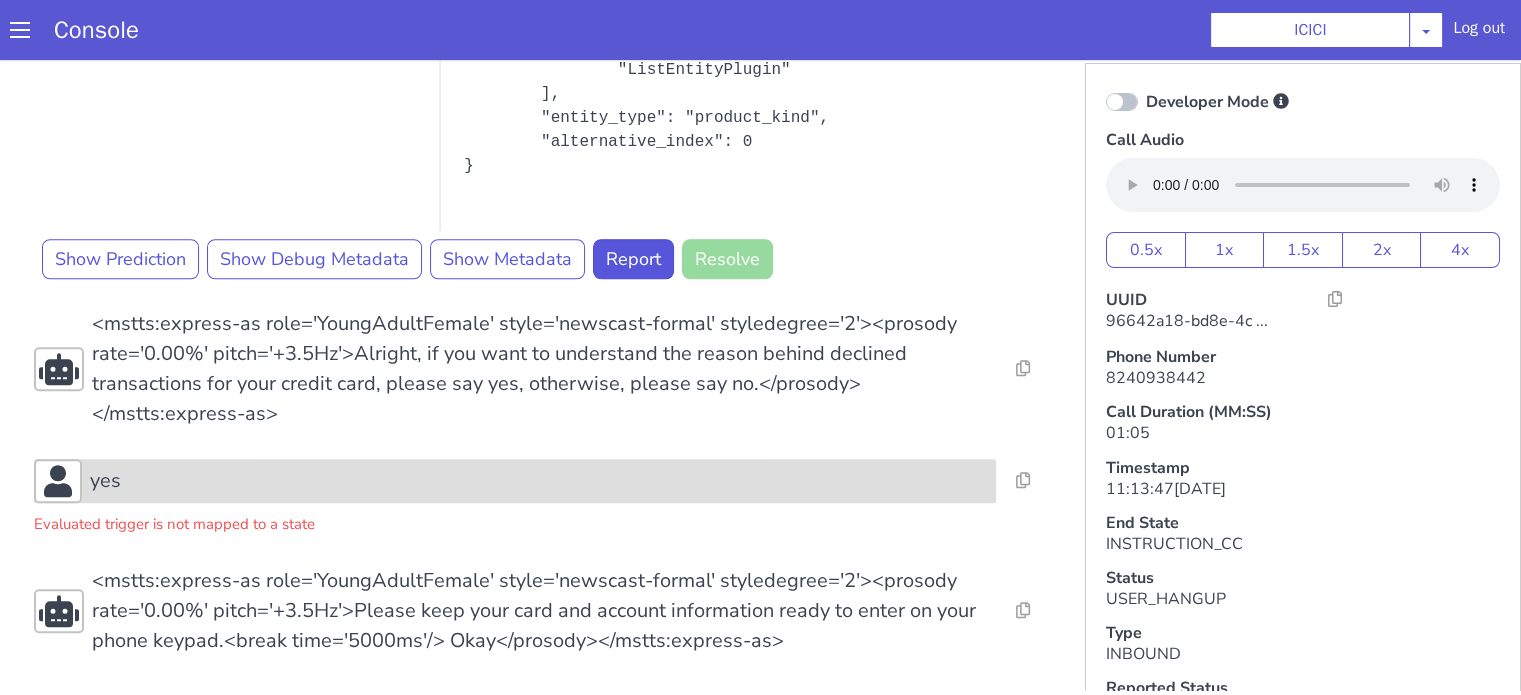 click on "yes" at bounding box center (539, 481) 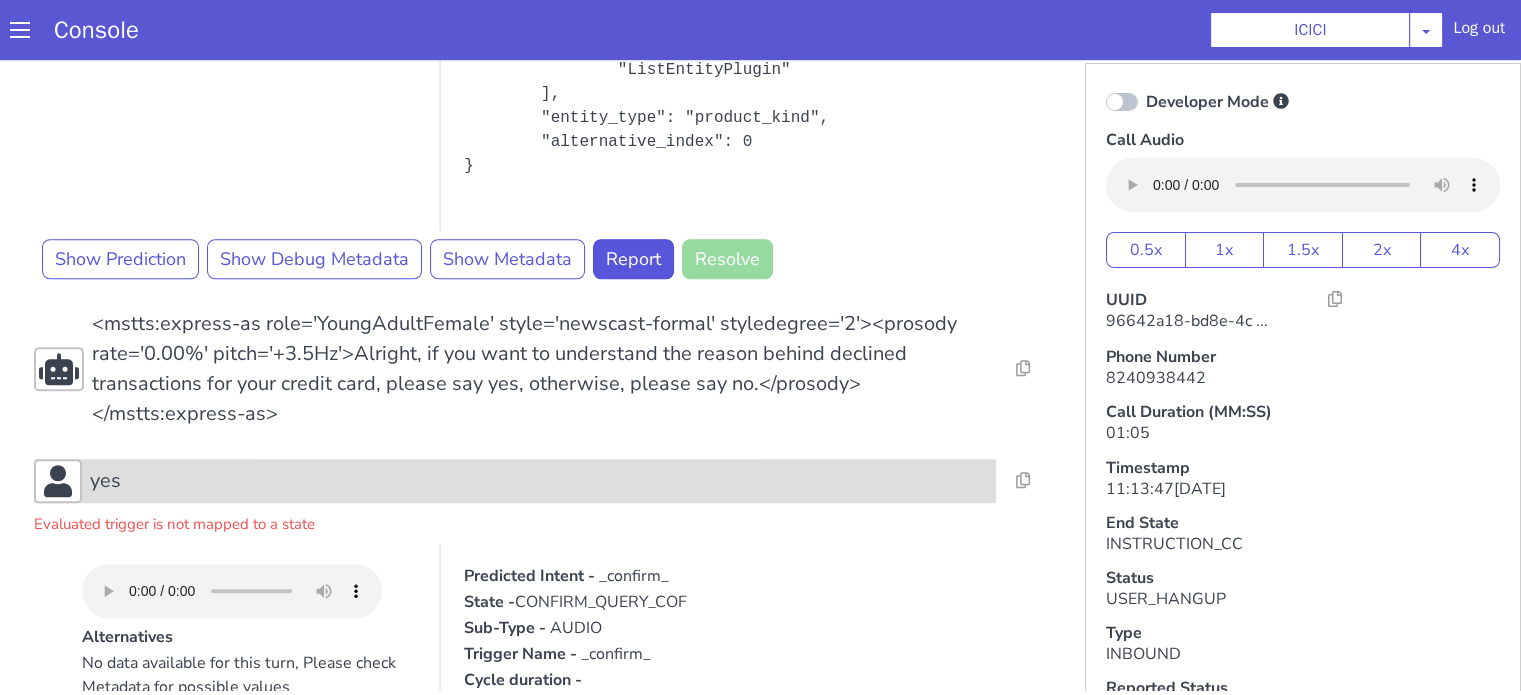 click on "yes" at bounding box center [539, 481] 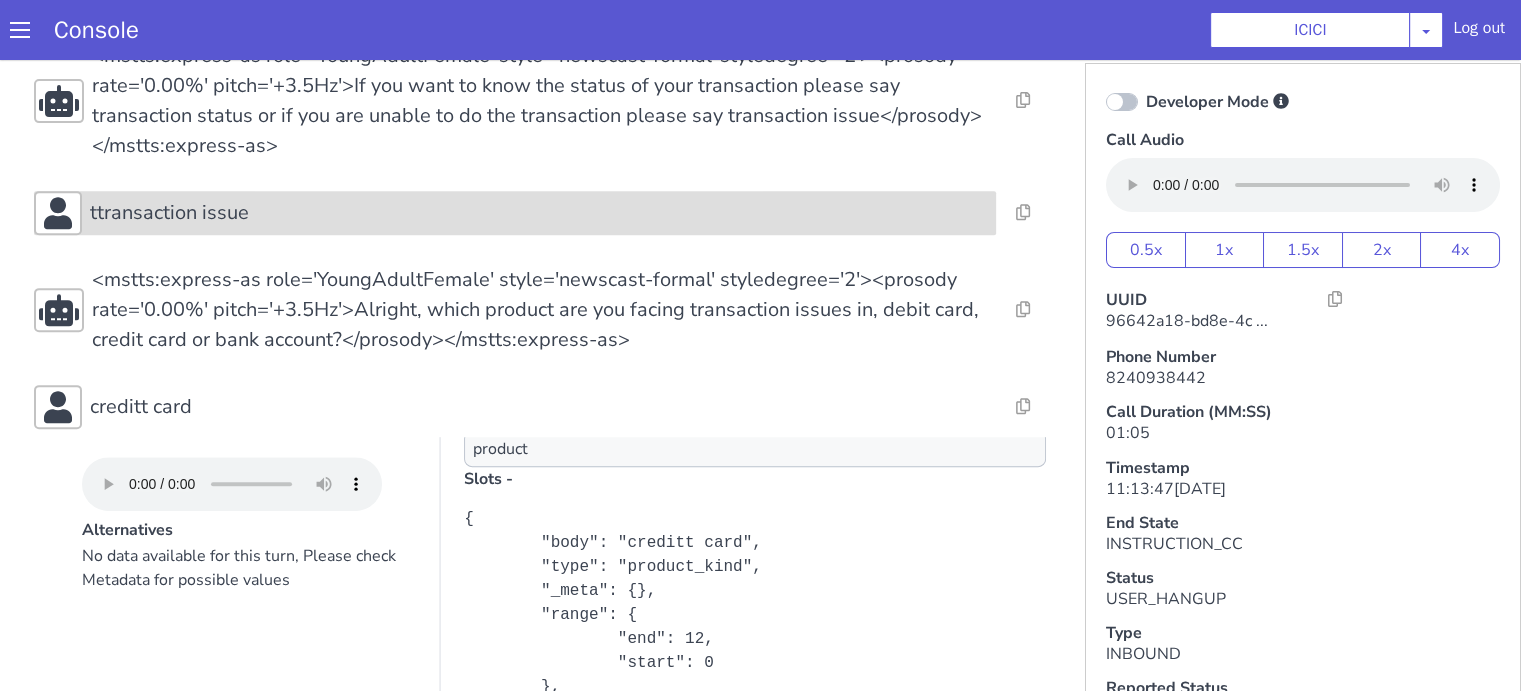 scroll, scrollTop: 900, scrollLeft: 0, axis: vertical 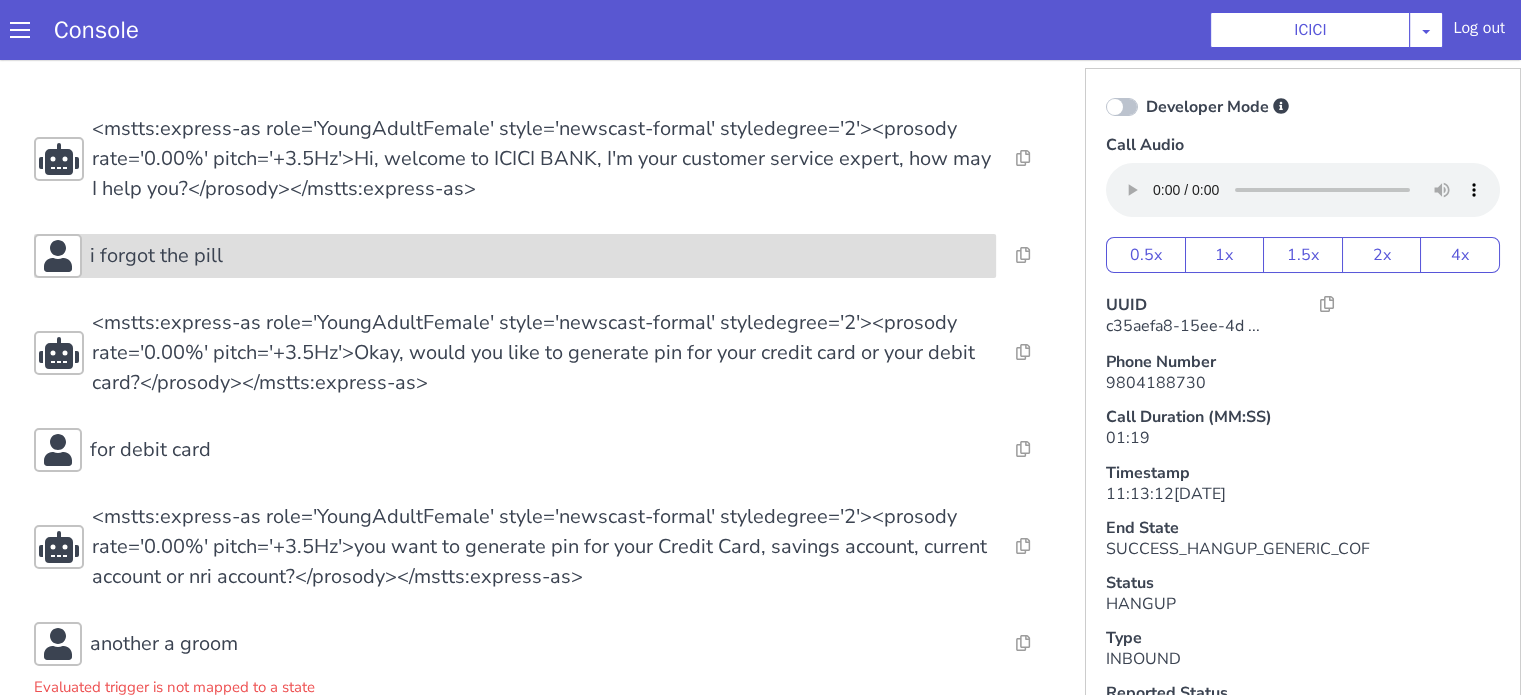 click on "i forgot the pill" at bounding box center [156, 256] 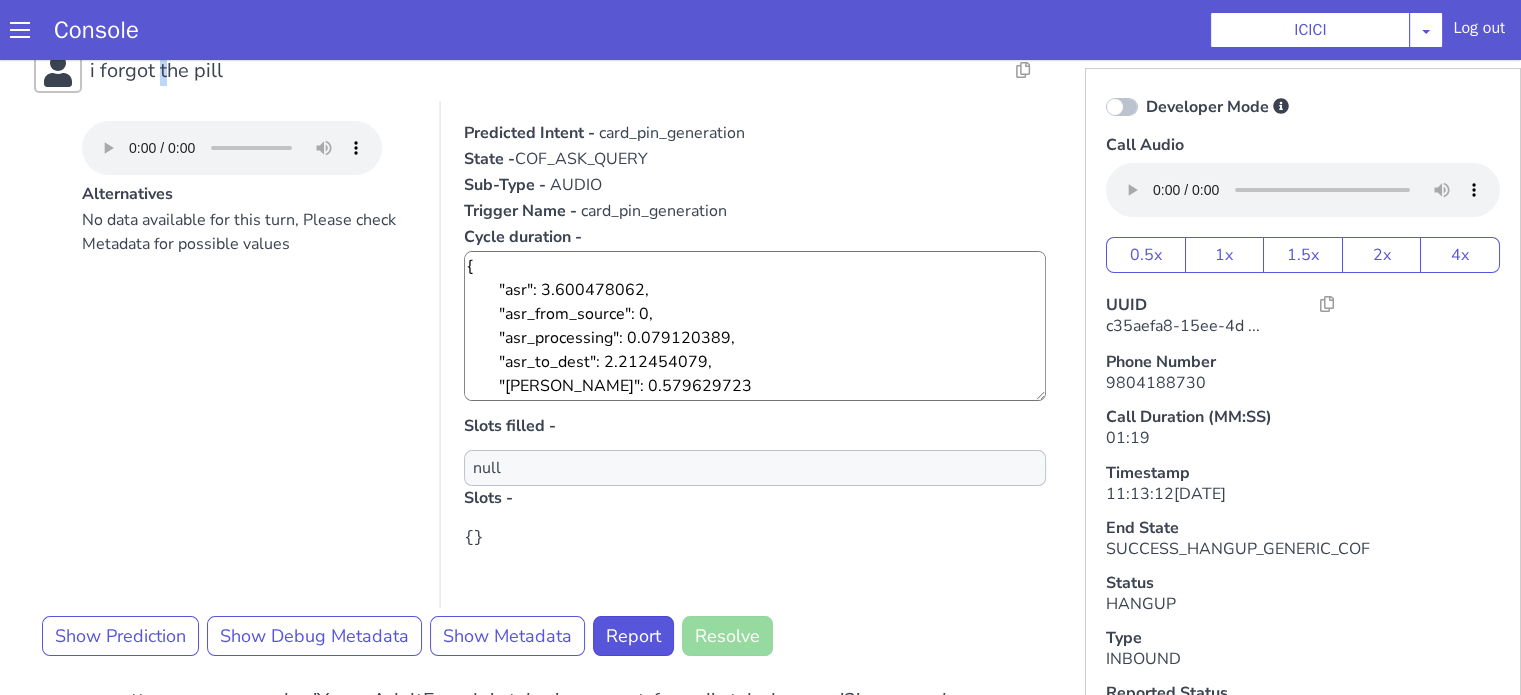 scroll, scrollTop: 100, scrollLeft: 0, axis: vertical 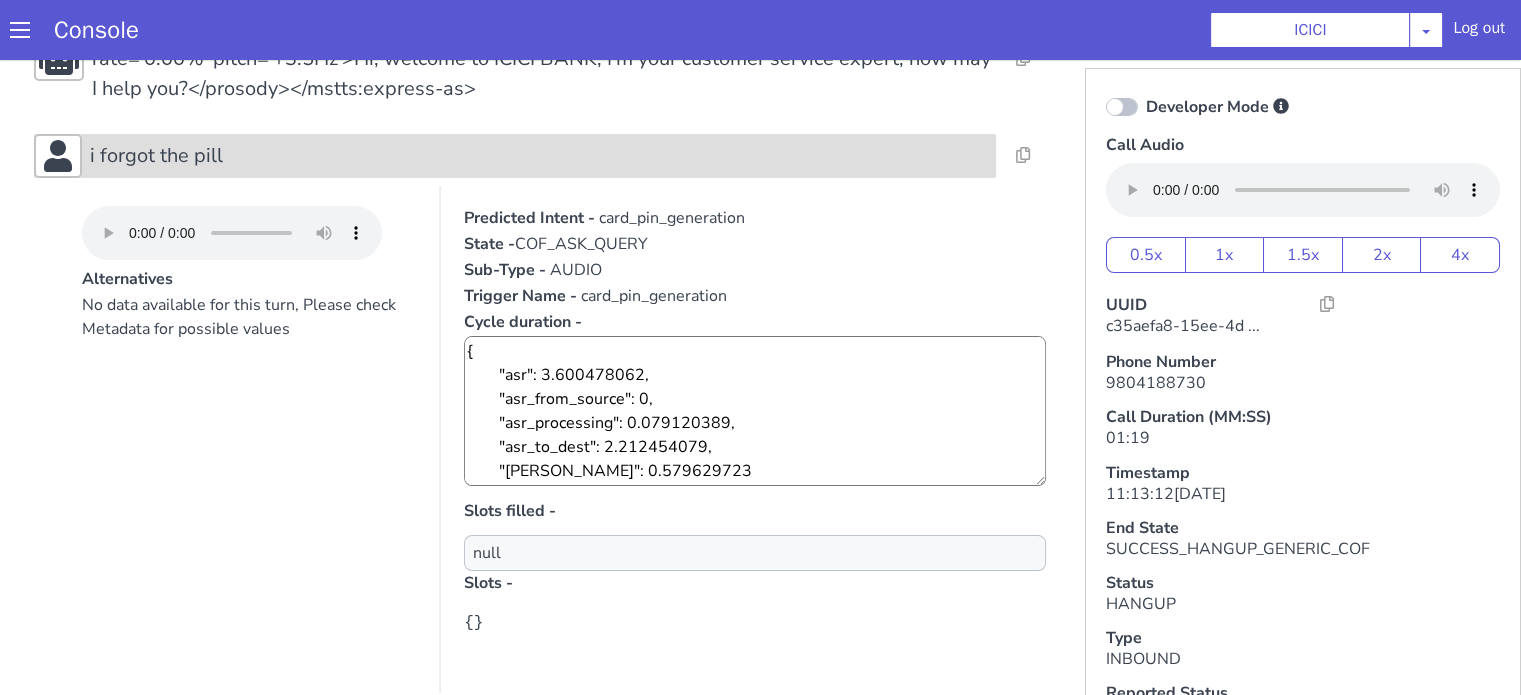 click on "i forgot the pill" at bounding box center [539, 156] 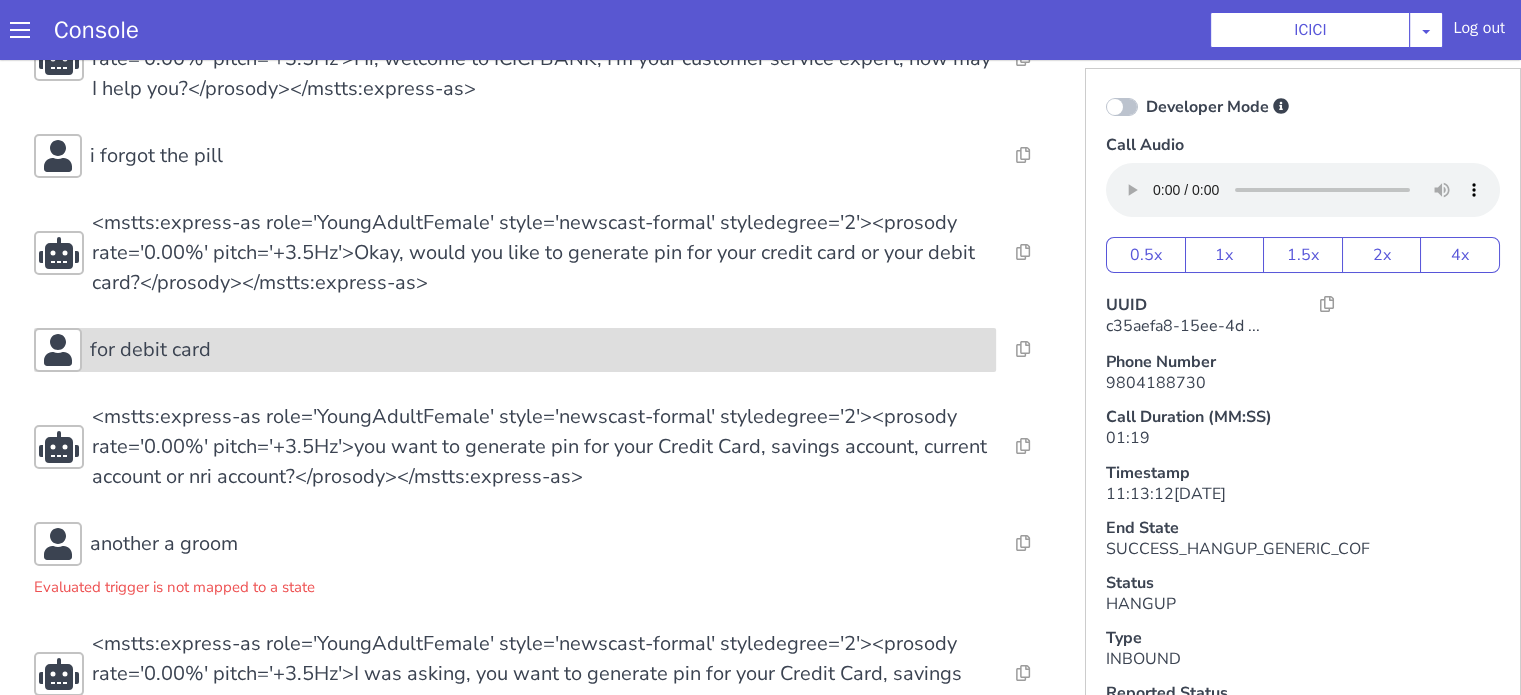 click on "for debit card" at bounding box center [539, 350] 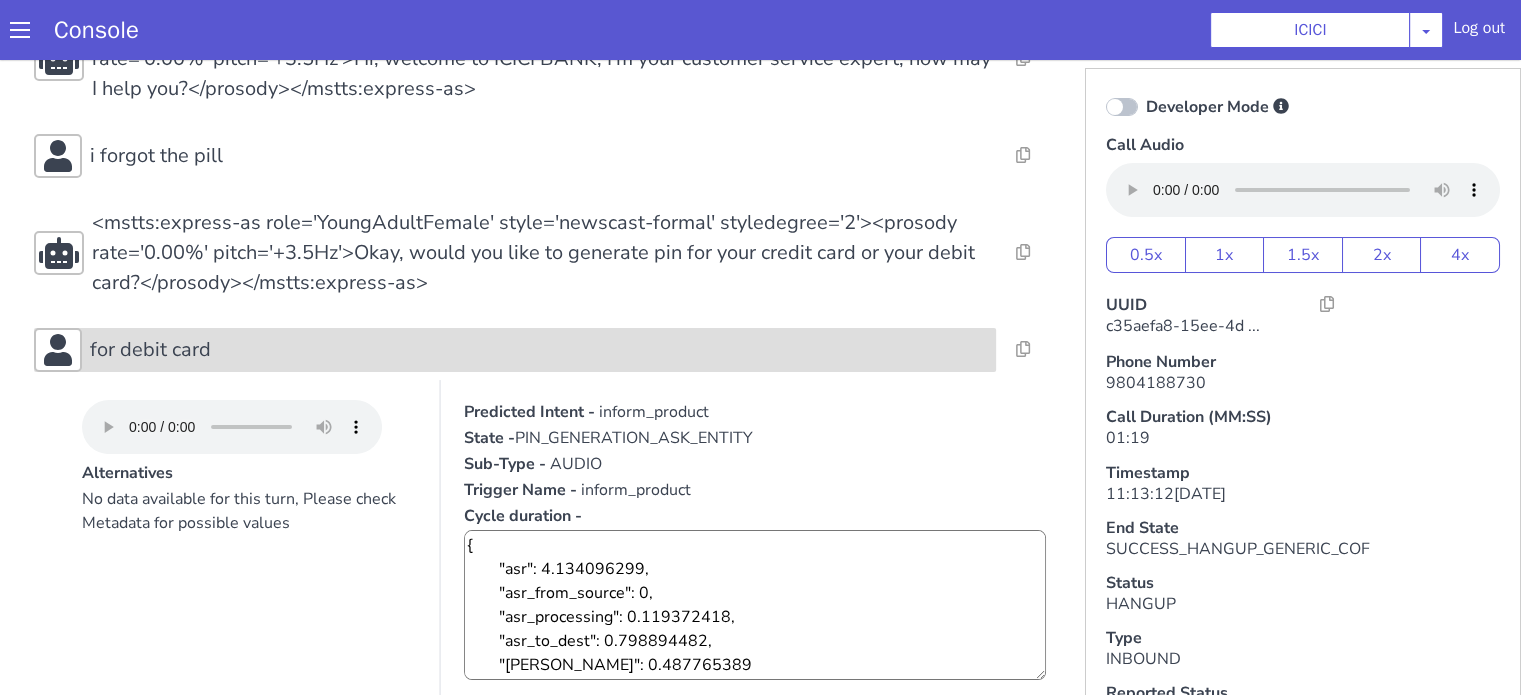 click on "for debit card" at bounding box center [539, 350] 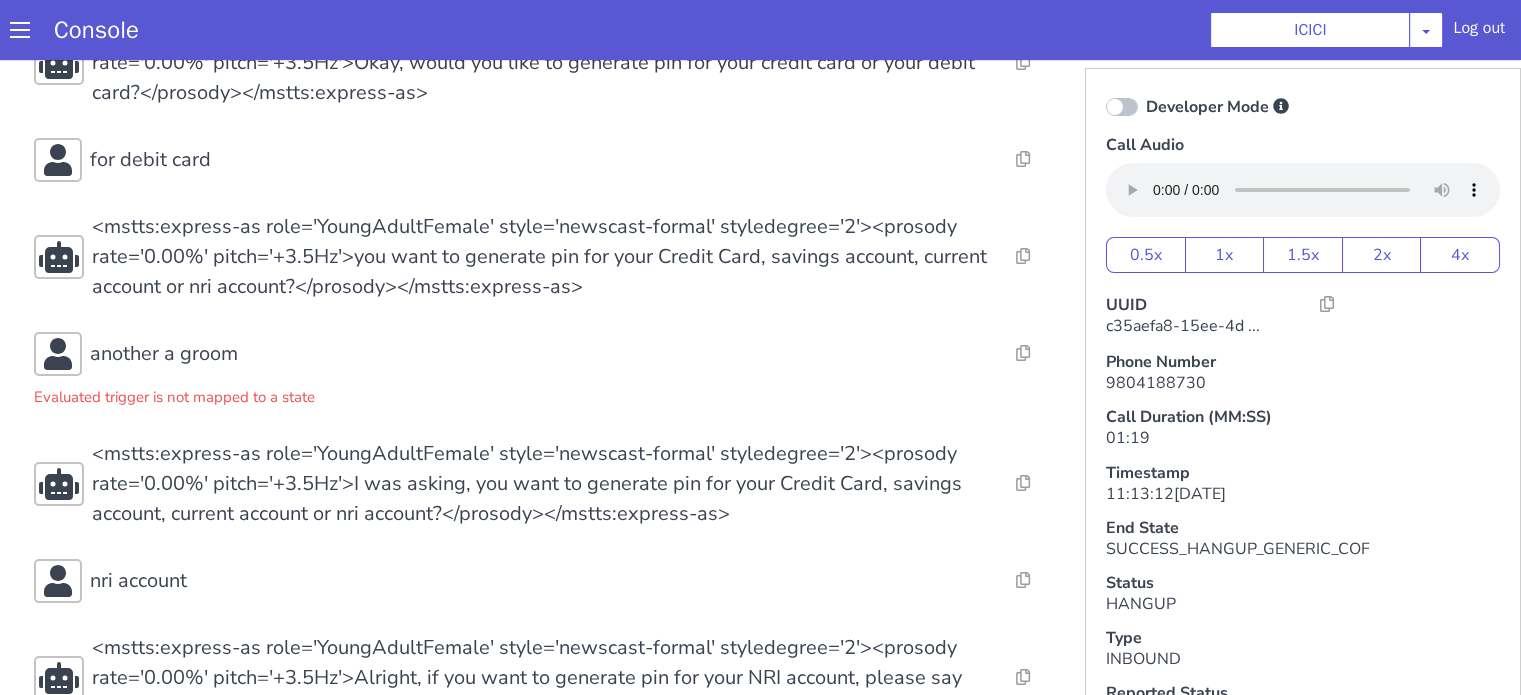 scroll, scrollTop: 400, scrollLeft: 0, axis: vertical 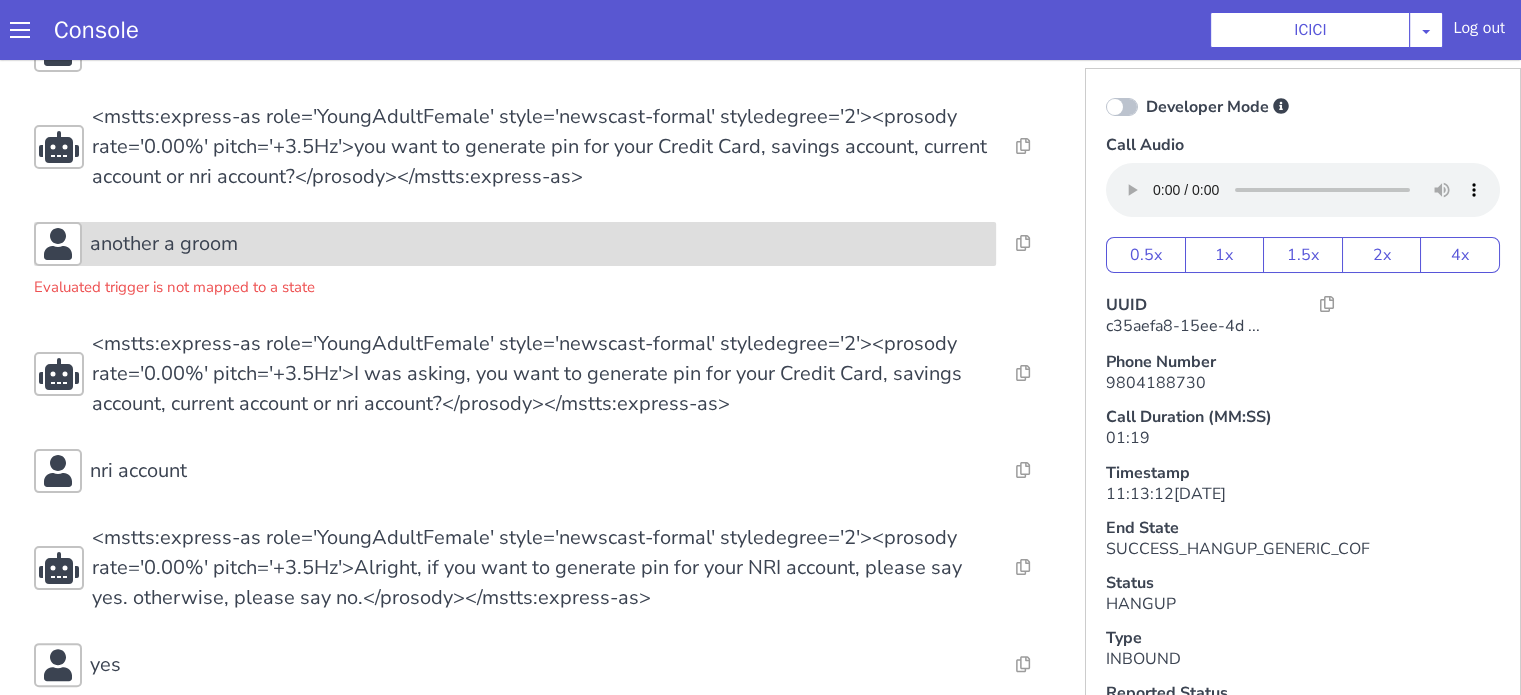 click on "another a groom" at bounding box center [539, 244] 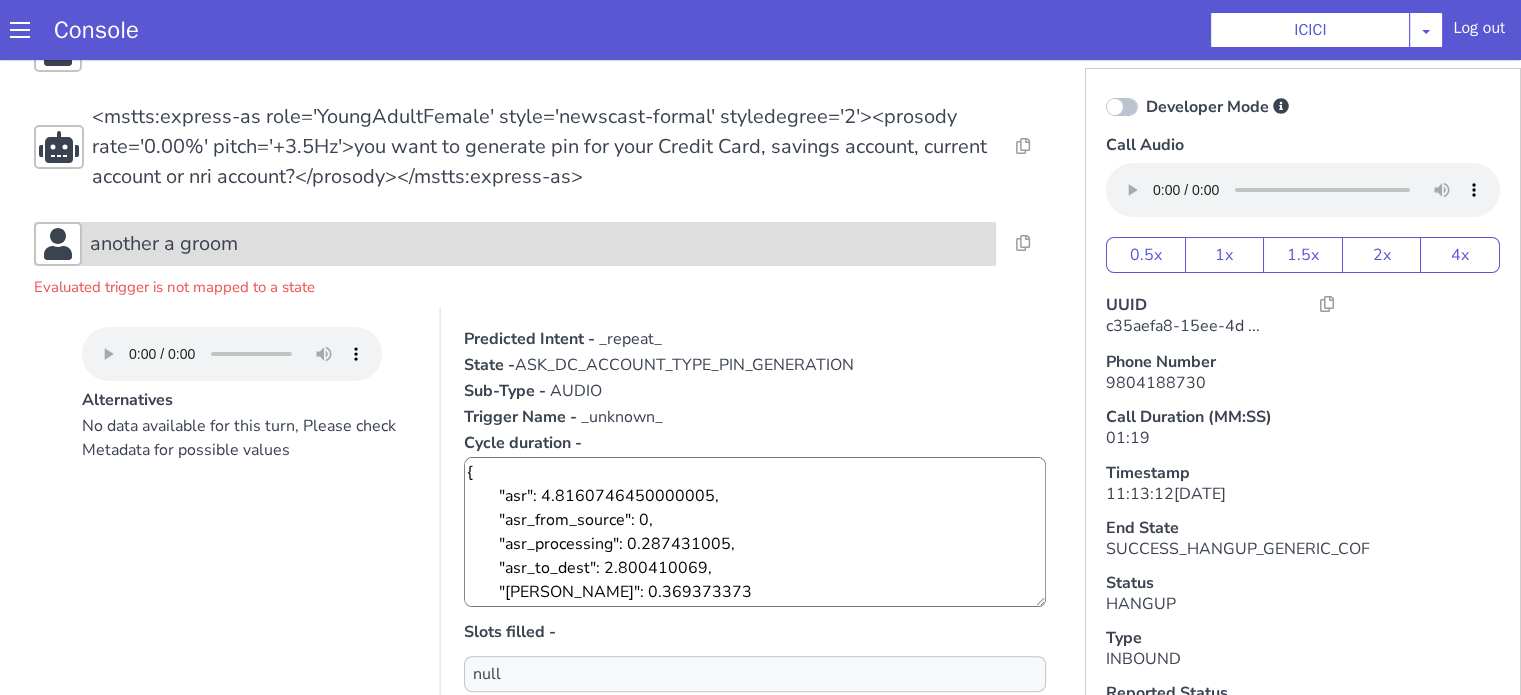 click on "another a groom" at bounding box center [539, 244] 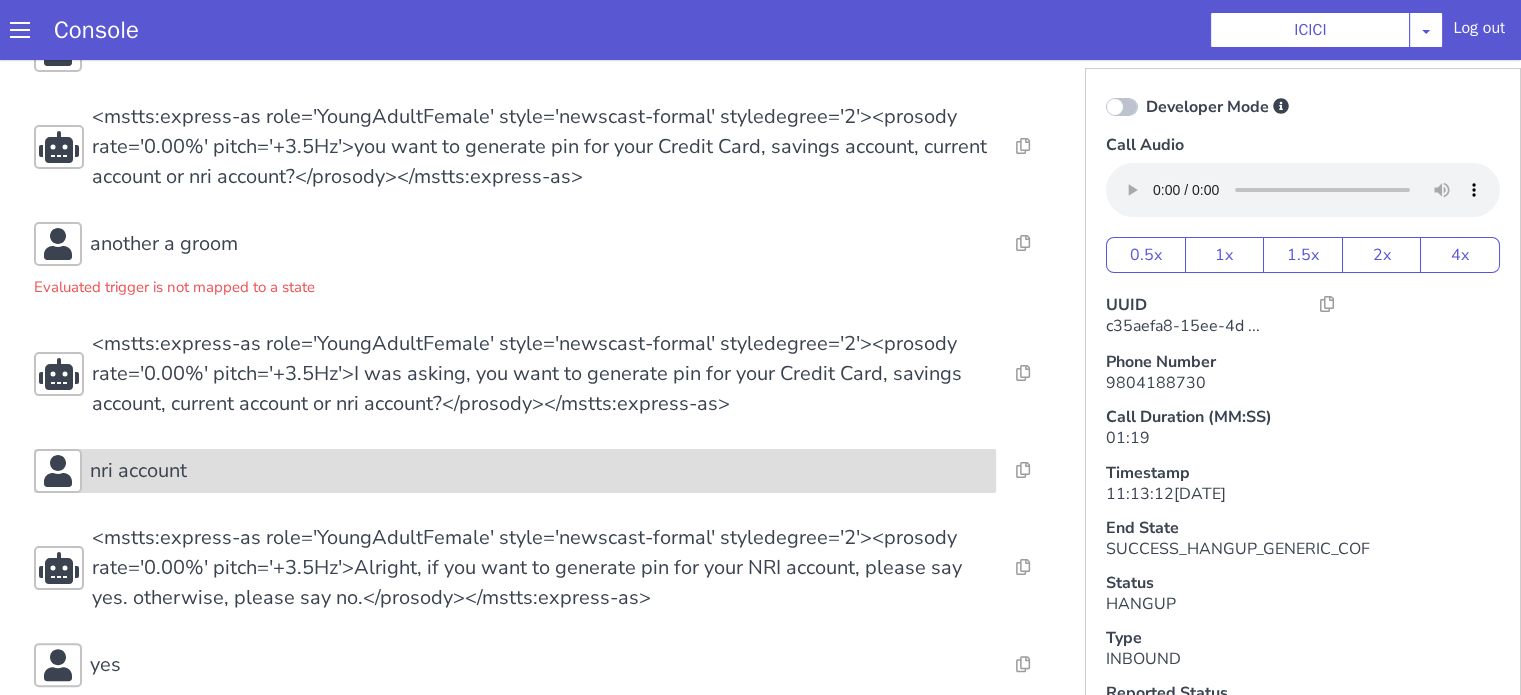 click on "nri account" at bounding box center (539, 471) 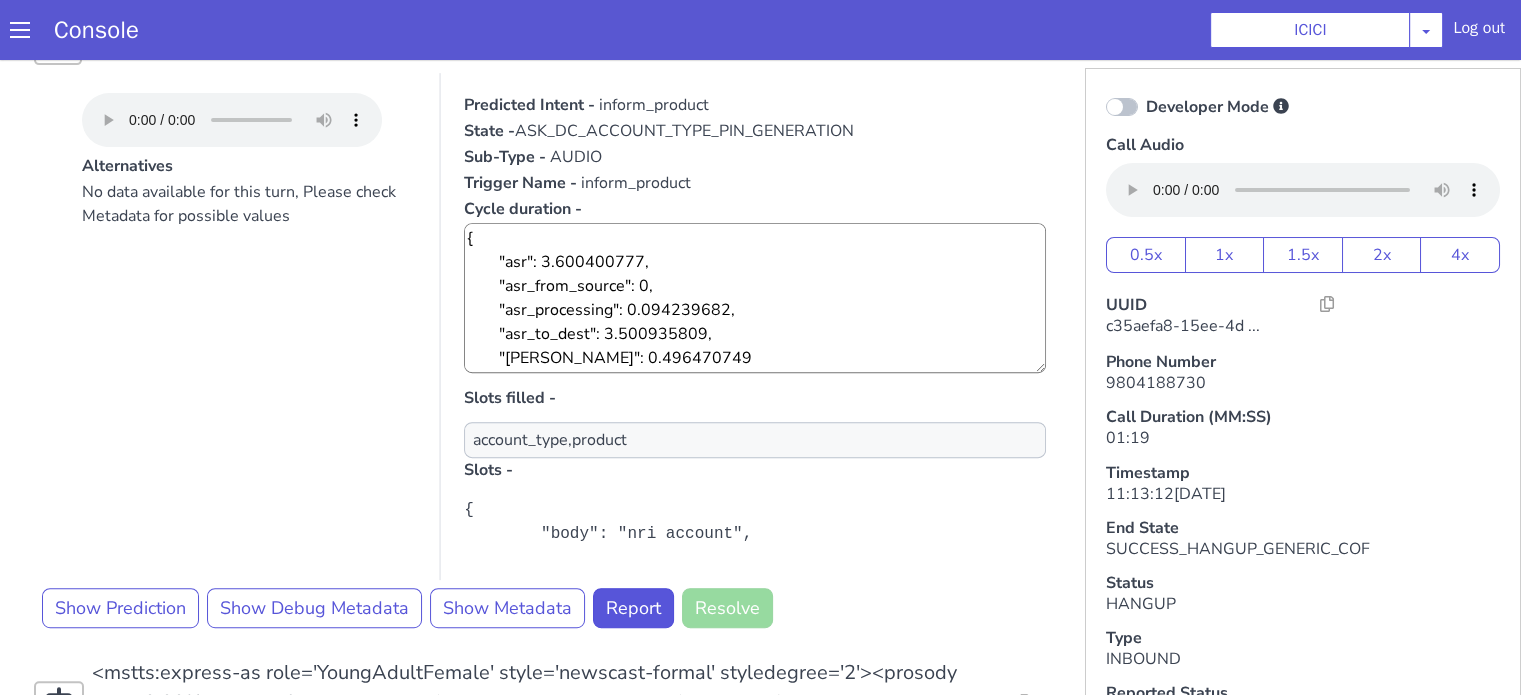 scroll, scrollTop: 900, scrollLeft: 0, axis: vertical 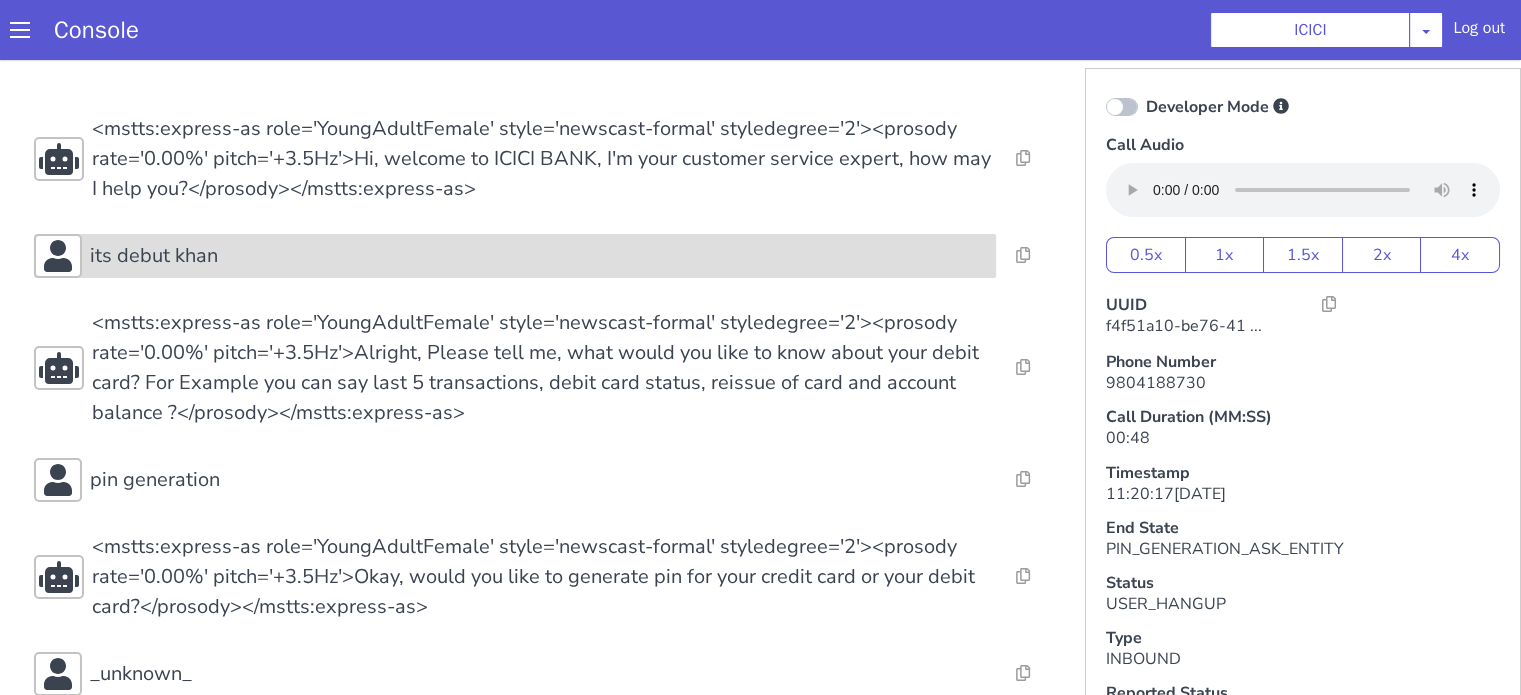 click on "its debut khan" at bounding box center [539, 256] 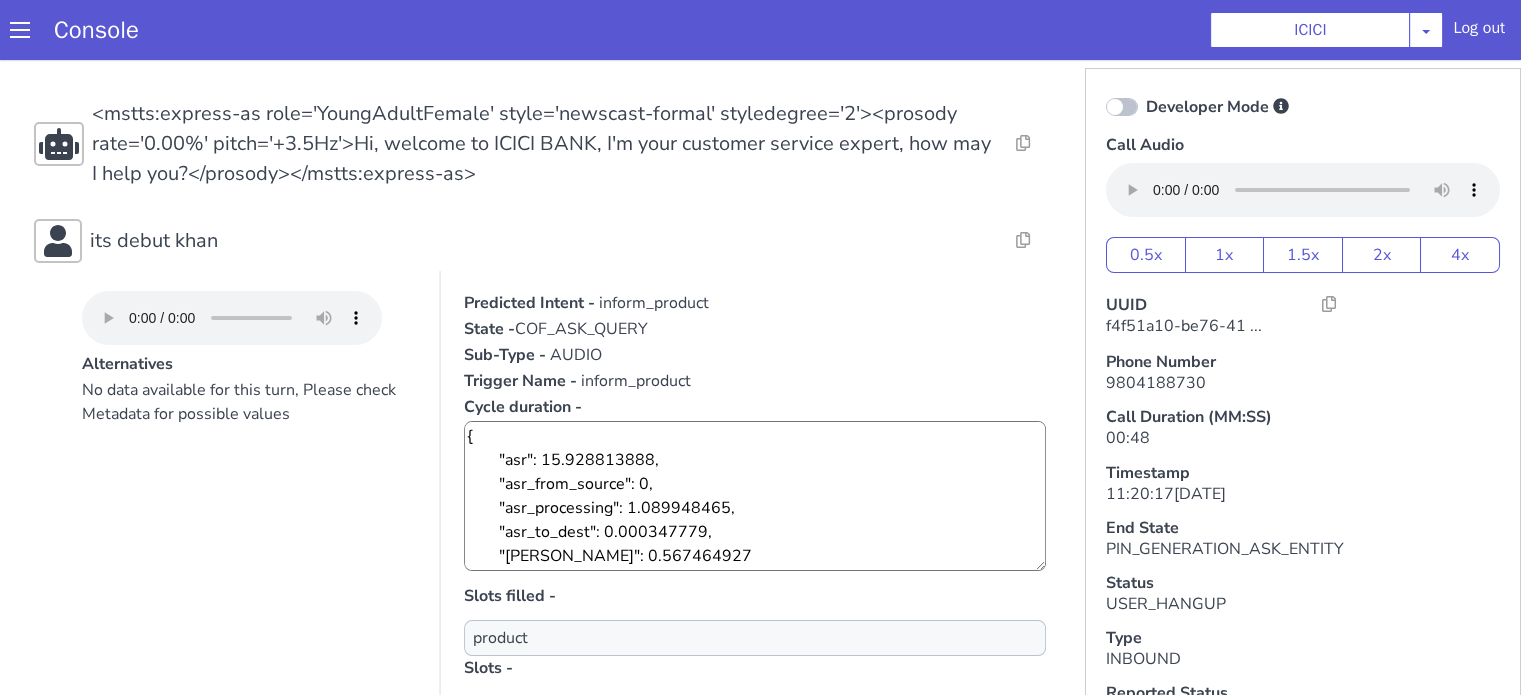 scroll, scrollTop: 200, scrollLeft: 0, axis: vertical 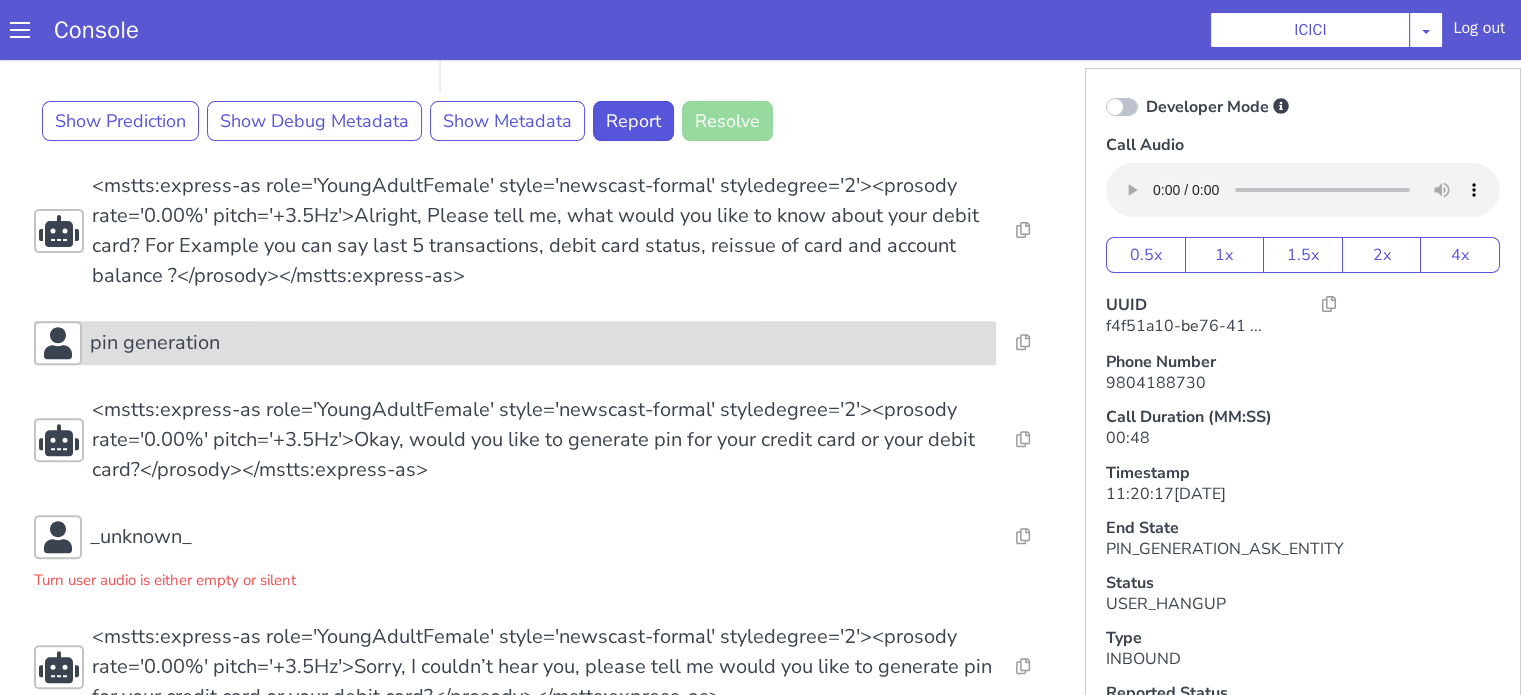 click on "pin generation" at bounding box center [539, 343] 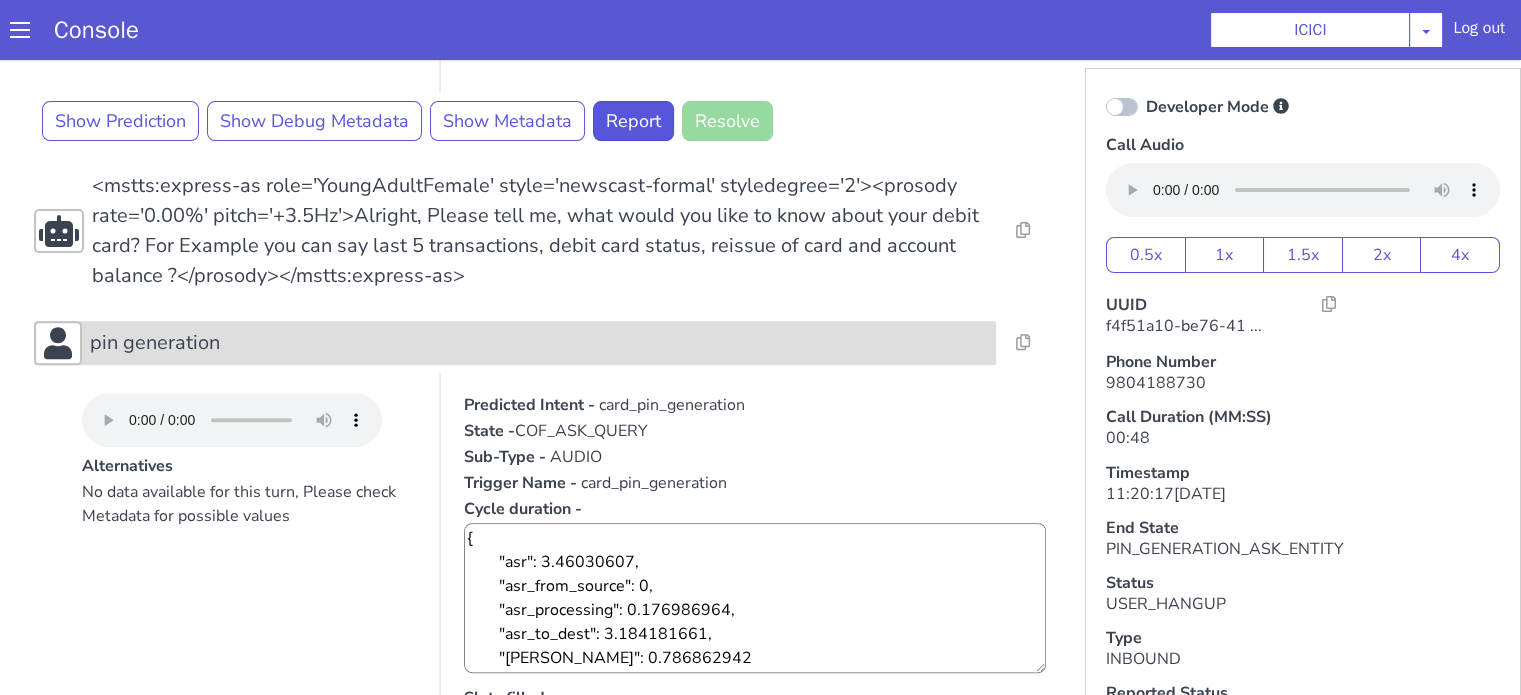 click on "pin generation" at bounding box center (539, 343) 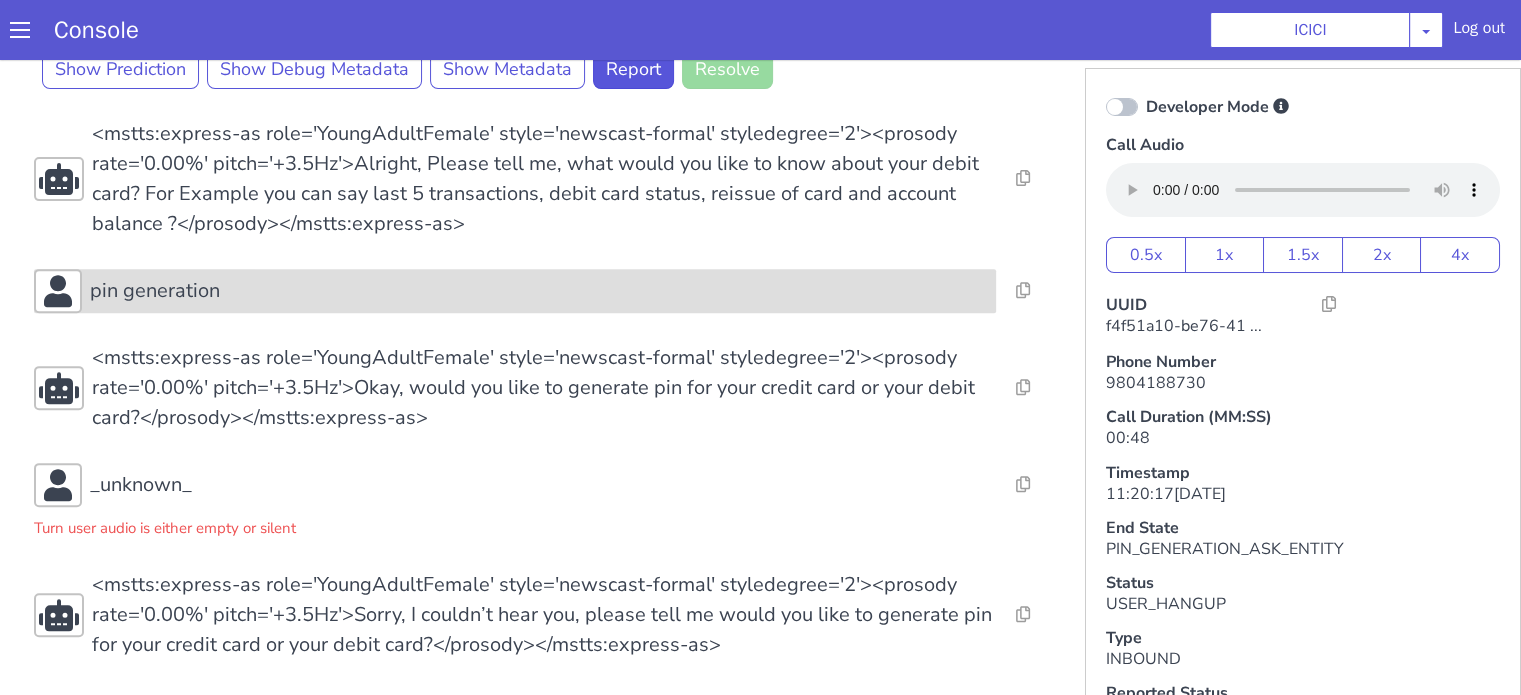 scroll, scrollTop: 5, scrollLeft: 0, axis: vertical 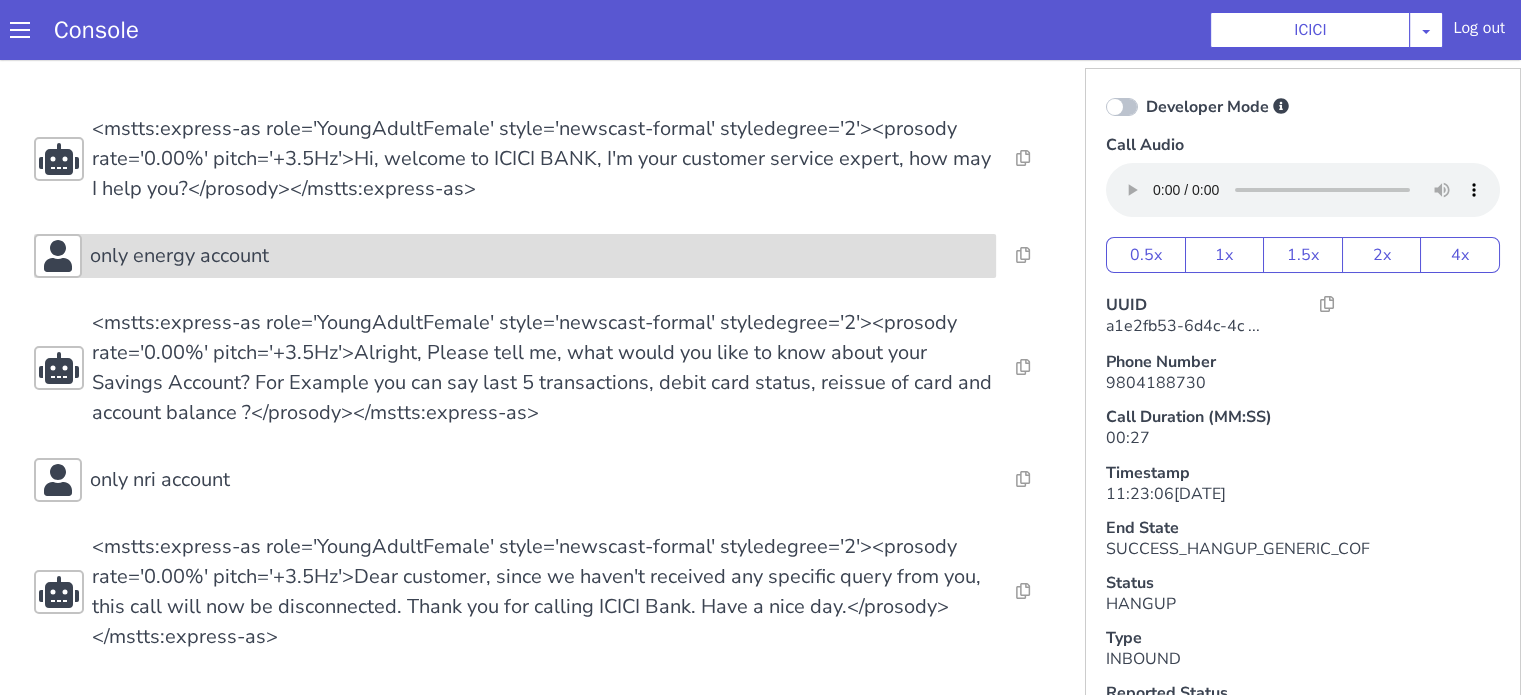click on "only energy account" at bounding box center (539, 256) 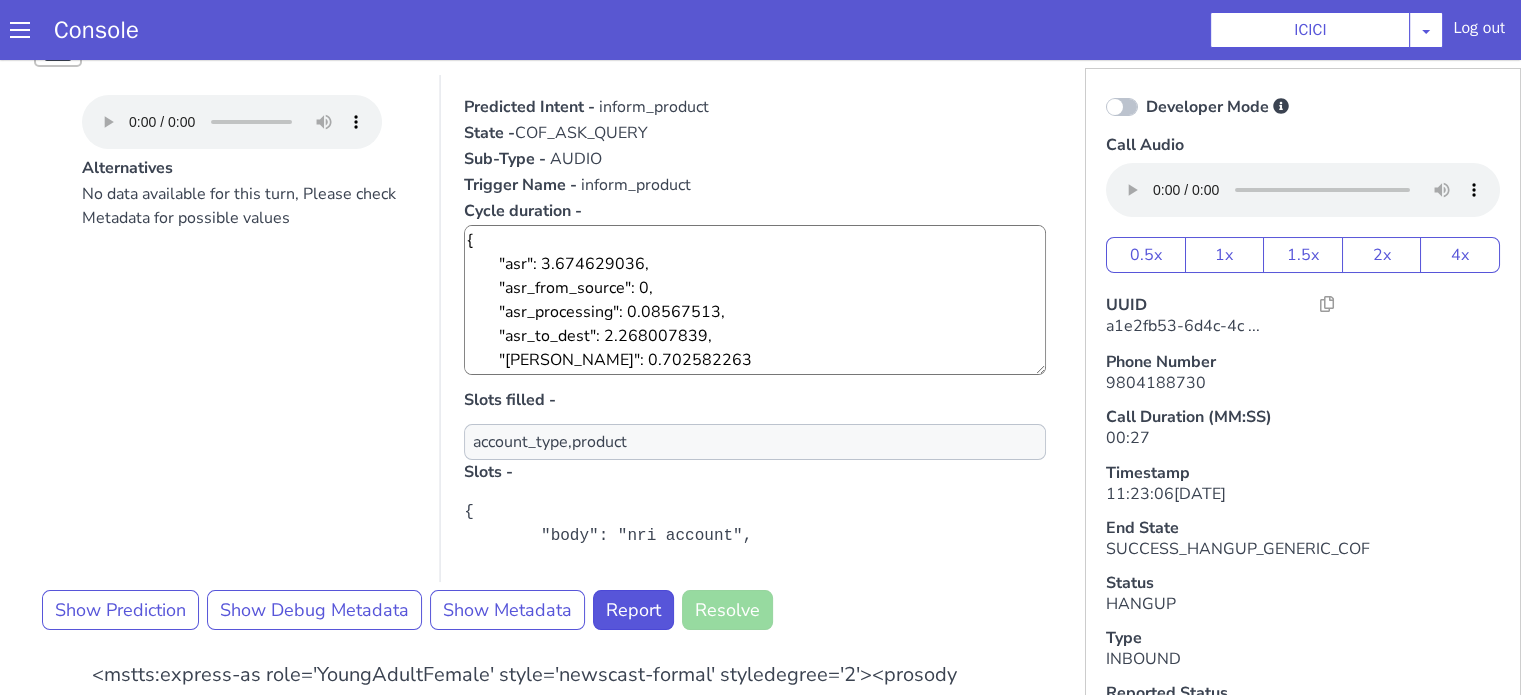 scroll, scrollTop: 300, scrollLeft: 0, axis: vertical 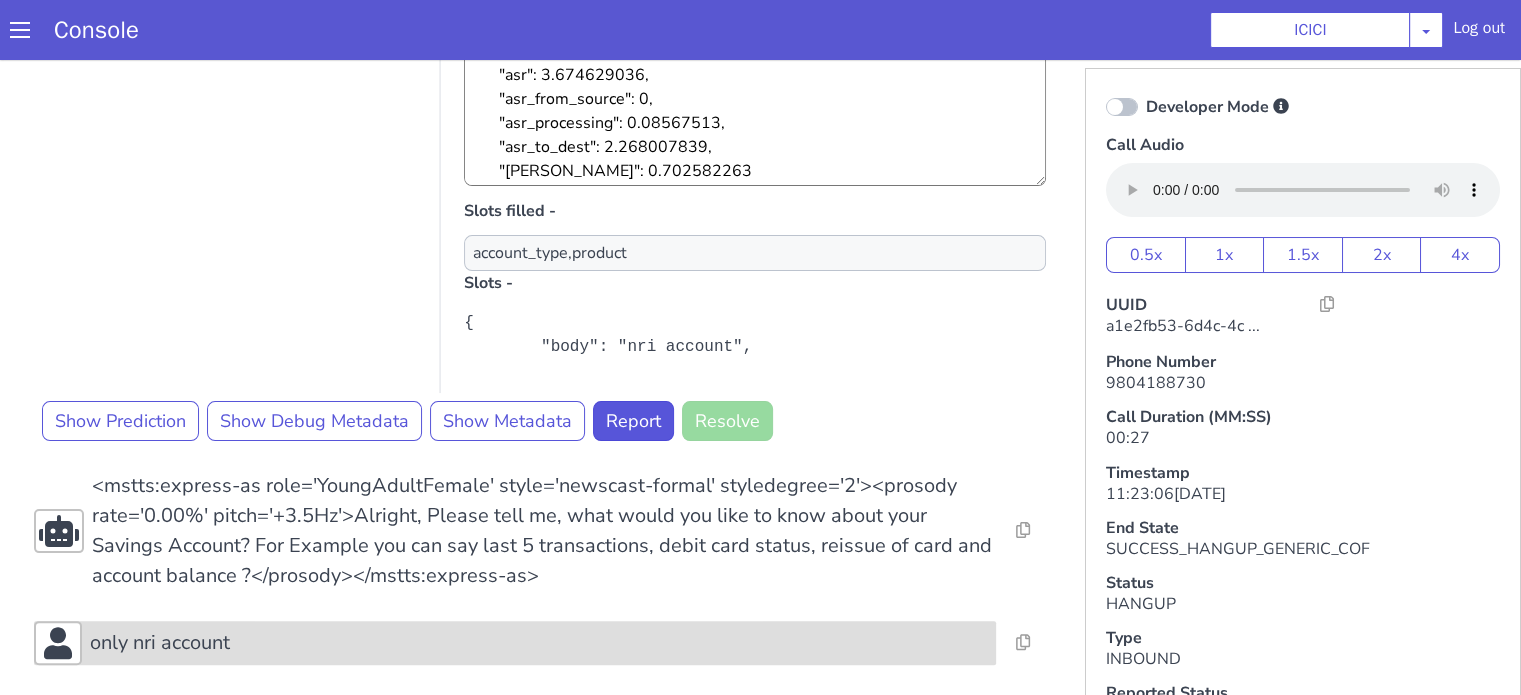 click on "only nri account" at bounding box center [539, 643] 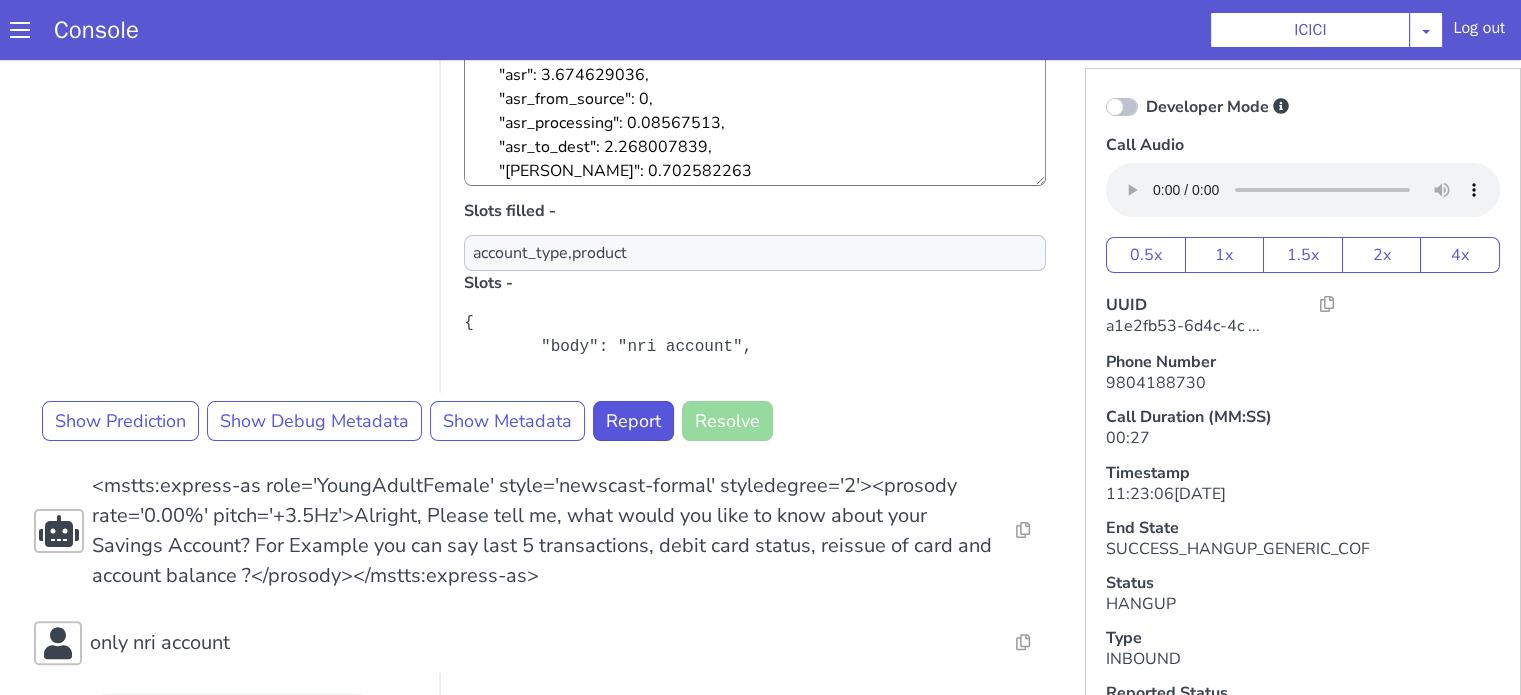 scroll, scrollTop: 900, scrollLeft: 0, axis: vertical 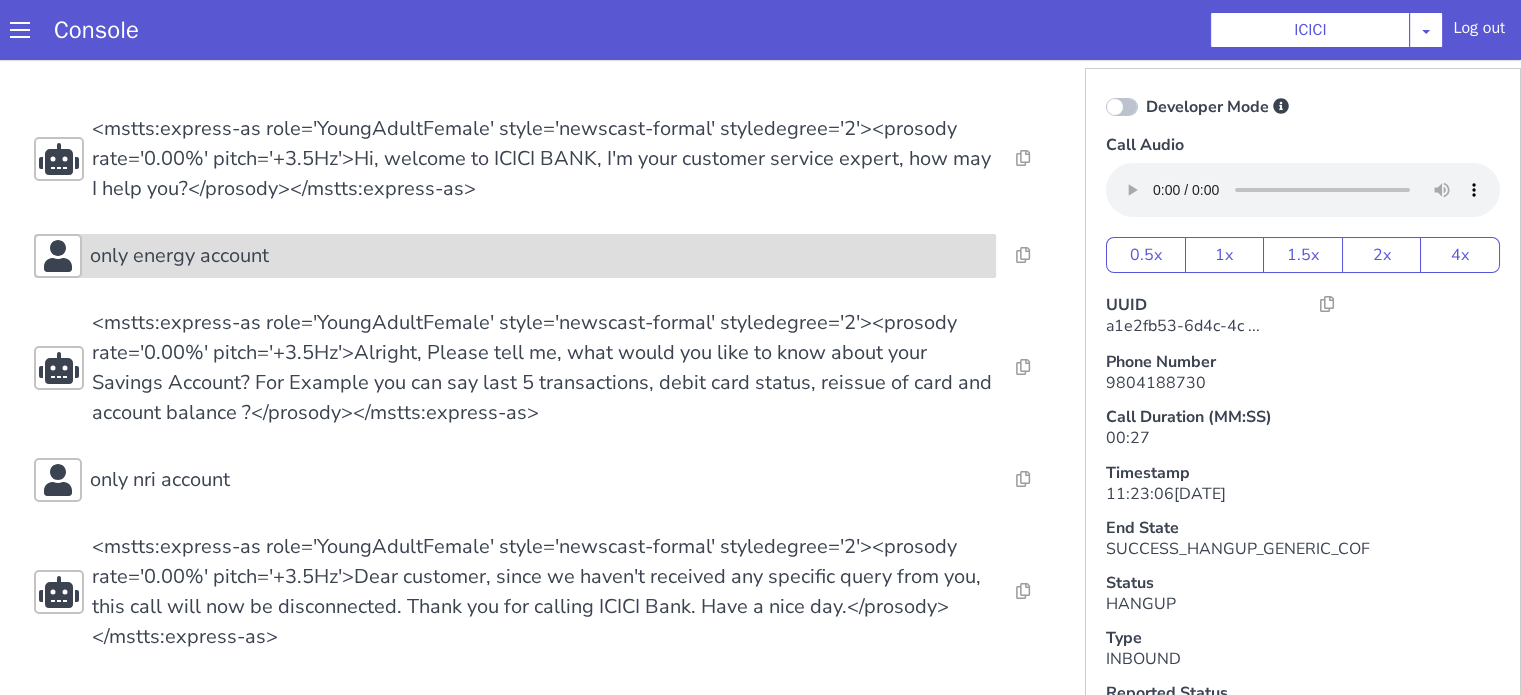click on "only energy account" at bounding box center (539, 256) 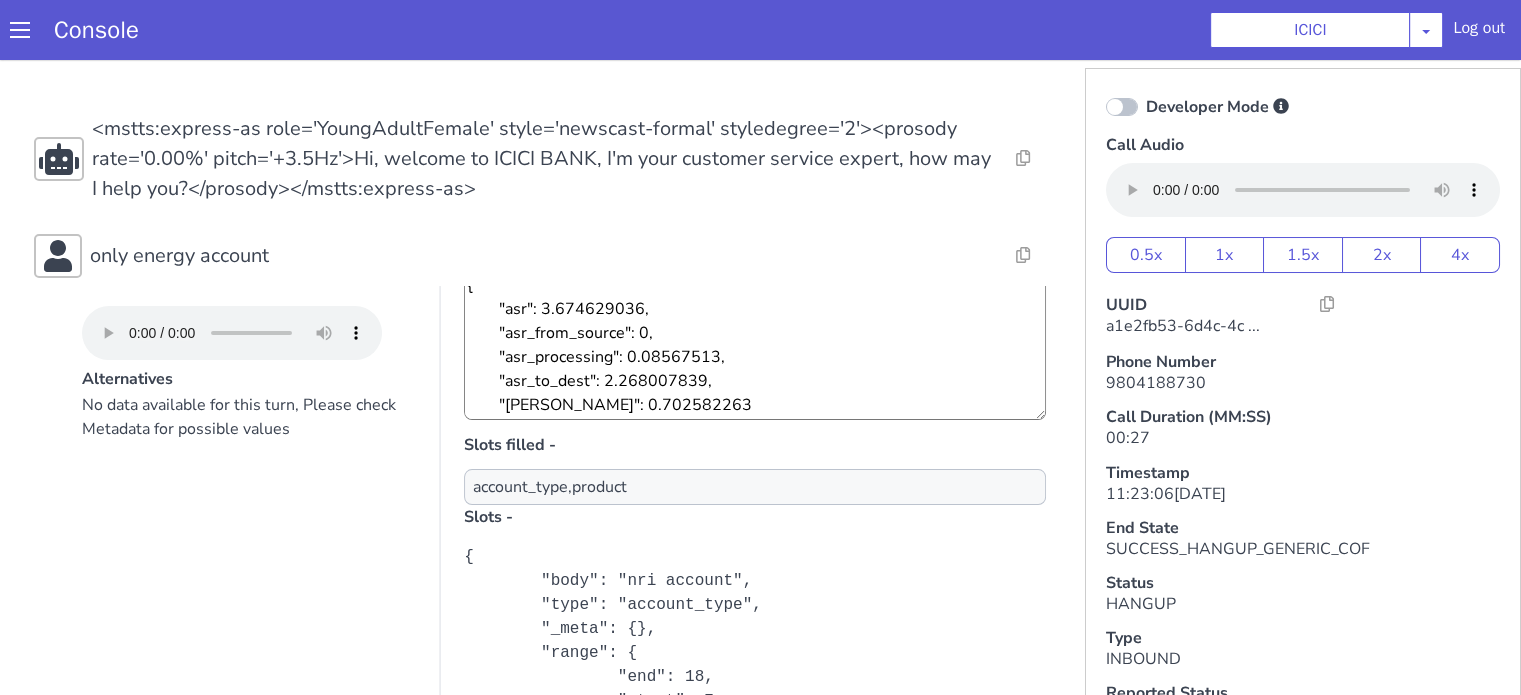 scroll, scrollTop: 369, scrollLeft: 0, axis: vertical 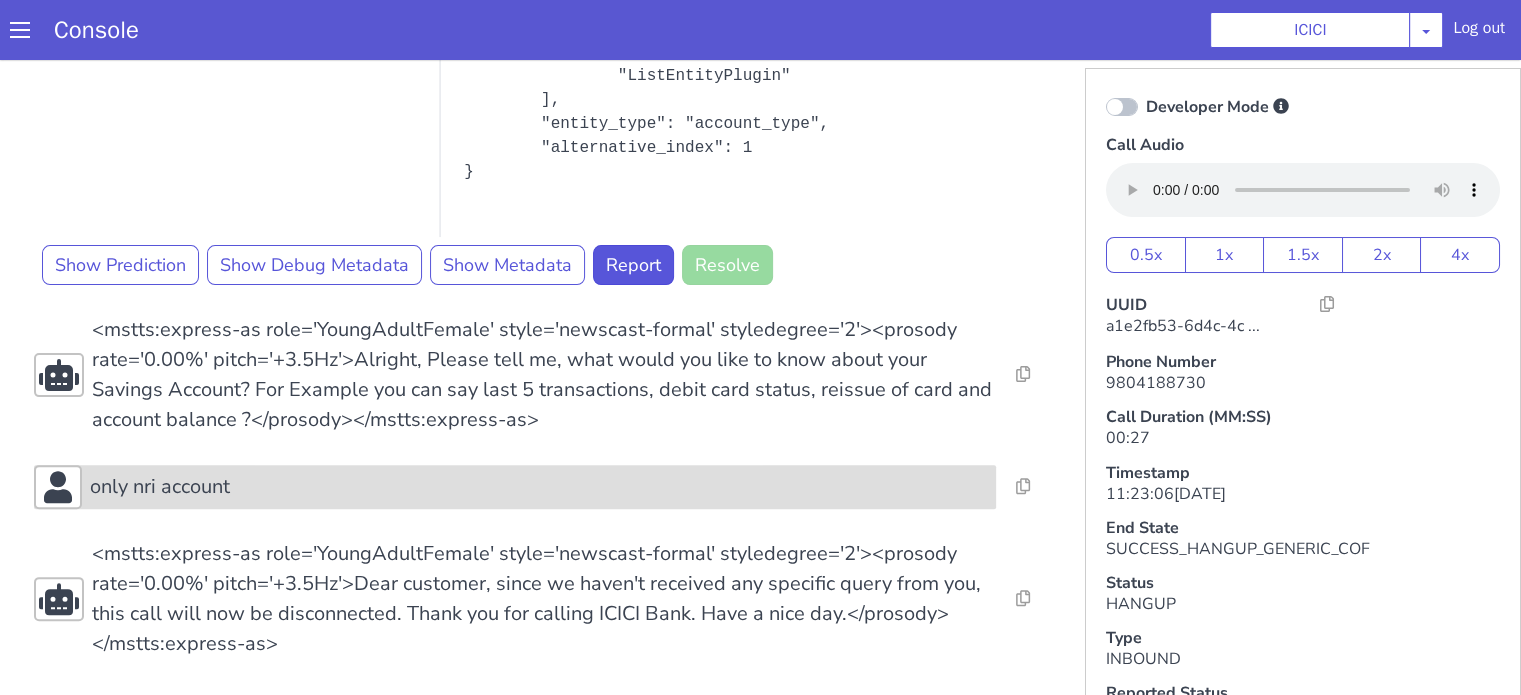 click on "only nri account" at bounding box center (515, 487) 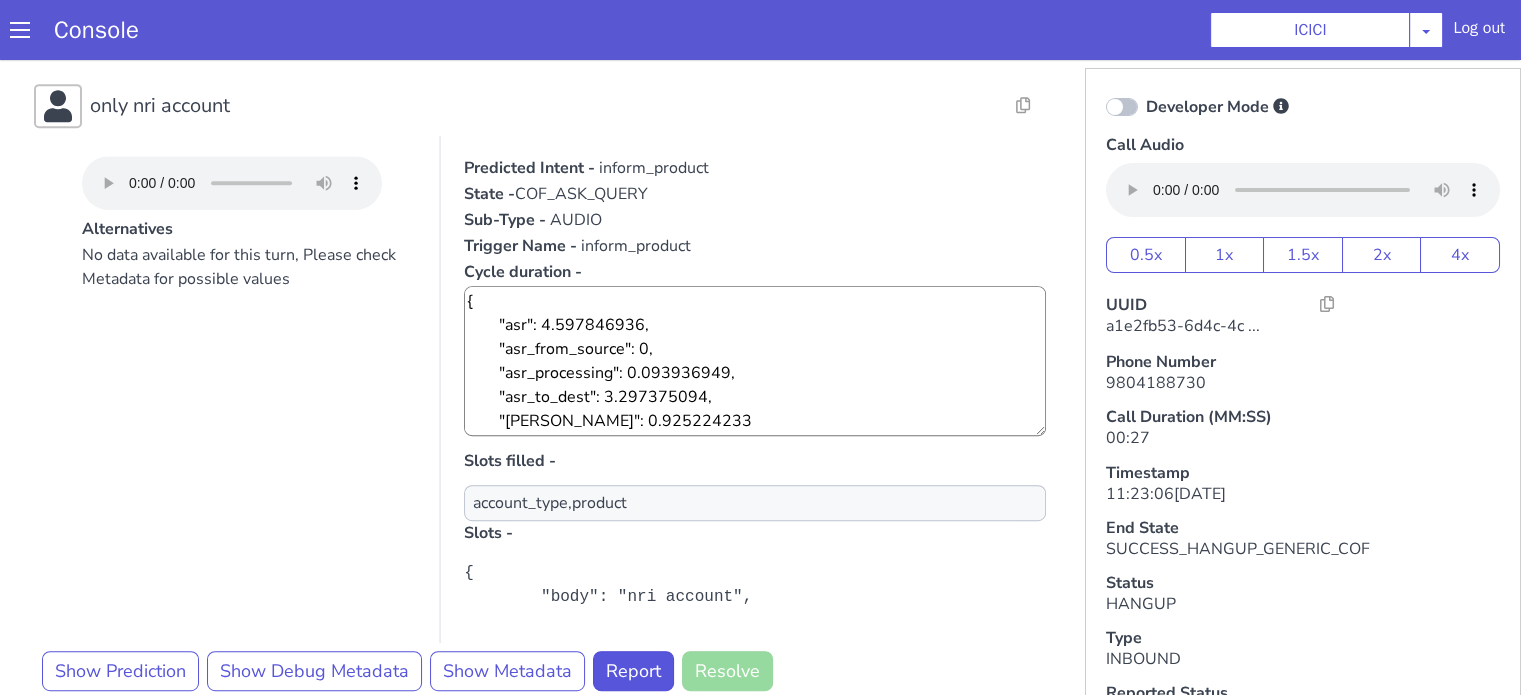 scroll, scrollTop: 956, scrollLeft: 0, axis: vertical 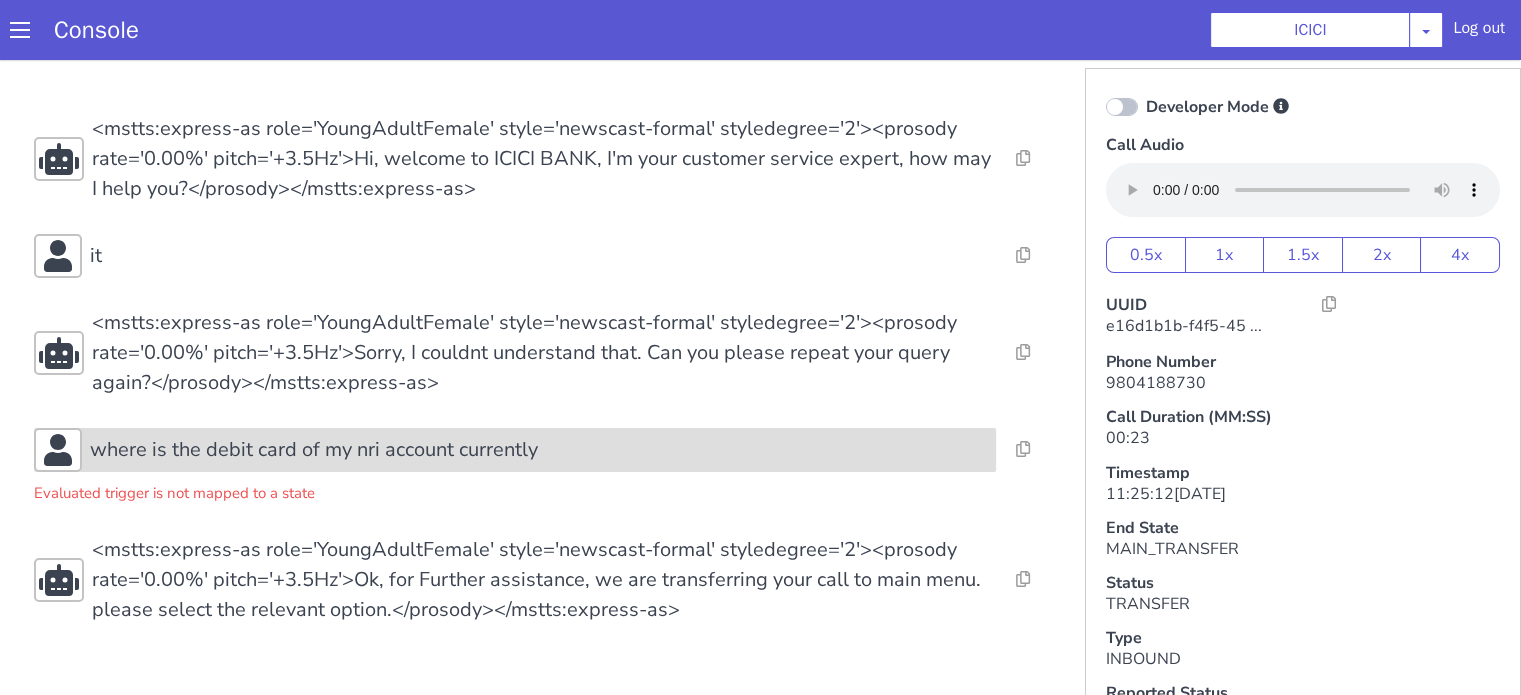 click on "where is the debit card of my nri account currently" at bounding box center (1817, 406) 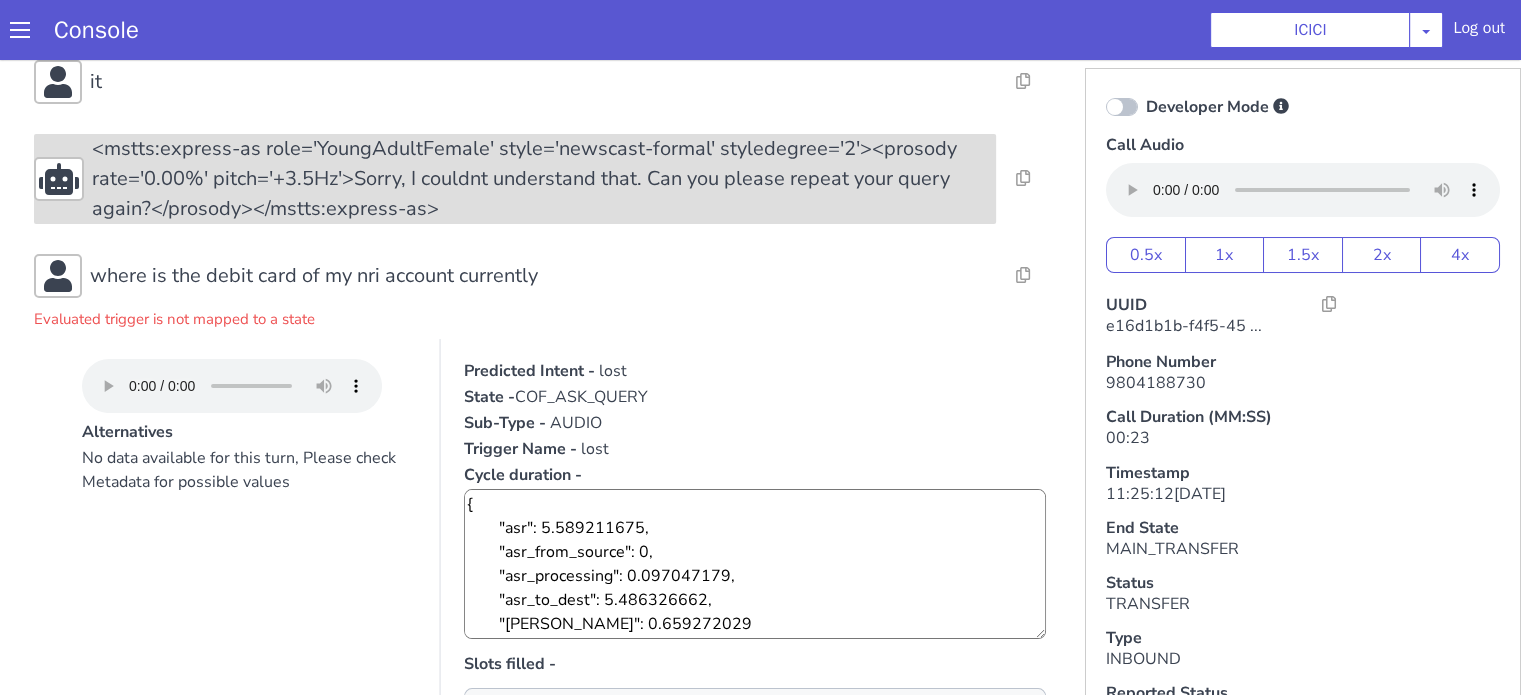 scroll, scrollTop: 300, scrollLeft: 0, axis: vertical 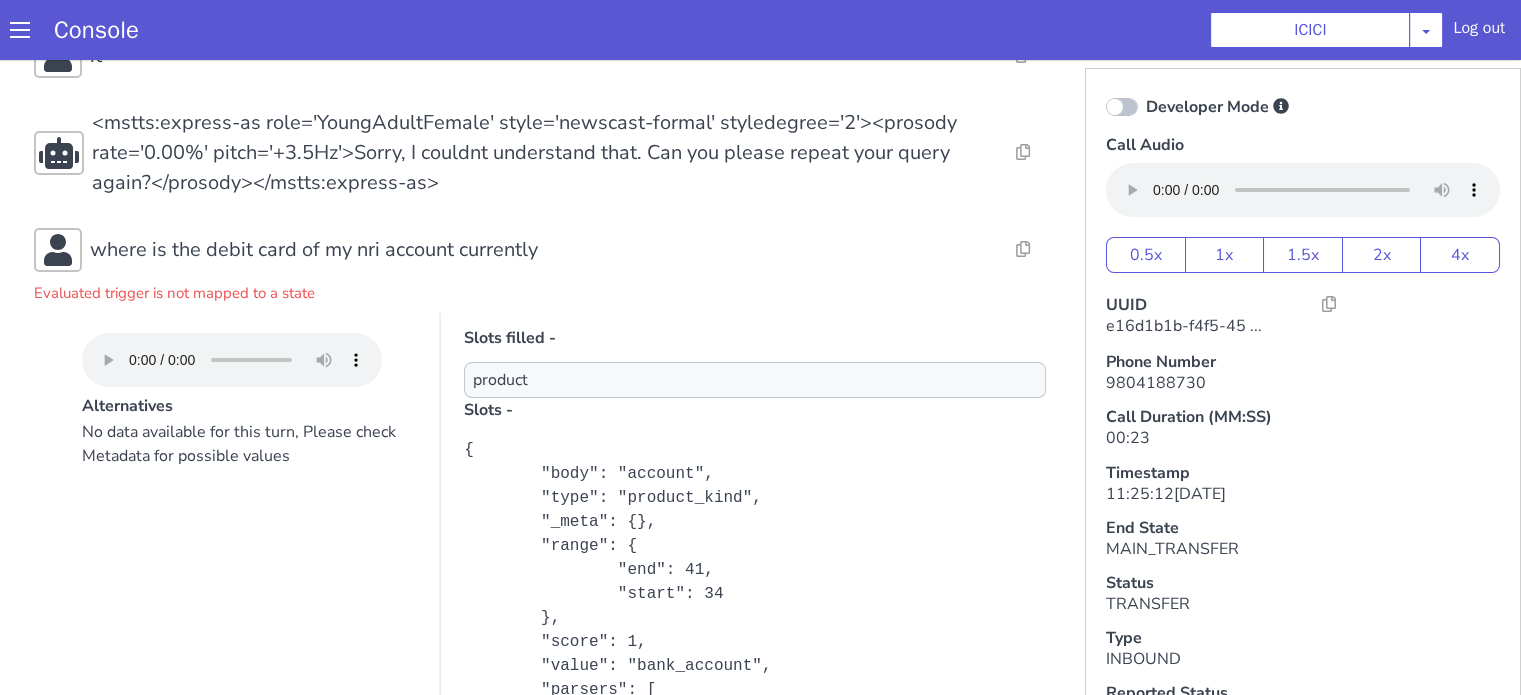 click on "No data available for this turn, Please check Metadata for possible values" at bounding box center [752, 137] 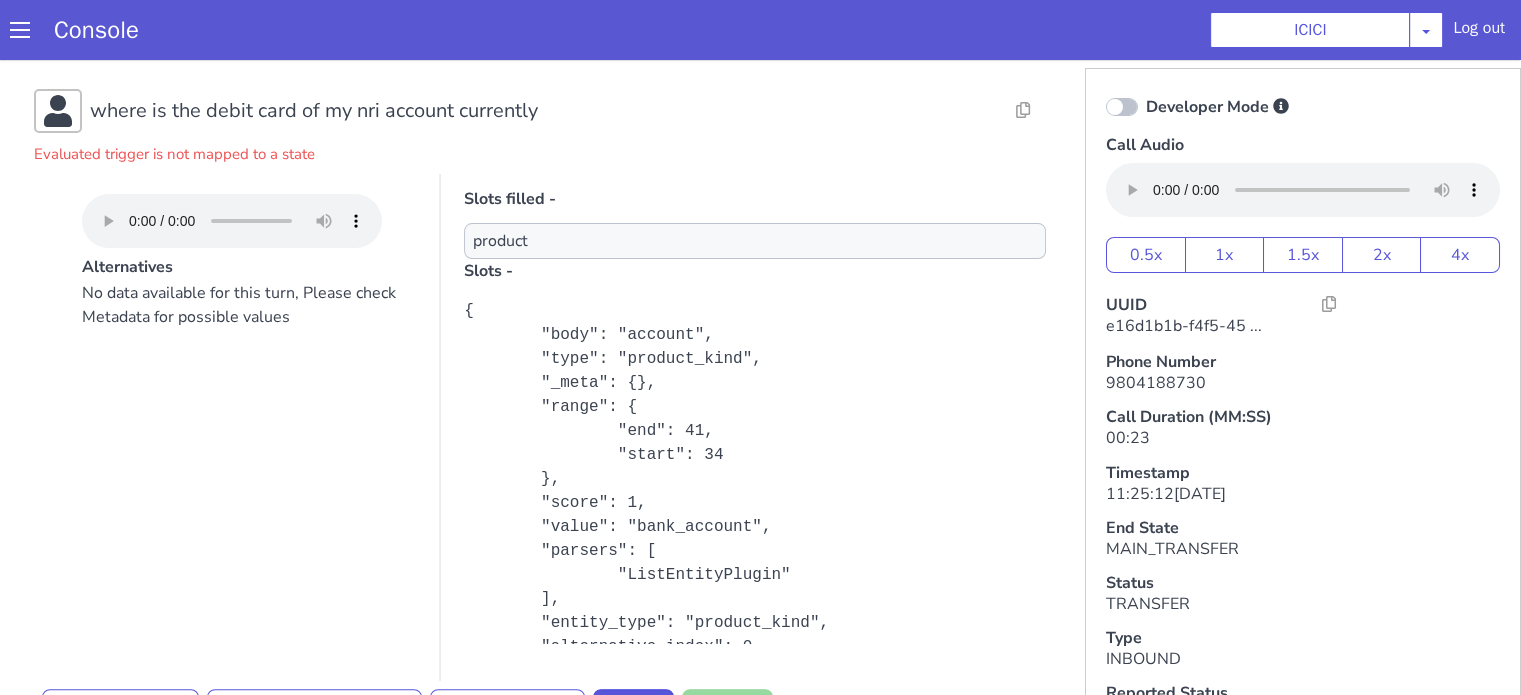 scroll, scrollTop: 500, scrollLeft: 0, axis: vertical 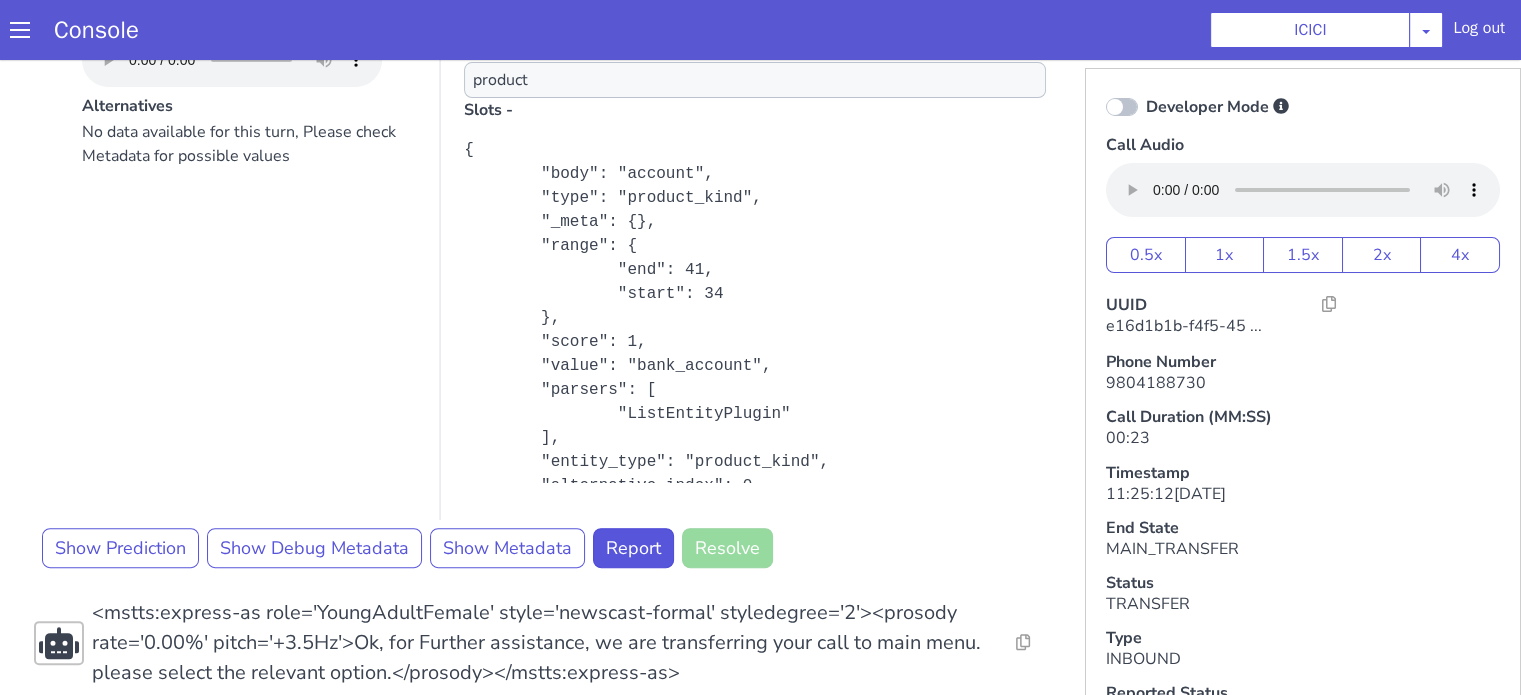 click at bounding box center [2663, 168] 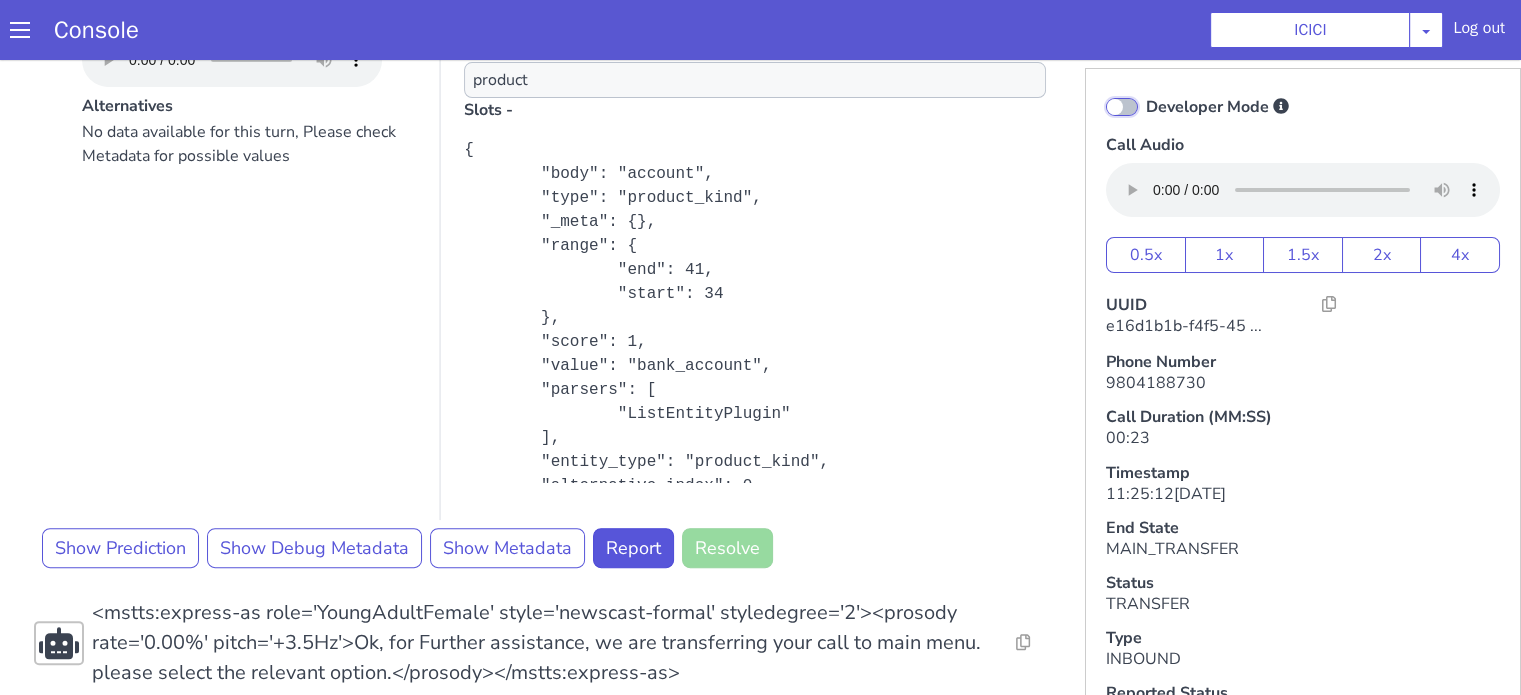 click on "Developer Mode" at bounding box center [1279, -136] 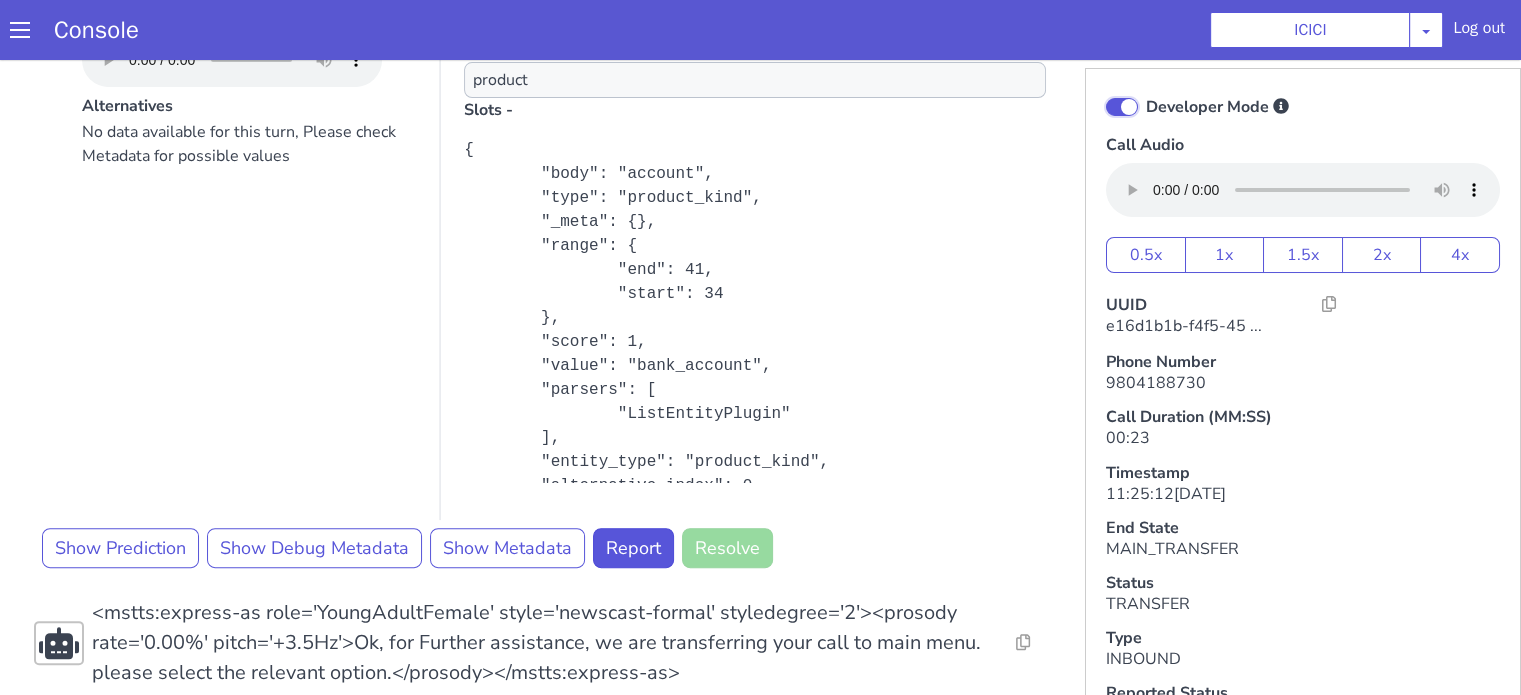 checkbox on "true" 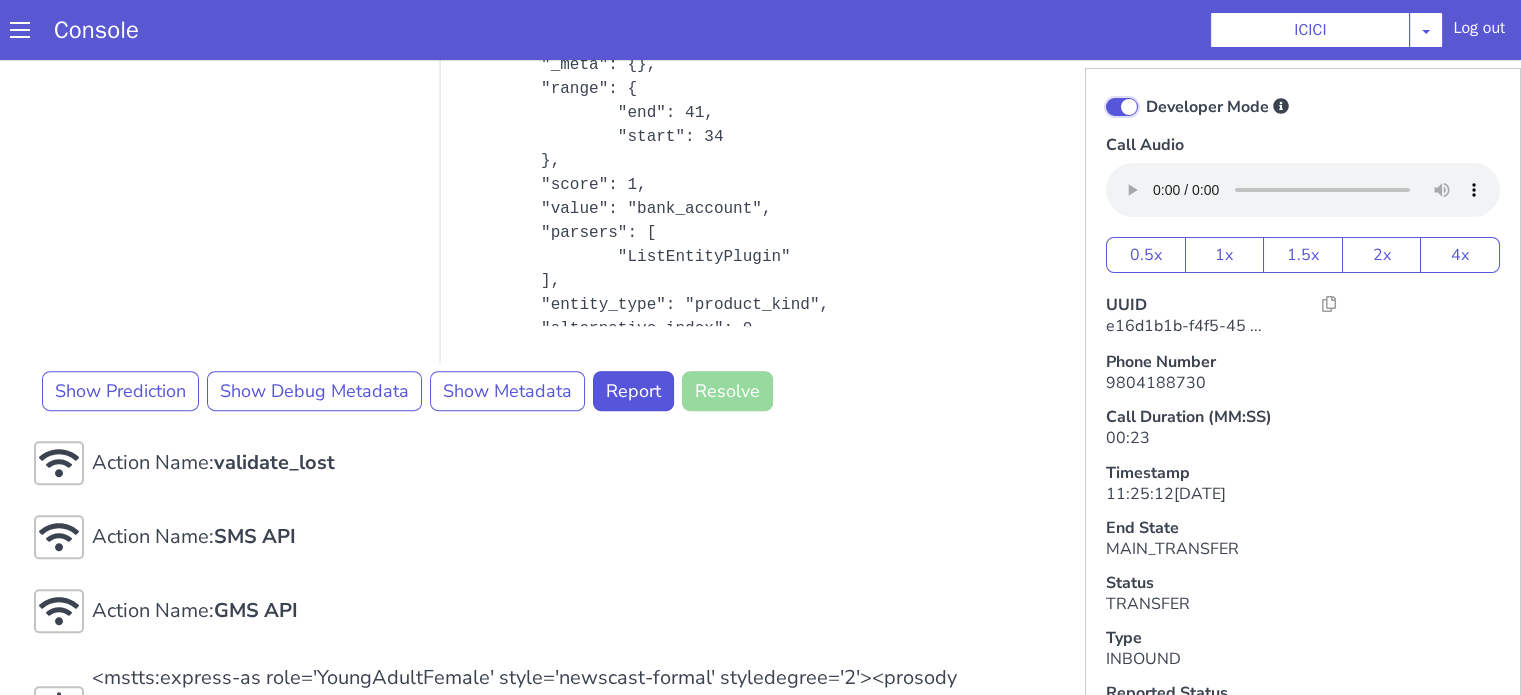 scroll, scrollTop: 968, scrollLeft: 0, axis: vertical 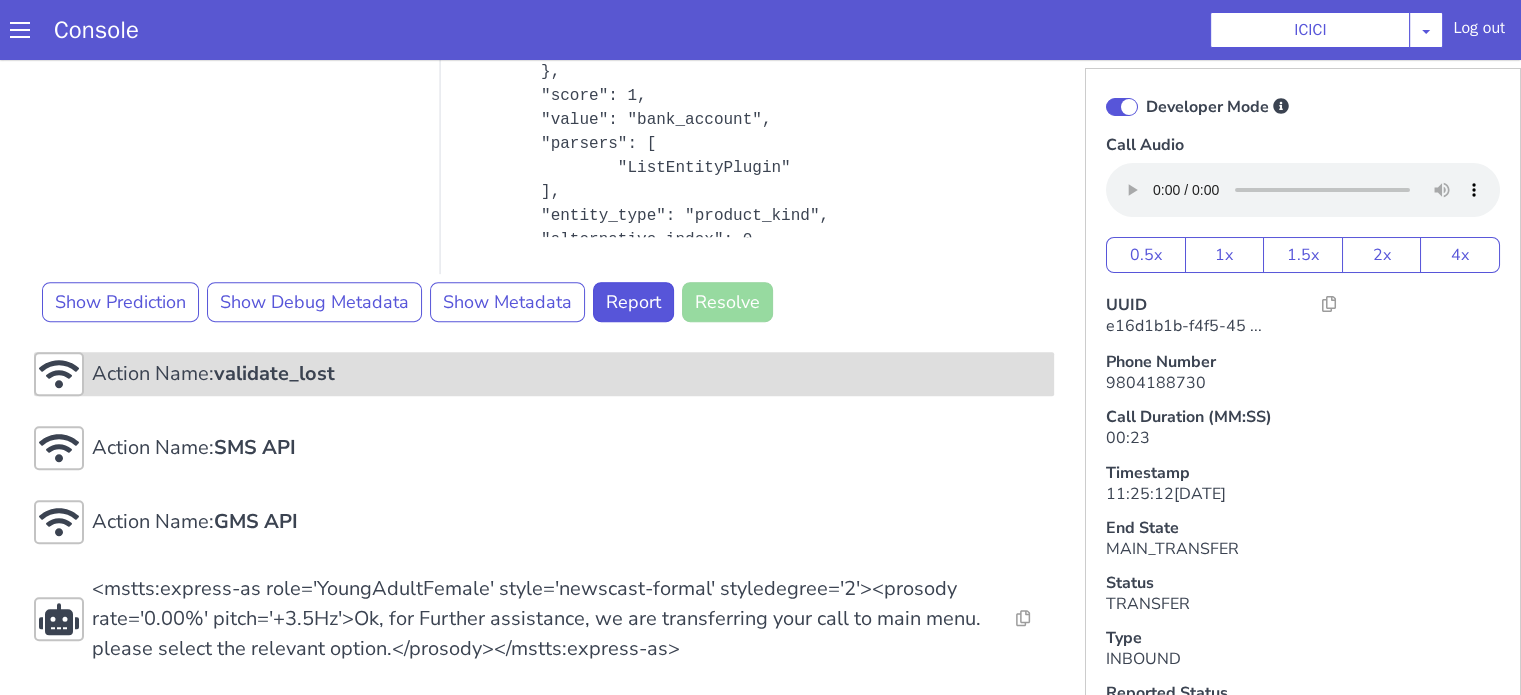 click on "Action Name:  validate_lost" at bounding box center (914, -37) 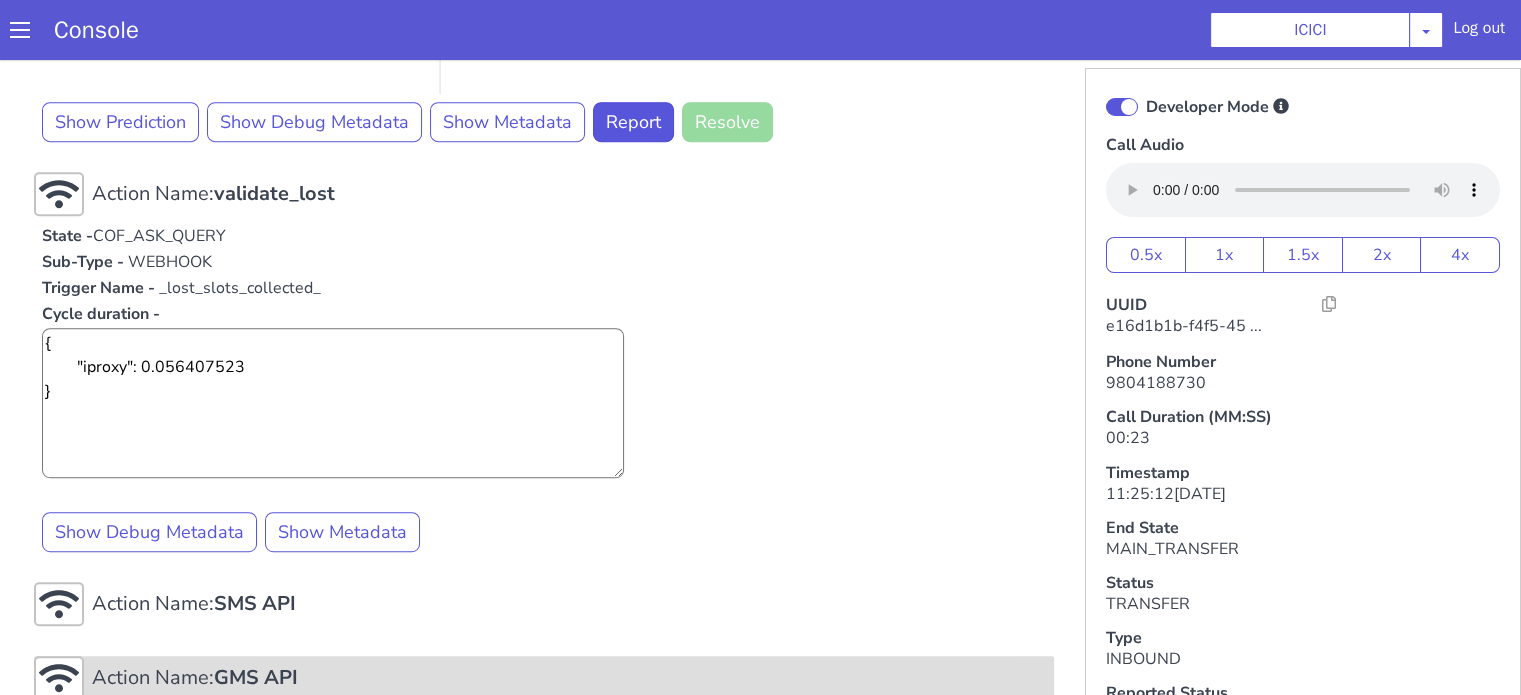 scroll, scrollTop: 1268, scrollLeft: 0, axis: vertical 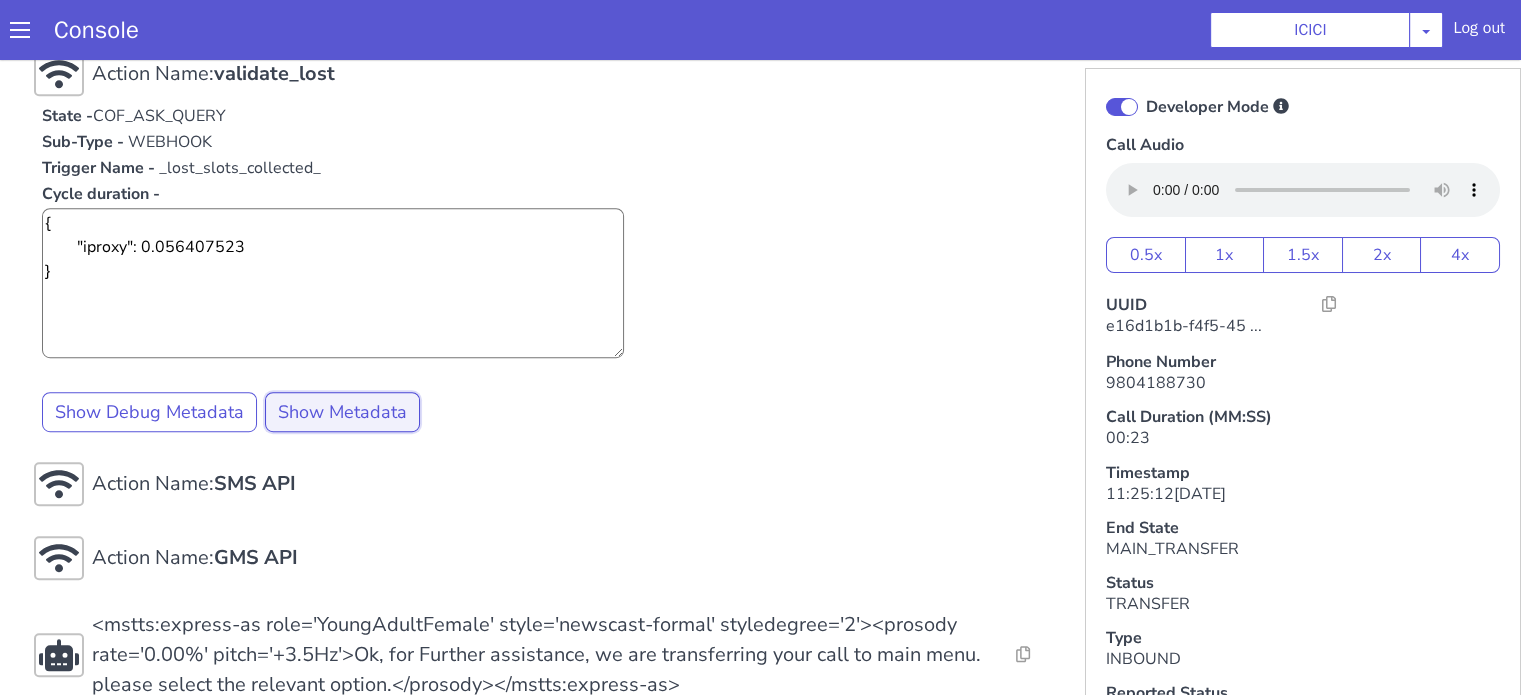 click on "Show Metadata" at bounding box center (1915, 689) 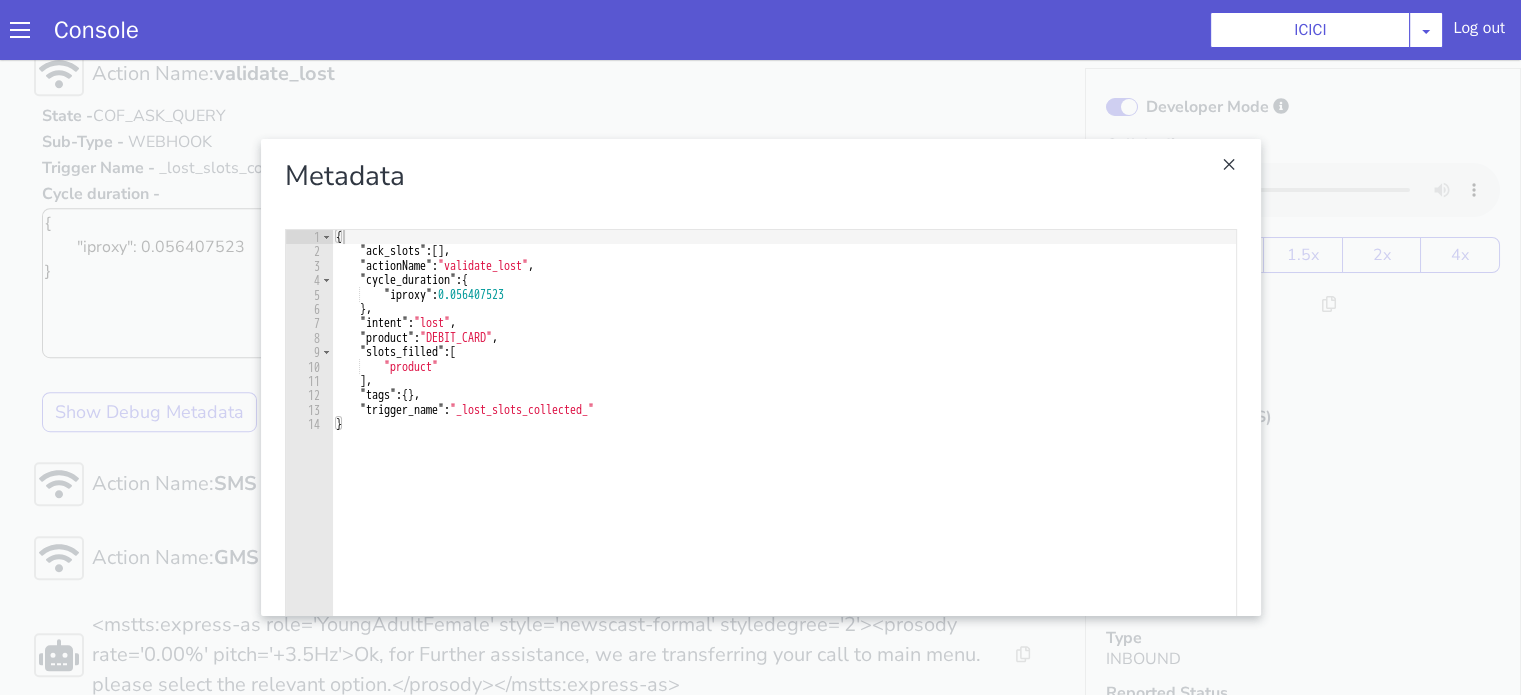 click at bounding box center [1663, -135] 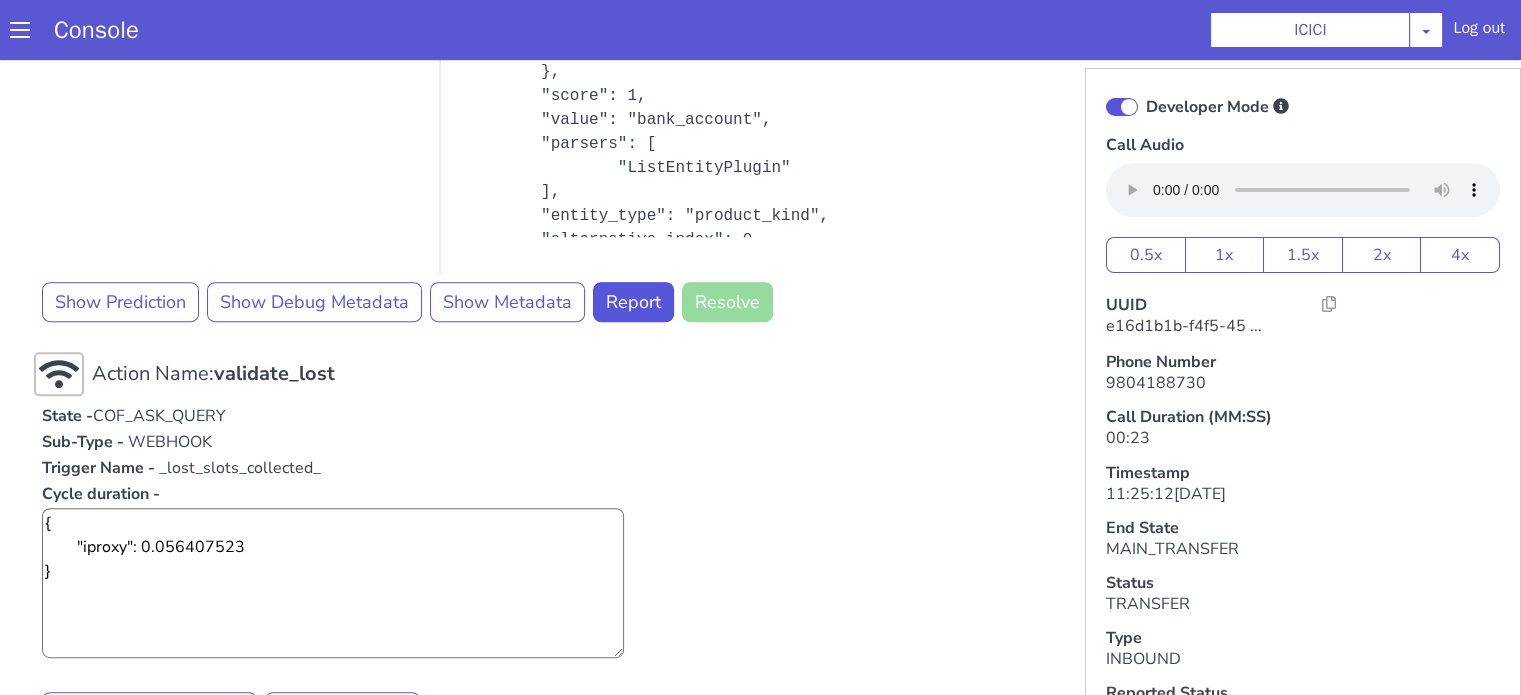 scroll, scrollTop: 1304, scrollLeft: 0, axis: vertical 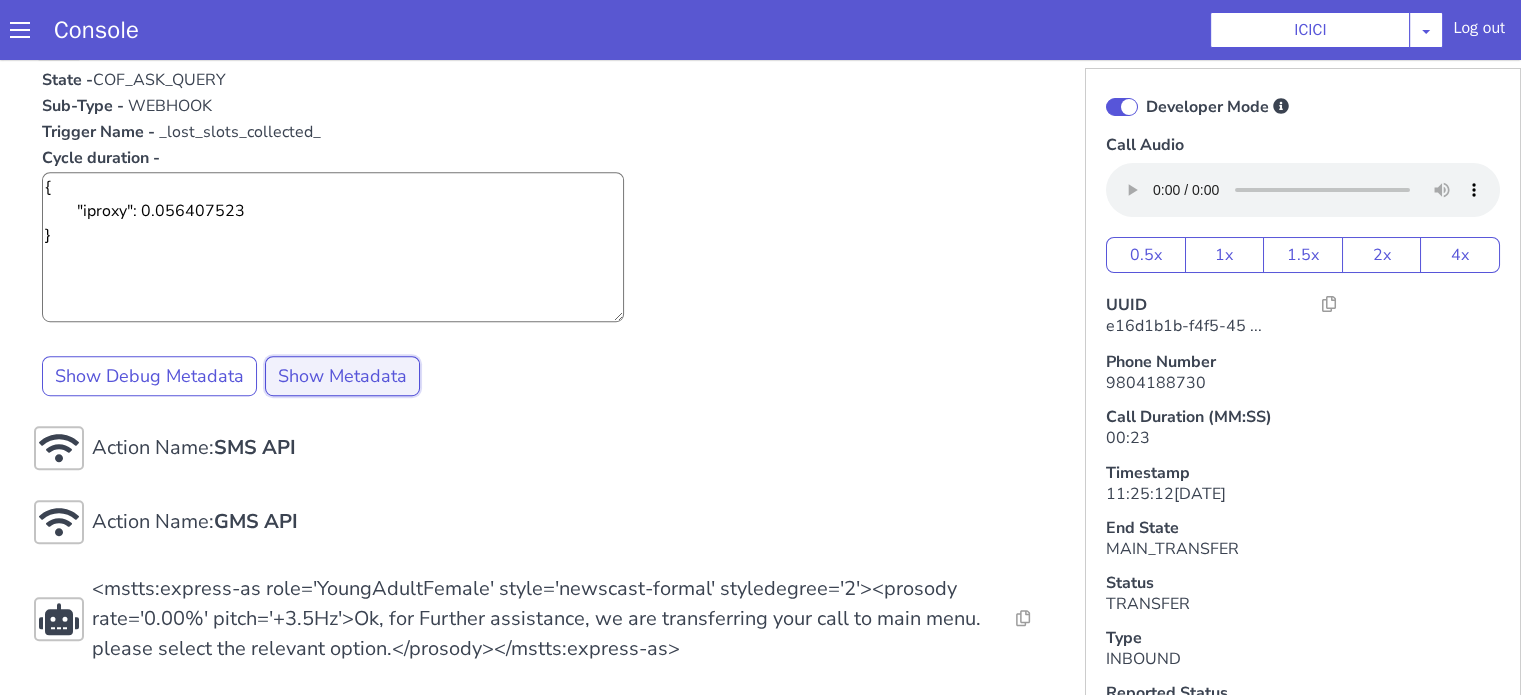 click on "Show Metadata" at bounding box center (937, -132) 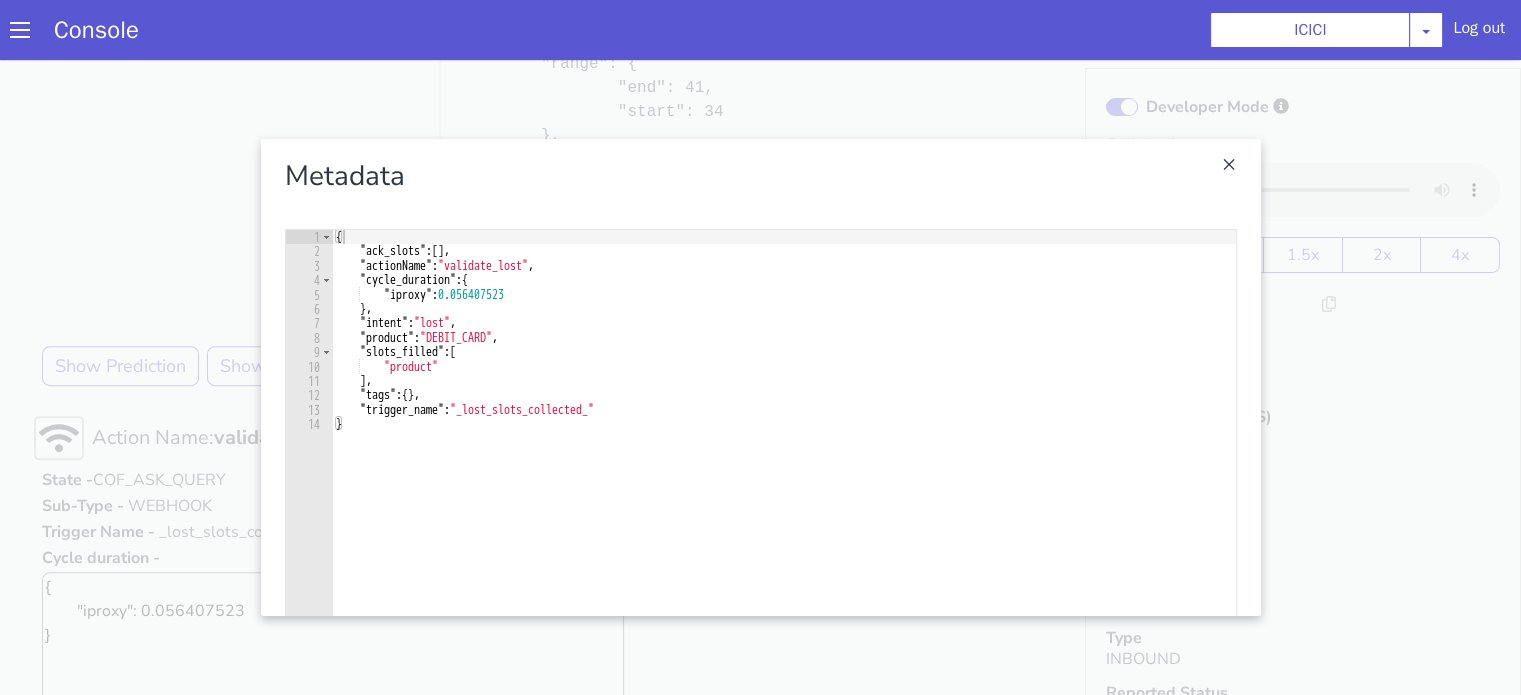 type on ""intent": "lost"," 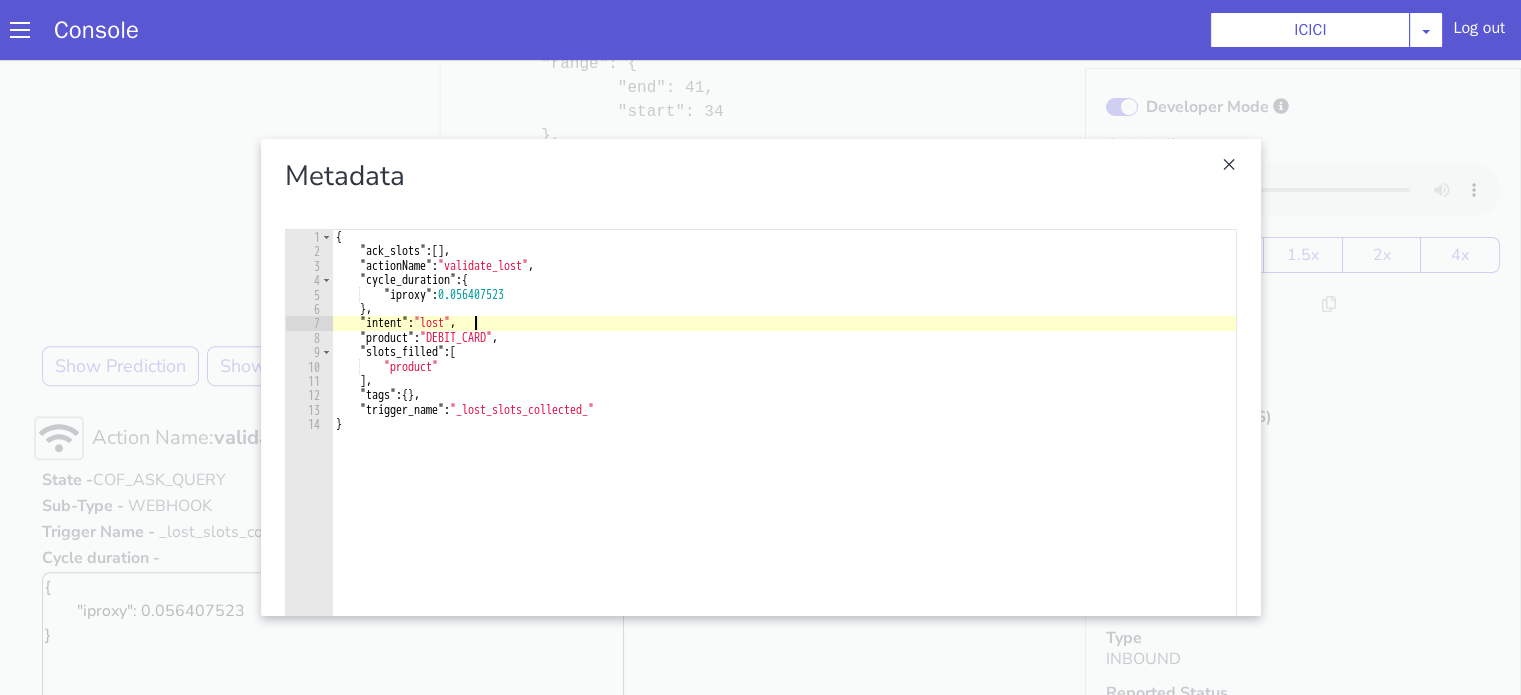 scroll, scrollTop: 804, scrollLeft: 0, axis: vertical 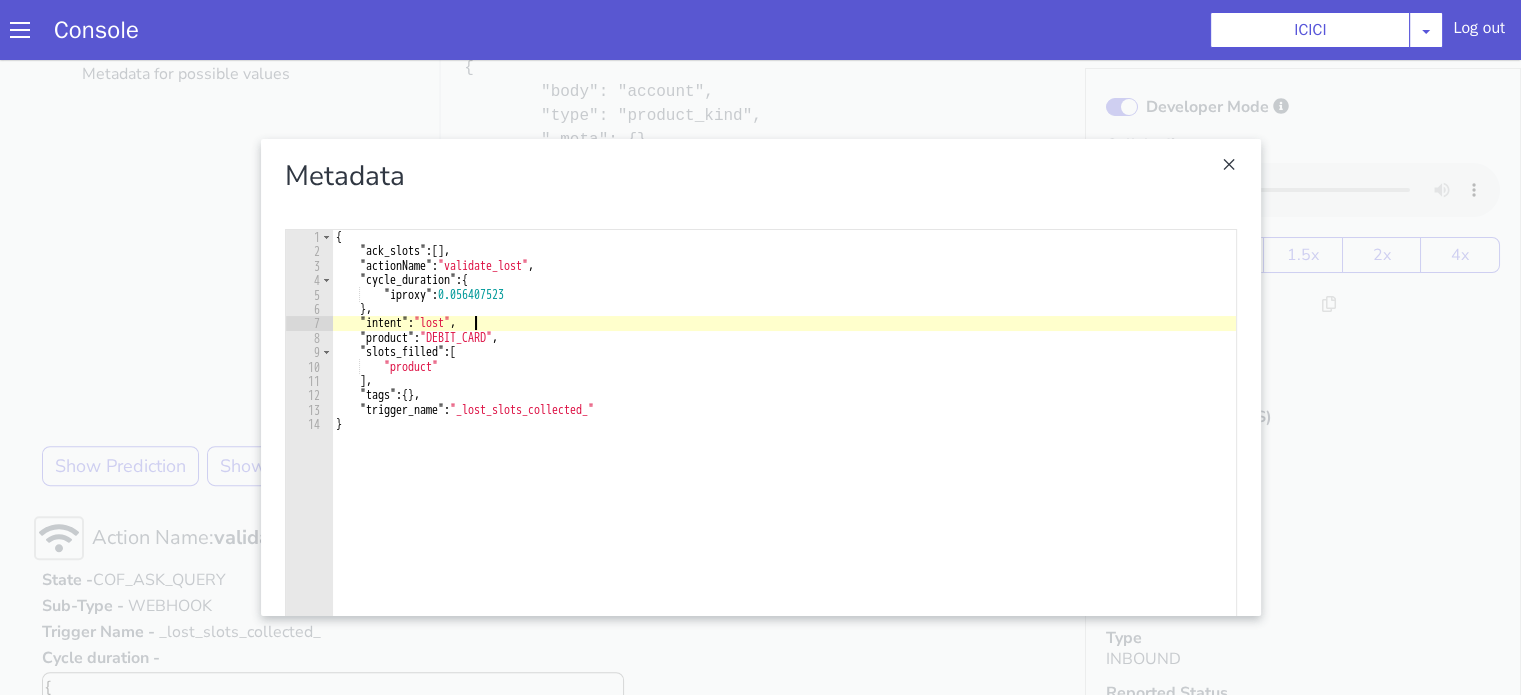 click at bounding box center (2309, 863) 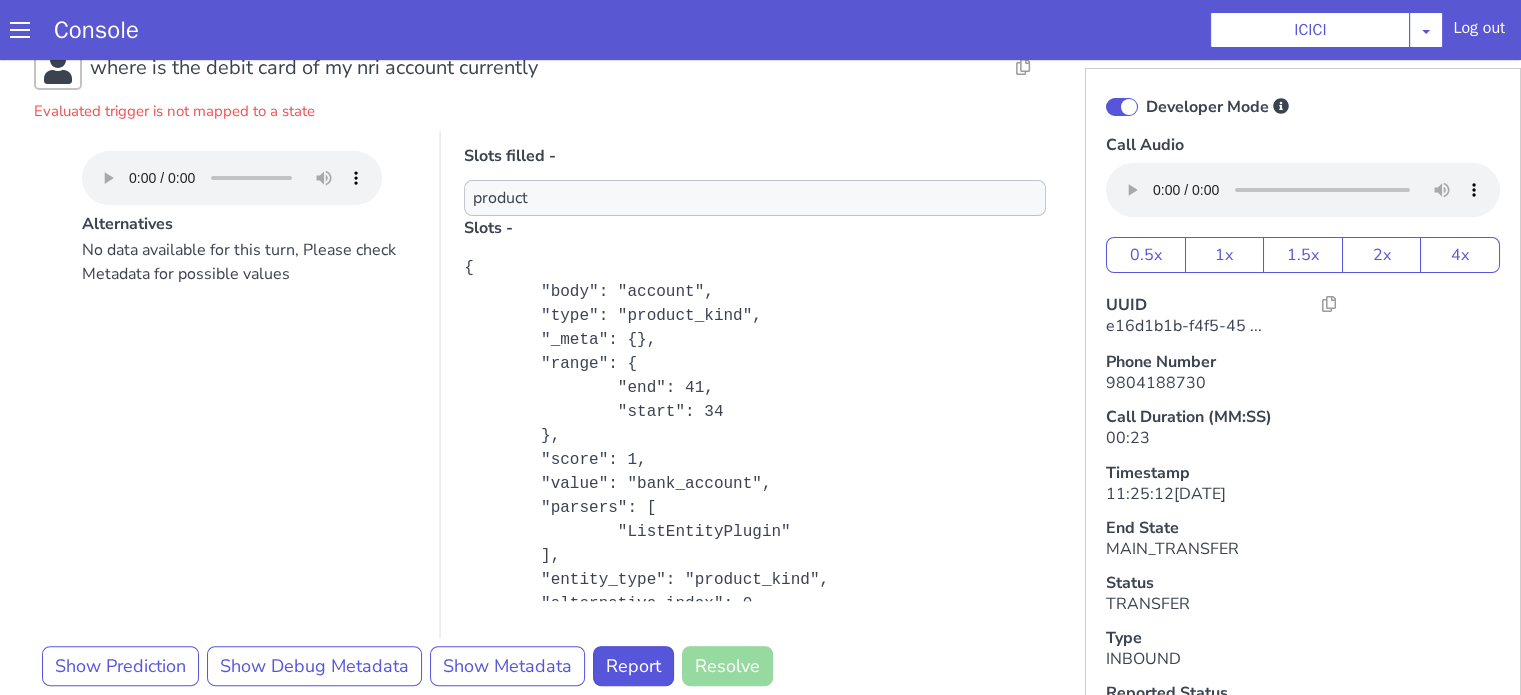 scroll, scrollTop: 504, scrollLeft: 0, axis: vertical 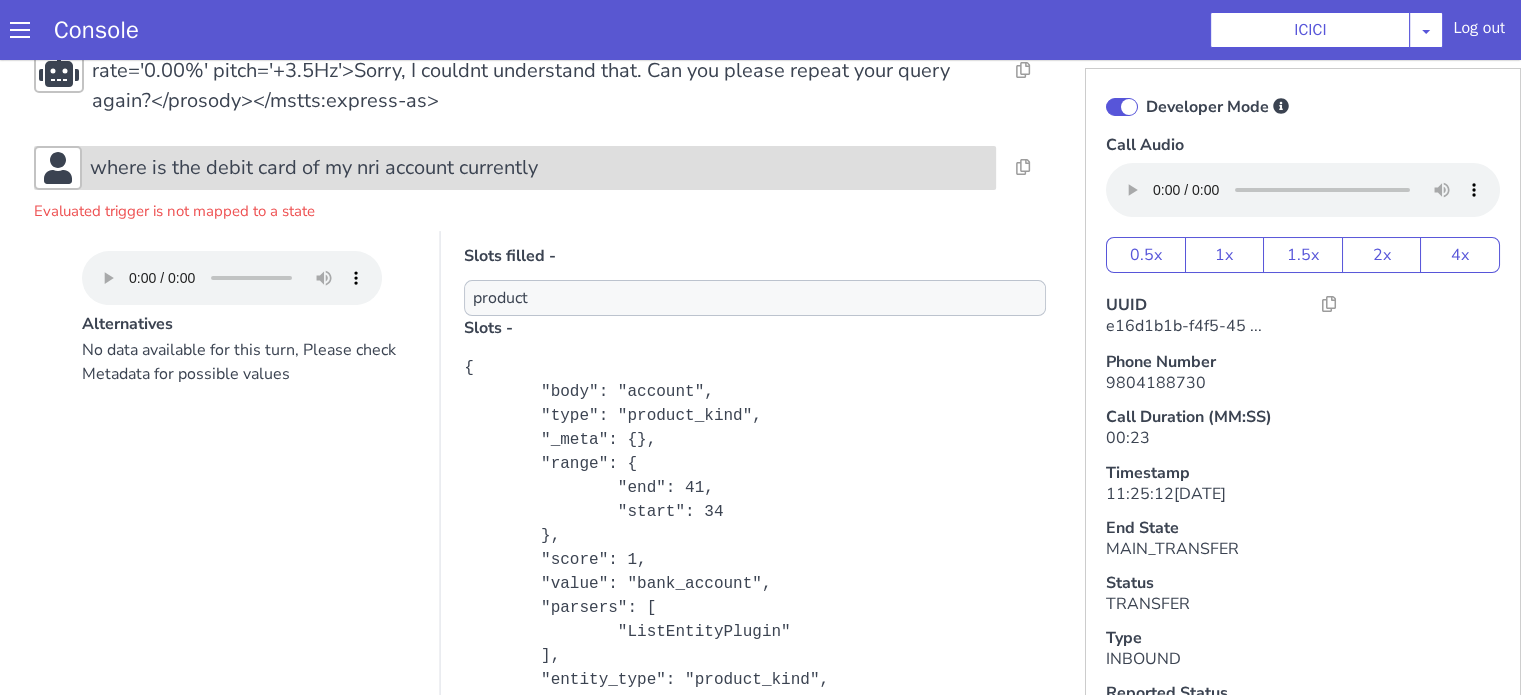click on "where is the debit card of my nri account currently" at bounding box center [659, -243] 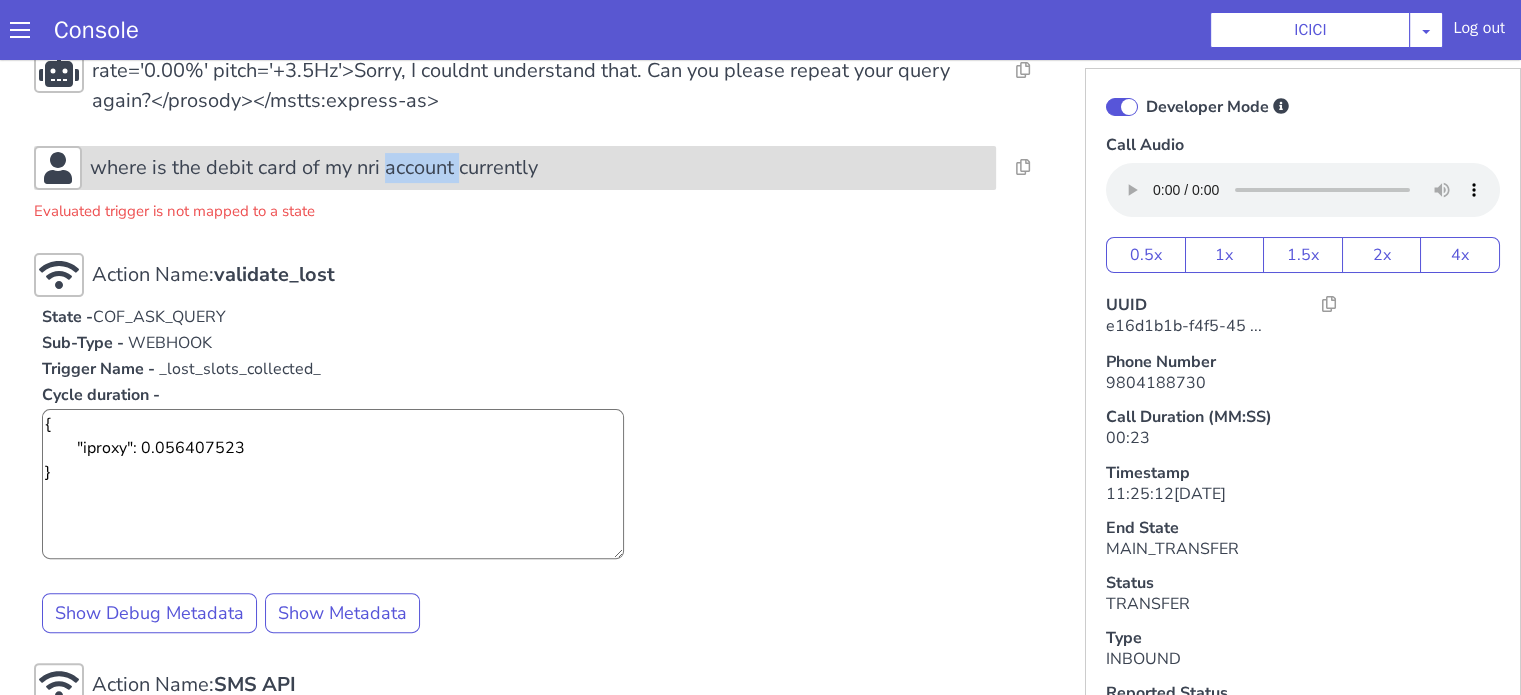 click on "where is the debit card of my nri account currently" at bounding box center (640, 1143) 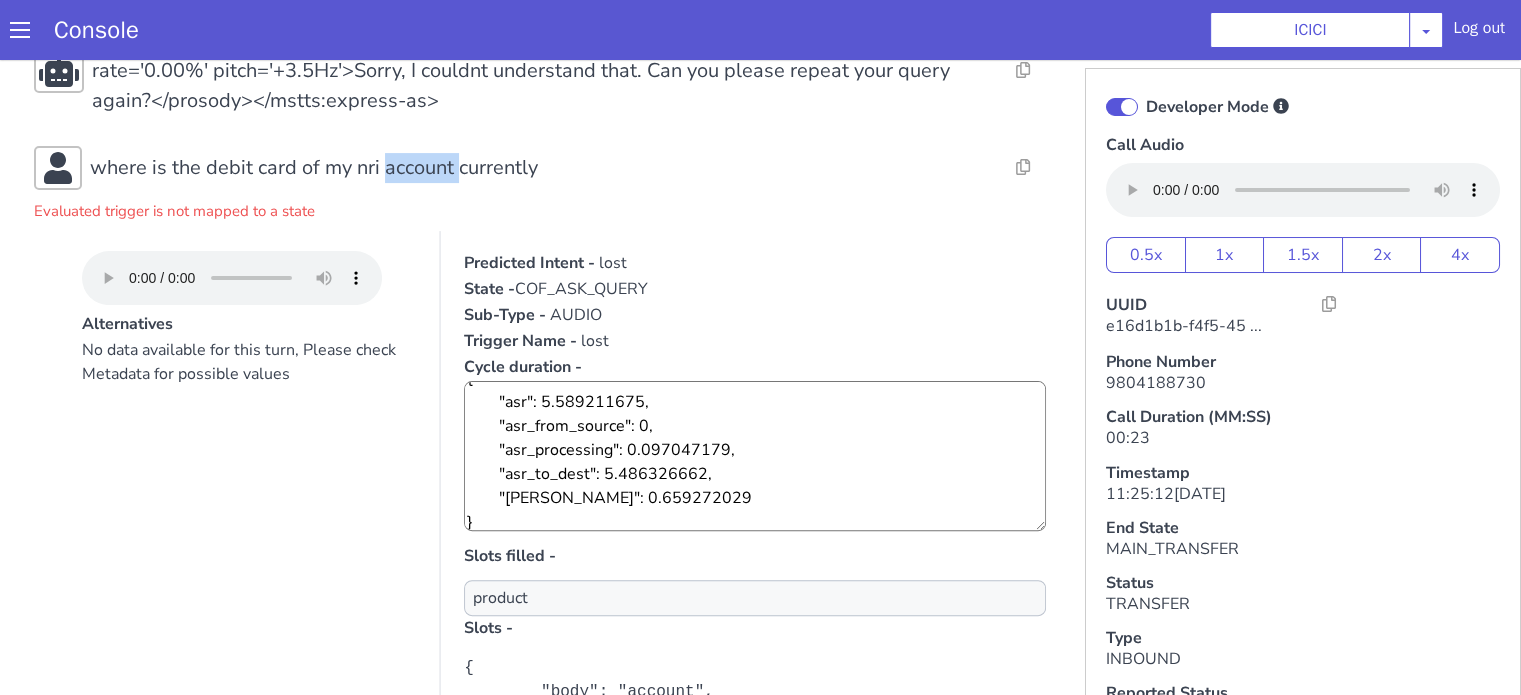 scroll, scrollTop: 24, scrollLeft: 0, axis: vertical 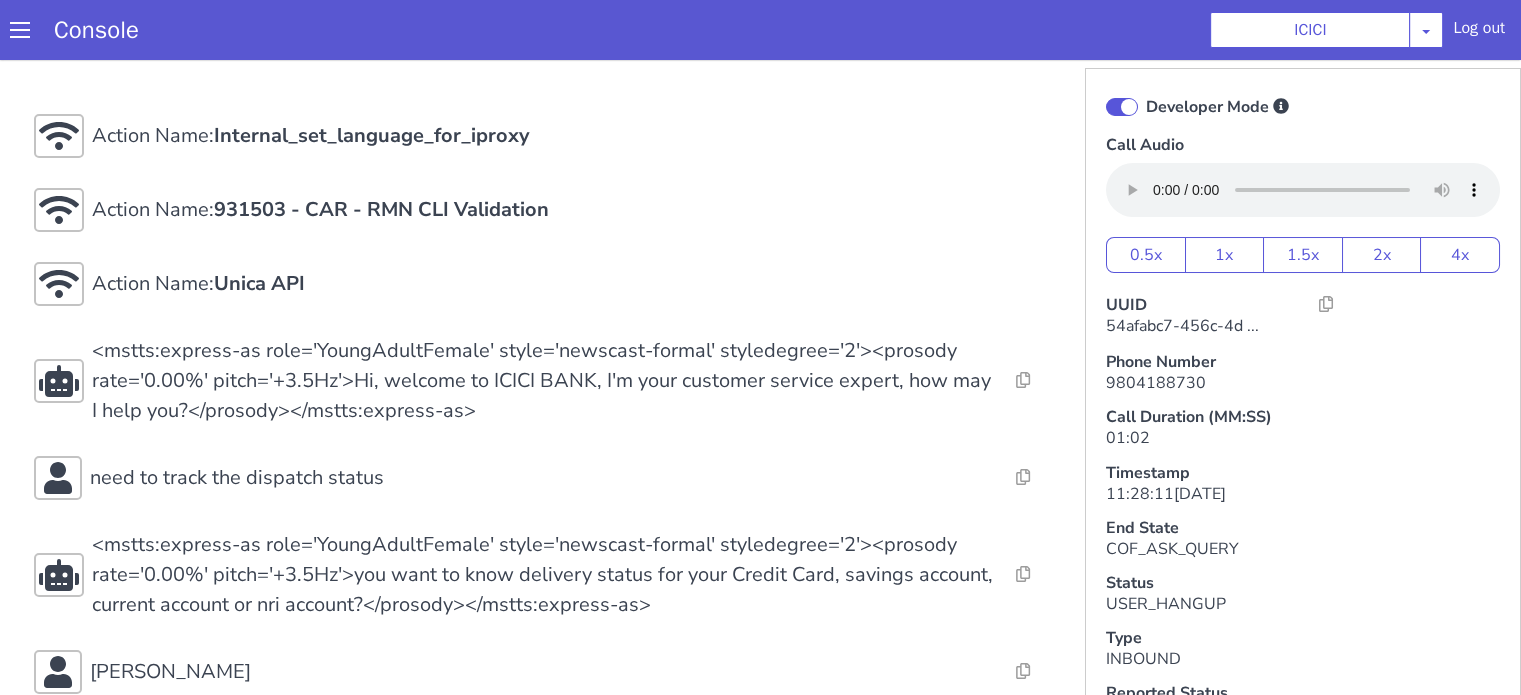 click at bounding box center [1070, 412] 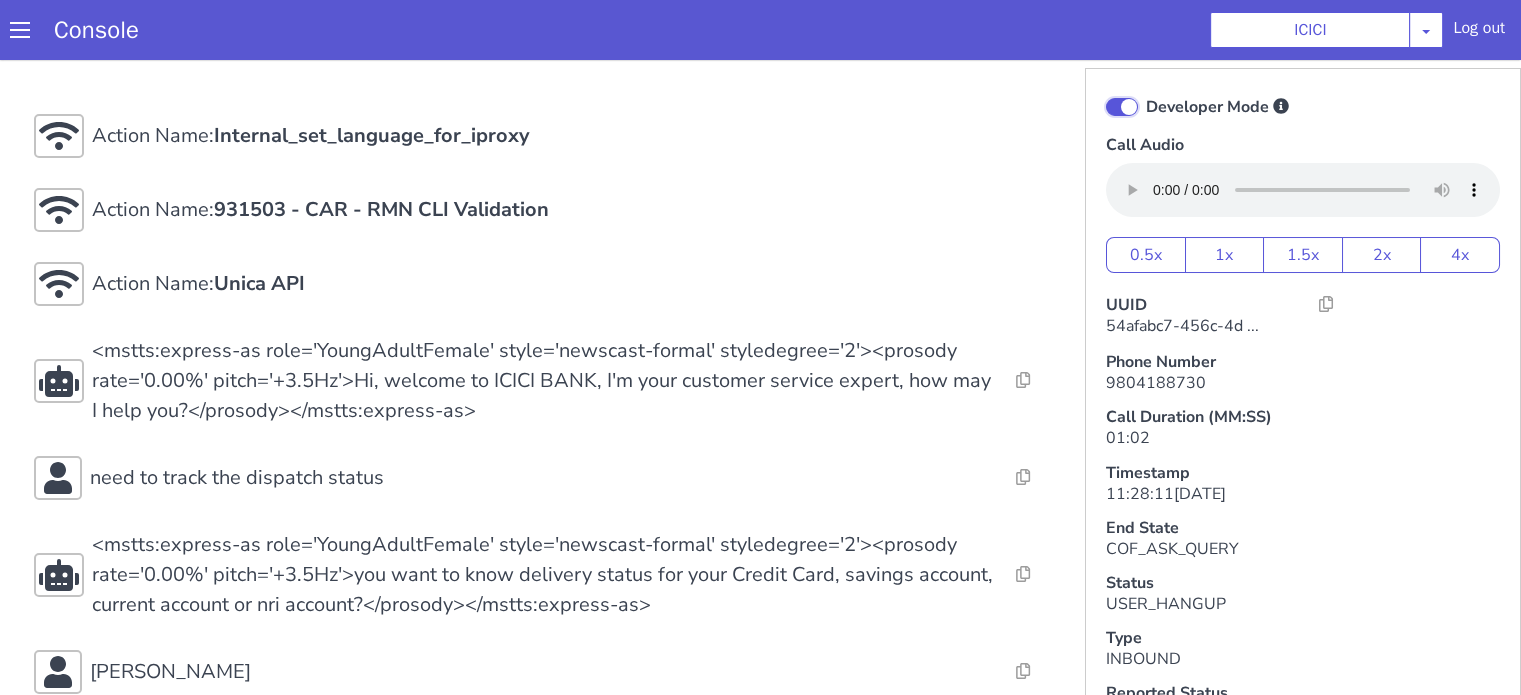 click on "Developer Mode" at bounding box center (1101, 497) 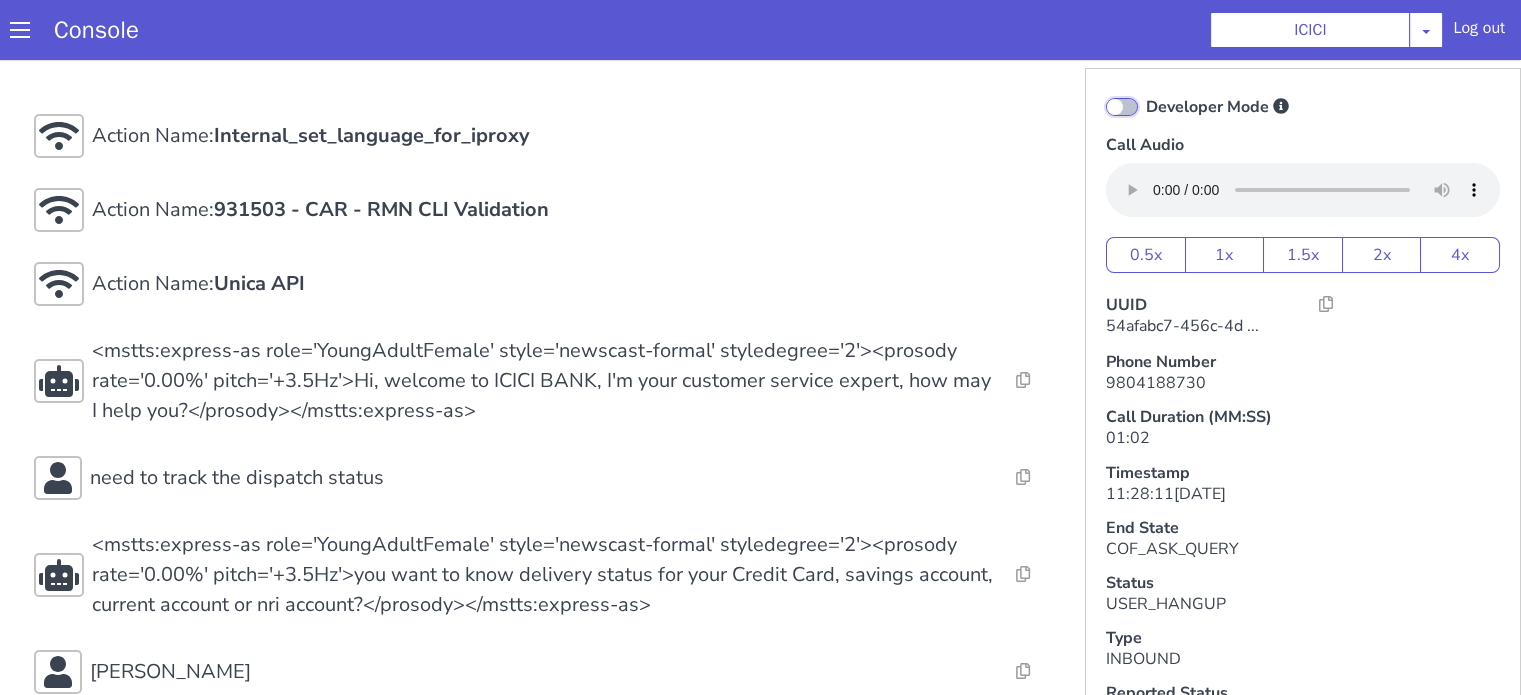 checkbox on "false" 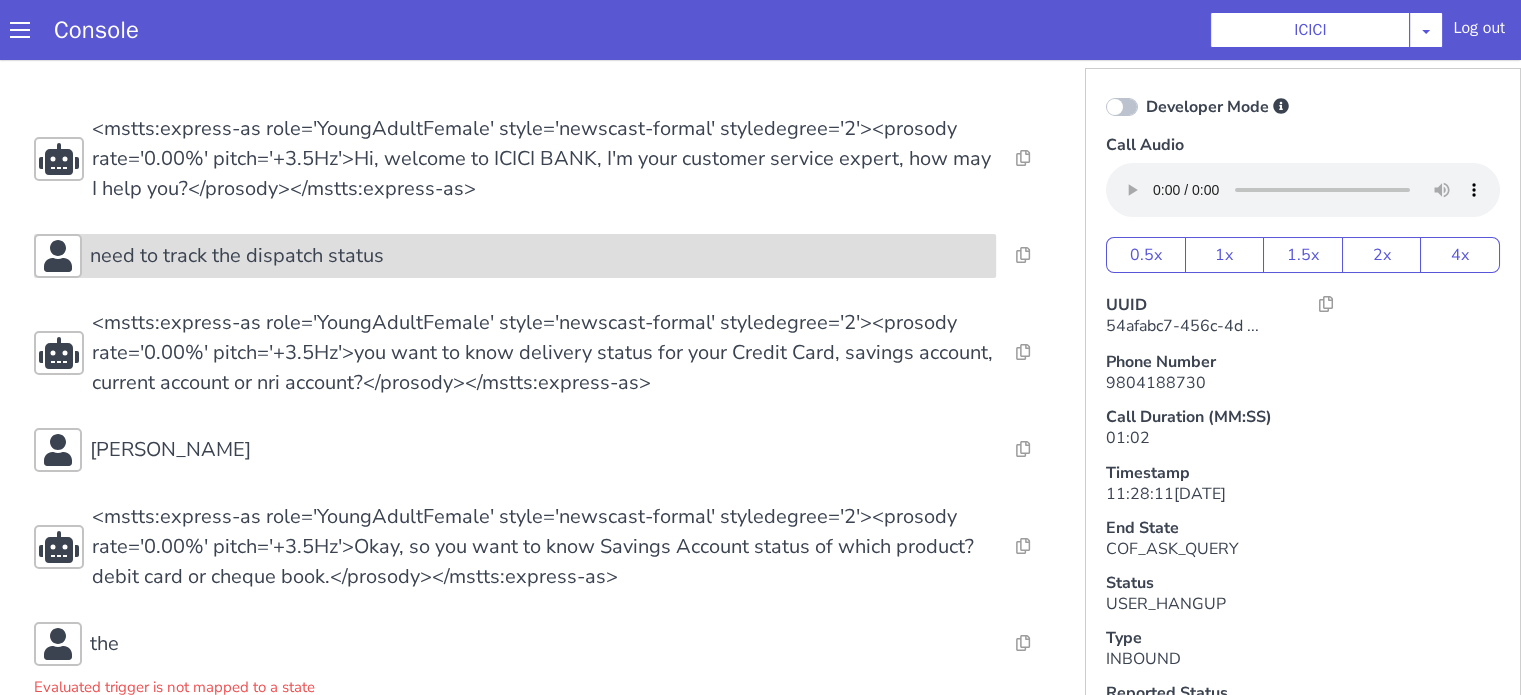 click on "need to track the dispatch status" at bounding box center (1442, -256) 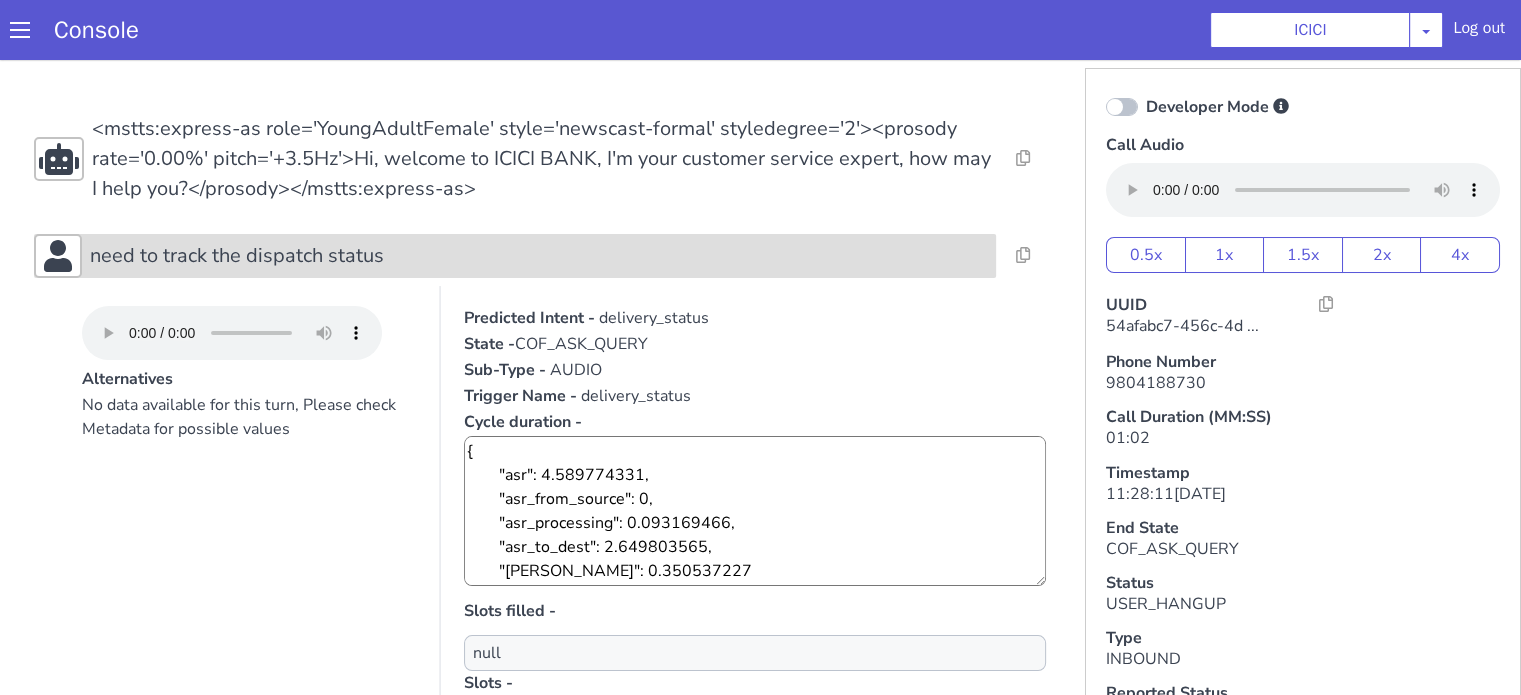 click on "need to track the dispatch status" at bounding box center [2107, 639] 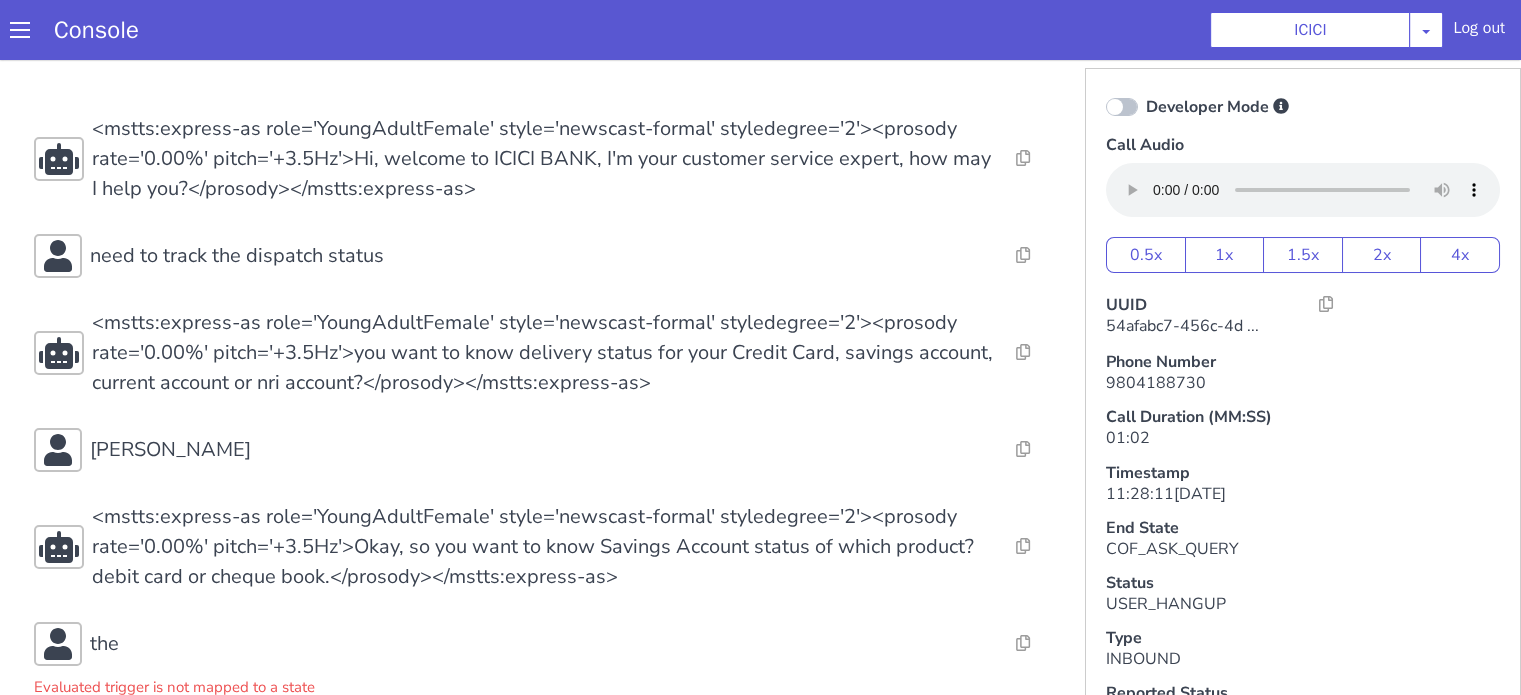 scroll, scrollTop: 200, scrollLeft: 0, axis: vertical 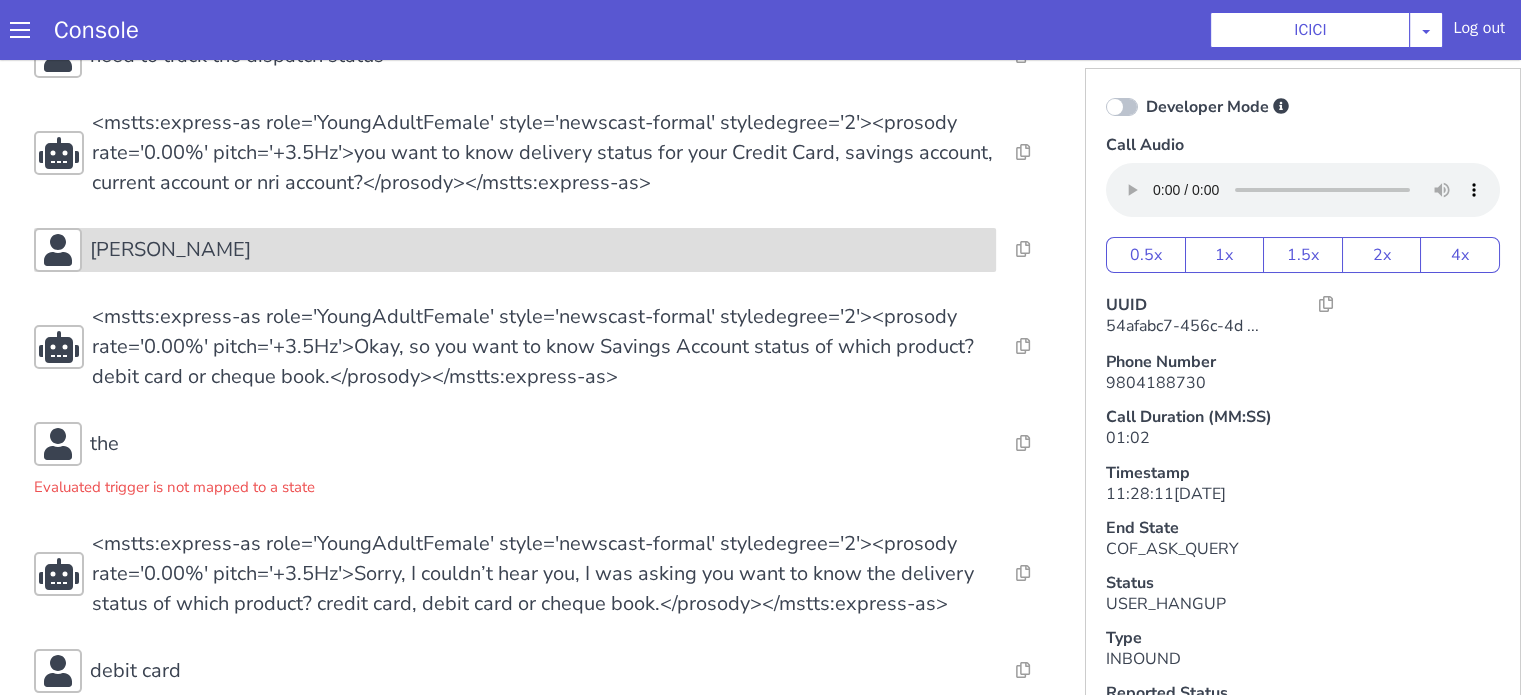 click on "david card" at bounding box center [498, 405] 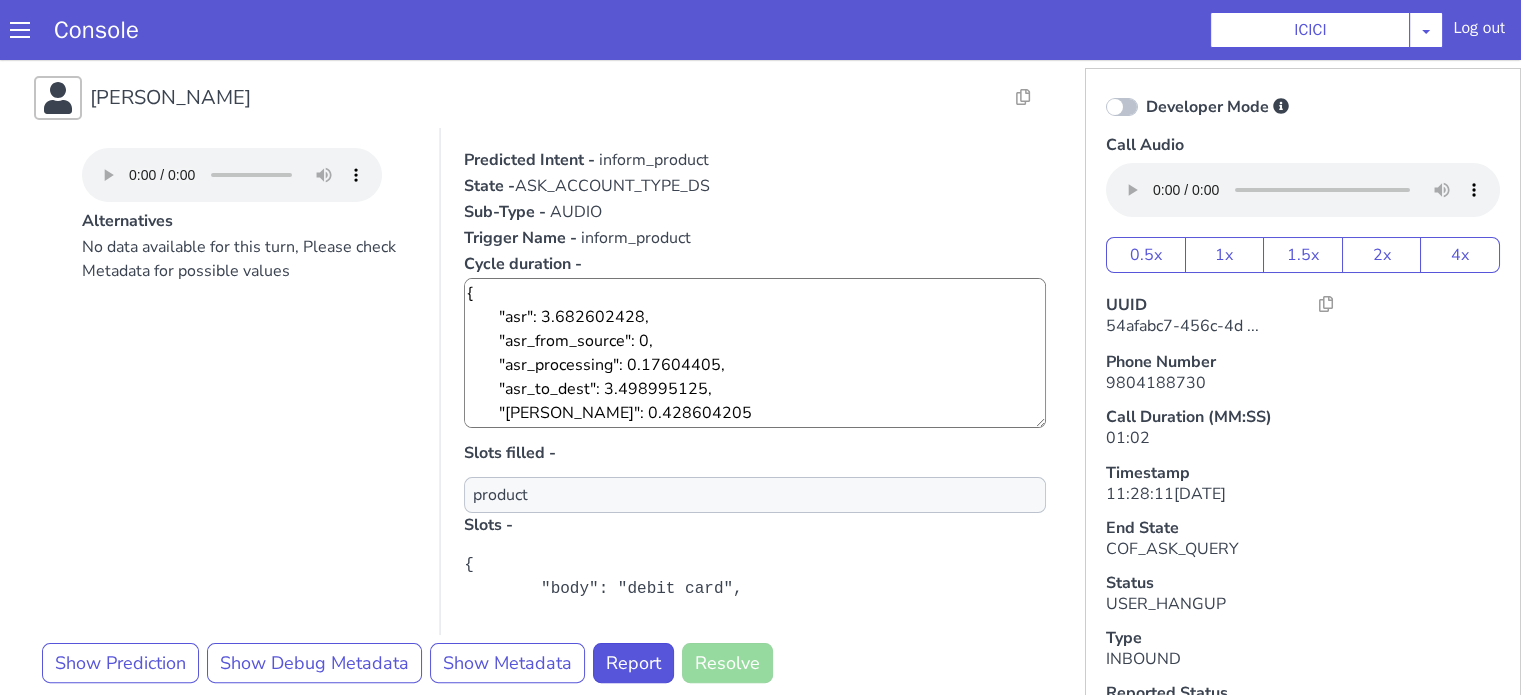 scroll, scrollTop: 500, scrollLeft: 0, axis: vertical 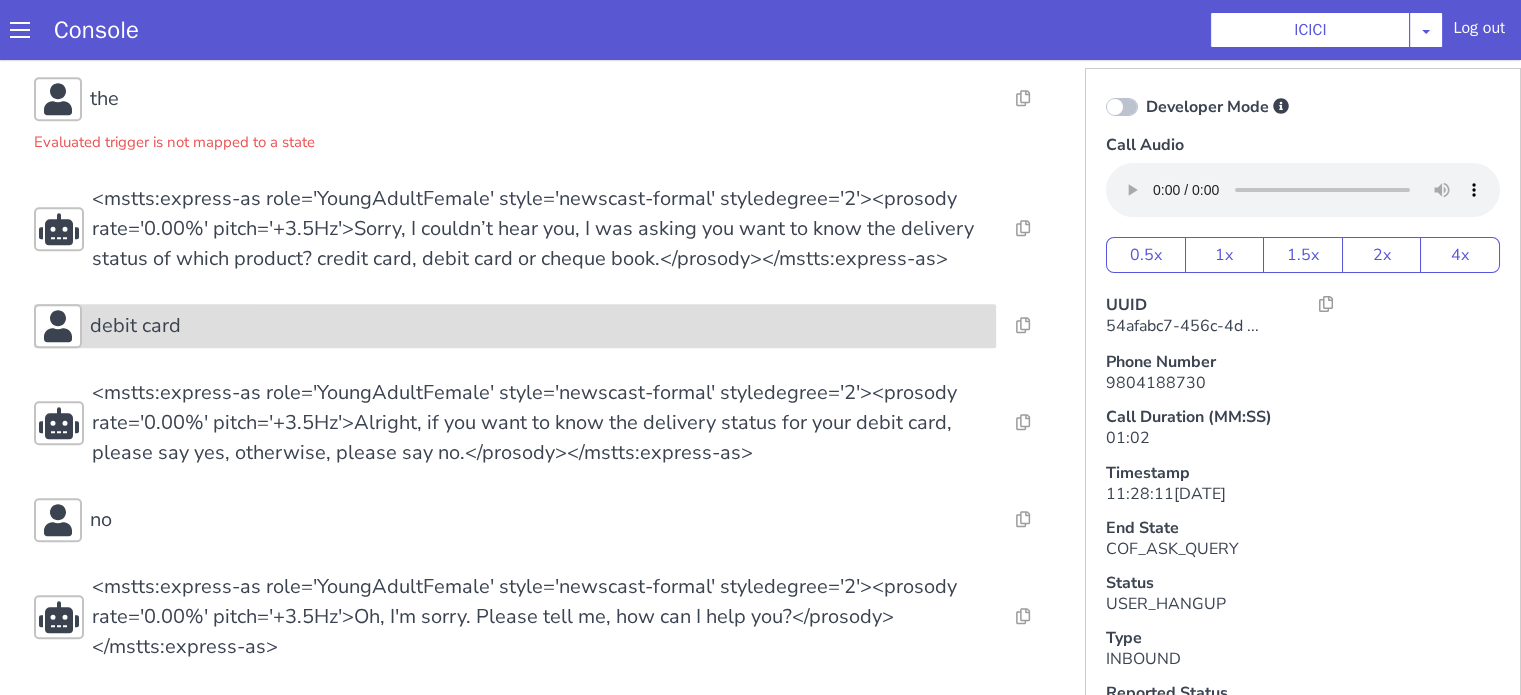 click on "debit card" at bounding box center (539, 326) 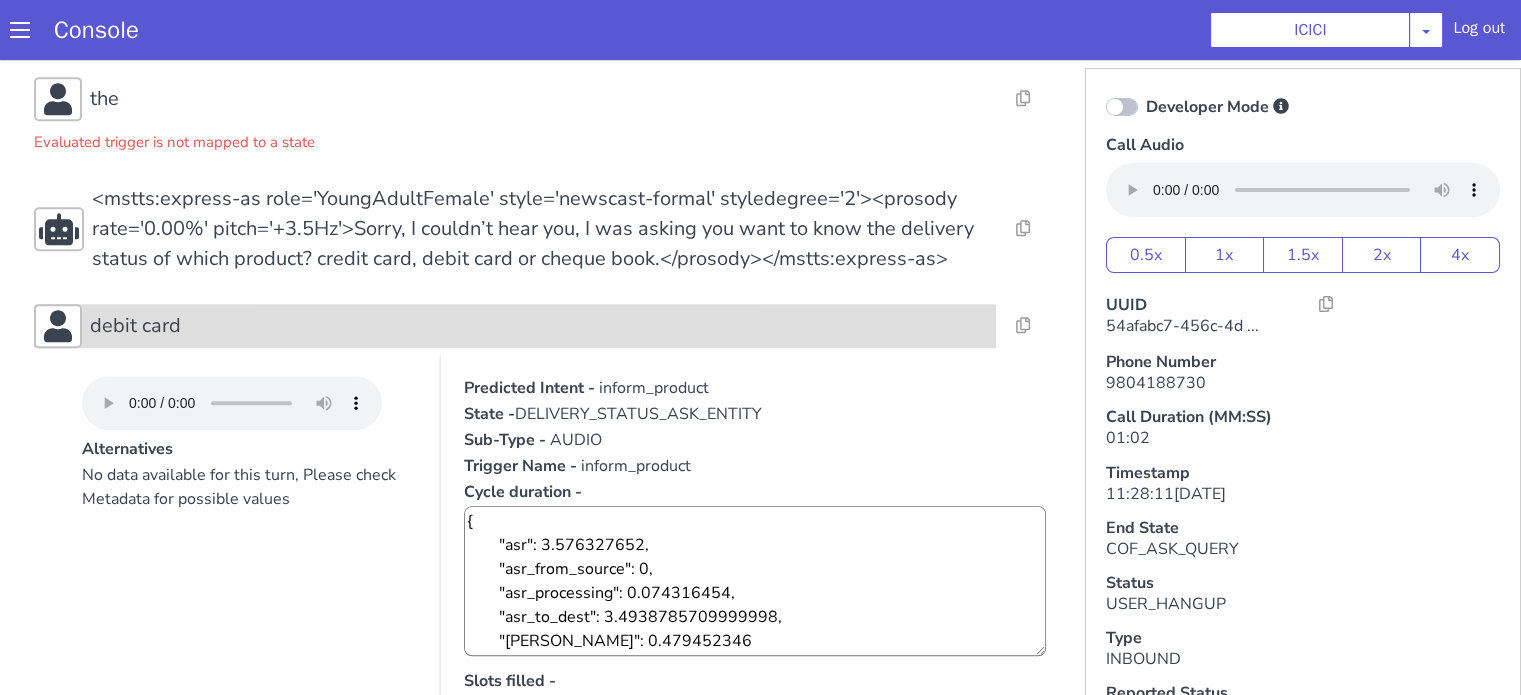 click on "debit card" at bounding box center (1629, 1356) 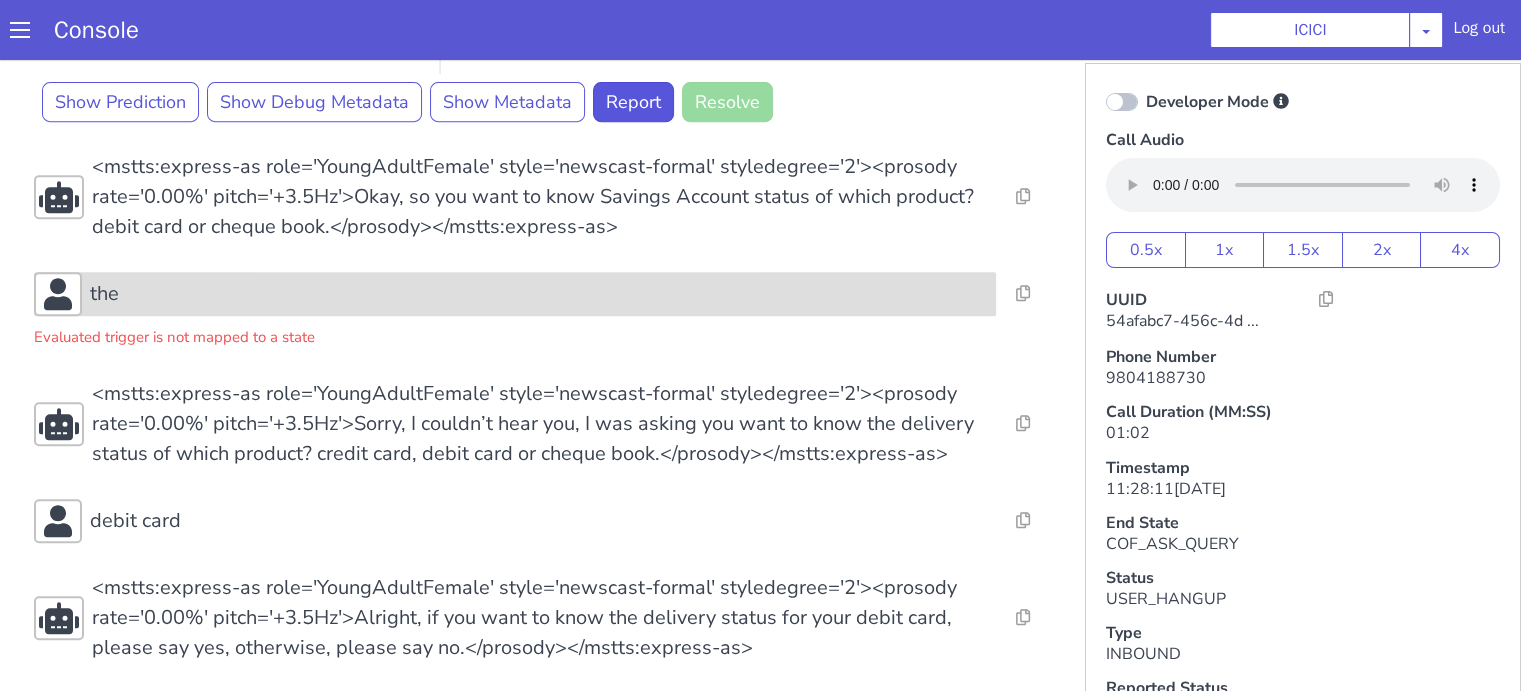 scroll, scrollTop: 1108, scrollLeft: 0, axis: vertical 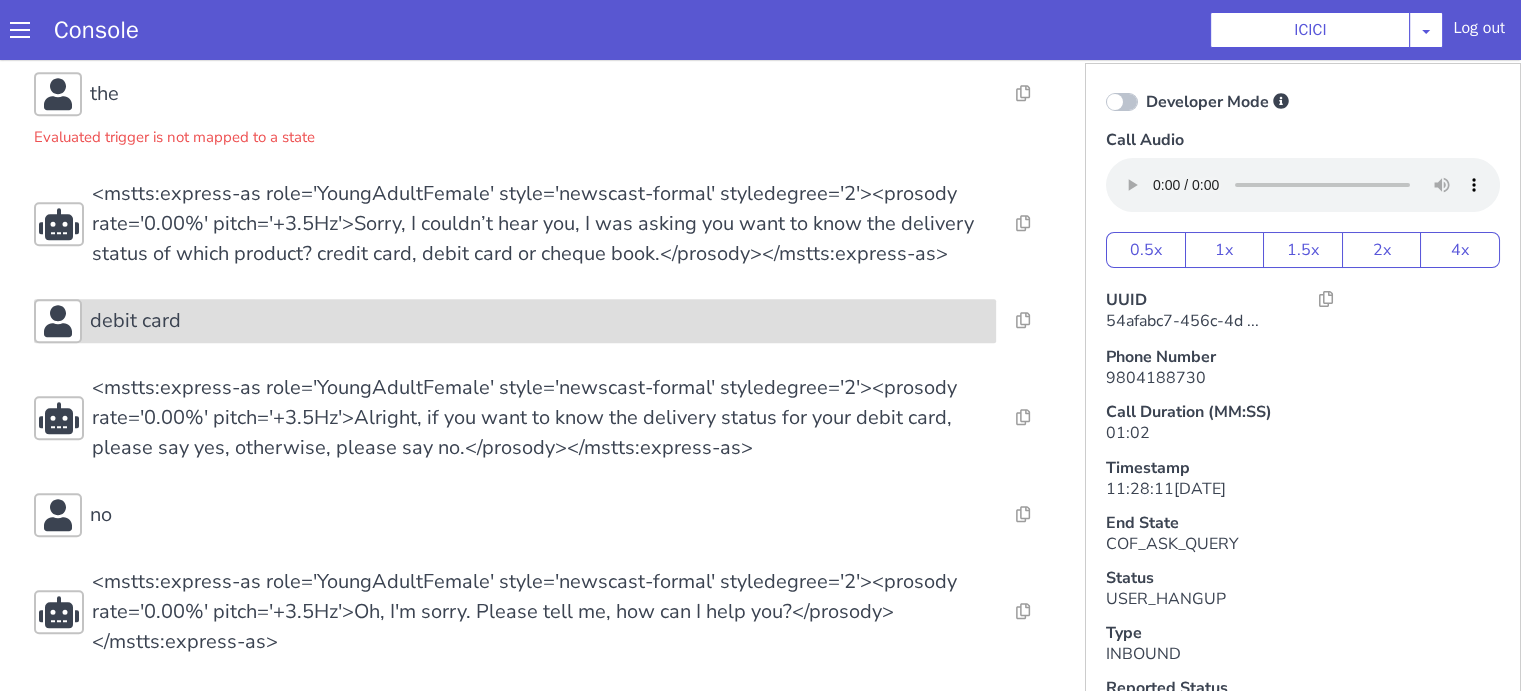 click on "debit card" at bounding box center (1819, 1212) 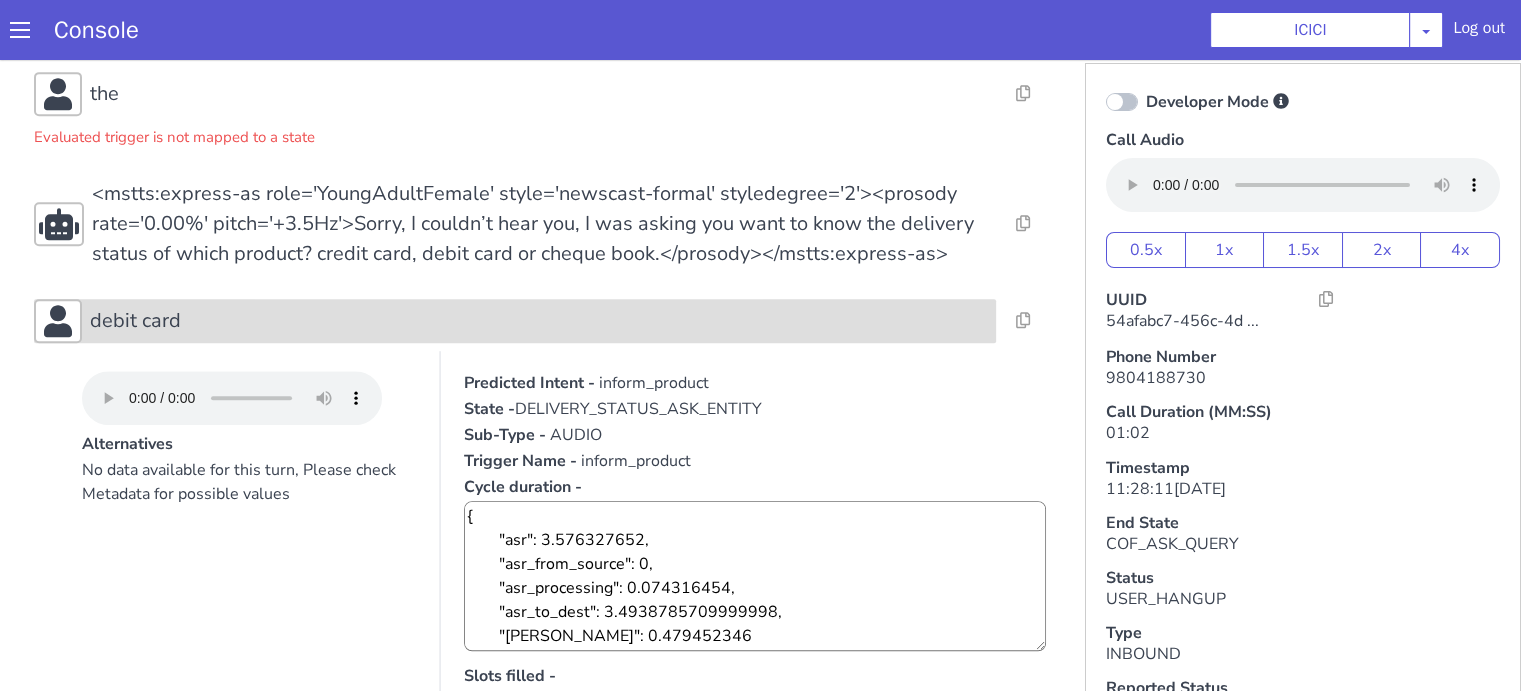 click on "debit card" at bounding box center [2020, 993] 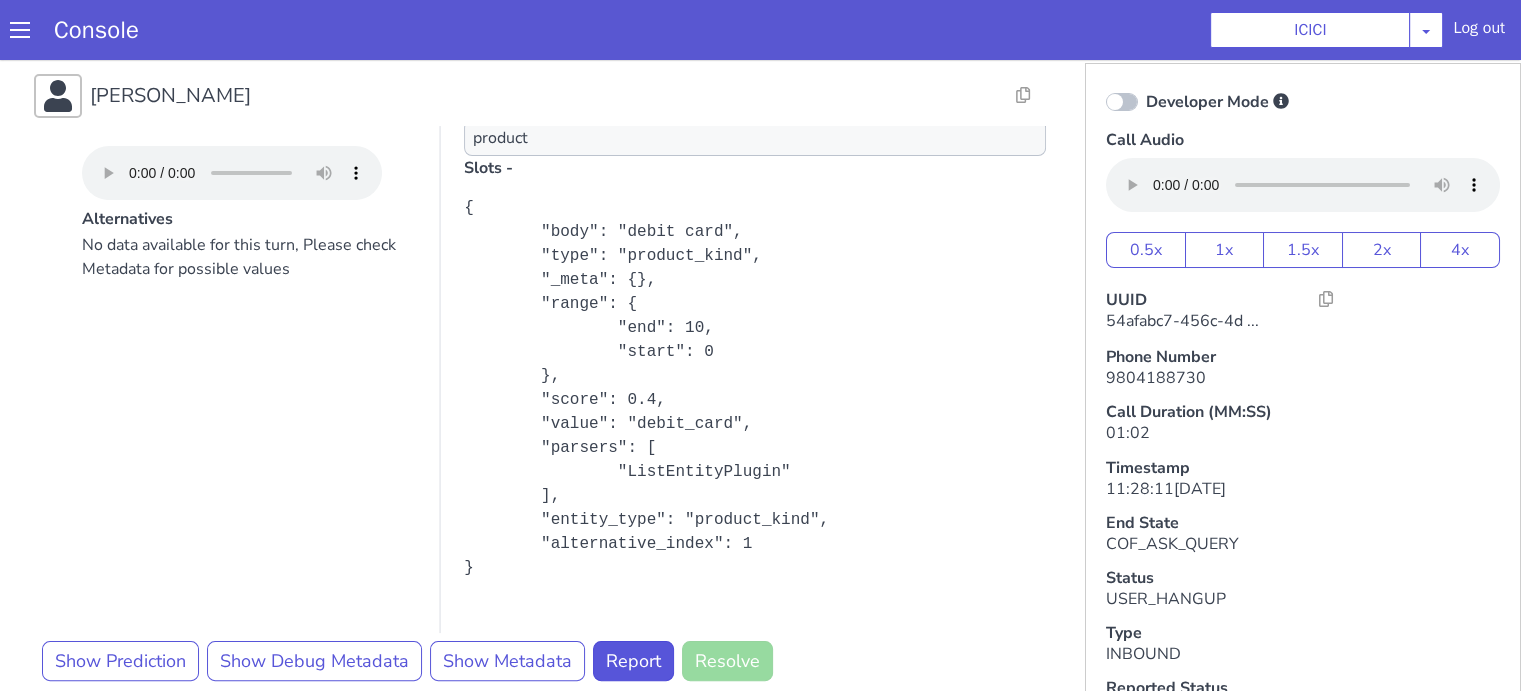 scroll, scrollTop: 208, scrollLeft: 0, axis: vertical 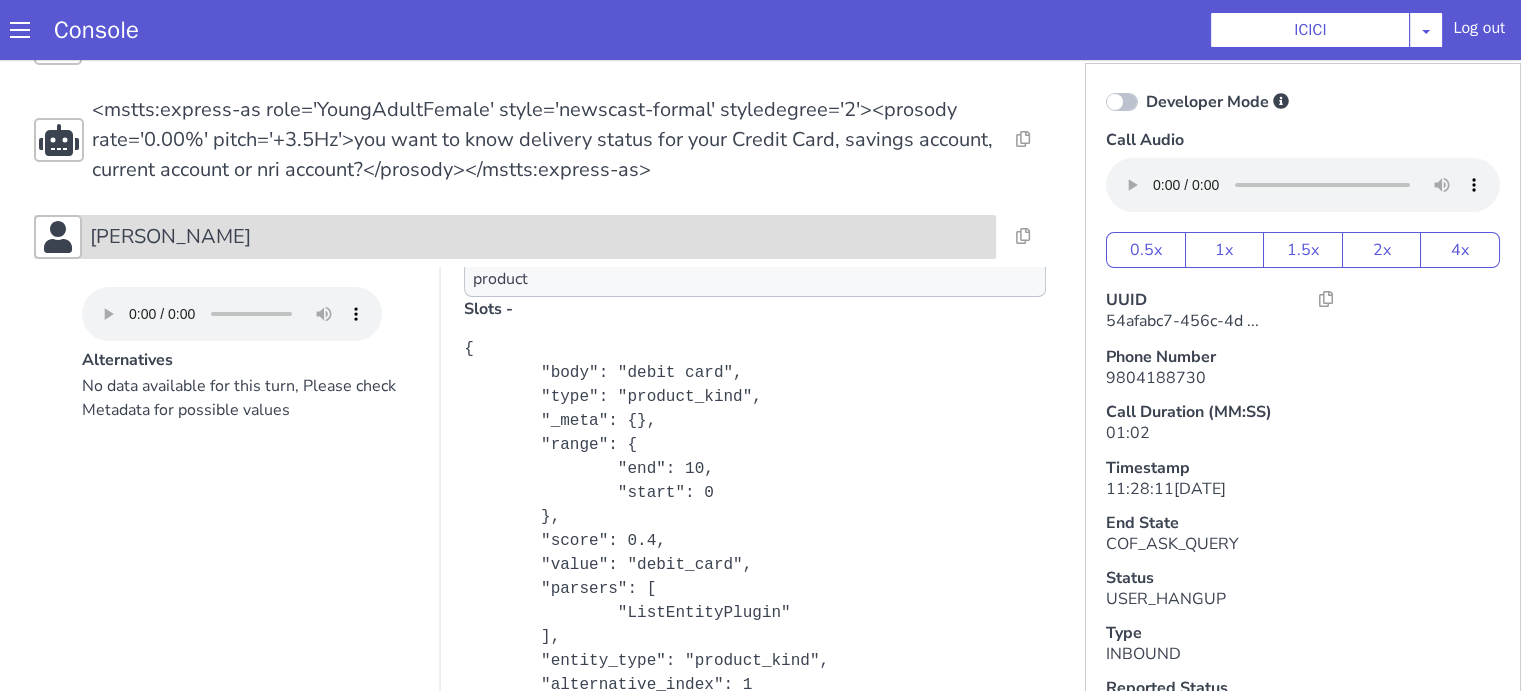 click on "david card" at bounding box center (2042, 193) 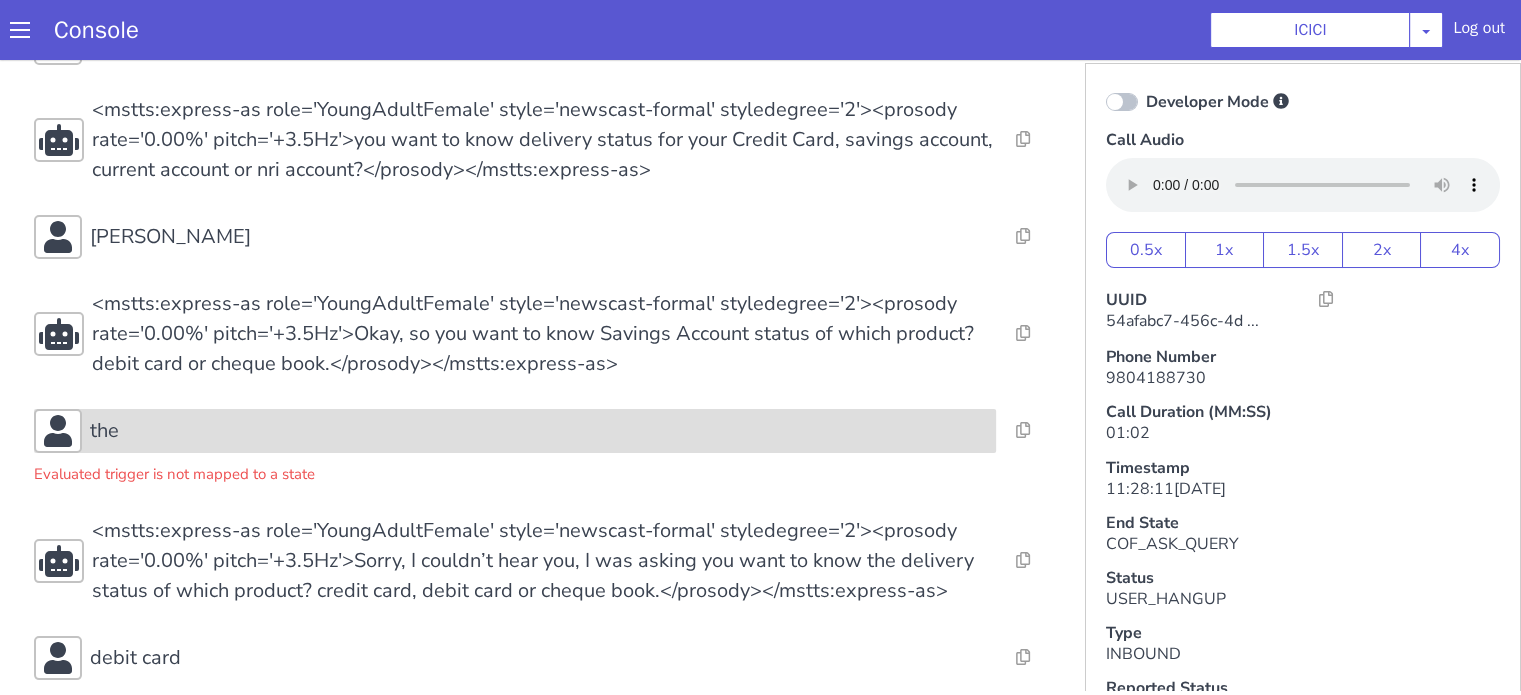 click on "the" at bounding box center (1752, 43) 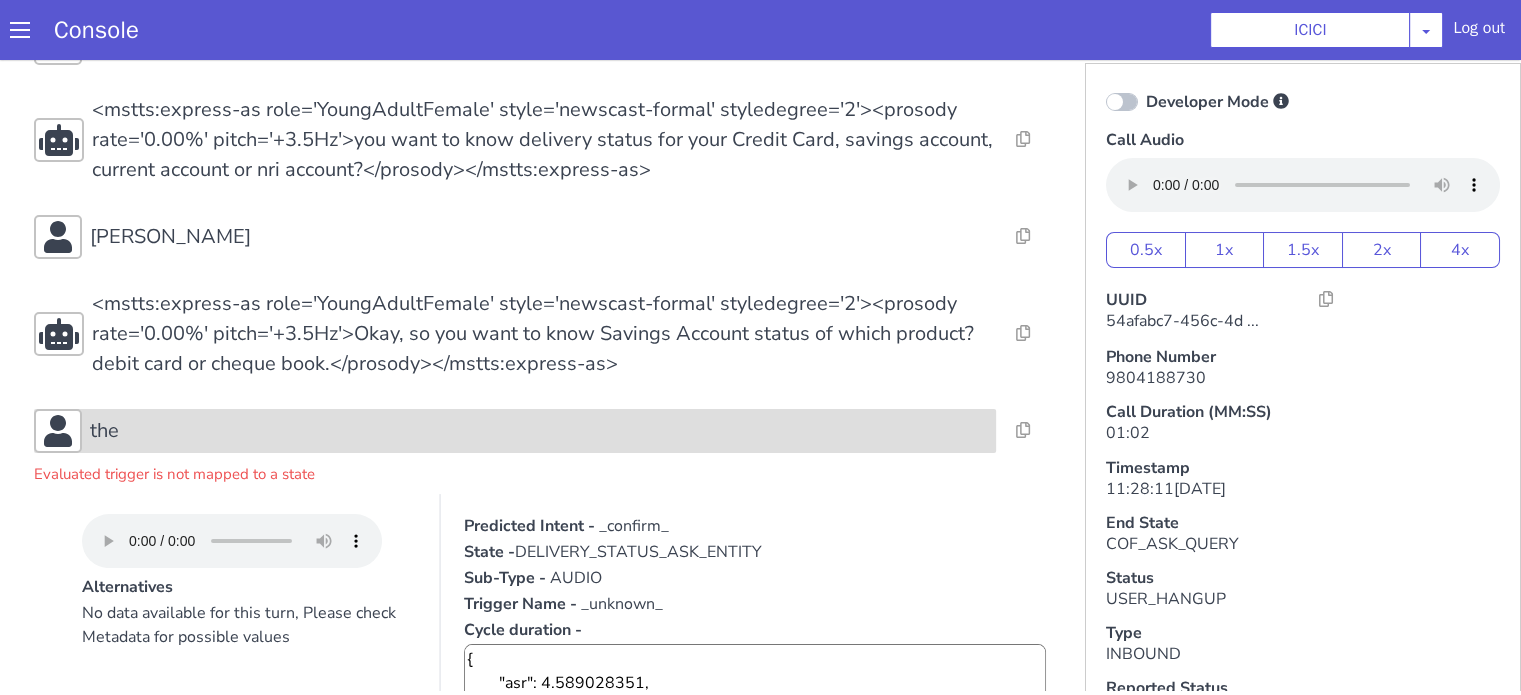 click on "the" at bounding box center (557, 385) 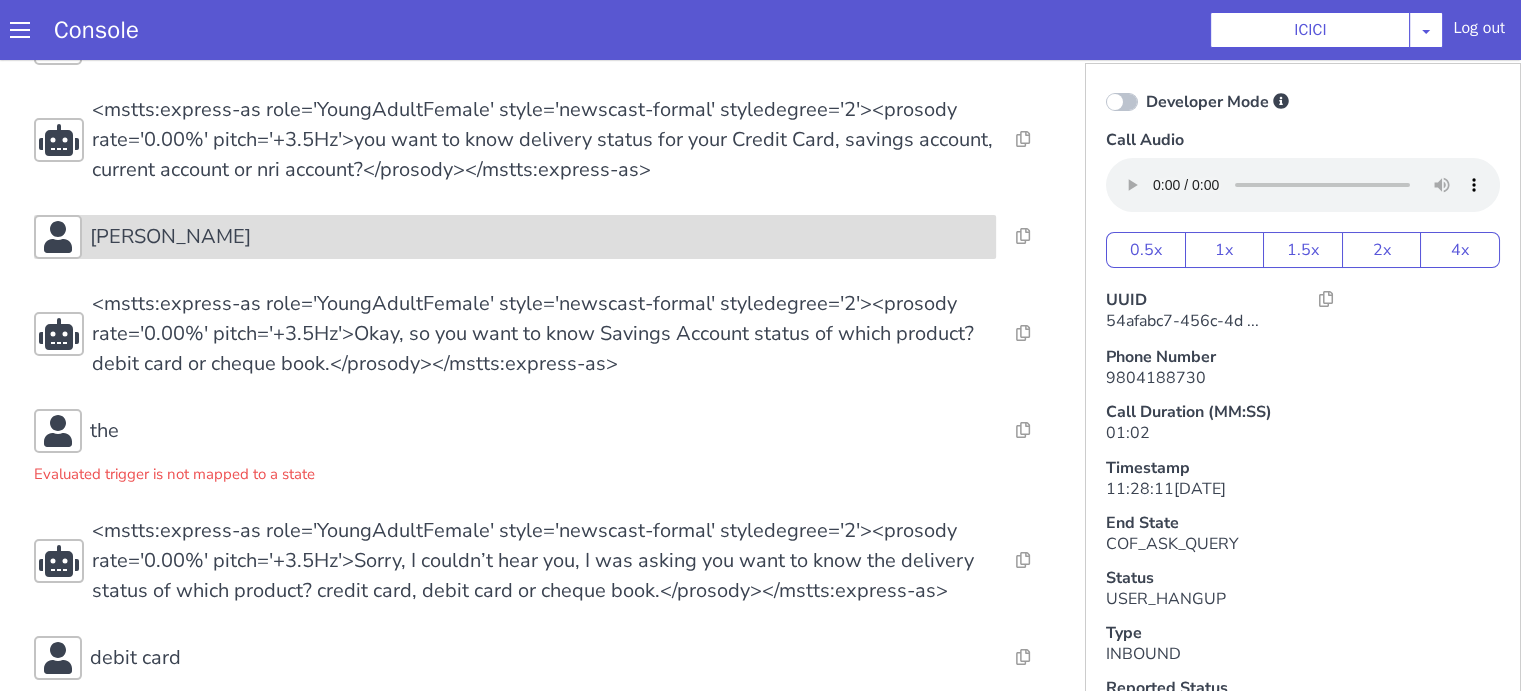 click on "david card" at bounding box center [1843, 1128] 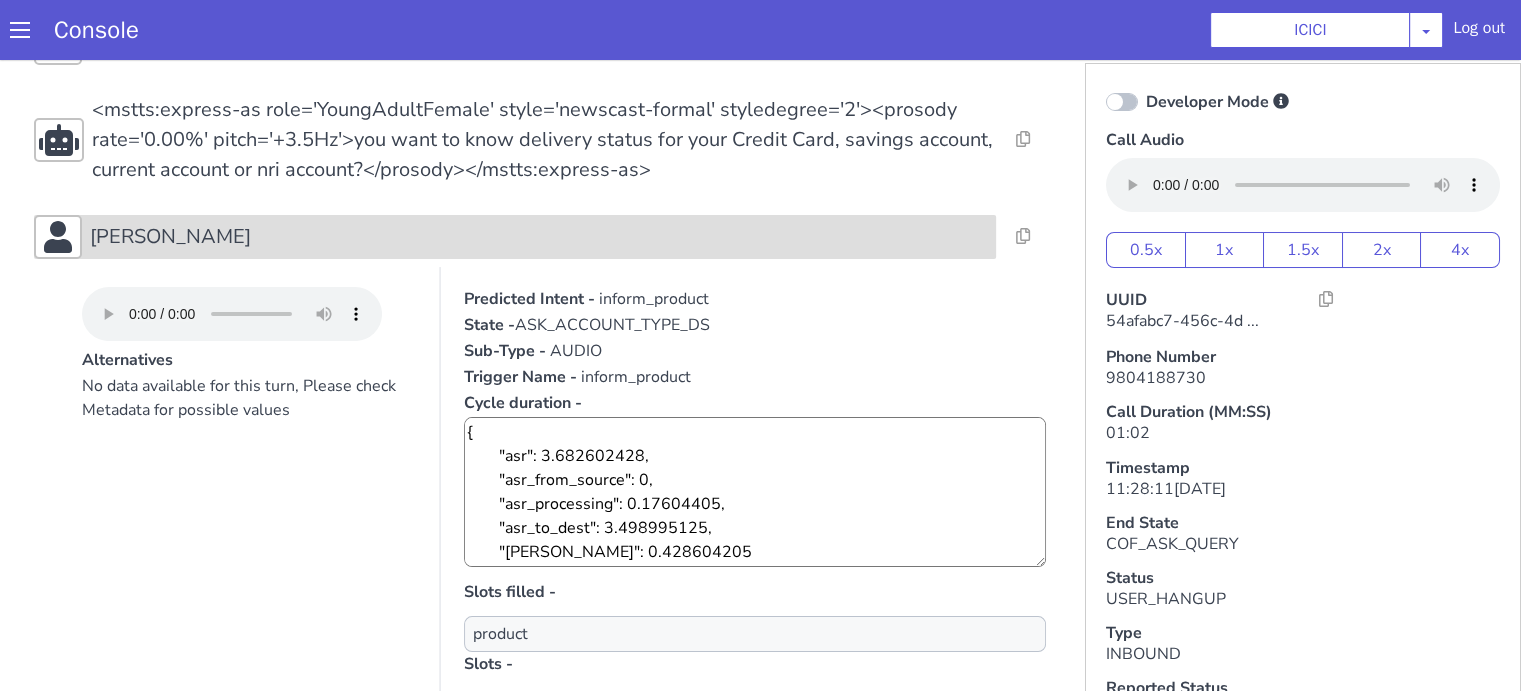 click on "david card" at bounding box center (1074, 1305) 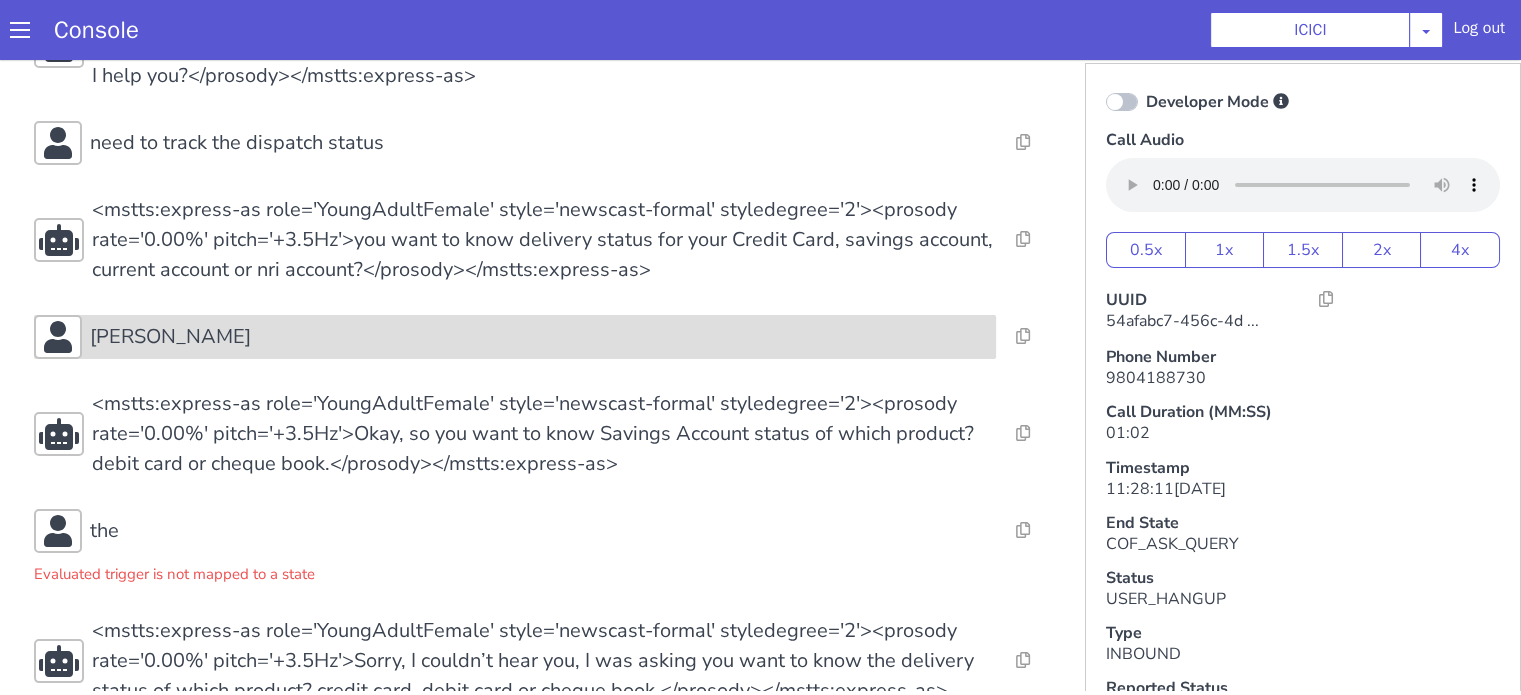 scroll, scrollTop: 8, scrollLeft: 0, axis: vertical 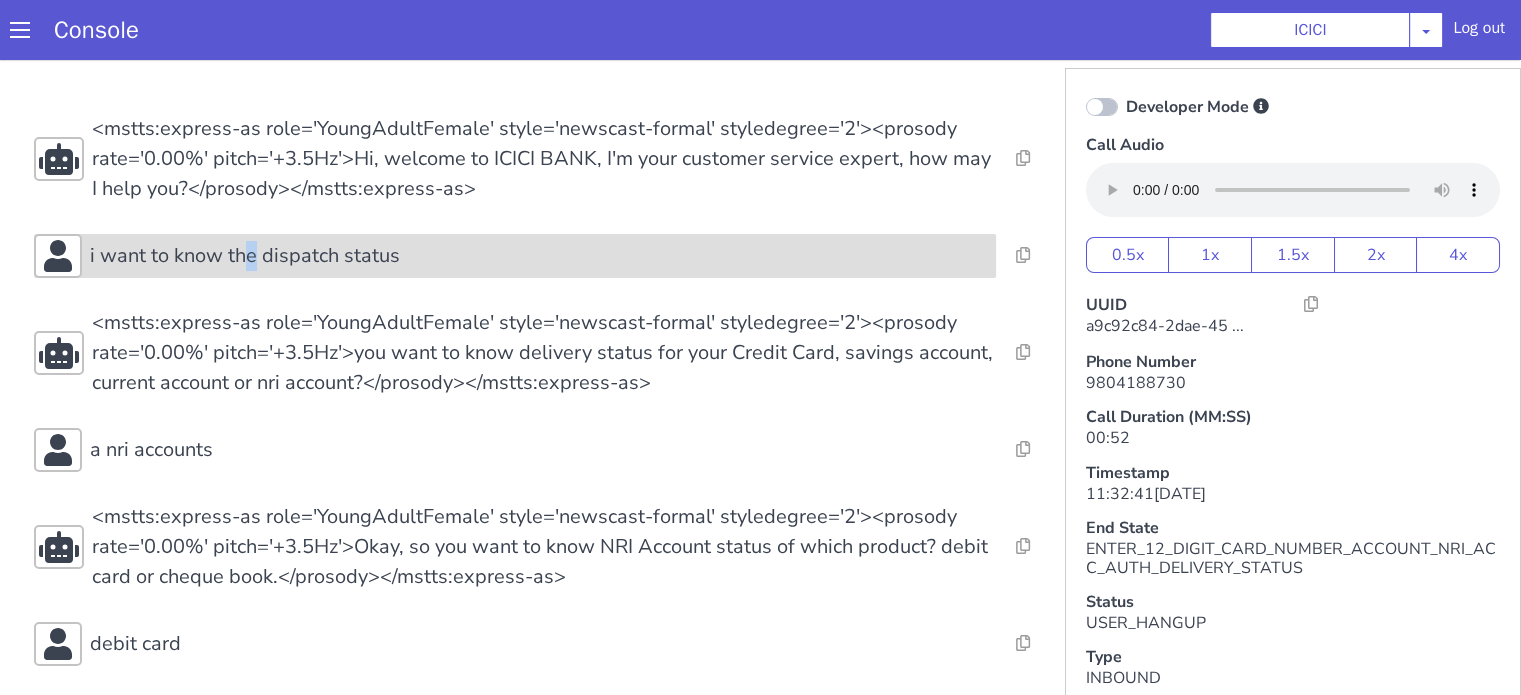 click on "i want to know the dispatch status" at bounding box center (245, 256) 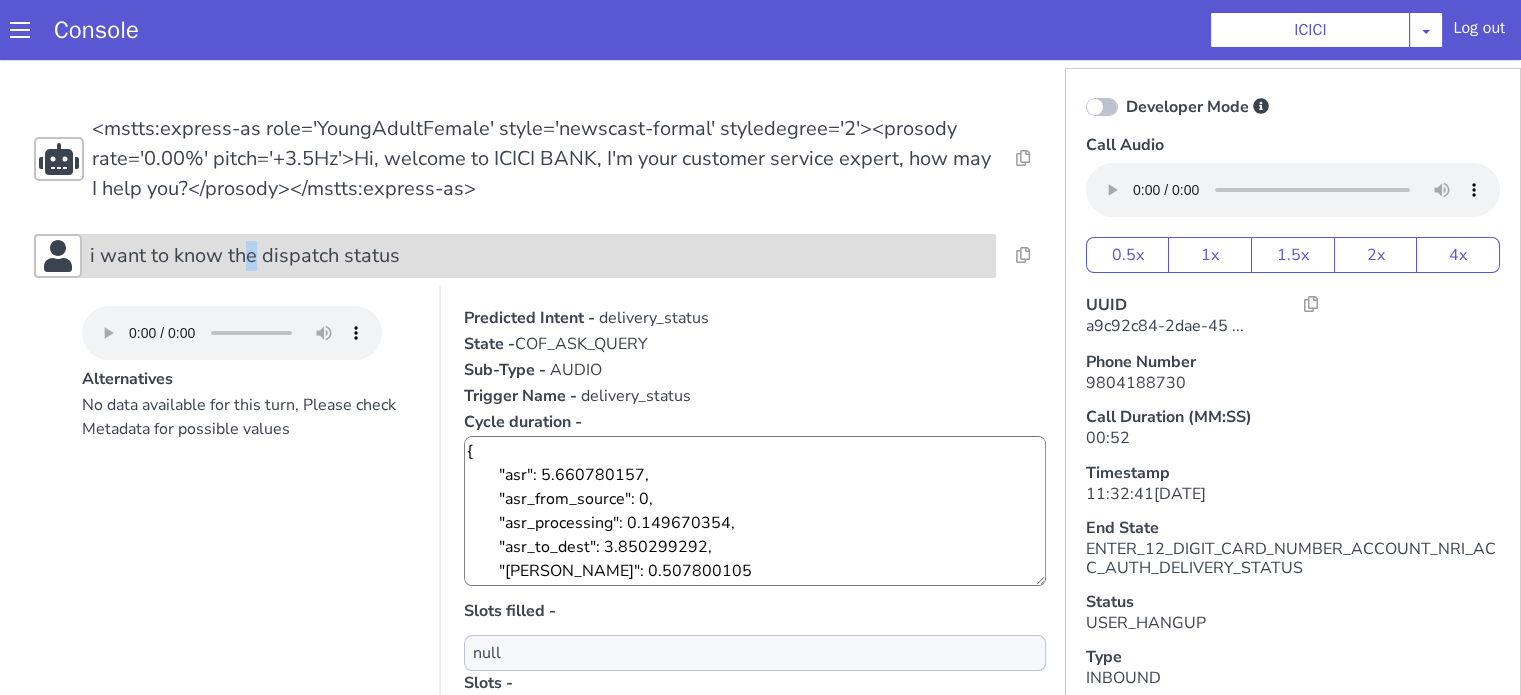 click on "i want to know the dispatch status" at bounding box center (245, 256) 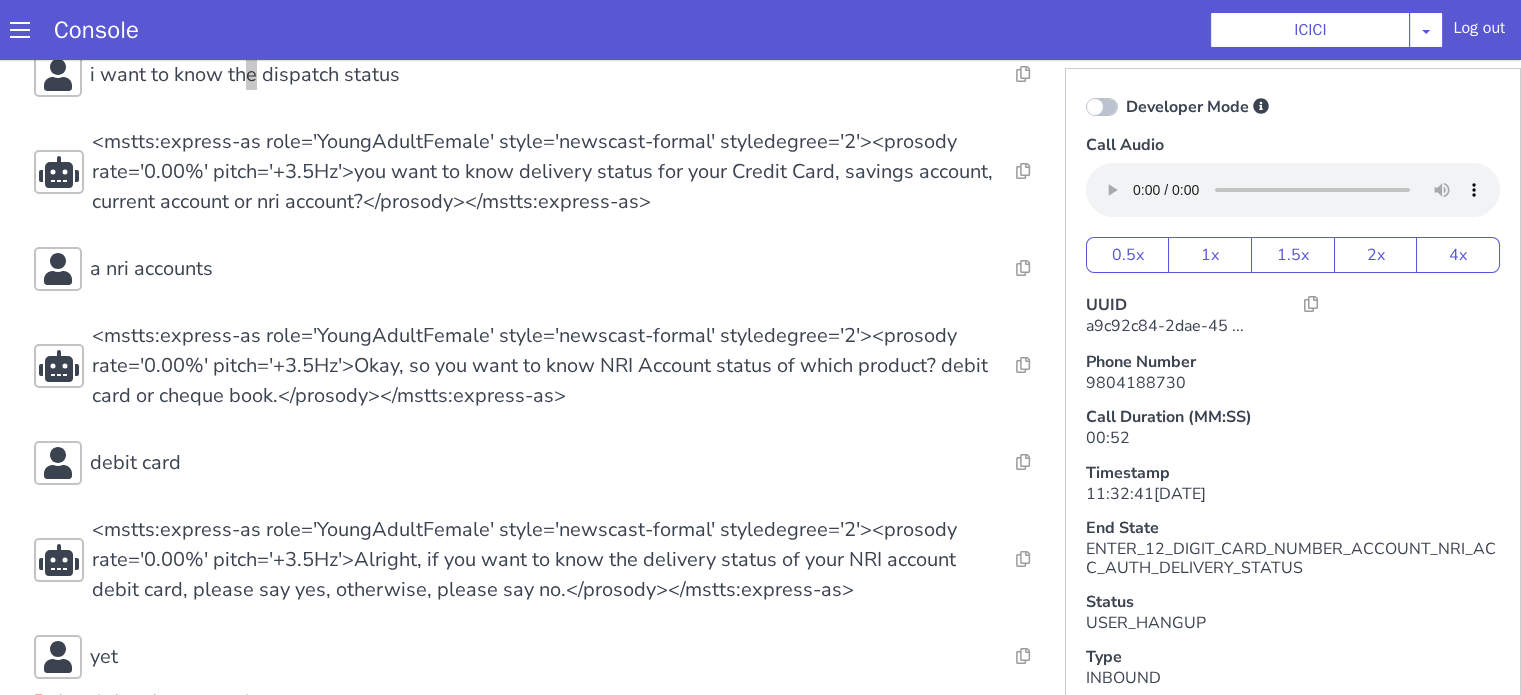 scroll, scrollTop: 300, scrollLeft: 0, axis: vertical 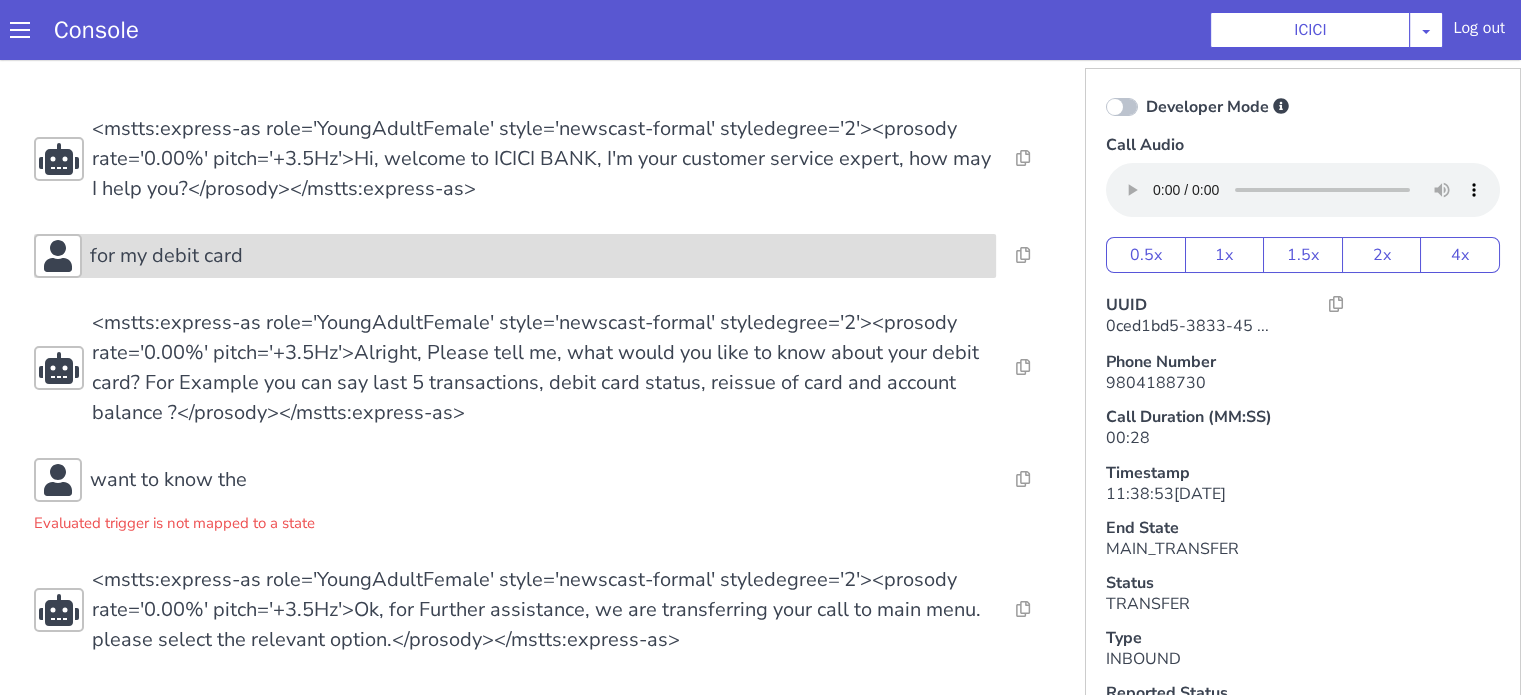 click on "for my debit card" at bounding box center (166, 256) 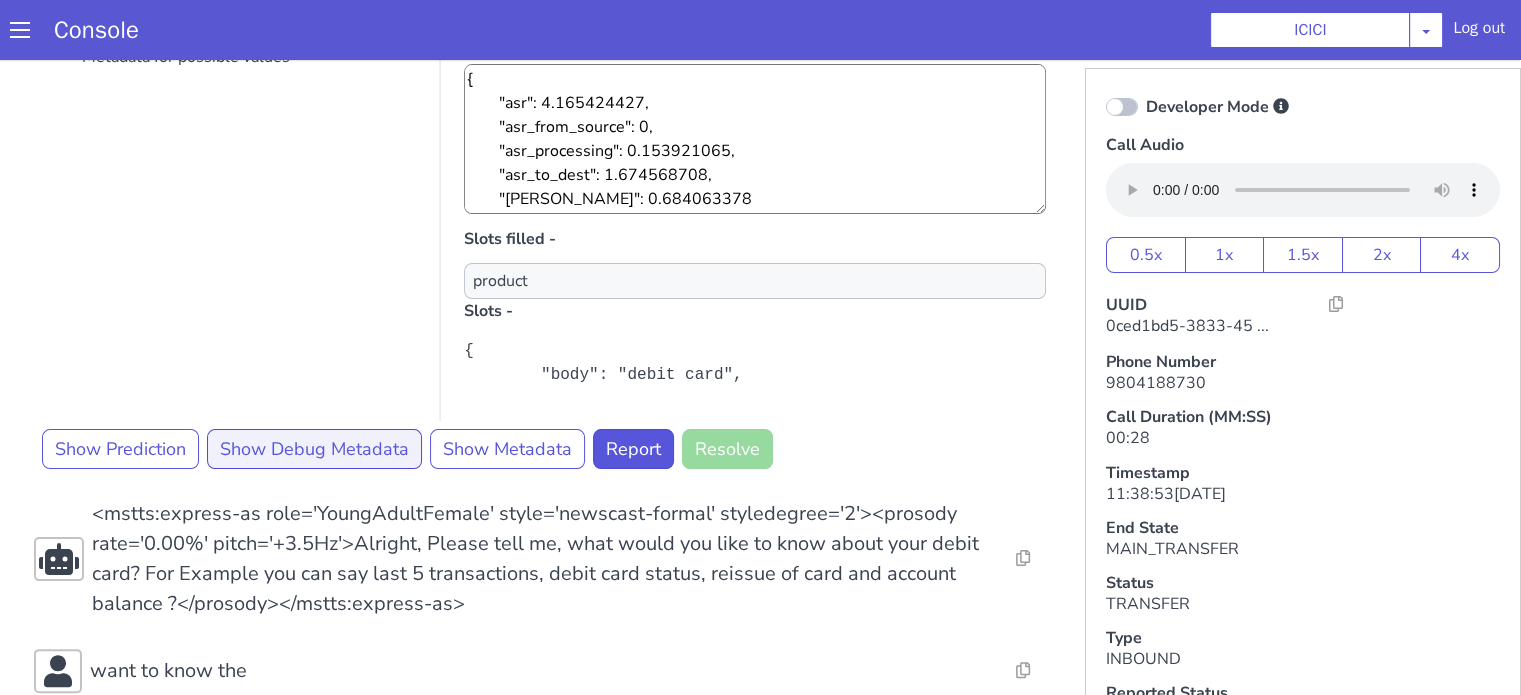 scroll, scrollTop: 500, scrollLeft: 0, axis: vertical 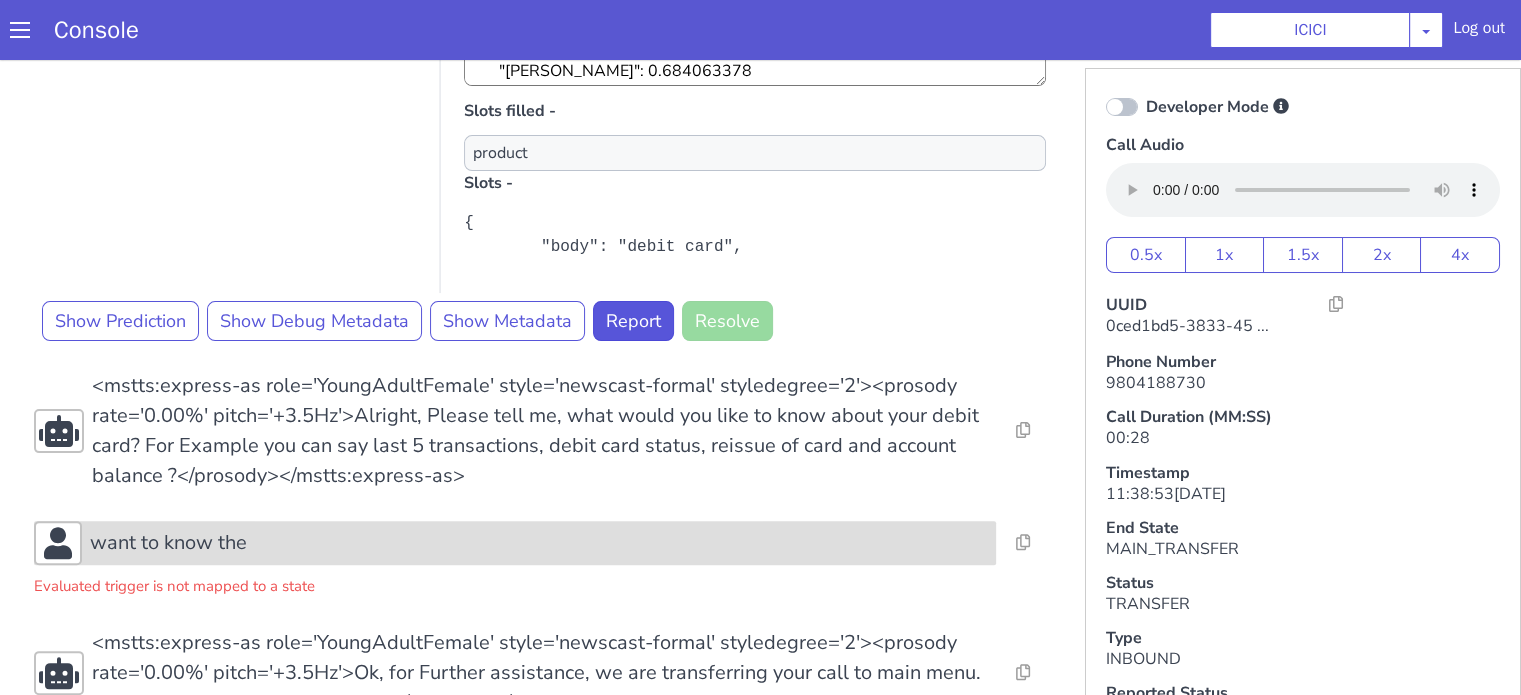 click on "want to know the" at bounding box center [539, 543] 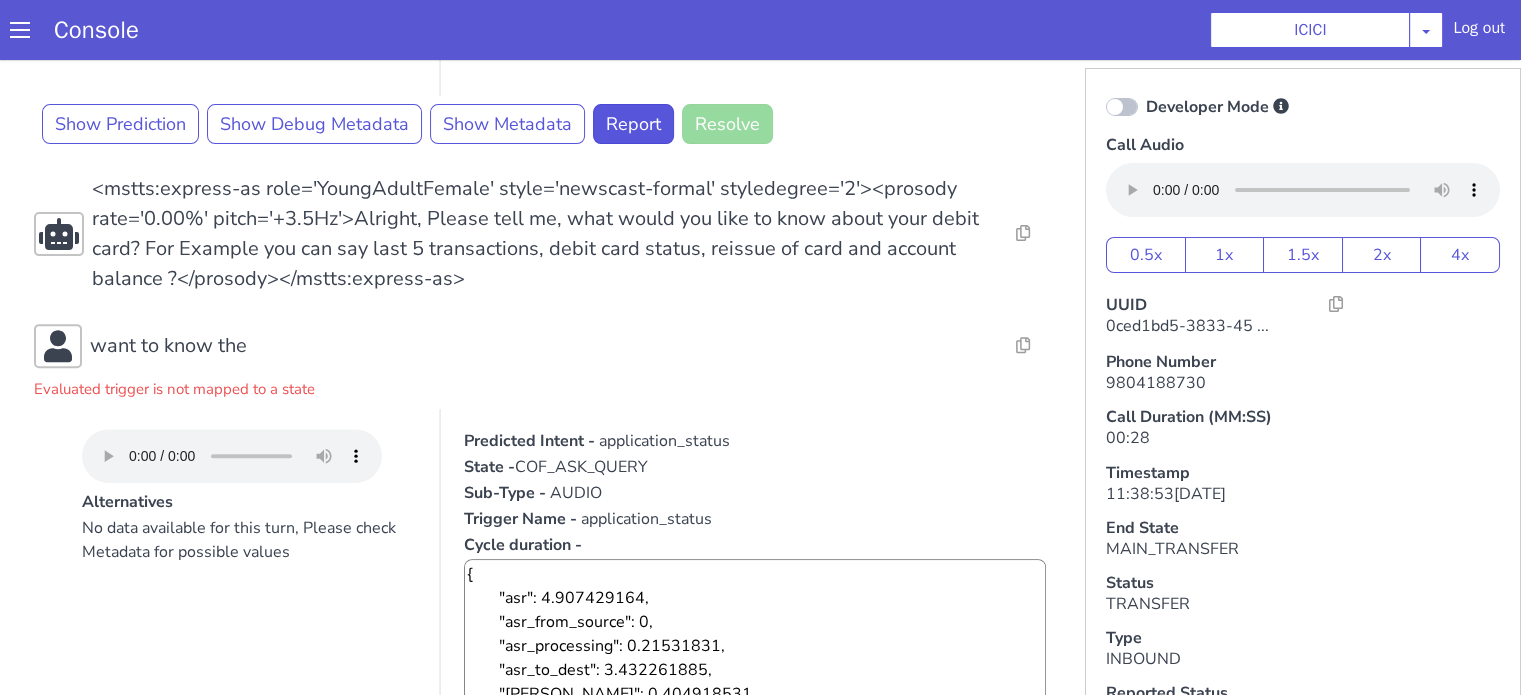 scroll, scrollTop: 800, scrollLeft: 0, axis: vertical 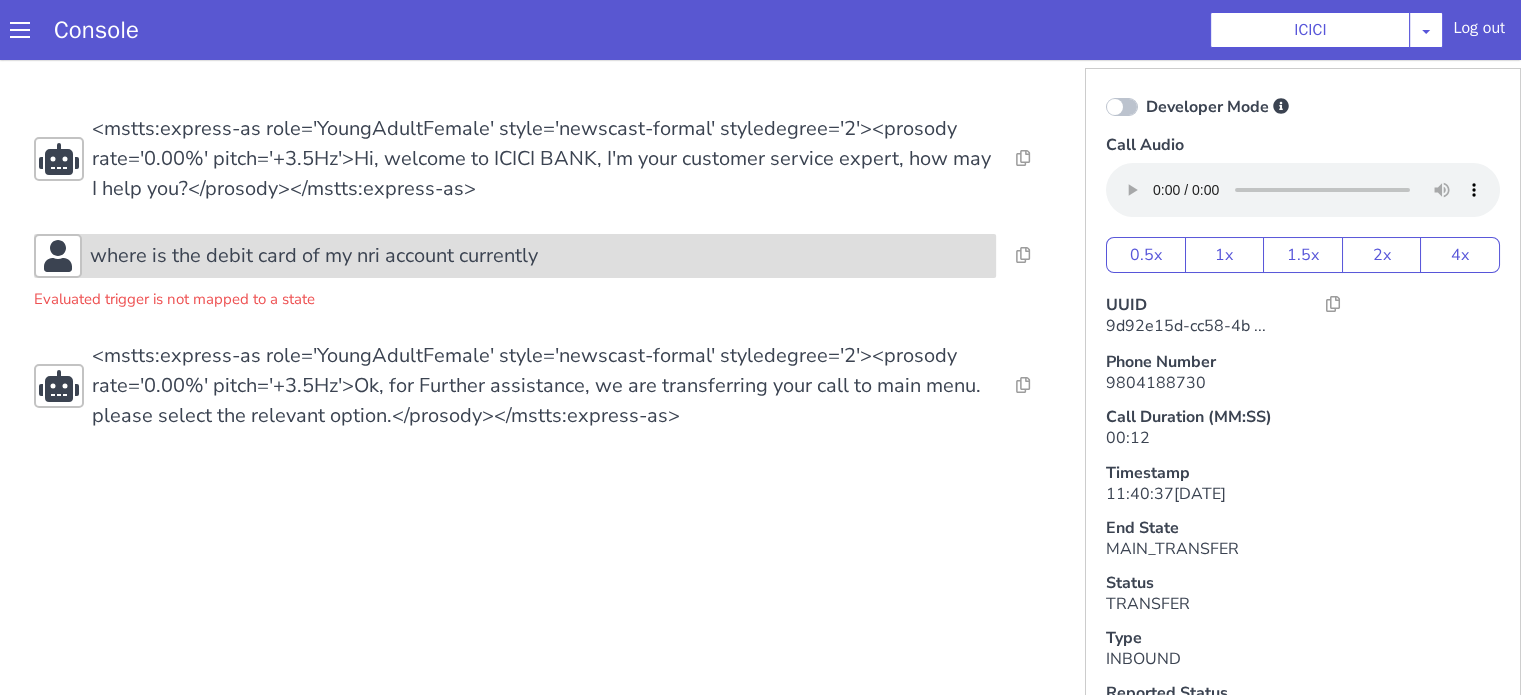 click on "where is the debit card of my nri account currently" at bounding box center (314, 256) 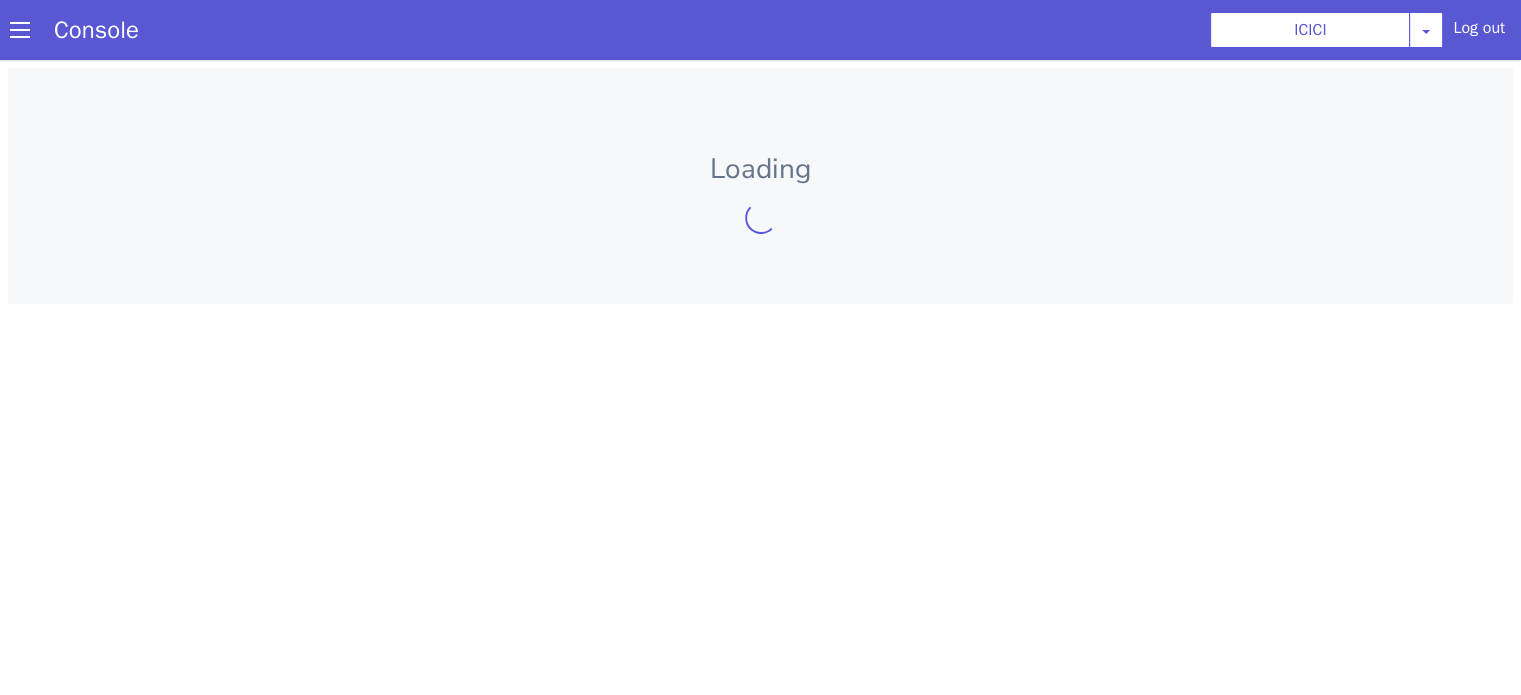 scroll, scrollTop: 0, scrollLeft: 0, axis: both 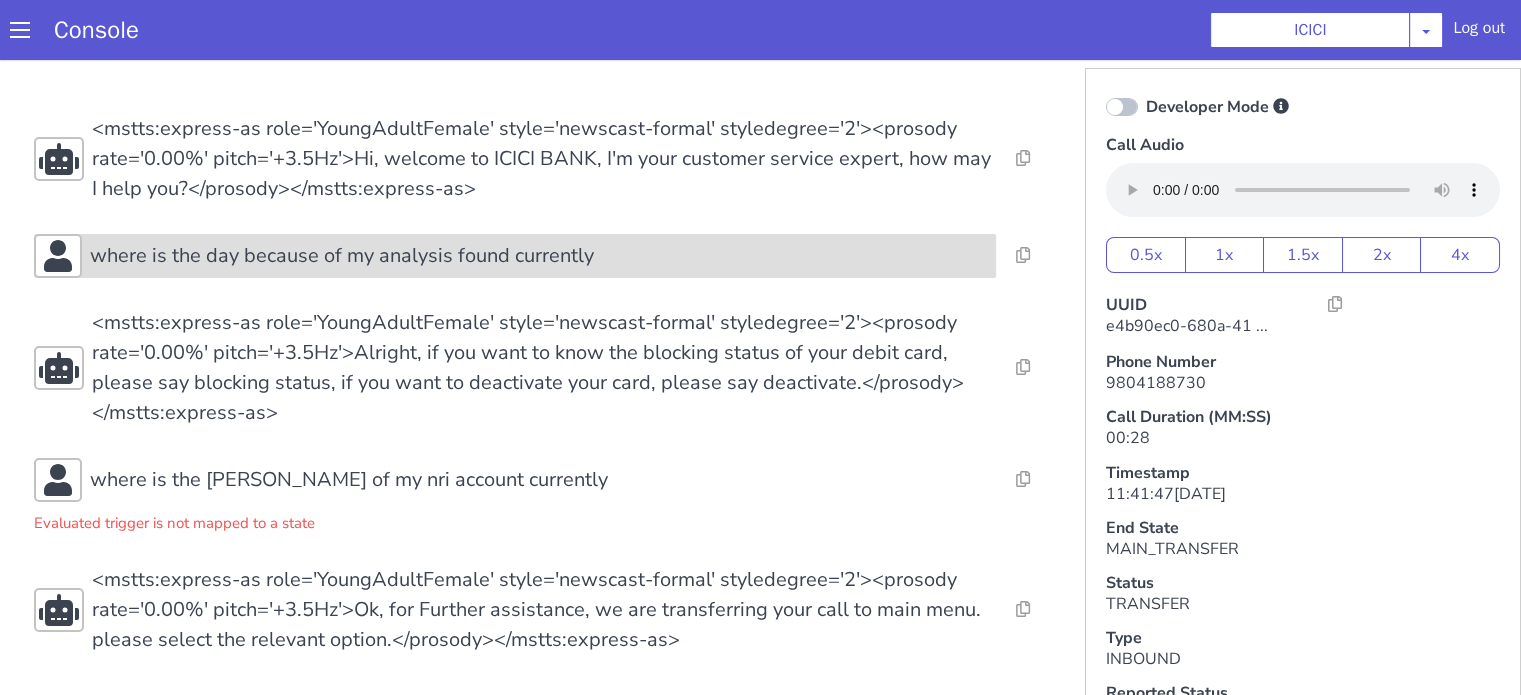 click on "where is the day because of my analysis found currently" at bounding box center [342, 256] 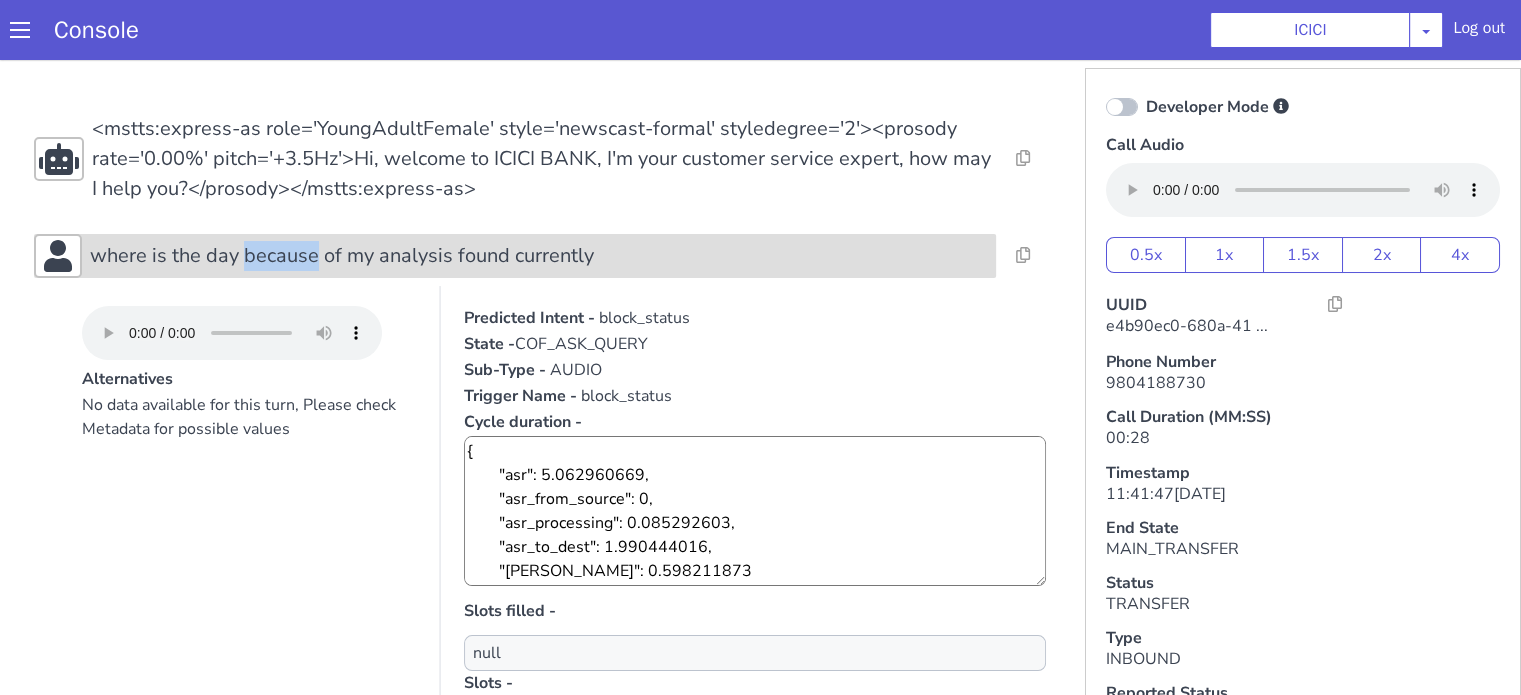 click on "where is the day because of my analysis found currently" at bounding box center [342, 256] 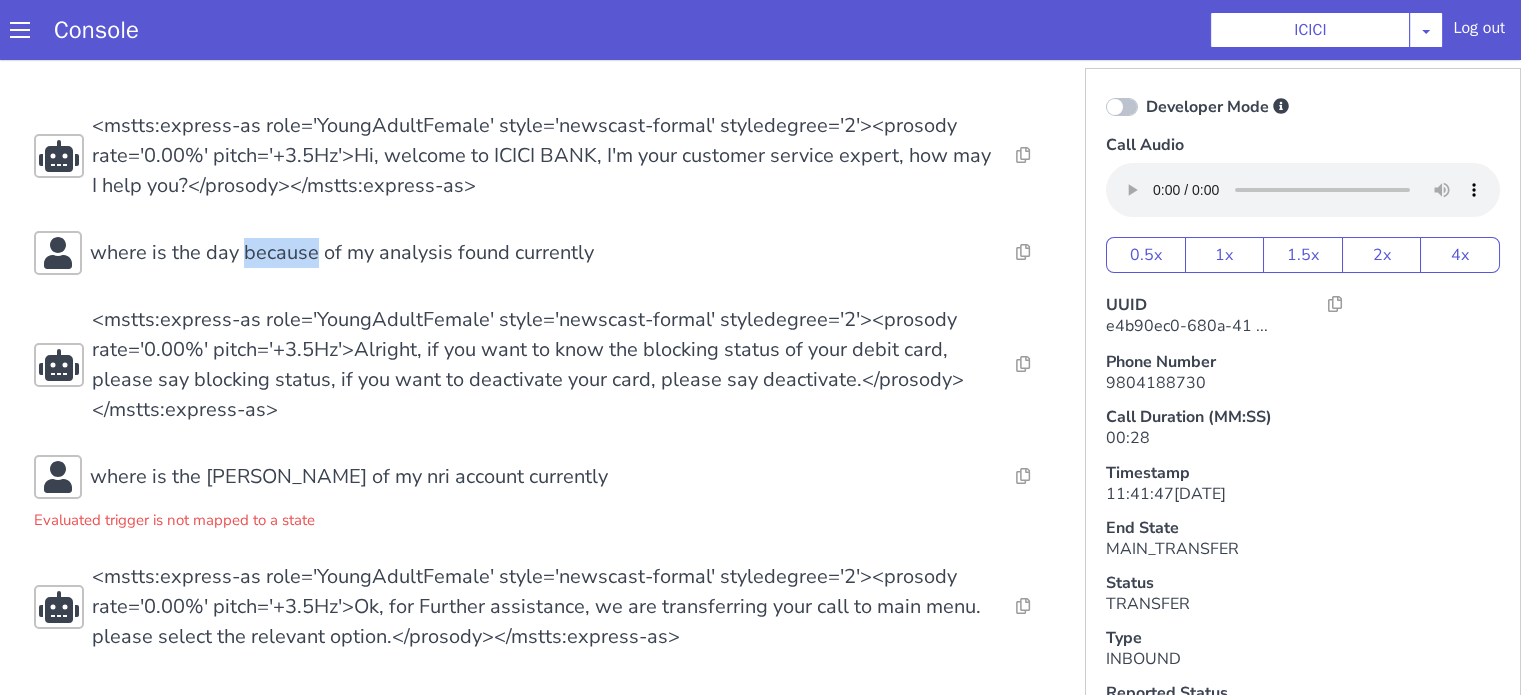 scroll, scrollTop: 8, scrollLeft: 0, axis: vertical 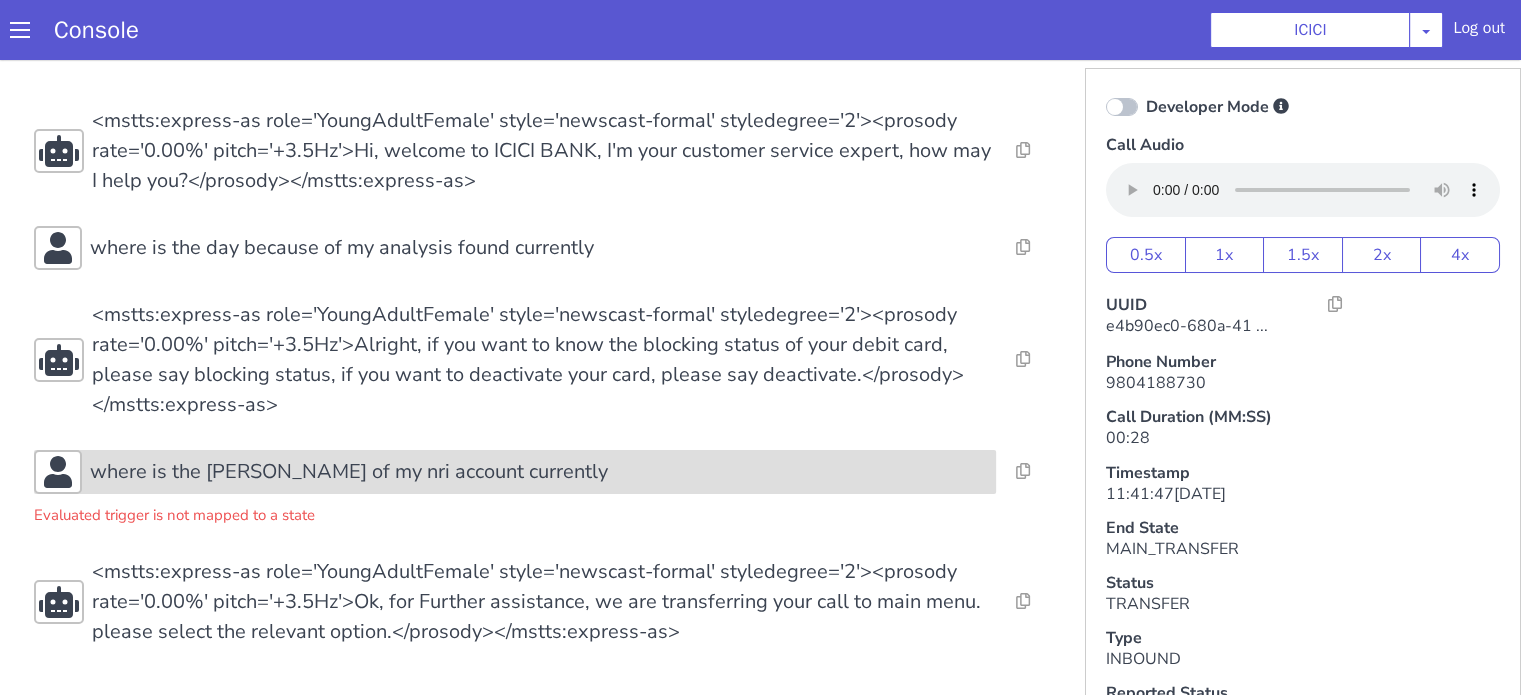 click on "where is the [PERSON_NAME] of my nri account currently" at bounding box center [349, 472] 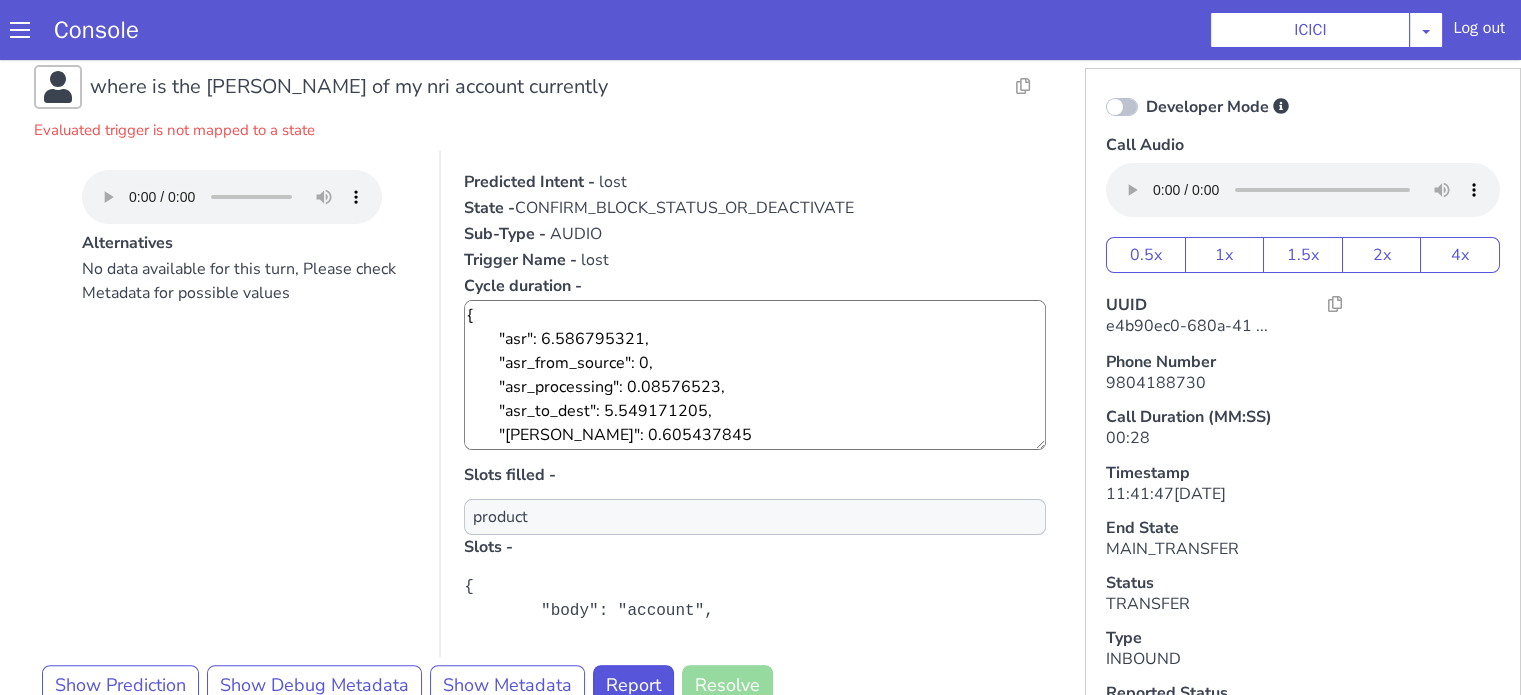 scroll, scrollTop: 508, scrollLeft: 0, axis: vertical 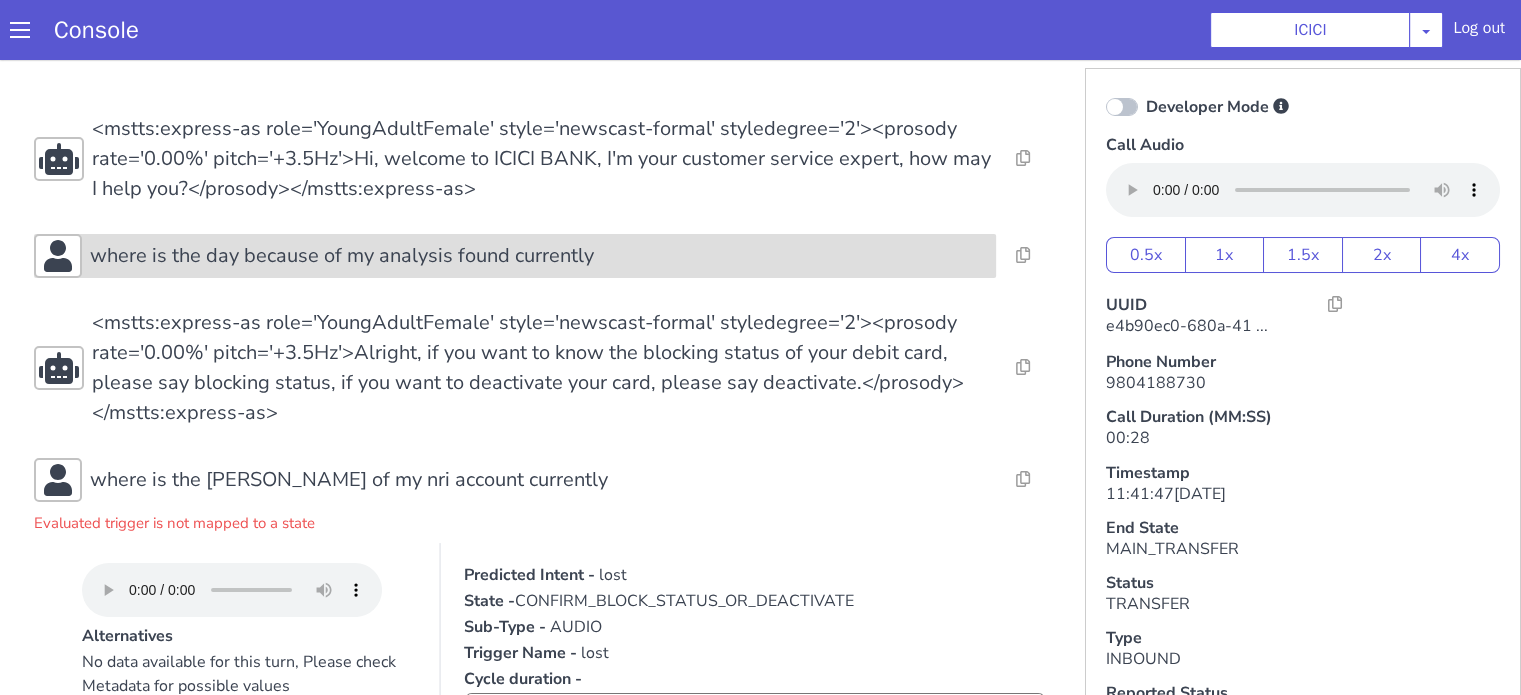 click on "where is the day because of my analysis found currently" at bounding box center [342, 256] 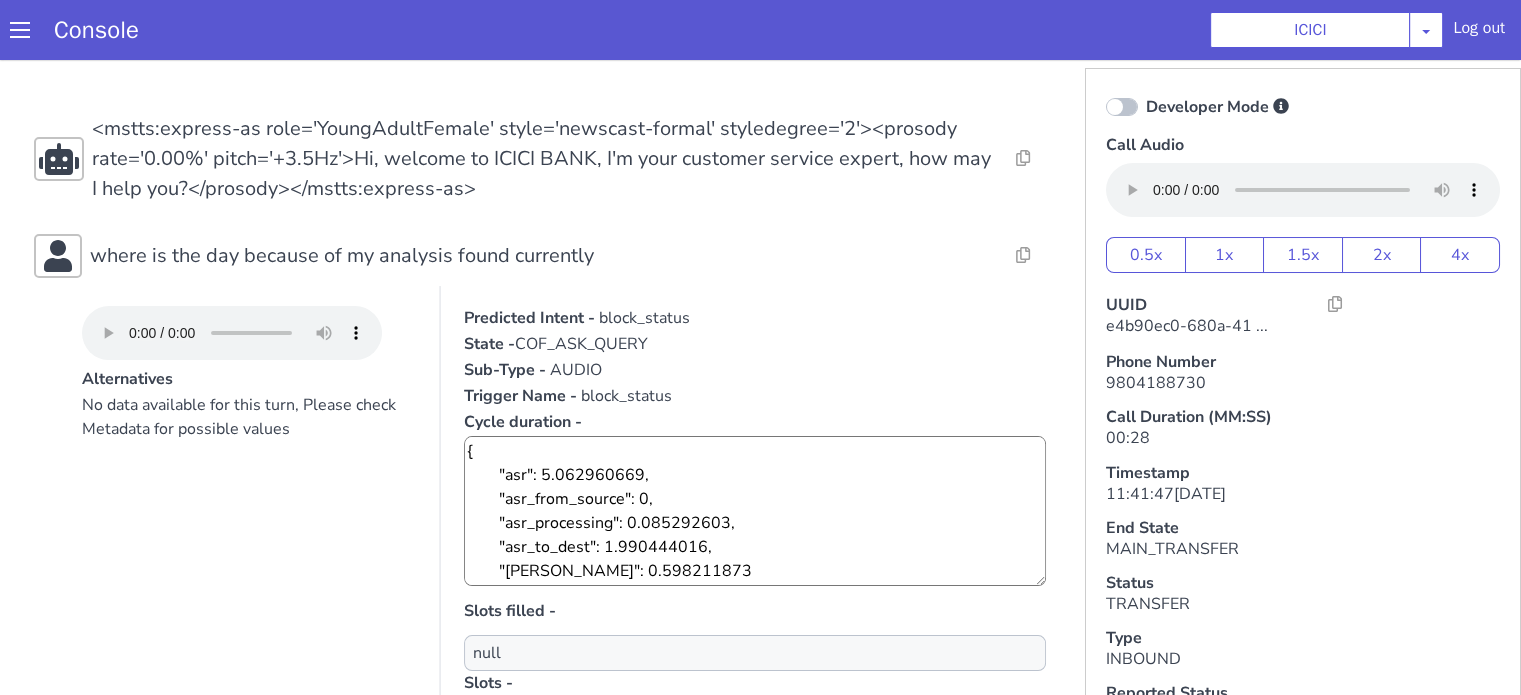 scroll, scrollTop: 300, scrollLeft: 0, axis: vertical 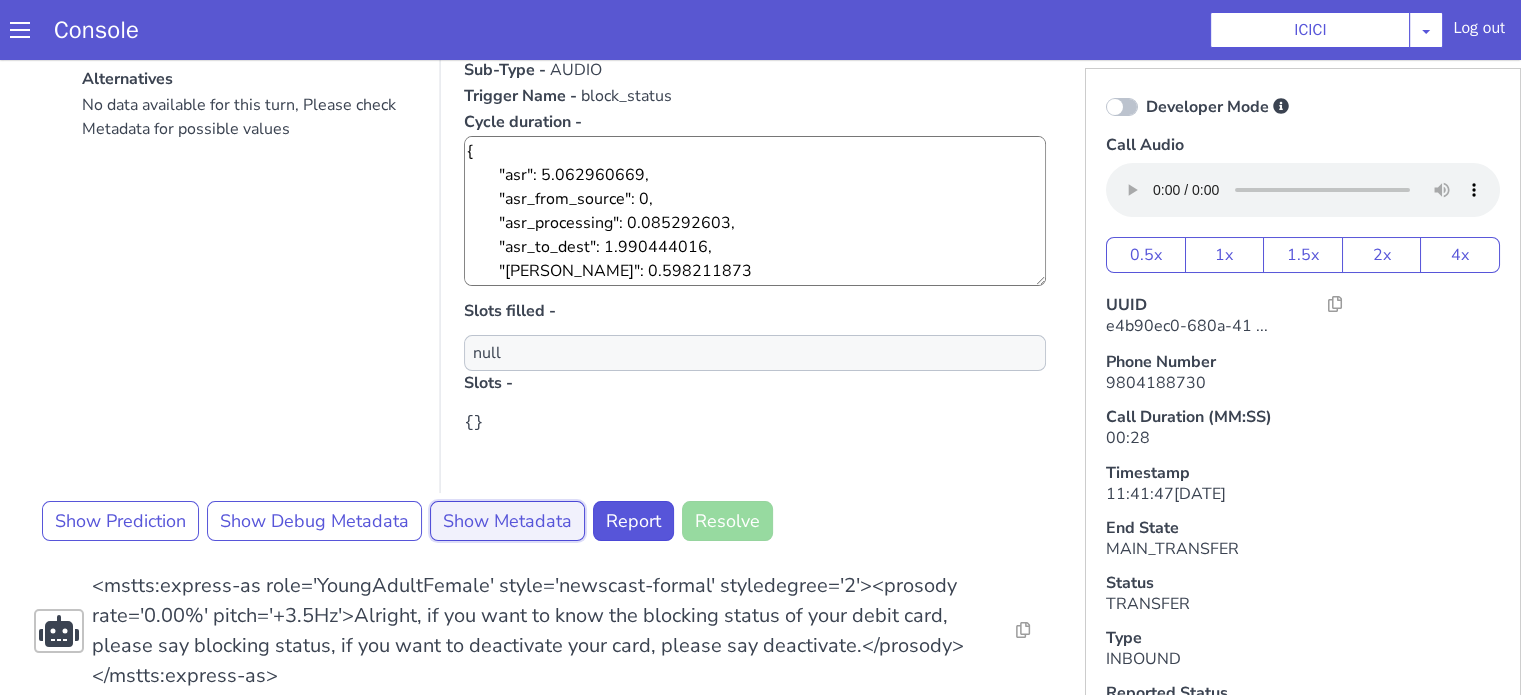 drag, startPoint x: 556, startPoint y: 527, endPoint x: 560, endPoint y: 517, distance: 10.770329 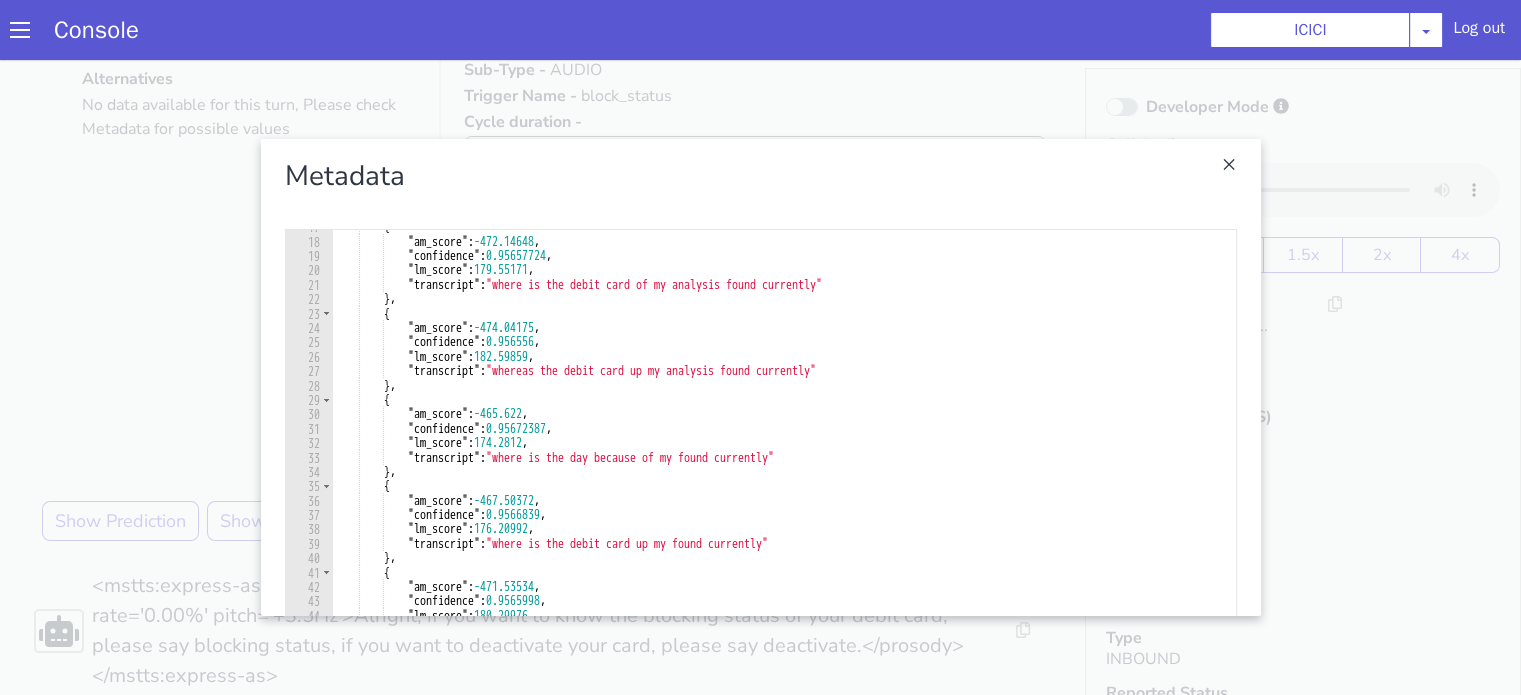 scroll, scrollTop: 360, scrollLeft: 0, axis: vertical 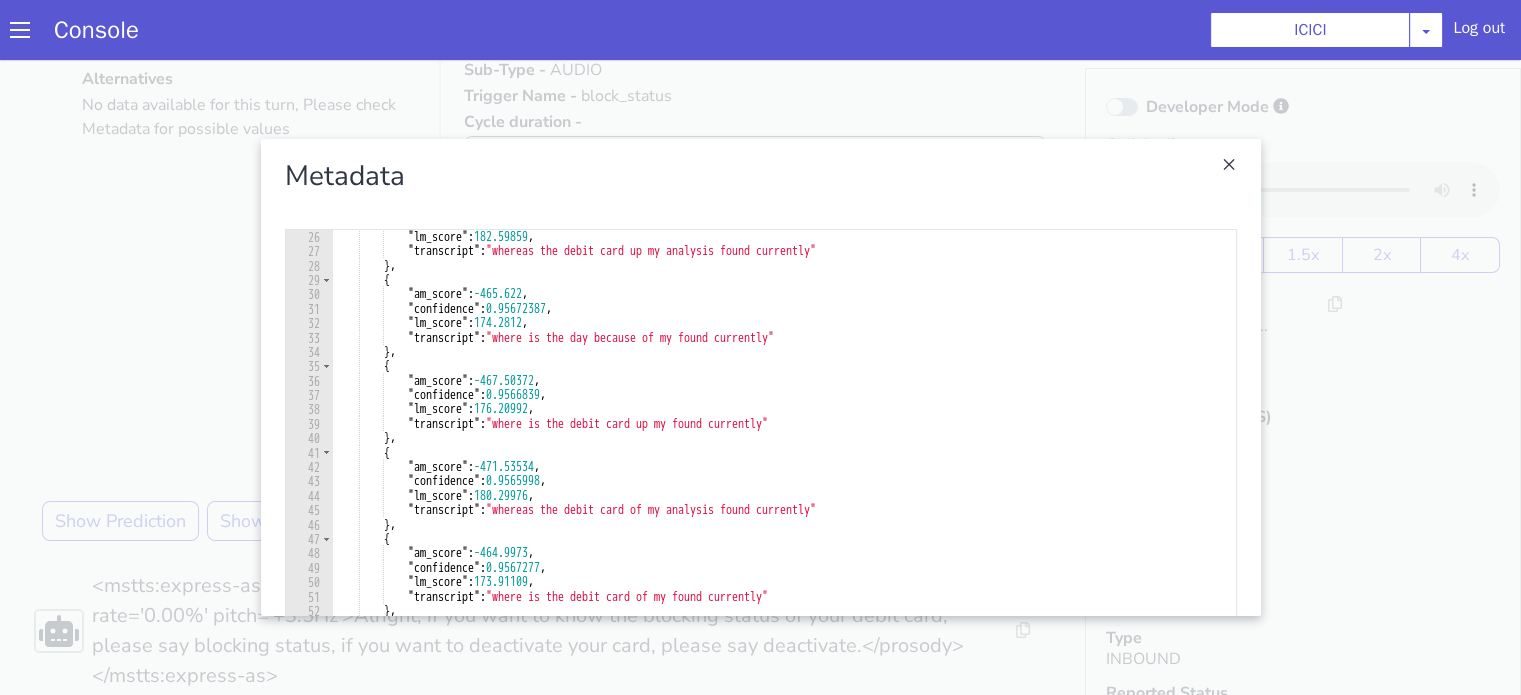 click at bounding box center [760, 377] 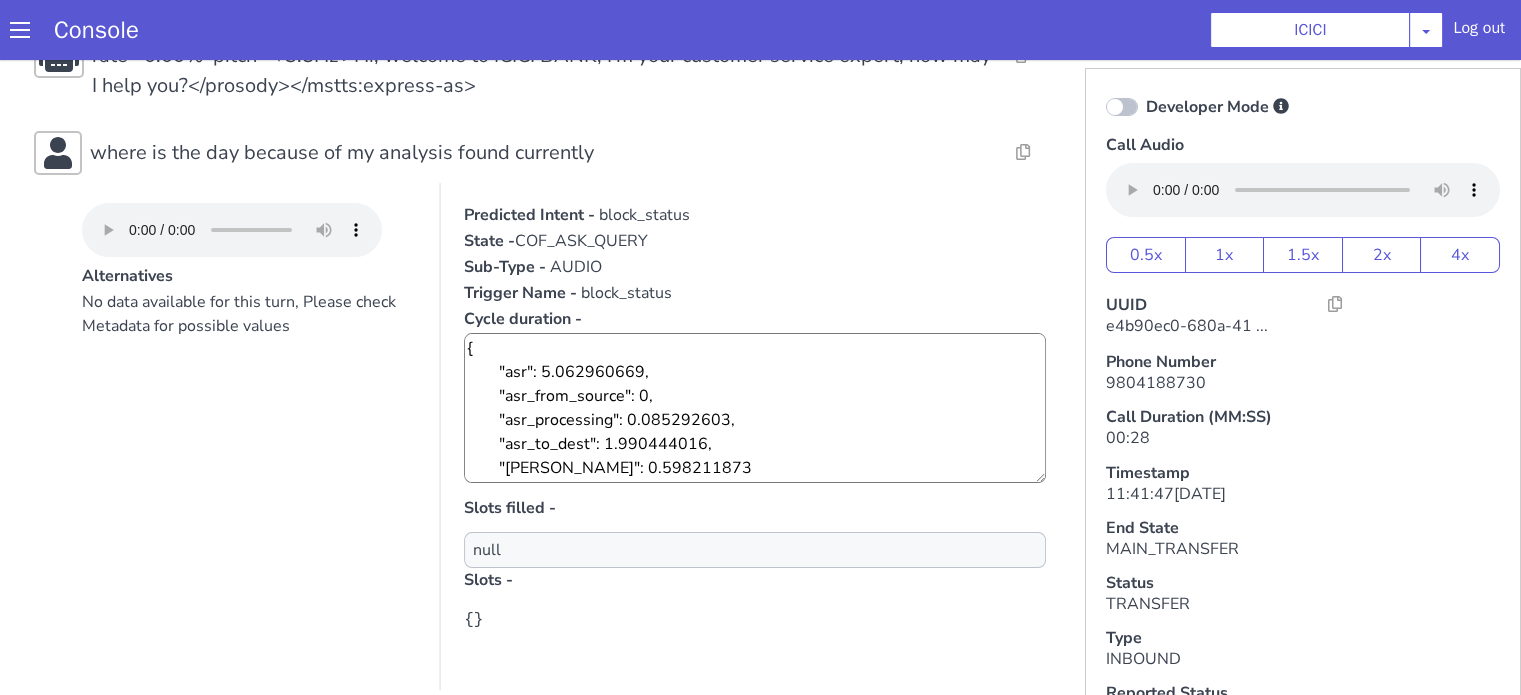 scroll, scrollTop: 0, scrollLeft: 0, axis: both 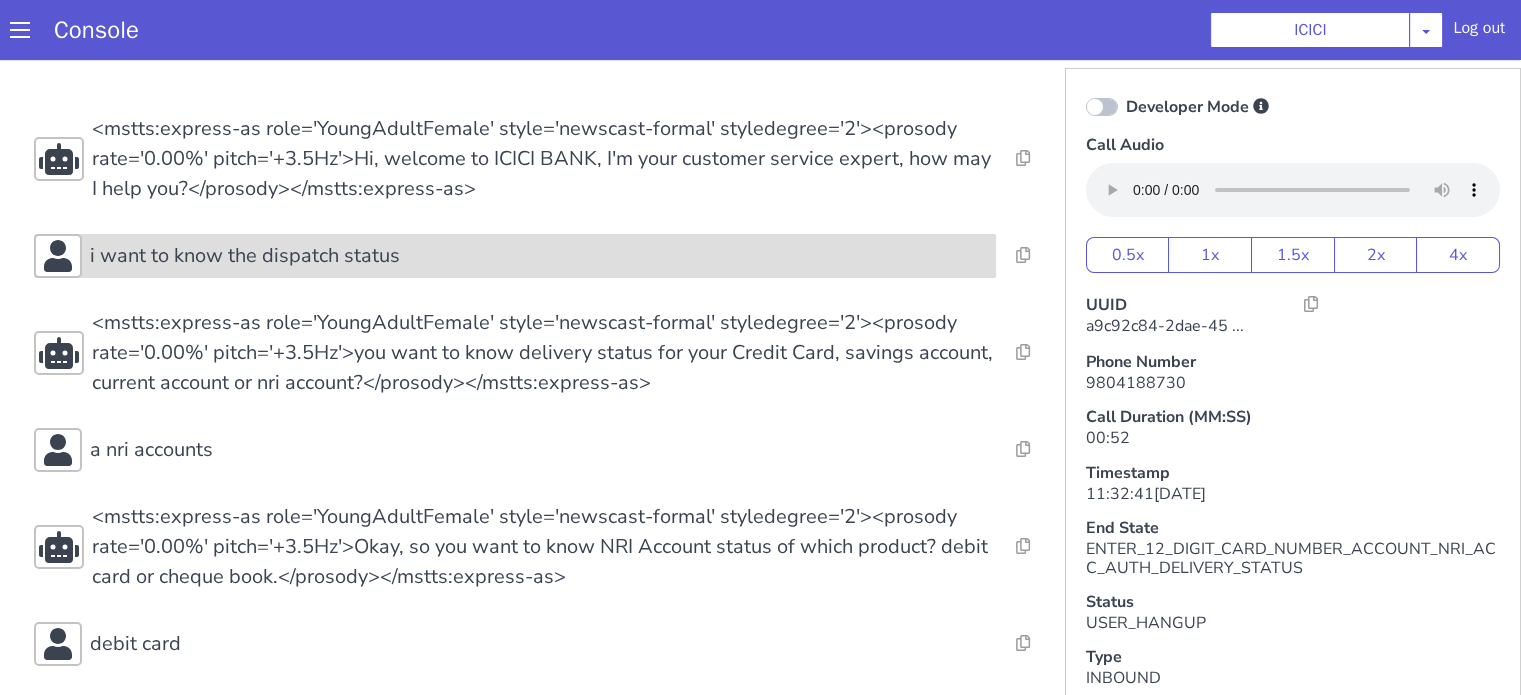 click on "i want to know the dispatch status" at bounding box center (245, 256) 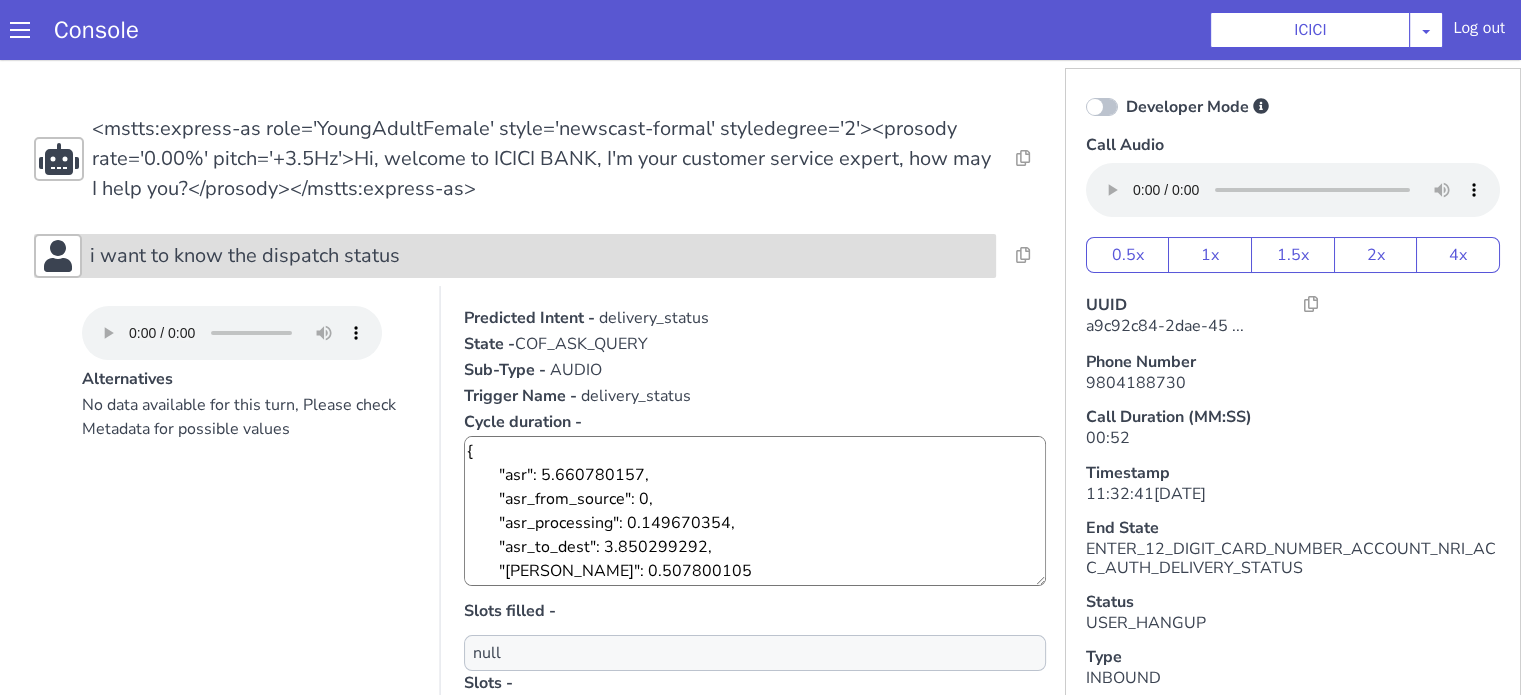 click on "i want to know the dispatch status" at bounding box center (245, 256) 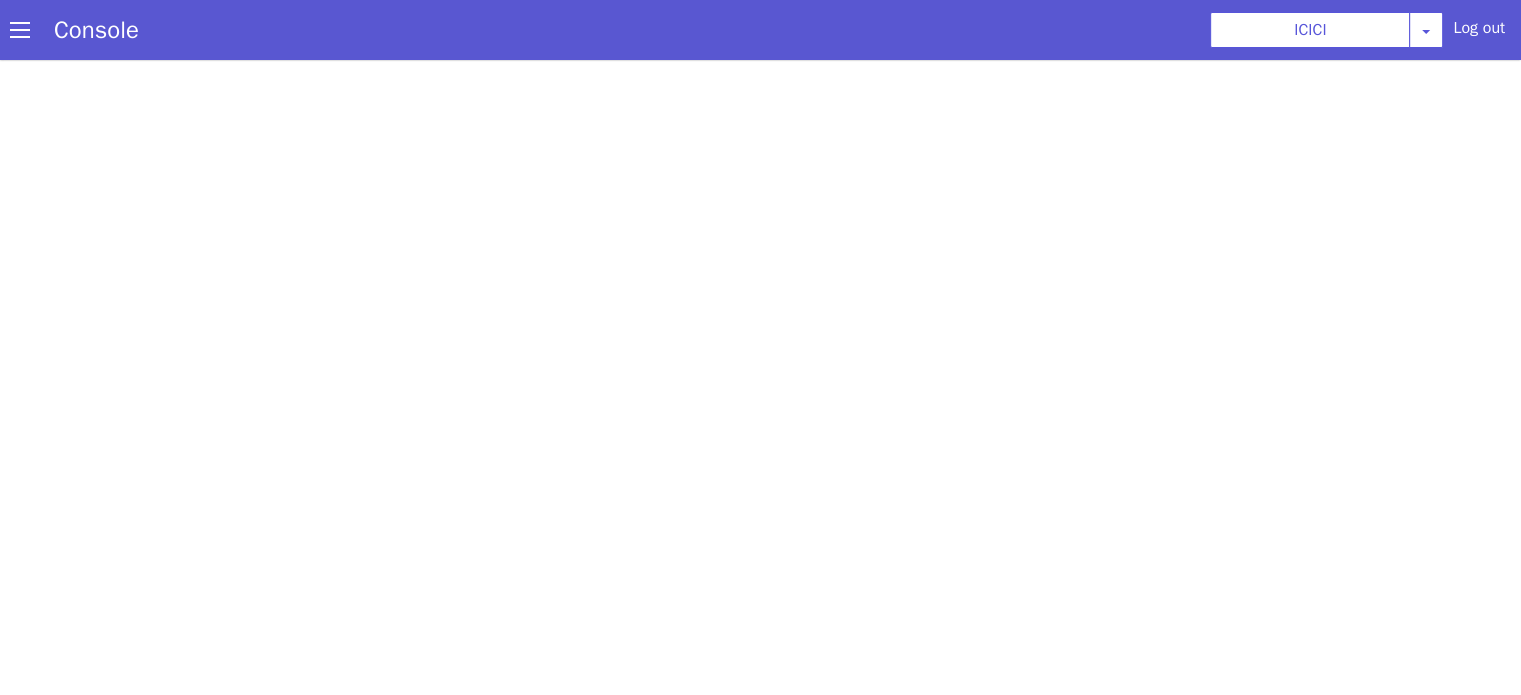 scroll, scrollTop: 0, scrollLeft: 0, axis: both 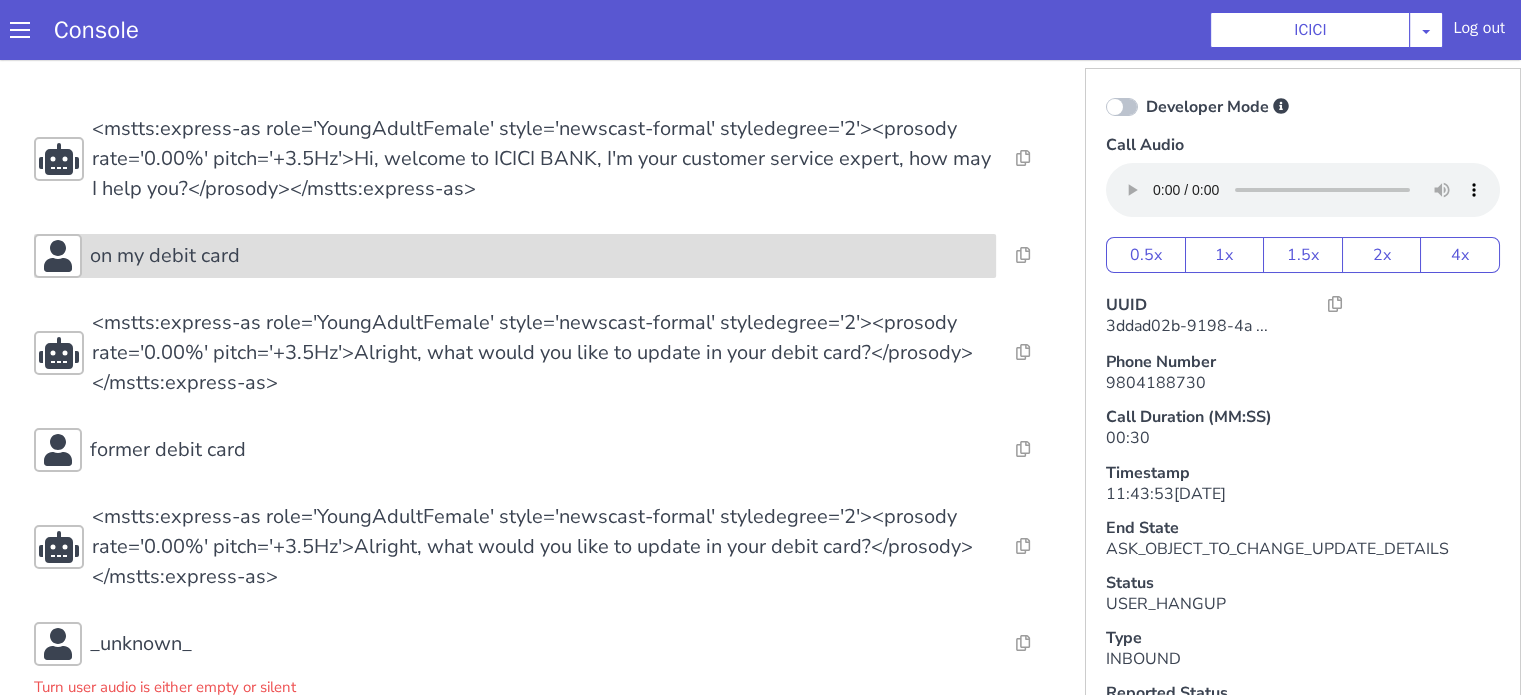 click on "on my debit card" at bounding box center [165, 256] 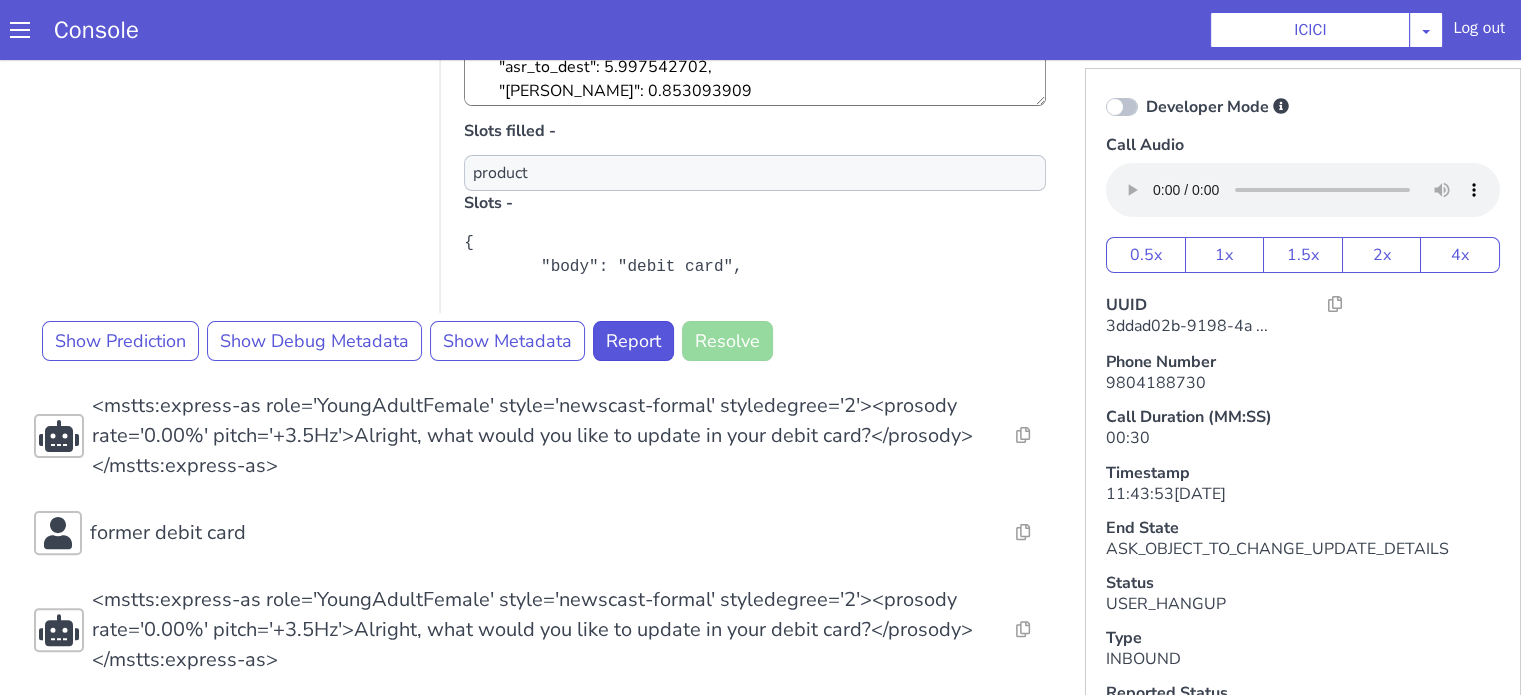 scroll, scrollTop: 600, scrollLeft: 0, axis: vertical 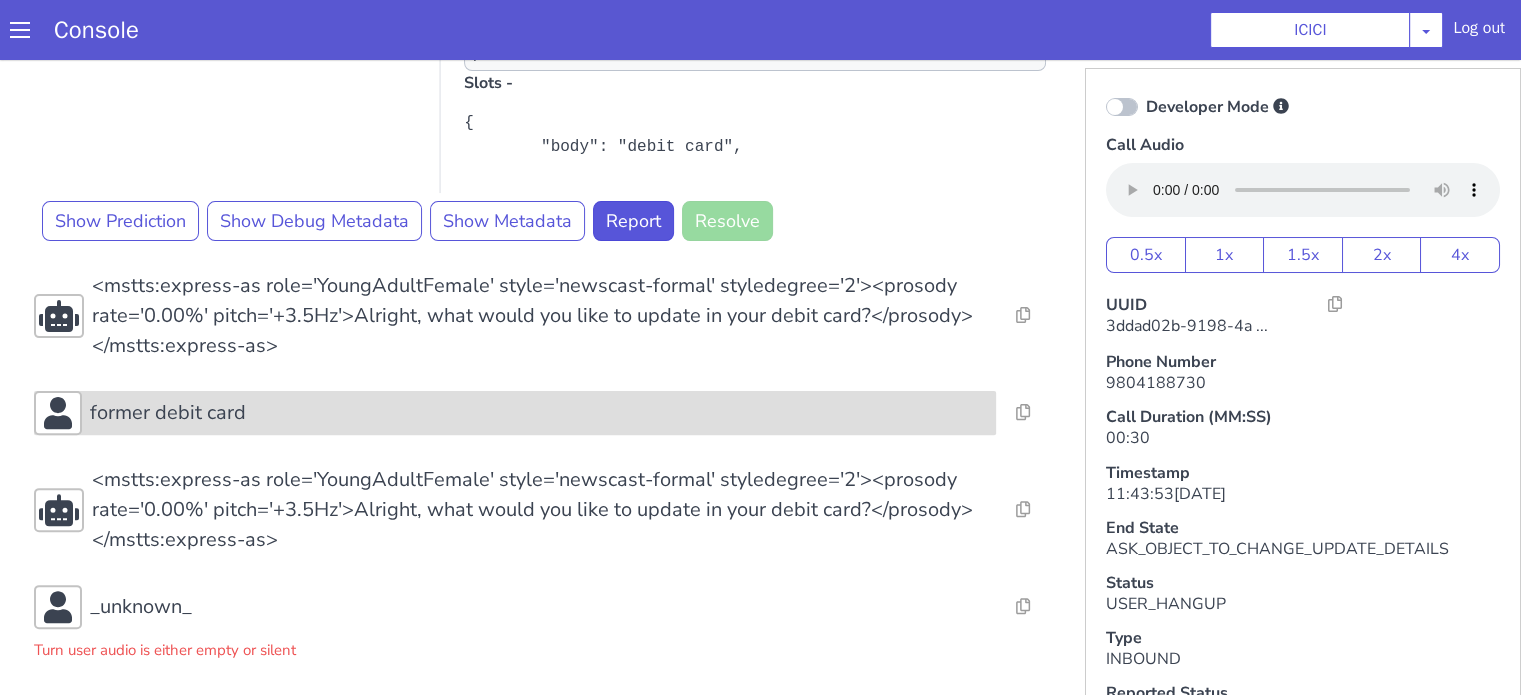 click on "former debit card" at bounding box center [168, 413] 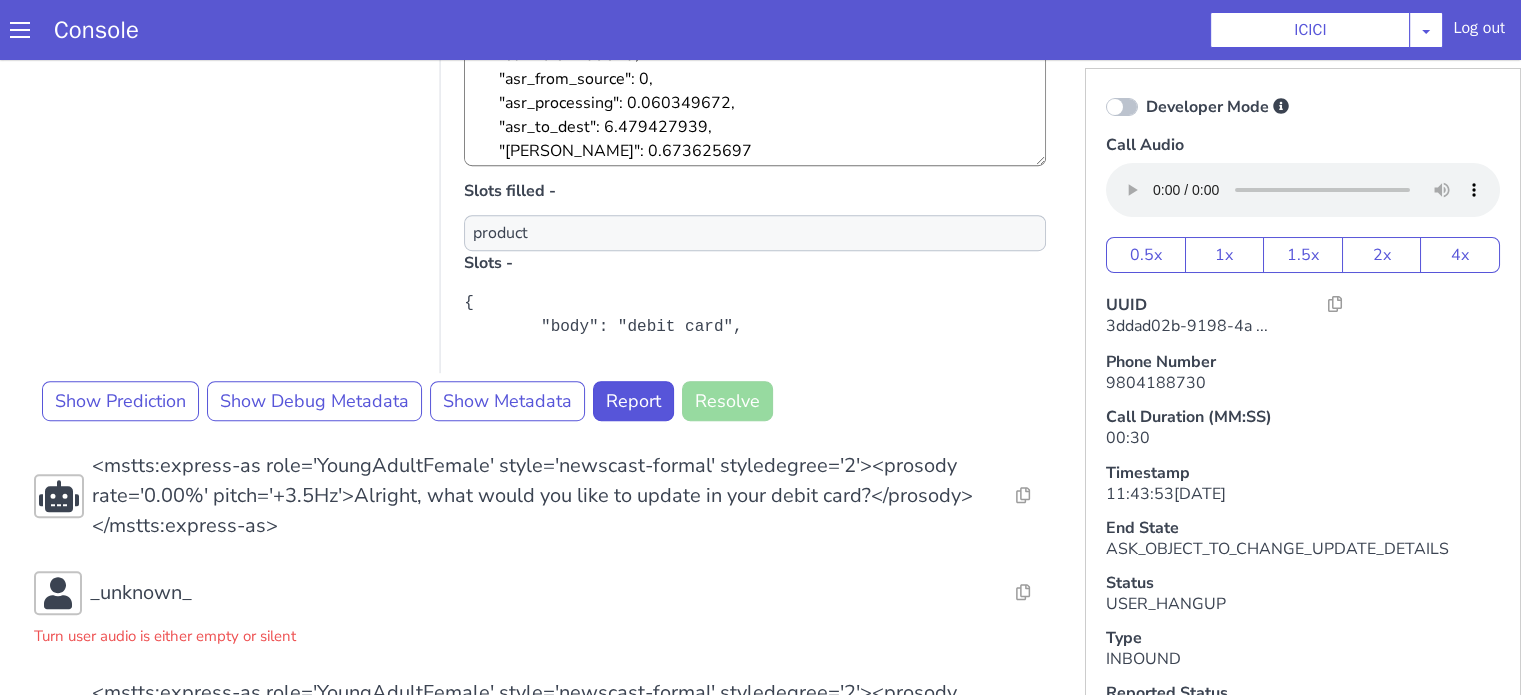 scroll, scrollTop: 1285, scrollLeft: 0, axis: vertical 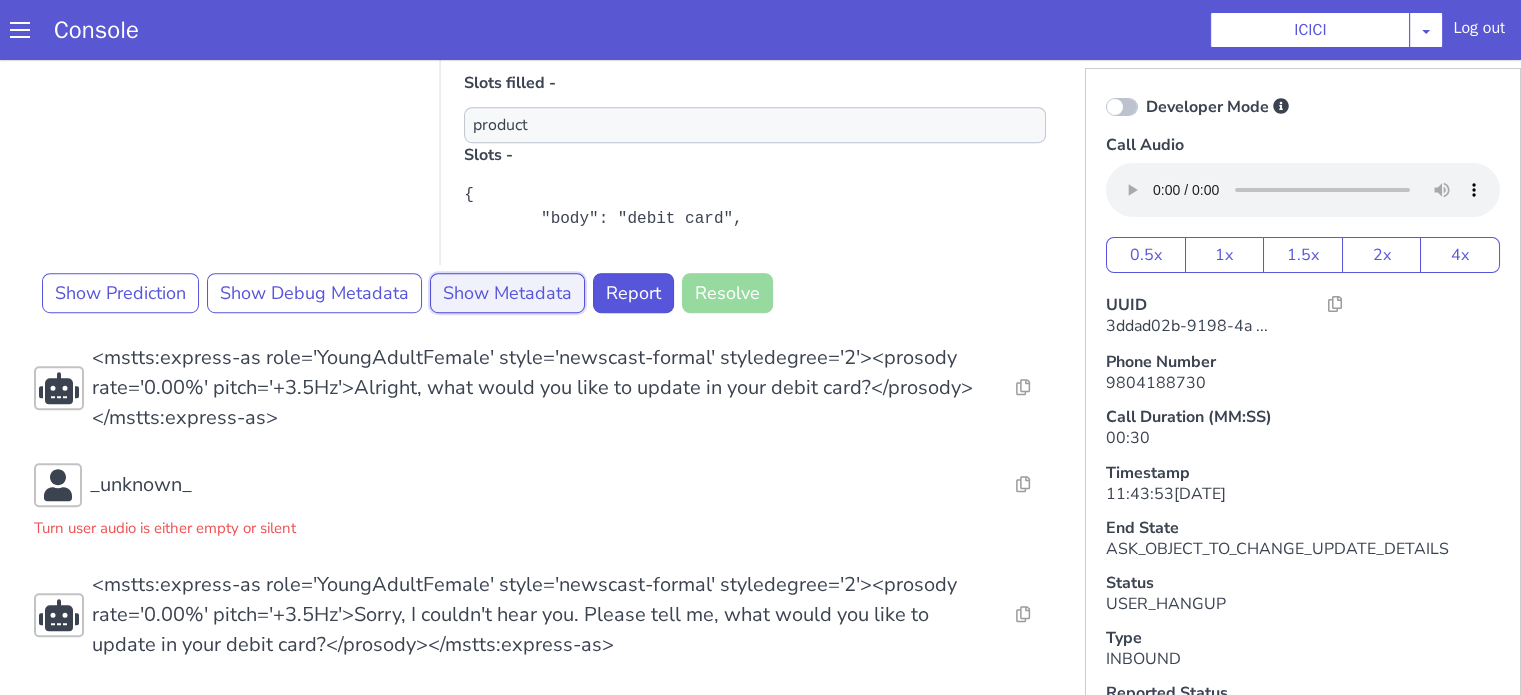 click on "Show Metadata" at bounding box center (507, 293) 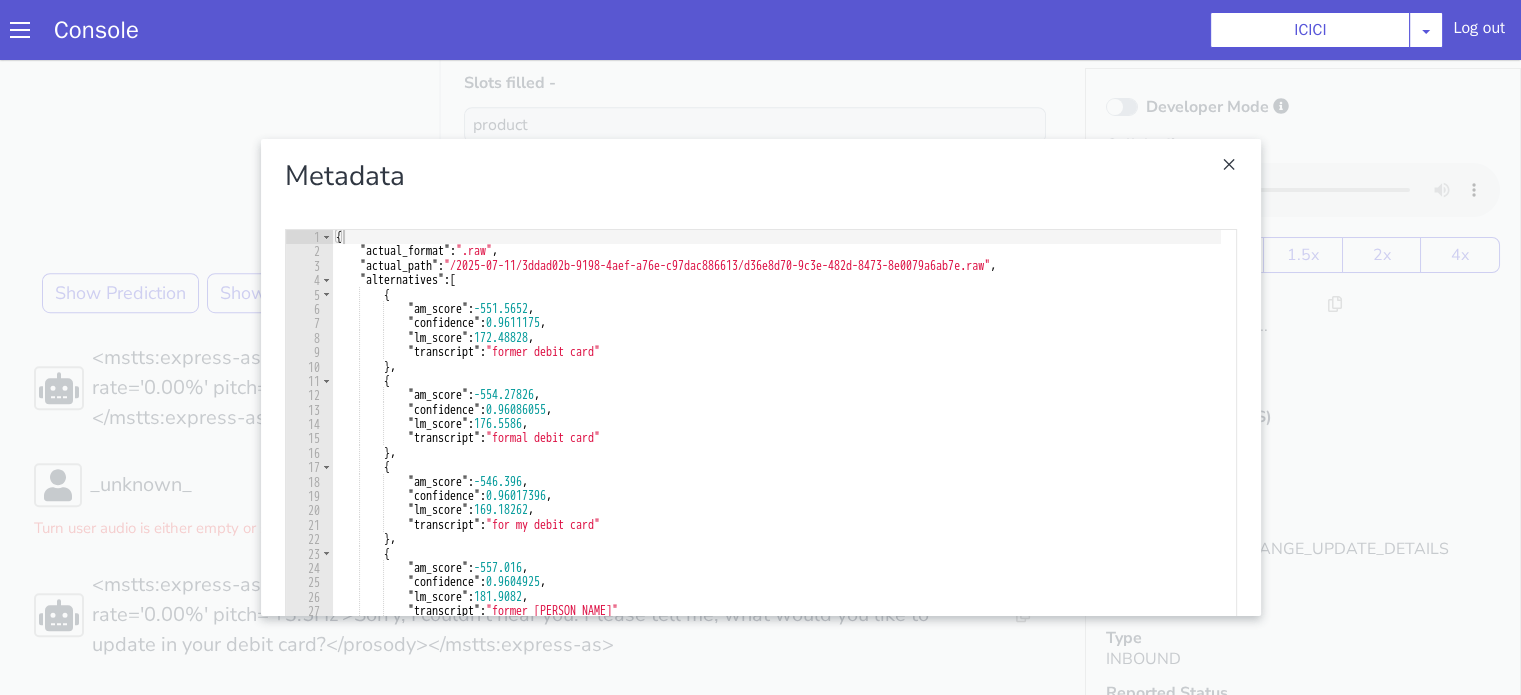 click on "Metadata 1 2 3 4 5 6 7 8 9 10 11 12 13 14 15 16 17 18 19 20 21 22 23 24 25 26 27 28 29 30 31 32 33 34 35 36 {      "actual_format" :  ".raw" ,      "actual_path" :  "/2025-07-11/3ddad02b-9198-4aef-a76e-c97dac886613/d36e8d70-9c3e-482d-8473-8e0079a6ab7e.raw" ,      "alternatives" :  [           {                "am_score" :  -551.5652 ,                "confidence" :  0.9611175 ,                "lm_score" :  172.48828 ,                "transcript" :  "former debit card"           } ,           {                "am_score" :  -554.27826 ,                "confidence" :  0.96086055 ,                "lm_score" :  176.5586 ,                "transcript" :  "formal debit card"           } ,           {                "am_score" :  -546.396 ,                "confidence" :  0.96017396 ,                "lm_score" :  169.18262 ,                "transcript" :  "for my debit card"           } ,           {                "am_score" :  -557.016 ,                "confidence" :  0.9604925 ,                "lm_score" :  181.9082" at bounding box center (761, 377) 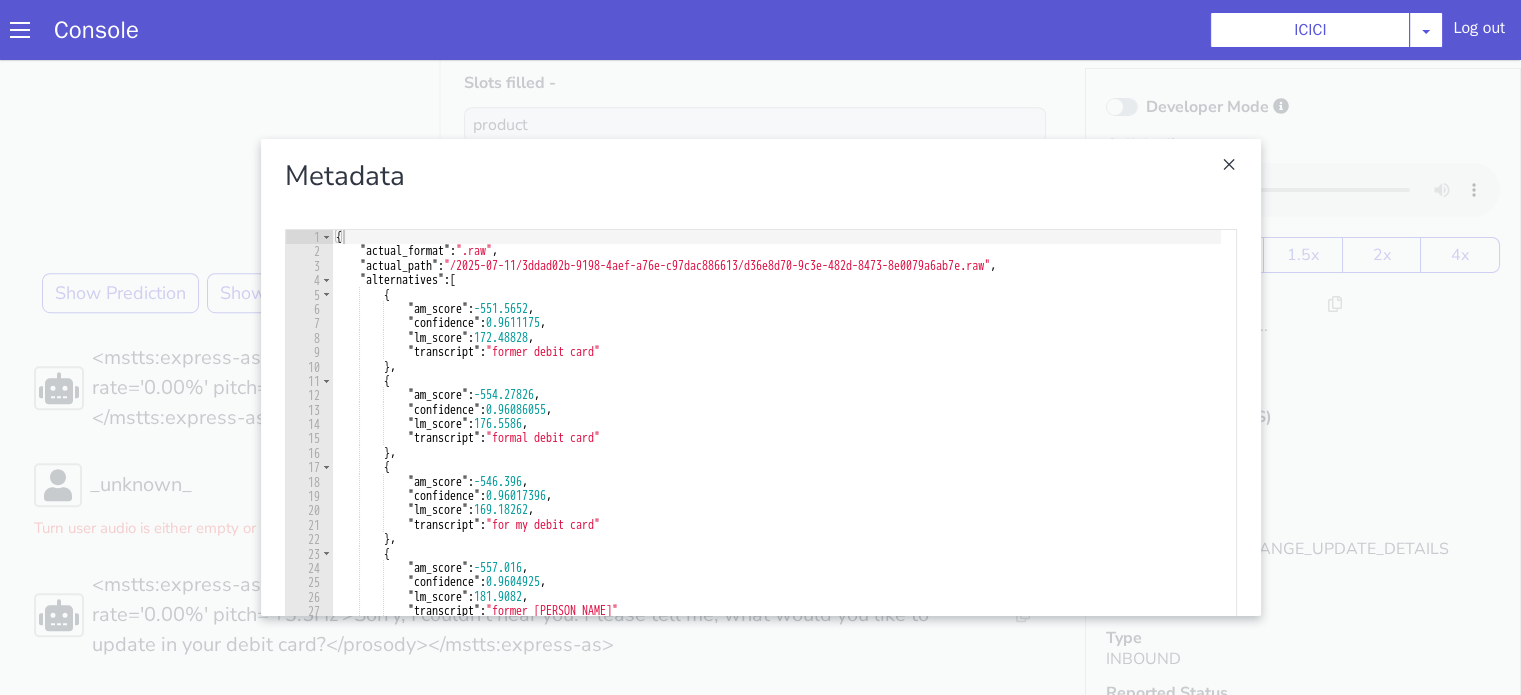 click at bounding box center [760, 377] 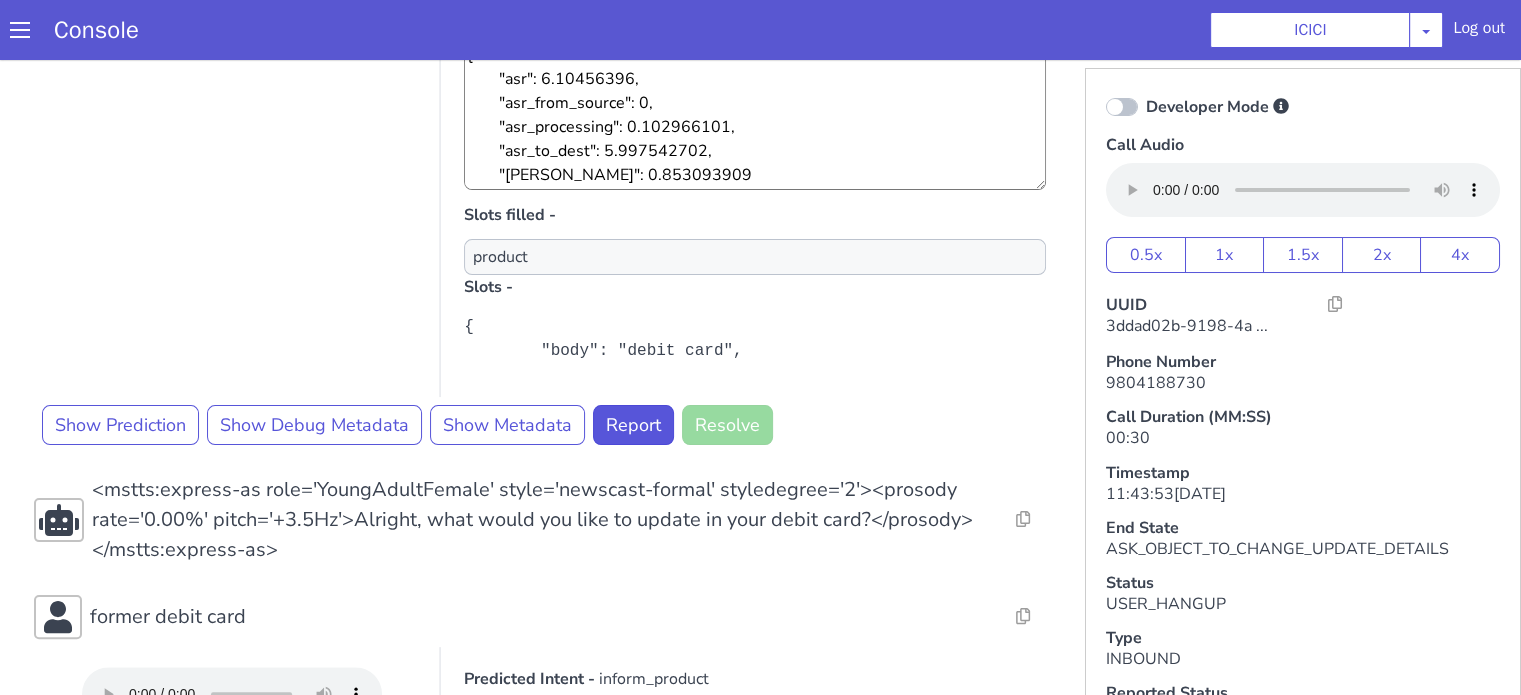 scroll, scrollTop: 485, scrollLeft: 0, axis: vertical 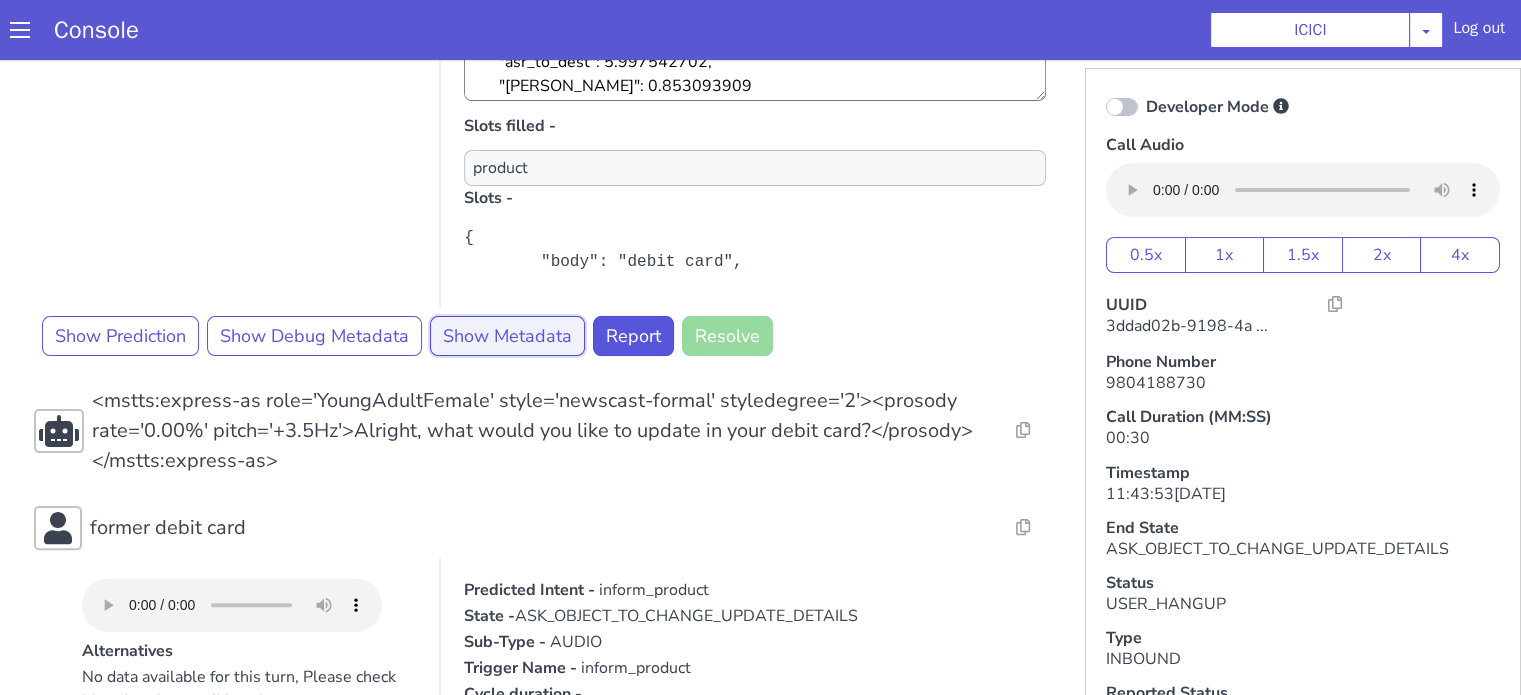 click on "Show Metadata" at bounding box center (507, 336) 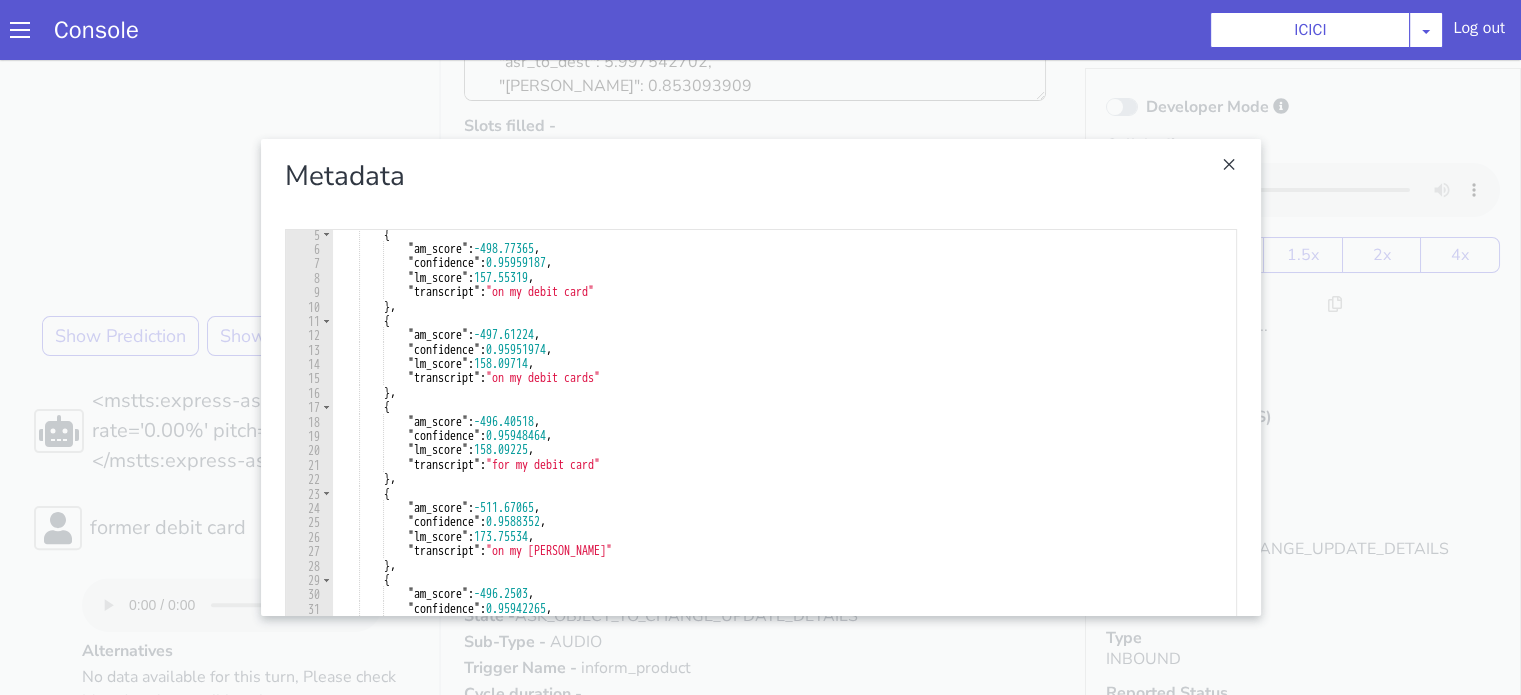 scroll, scrollTop: 60, scrollLeft: 0, axis: vertical 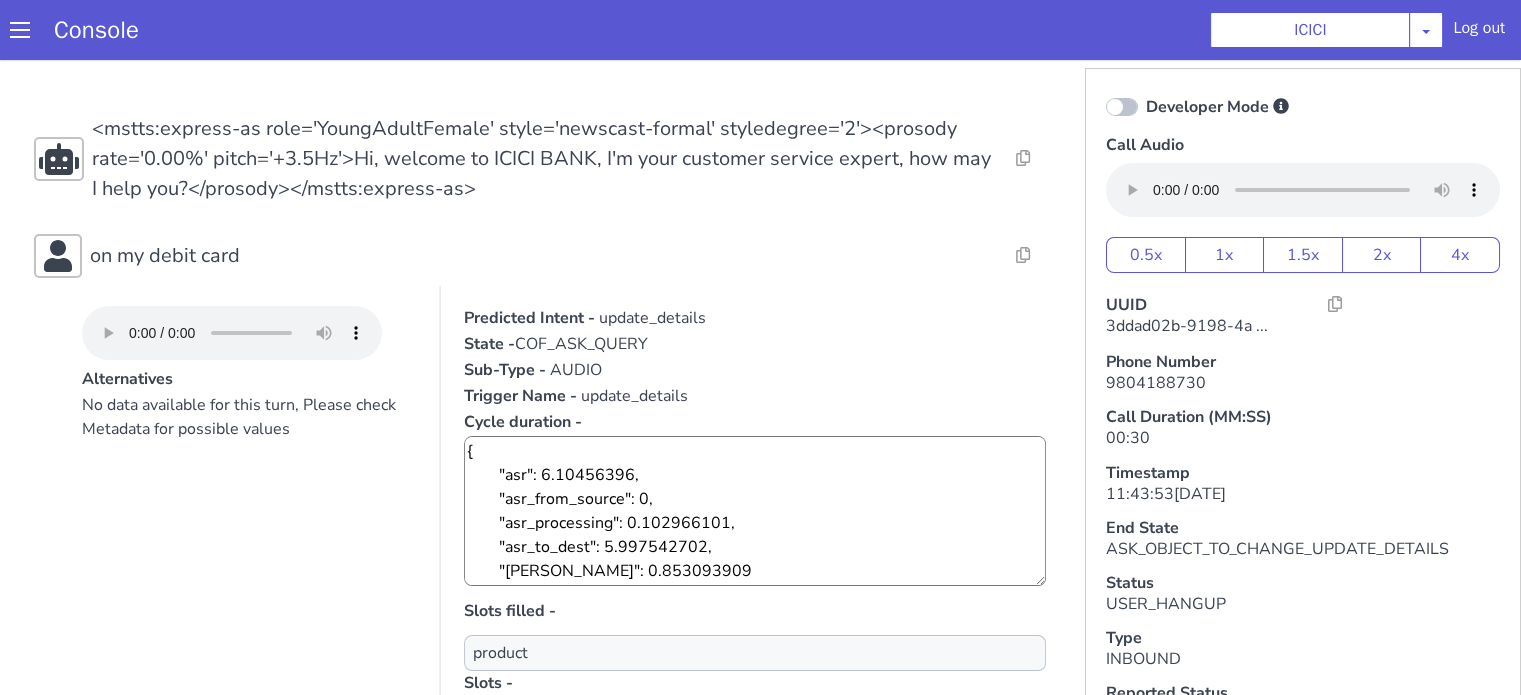 click on "No data available for this turn, Please check Metadata for possible values" at bounding box center [249, 593] 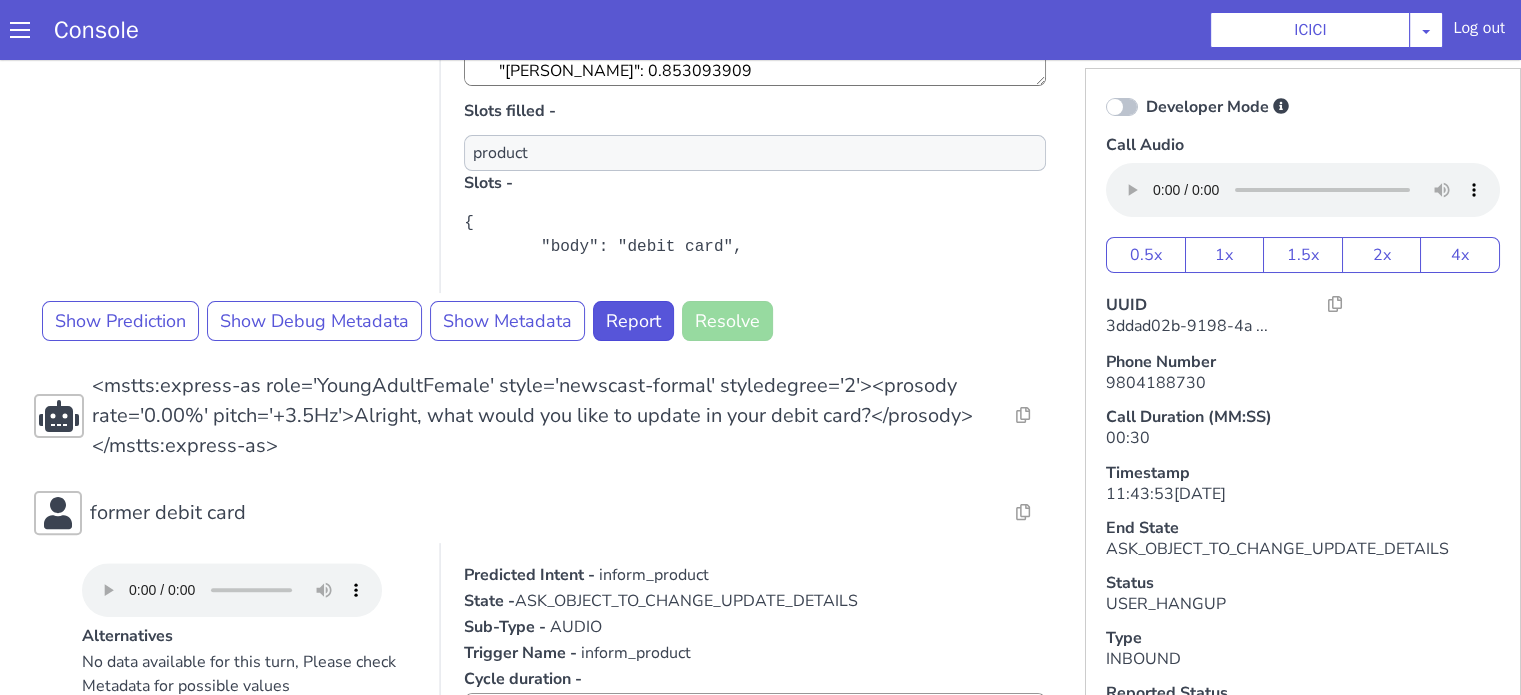 scroll, scrollTop: 100, scrollLeft: 0, axis: vertical 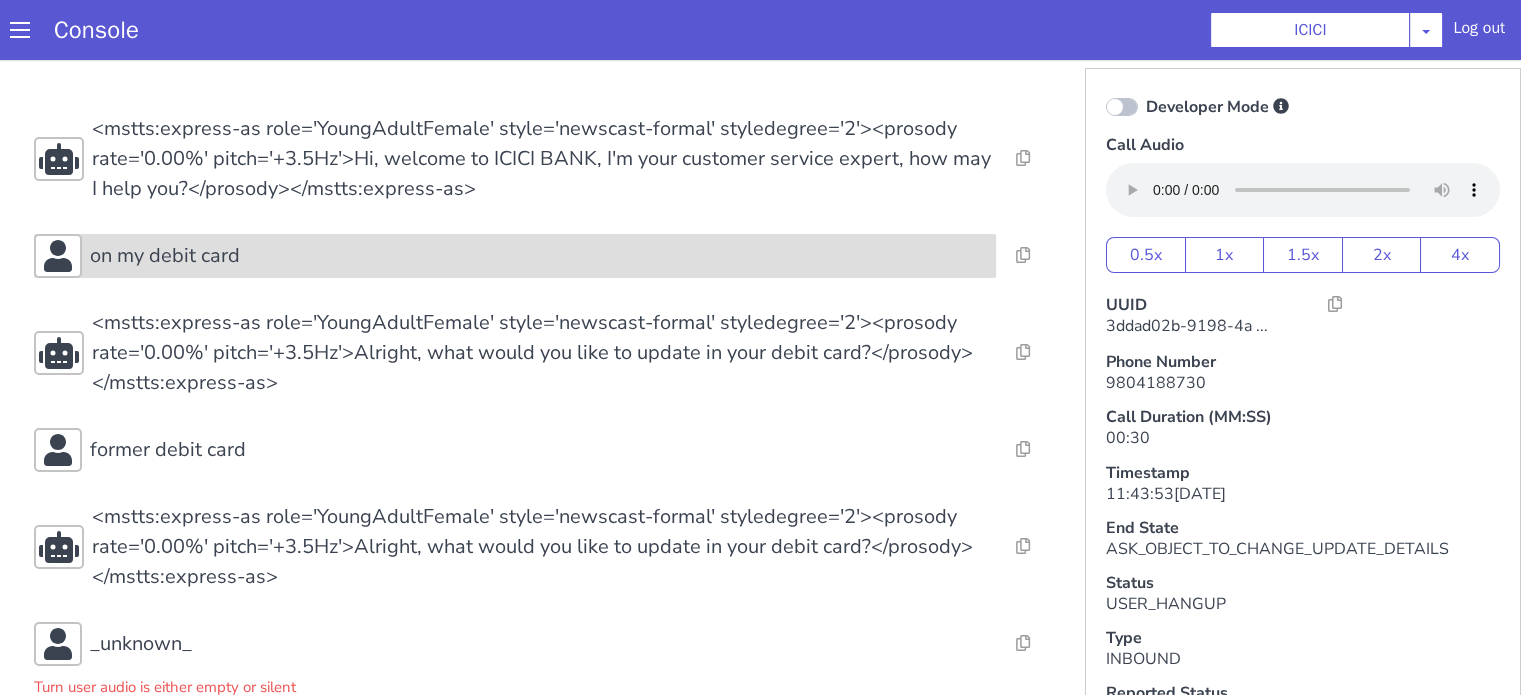 click on "on my debit card" at bounding box center [672, 26] 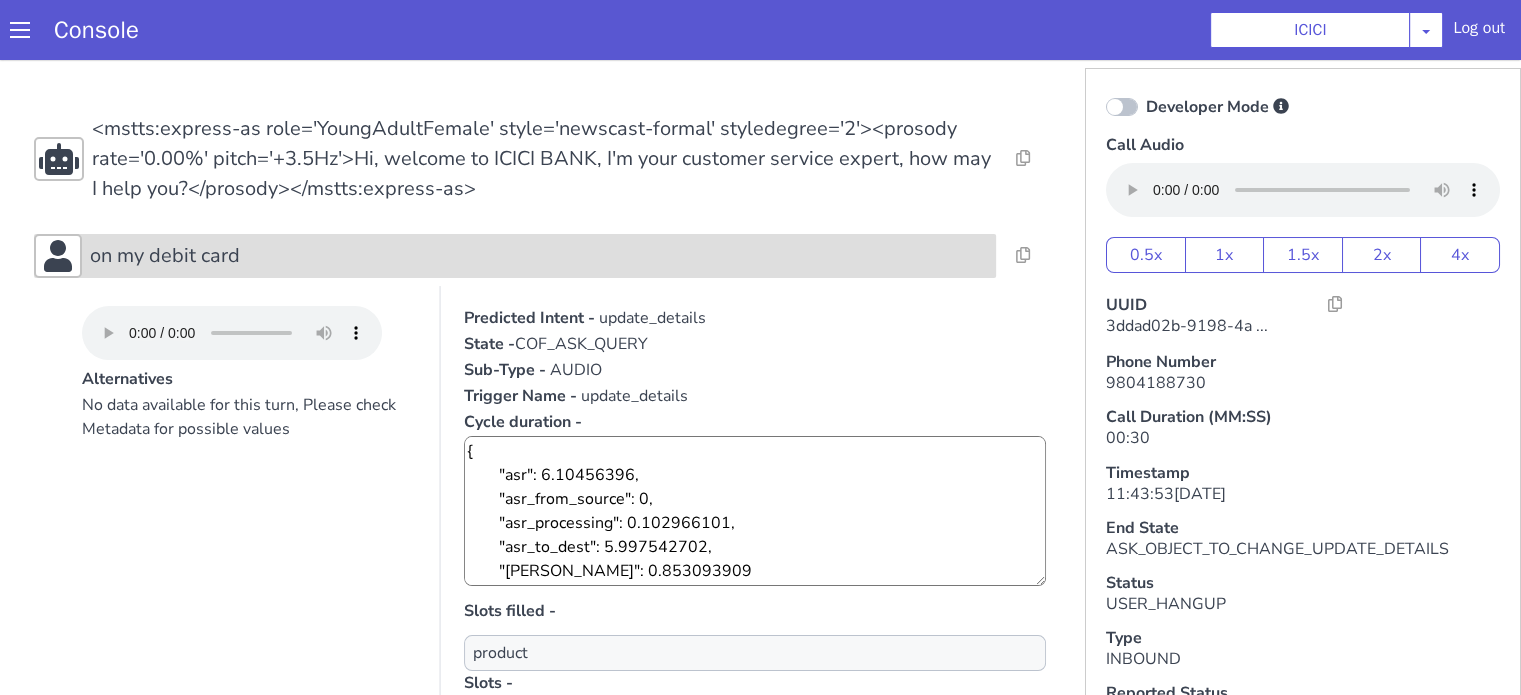 click on "on my debit card" at bounding box center (523, 235) 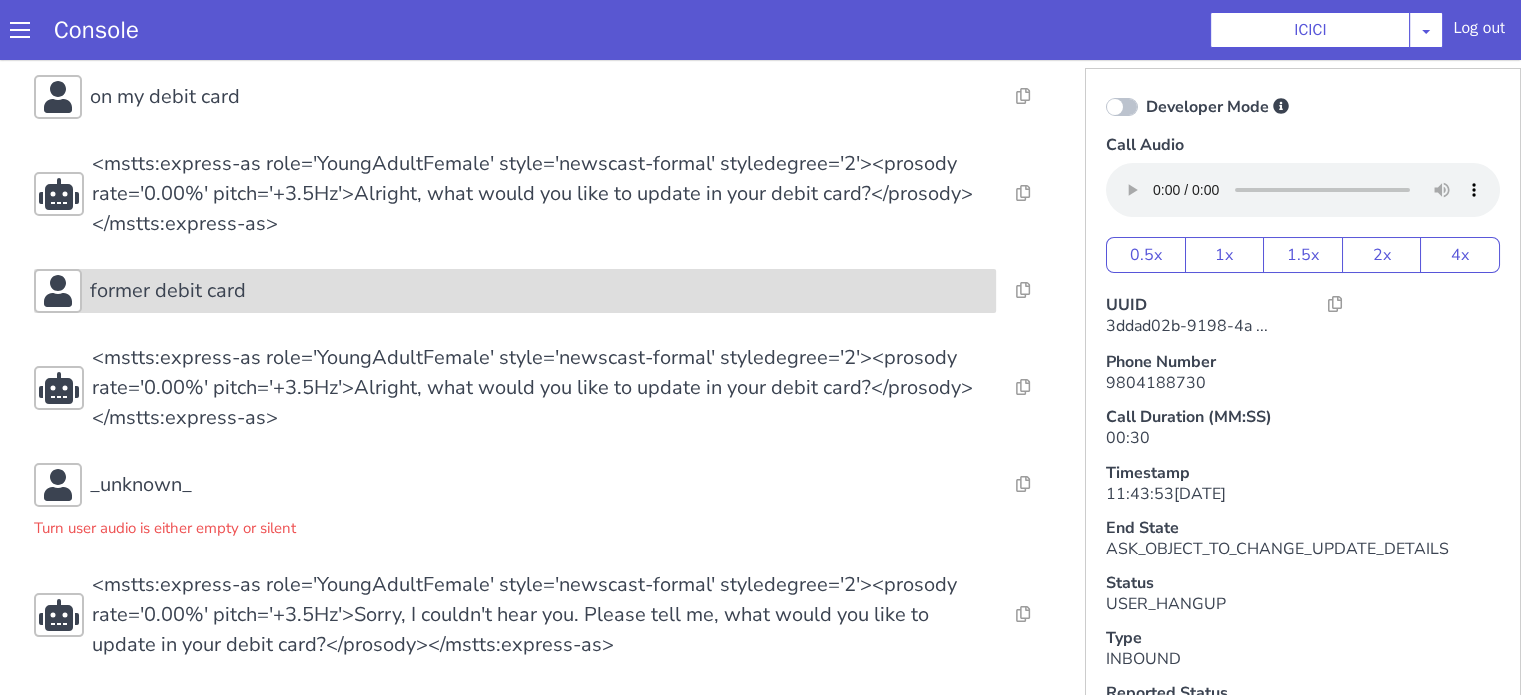 click on "former debit card" at bounding box center [539, 291] 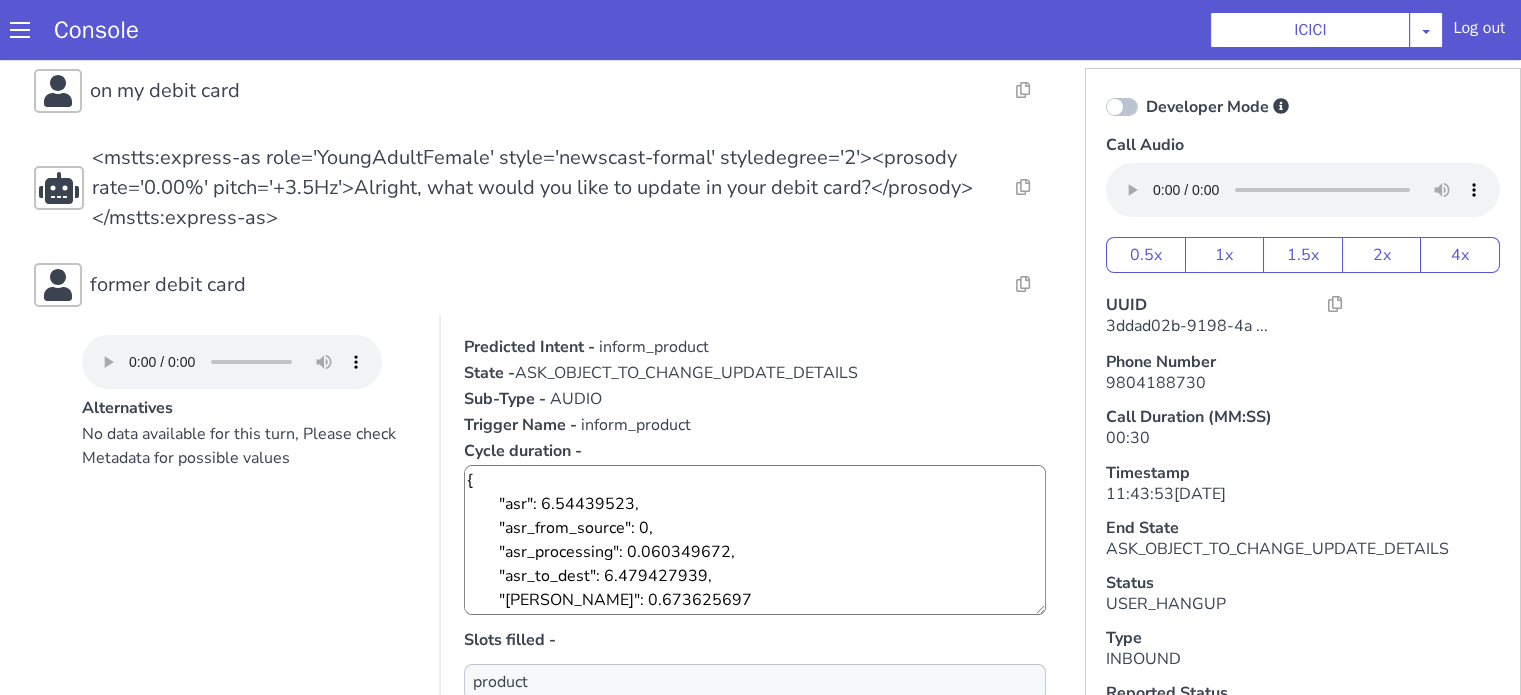 scroll, scrollTop: 359, scrollLeft: 0, axis: vertical 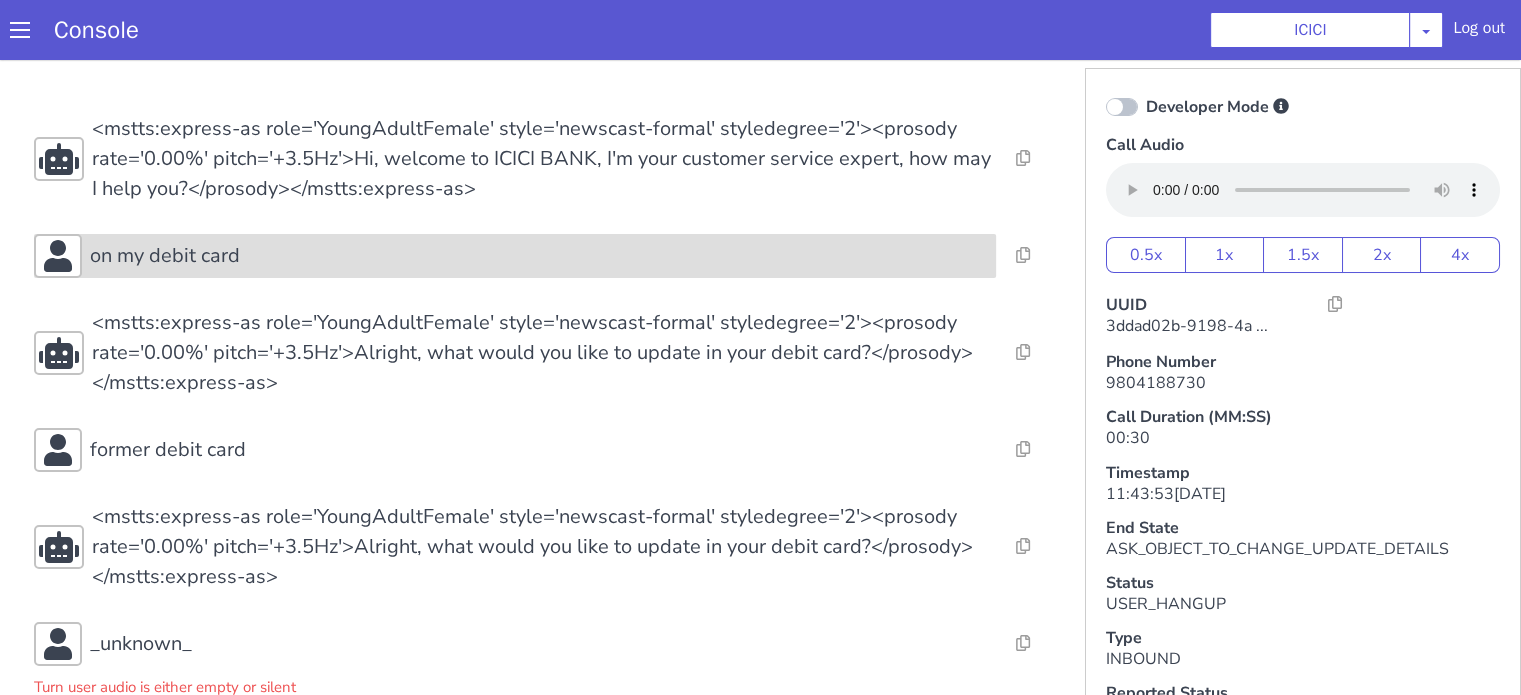 click on "on my debit card" at bounding box center (539, 256) 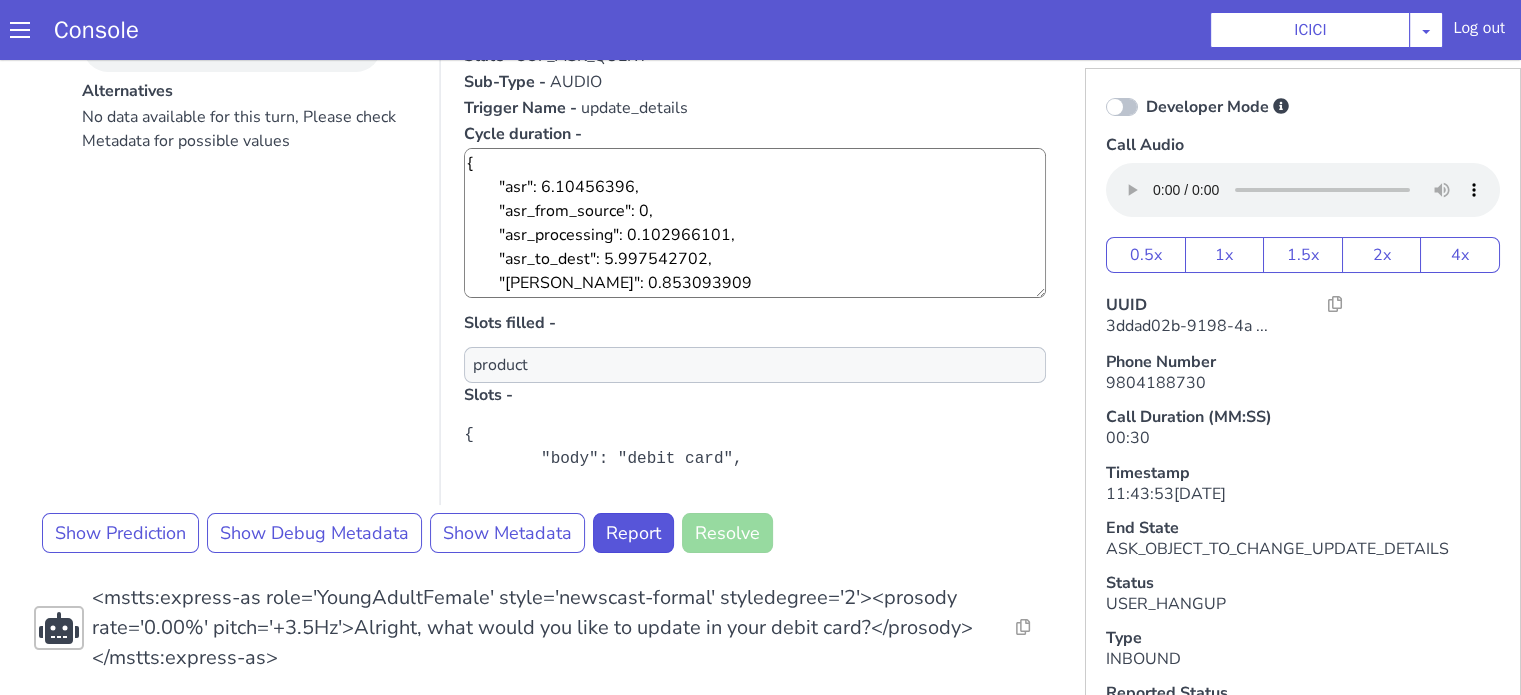scroll, scrollTop: 400, scrollLeft: 0, axis: vertical 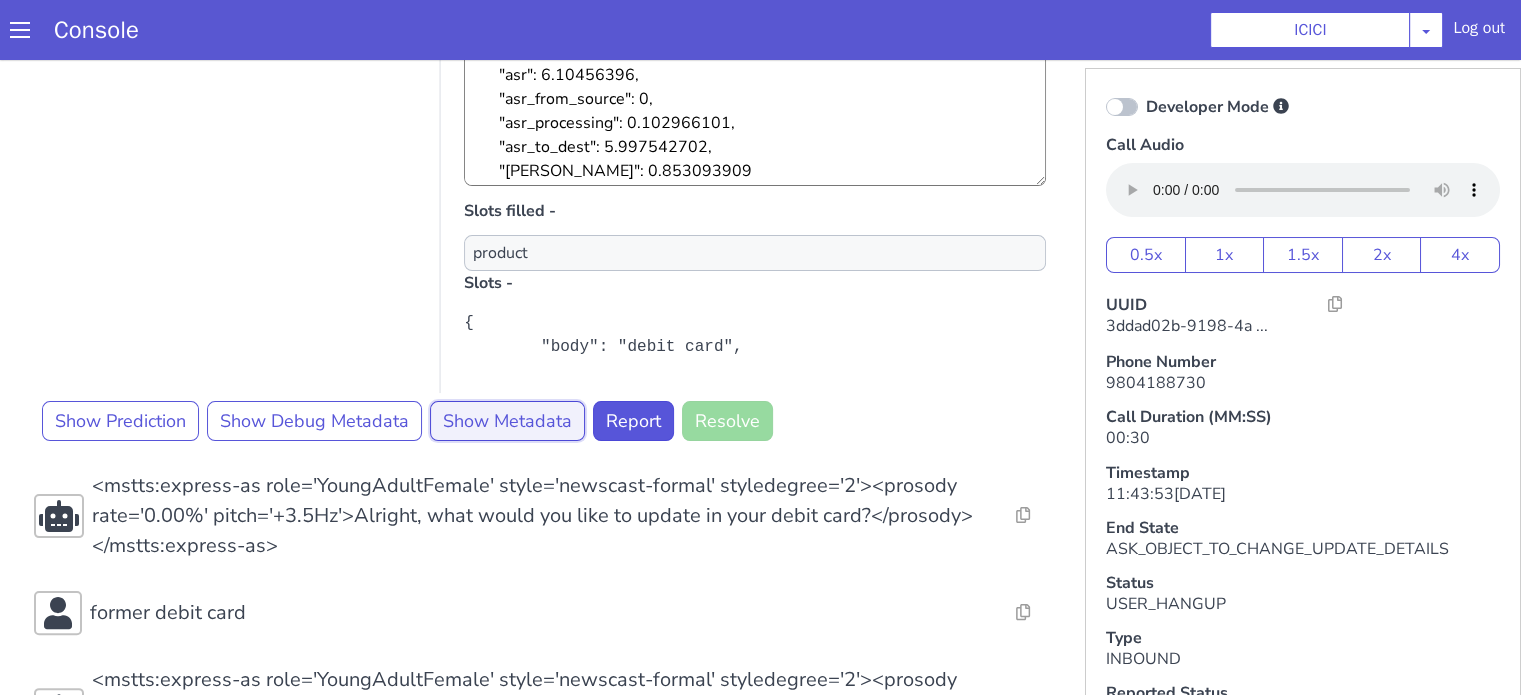 click on "Show Prediction Show Debug Metadata Show Metadata Report Resolve" at bounding box center [544, 421] 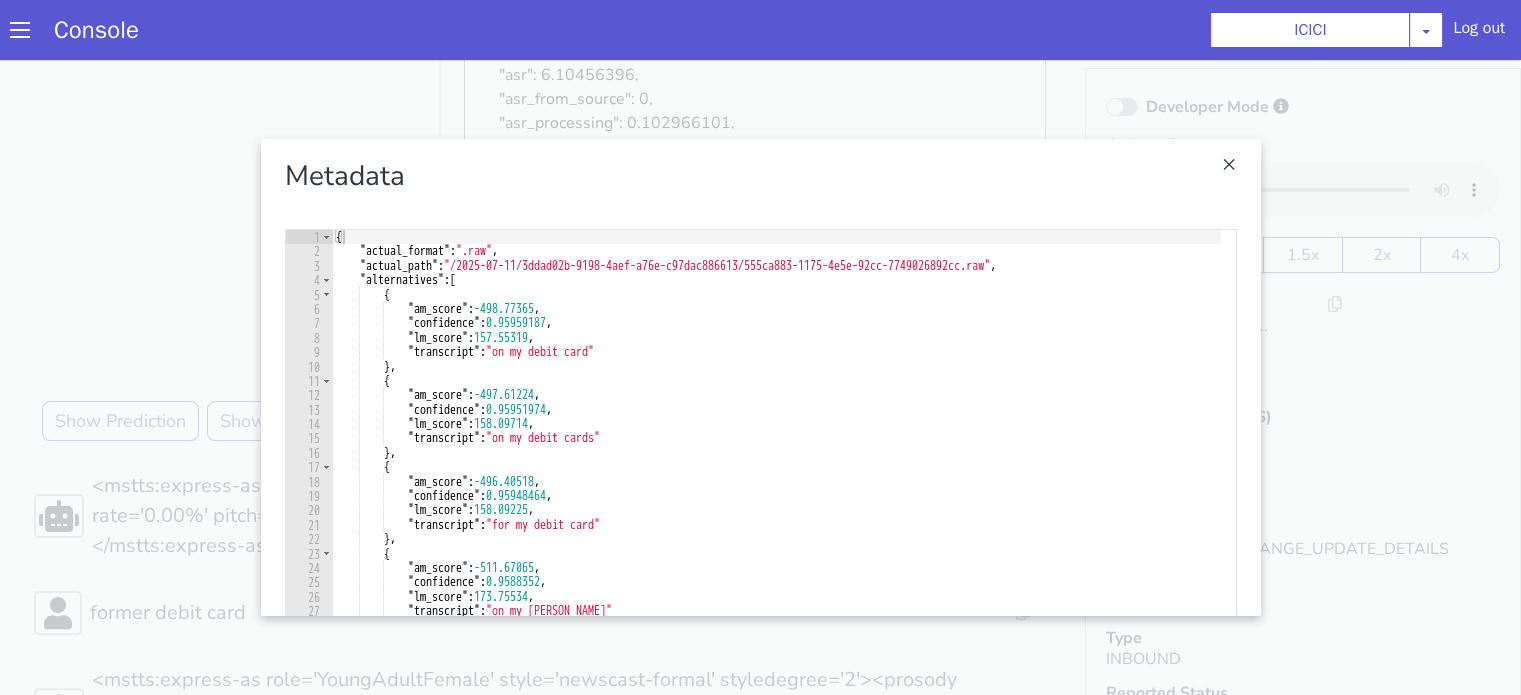 click at bounding box center [760, 377] 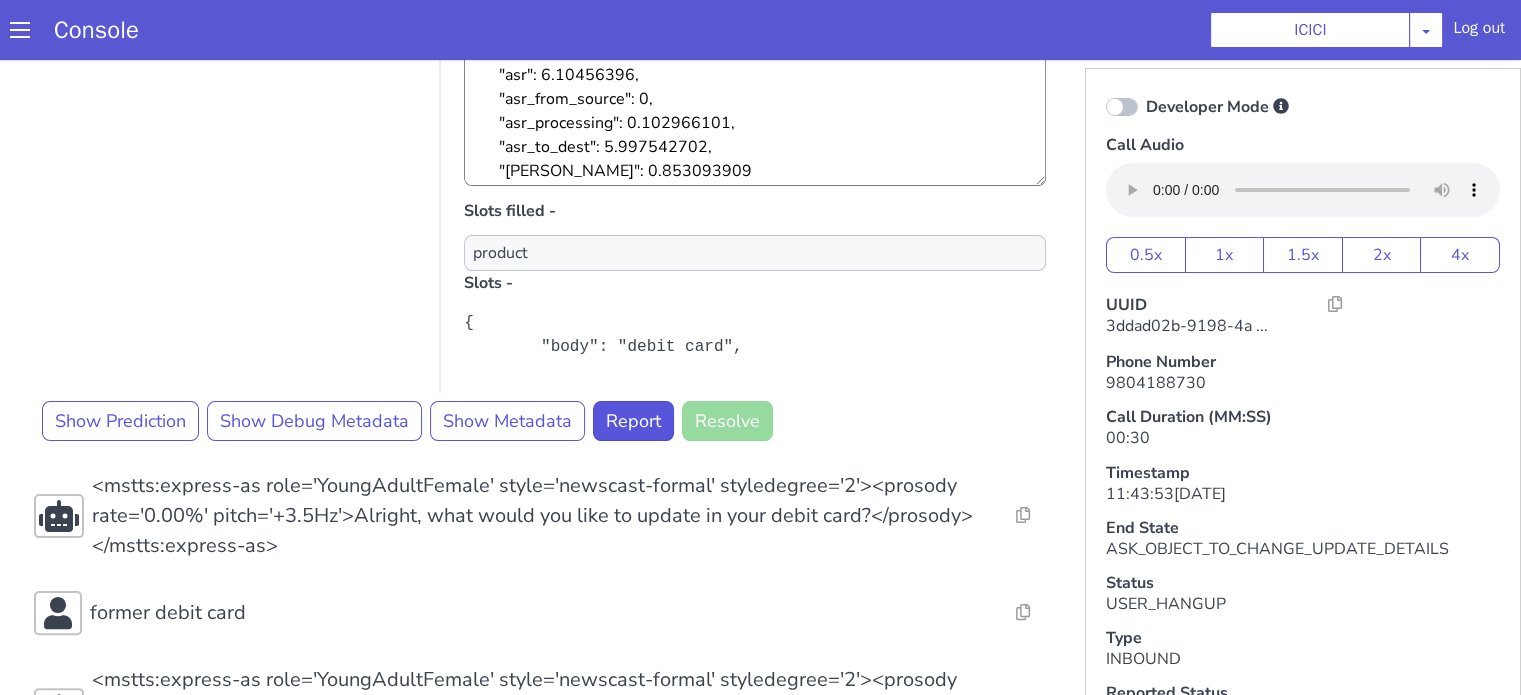 scroll, scrollTop: 0, scrollLeft: 0, axis: both 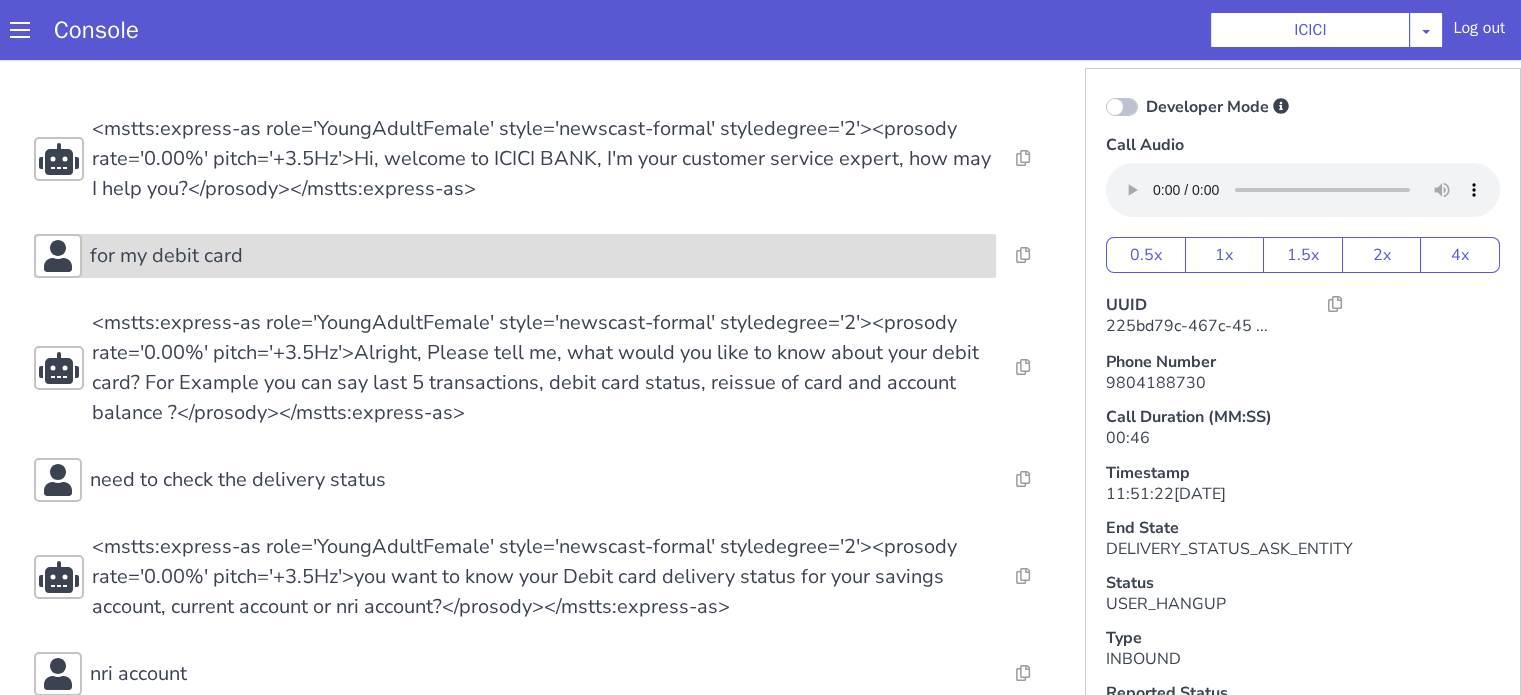 click on "for my debit card" at bounding box center (539, 256) 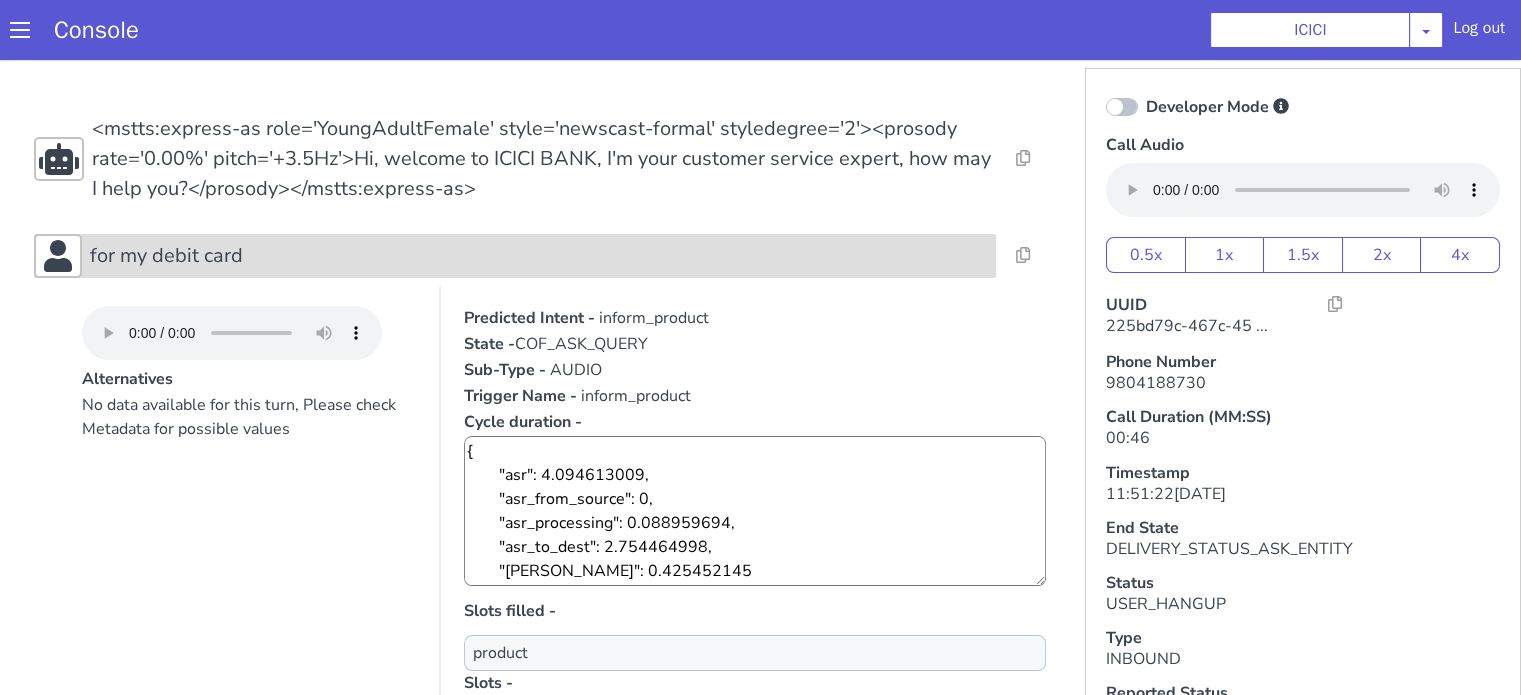 click on "for my debit card" at bounding box center (539, 256) 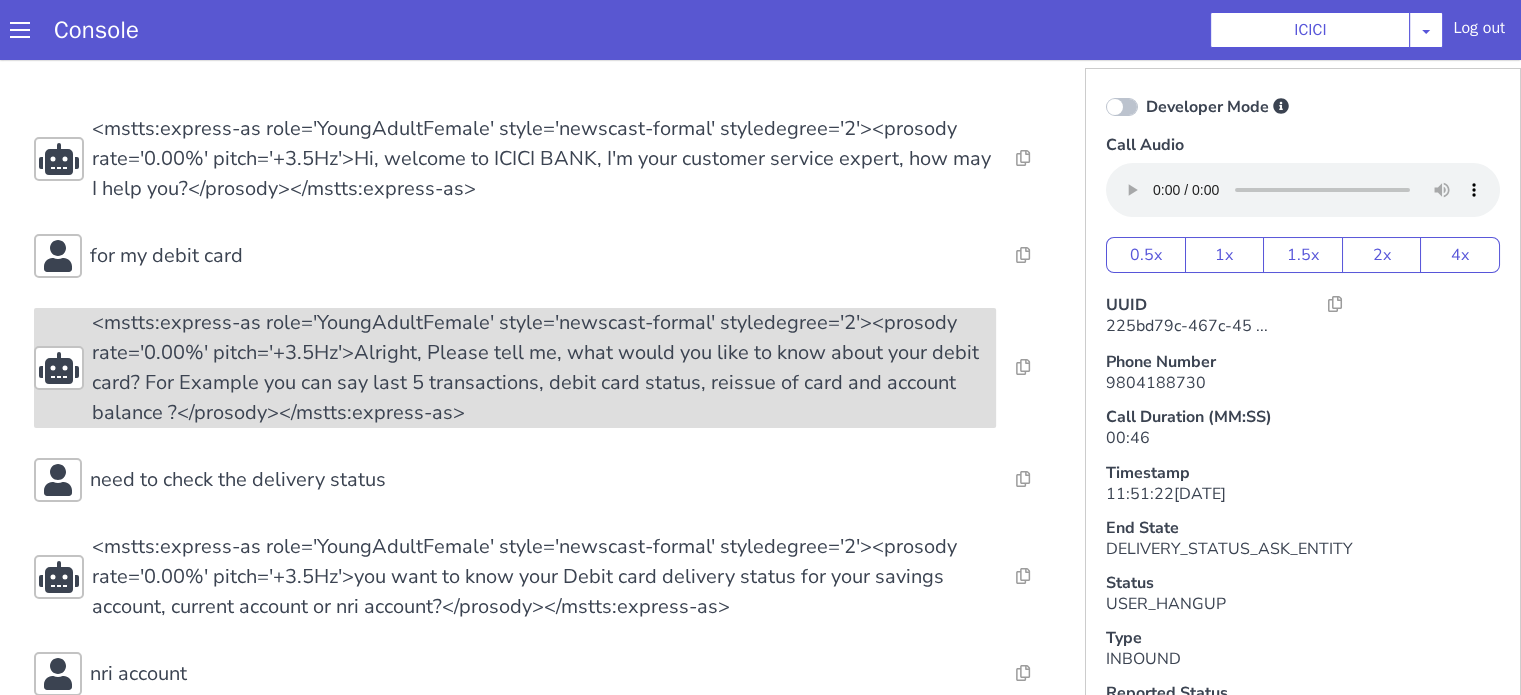 scroll, scrollTop: 200, scrollLeft: 0, axis: vertical 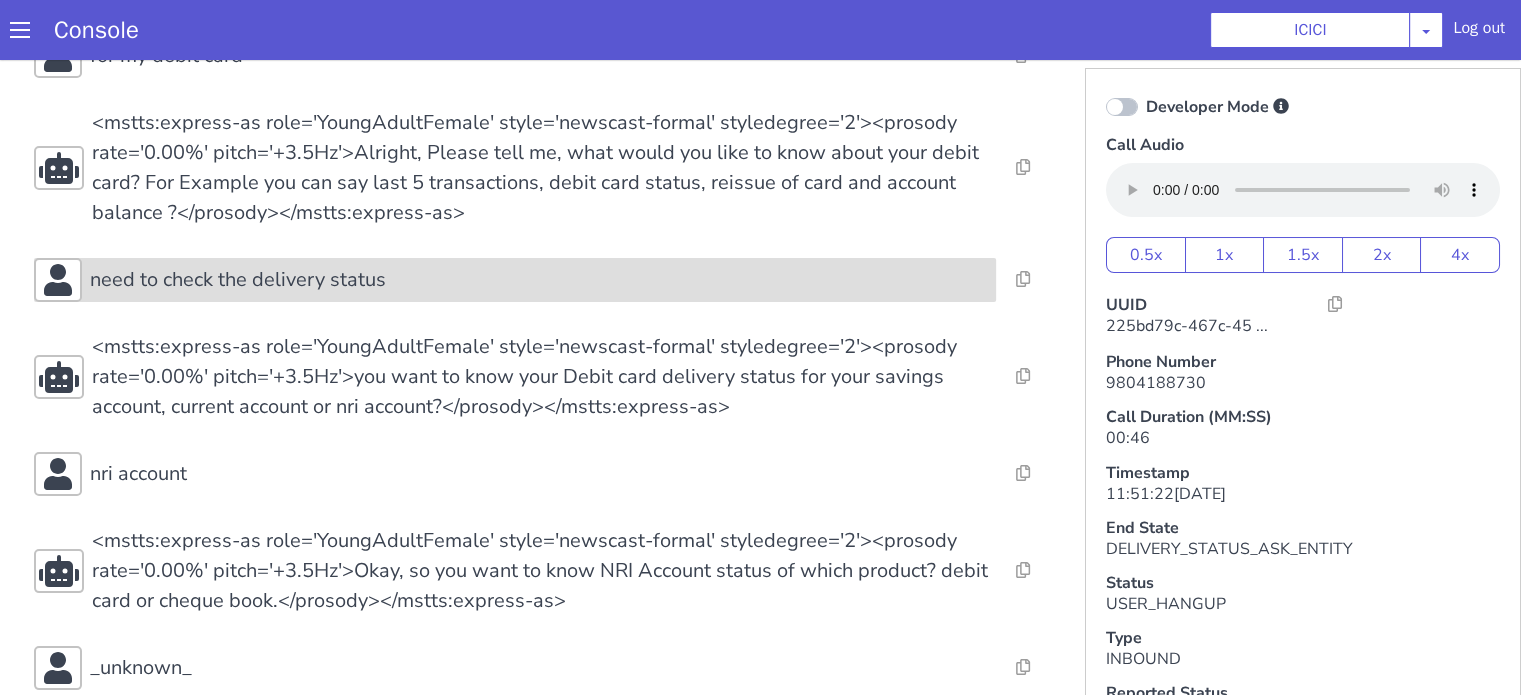 click on "need to check the delivery status" at bounding box center (238, 280) 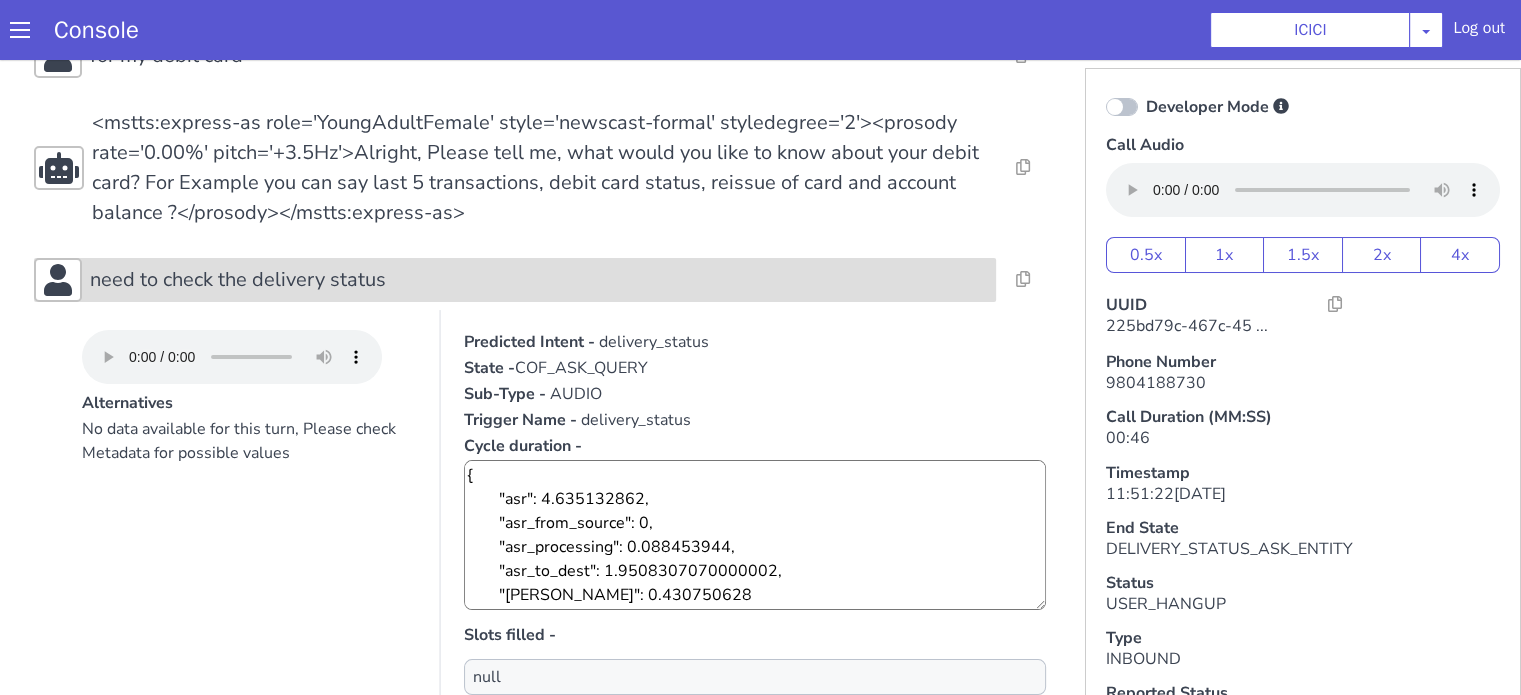 click on "need to check the delivery status" at bounding box center (238, 280) 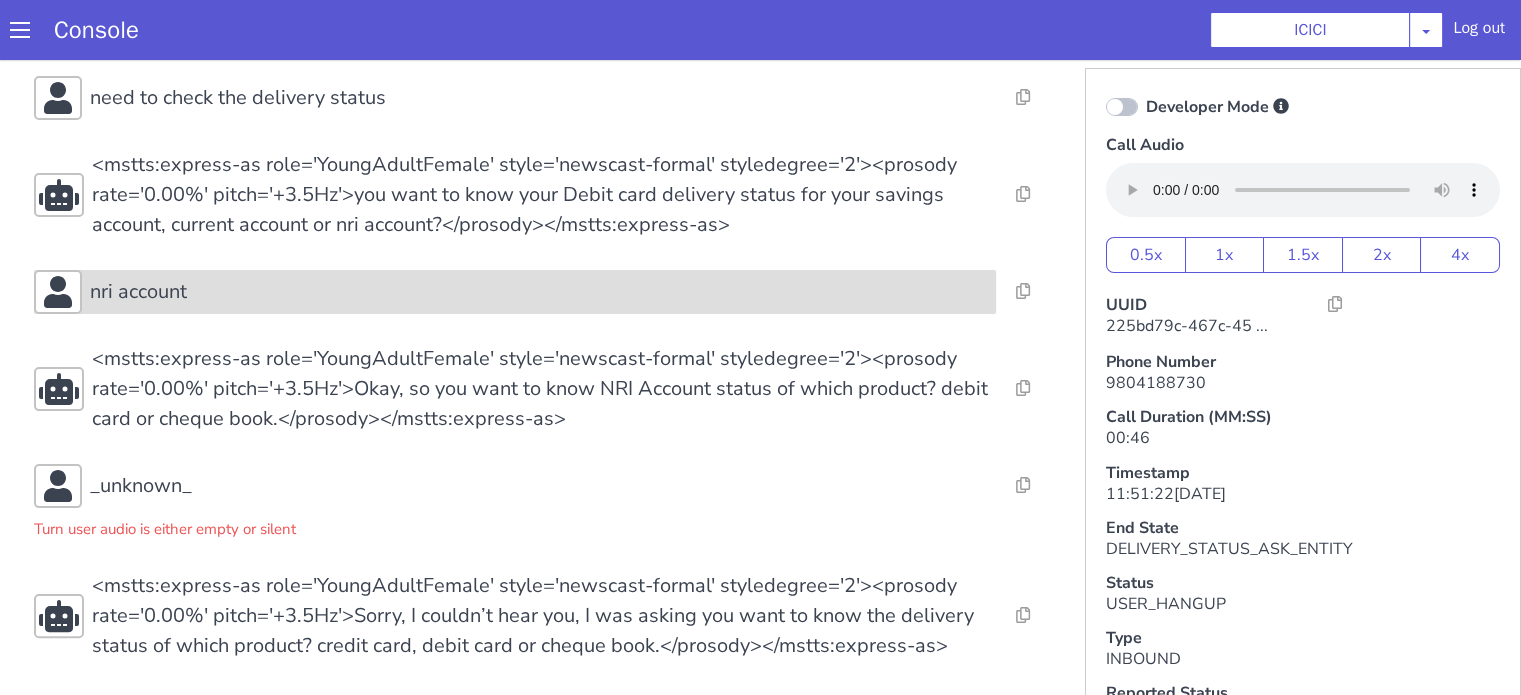 click on "nri account" at bounding box center (539, 292) 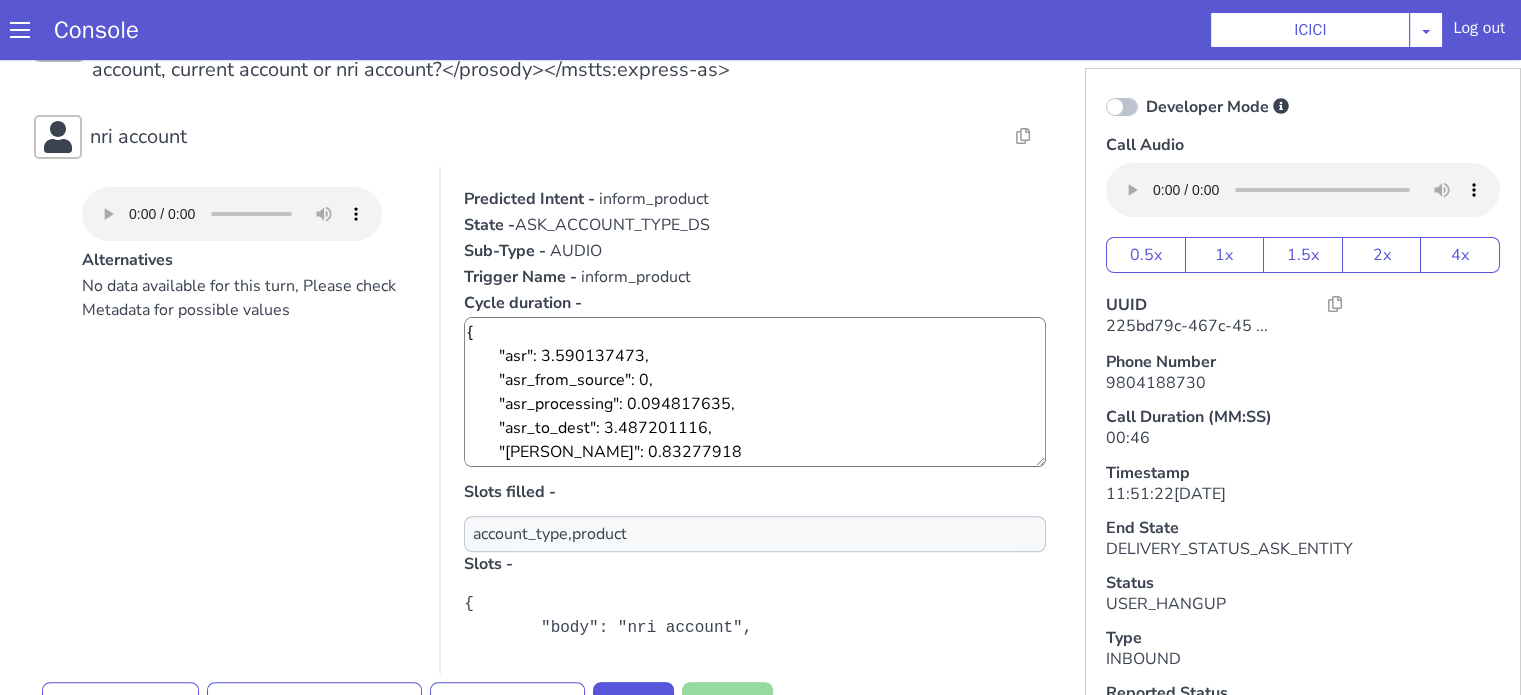 scroll, scrollTop: 682, scrollLeft: 0, axis: vertical 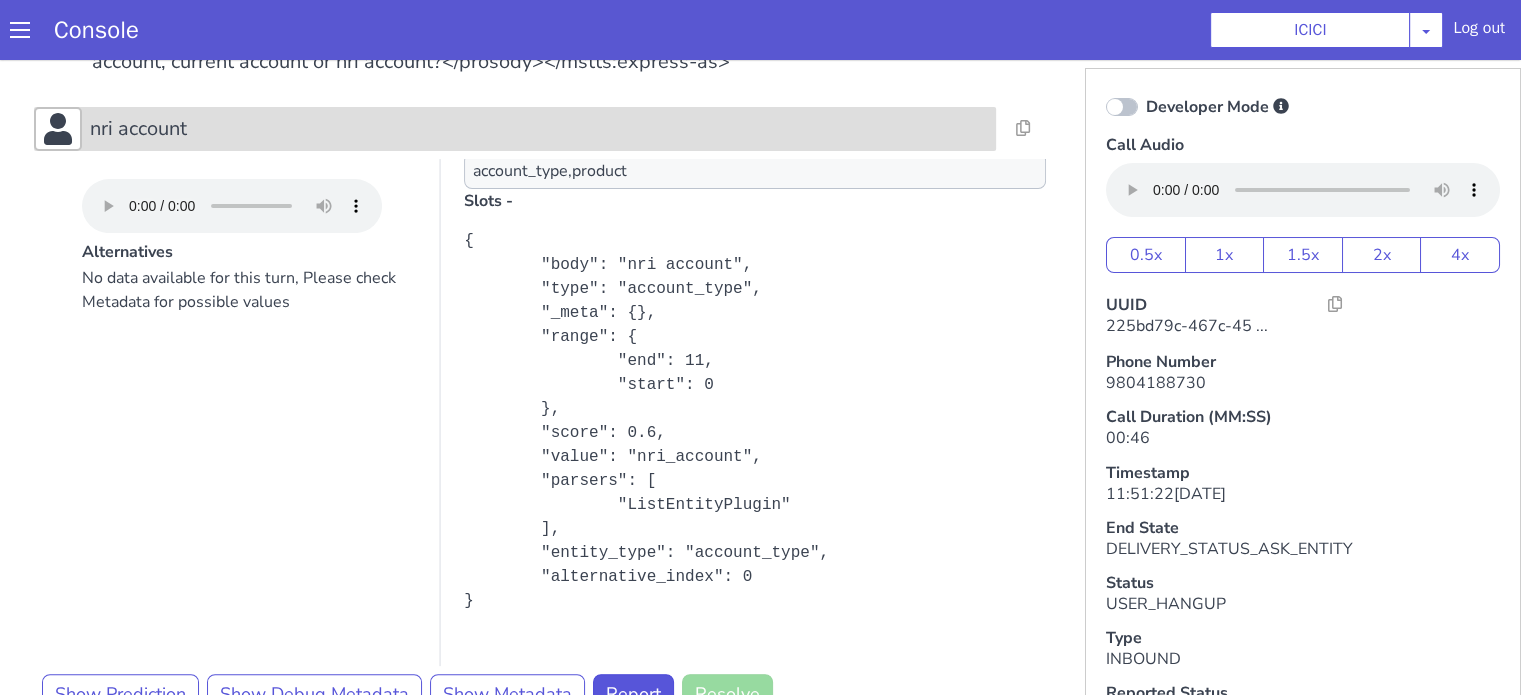 click on "nri account" at bounding box center [539, 129] 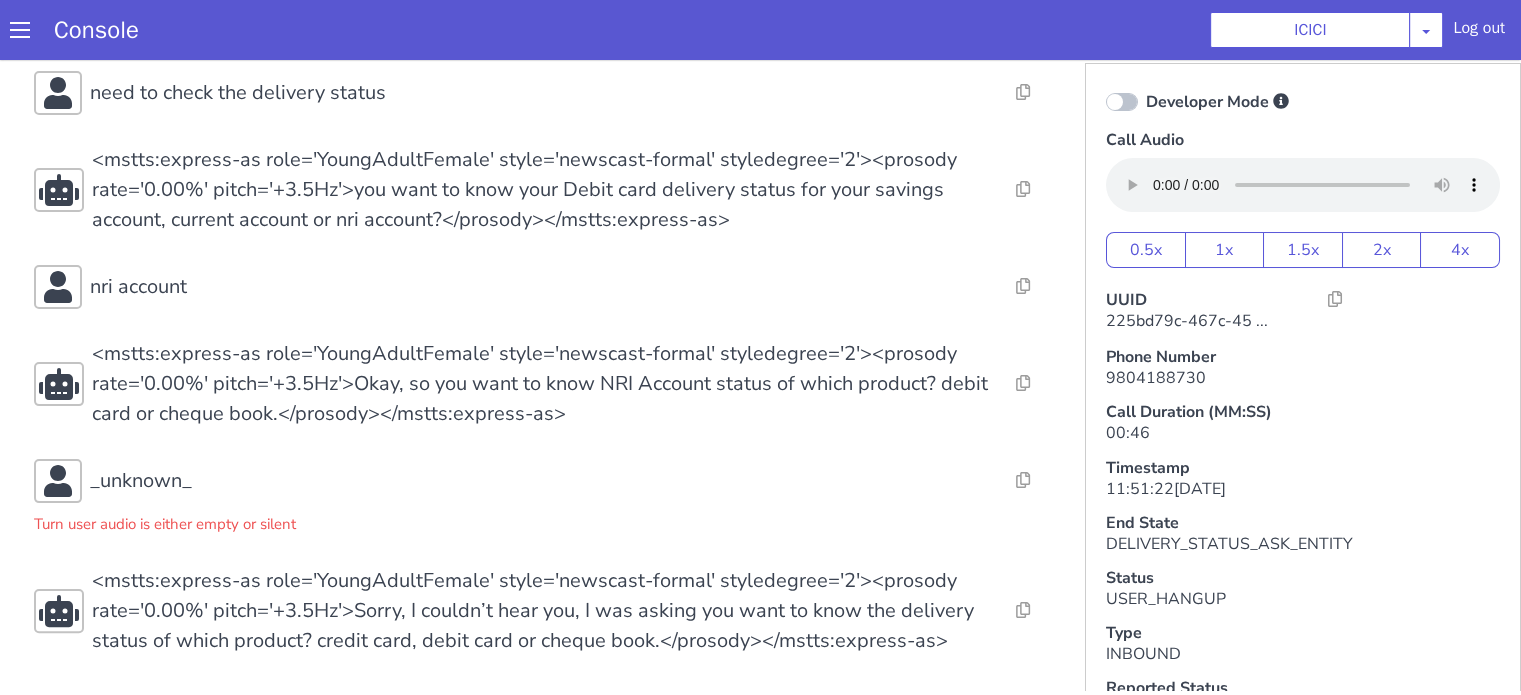 scroll, scrollTop: 0, scrollLeft: 0, axis: both 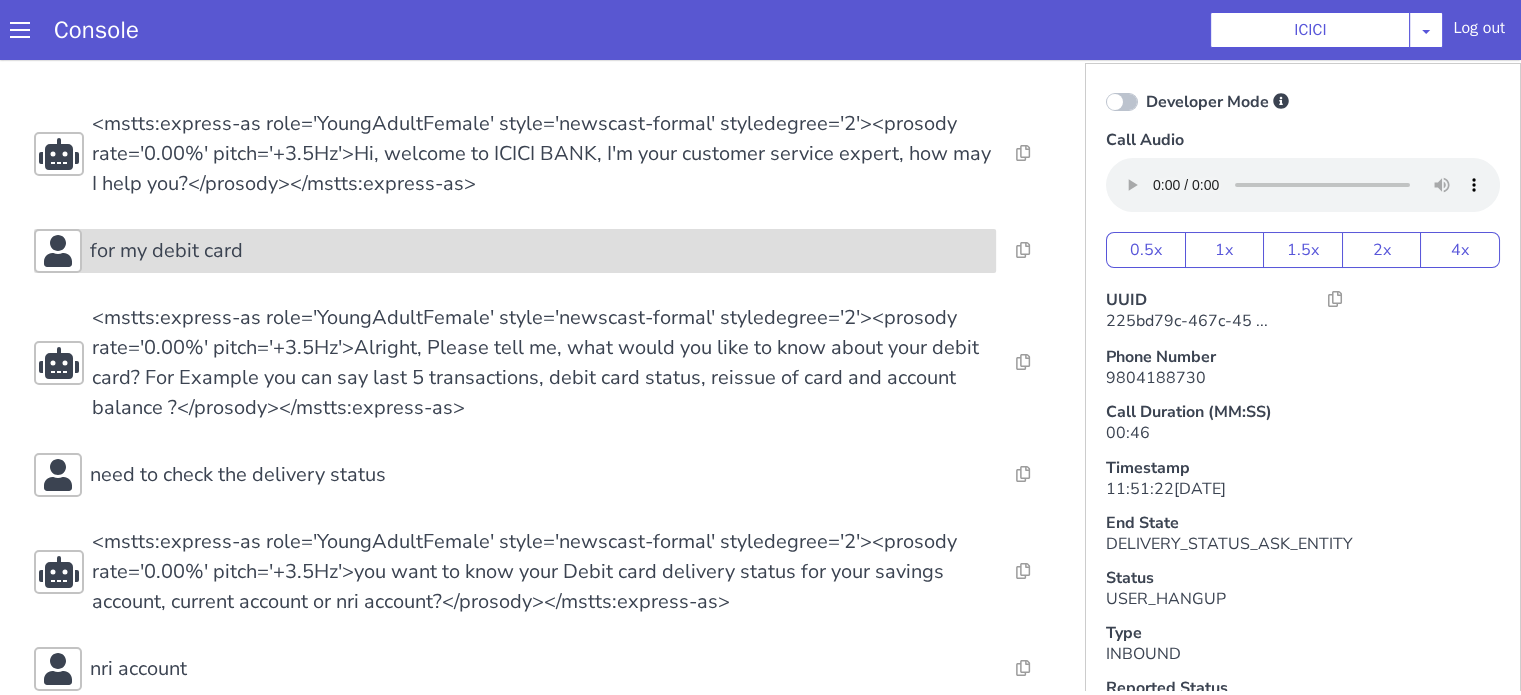 drag, startPoint x: 478, startPoint y: 263, endPoint x: 464, endPoint y: 269, distance: 15.231546 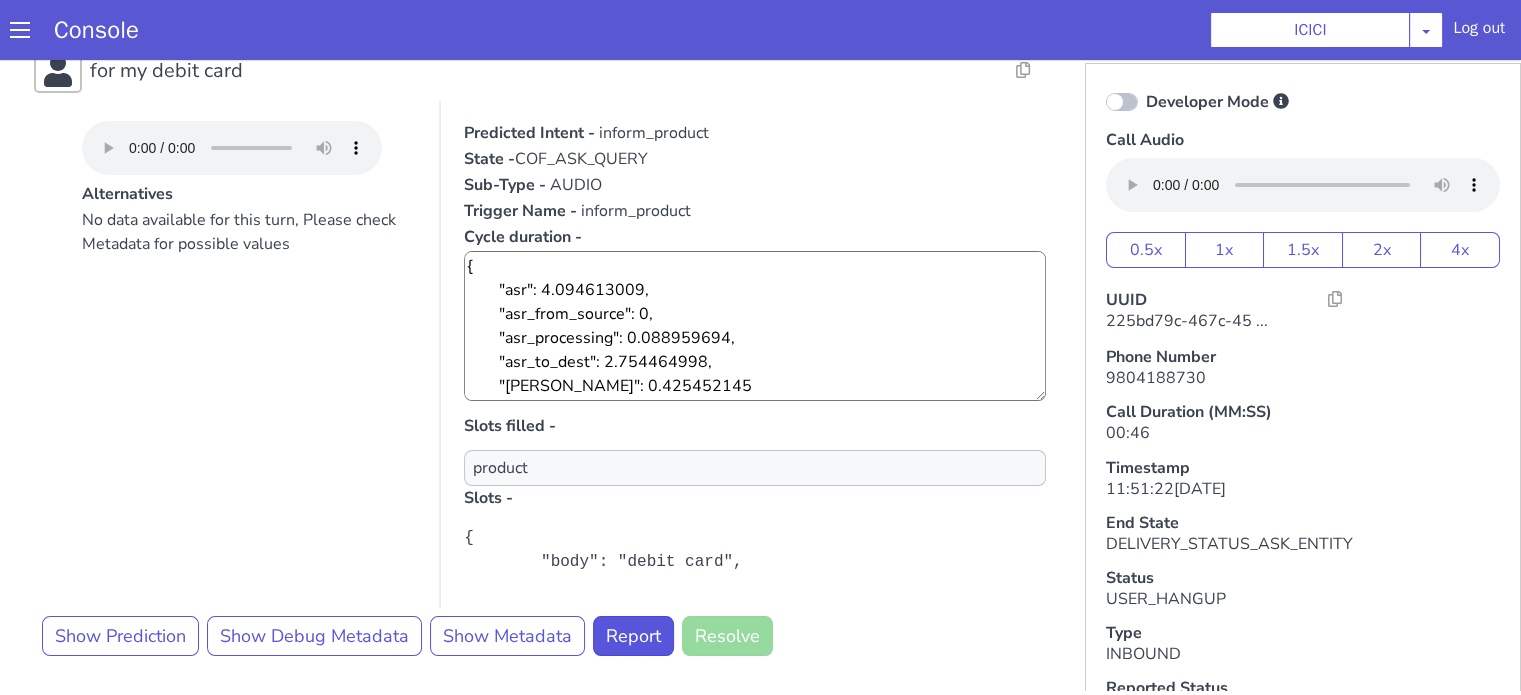 scroll, scrollTop: 300, scrollLeft: 0, axis: vertical 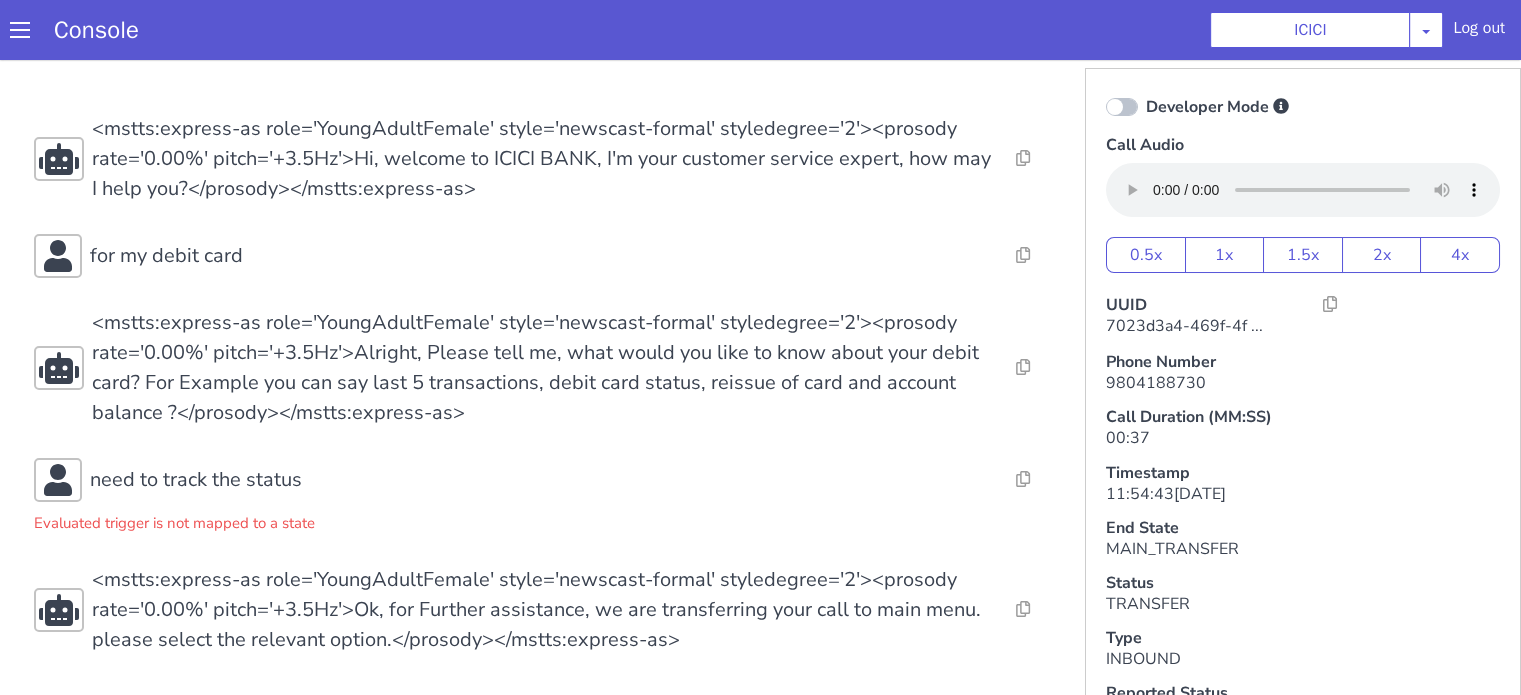 click on "Resolve  Intent Error  Entity Error  Transcription Error  Miscellaneous Submit Resolve  Intent Error  Entity Error  Transcription Error  Miscellaneous Submit Resolve  Intent Error  Entity Error  Transcription Error  Miscellaneous Submit <mstts:express-as role='YoungAdultFemale' style='newscast-formal' styledegree='2'><prosody rate='0.00%' pitch='+3.5Hz'>Hi, welcome to ICICI BANK, I'm your customer service expert, how may I help you?</prosody></mstts:express-as> Resolve  Intent Error  Entity Error  Transcription Error  Miscellaneous Submit for my debit card Resolve  Intent Error  Entity Error  Transcription Error  Miscellaneous Submit Resolve  Intent Error  Entity Error  Transcription Error  Miscellaneous Submit Resolve  Intent Error  Entity Error  Transcription Error  Miscellaneous Submit need to track the status Evaluated trigger is not mapped to a state Resolve  Intent Error  Entity Error  Transcription Error  Miscellaneous Submit Resolve  Intent Error  Entity Error  Transcription Error  Miscellaneous" at bounding box center (616, 238) 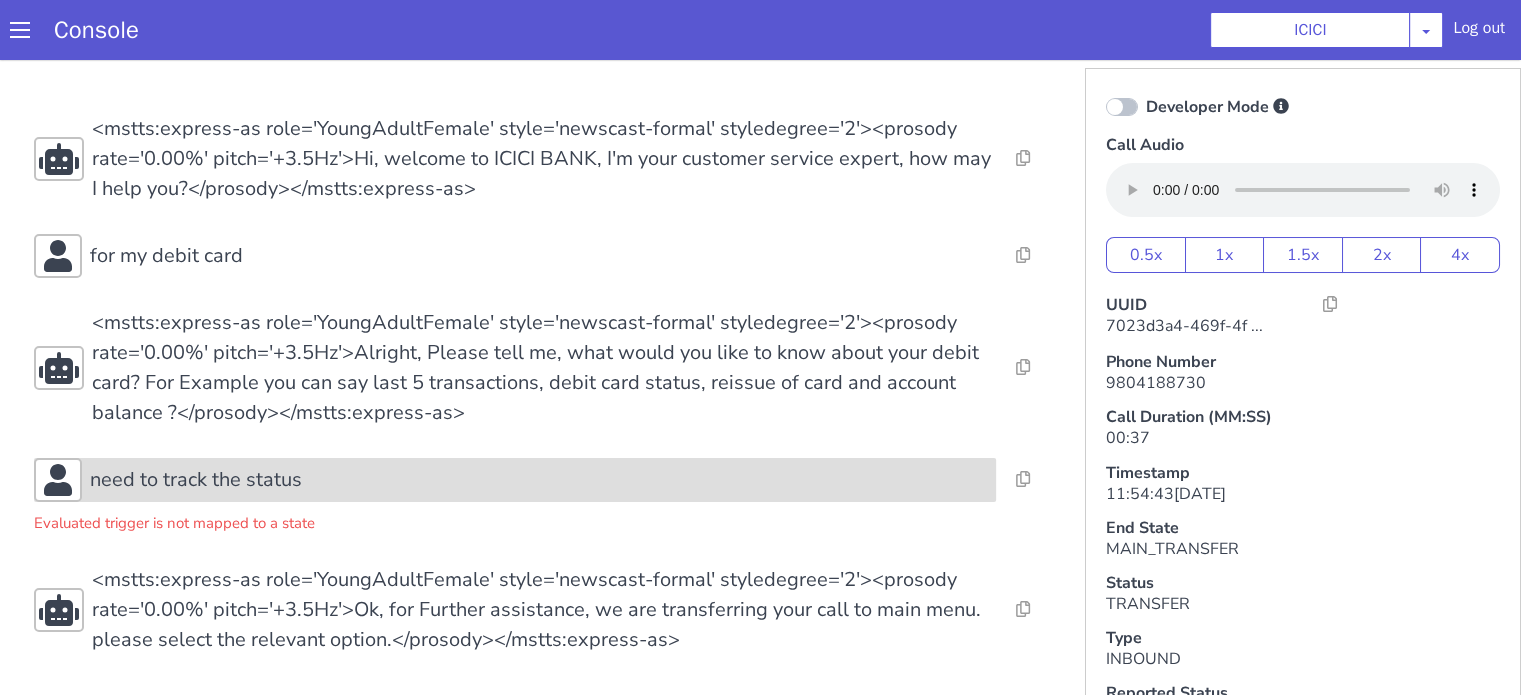 click on "need to track the status" at bounding box center (330, 250) 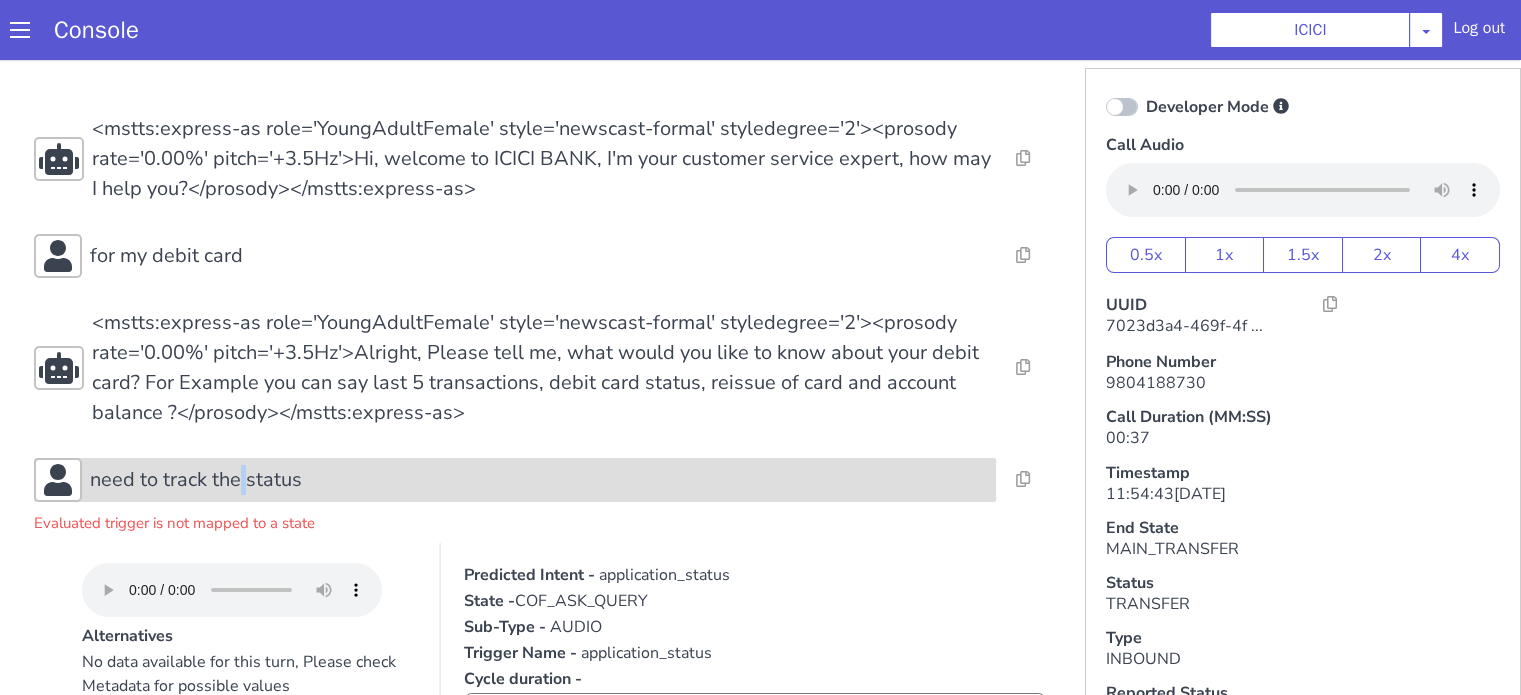 click on "need to track the status" at bounding box center (204, 459) 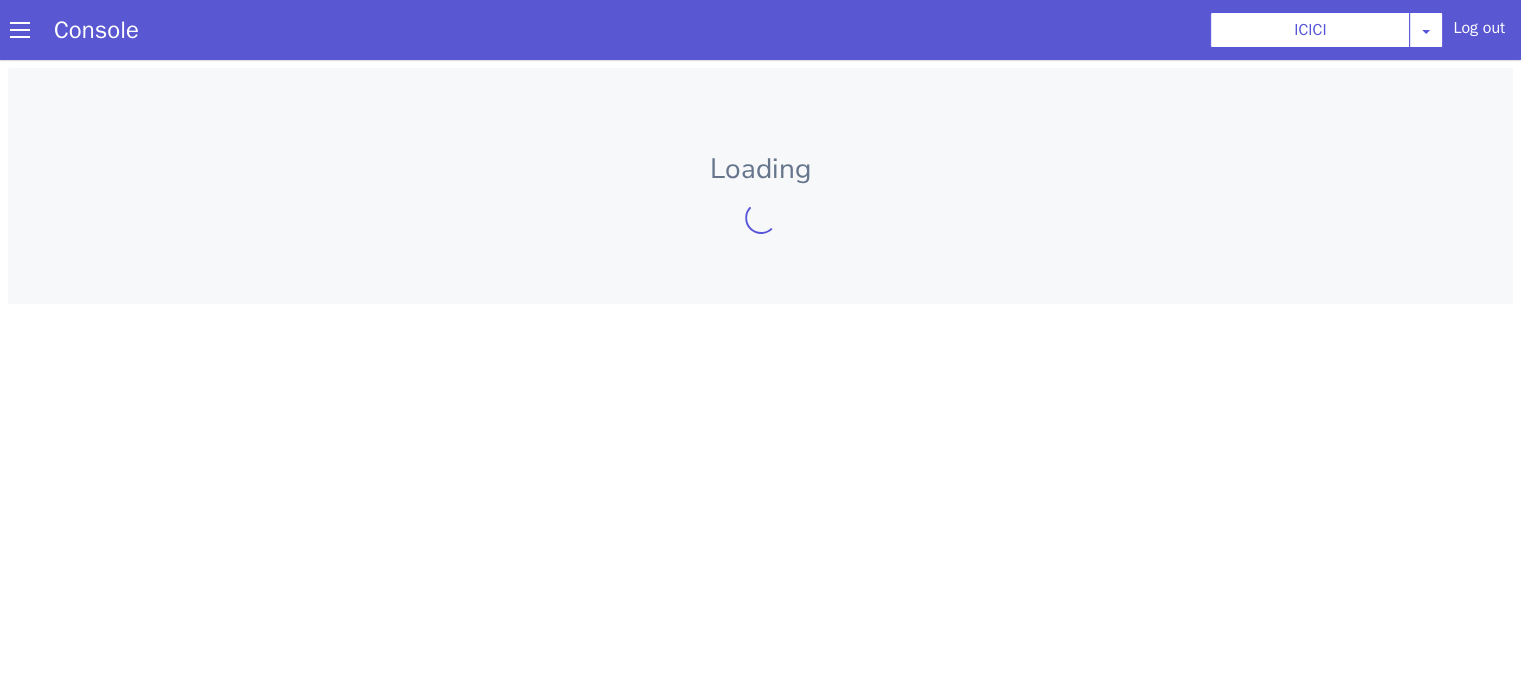 scroll, scrollTop: 0, scrollLeft: 0, axis: both 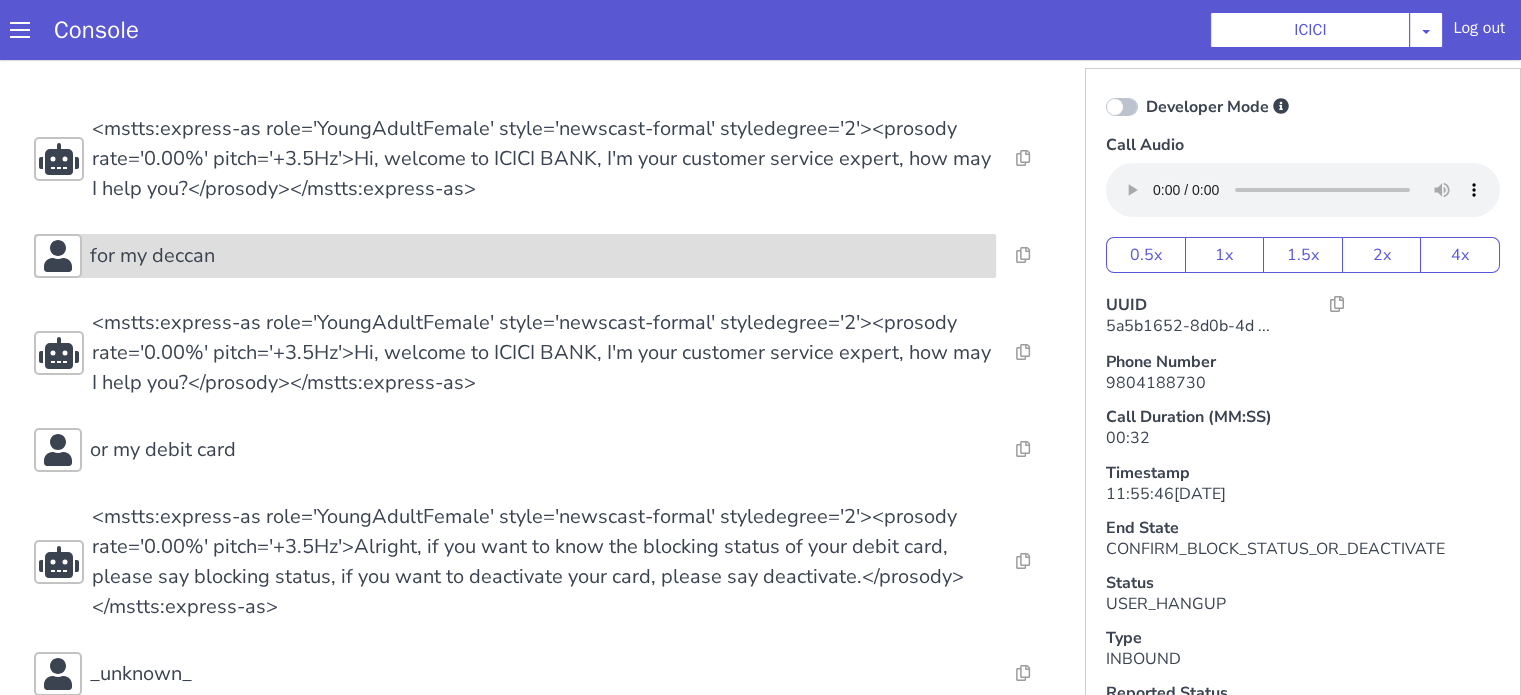 click on "for my deccan" at bounding box center [959, -195] 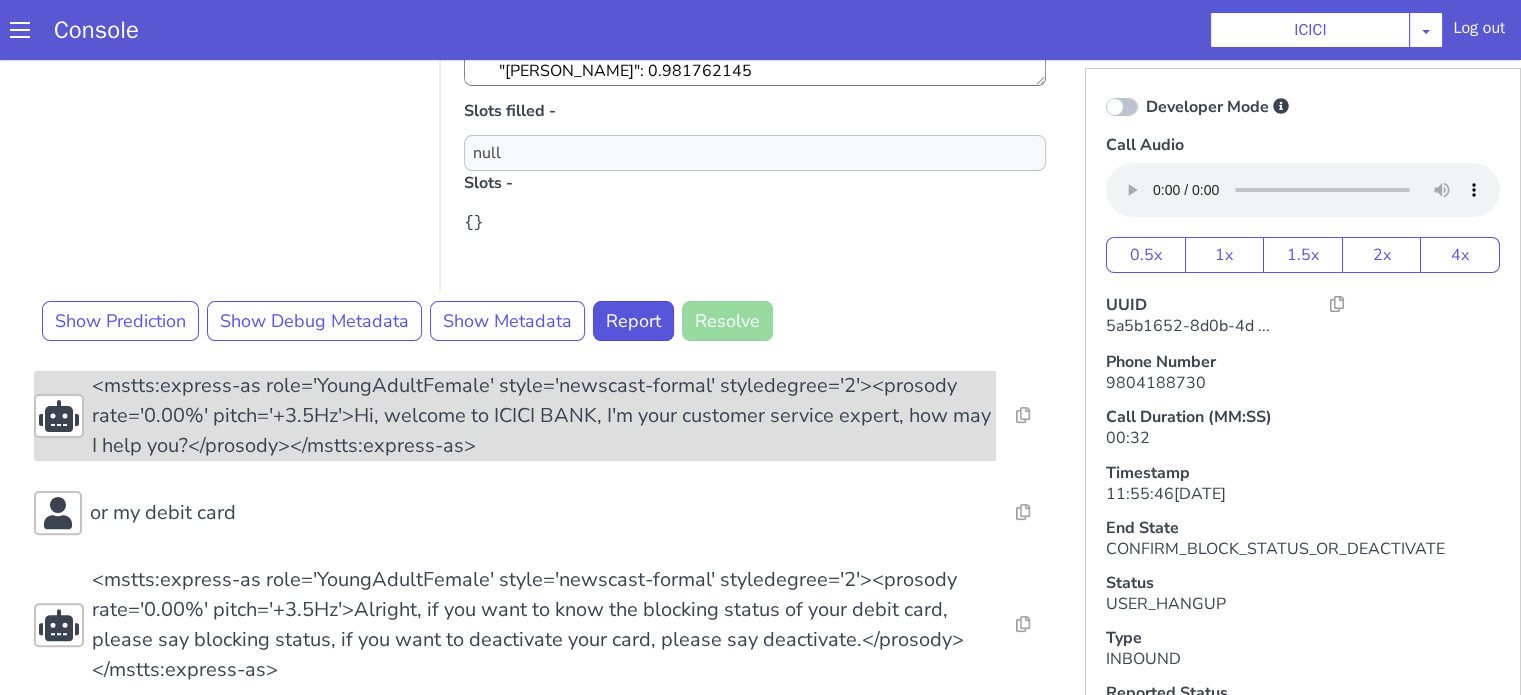 scroll, scrollTop: 782, scrollLeft: 0, axis: vertical 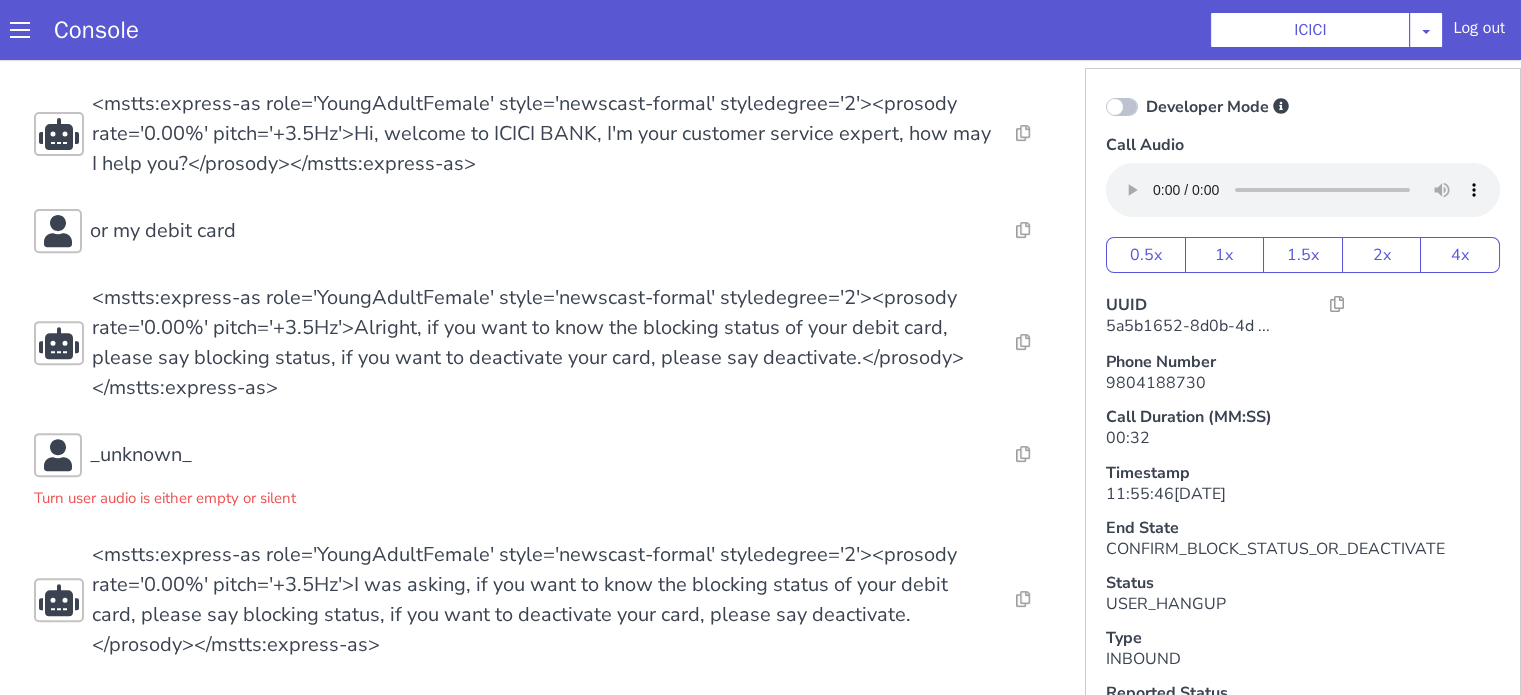 click on "Resolve  Intent Error  Entity Error  Transcription Error  Miscellaneous Submit Resolve  Intent Error  Entity Error  Transcription Error  Miscellaneous Submit Resolve  Intent Error  Entity Error  Transcription Error  Miscellaneous Submit <mstts:express-as role='YoungAdultFemale' style='newscast-formal' styledegree='2'><prosody rate='0.00%' pitch='+3.5Hz'>Hi, welcome to ICICI BANK, I'm your customer service expert, how may I help you?</prosody></mstts:express-as> Resolve  Intent Error  Entity Error  Transcription Error  Miscellaneous Submit for my deccan Alternatives No data available for this turn, Please check Metadata for possible values Predicted Intent -   inform_product State -  COF_ASK_QUERY Sub-Type -   AUDIO Trigger Name -   inform_product Cycle duration -  {
"asr": 4.191999415,
"asr_from_source": 0,
"asr_processing": 0.191806338,
"asr_to_dest": 2.396747931,
"[PERSON_NAME]": 0.981762145
} Slots filled - null Slots -   {} Show Prediction Show Debug Metadata Show Metadata Report Resolve Resolve Submit" at bounding box center (964, -455) 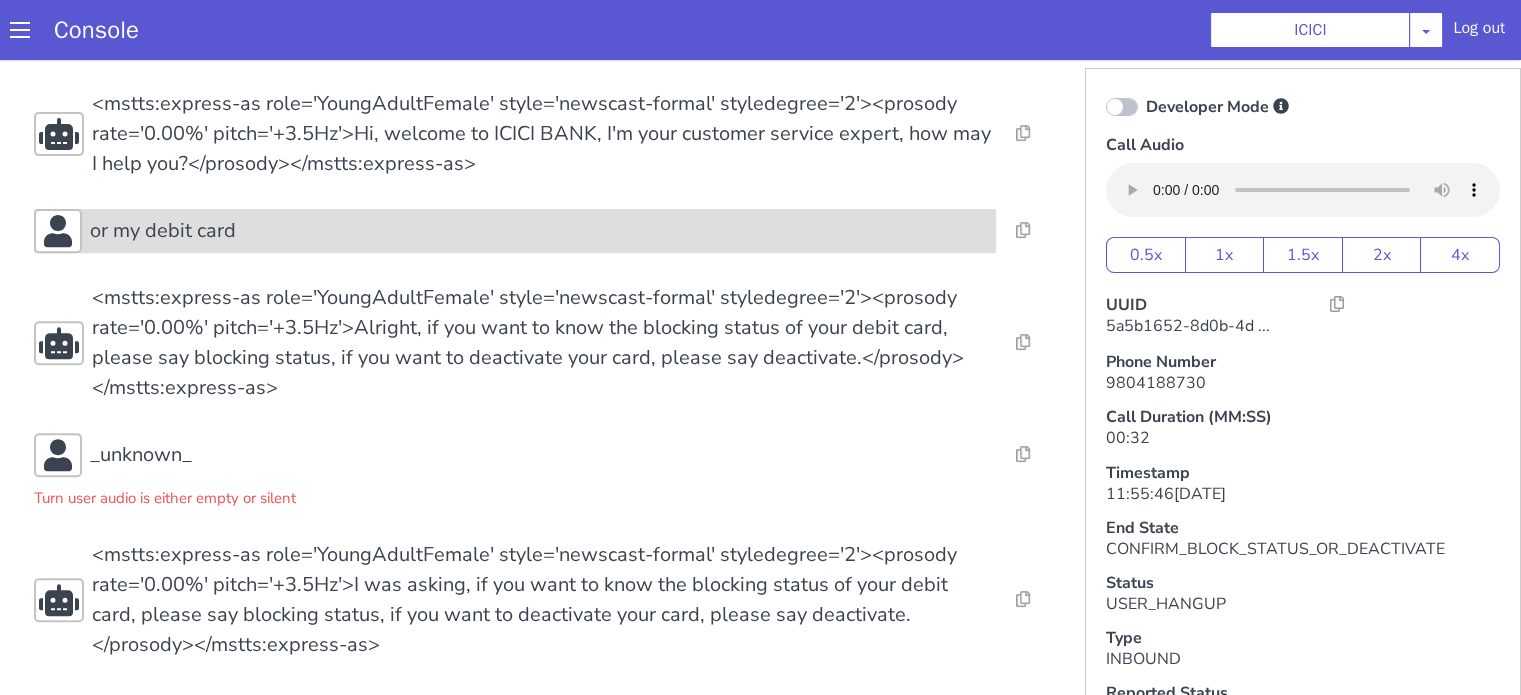 click on "or my debit card" at bounding box center (1042, -253) 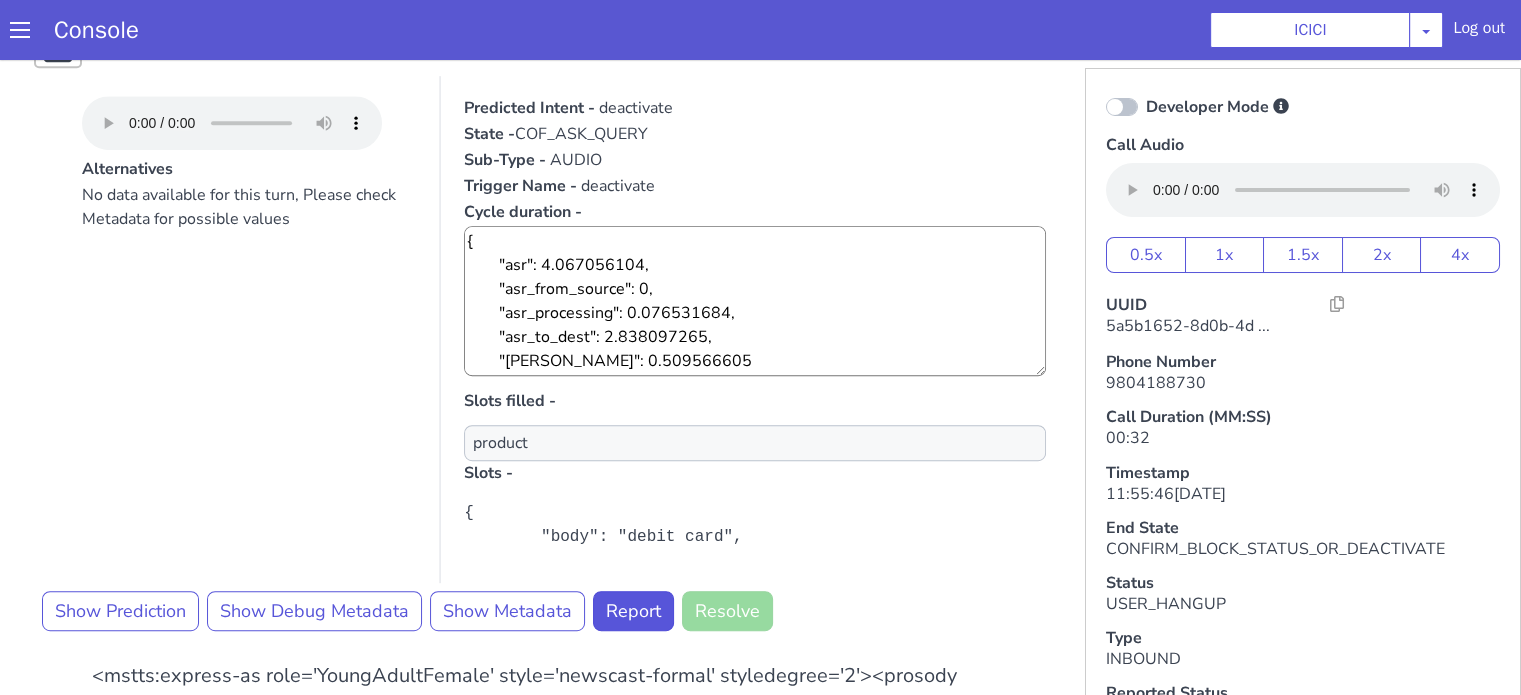 scroll, scrollTop: 1082, scrollLeft: 0, axis: vertical 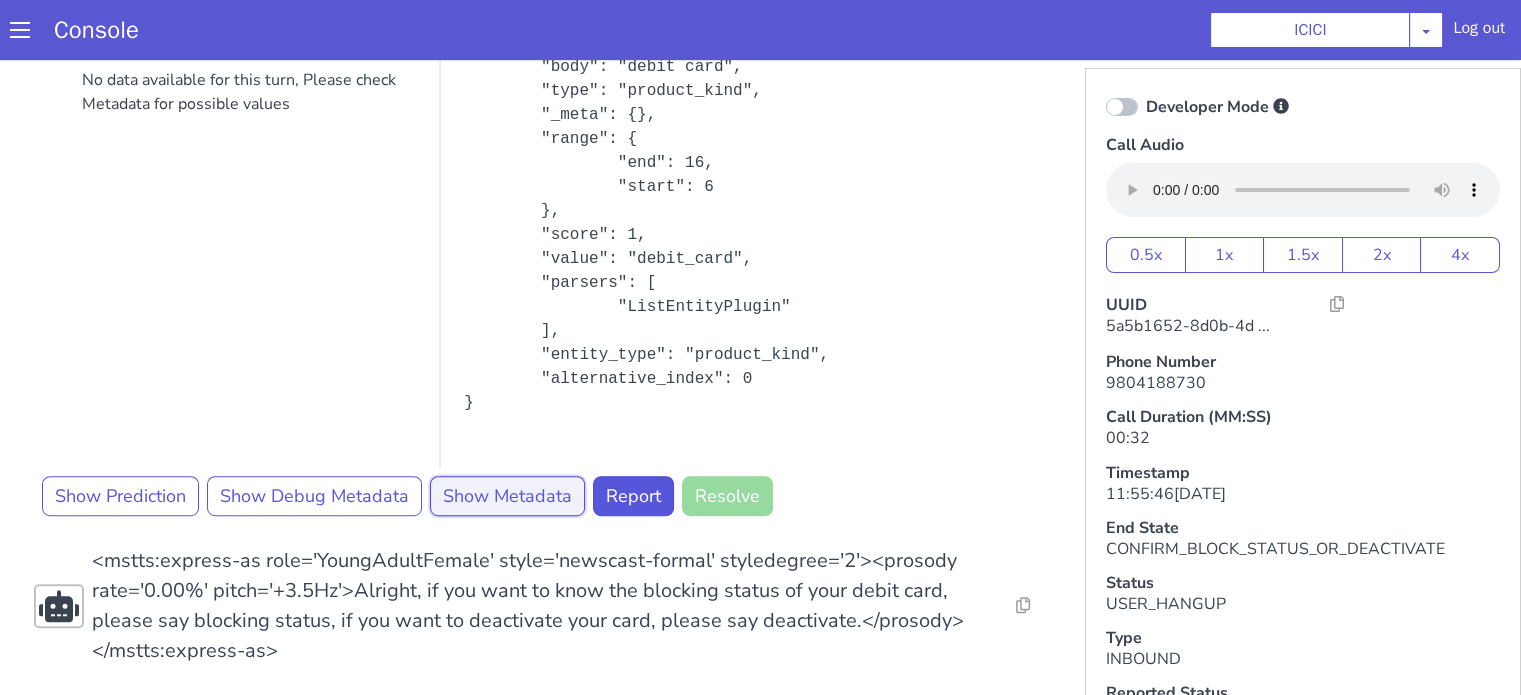 click on "Show Metadata" at bounding box center [1010, 12] 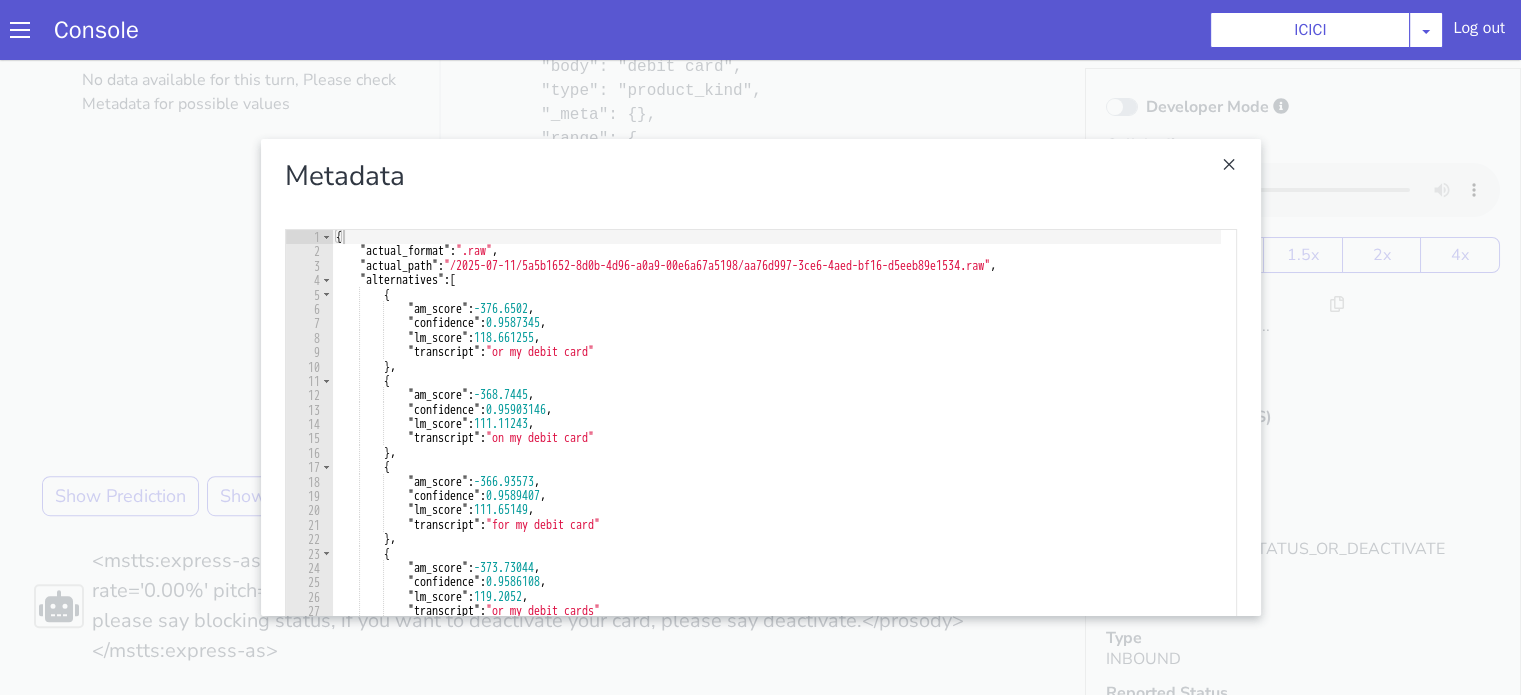 click at bounding box center [2309, 863] 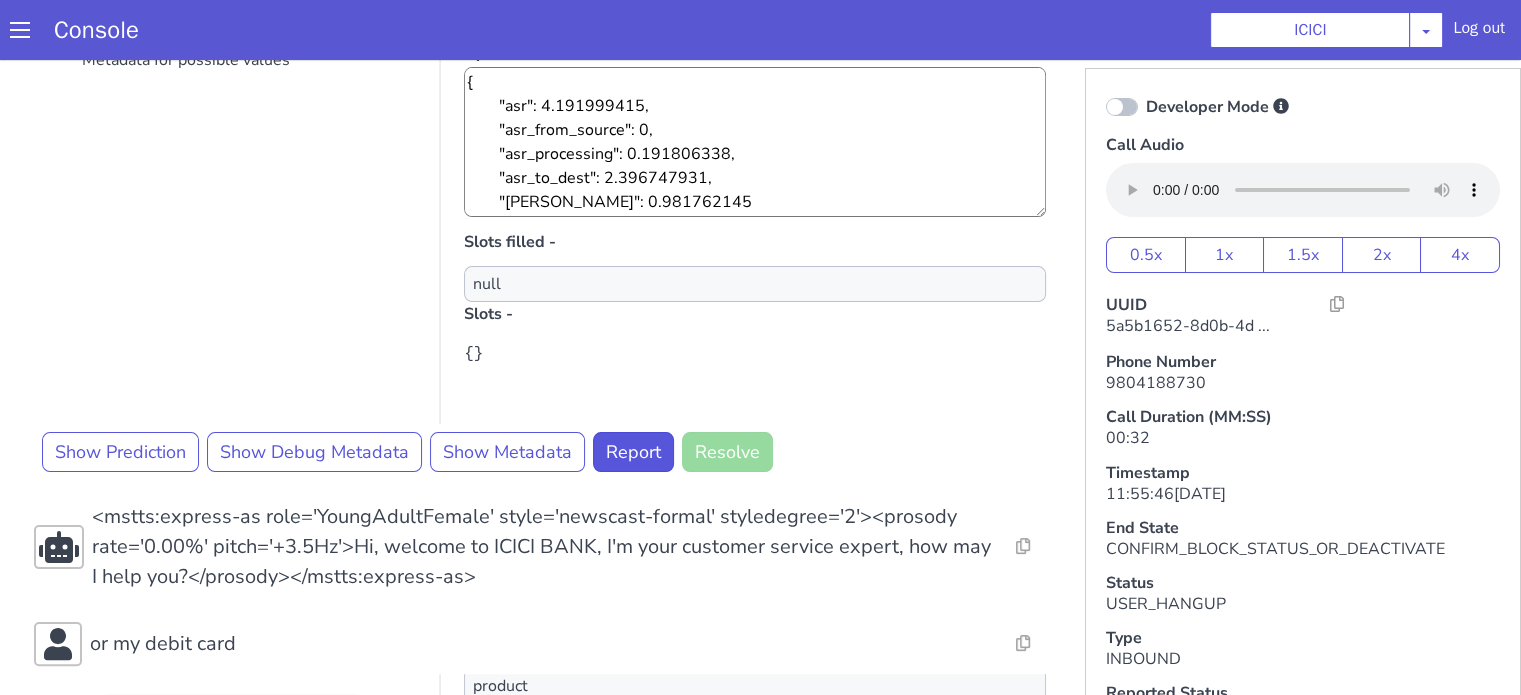 scroll, scrollTop: 245, scrollLeft: 0, axis: vertical 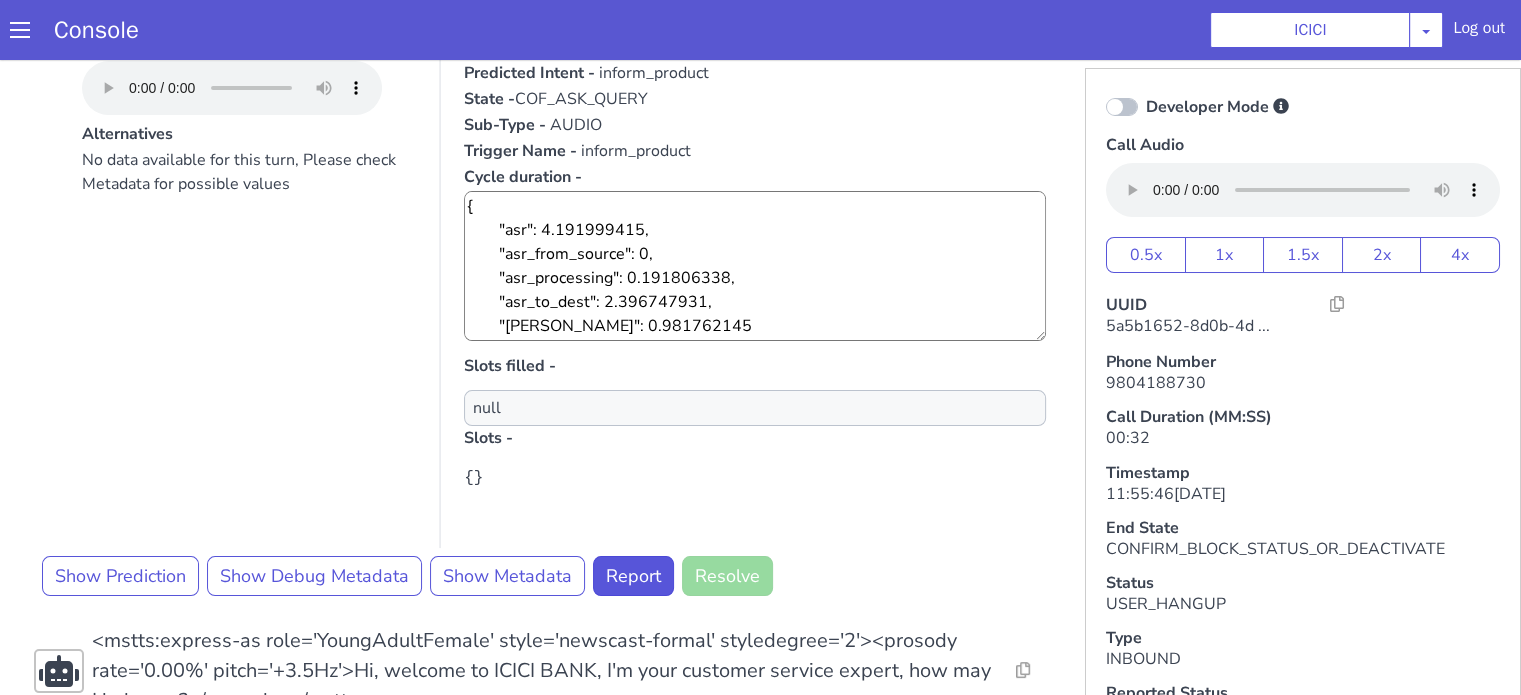 drag, startPoint x: 776, startPoint y: -102, endPoint x: 835, endPoint y: -127, distance: 64.07808 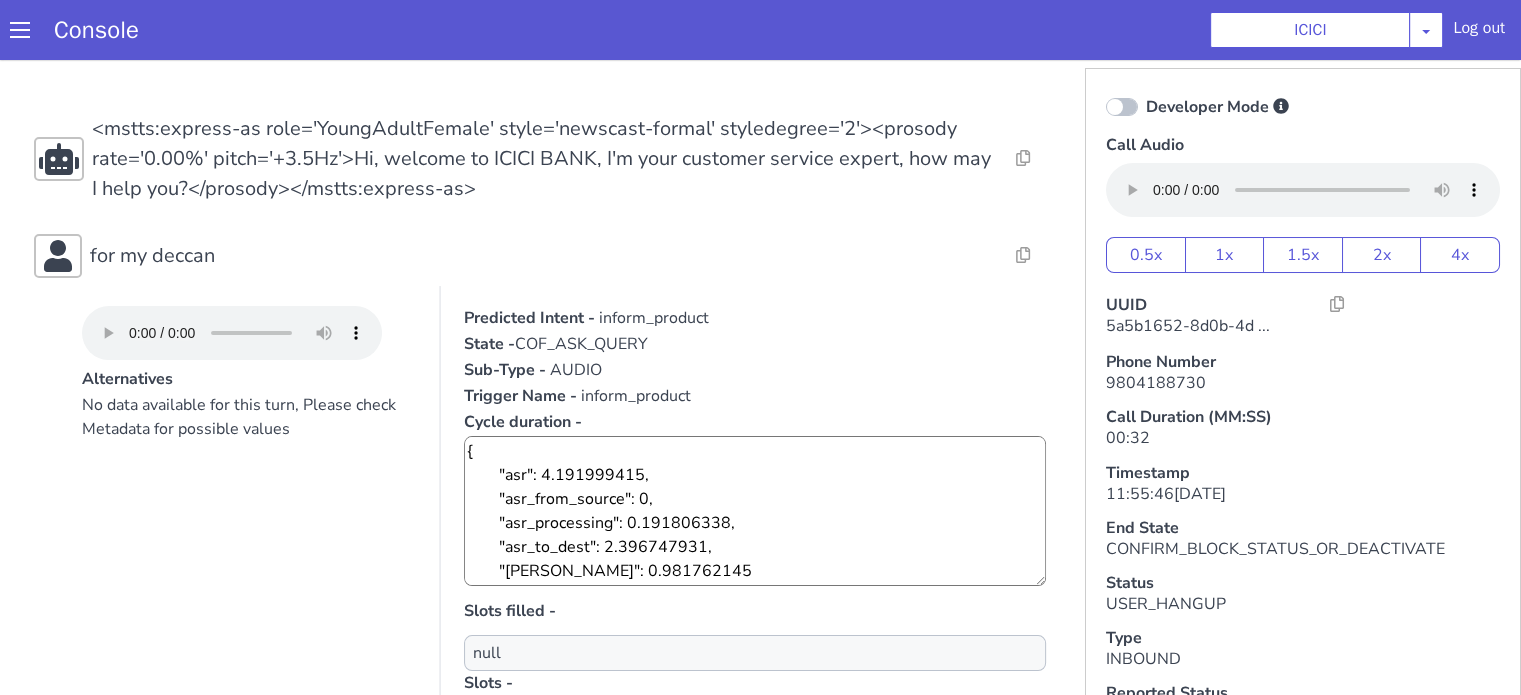 scroll, scrollTop: 300, scrollLeft: 0, axis: vertical 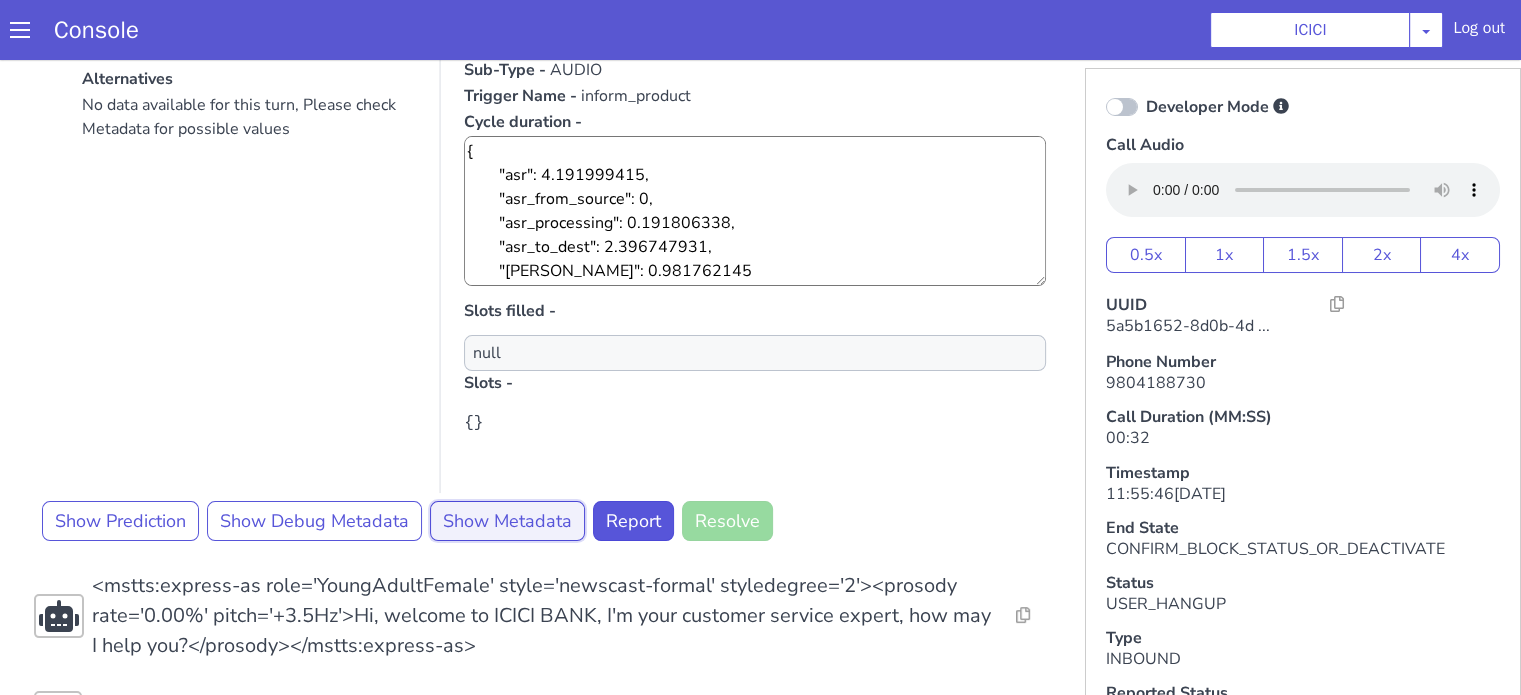 click on "Show Metadata" at bounding box center [1201, -1] 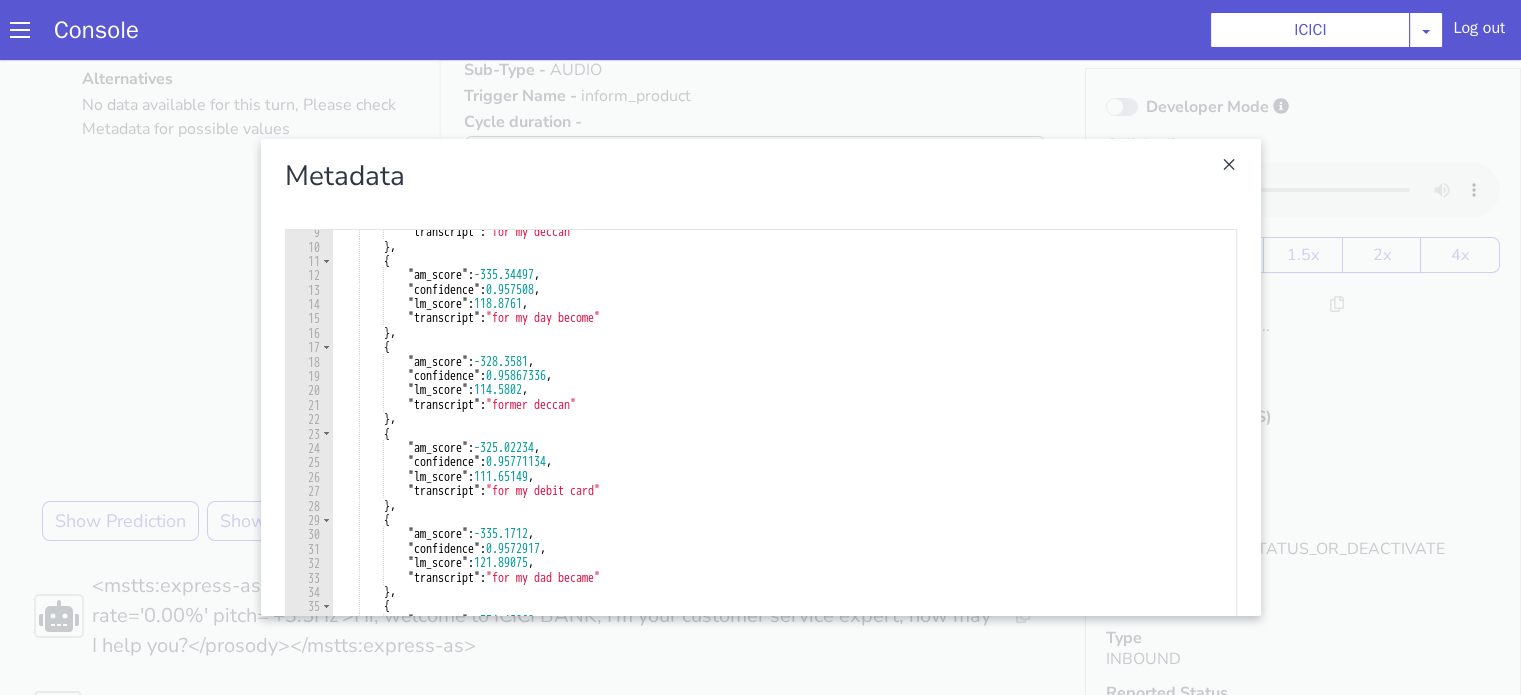 scroll, scrollTop: 240, scrollLeft: 0, axis: vertical 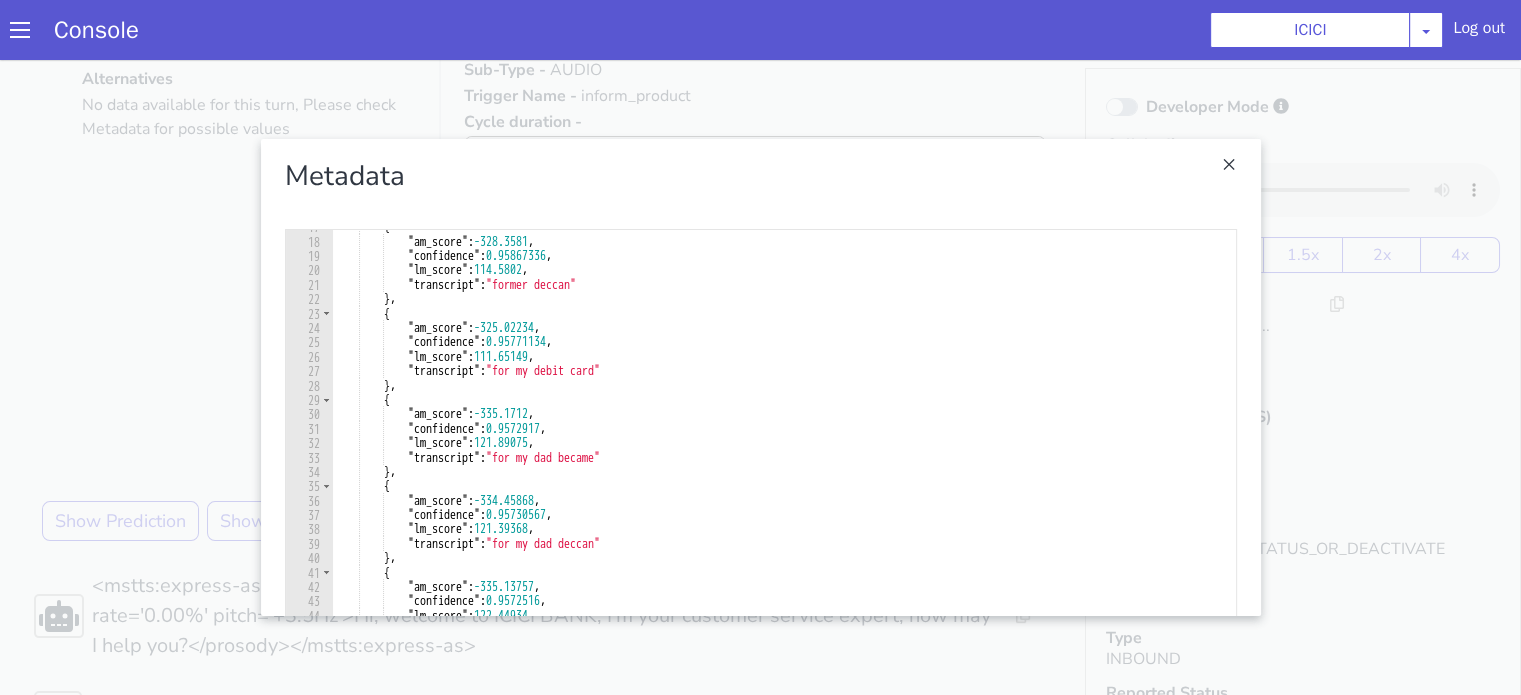 click at bounding box center (2325, 546) 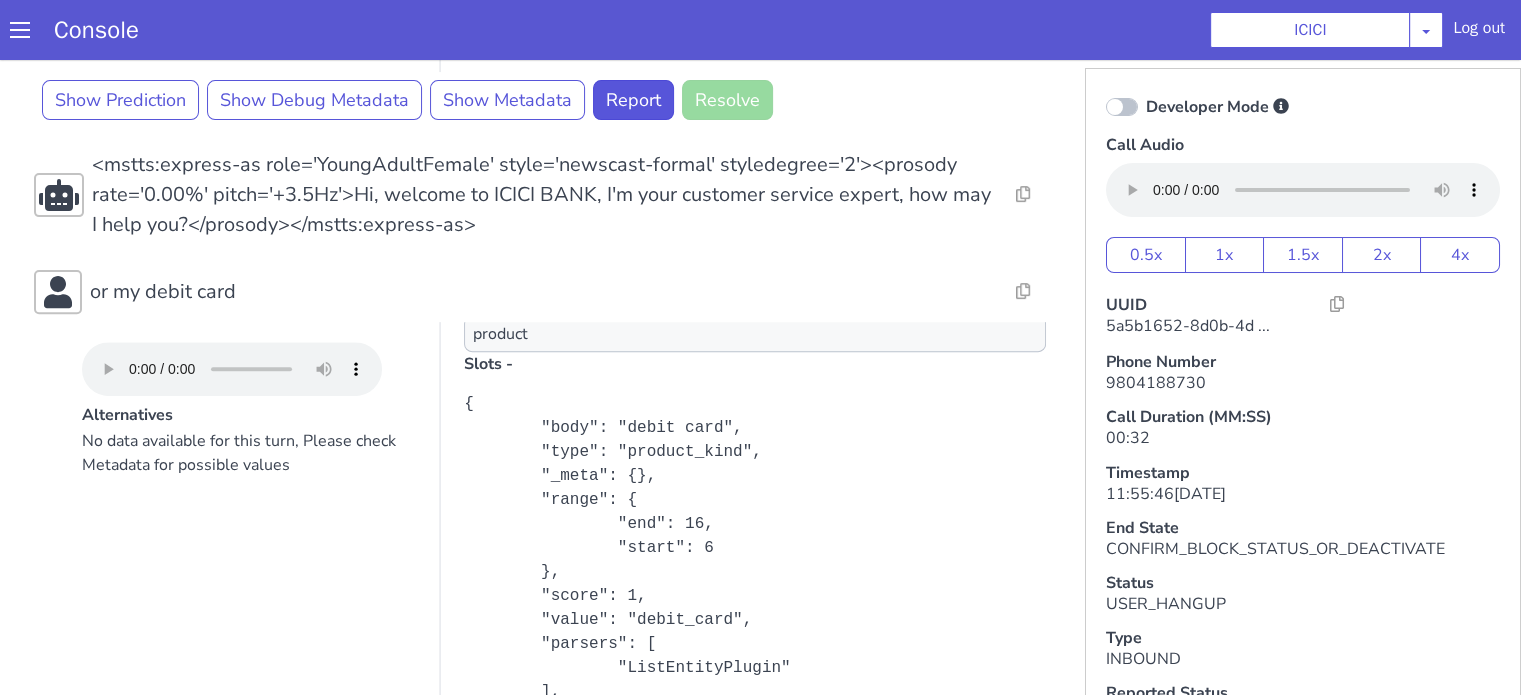 scroll, scrollTop: 800, scrollLeft: 0, axis: vertical 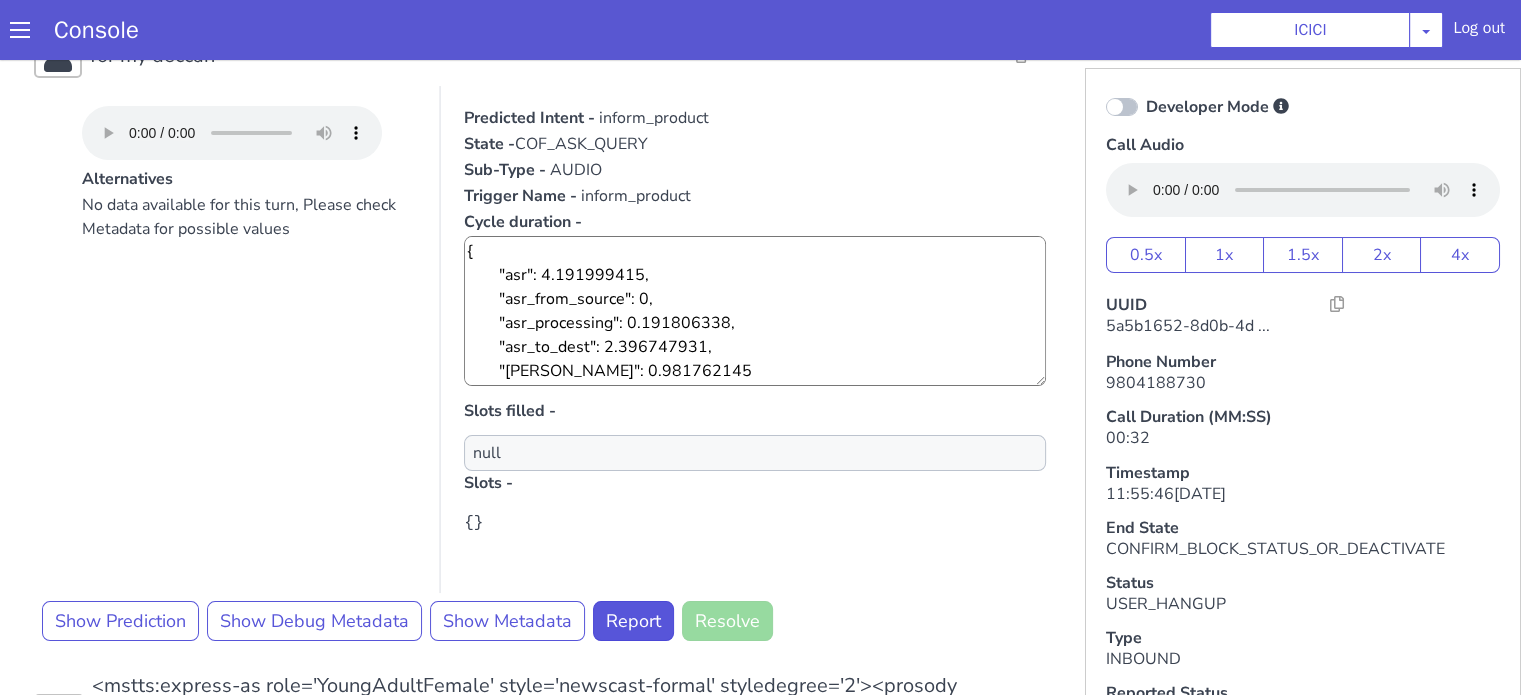 click on "No data available for this turn, Please check Metadata for possible values" at bounding box center [1046, -131] 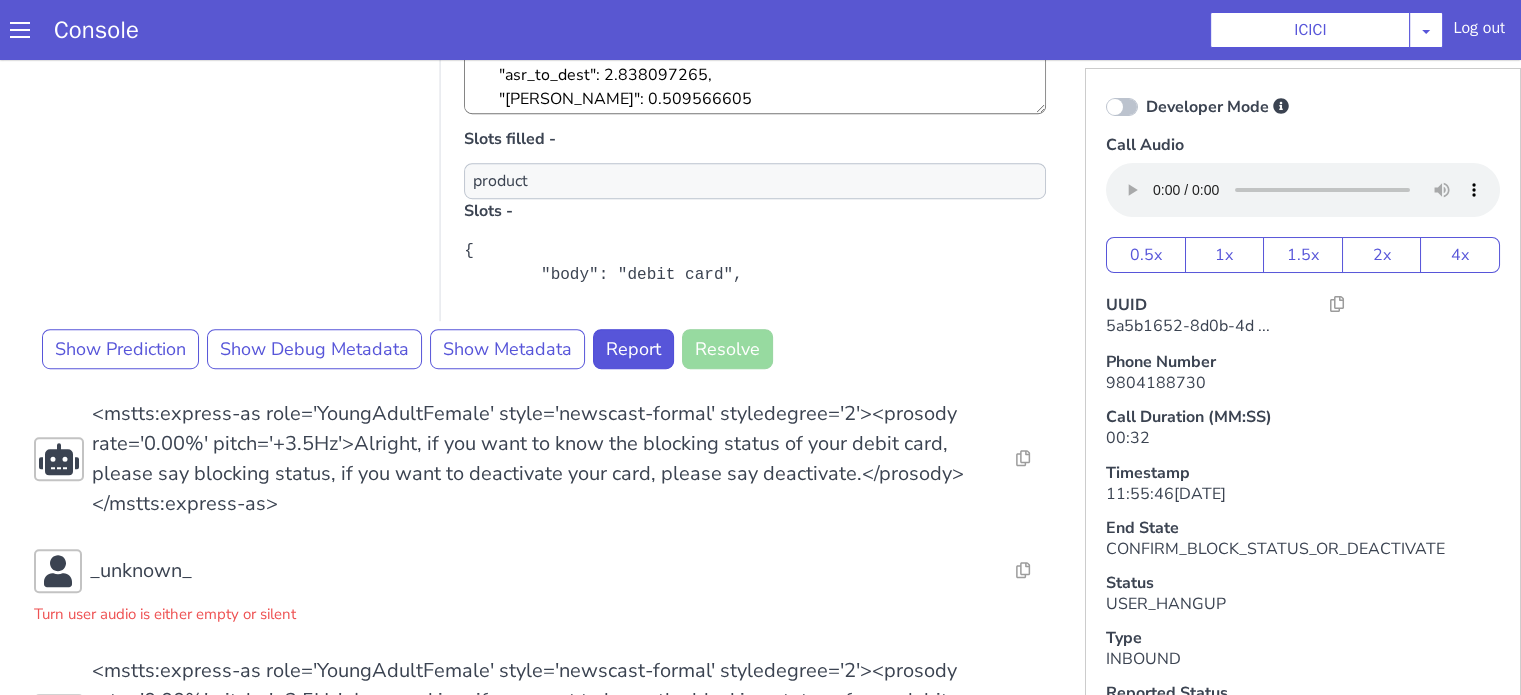 scroll, scrollTop: 1345, scrollLeft: 0, axis: vertical 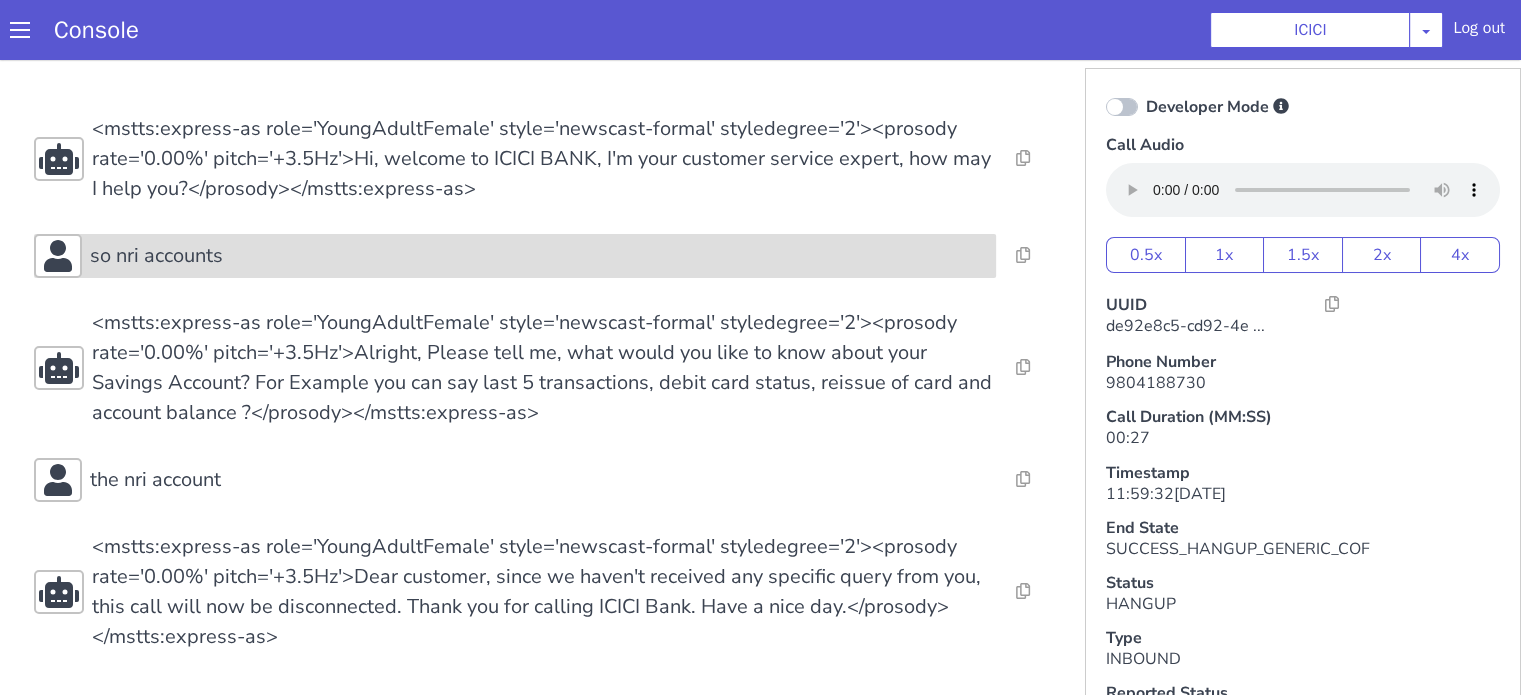 click on "so nri accounts" at bounding box center (539, 256) 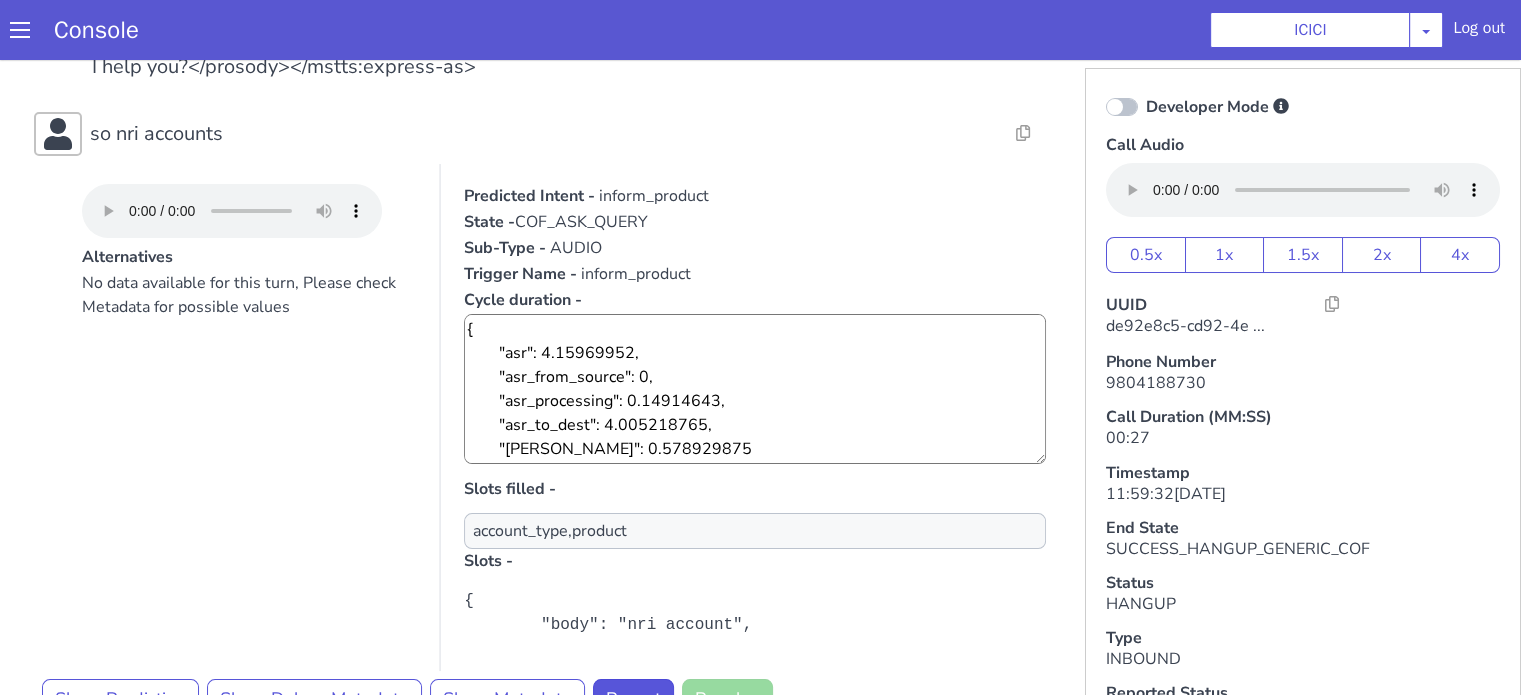 scroll, scrollTop: 200, scrollLeft: 0, axis: vertical 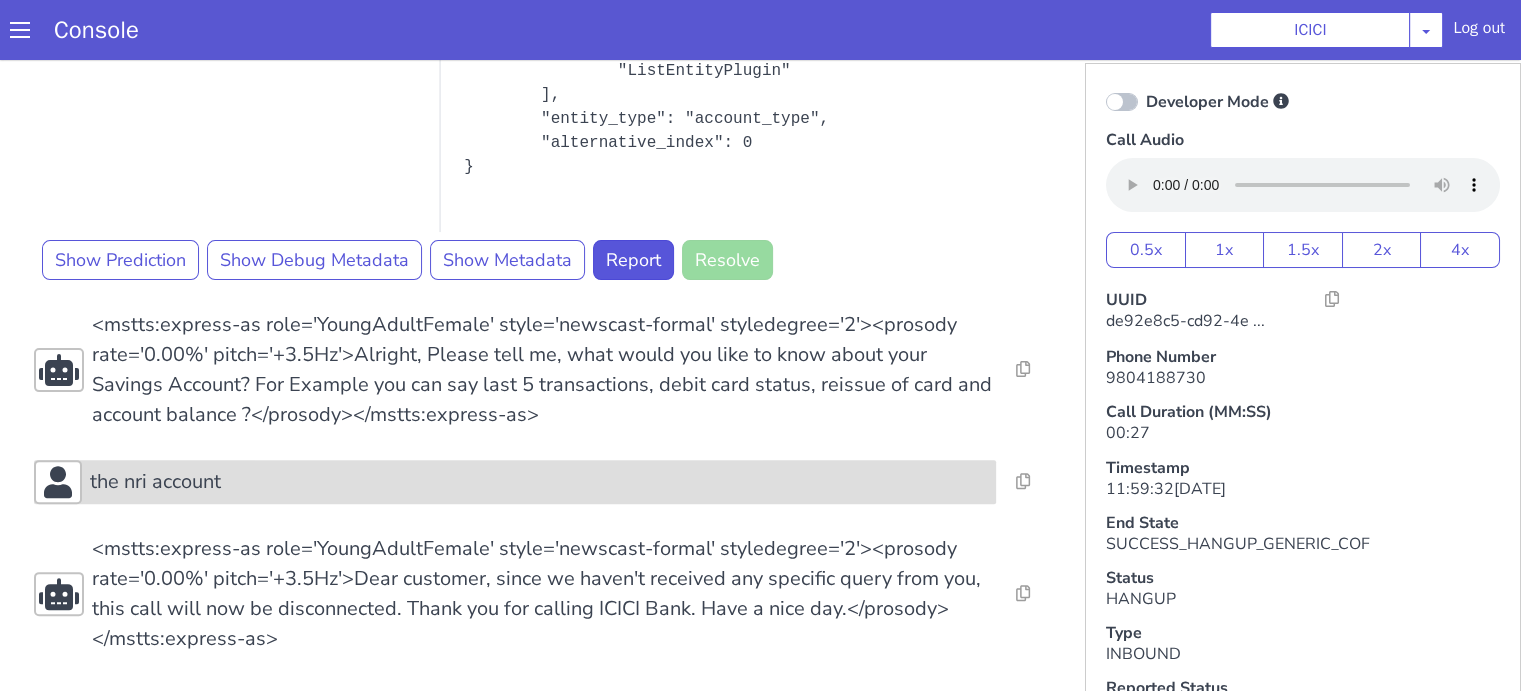 click on "the nri account" at bounding box center [155, 482] 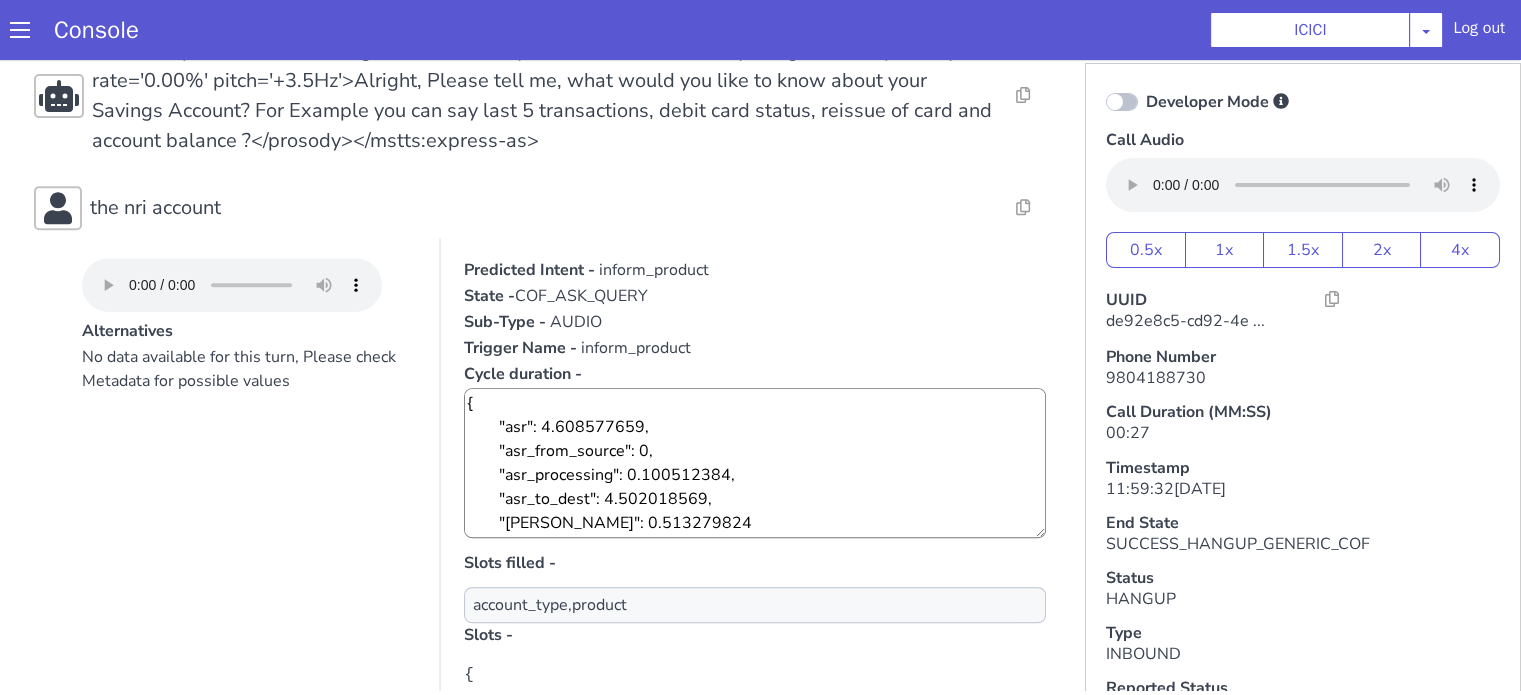 scroll, scrollTop: 956, scrollLeft: 0, axis: vertical 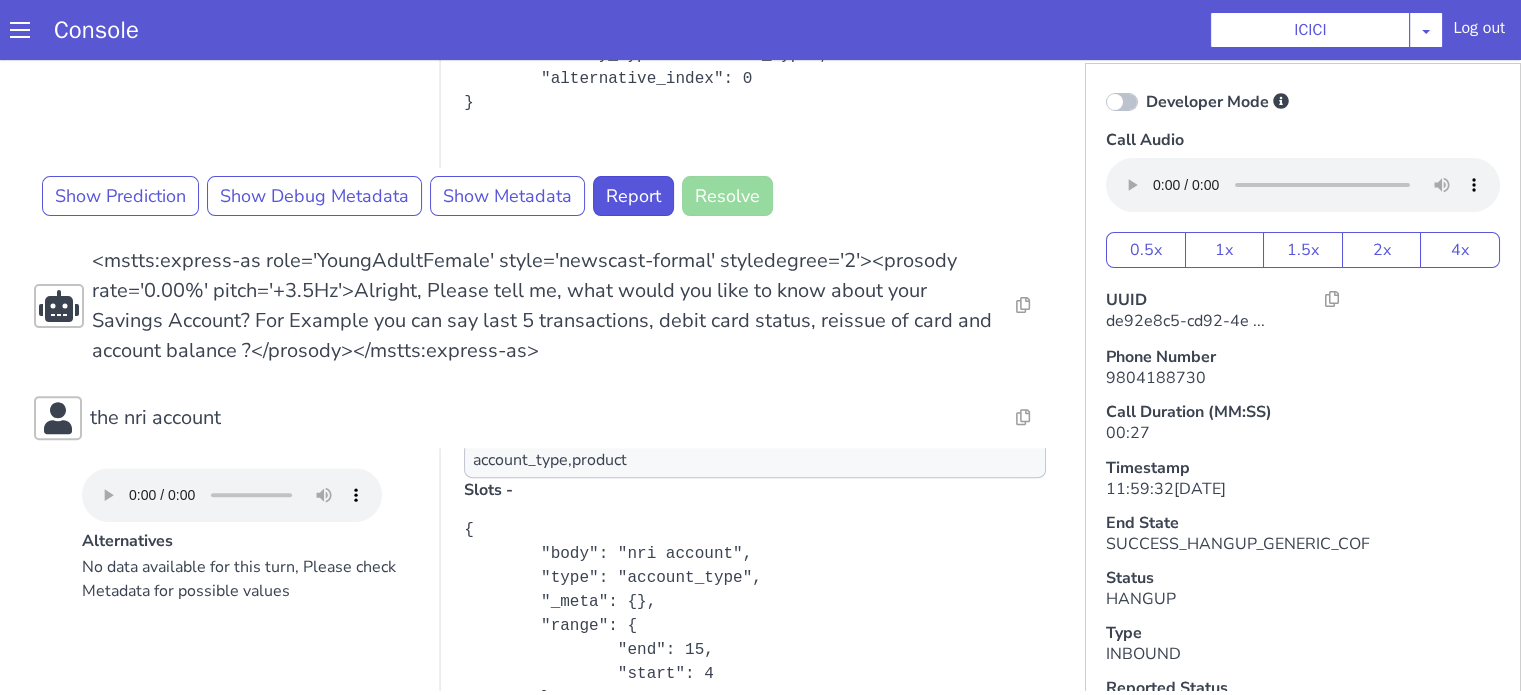 click on "No data available for this turn, Please check Metadata for possible values" at bounding box center [249, -32] 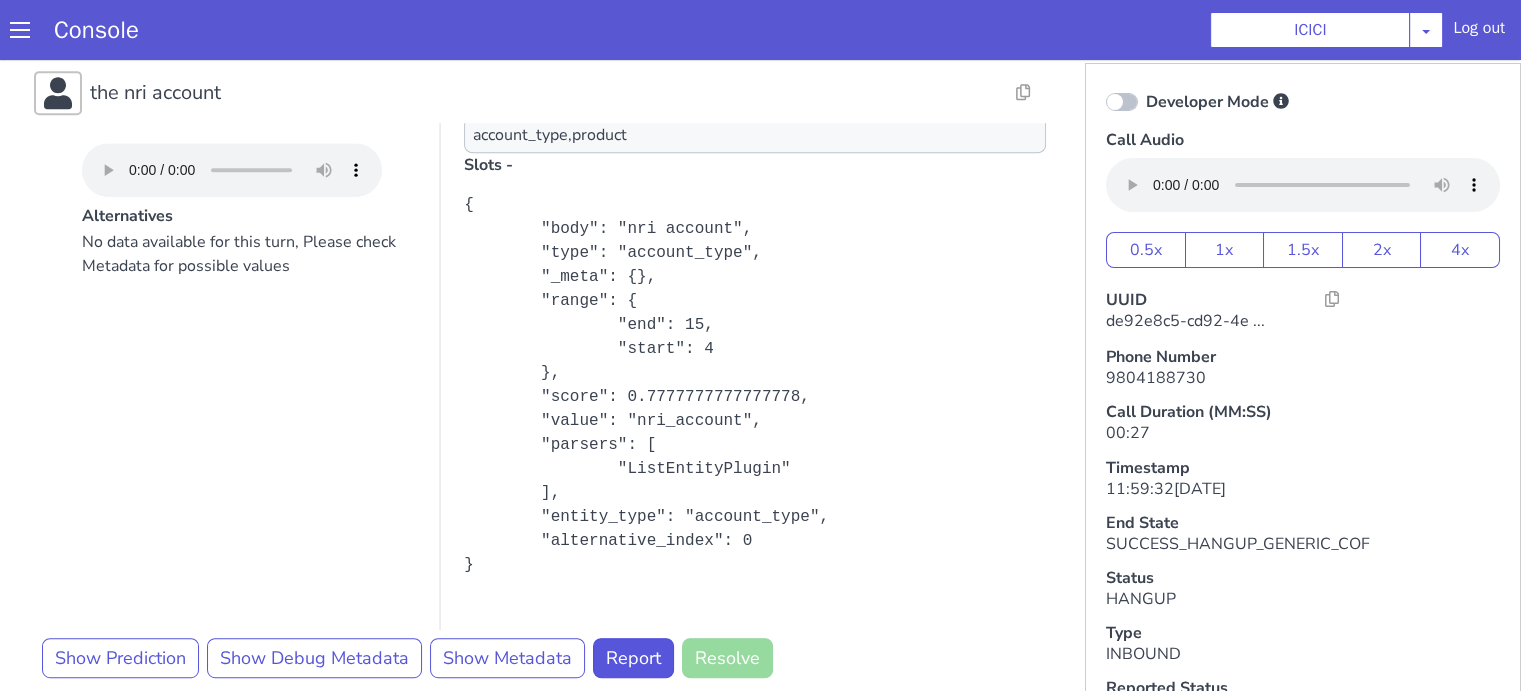 scroll, scrollTop: 1000, scrollLeft: 0, axis: vertical 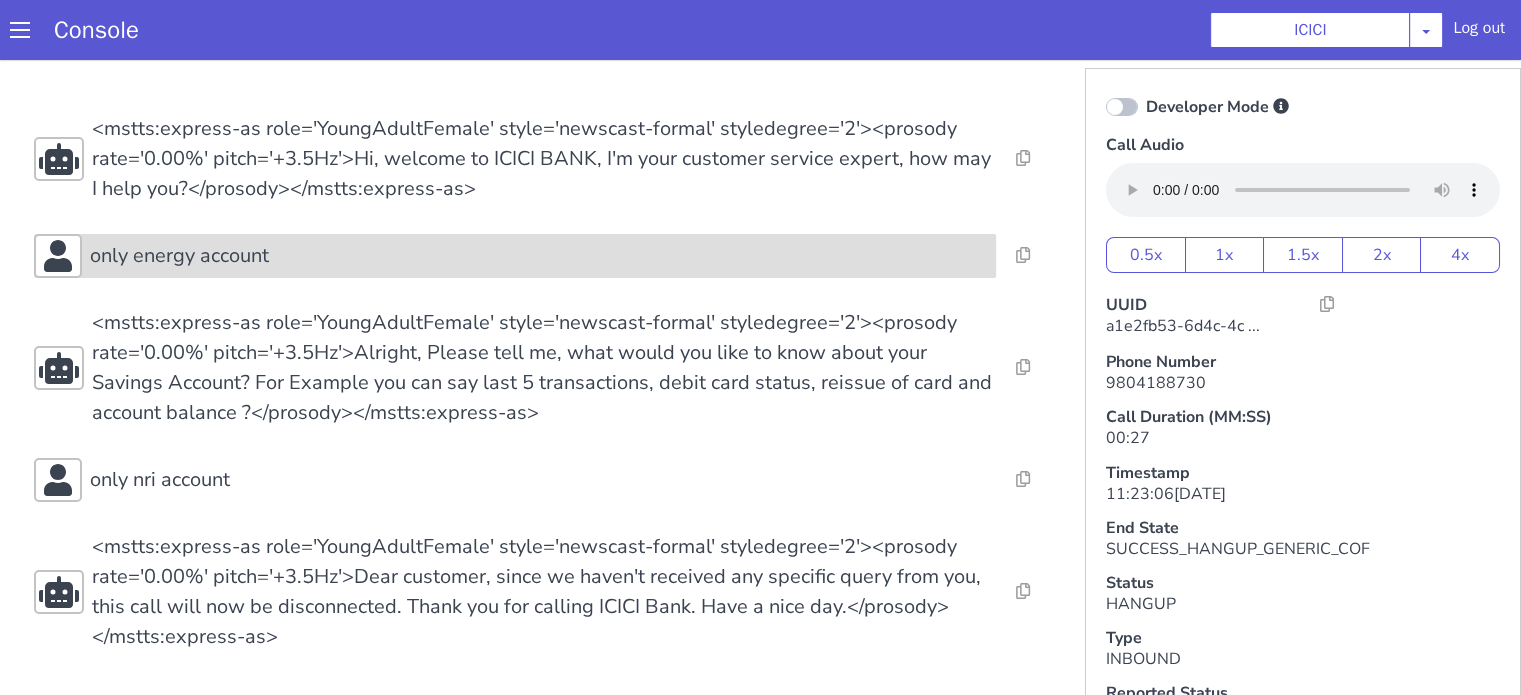click on "only energy account" at bounding box center (539, 256) 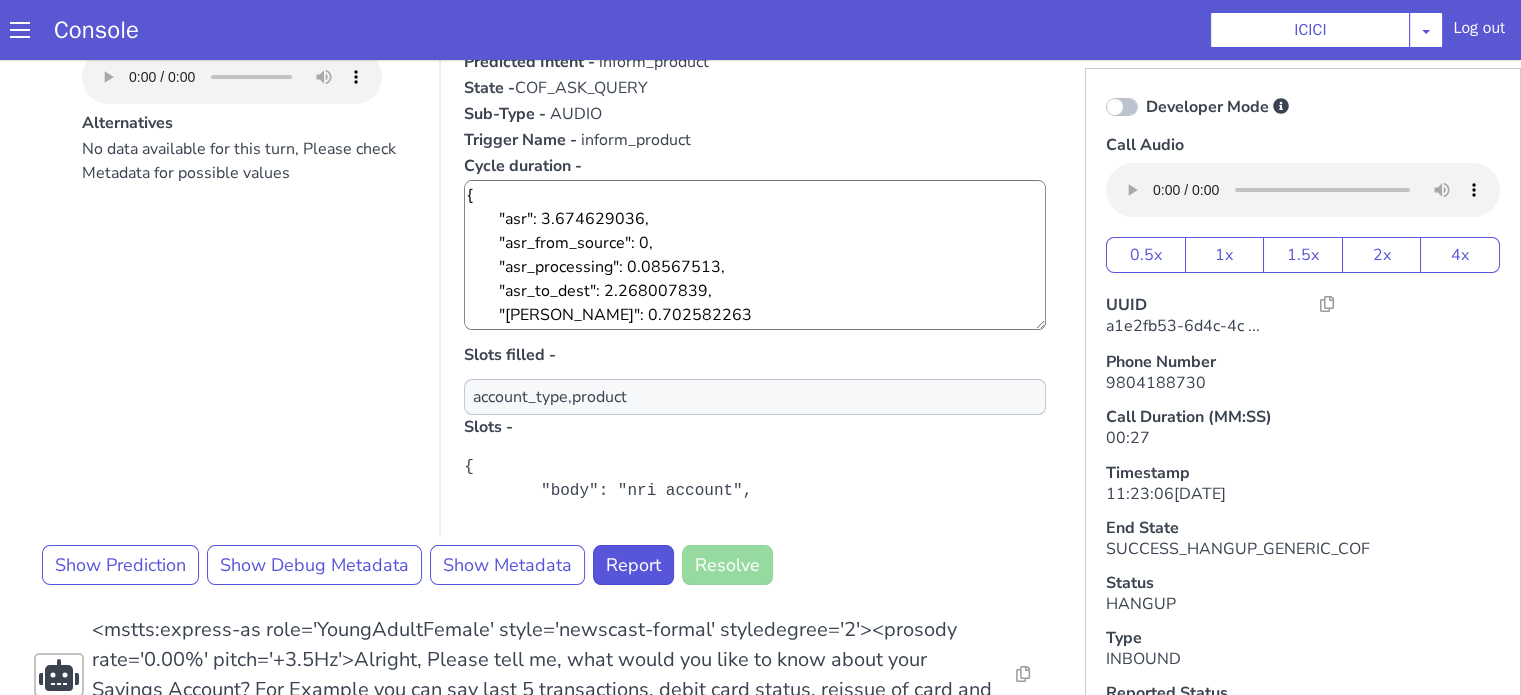 scroll, scrollTop: 400, scrollLeft: 0, axis: vertical 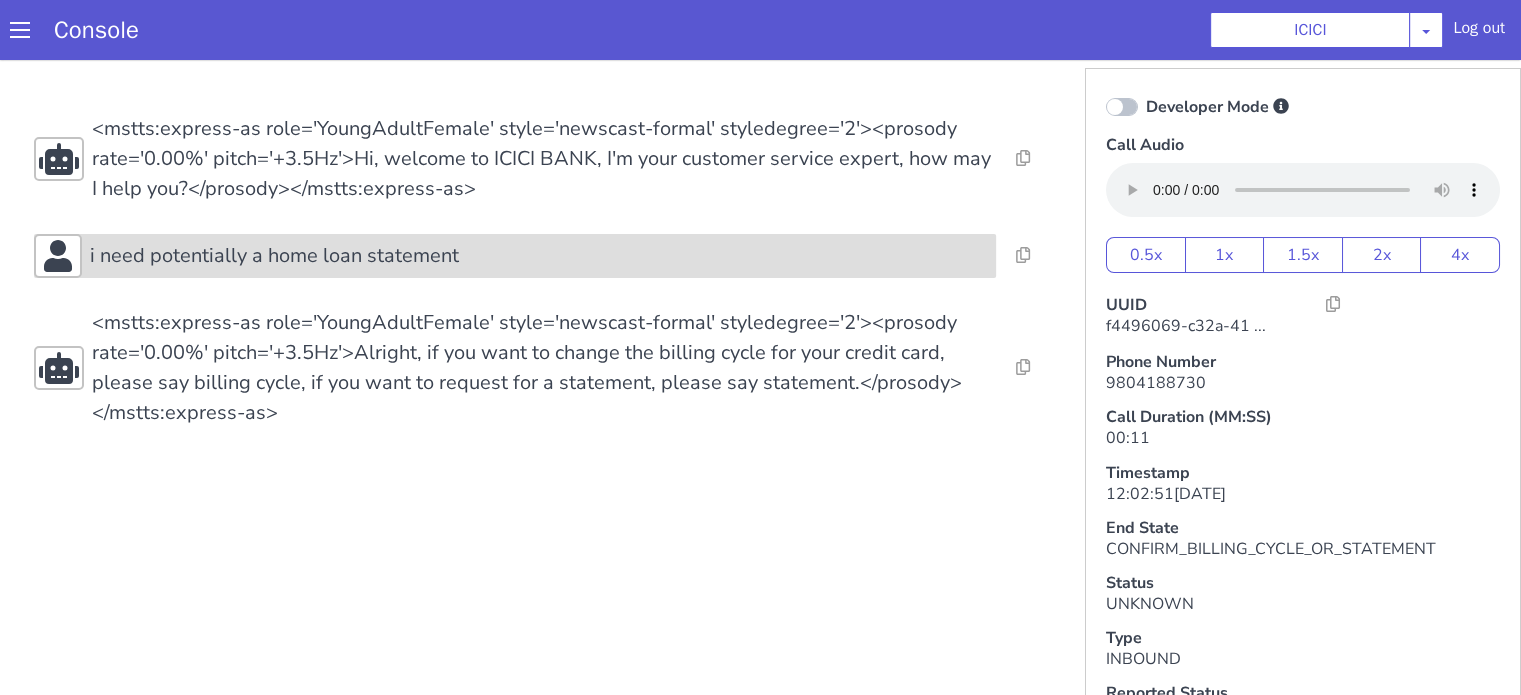 click on "i need potentially a home loan statement" at bounding box center (523, 235) 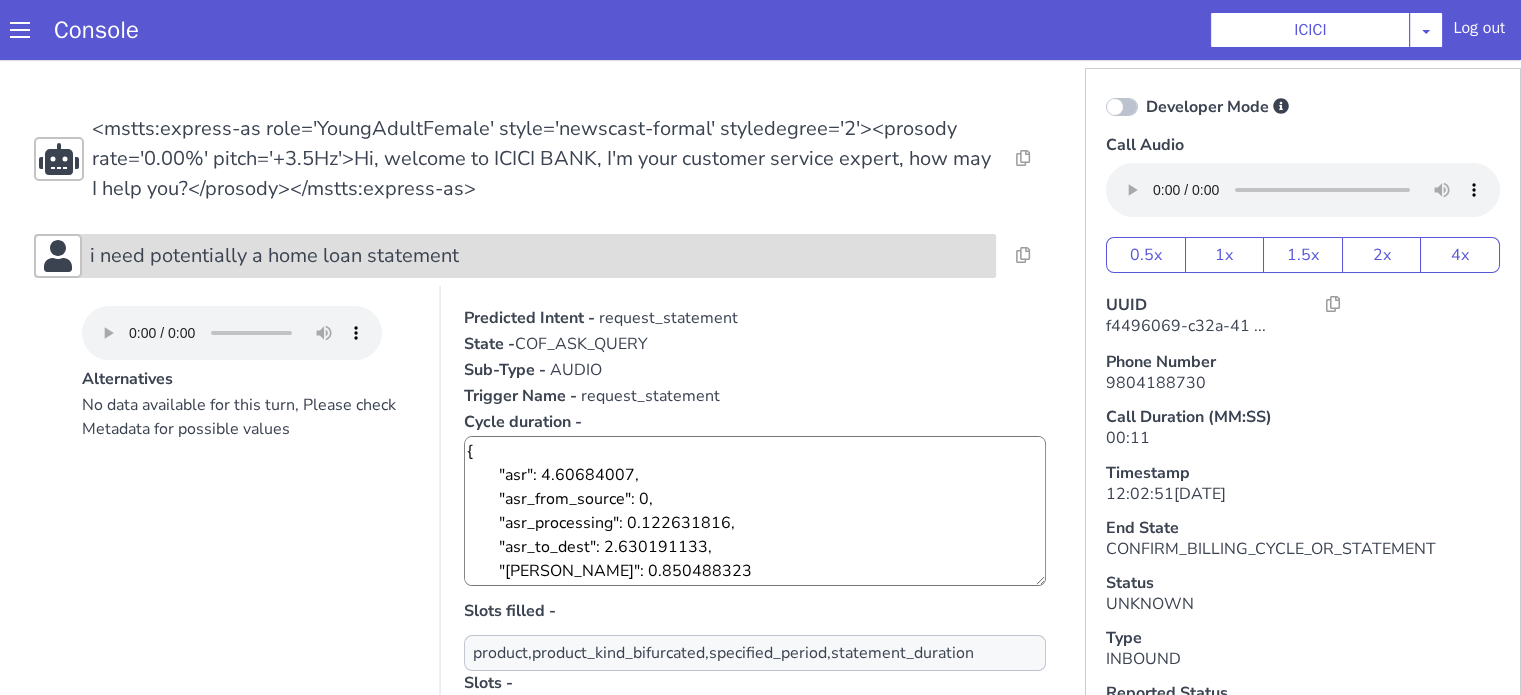 click on "i need potentially a home loan statement" at bounding box center (553, -112) 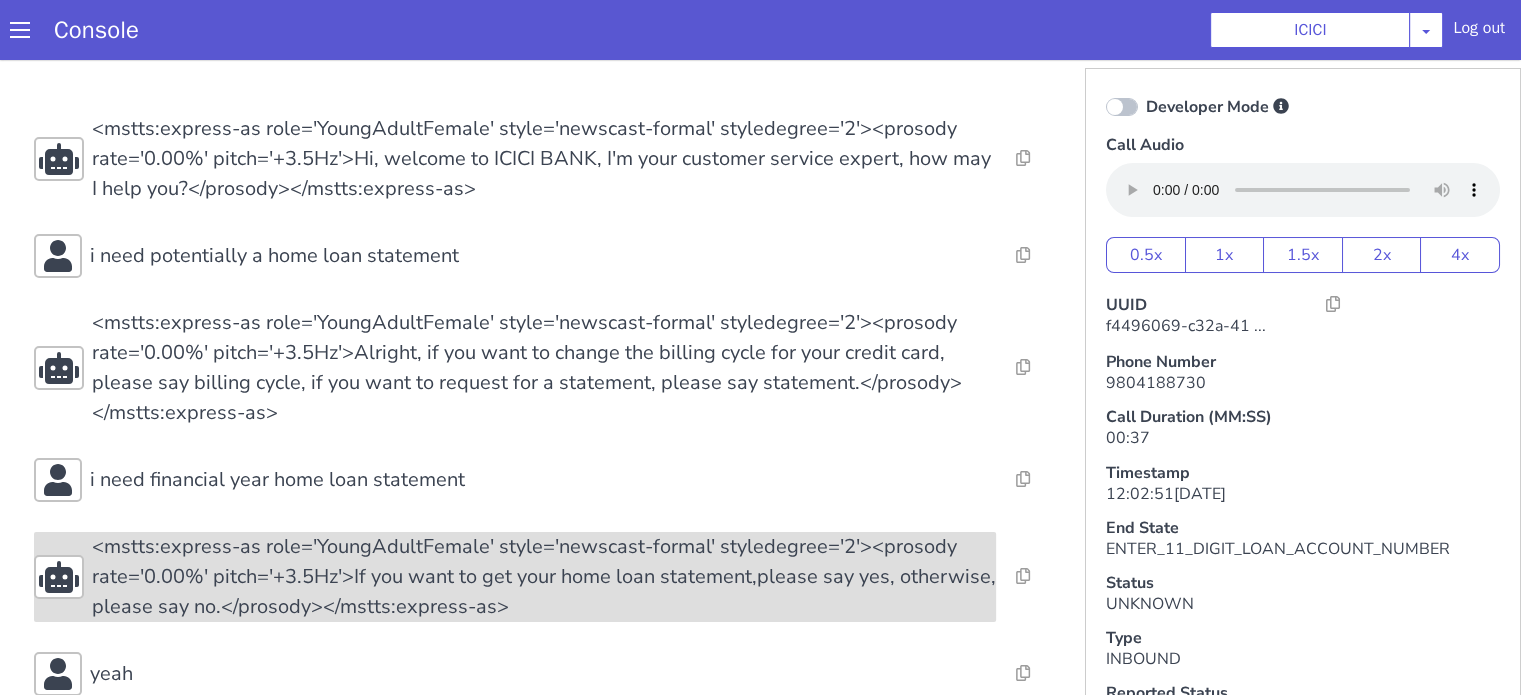scroll, scrollTop: 156, scrollLeft: 0, axis: vertical 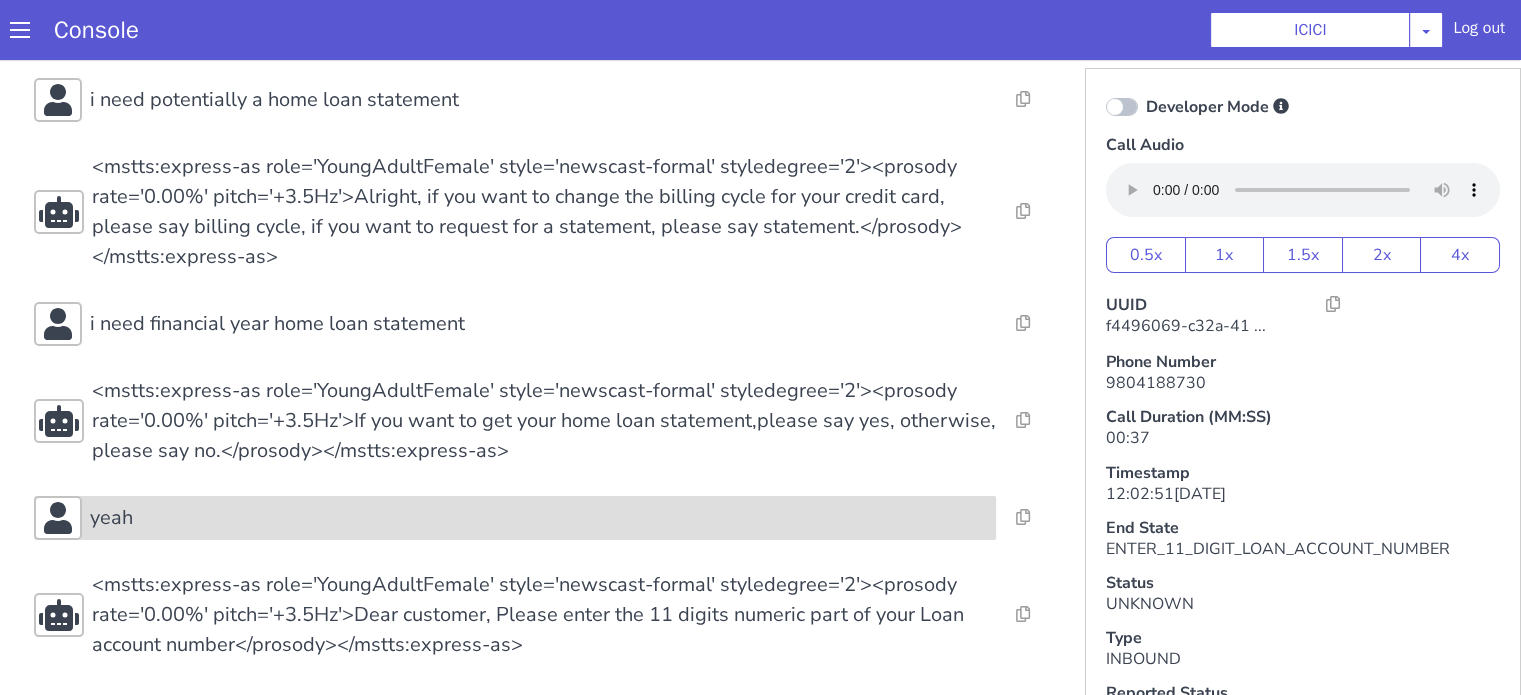 click on "yeah" at bounding box center (1043, 34) 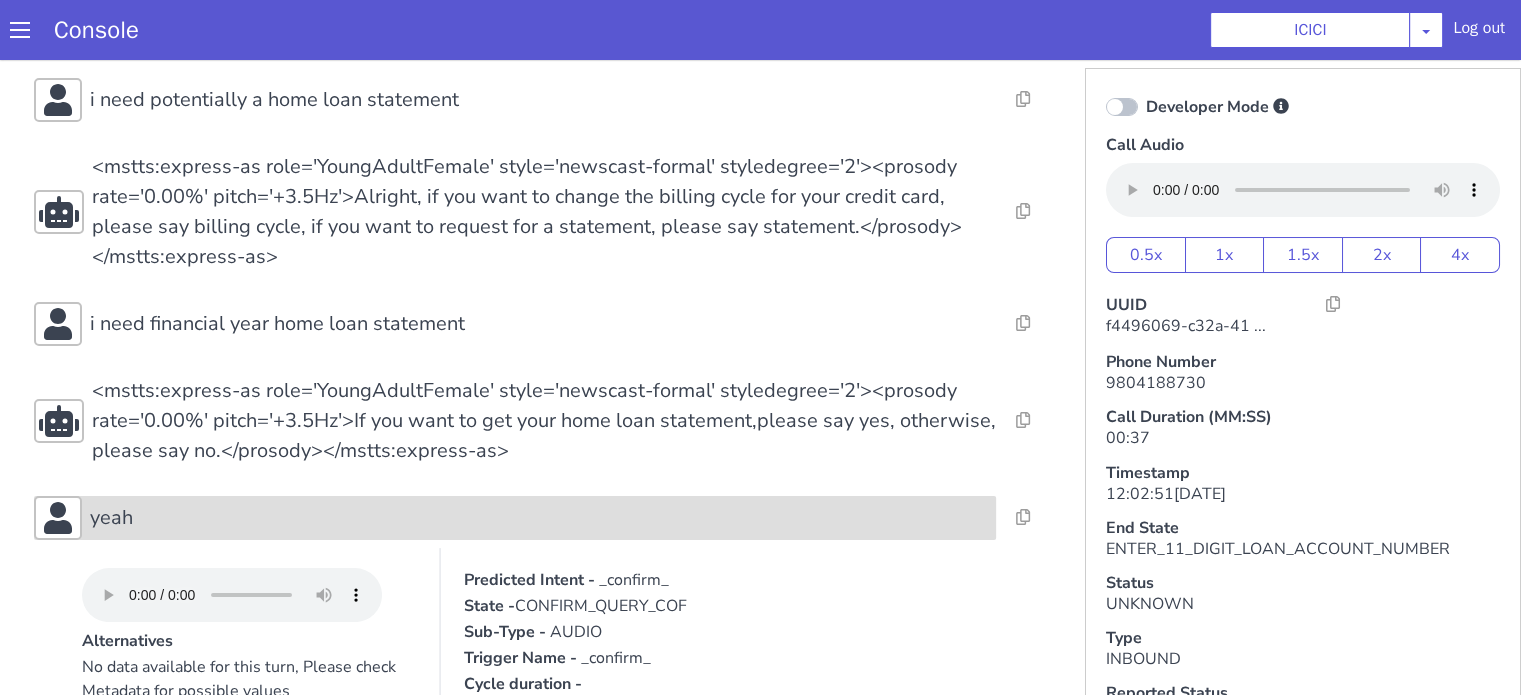 click on "yeah" at bounding box center [1042, 34] 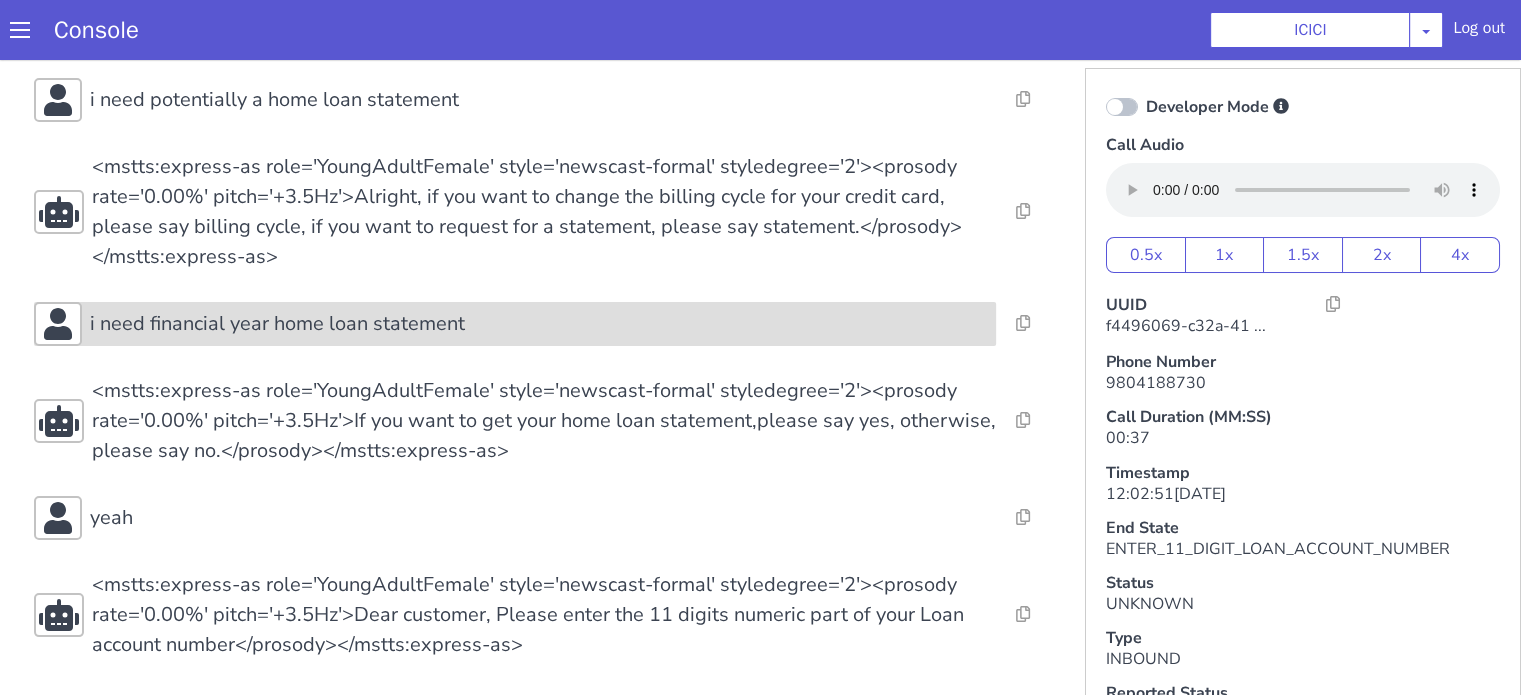 click on "i need financial year home loan statement" at bounding box center [500, 2] 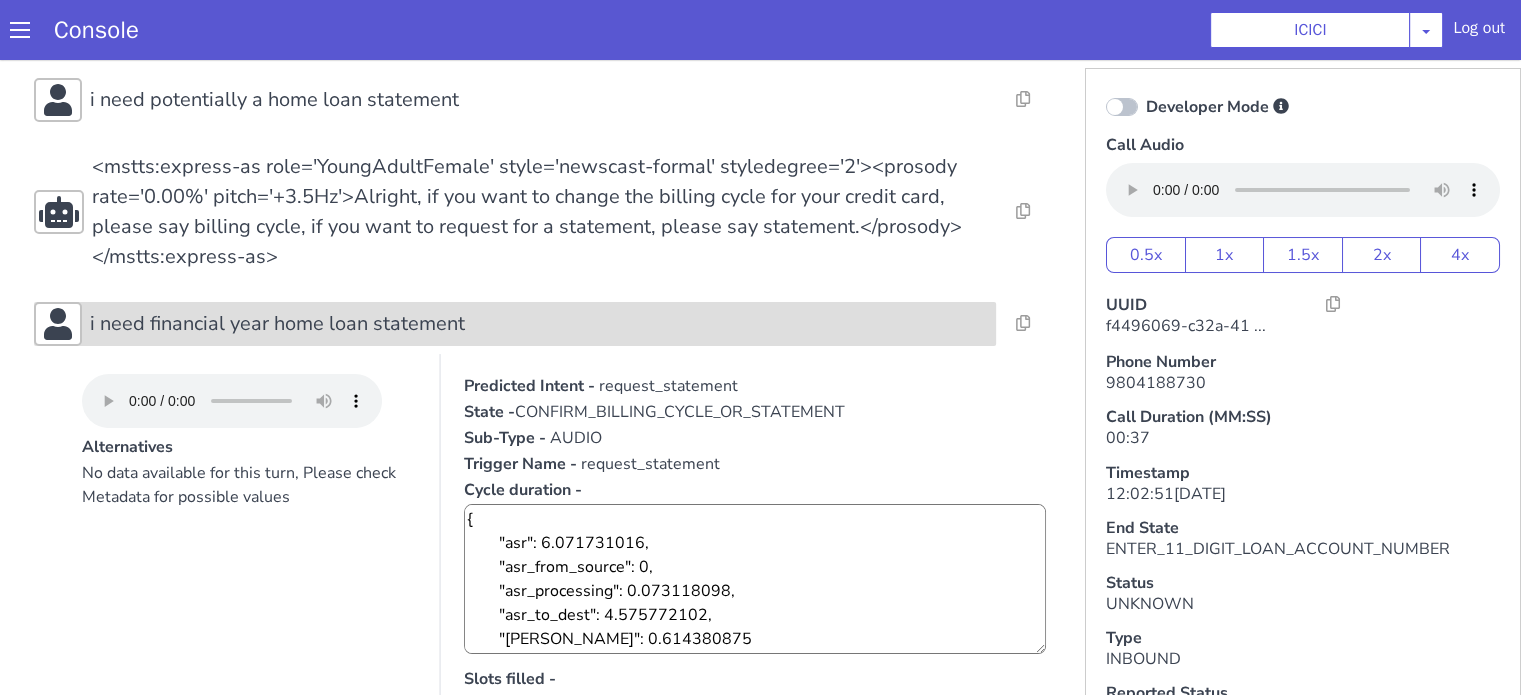 click on "i need financial year home loan statement" at bounding box center [622, -87] 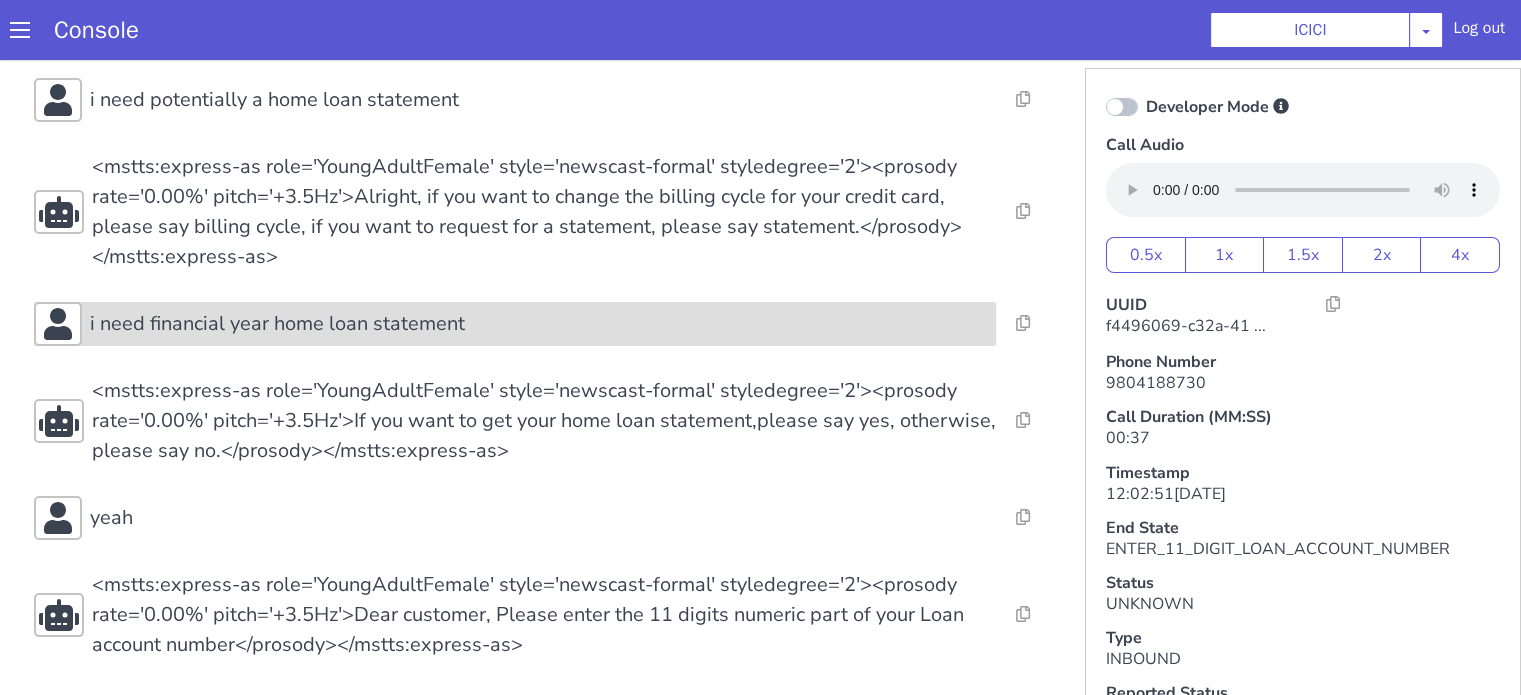 click on "i need financial year home loan statement" at bounding box center [738, 2] 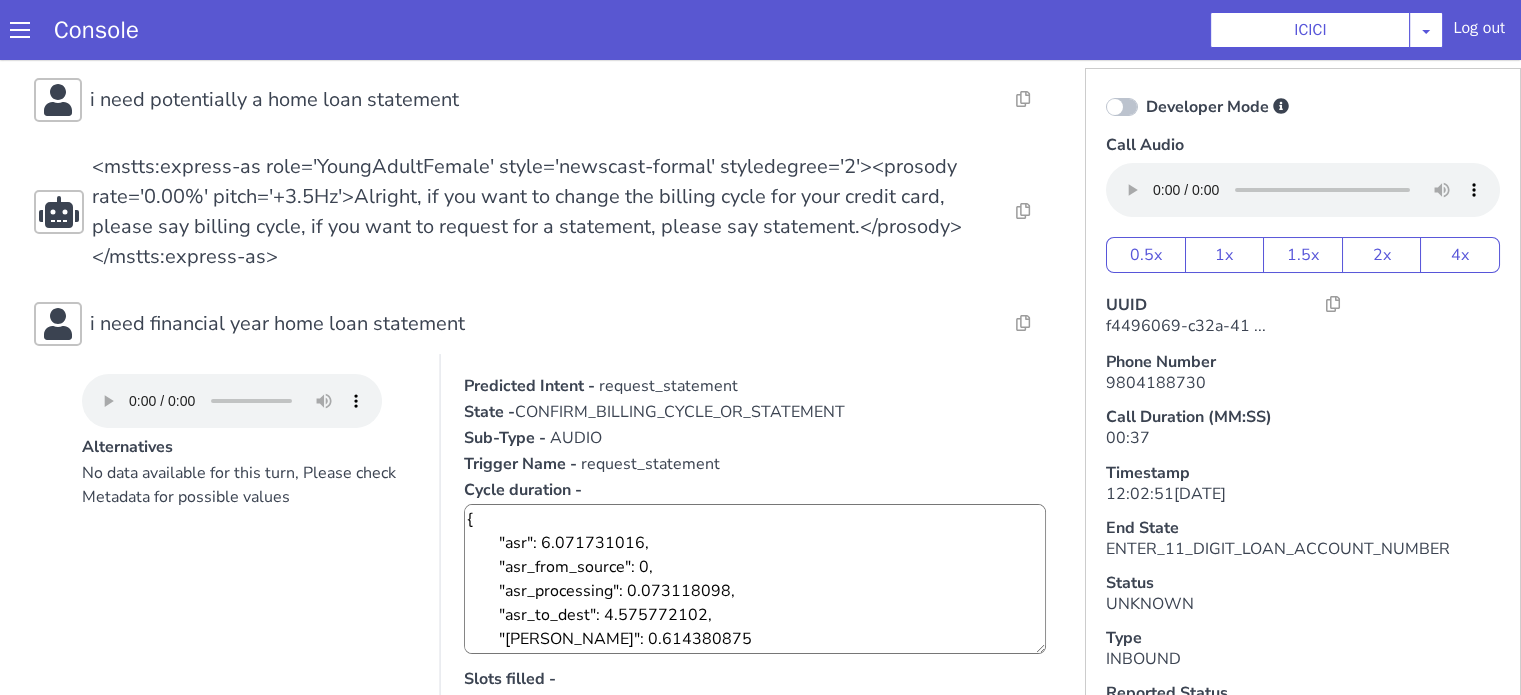 scroll, scrollTop: 356, scrollLeft: 0, axis: vertical 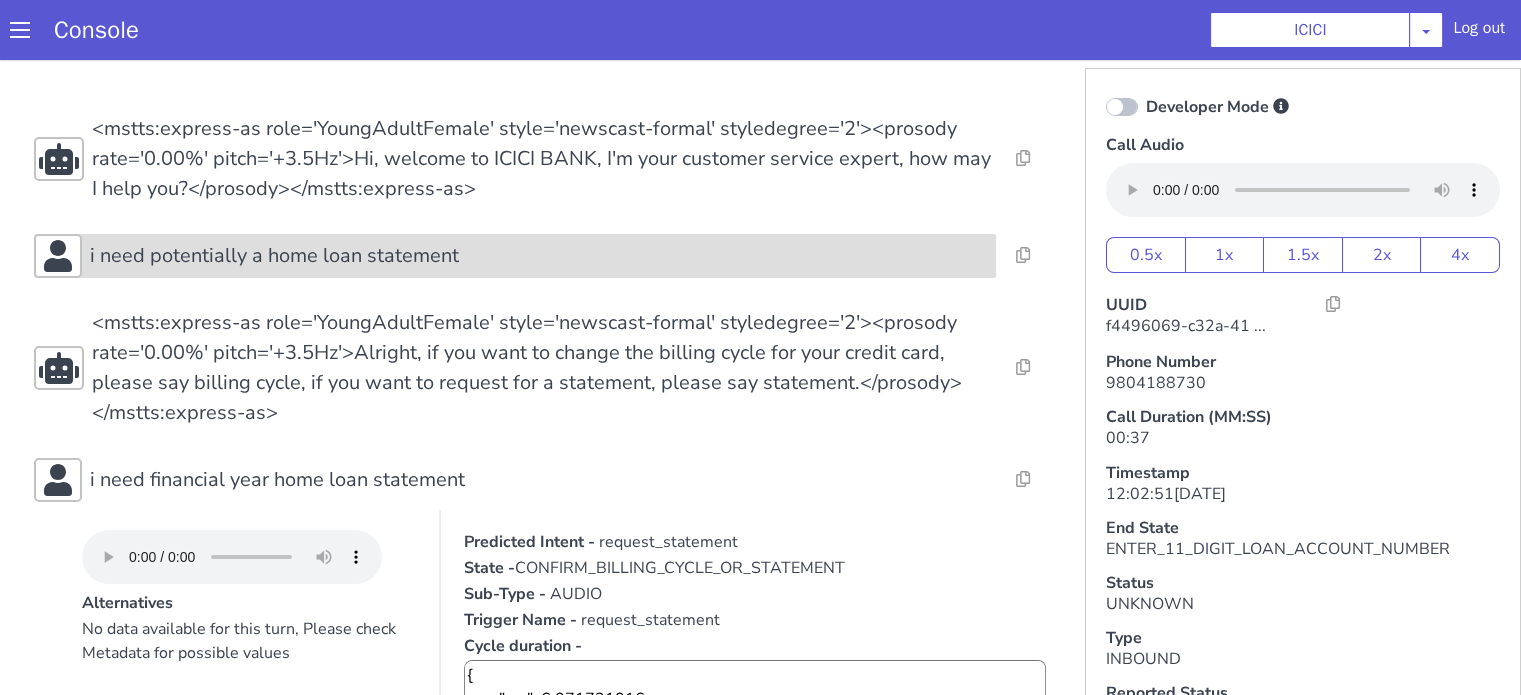 click on "i need potentially a home loan statement" at bounding box center [1071, -268] 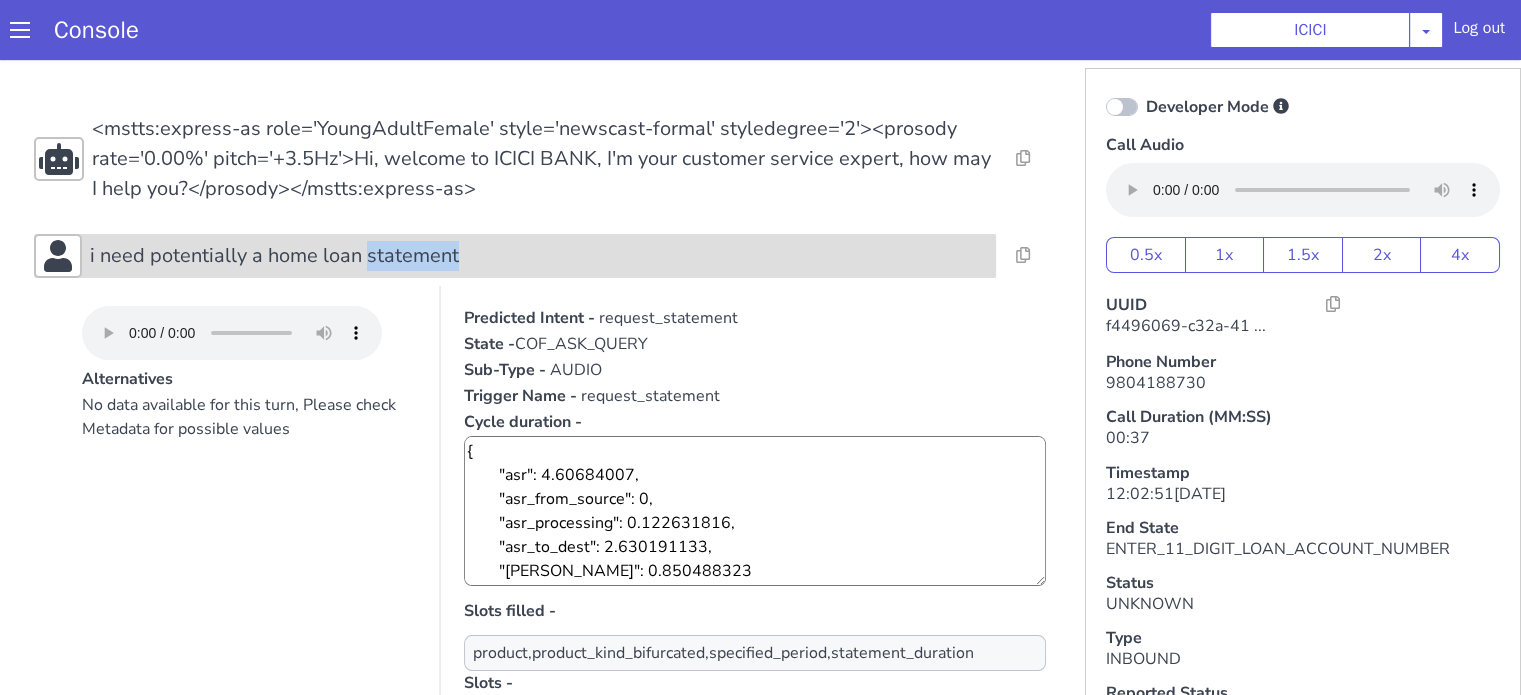 click on "i need potentially a home loan statement" at bounding box center (694, -195) 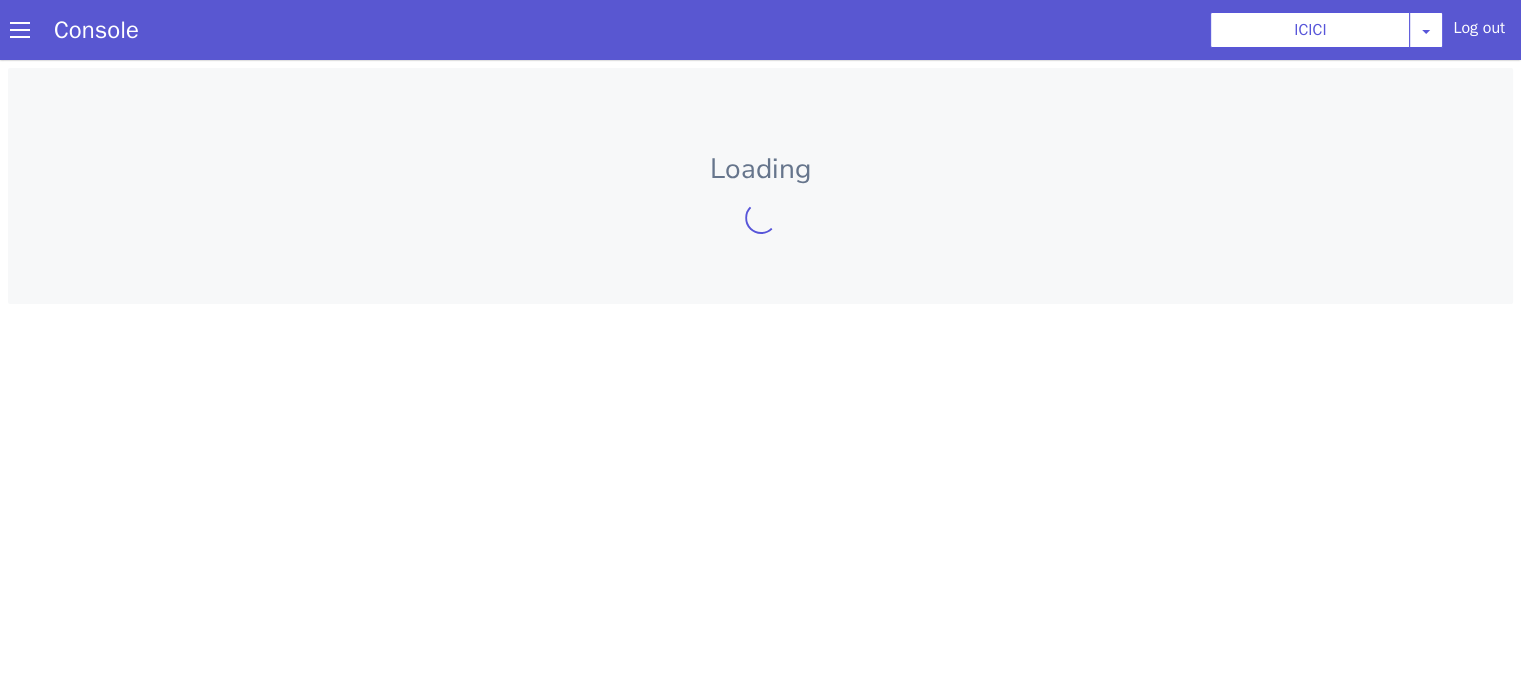 scroll, scrollTop: 0, scrollLeft: 0, axis: both 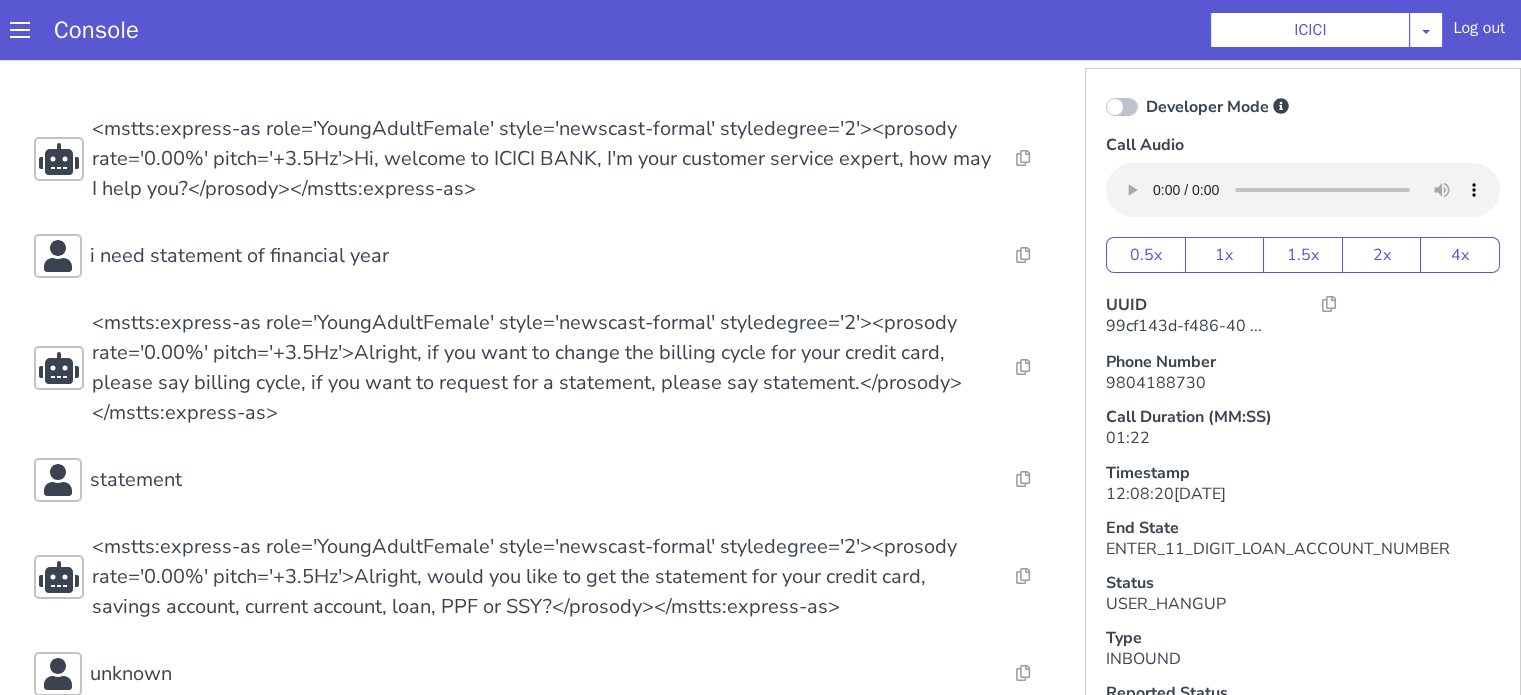 click on "Resolve  Intent Error  Entity Error  Transcription Error  Miscellaneous Submit Resolve  Intent Error  Entity Error  Transcription Error  Miscellaneous Submit Resolve  Intent Error  Entity Error  Transcription Error  Miscellaneous Submit <mstts:express-as role='YoungAdultFemale' style='newscast-formal' styledegree='2'><prosody rate='0.00%' pitch='+3.5Hz'>Hi, welcome to ICICI BANK, I'm your customer service expert, how may I help you?</prosody></mstts:express-as> Resolve  Intent Error  Entity Error  Transcription Error  Miscellaneous Submit i need statement of financial year Resolve  Intent Error  Entity Error  Transcription Error  Miscellaneous Submit Resolve  Intent Error  Entity Error  Transcription Error  Miscellaneous Submit Resolve  Intent Error  Entity Error  Transcription Error  Miscellaneous Submit statement Resolve  Intent Error  Entity Error  Transcription Error  Miscellaneous Submit Resolve  Intent Error  Entity Error  Transcription Error  Miscellaneous Submit unknown Resolve  Intent Error Submit" at bounding box center (544, 787) 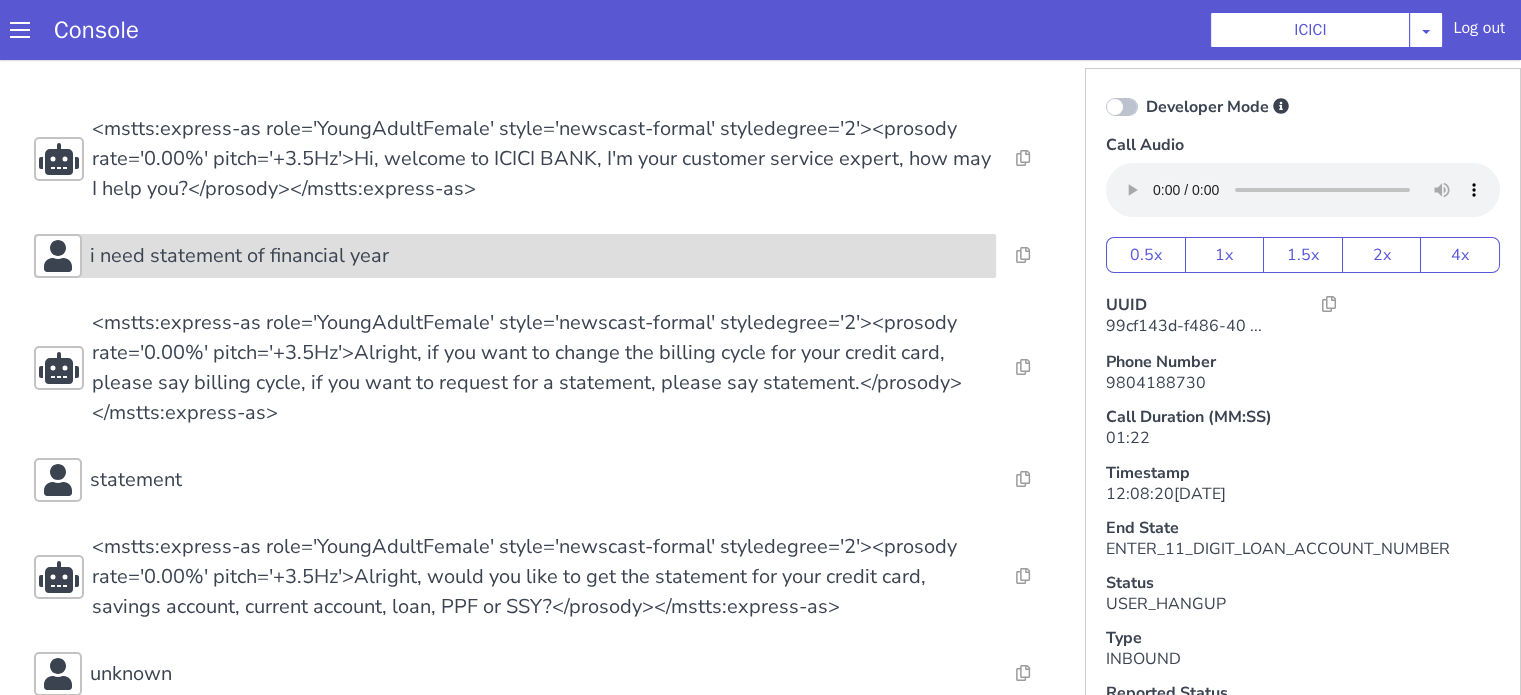 click on "i need statement of financial year" at bounding box center (539, 256) 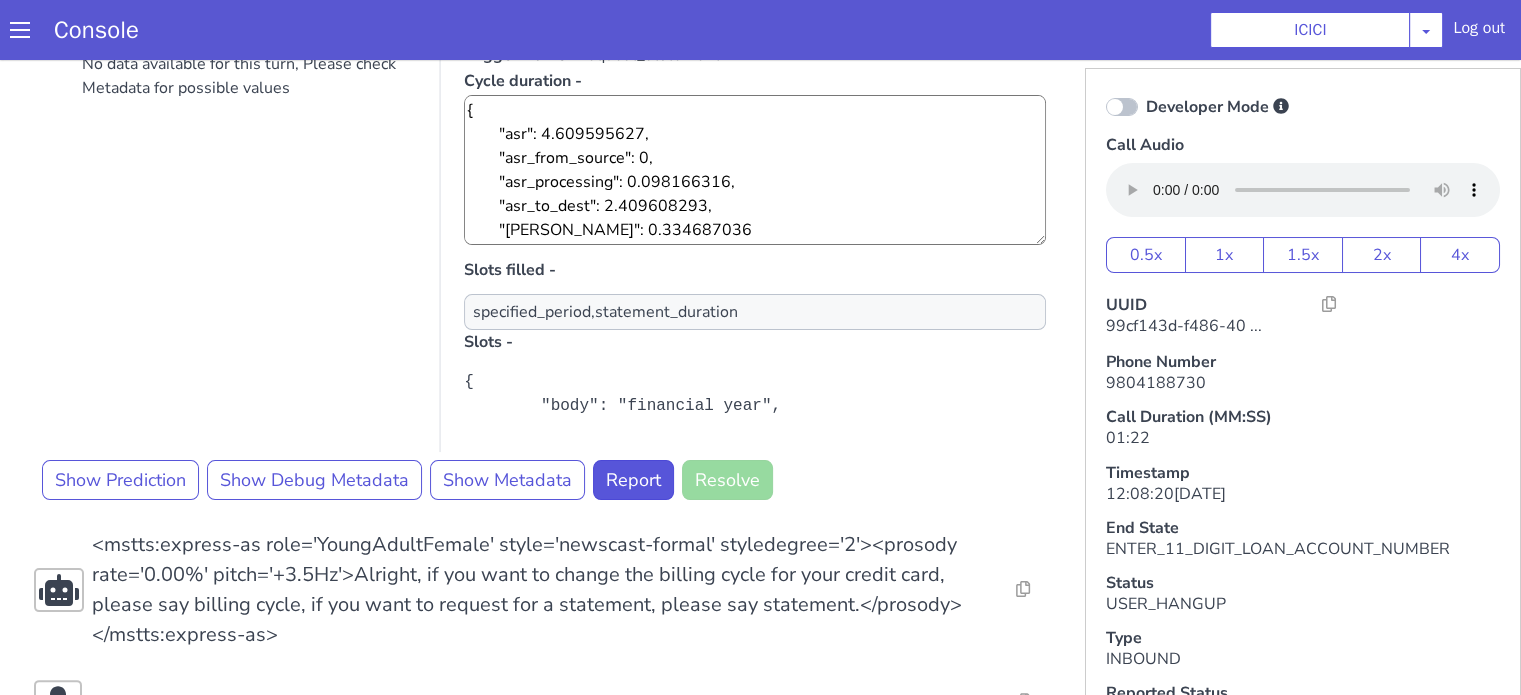 scroll, scrollTop: 400, scrollLeft: 0, axis: vertical 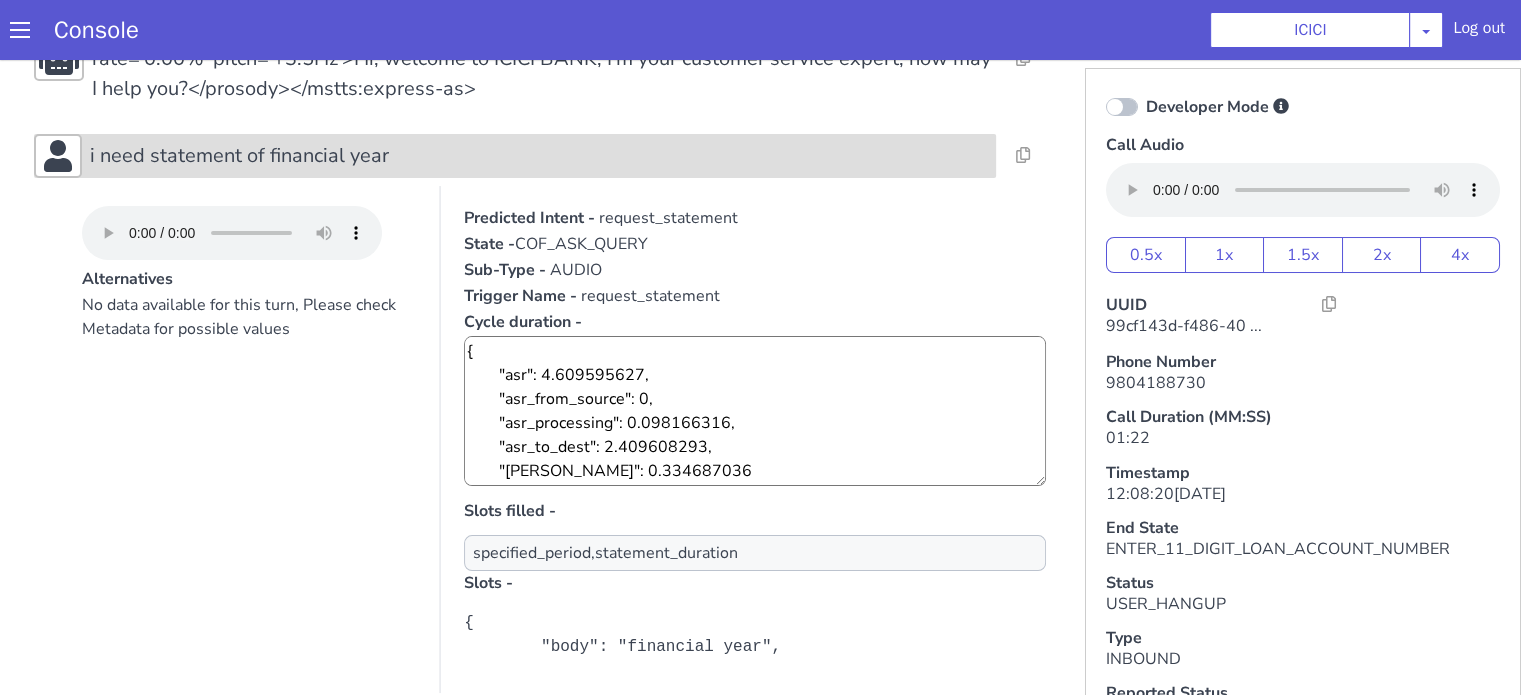 drag, startPoint x: 316, startPoint y: 159, endPoint x: 263, endPoint y: 220, distance: 80.80842 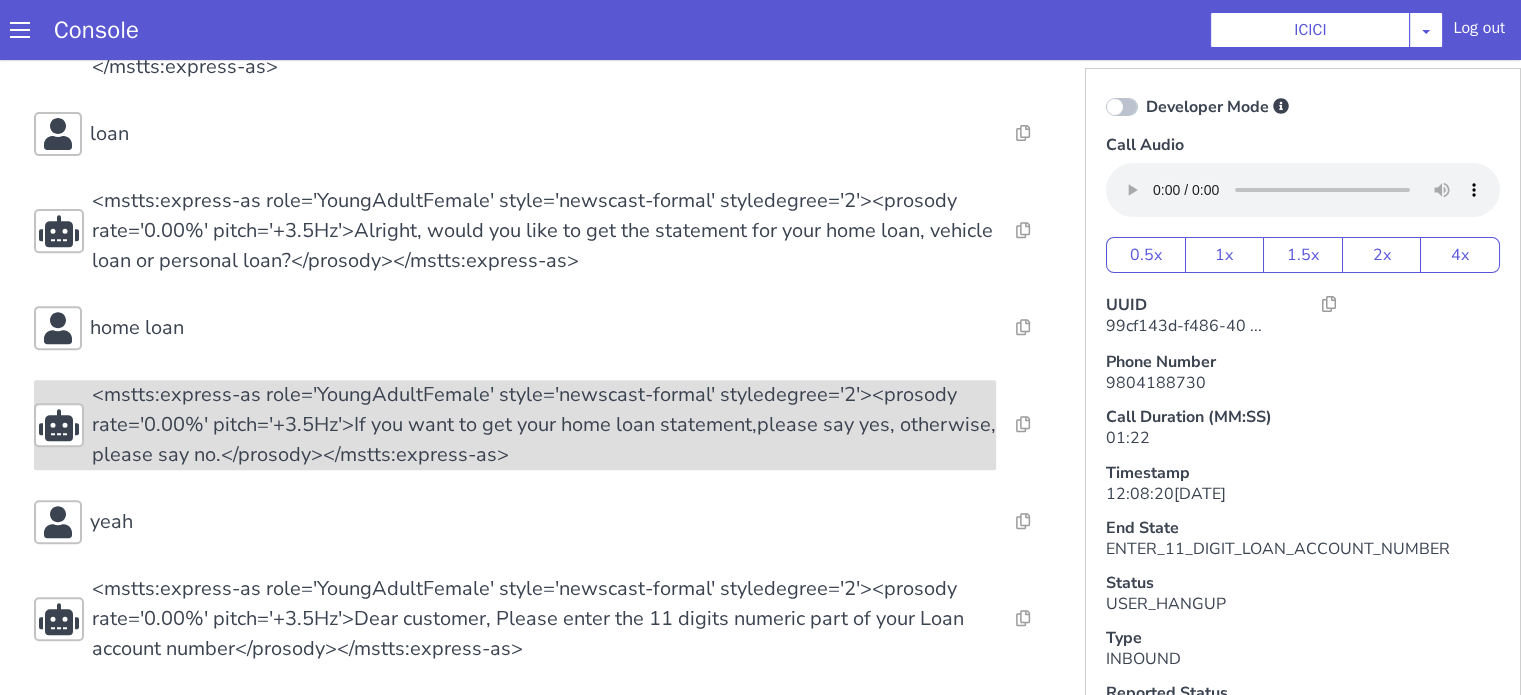 scroll, scrollTop: 798, scrollLeft: 0, axis: vertical 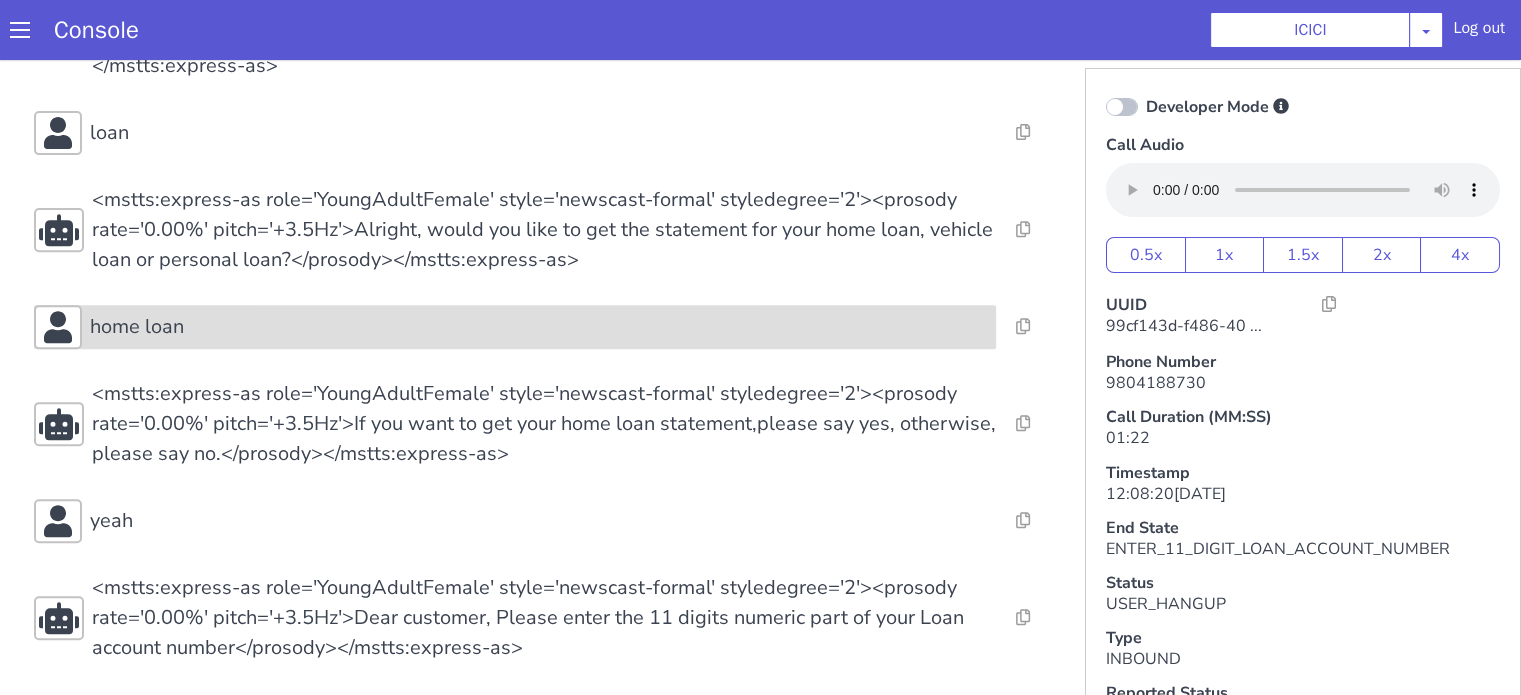 click on "home loan" at bounding box center (539, 327) 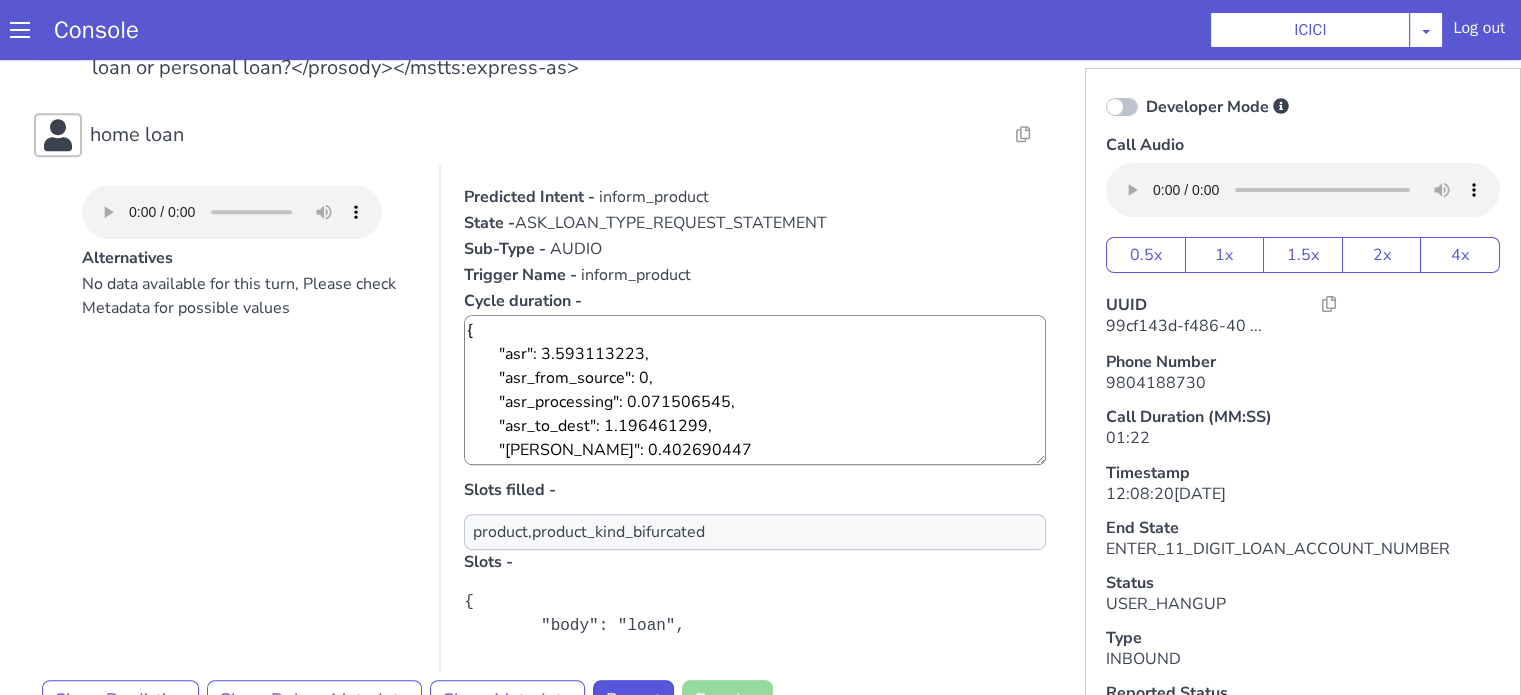 scroll, scrollTop: 1098, scrollLeft: 0, axis: vertical 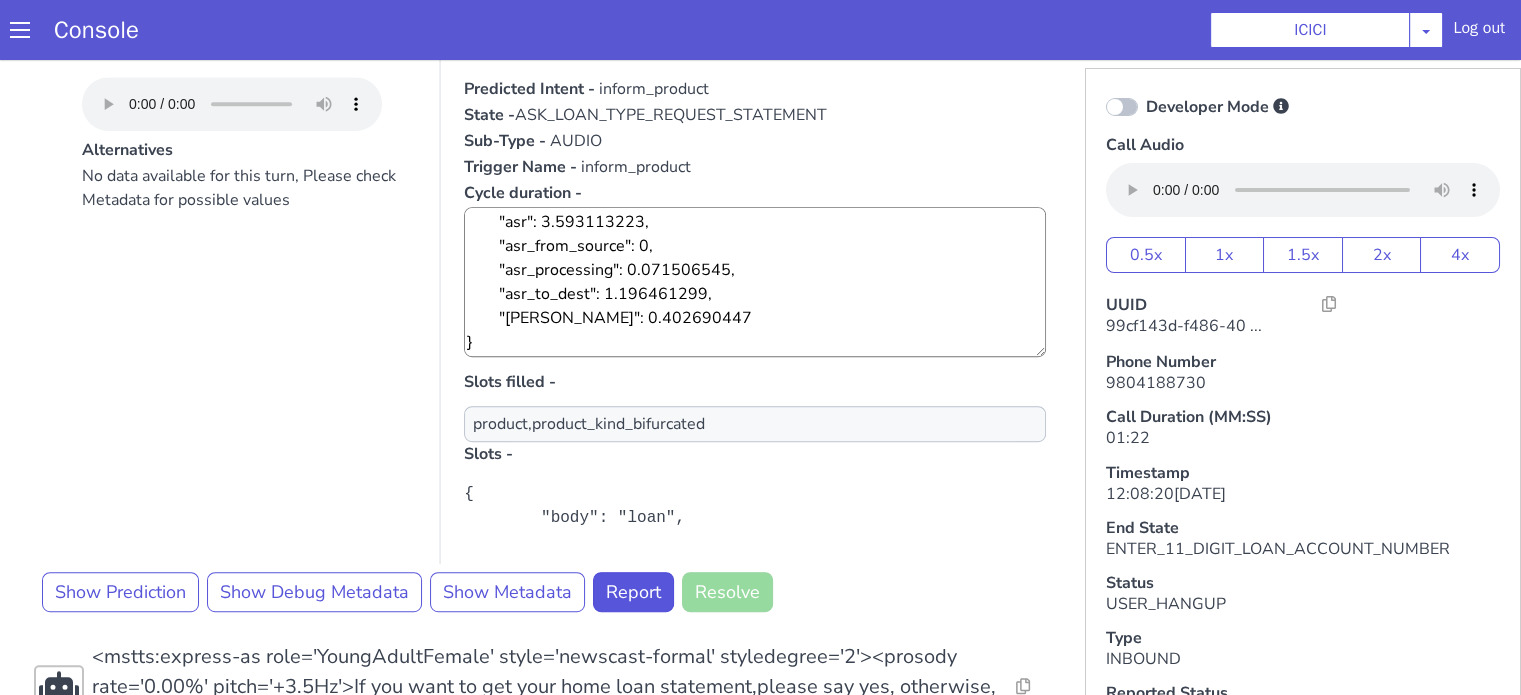click at bounding box center (1122, 107) 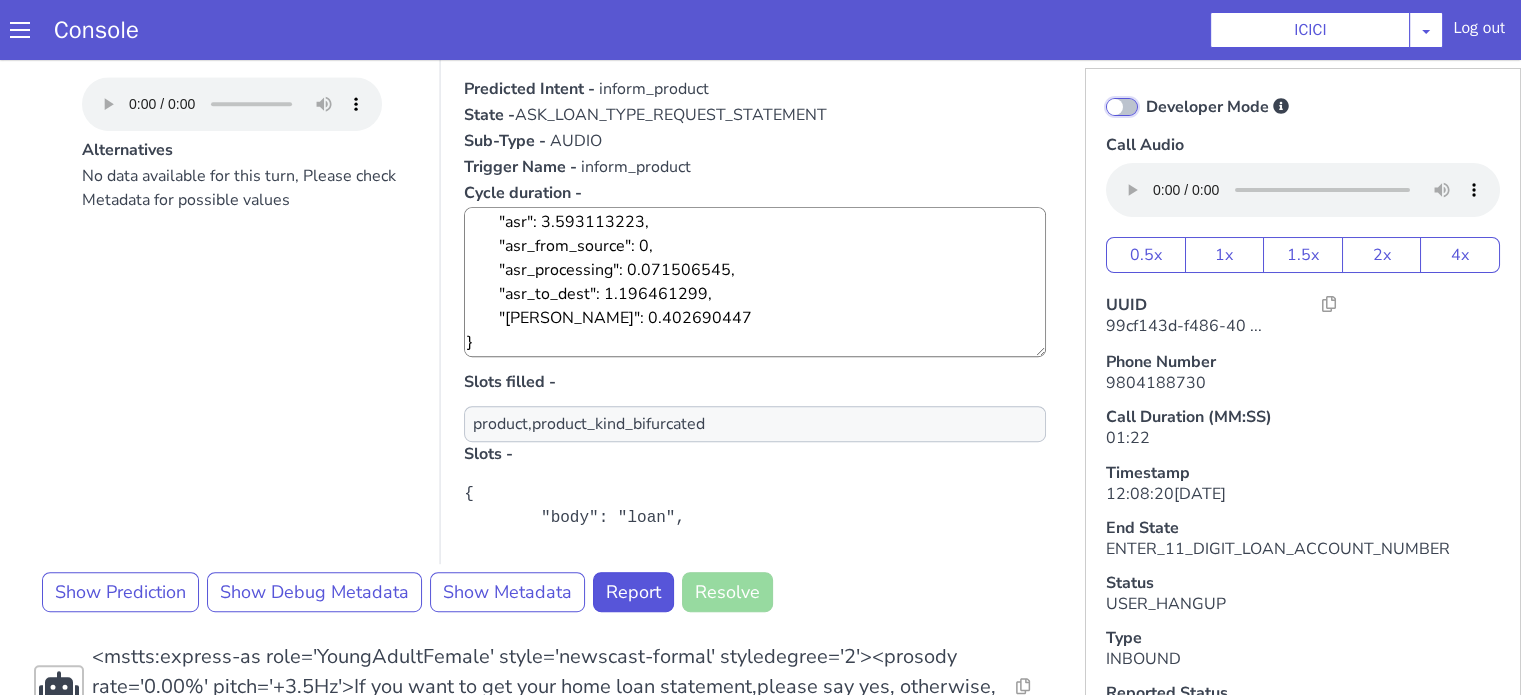 click on "Developer Mode" at bounding box center (1145, 94) 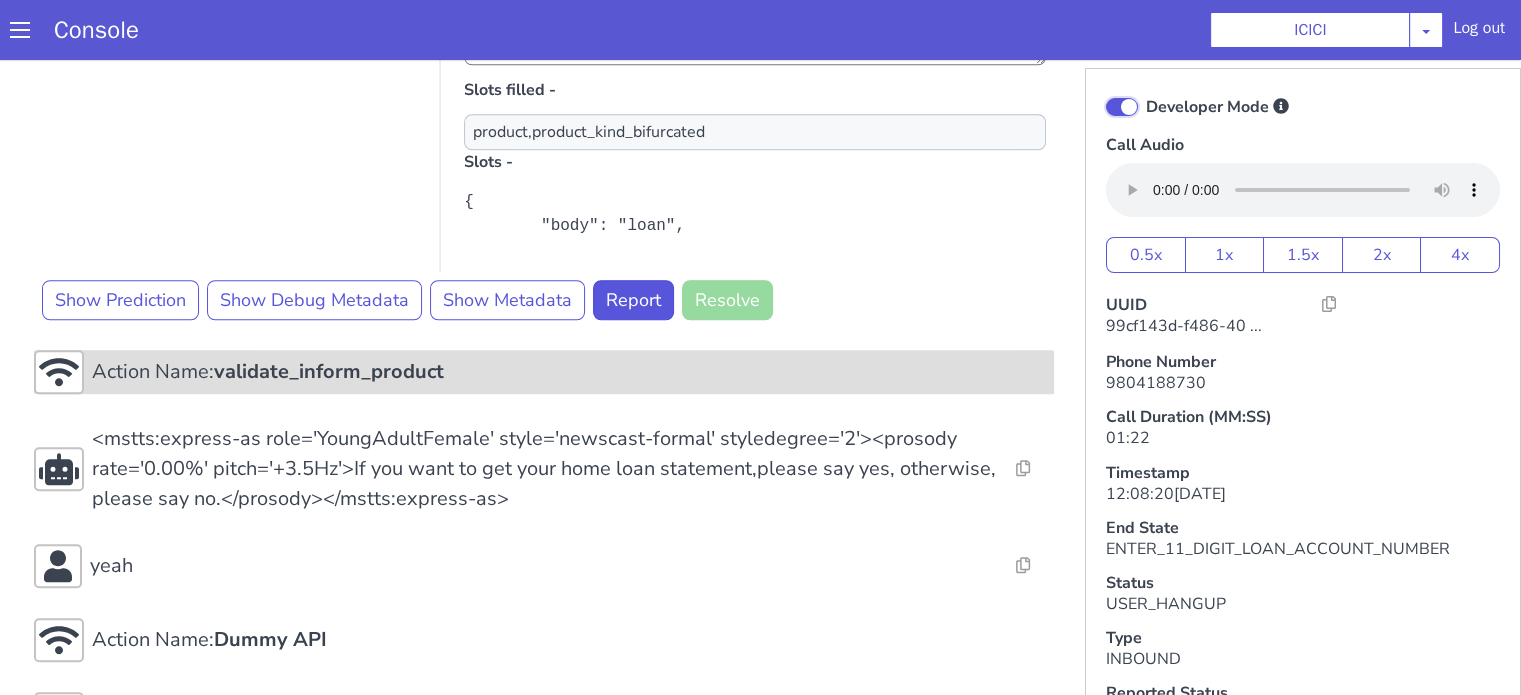 scroll, scrollTop: 1764, scrollLeft: 0, axis: vertical 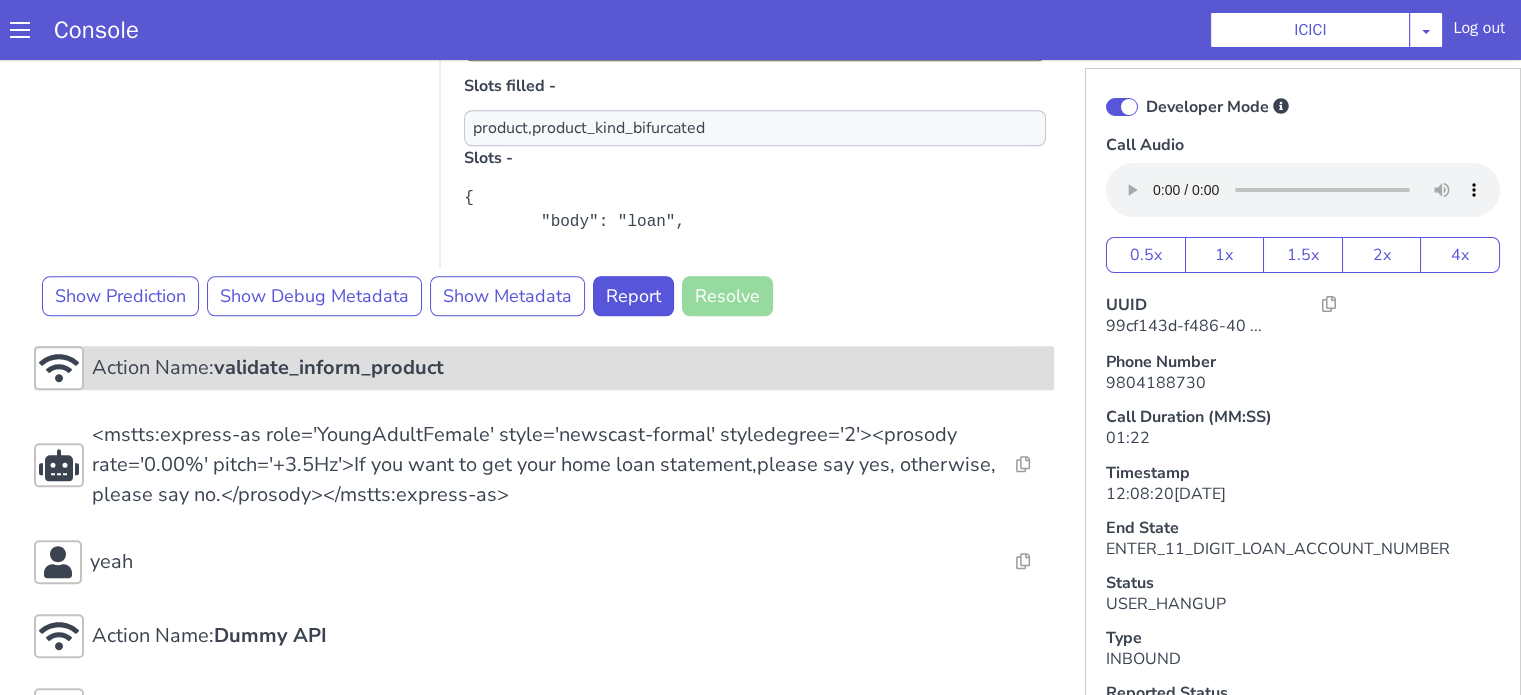 click on "validate_inform_product" at bounding box center [329, 367] 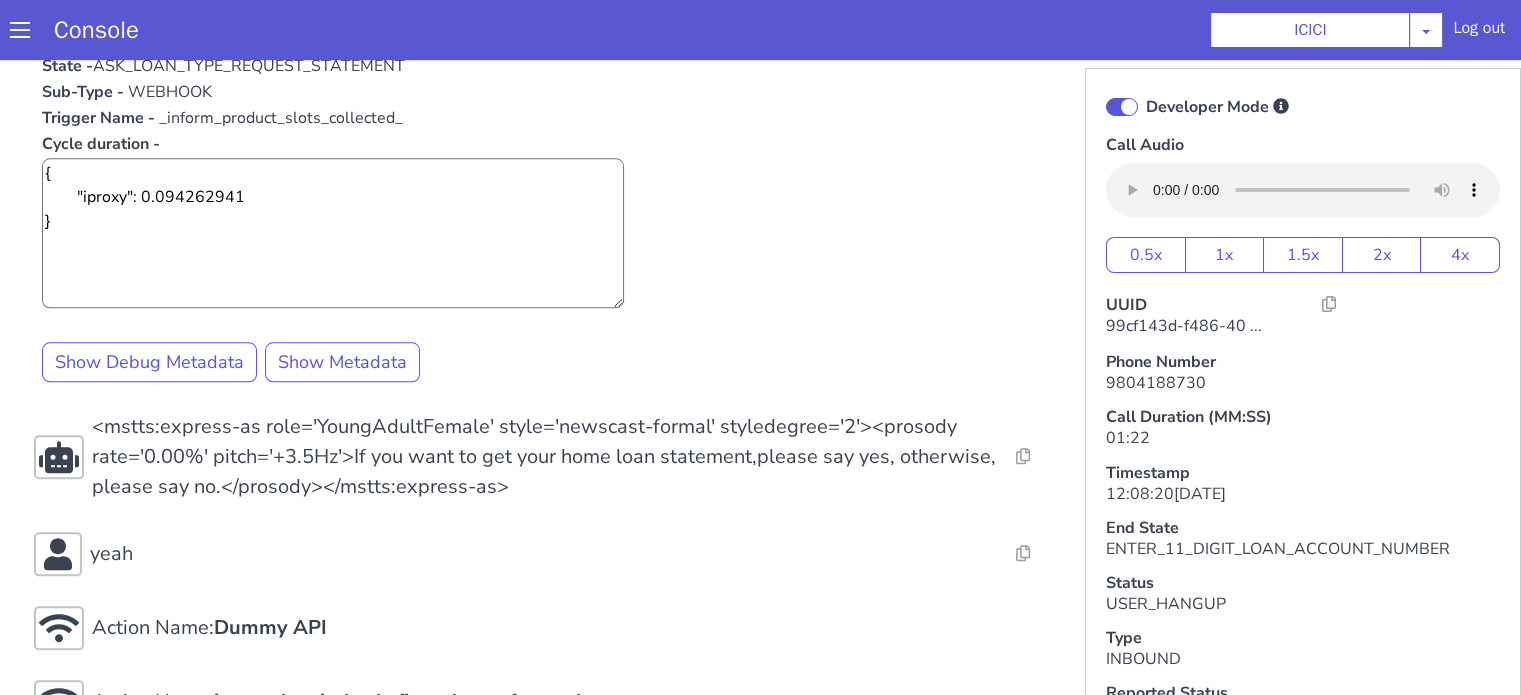 scroll, scrollTop: 2164, scrollLeft: 0, axis: vertical 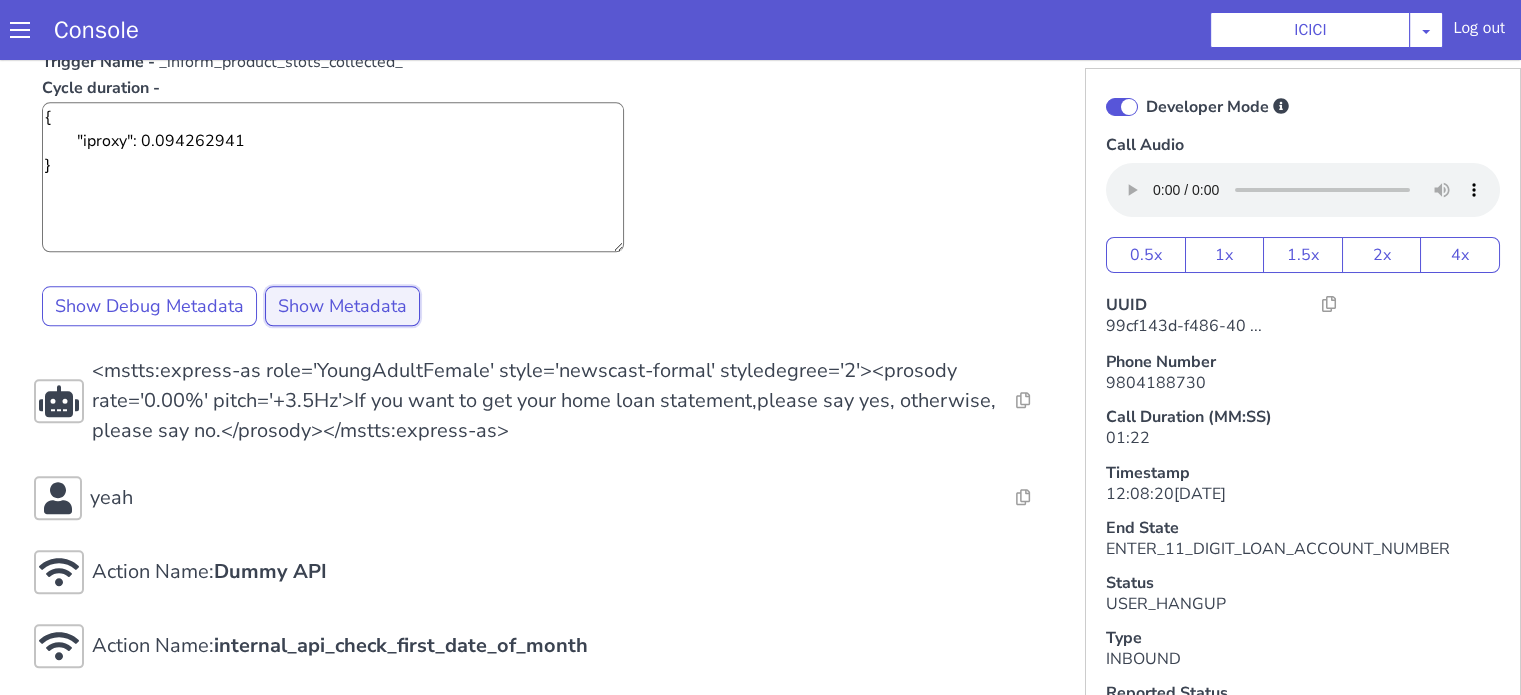 click on "Show Metadata" at bounding box center [342, 306] 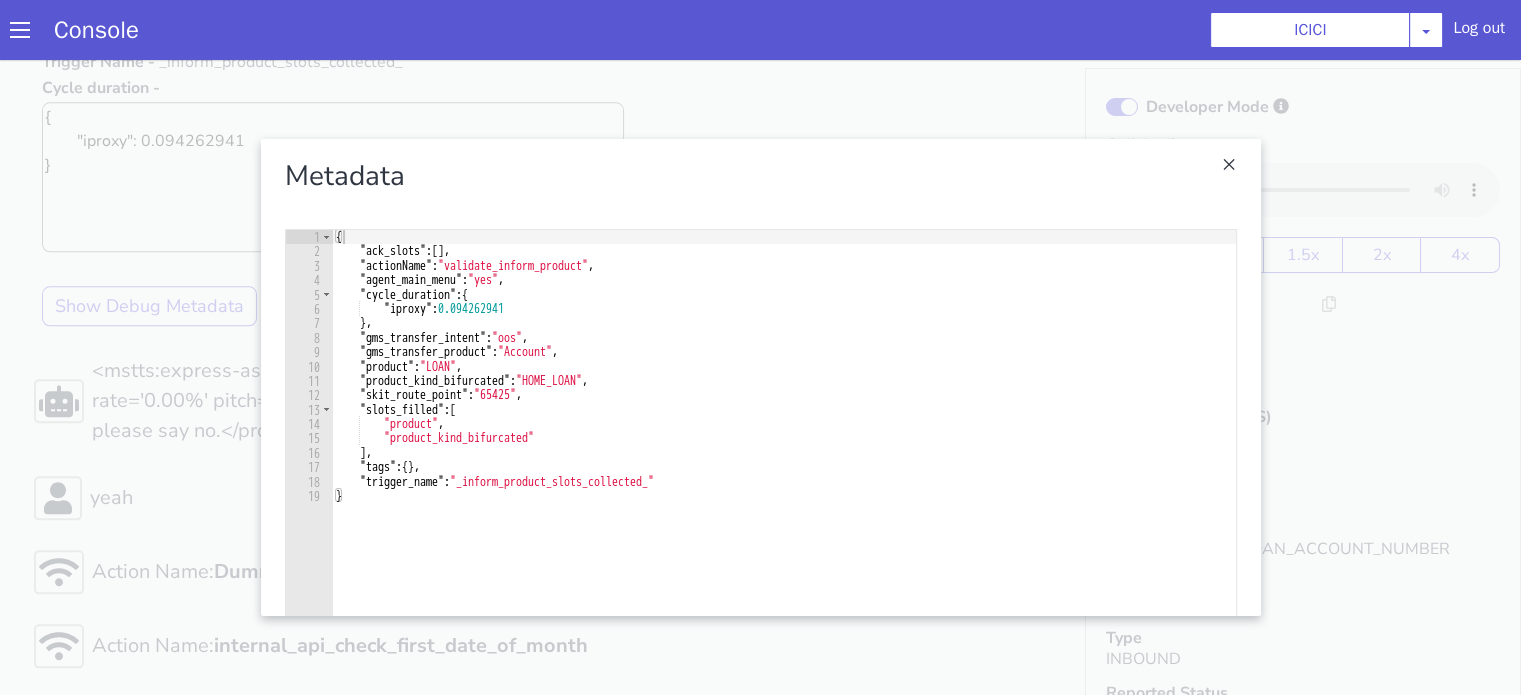 click on "1 2 3 4 5 6 7 8 9 10 11 12 13 14 15 16 17 18 19 {      "ack_slots" :  [ ] ,      "actionName" :  "validate_inform_product" ,      "agent_main_menu" :  "yes" ,      "cycle_duration" :  {           "iproxy" :  0.094262941      } ,      "gms_transfer_intent" :  "oos" ,      "gms_transfer_product" :  "Account" ,      "product" :  "LOAN" ,      "product_kind_bifurcated" :  "HOME_LOAN" ,      "skit_route_point" :  "65425" ,      "slots_filled" :  [           "product" ,           "product_kind_bifurcated"      ] ,      "tags" :  { } ,      "trigger_name" :  "_inform_product_slots_collected_" }     XXXXXXXXXXXXXXXXXXXXXXXXXXXXXXXXXXXXXXXXXXXXXXXXXXXXXXXXXXXXXXXXXXXXXXXXXXXXXXXXXXXXXXXXXXXXXXXXXXXXXXXXXXXXXXXXXXXXXXXXXXXXXXXXXXXXXXXXXXXXXXXXXXXXXXXXXXXXXXXXXXXXXXXXXXXXXXXXXXXXXXXXXXXXXXXXXXXXXXXXXXXXXXXXXXXXXXXXXXXXXXXXXXXXXXXXXXXXXXXXXXXXXXXXXXXXXXXX" at bounding box center [761, 414] 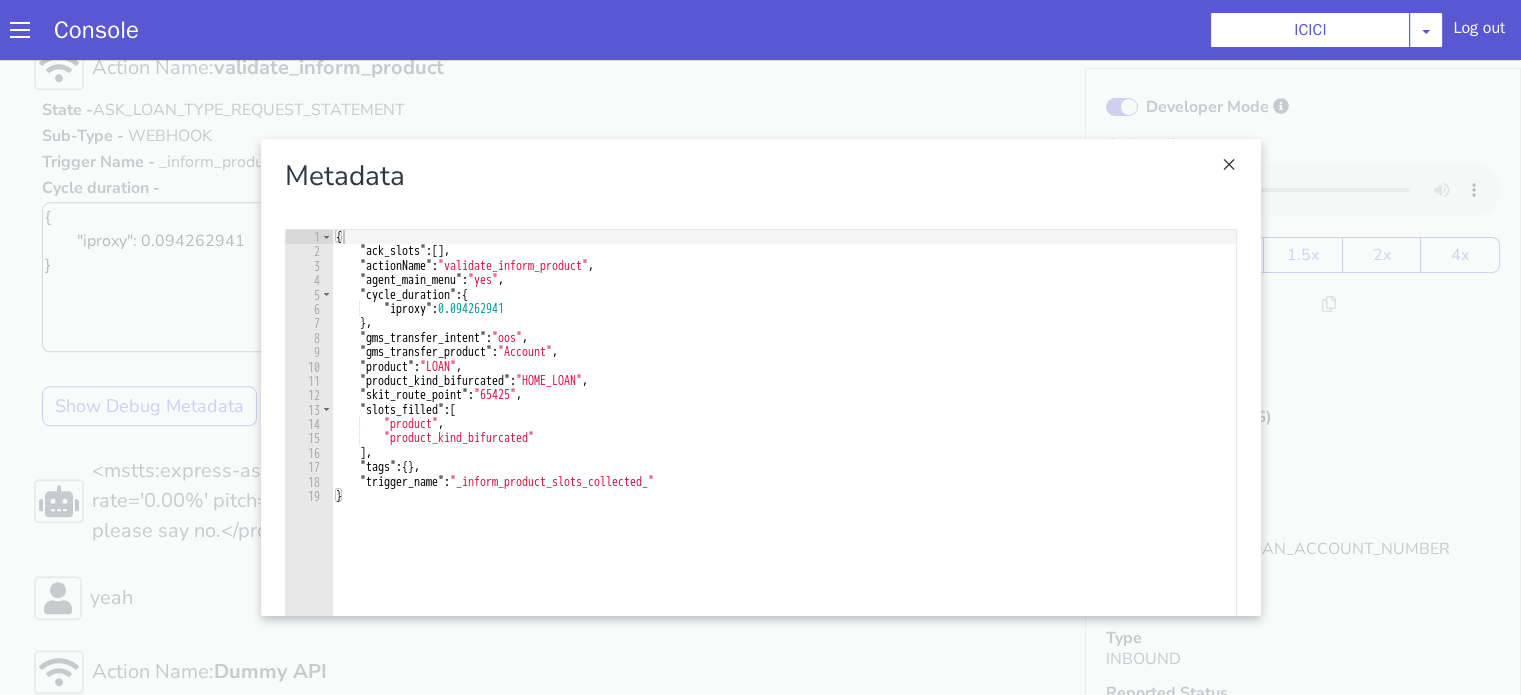 click at bounding box center [760, 377] 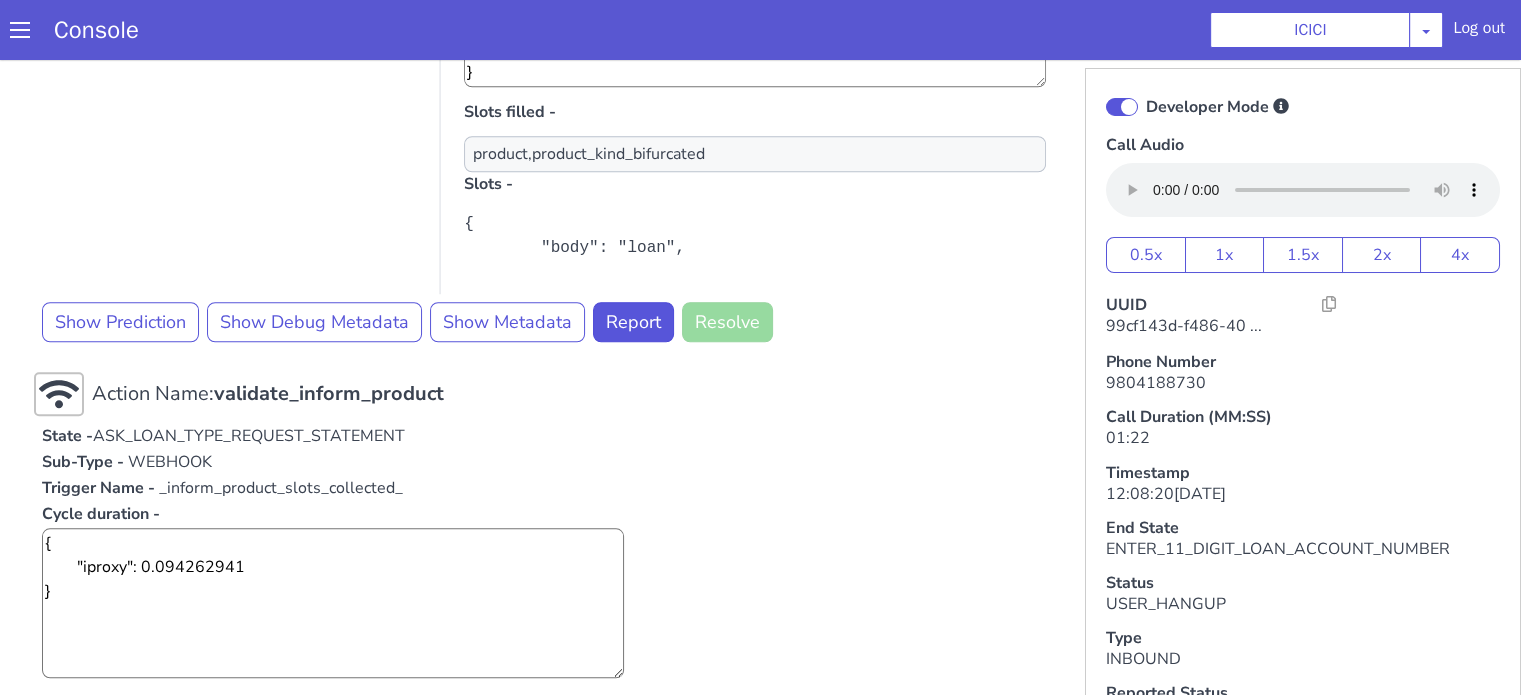 scroll, scrollTop: 1564, scrollLeft: 0, axis: vertical 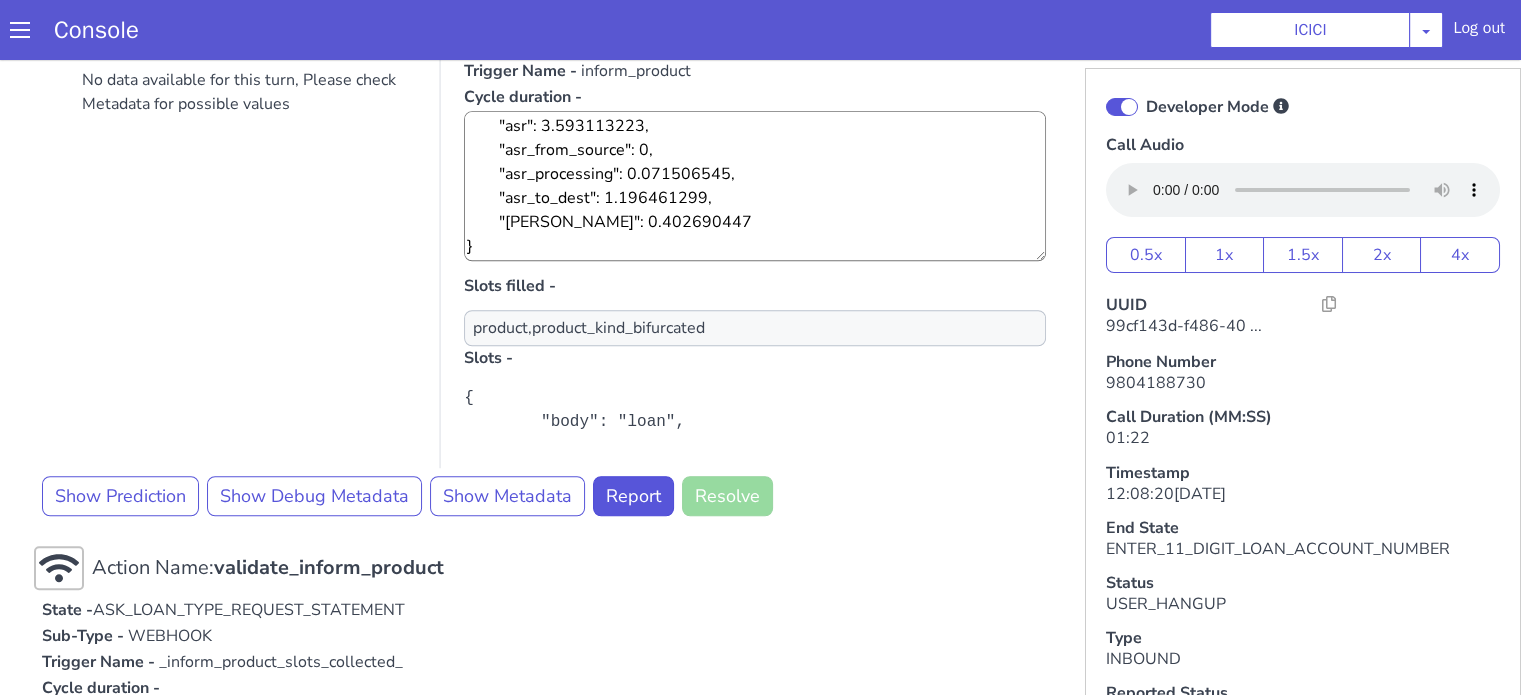 click on "Developer Mode" at bounding box center [1303, 107] 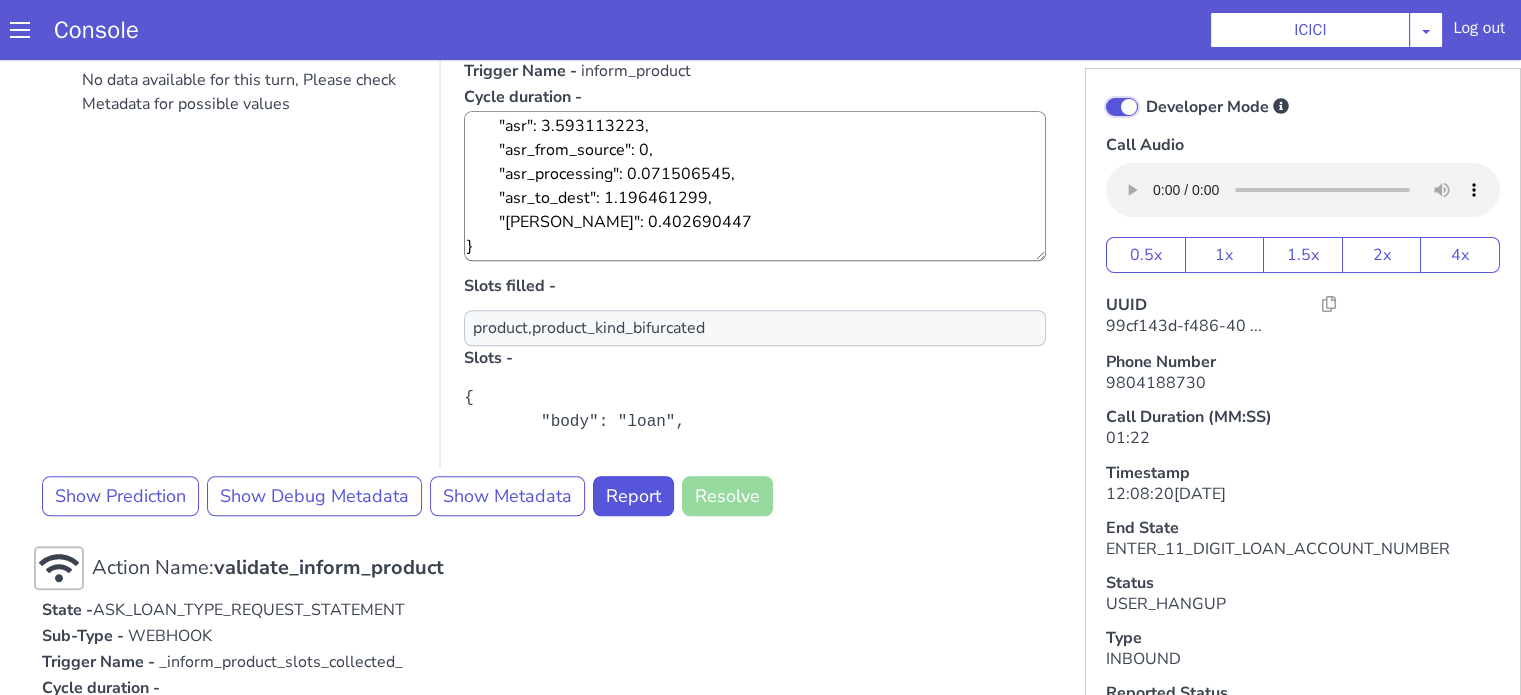 click on "Developer Mode" at bounding box center (1145, 94) 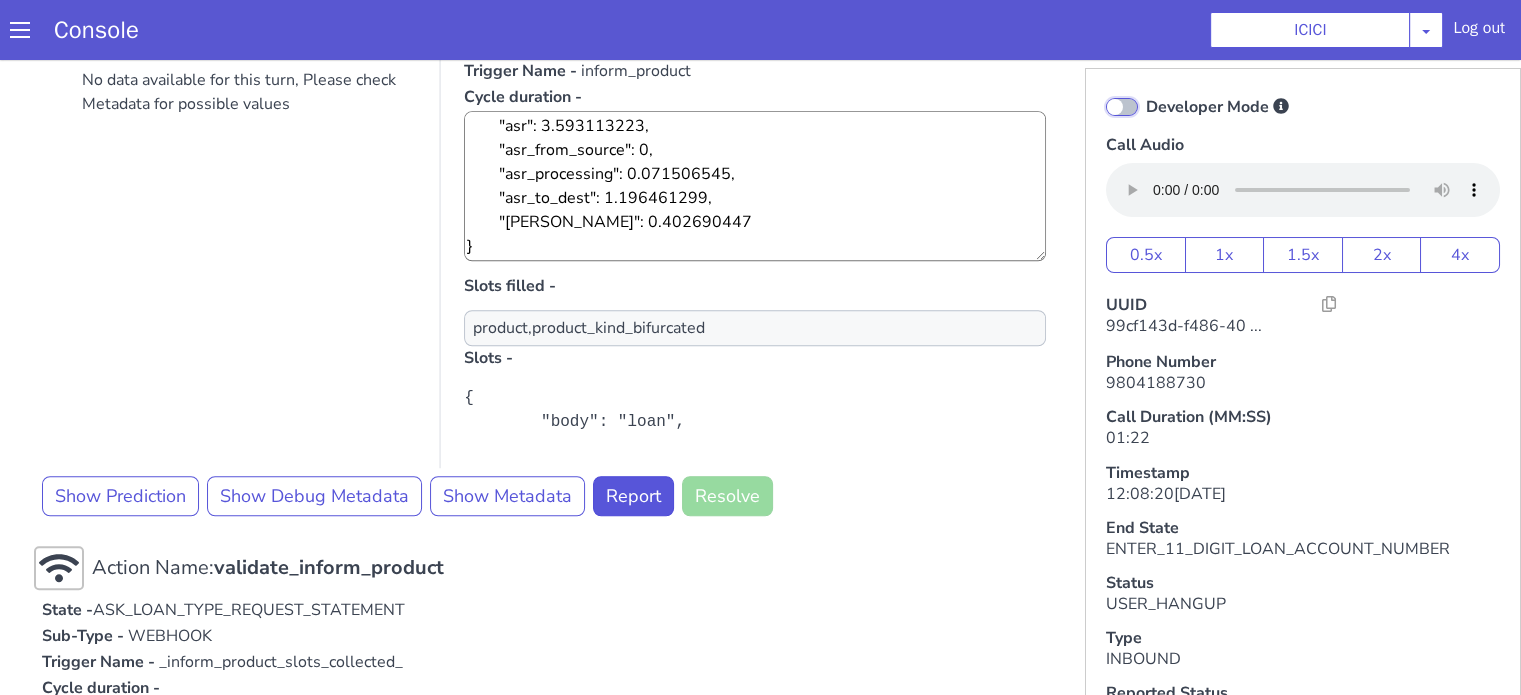 checkbox on "false" 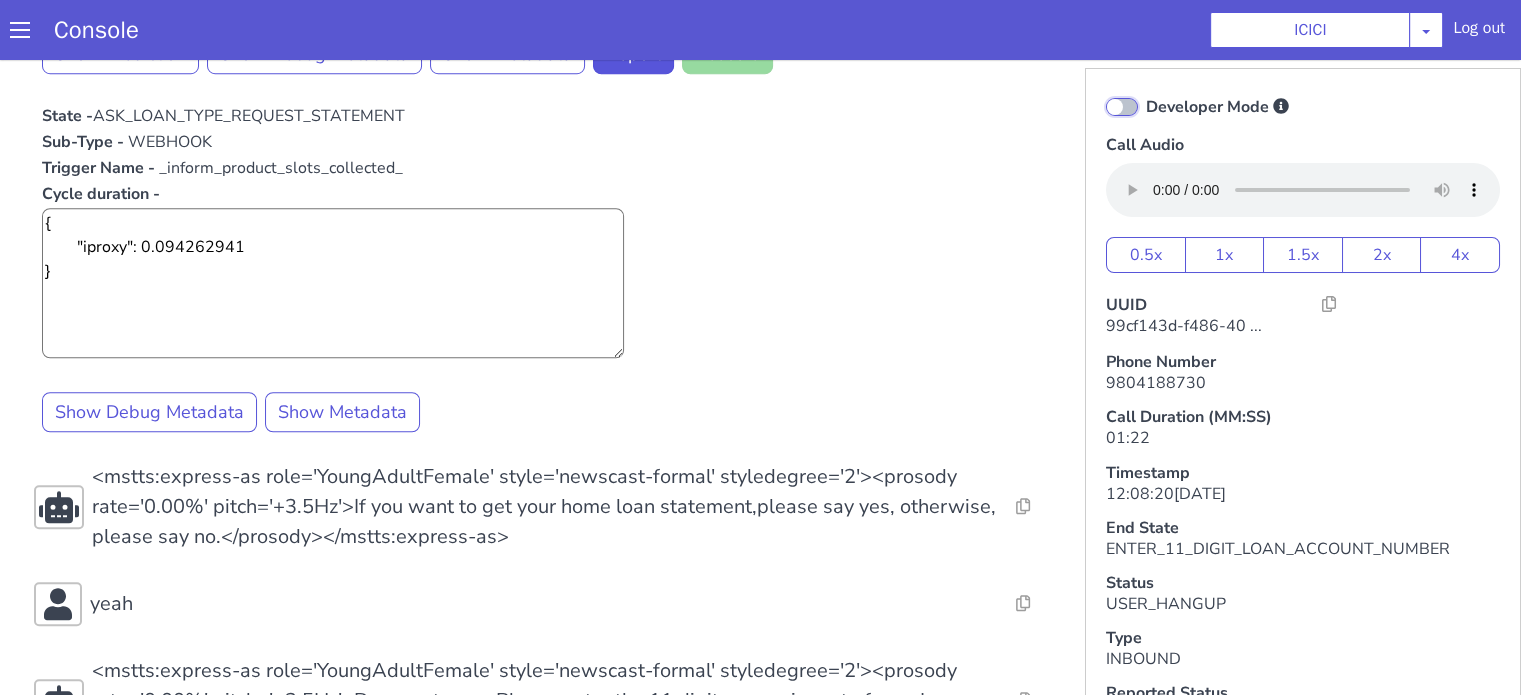 scroll, scrollTop: 1720, scrollLeft: 0, axis: vertical 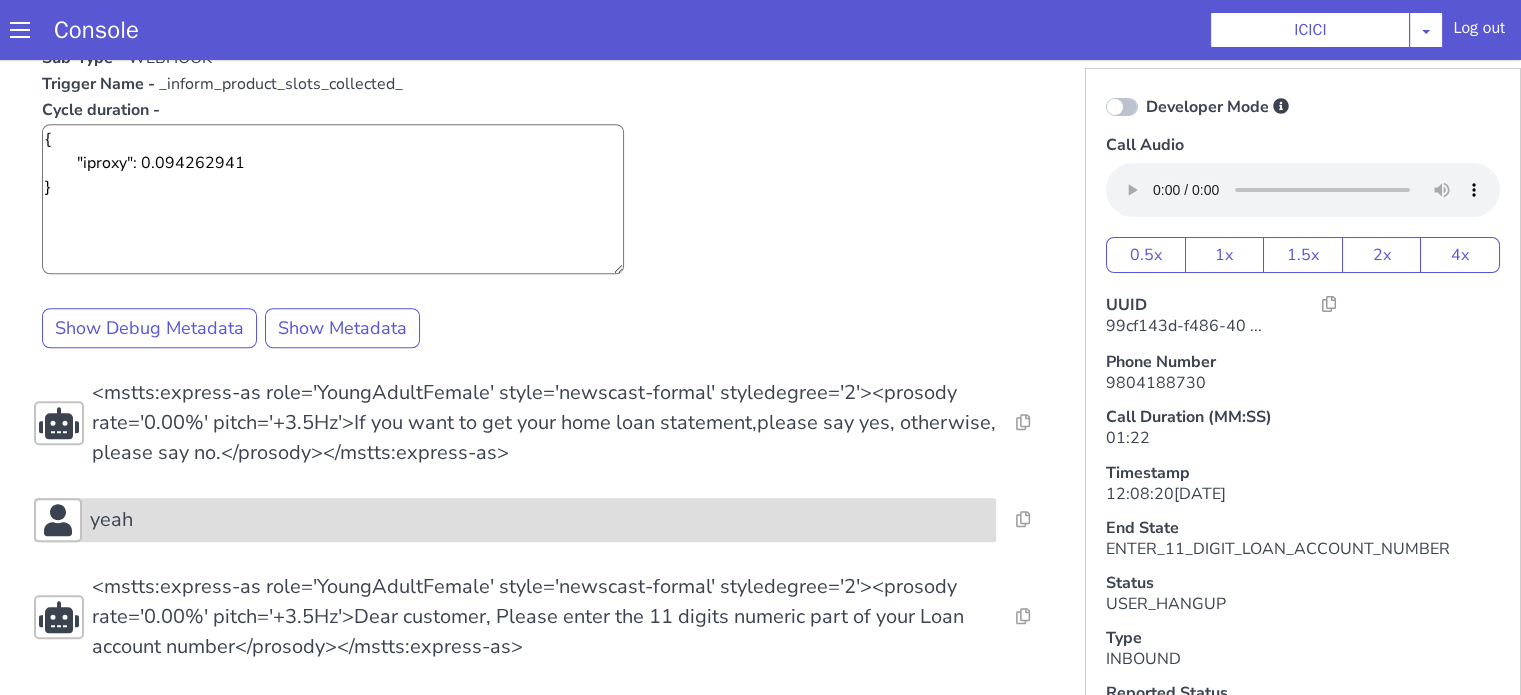 click on "yeah" at bounding box center [515, 520] 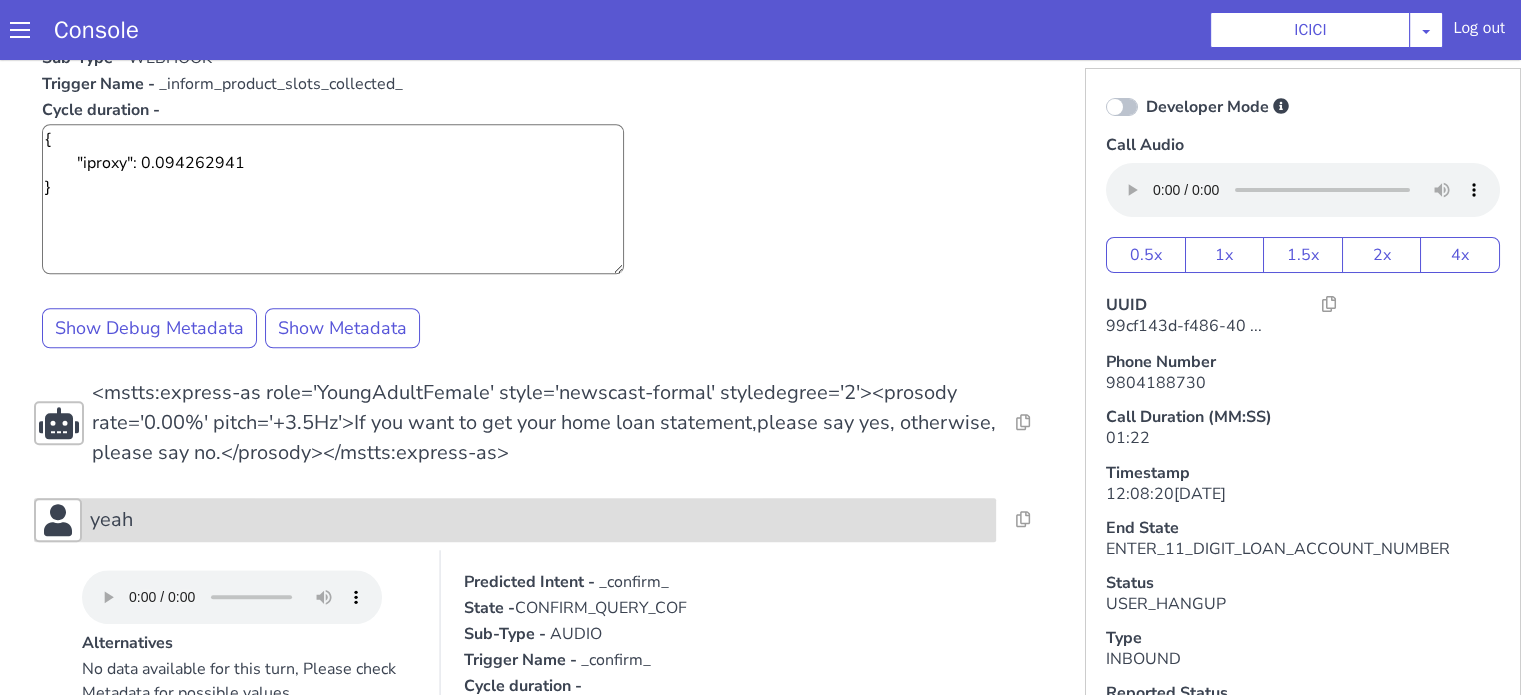 click on "yeah" at bounding box center [111, 520] 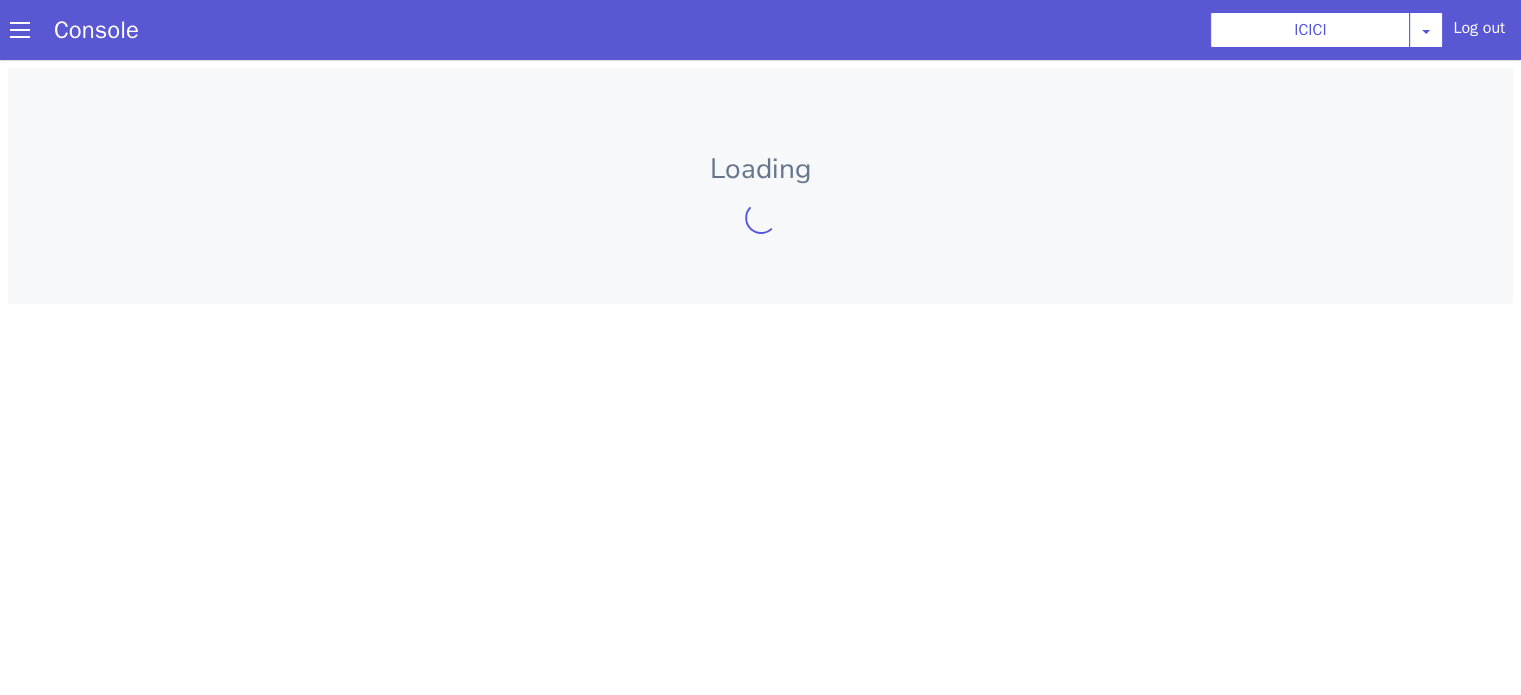 scroll, scrollTop: 0, scrollLeft: 0, axis: both 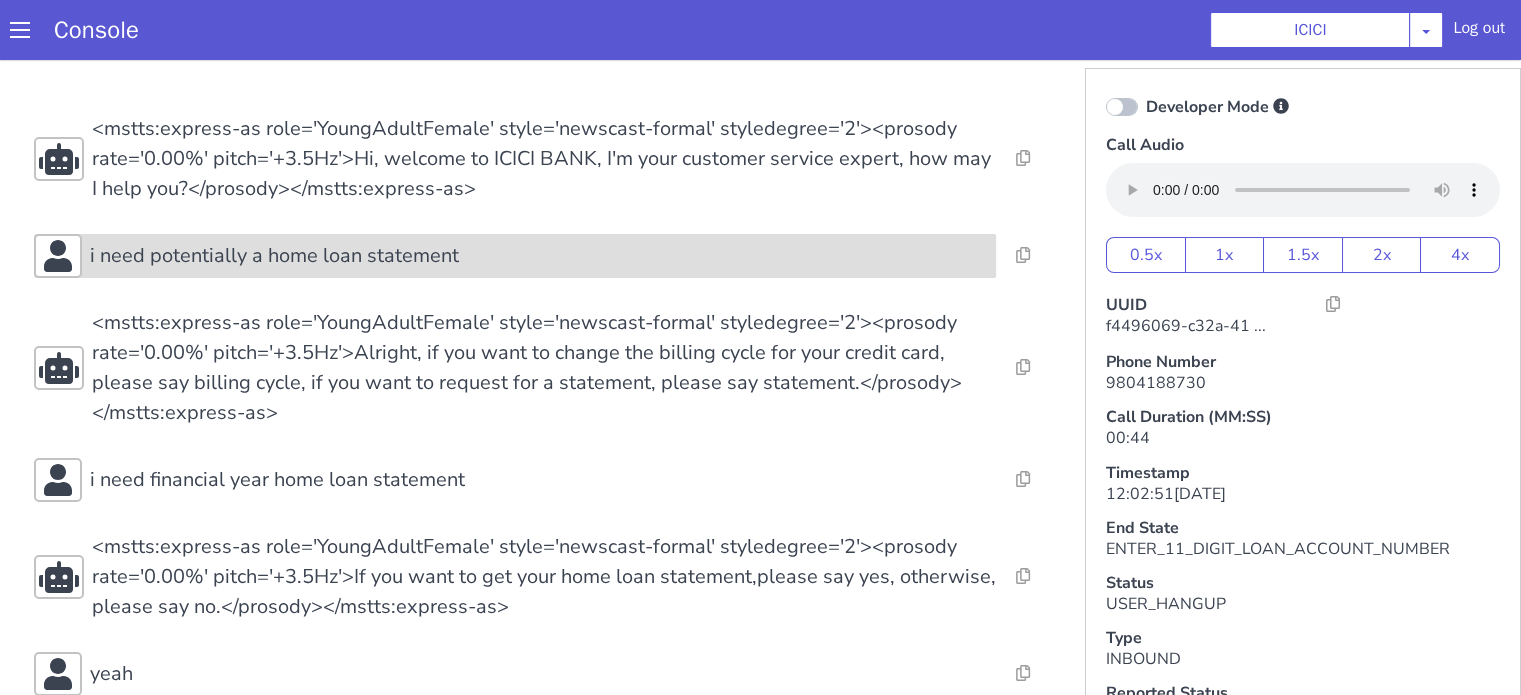 click on "i need potentially a home loan statement" at bounding box center (274, 256) 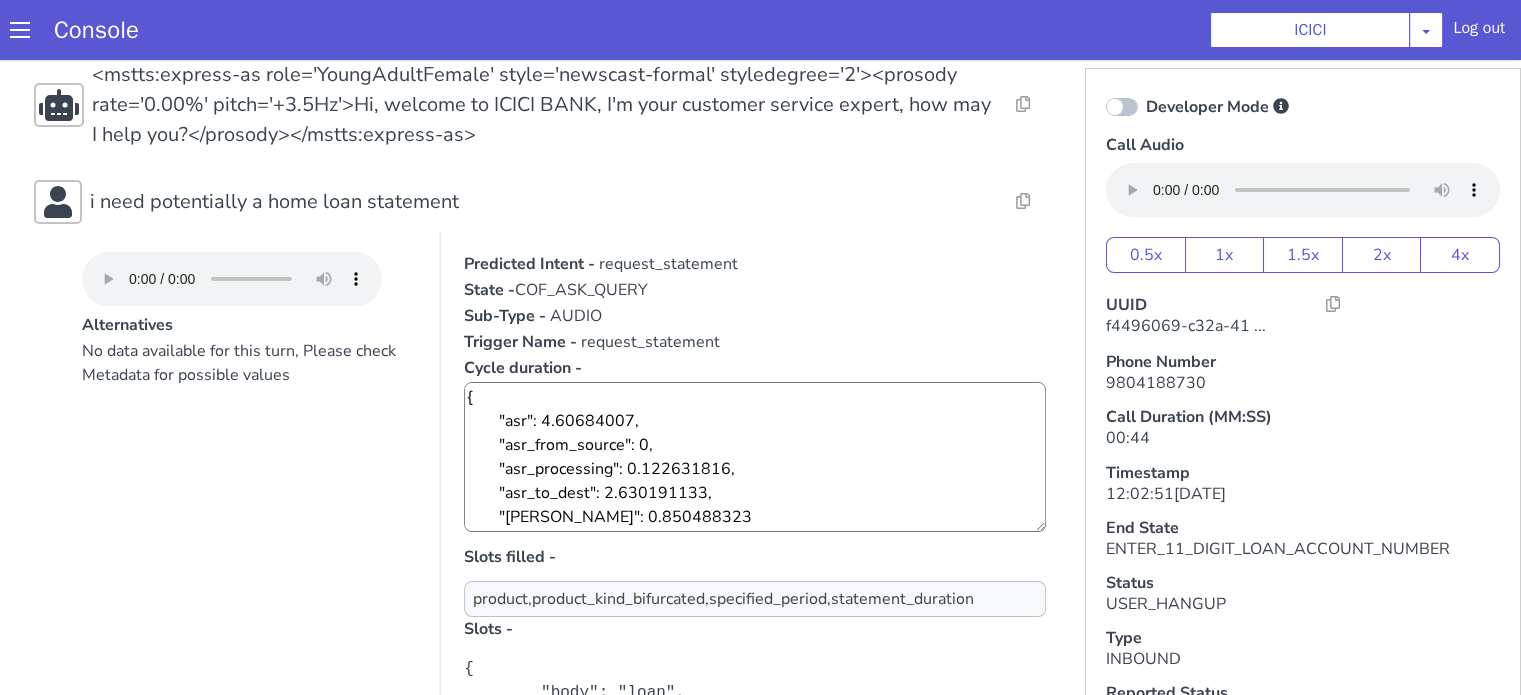 scroll, scrollTop: 100, scrollLeft: 0, axis: vertical 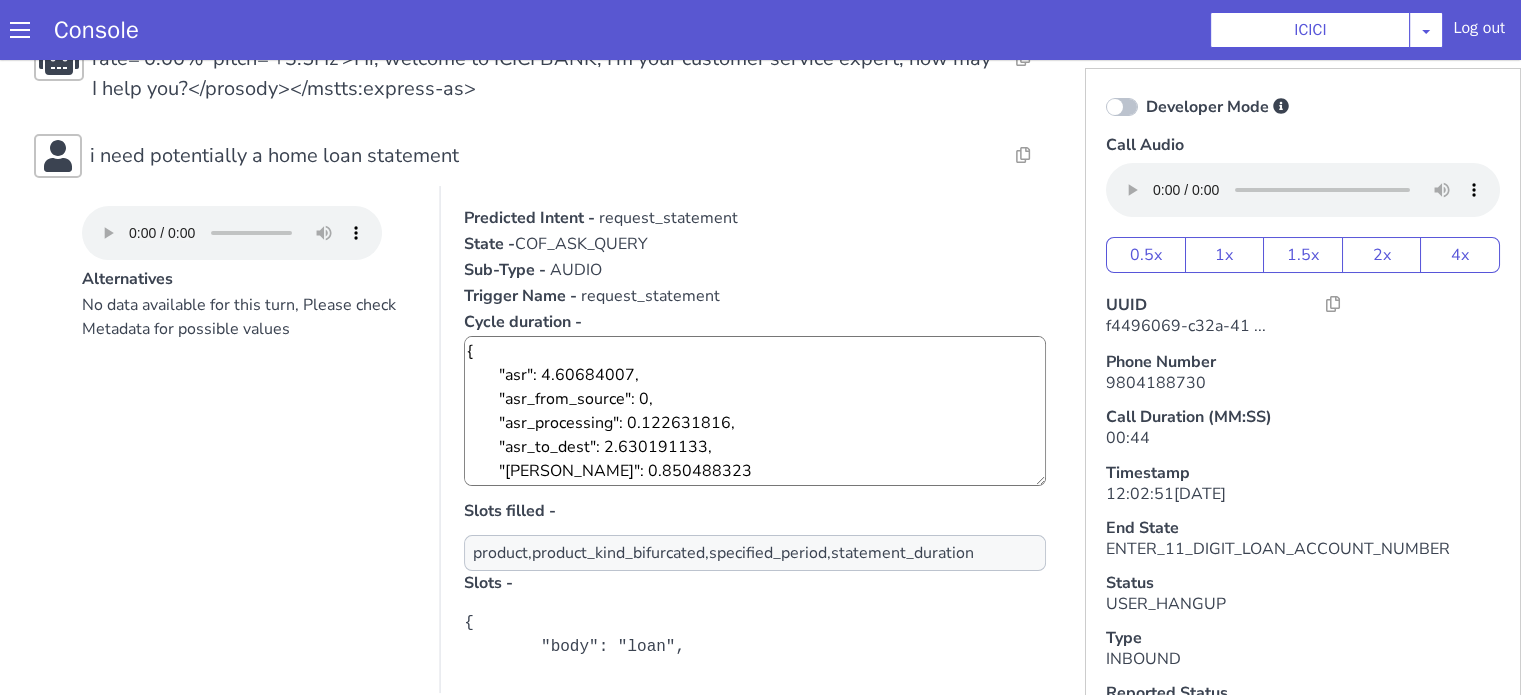drag, startPoint x: 1100, startPoint y: 107, endPoint x: 1054, endPoint y: 134, distance: 53.338543 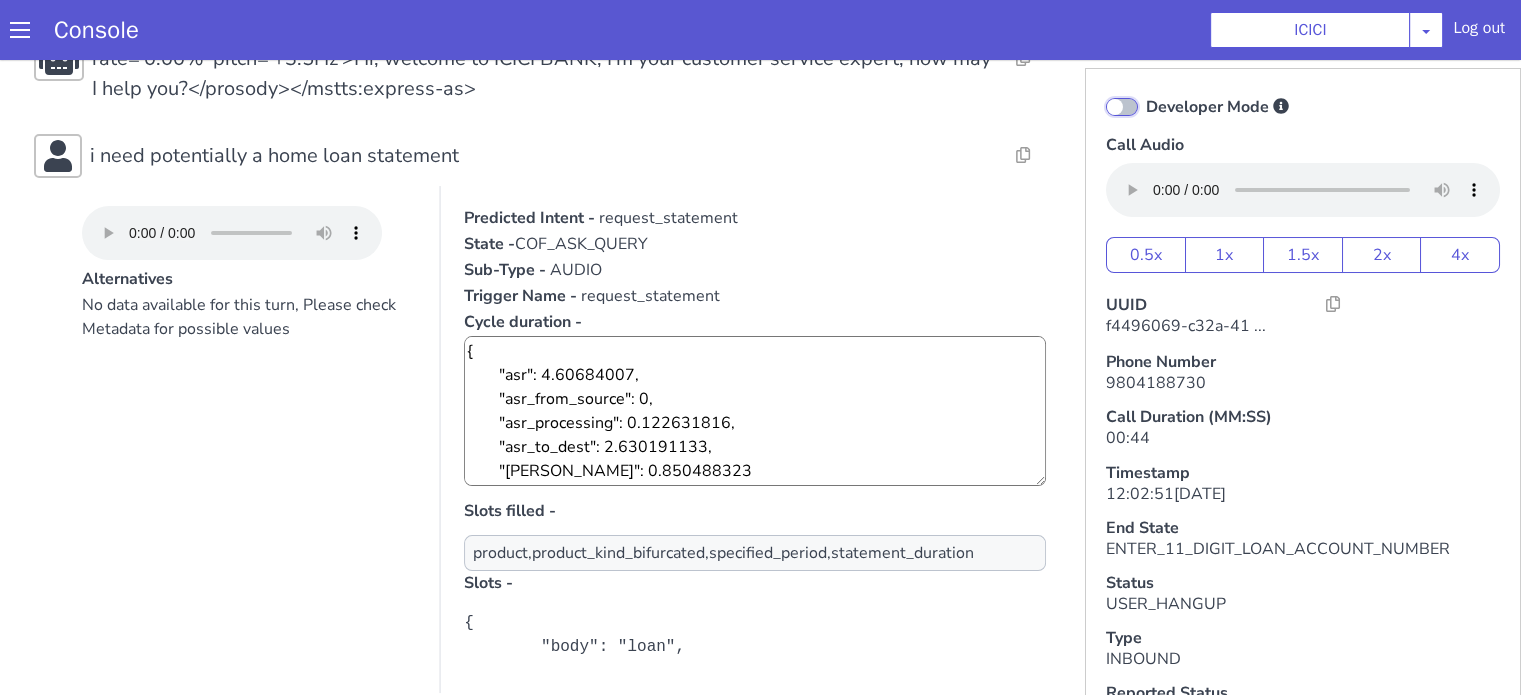 click on "Developer Mode" at bounding box center (1145, 94) 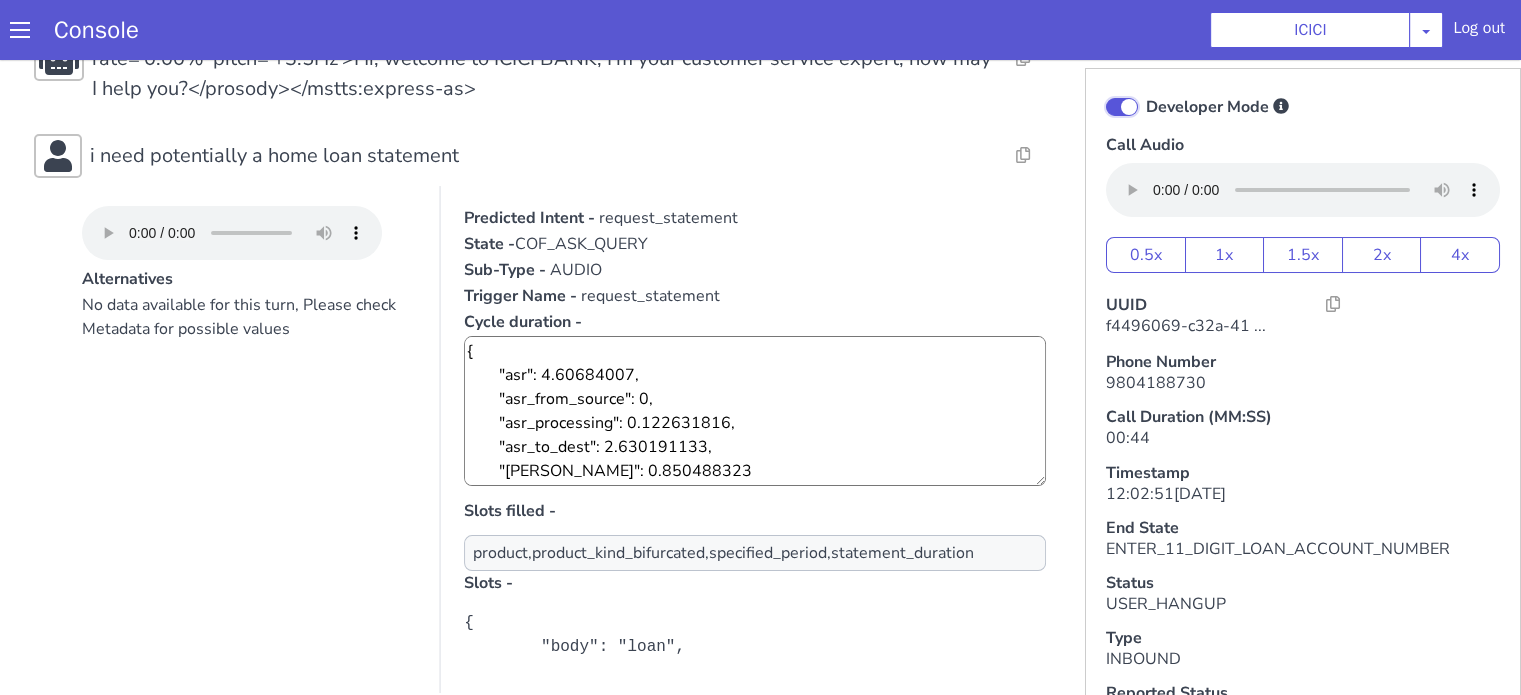 checkbox on "true" 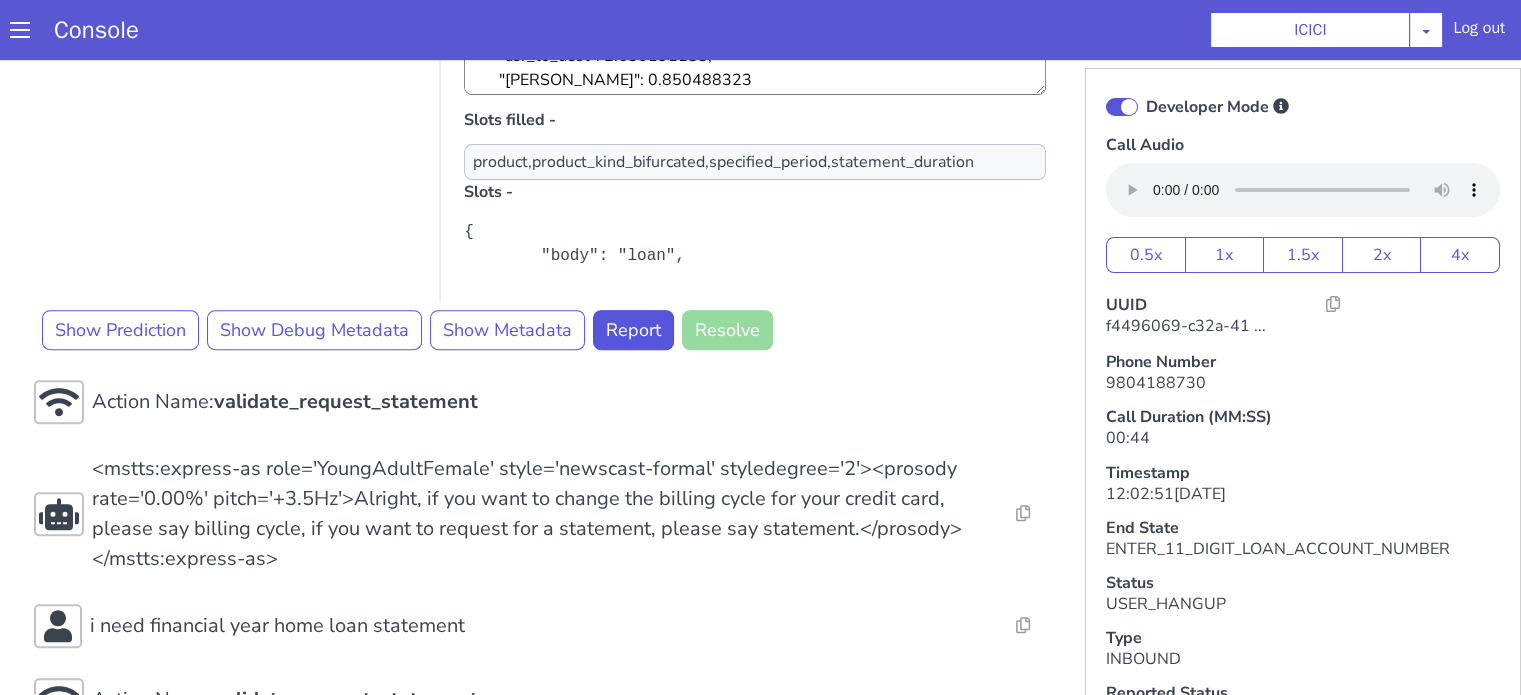 scroll, scrollTop: 819, scrollLeft: 0, axis: vertical 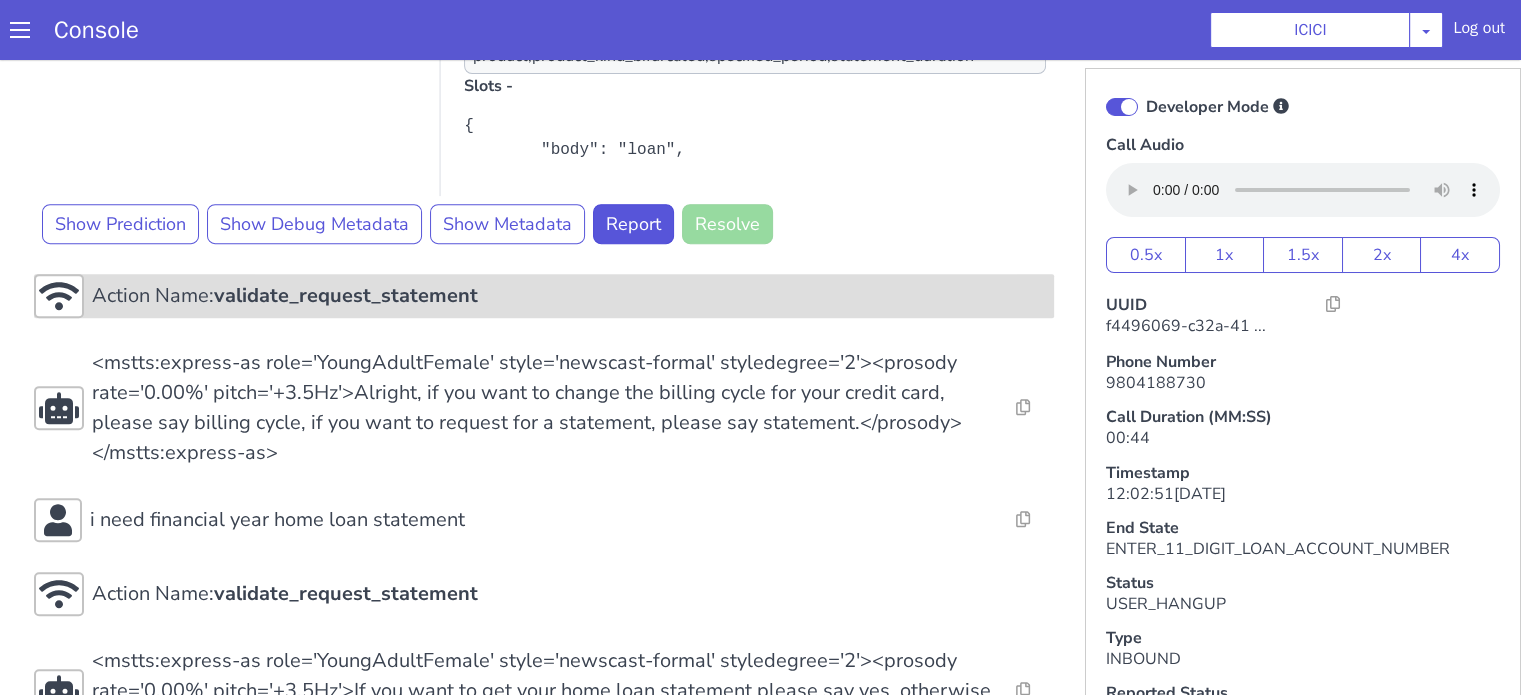 click on "validate_request_statement" at bounding box center (346, 295) 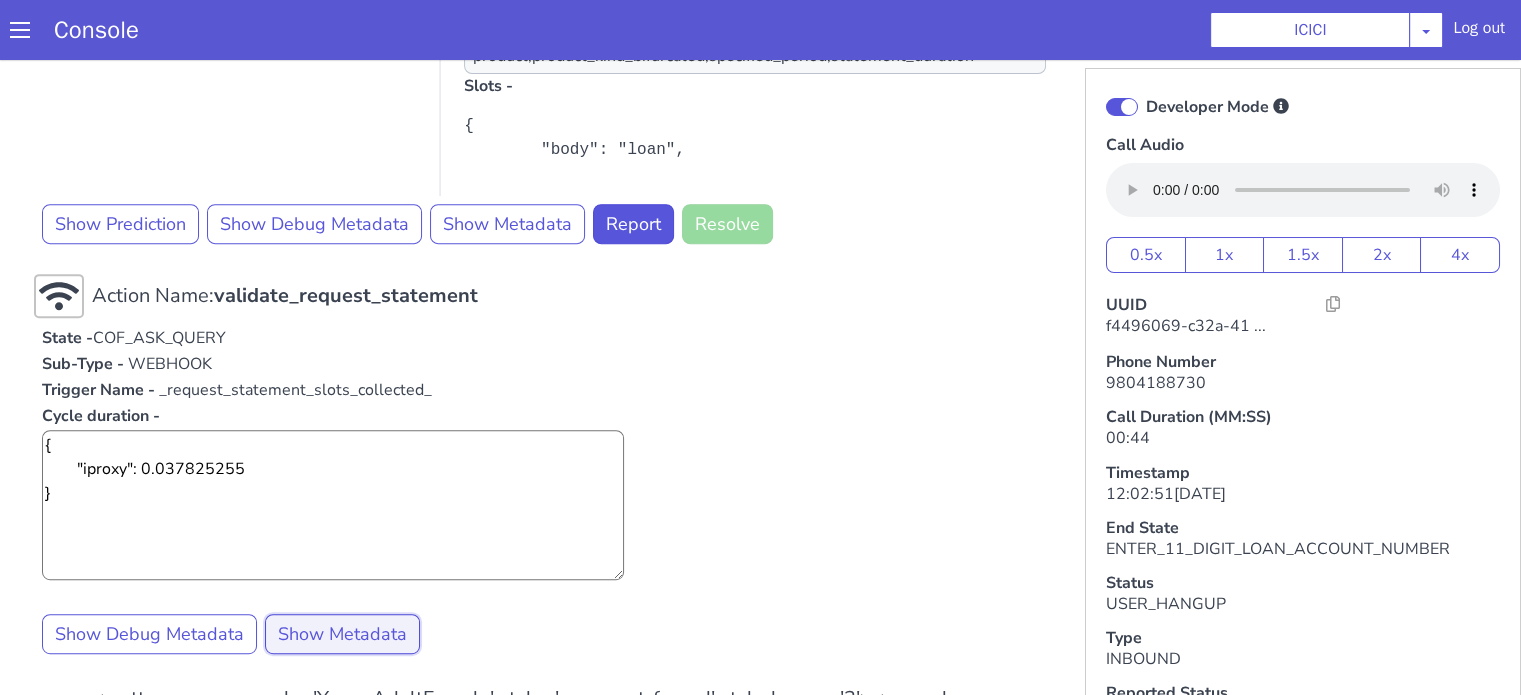 click on "Show Metadata" at bounding box center [342, 634] 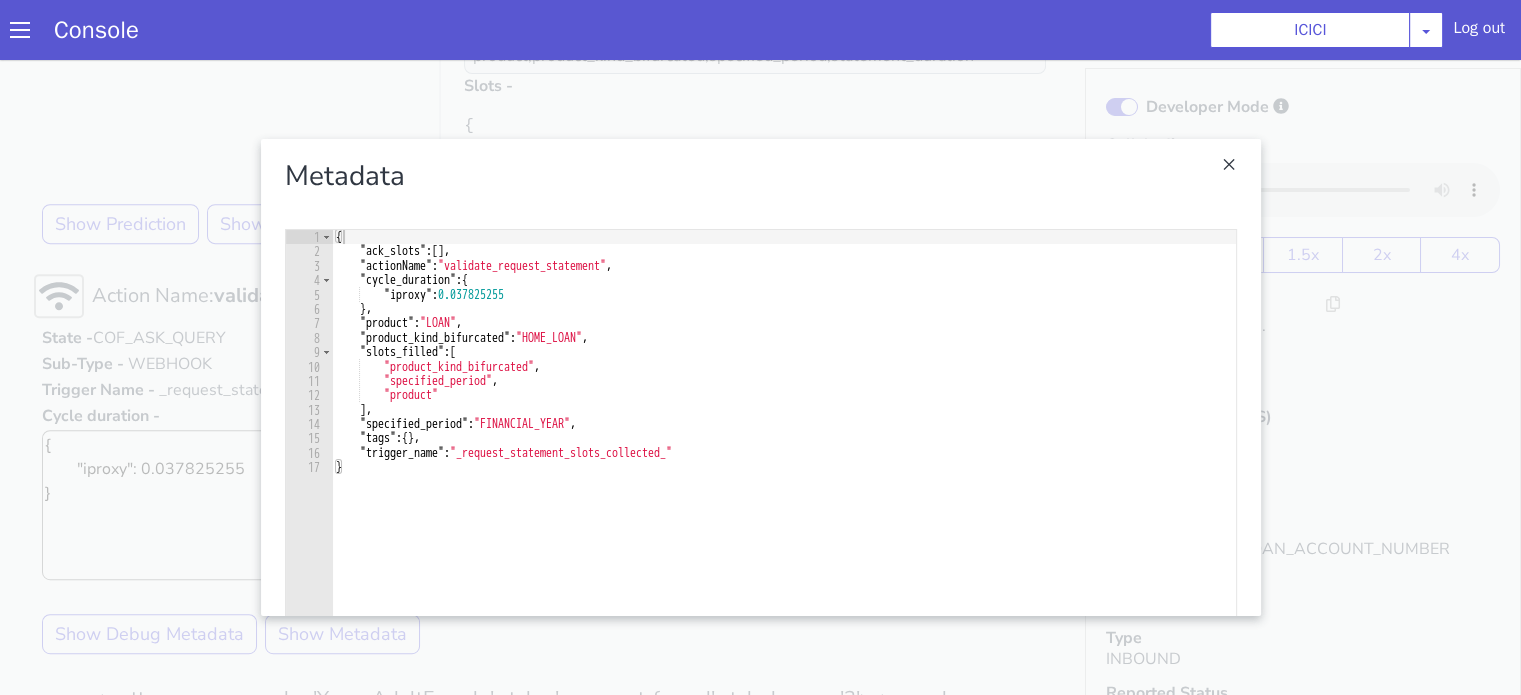 click at bounding box center (760, 377) 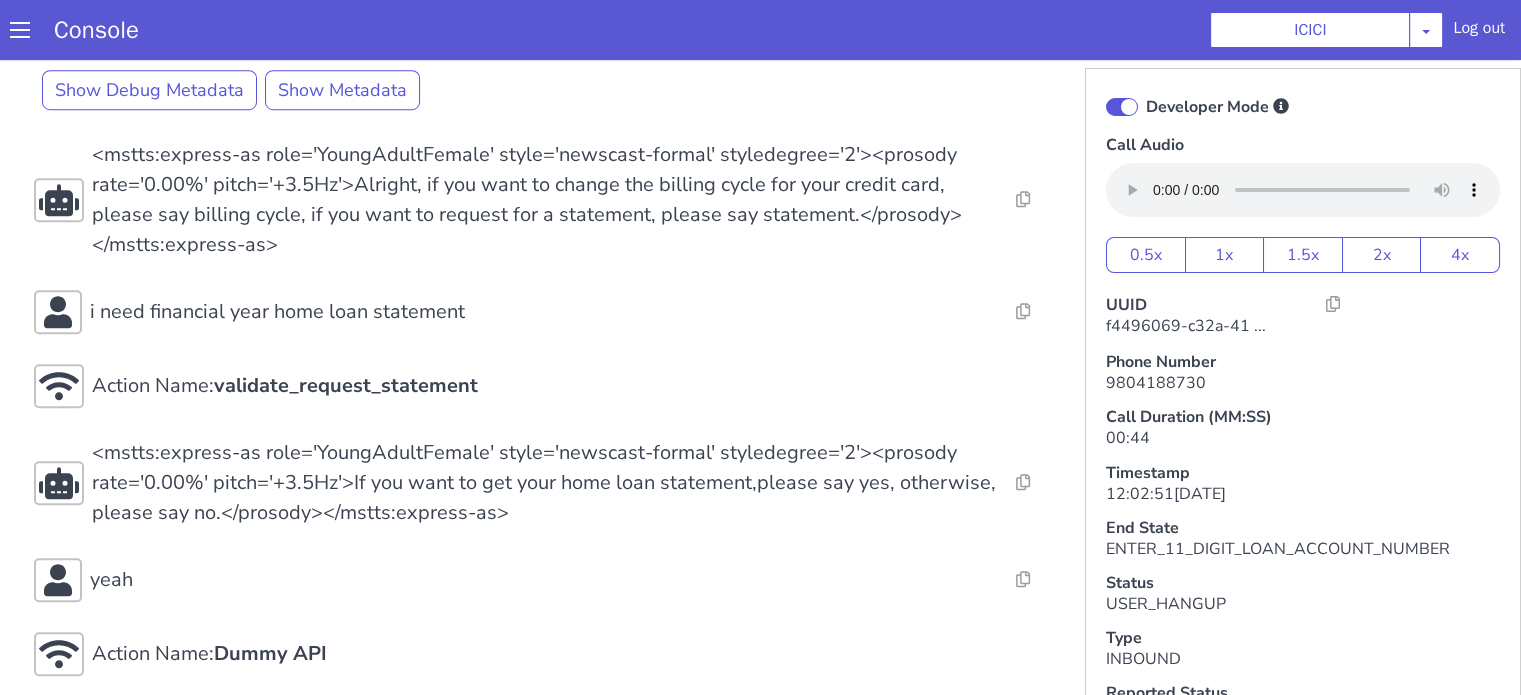 scroll, scrollTop: 1641, scrollLeft: 0, axis: vertical 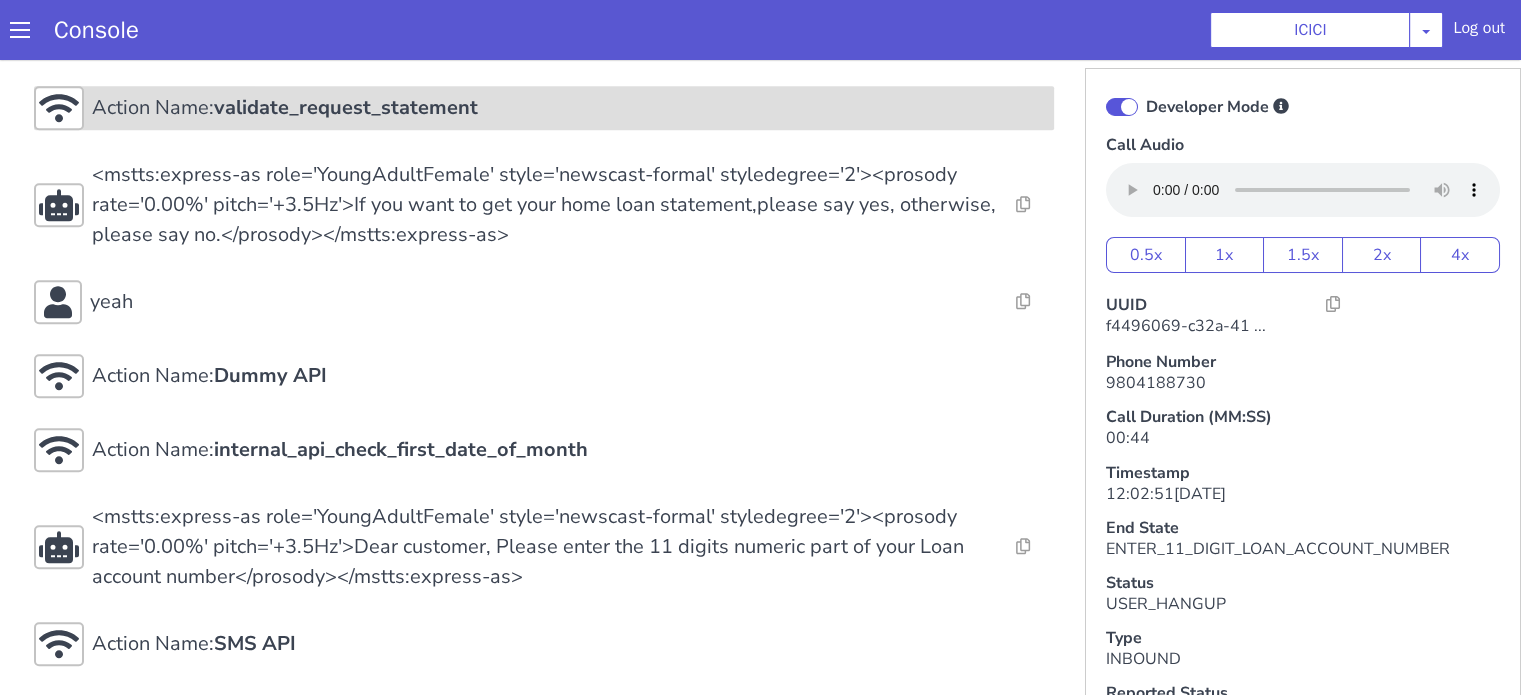 click on "Action Name:  validate_request_statement" at bounding box center (285, 108) 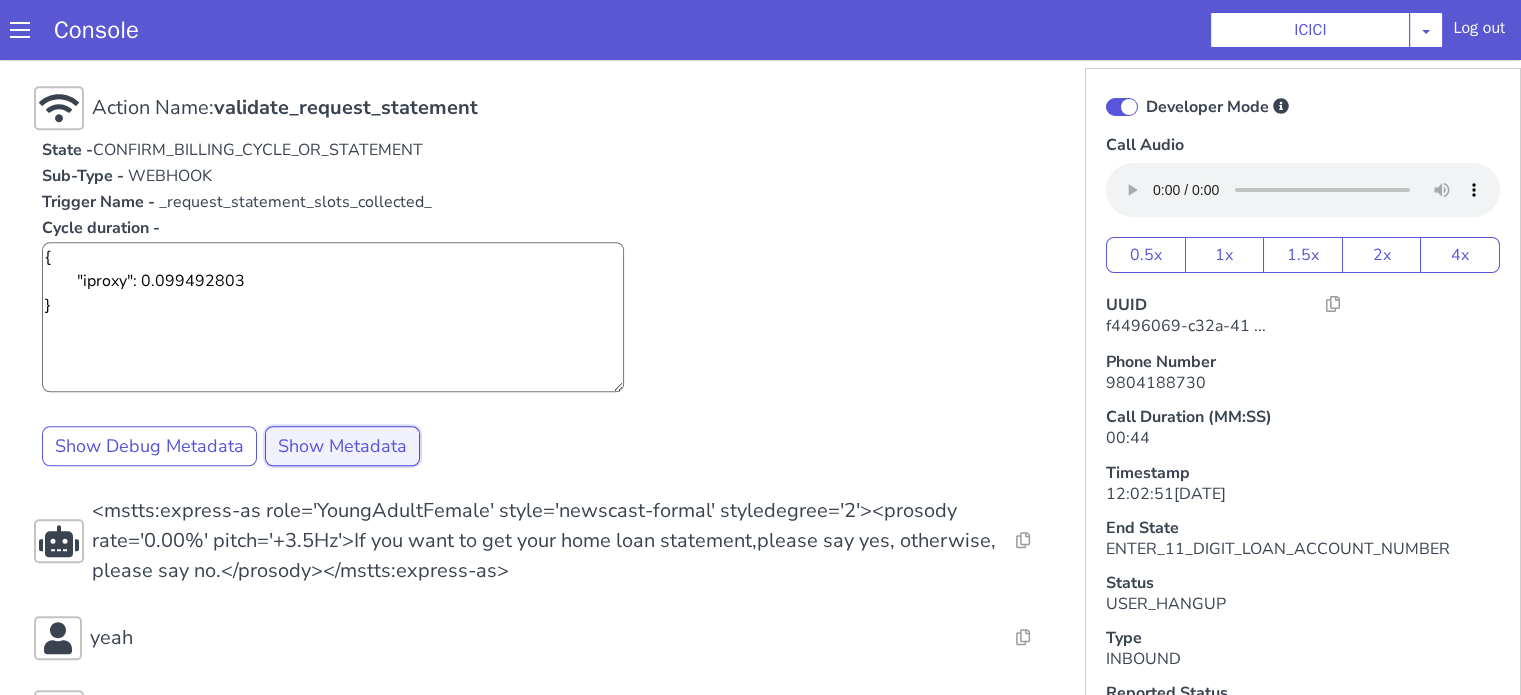 click on "Show Metadata" at bounding box center (342, 446) 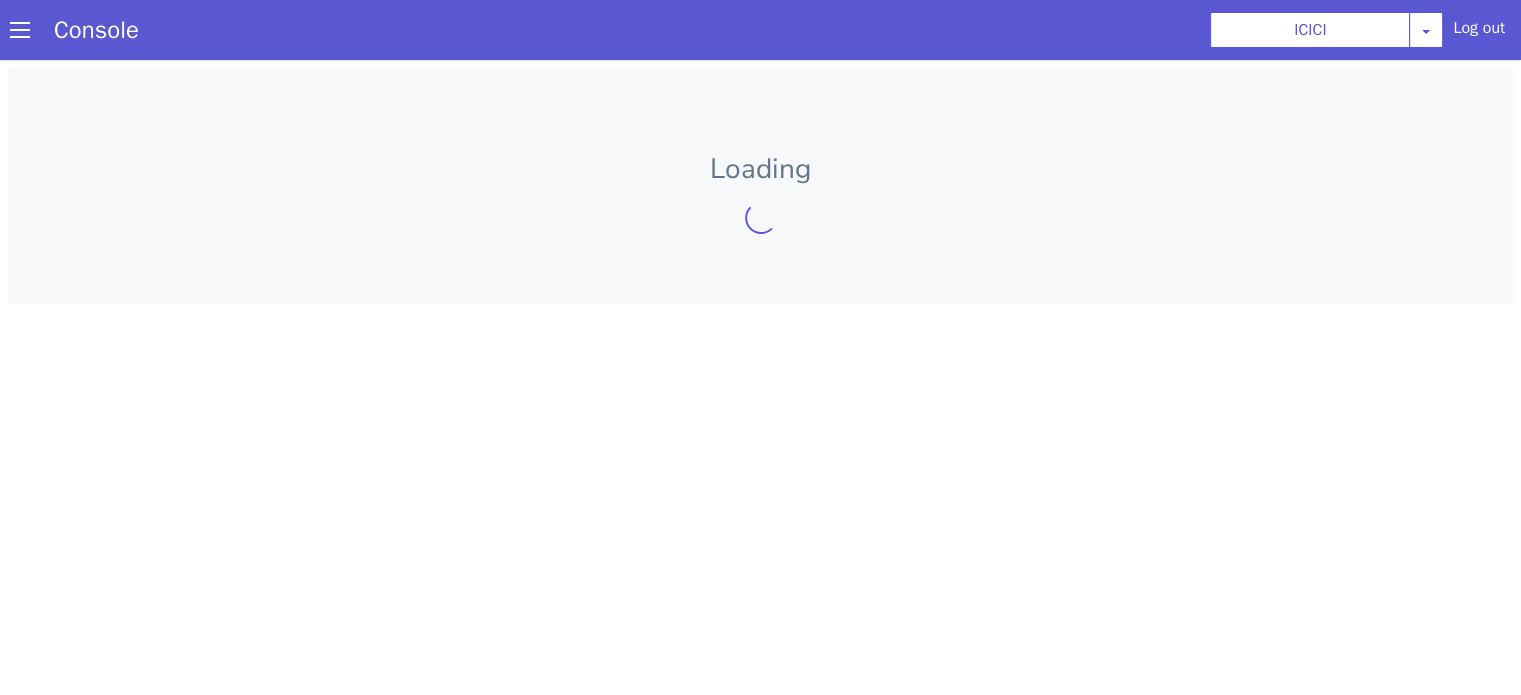 scroll, scrollTop: 0, scrollLeft: 0, axis: both 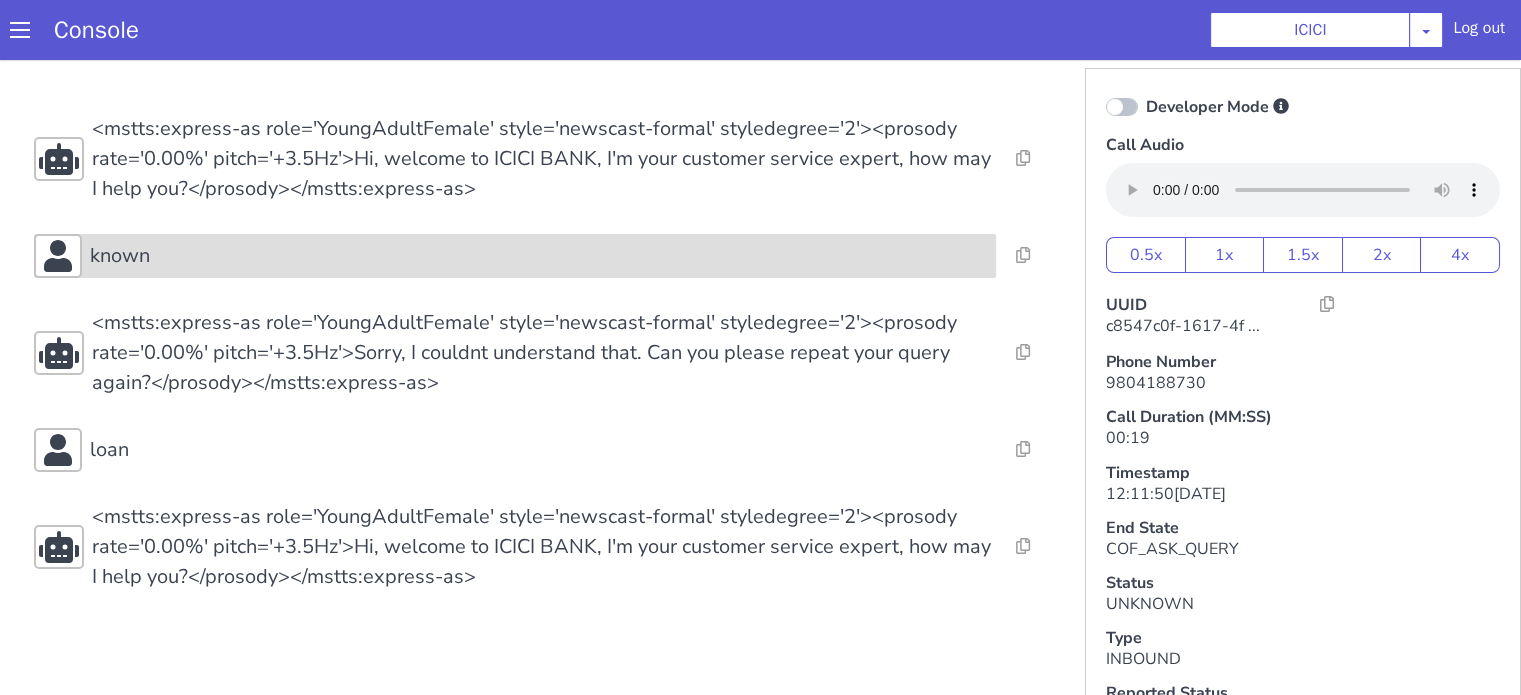 click on "known" at bounding box center [539, 256] 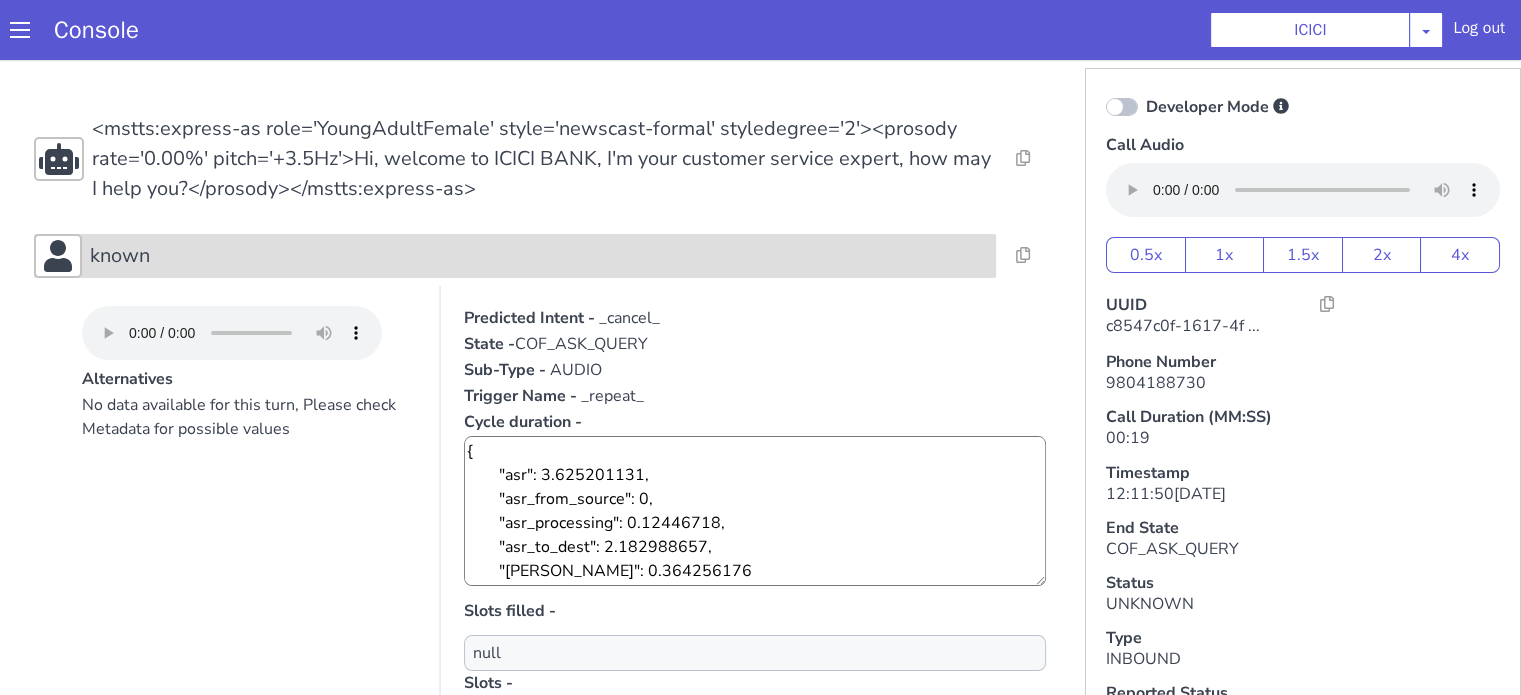 click on "known" at bounding box center (539, 256) 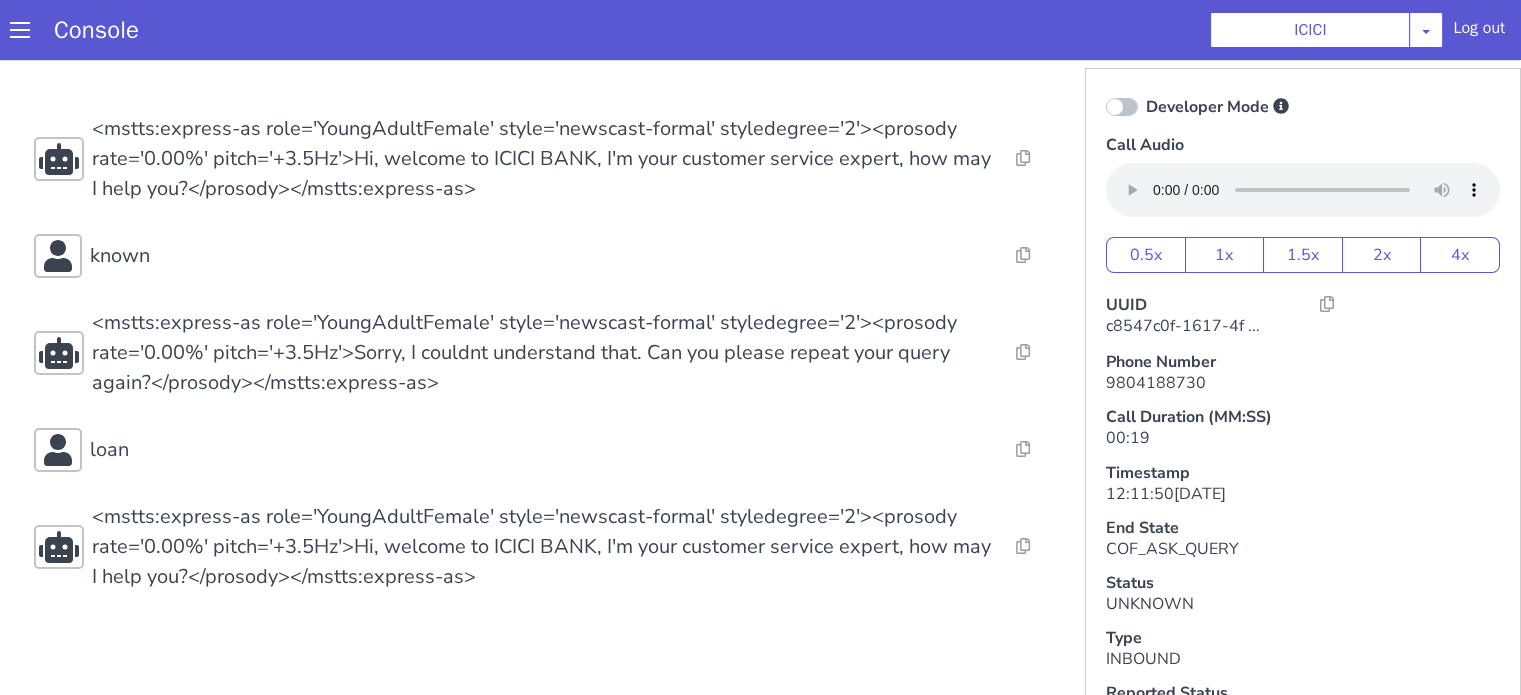 click on "Resolve  Intent Error  Entity Error  Transcription Error  Miscellaneous Submit Resolve  Intent Error  Entity Error  Transcription Error  Miscellaneous Submit Resolve  Intent Error  Entity Error  Transcription Error  Miscellaneous Submit <mstts:express-as role='YoungAdultFemale' style='newscast-formal' styledegree='2'><prosody rate='0.00%' pitch='+3.5Hz'>Hi, welcome to ICICI BANK, I'm your customer service expert, how may I help you?</prosody></mstts:express-as> Resolve  Intent Error  Entity Error  Transcription Error  Miscellaneous Submit known Resolve  Intent Error  Entity Error  Transcription Error  Miscellaneous Submit <mstts:express-as role='YoungAdultFemale' style='newscast-formal' styledegree='2'><prosody rate='0.00%' pitch='+3.5Hz'>Sorry, I couldnt understand that. Can you please repeat your query again?</prosody></mstts:express-as> Resolve  Intent Error  Entity Error  Transcription Error  Miscellaneous Submit loan Resolve  Intent Error  Entity Error  Transcription Error  Miscellaneous Submit Resolve" at bounding box center [544, 353] 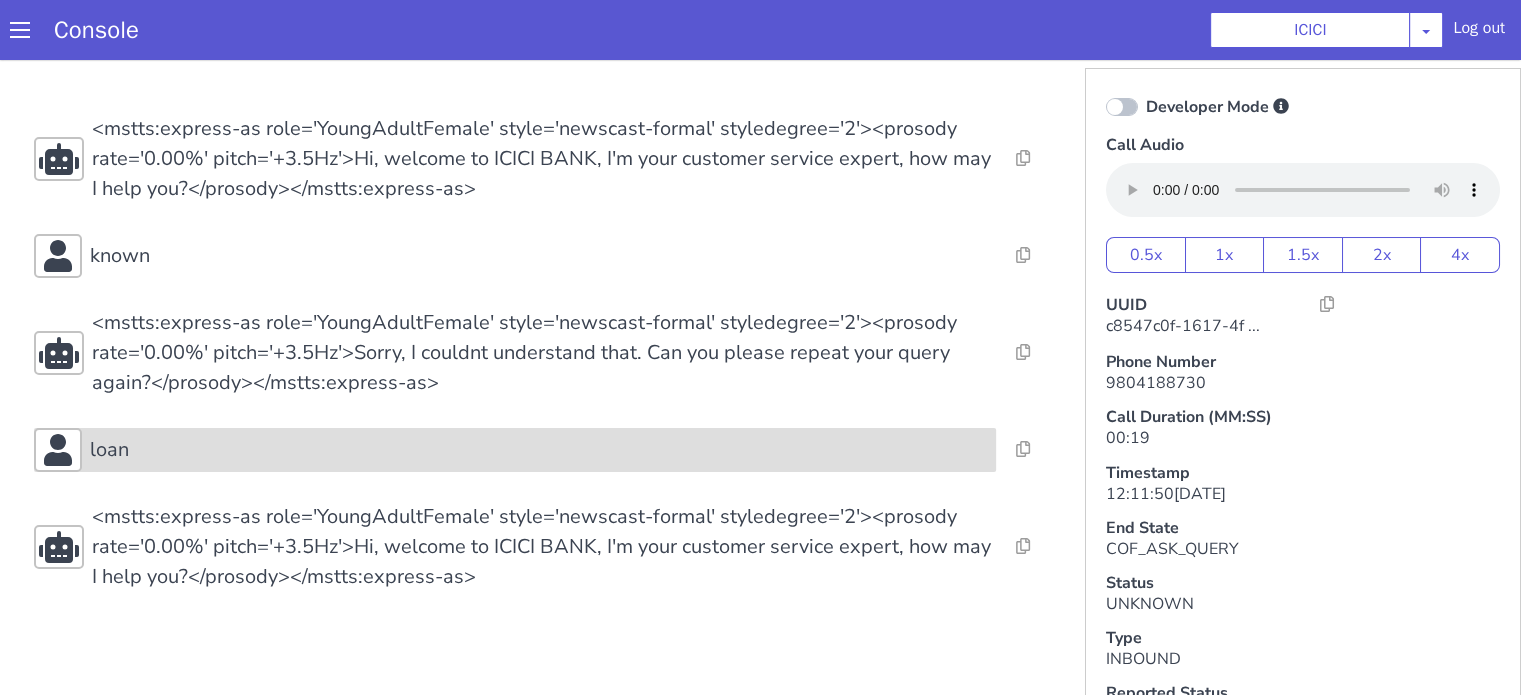 click on "loan" at bounding box center [539, 450] 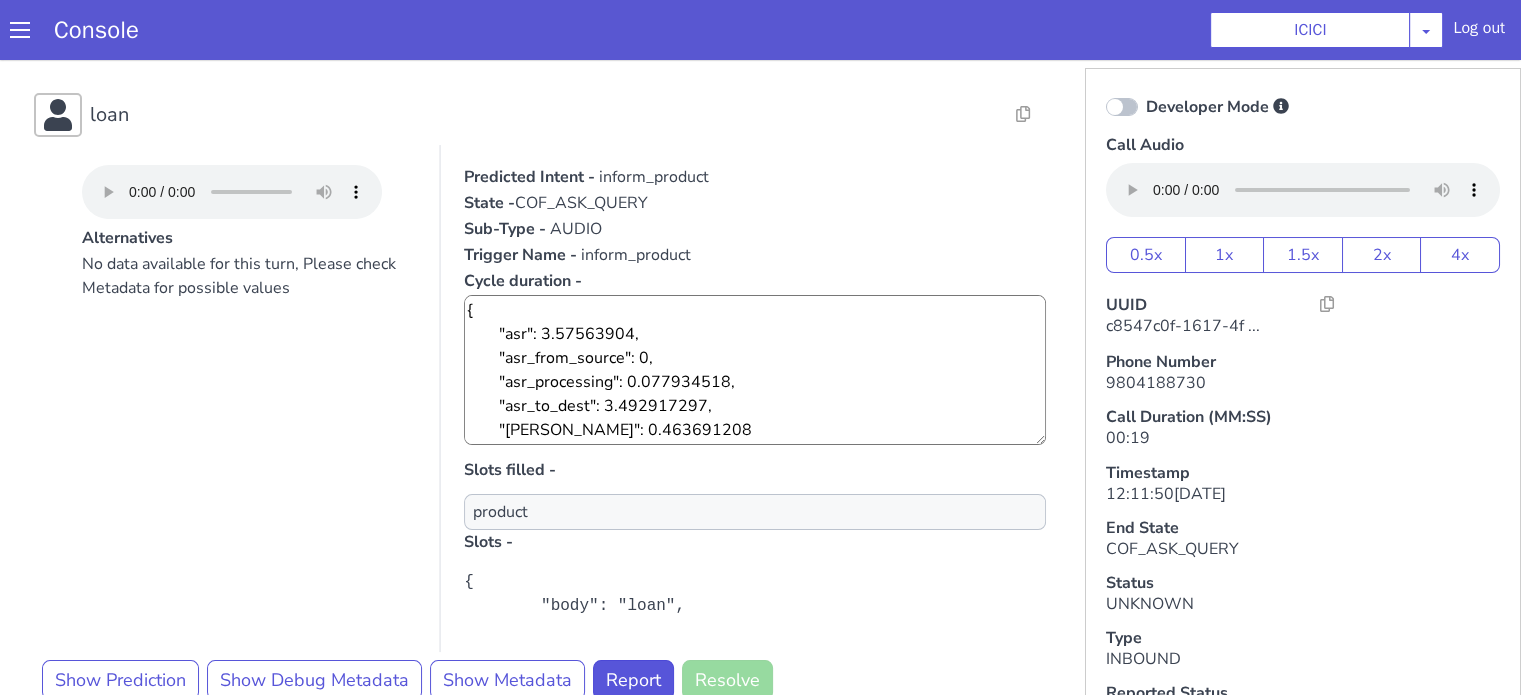 scroll, scrollTop: 400, scrollLeft: 0, axis: vertical 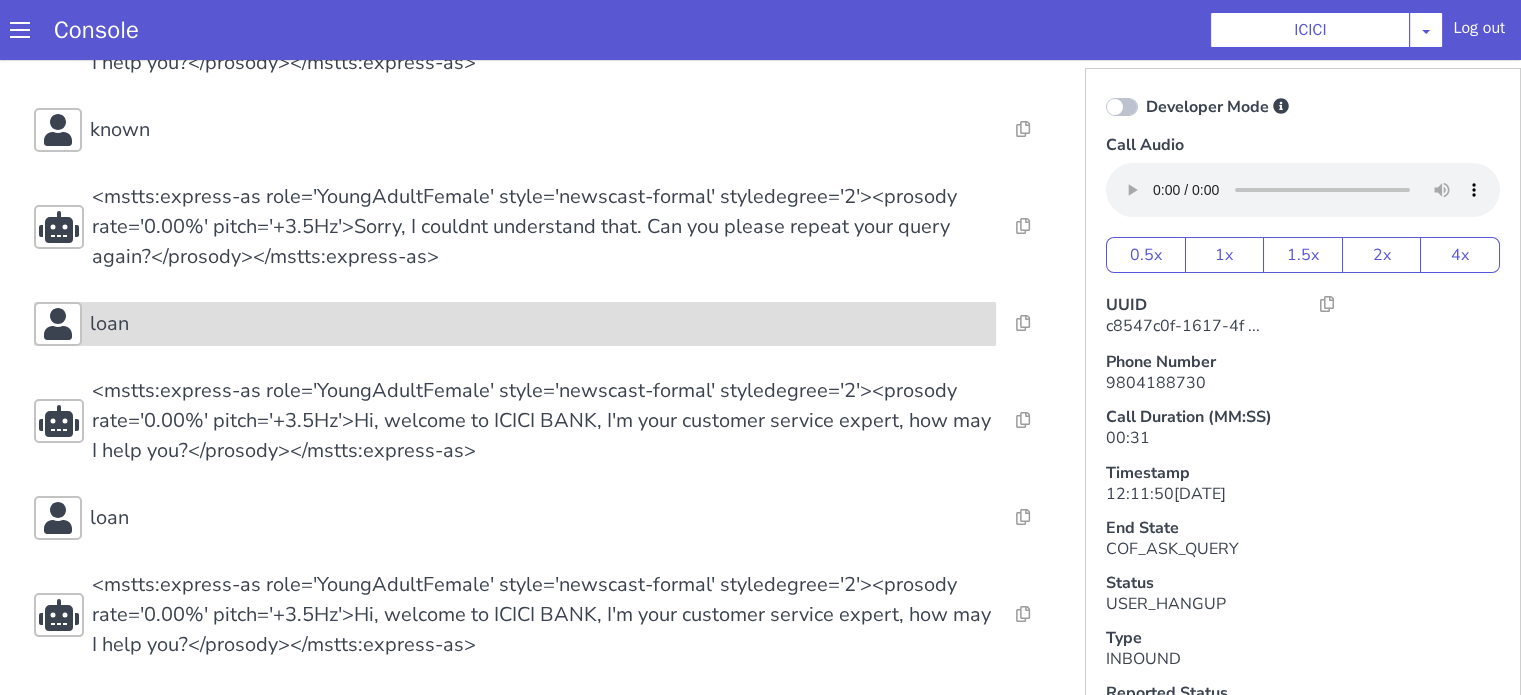 click on "loan" at bounding box center (539, 324) 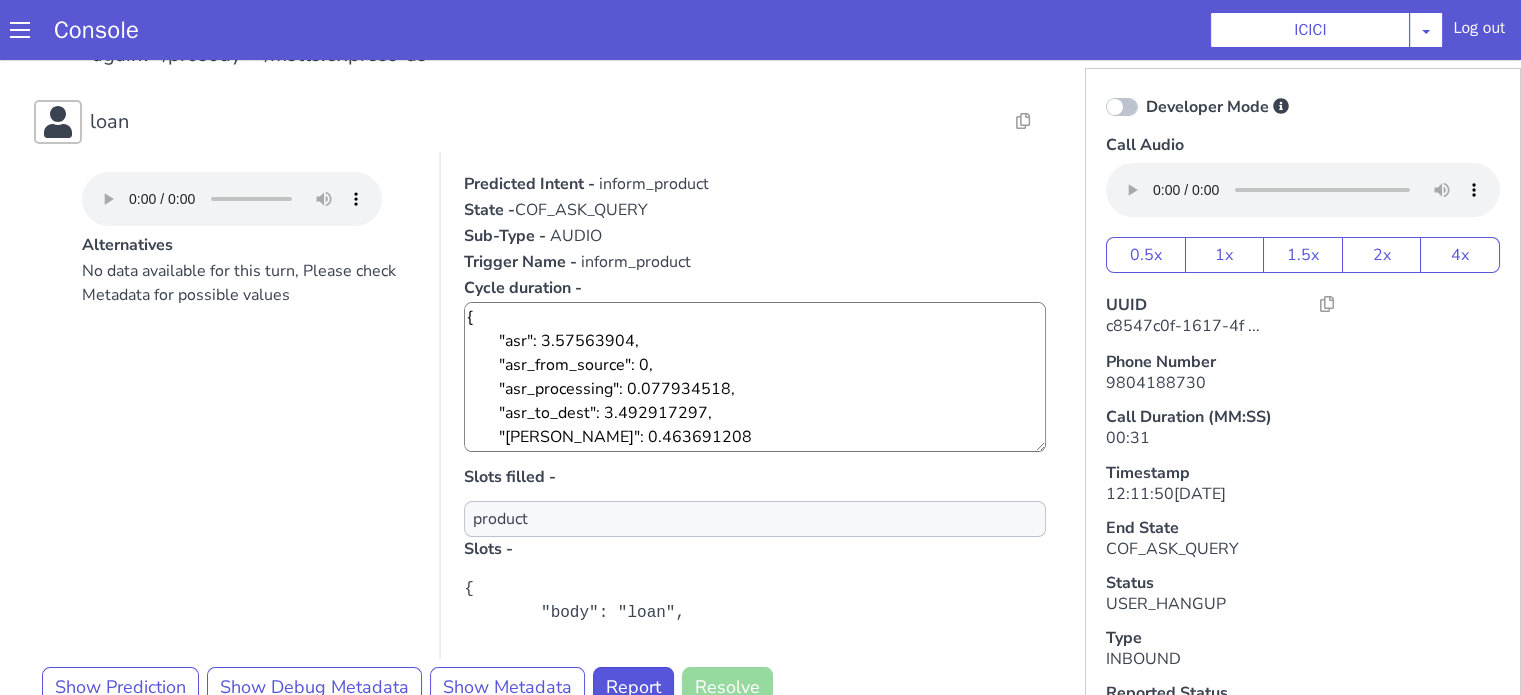 scroll, scrollTop: 426, scrollLeft: 0, axis: vertical 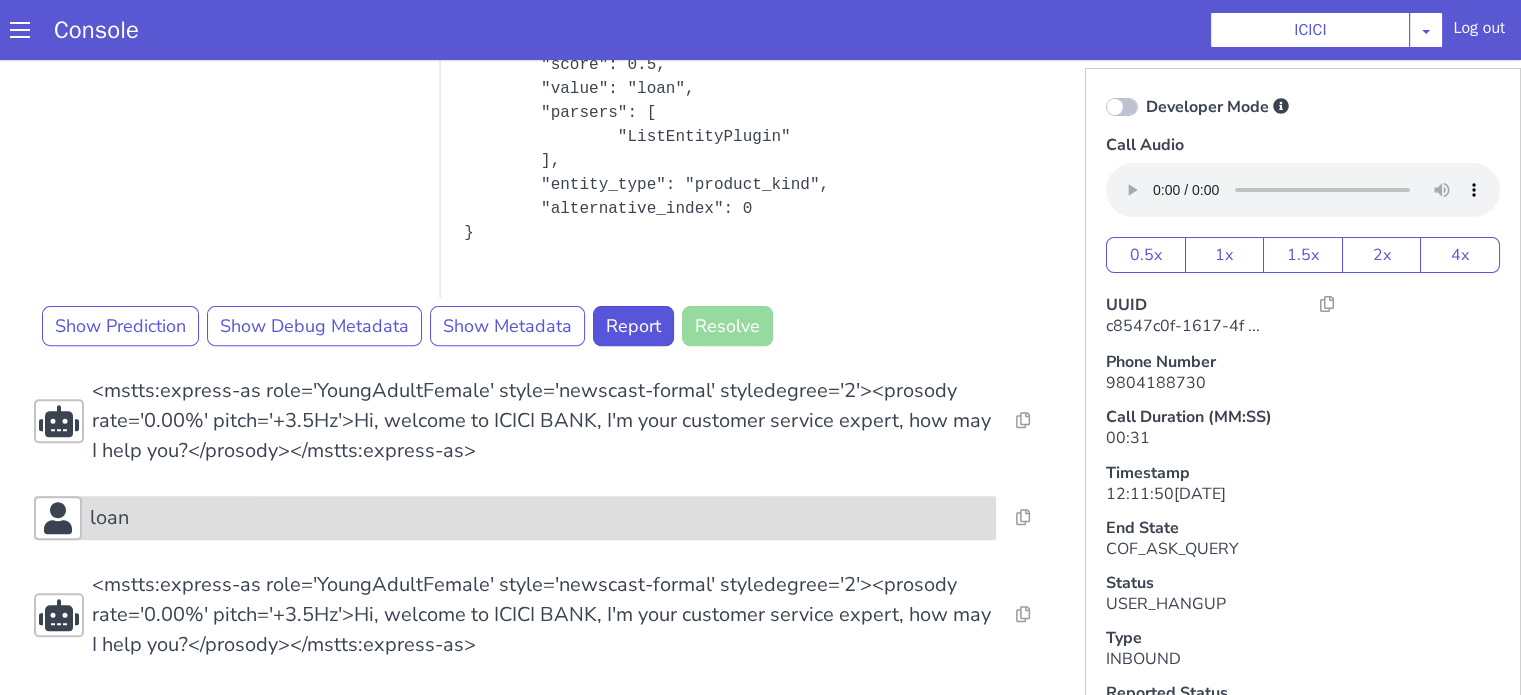 click on "loan" at bounding box center [539, 518] 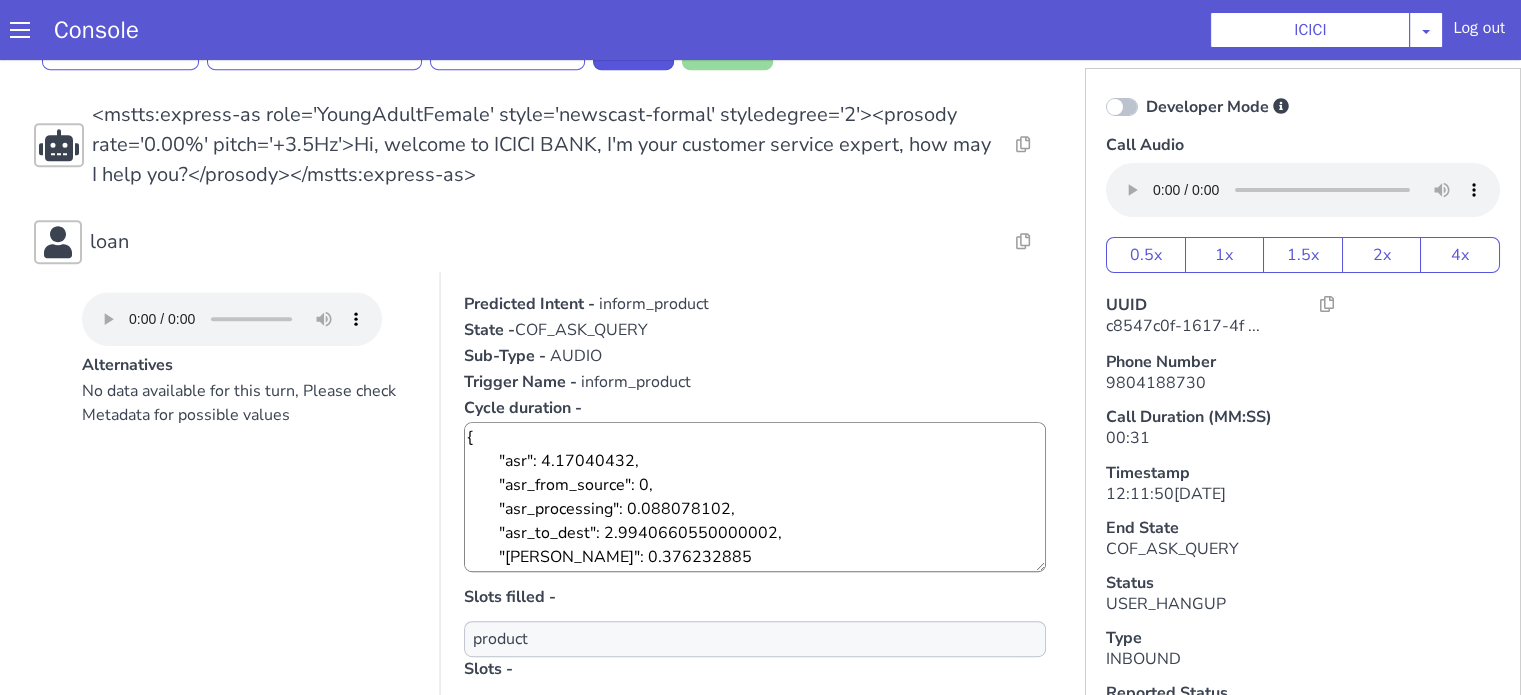 scroll, scrollTop: 1089, scrollLeft: 0, axis: vertical 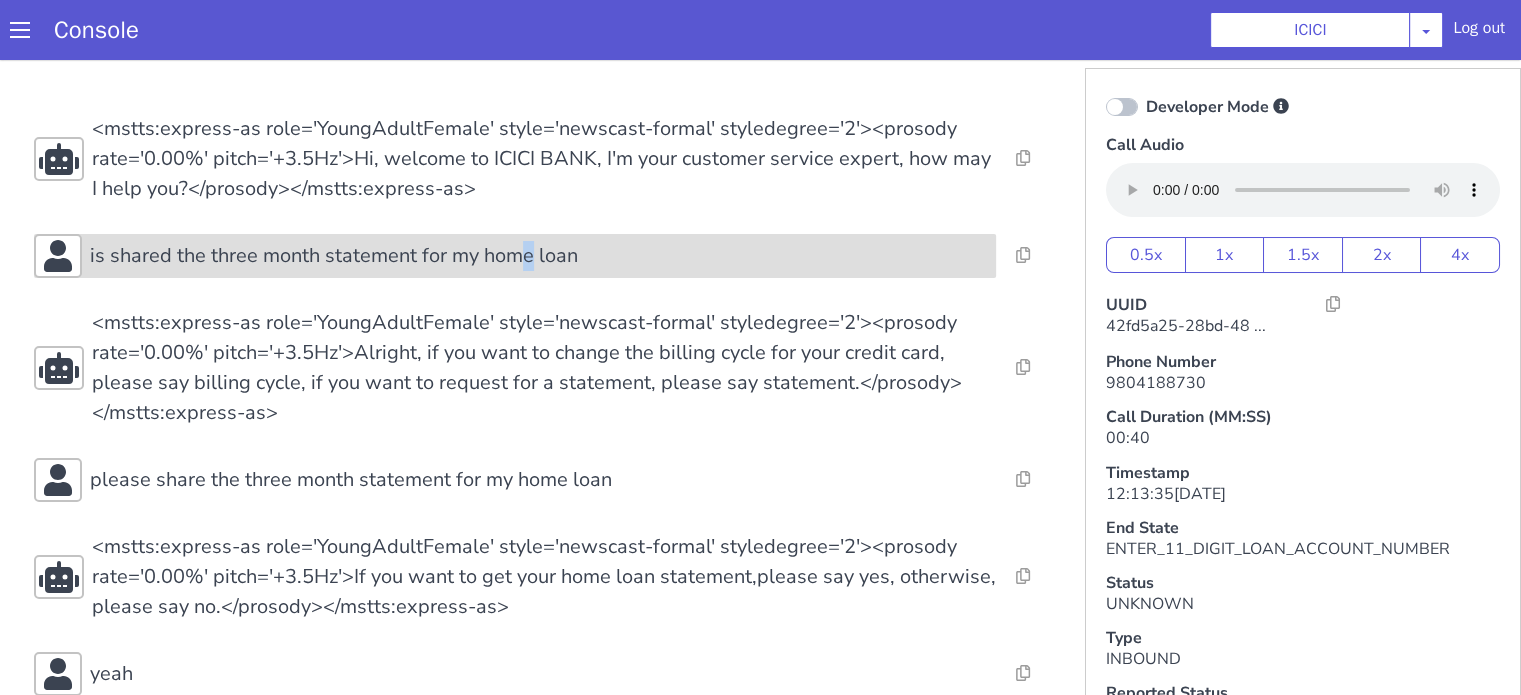 click on "is shared the three month statement for my home loan" at bounding box center [334, 256] 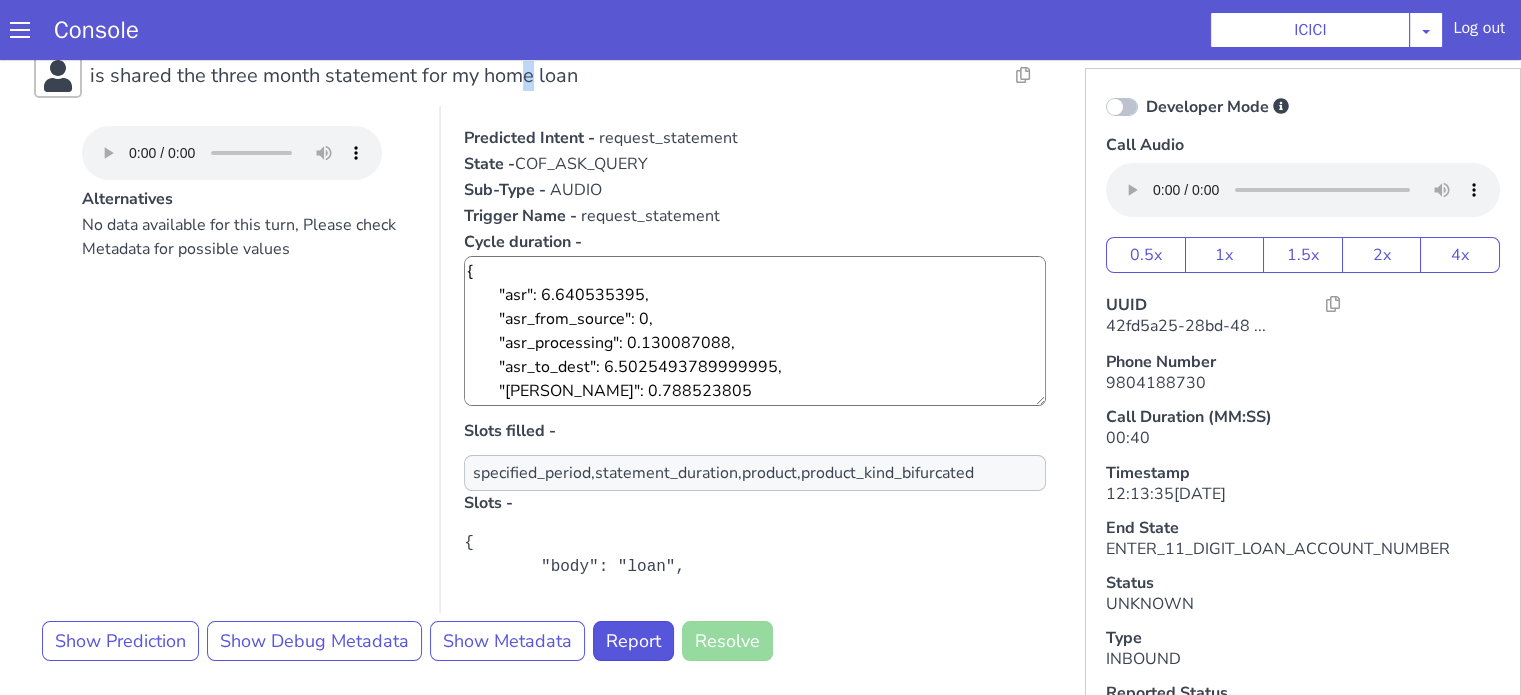 scroll, scrollTop: 300, scrollLeft: 0, axis: vertical 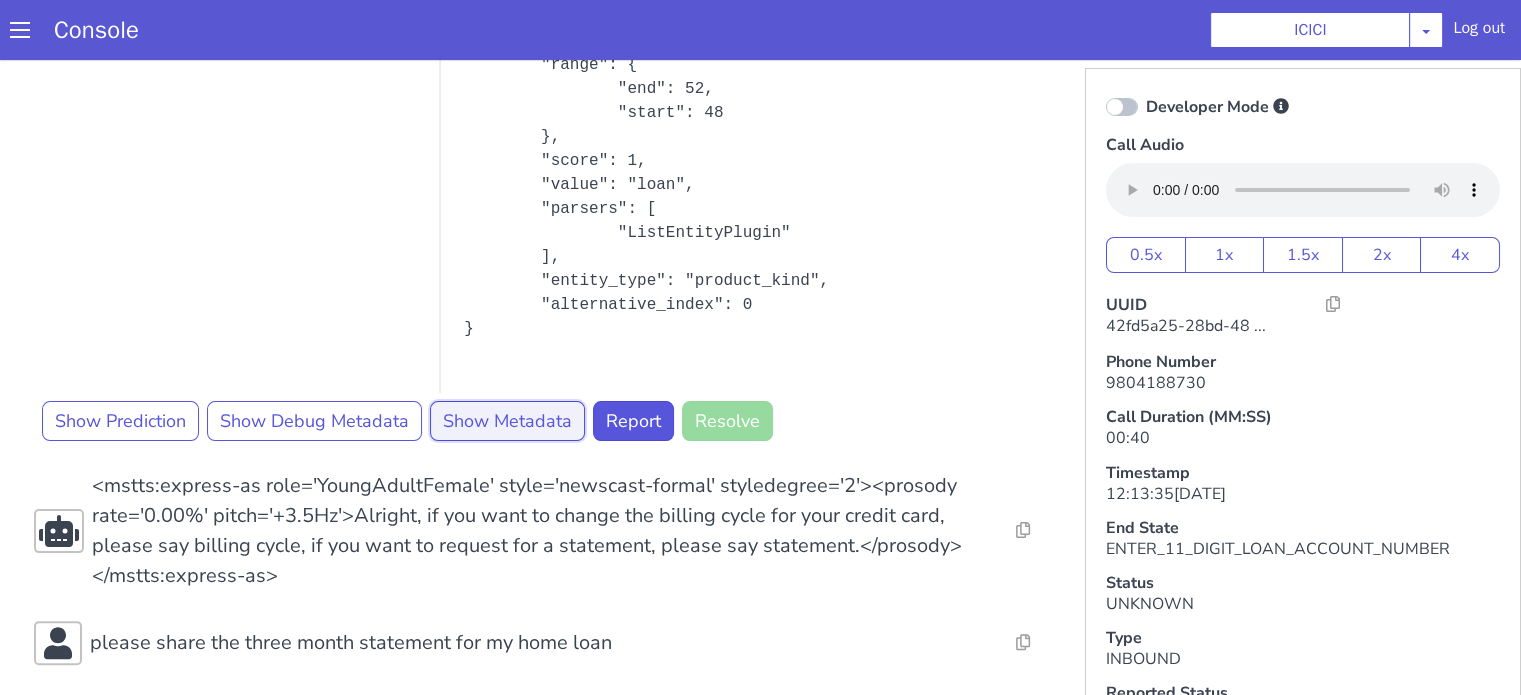 drag, startPoint x: 500, startPoint y: 420, endPoint x: 468, endPoint y: 422, distance: 32.06244 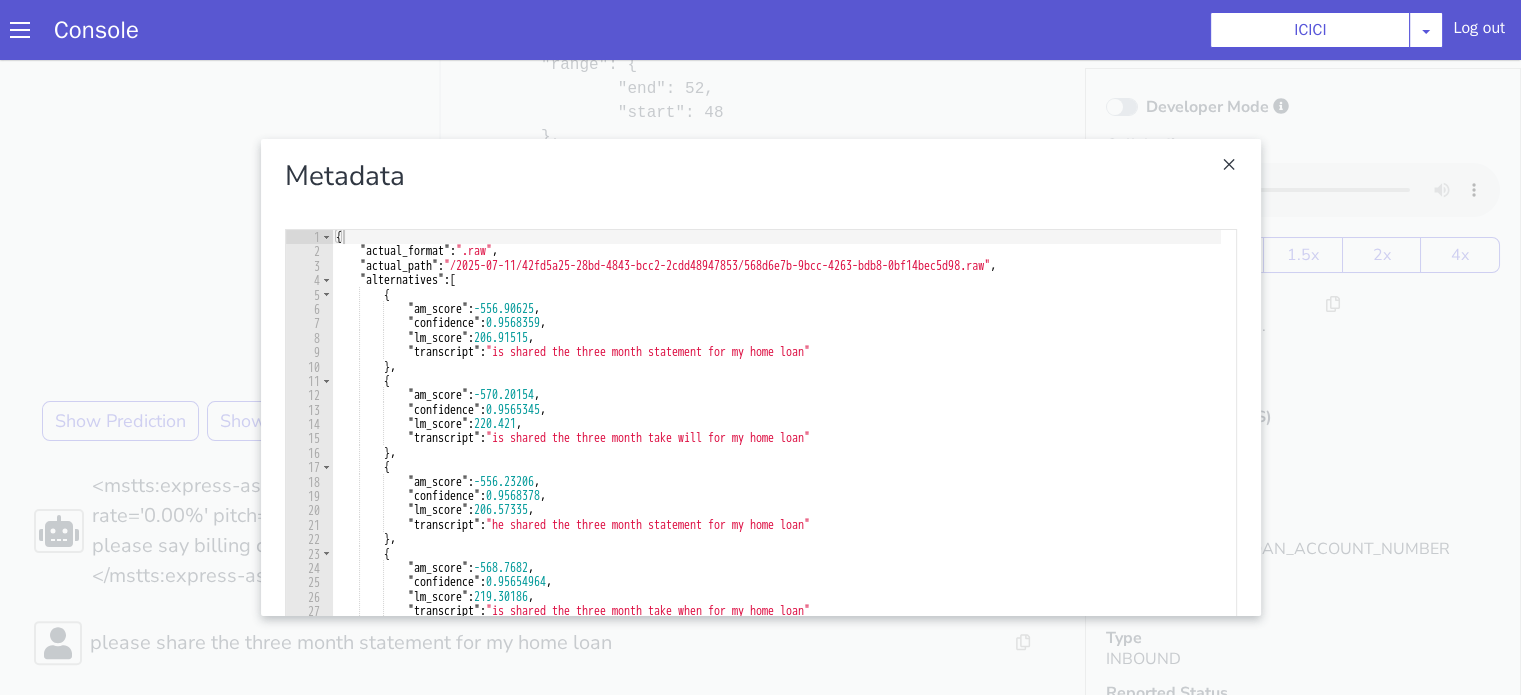click at bounding box center (760, 377) 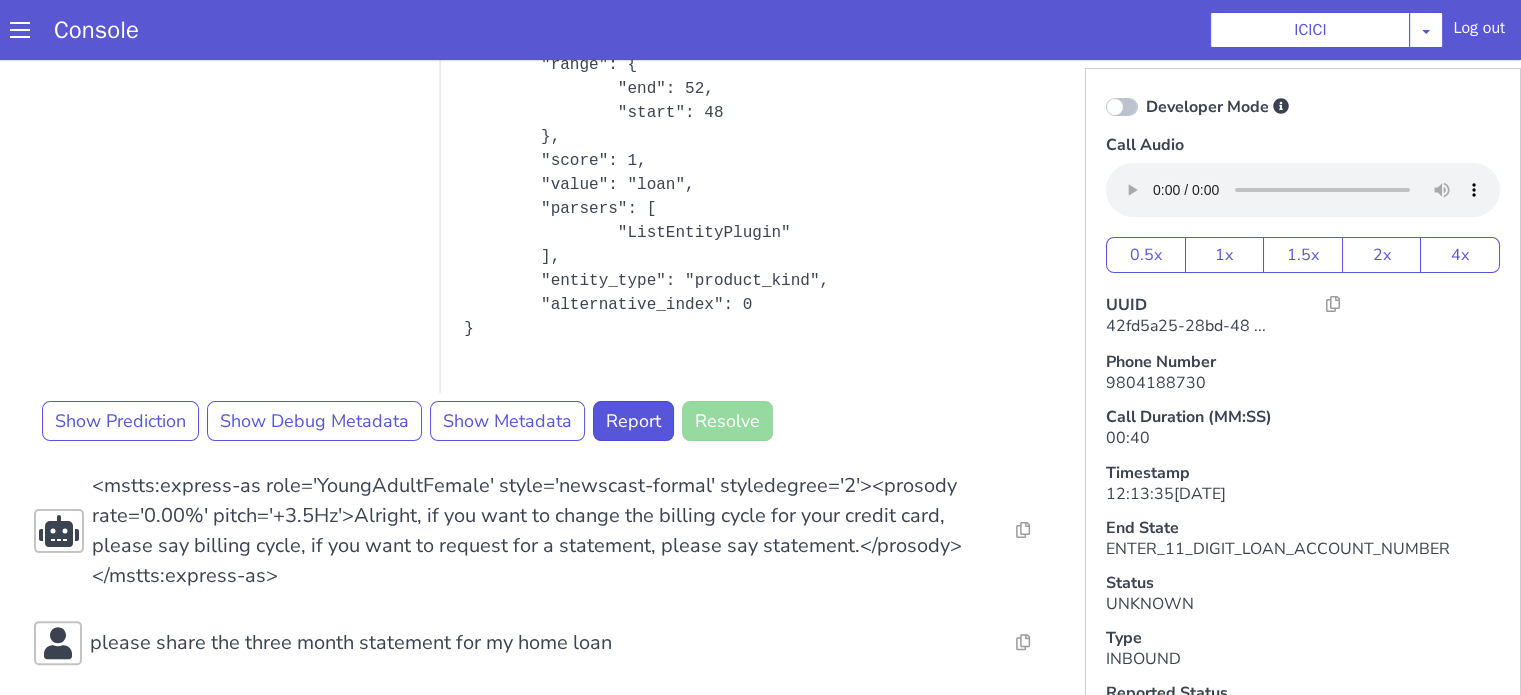click at bounding box center (1122, 107) 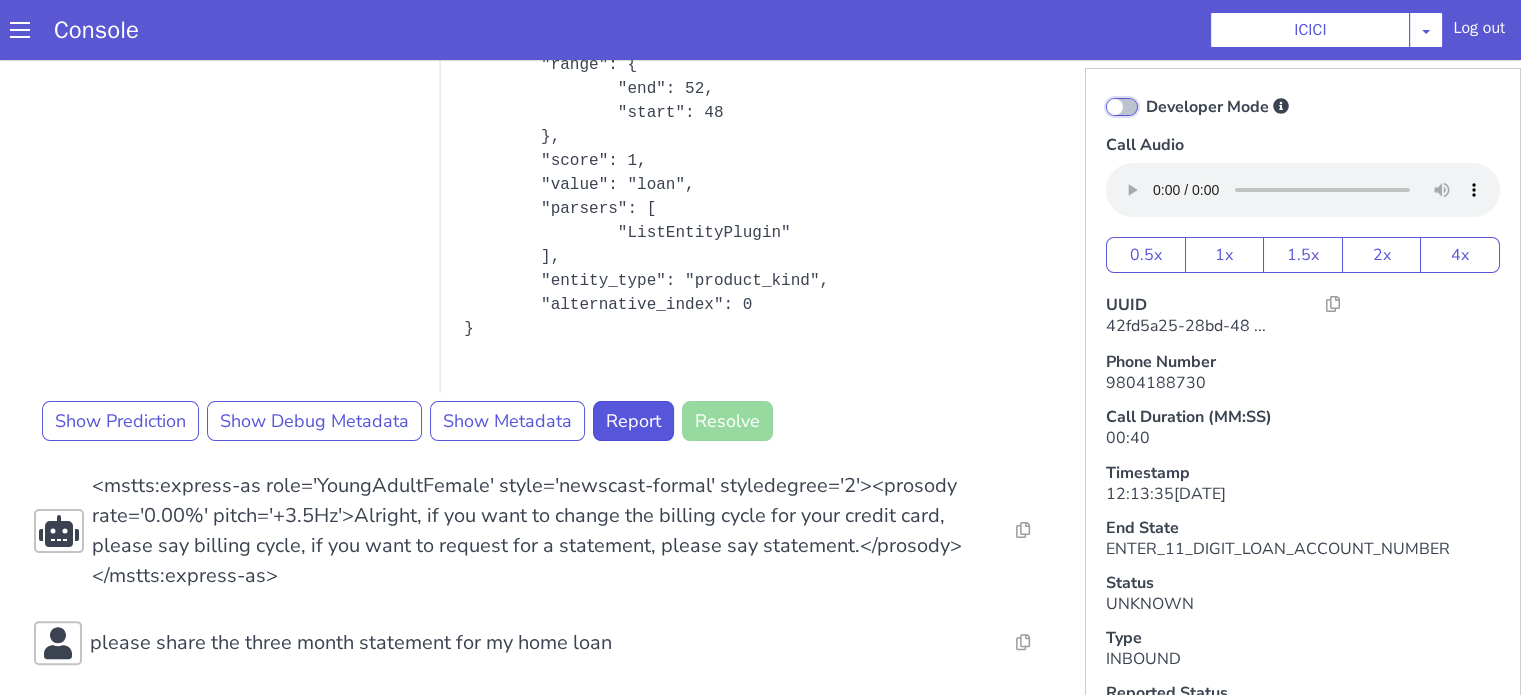 click on "Developer Mode" at bounding box center (1145, 94) 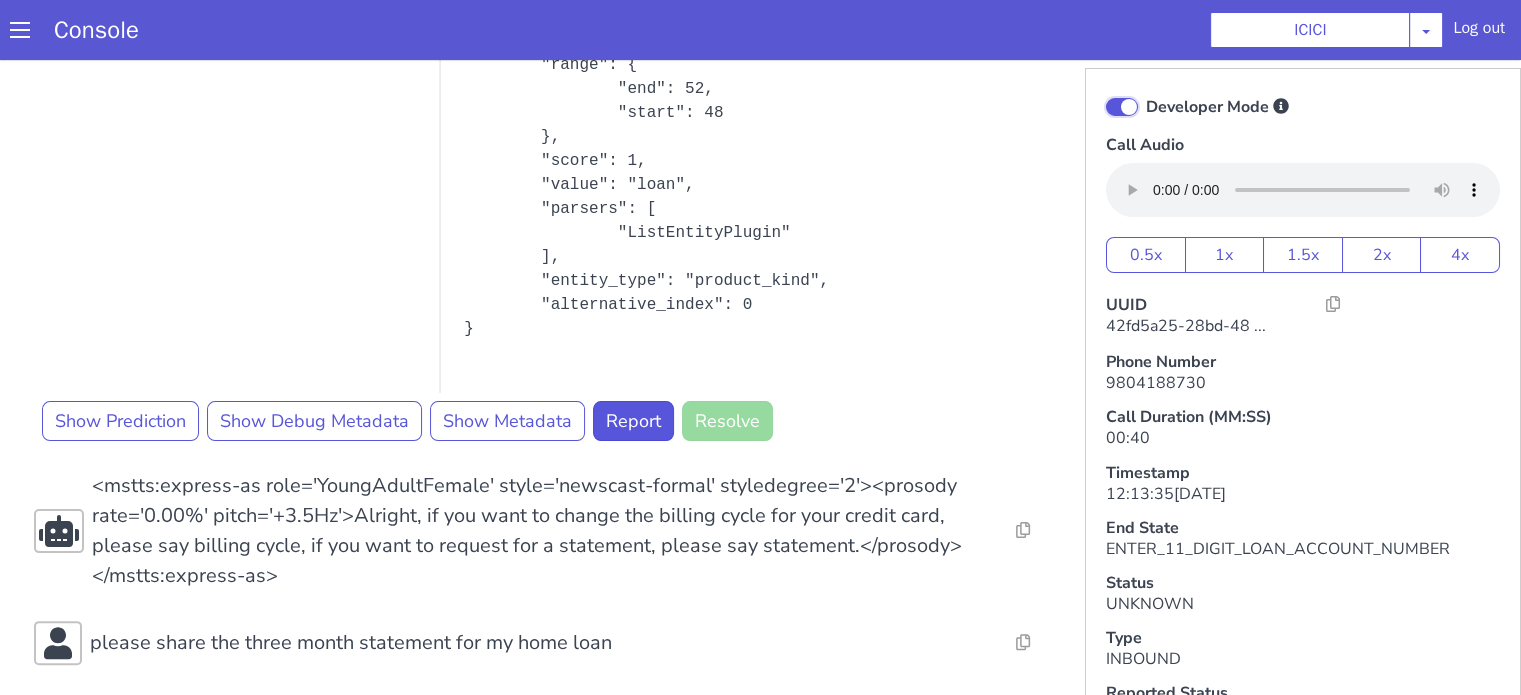checkbox on "true" 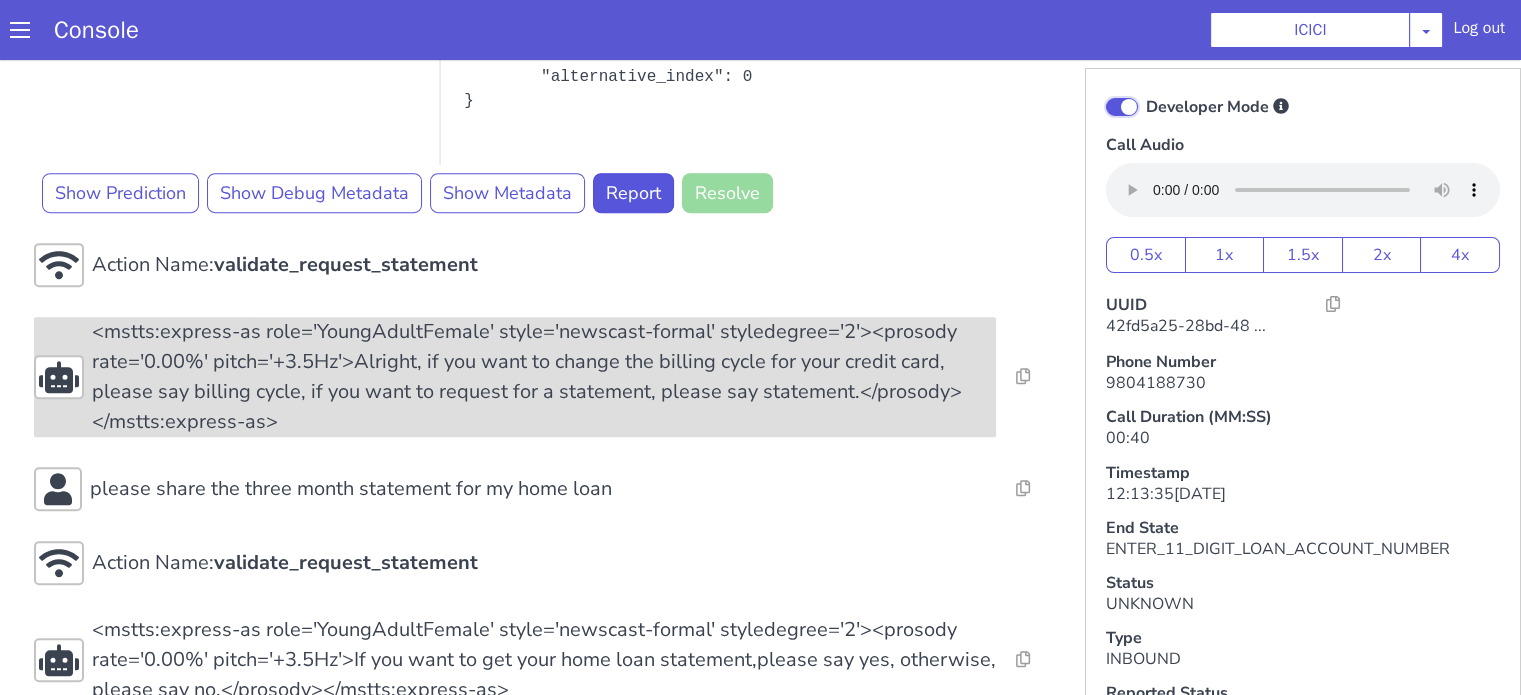 scroll, scrollTop: 1019, scrollLeft: 0, axis: vertical 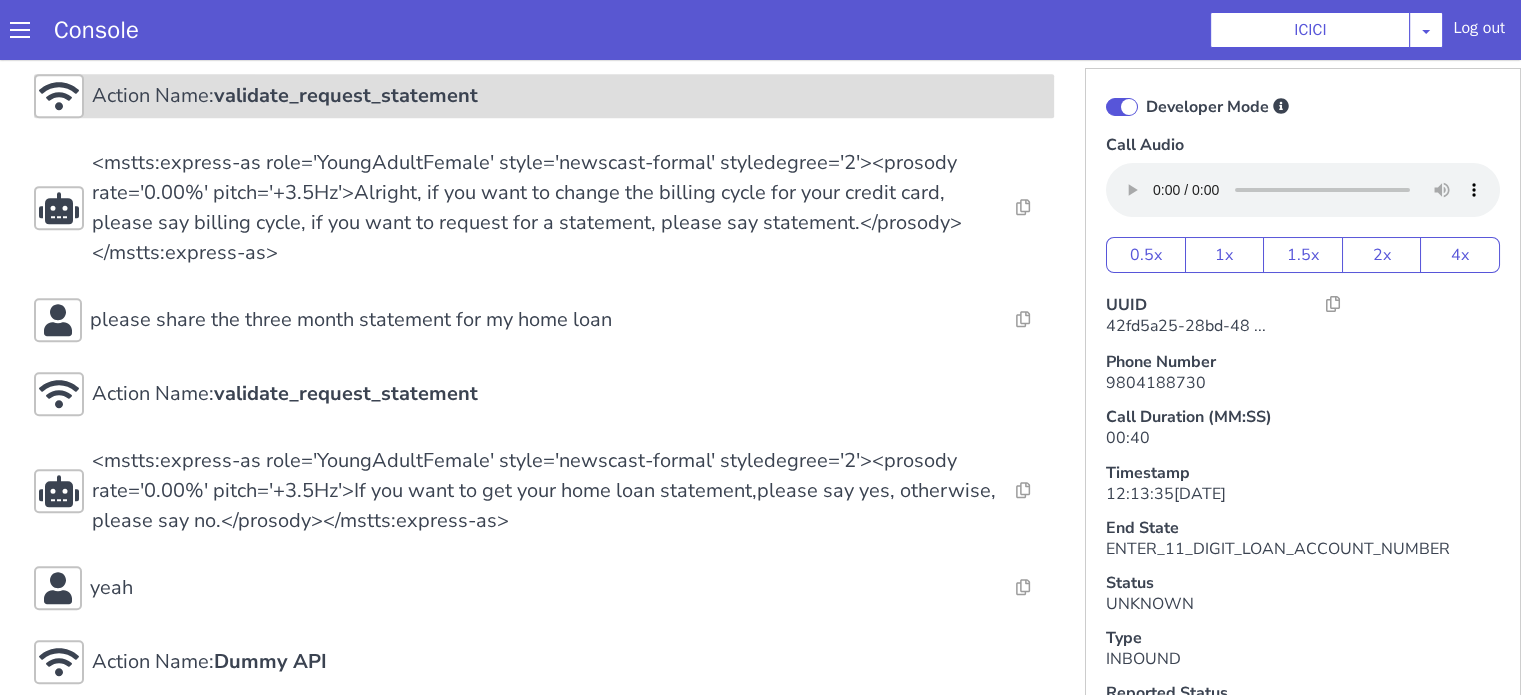 click on "Action Name:  validate_request_statement" at bounding box center [569, 96] 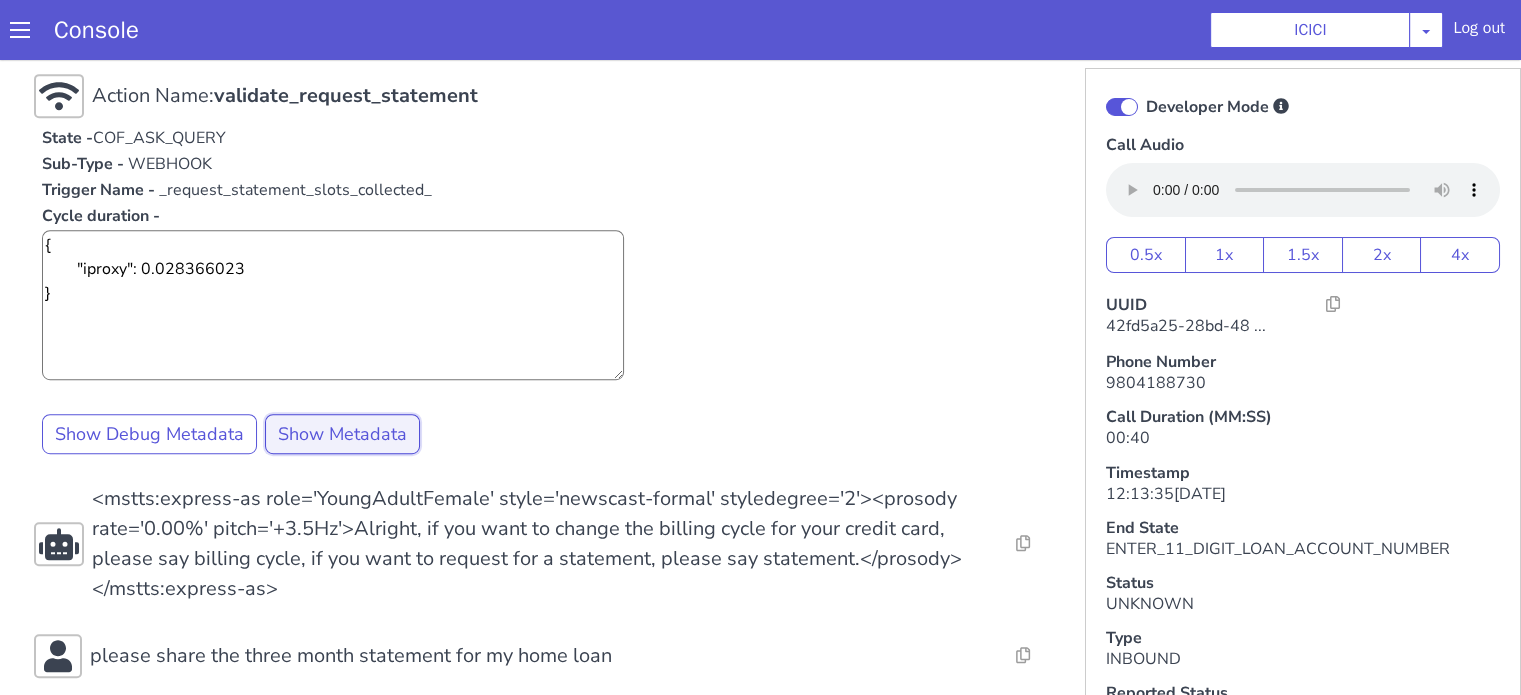 click on "Show Metadata" at bounding box center (342, 434) 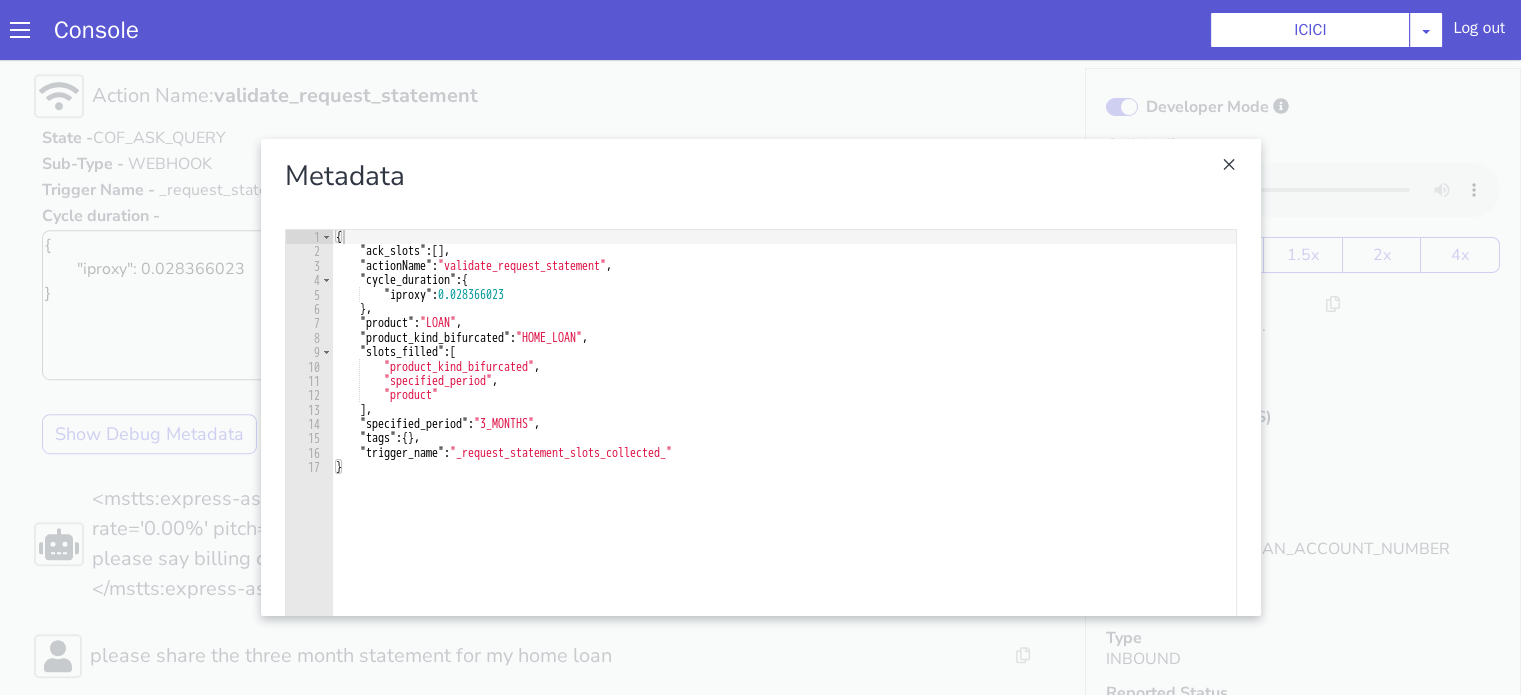 click at bounding box center [760, 377] 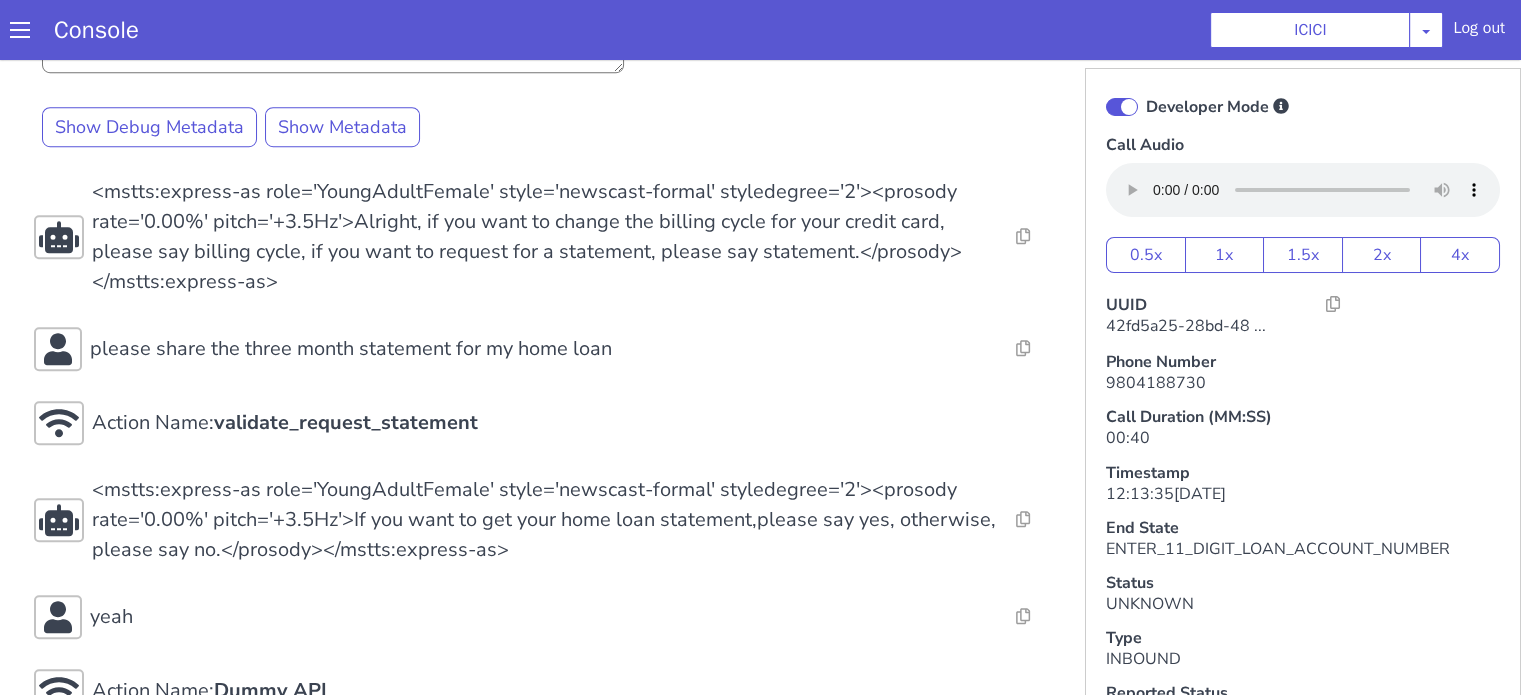 scroll, scrollTop: 1419, scrollLeft: 0, axis: vertical 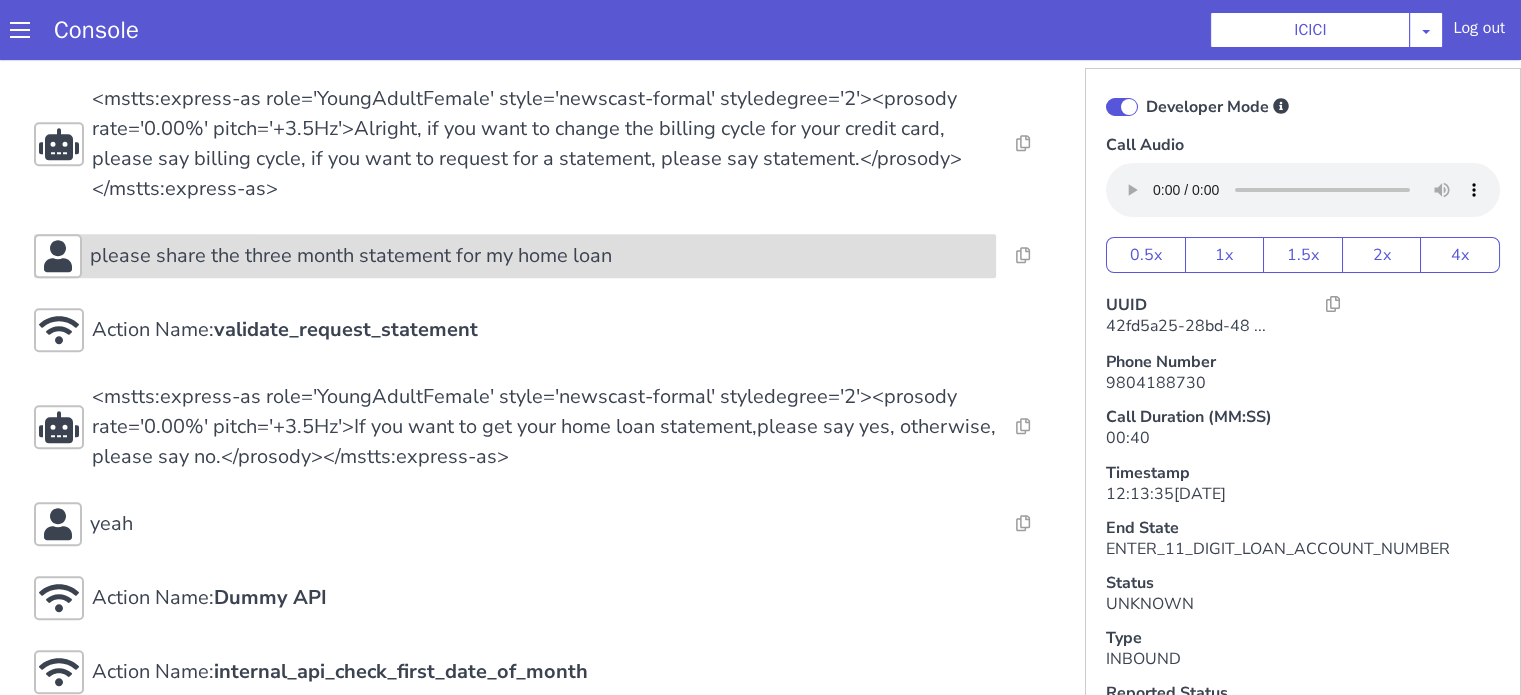 click on "please share the three month statement for my home loan" at bounding box center [351, 256] 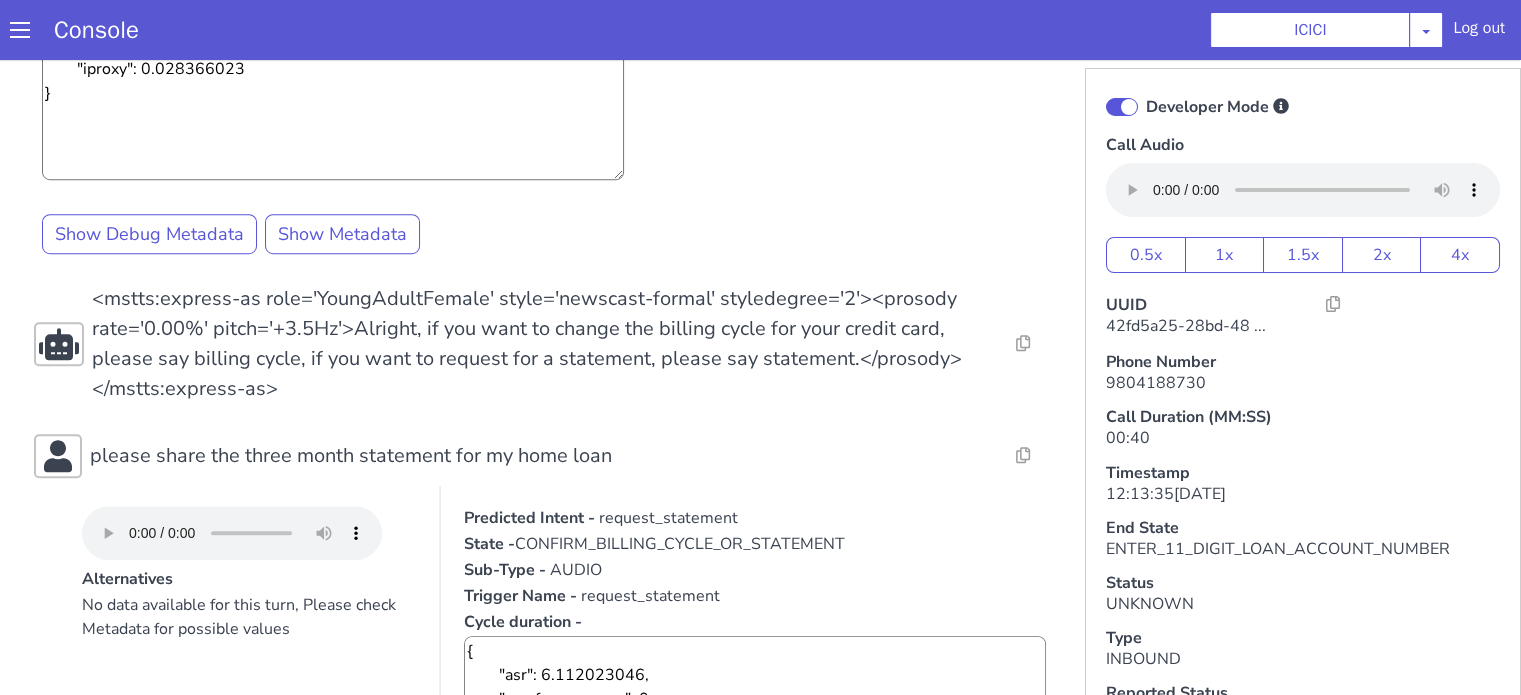 scroll, scrollTop: 1019, scrollLeft: 0, axis: vertical 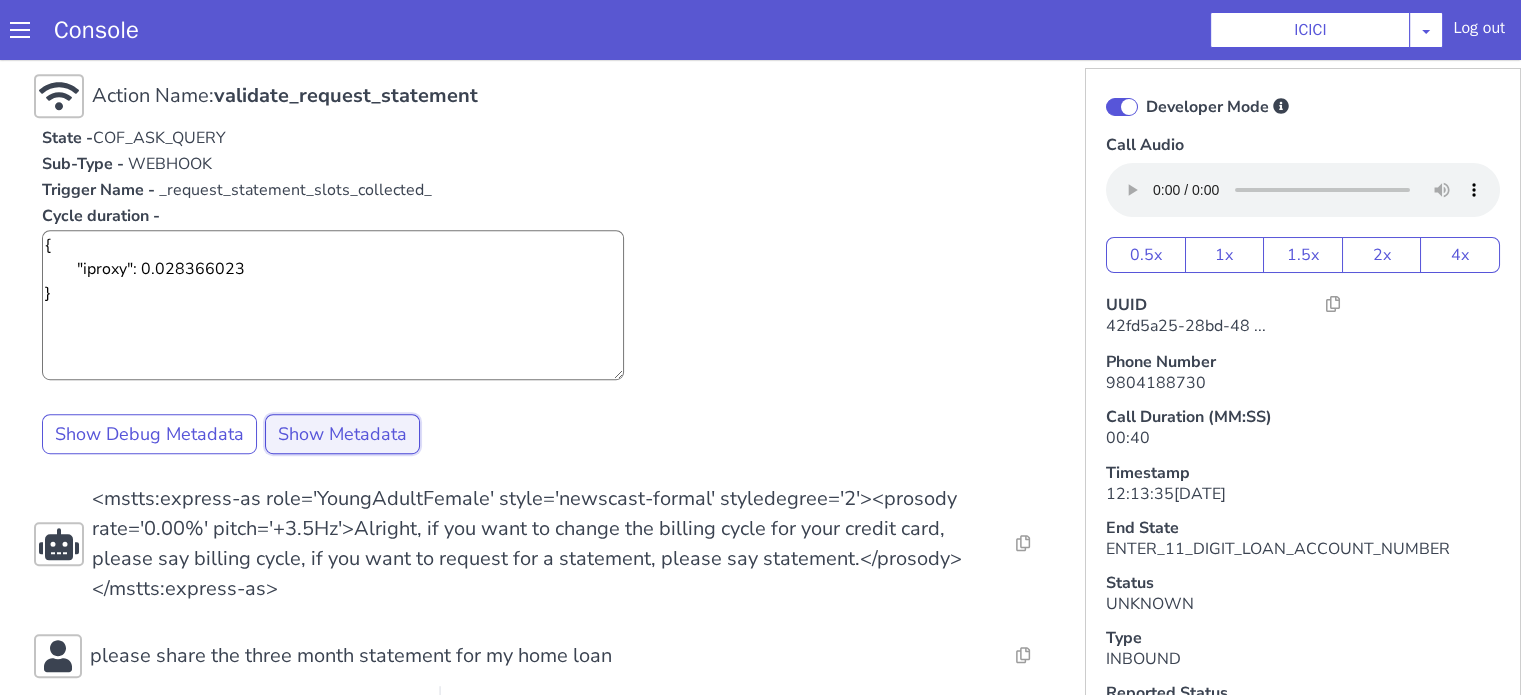 click on "Show Metadata" at bounding box center (342, 434) 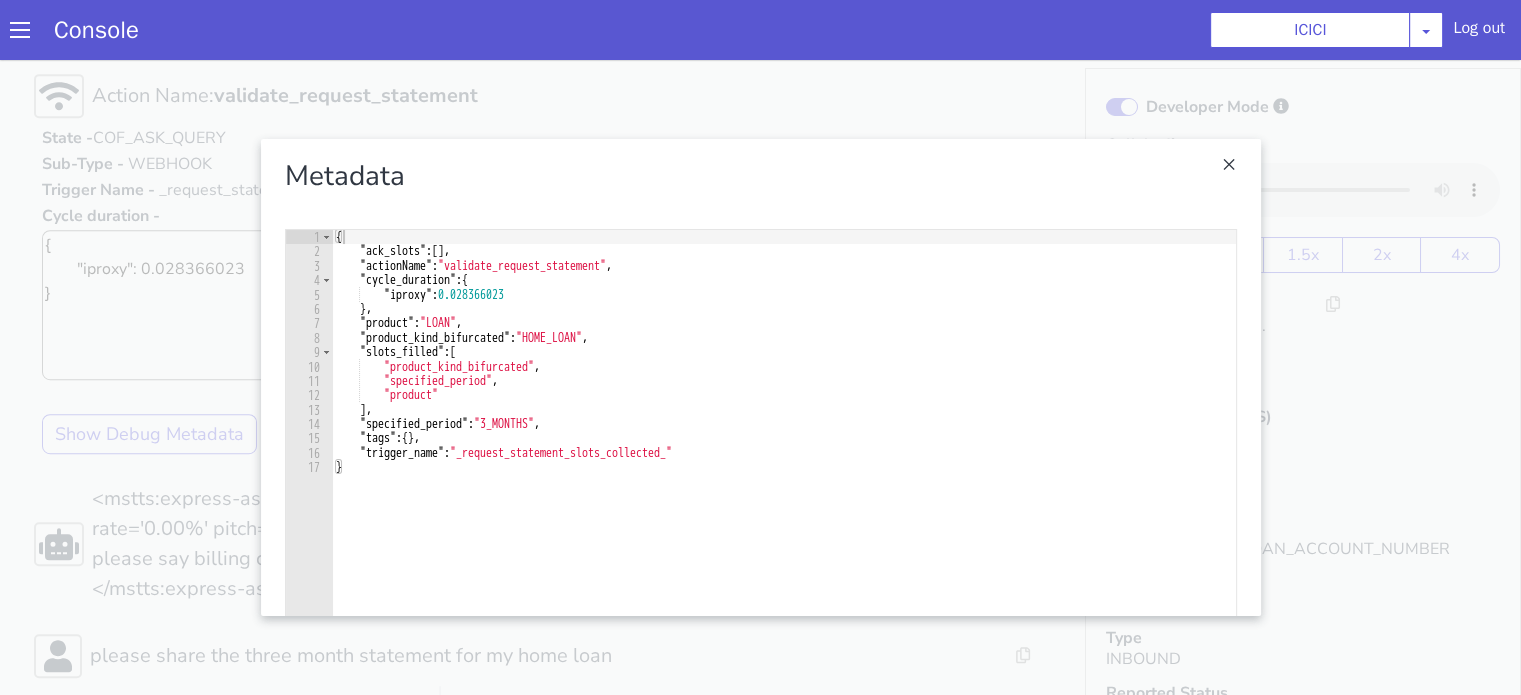 drag, startPoint x: 11, startPoint y: 375, endPoint x: 21, endPoint y: 373, distance: 10.198039 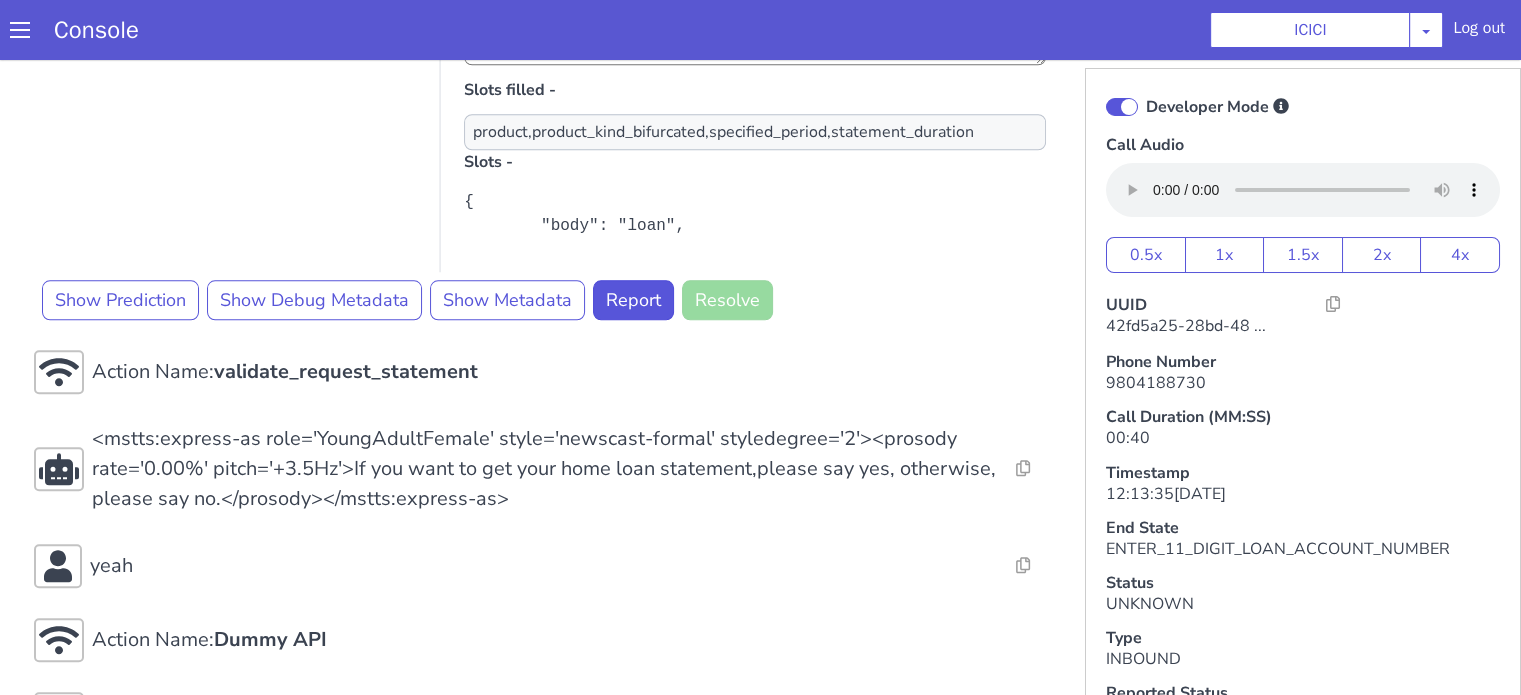 scroll, scrollTop: 2019, scrollLeft: 0, axis: vertical 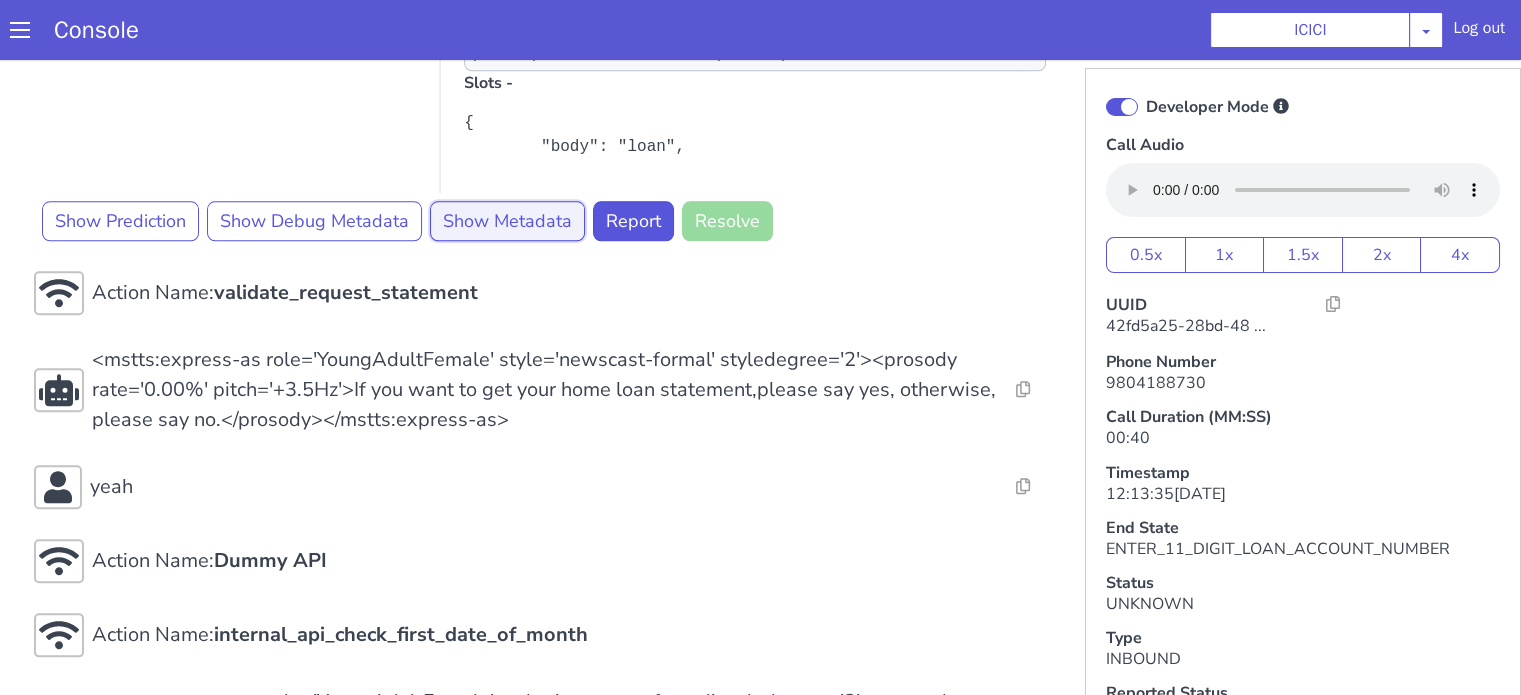 click on "Show Metadata" at bounding box center [507, 221] 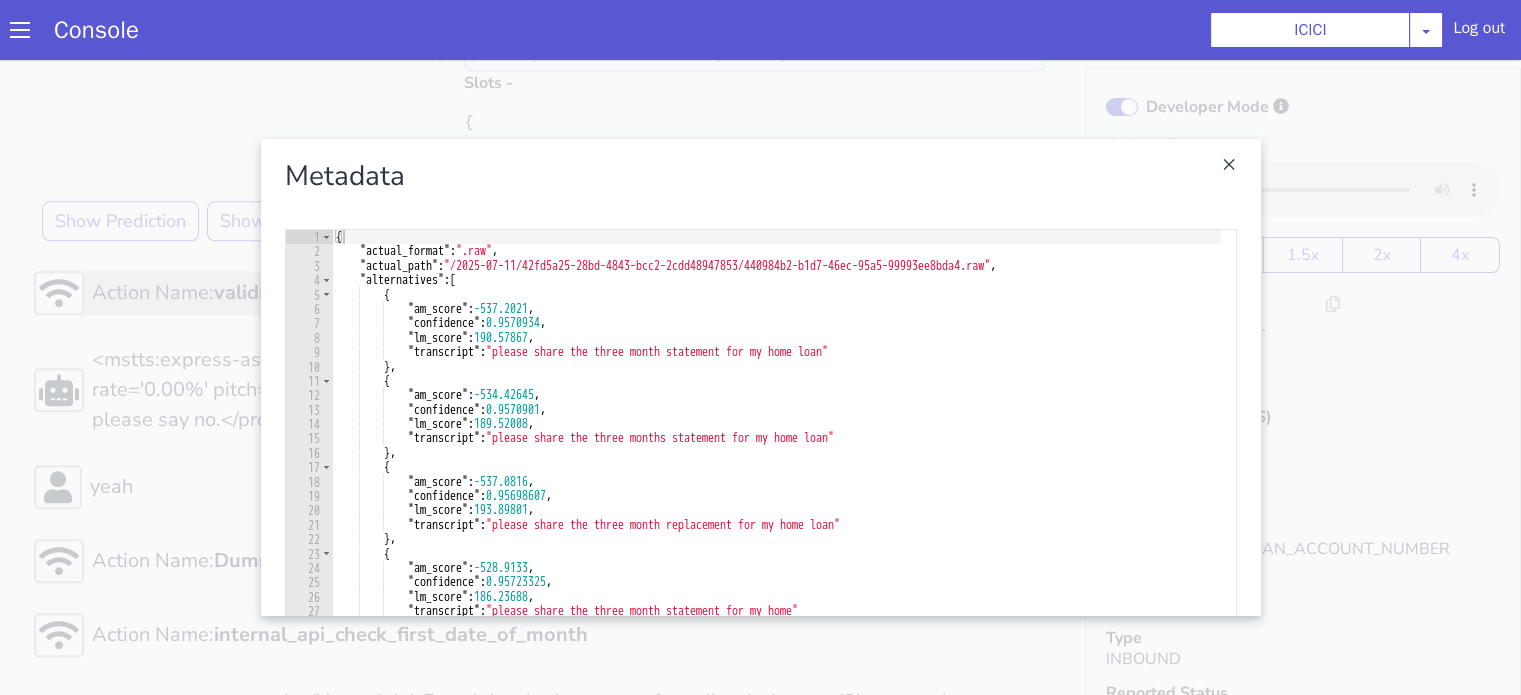 click at bounding box center (760, 377) 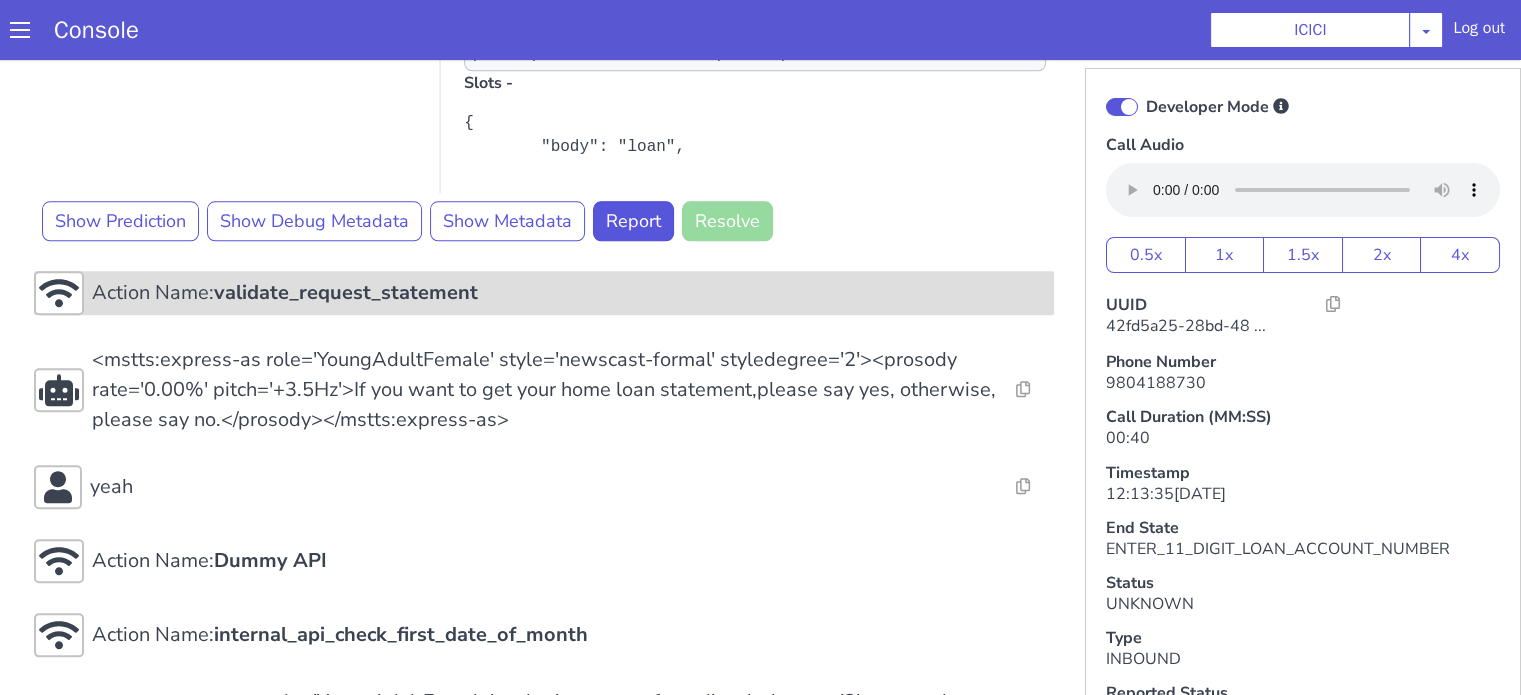 click on "validate_request_statement" at bounding box center [346, 292] 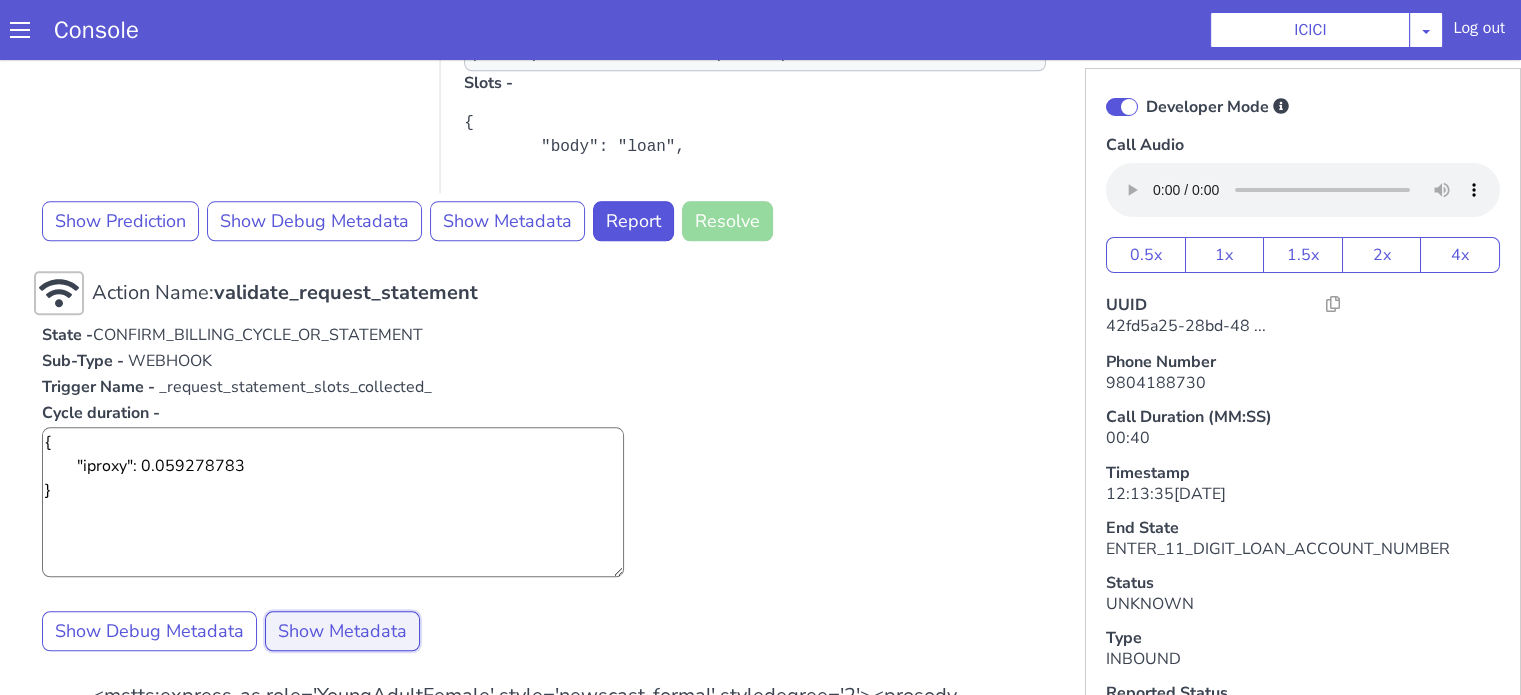 click on "Show Metadata" at bounding box center [342, 631] 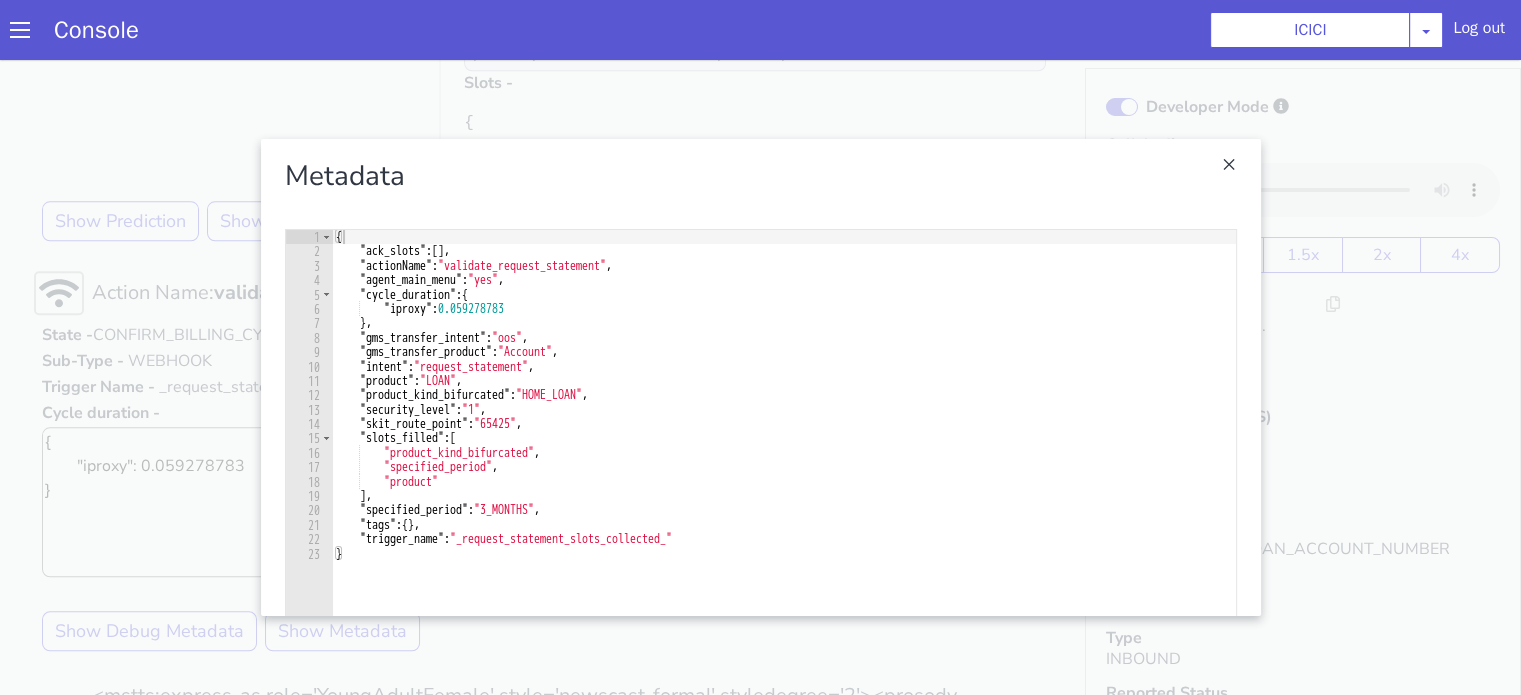 click at bounding box center [760, 377] 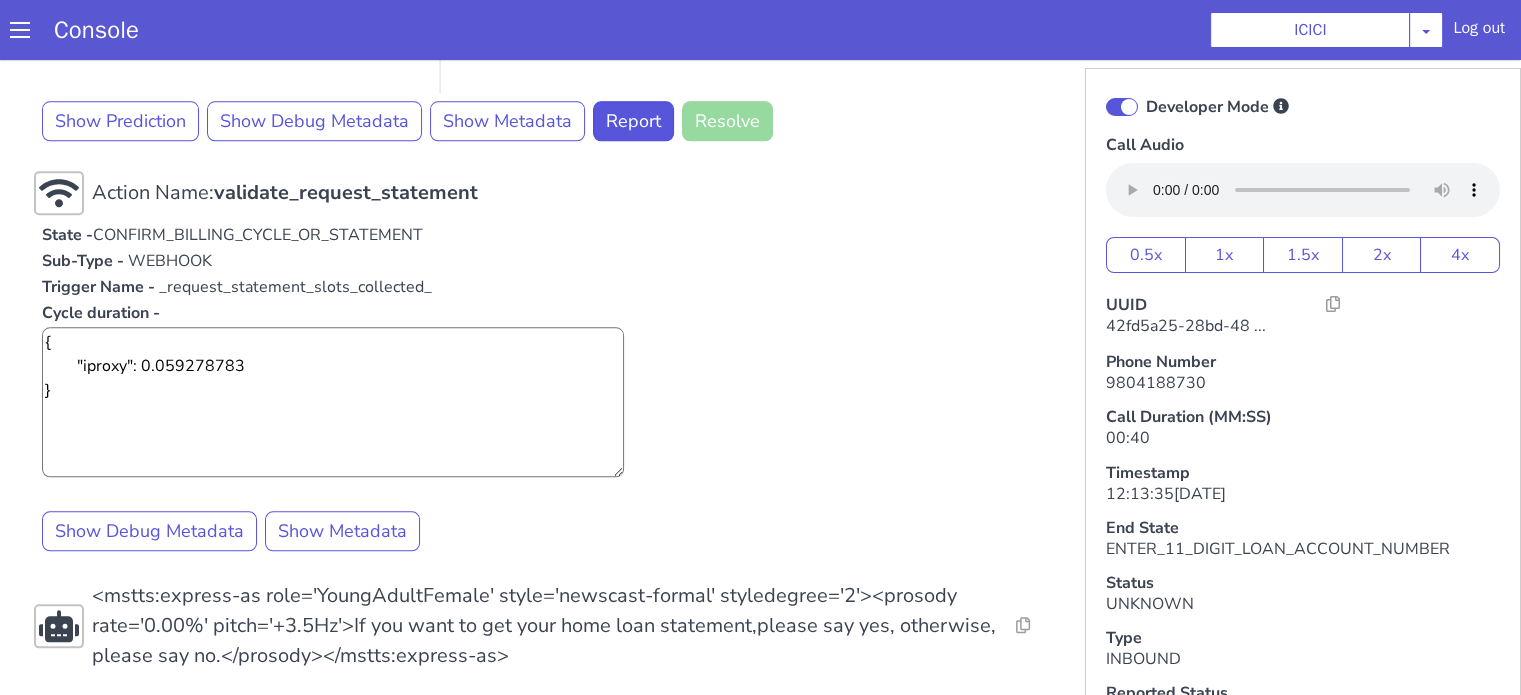 scroll, scrollTop: 2467, scrollLeft: 0, axis: vertical 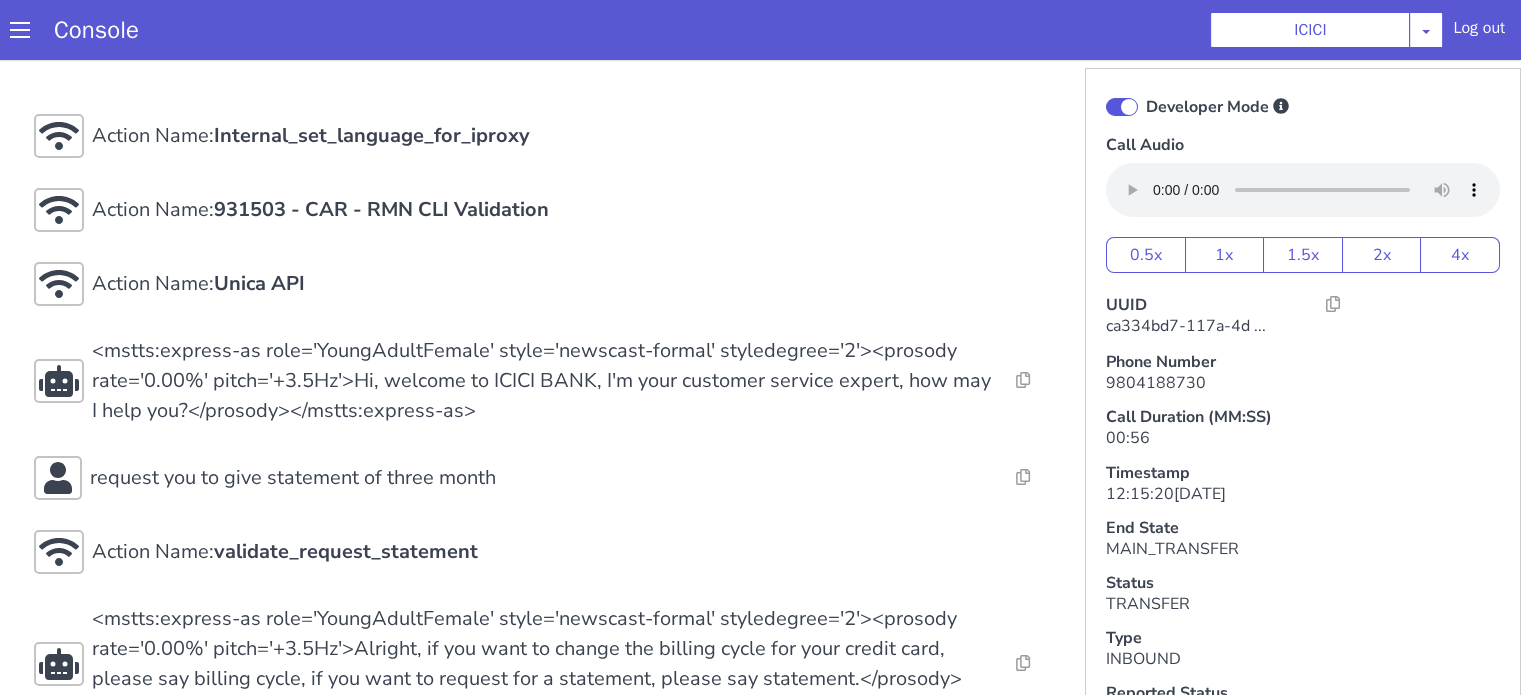 click at bounding box center [1078, 278] 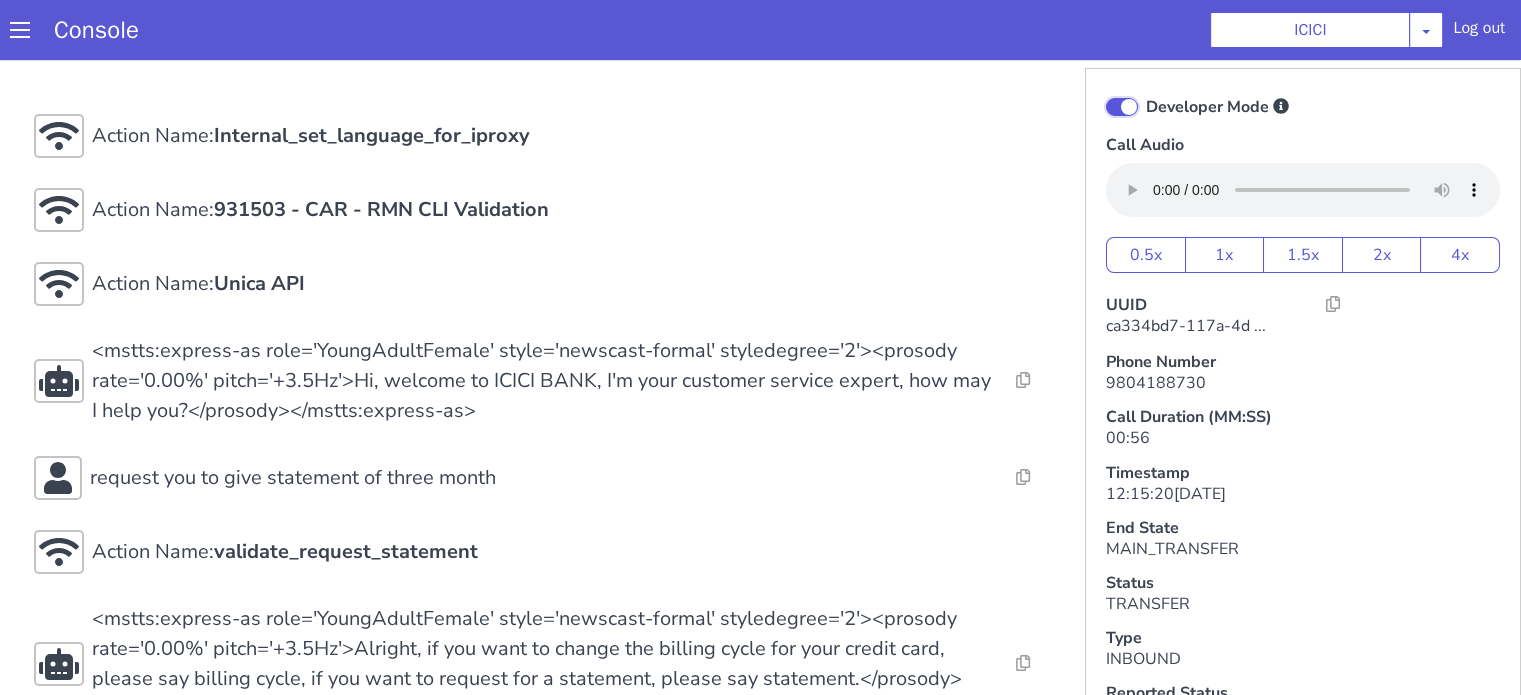 click on "Developer Mode" at bounding box center [1163, 48] 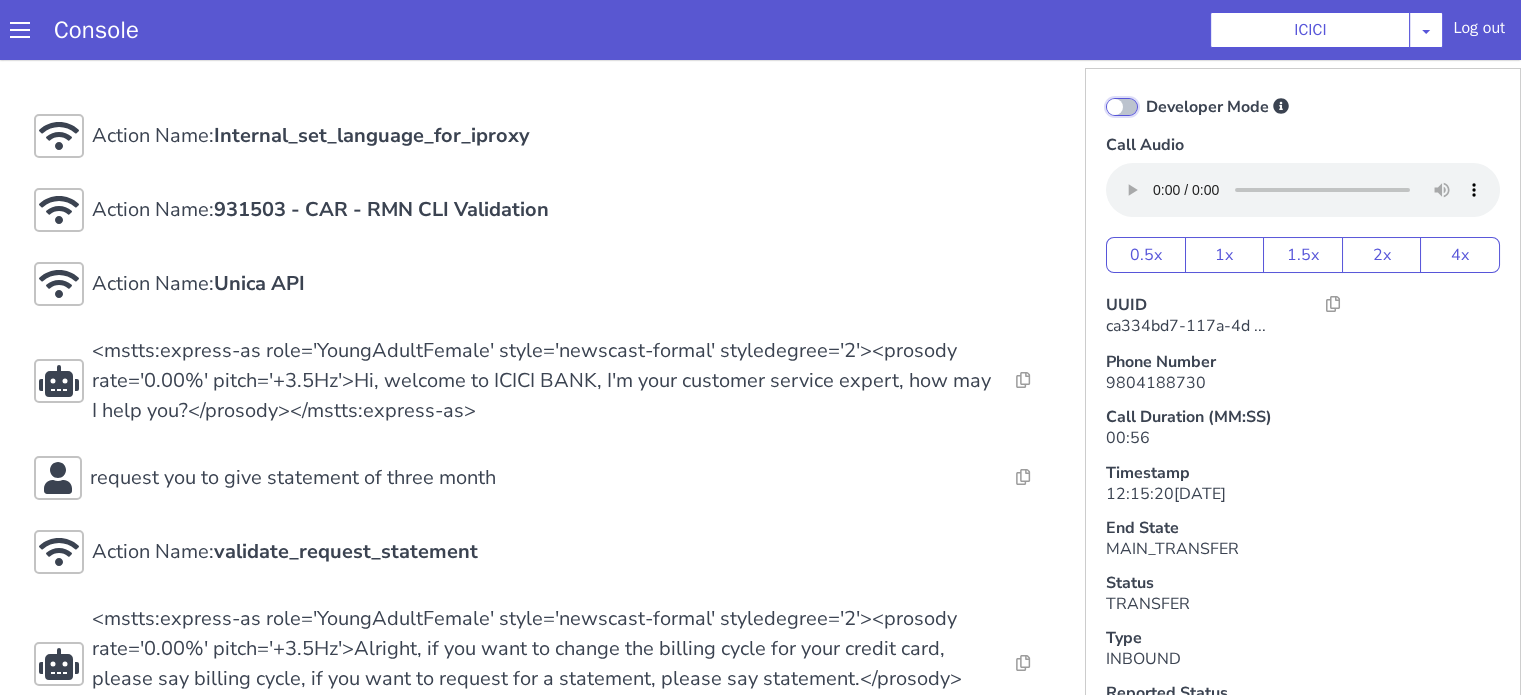 checkbox on "false" 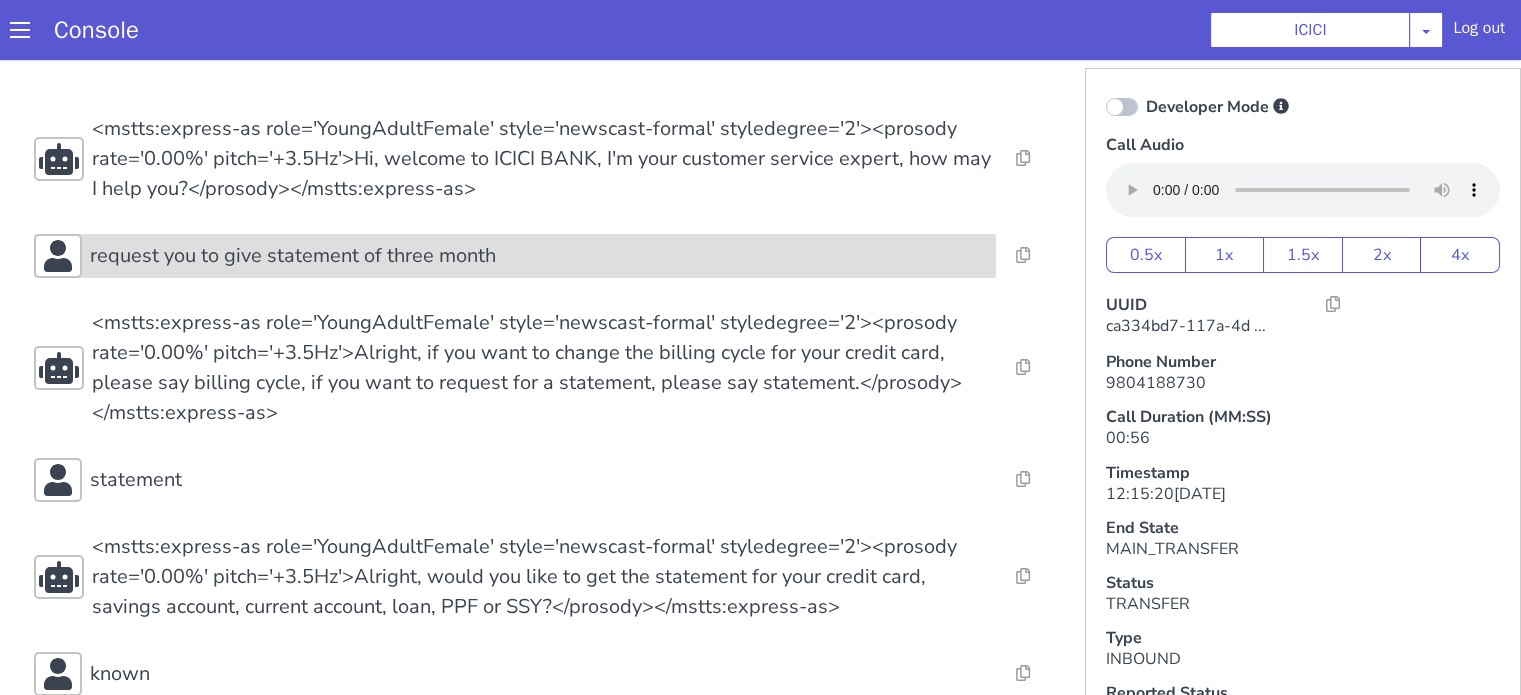 click on "request you to give statement of three month" at bounding box center [498, 411] 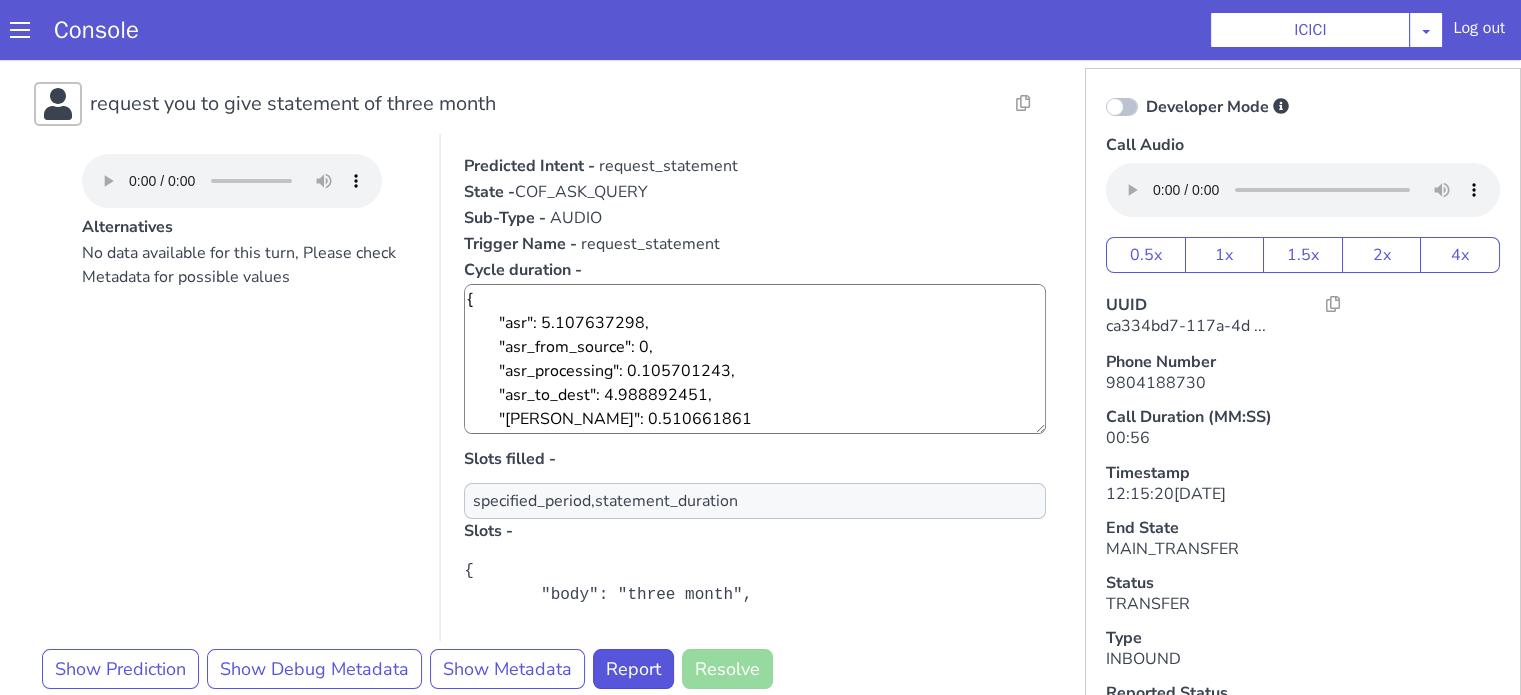 scroll, scrollTop: 300, scrollLeft: 0, axis: vertical 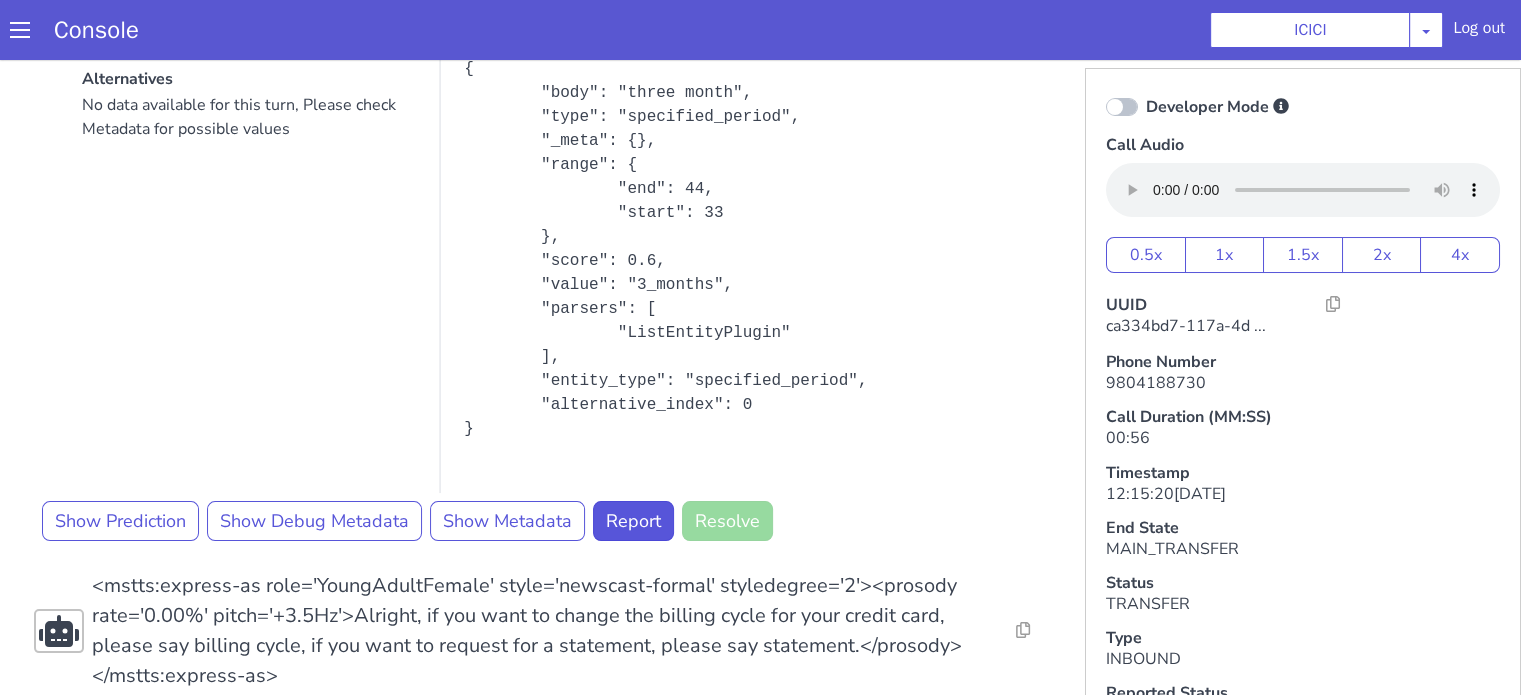 click on "{
"body": "three month",
"type": "specified_period",
"_meta": {},
"range": {
"end": 44,
"start": 33
},
"score": 0.6,
"value": "3_months",
"parsers": [
"ListEntityPlugin"
],
"entity_type": "specified_period",
"alternative_index": 0
}" at bounding box center (752, 258) 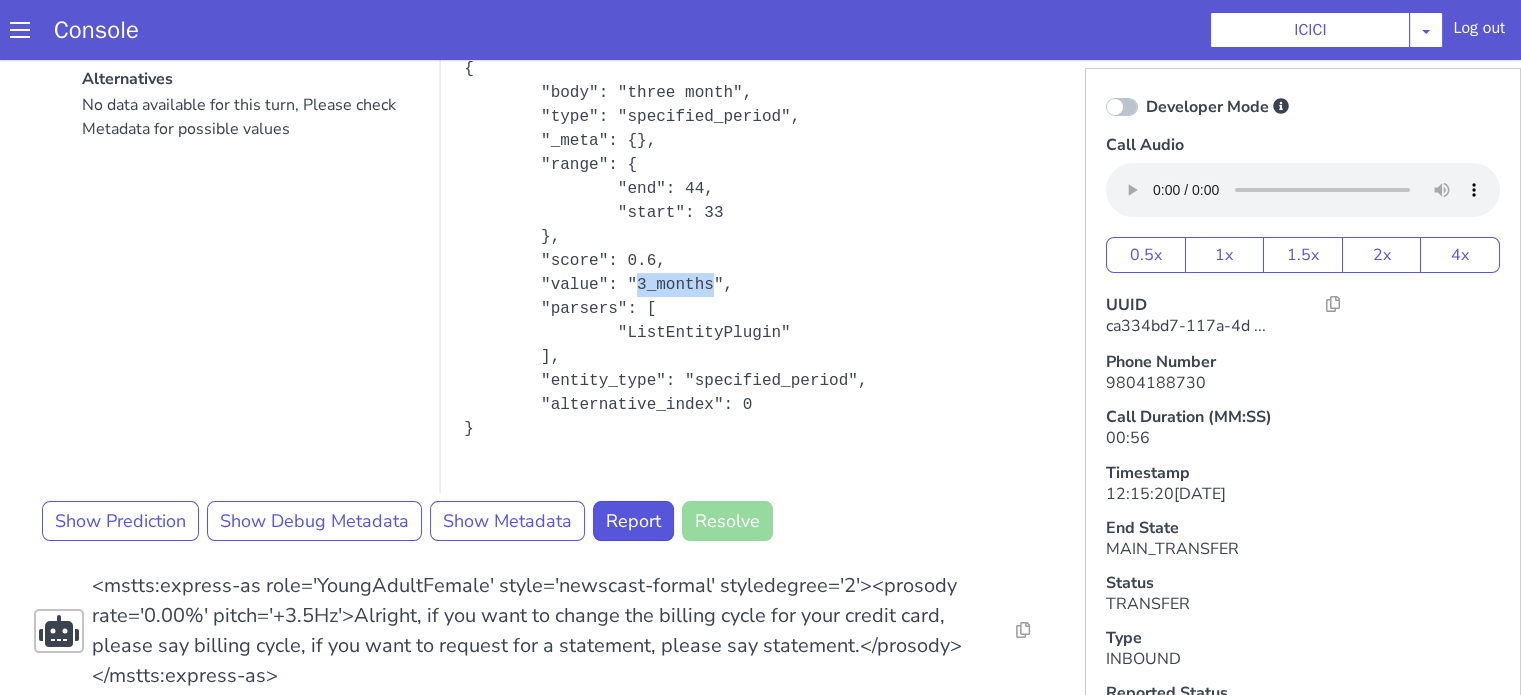 click on "{
"body": "three month",
"type": "specified_period",
"_meta": {},
"range": {
"end": 44,
"start": 33
},
"score": 0.6,
"value": "3_months",
"parsers": [
"ListEntityPlugin"
],
"entity_type": "specified_period",
"alternative_index": 0
}" at bounding box center (714, 404) 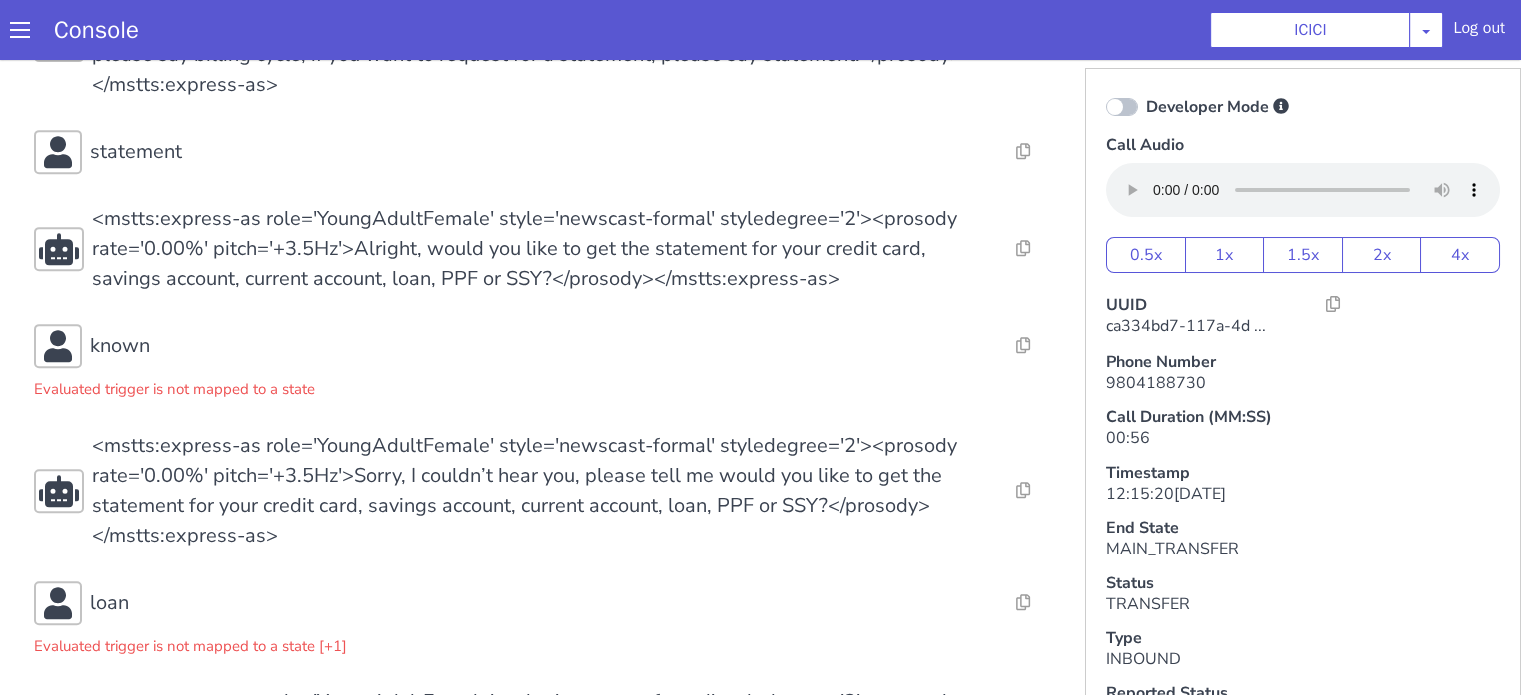 scroll, scrollTop: 1008, scrollLeft: 0, axis: vertical 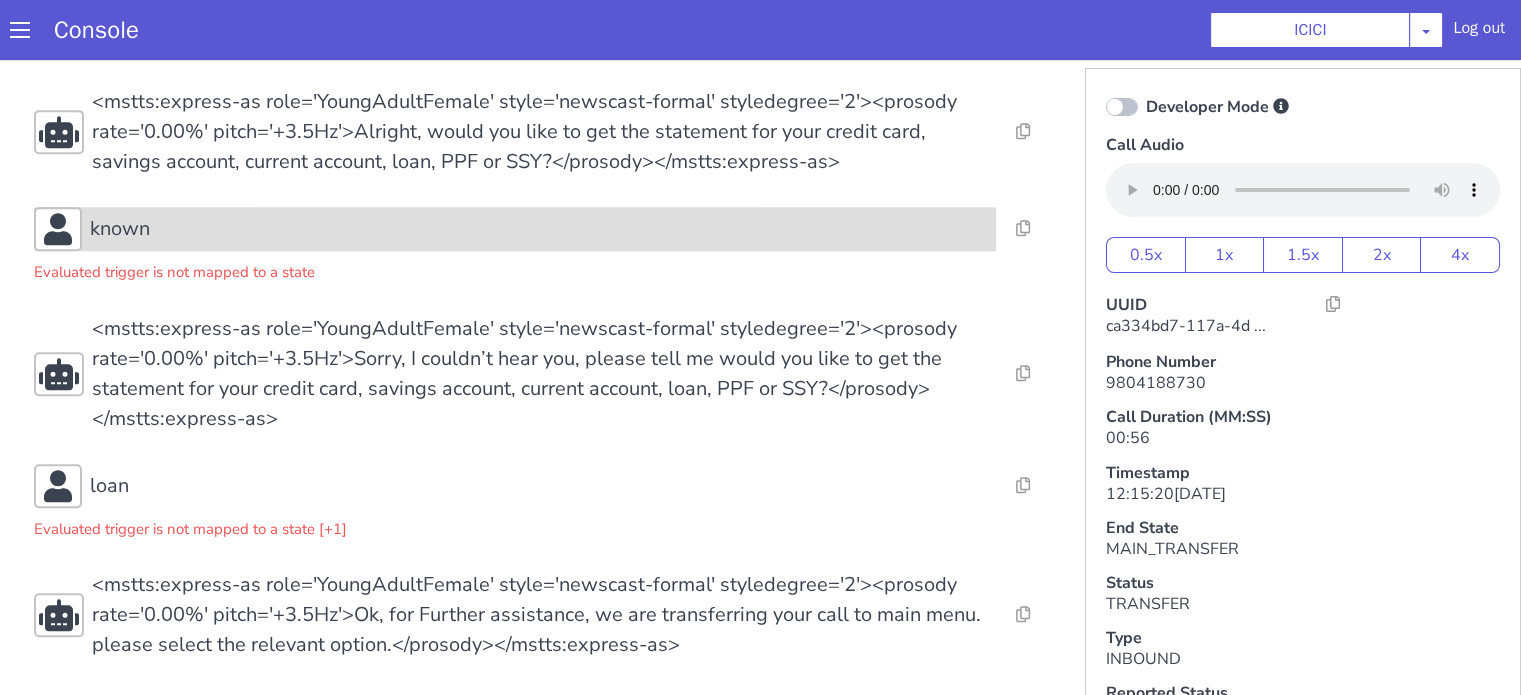 click on "known" at bounding box center (538, 233) 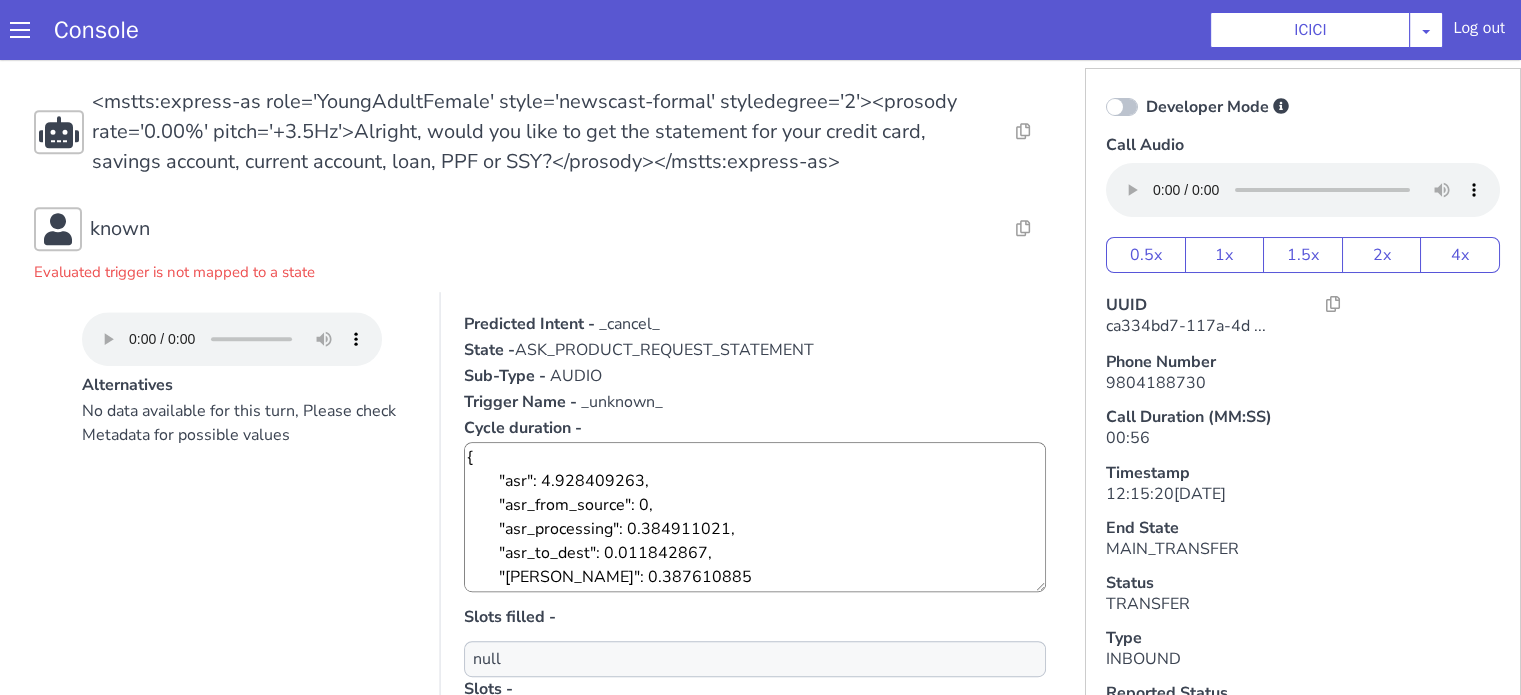 scroll, scrollTop: 1408, scrollLeft: 0, axis: vertical 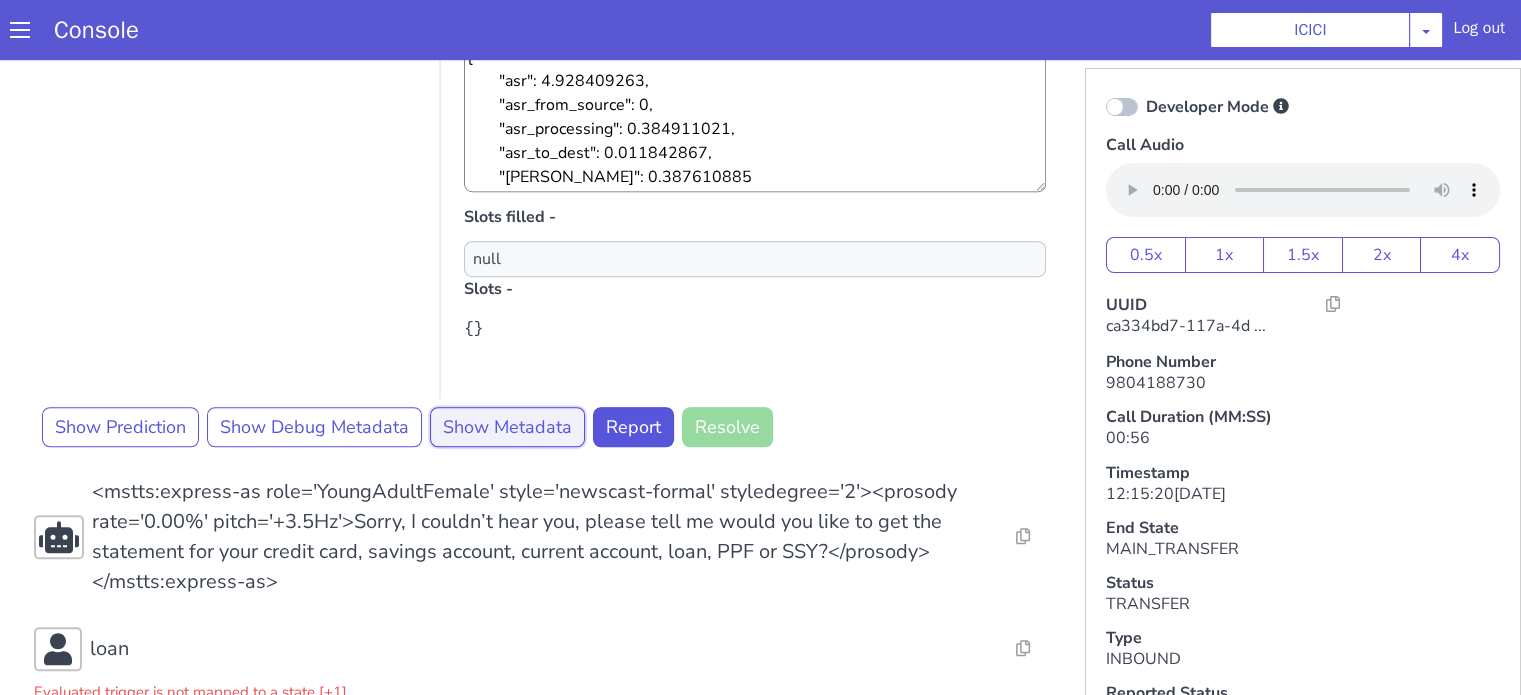 click on "Show Metadata" at bounding box center (679, 1276) 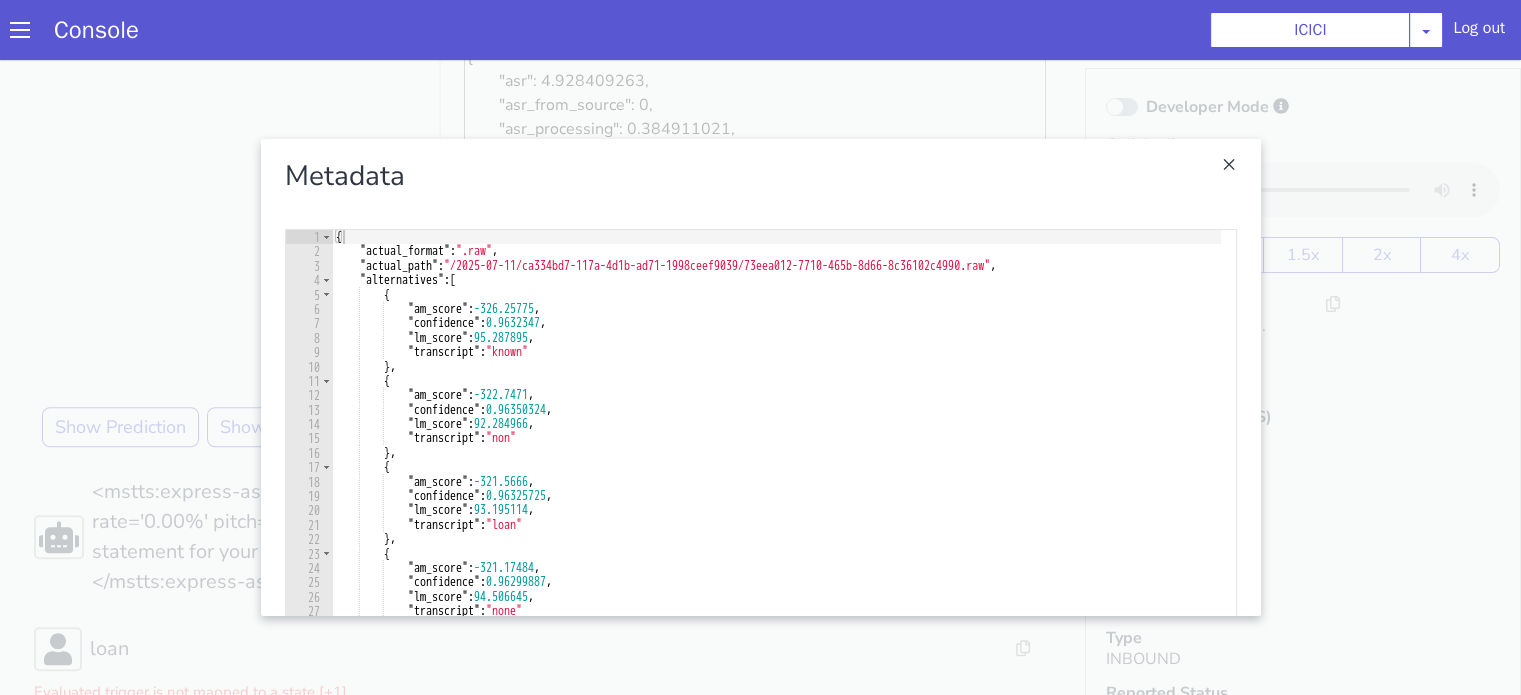 scroll, scrollTop: 60, scrollLeft: 0, axis: vertical 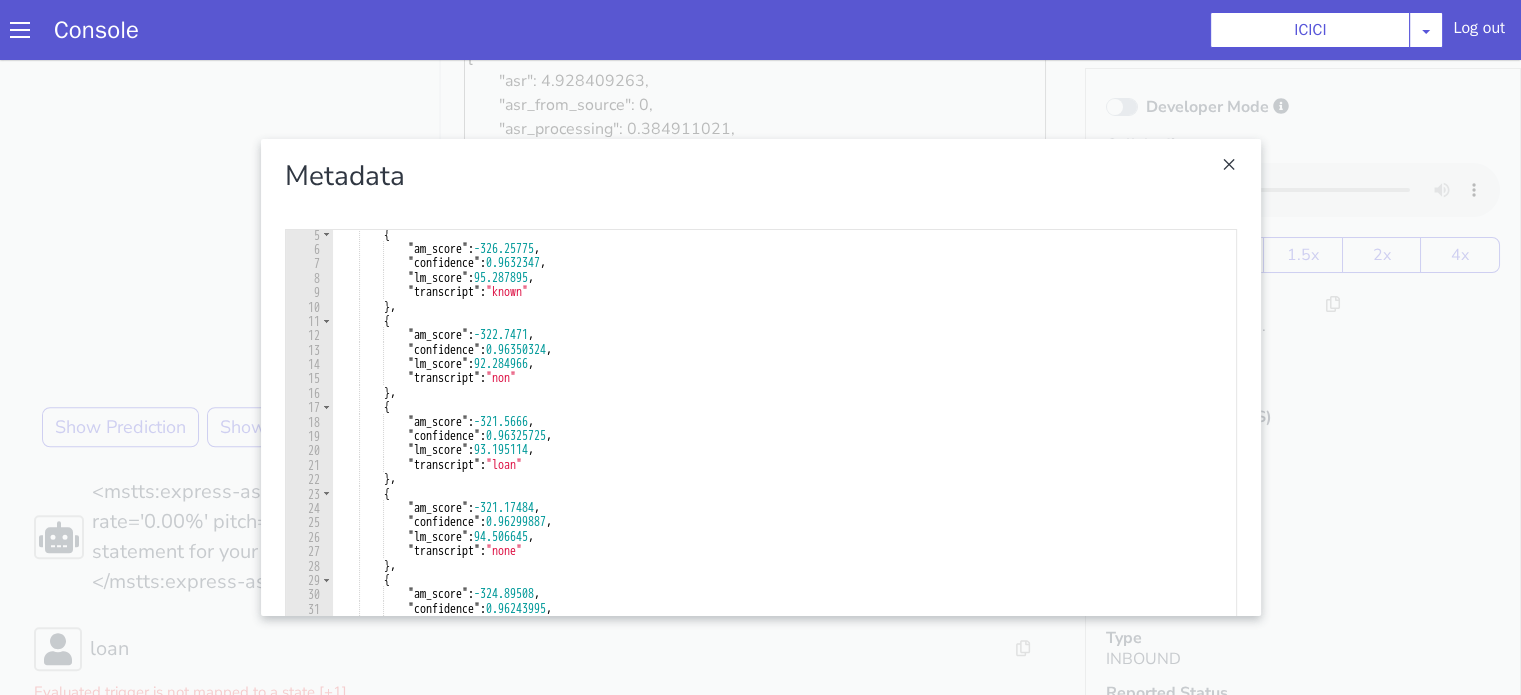click at bounding box center [1039, 9] 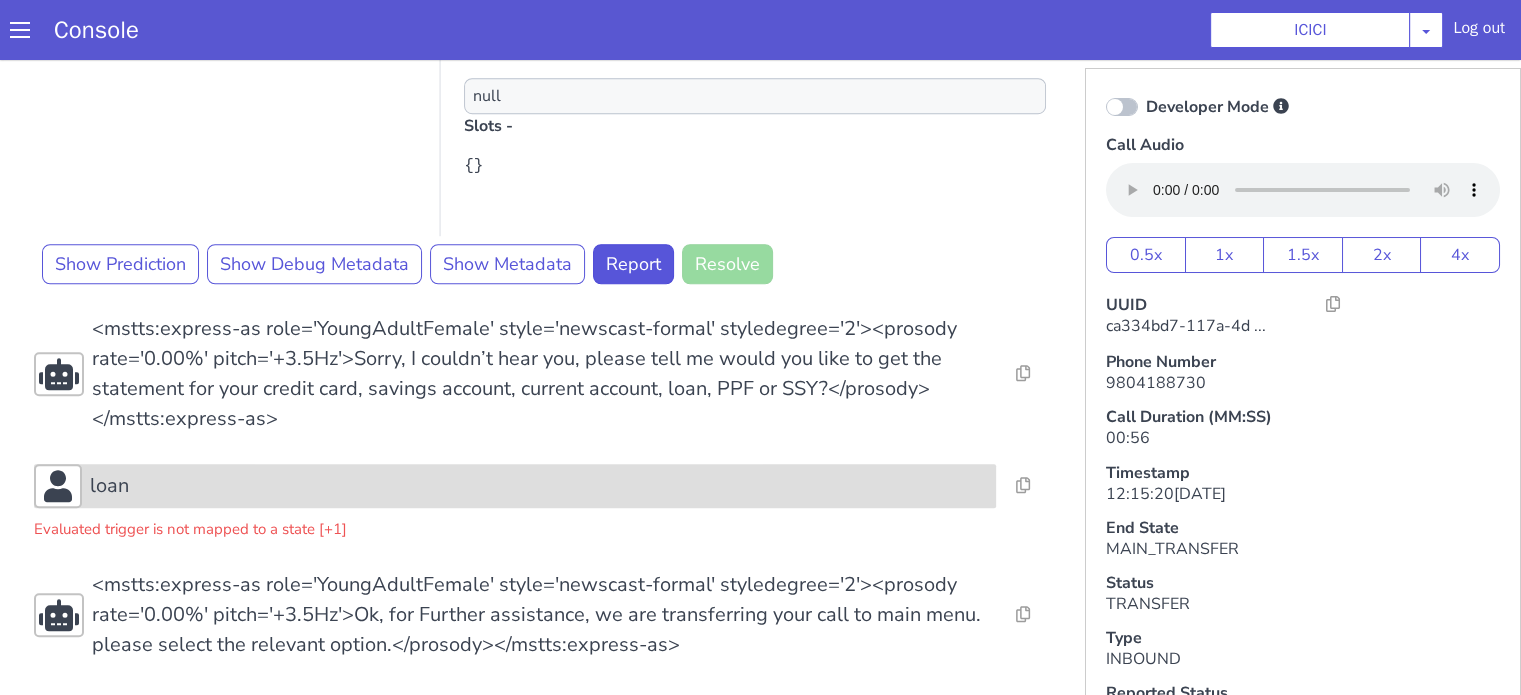 drag, startPoint x: 198, startPoint y: 496, endPoint x: 211, endPoint y: 480, distance: 20.615528 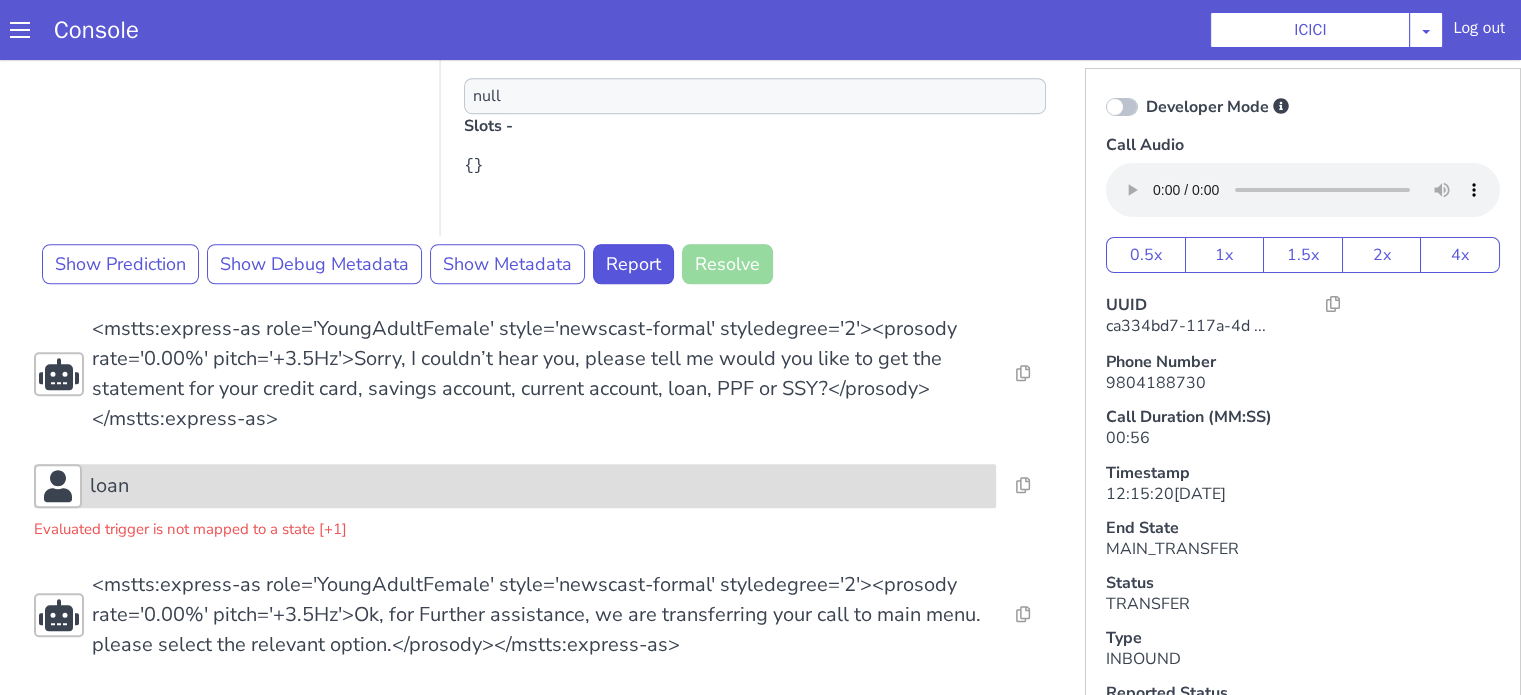 click on "loan" at bounding box center [1988, 342] 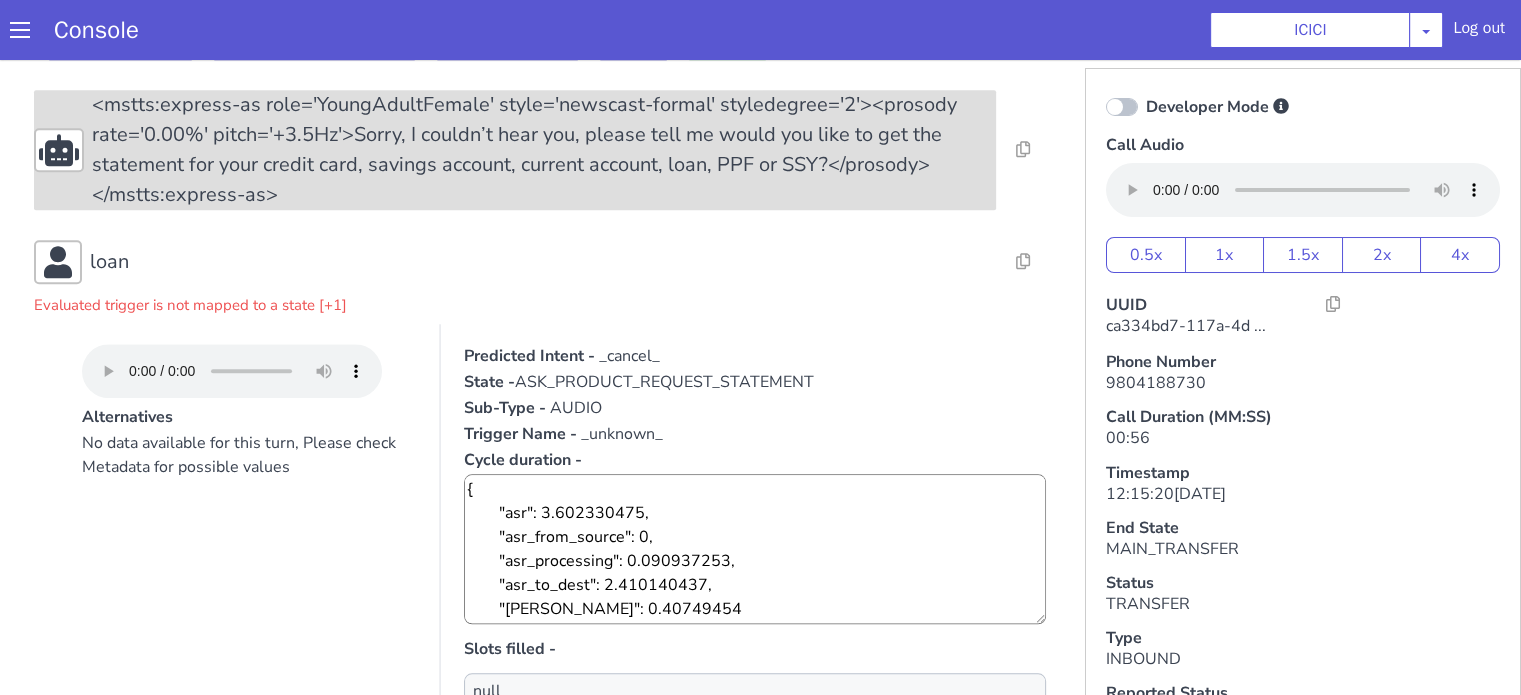 scroll, scrollTop: 1671, scrollLeft: 0, axis: vertical 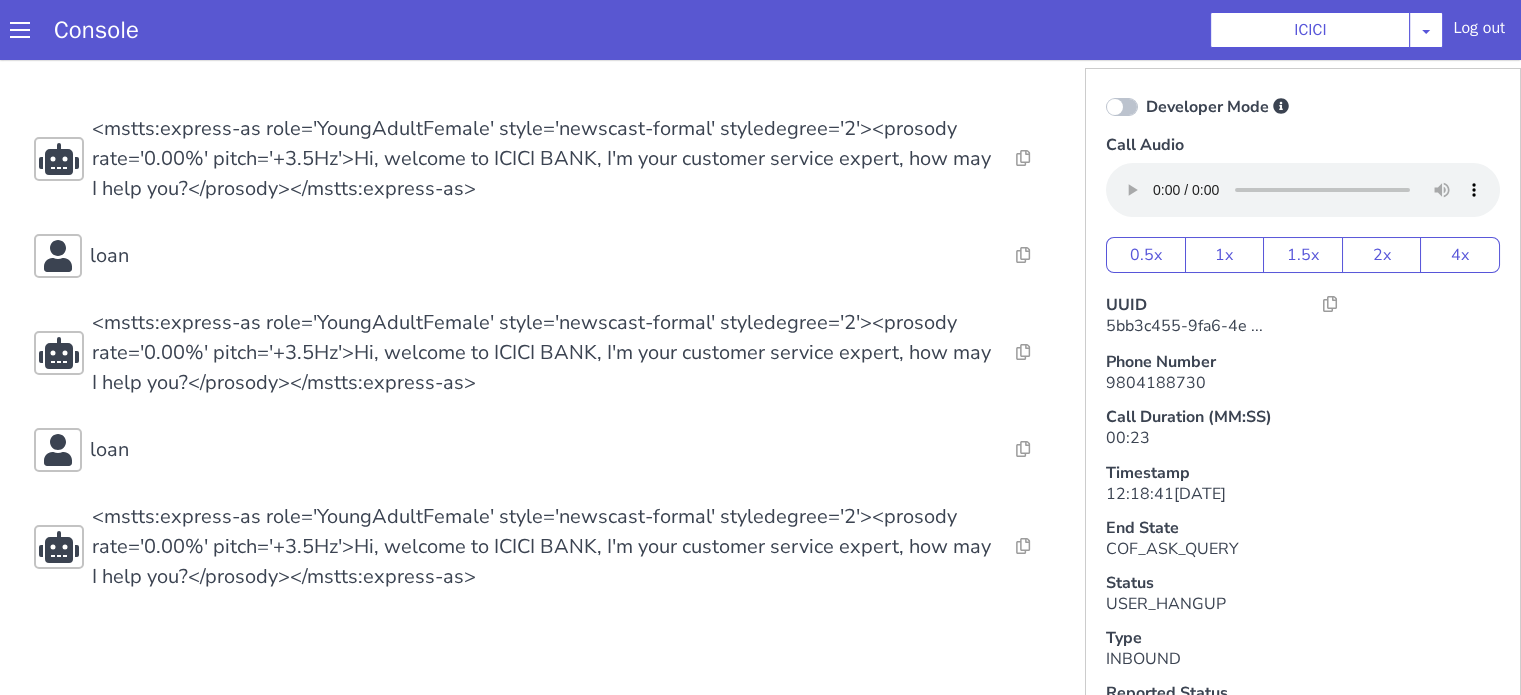 click on "Resolve  Intent Error  Entity Error  Transcription Error  Miscellaneous Submit Resolve  Intent Error  Entity Error  Transcription Error  Miscellaneous Submit Resolve  Intent Error  Entity Error  Transcription Error  Miscellaneous Submit <mstts:express-as role='YoungAdultFemale' style='newscast-formal' styledegree='2'><prosody rate='0.00%' pitch='+3.5Hz'>Hi, welcome to ICICI BANK, I'm your customer service expert, how may I help you?</prosody></mstts:express-as> Resolve  Intent Error  Entity Error  Transcription Error  Miscellaneous Submit loan Resolve  Intent Error  Entity Error  Transcription Error  Miscellaneous Submit Resolve  Intent Error  Entity Error  Transcription Error  Miscellaneous Submit <mstts:express-as role='YoungAdultFemale' style='newscast-formal' styledegree='2'><prosody rate='0.00%' pitch='+3.5Hz'>Hi, welcome to ICICI BANK, I'm your customer service expert, how may I help you?</prosody></mstts:express-as> Resolve  Intent Error  Entity Error  Transcription Error  Miscellaneous Submit loan" at bounding box center (544, 353) 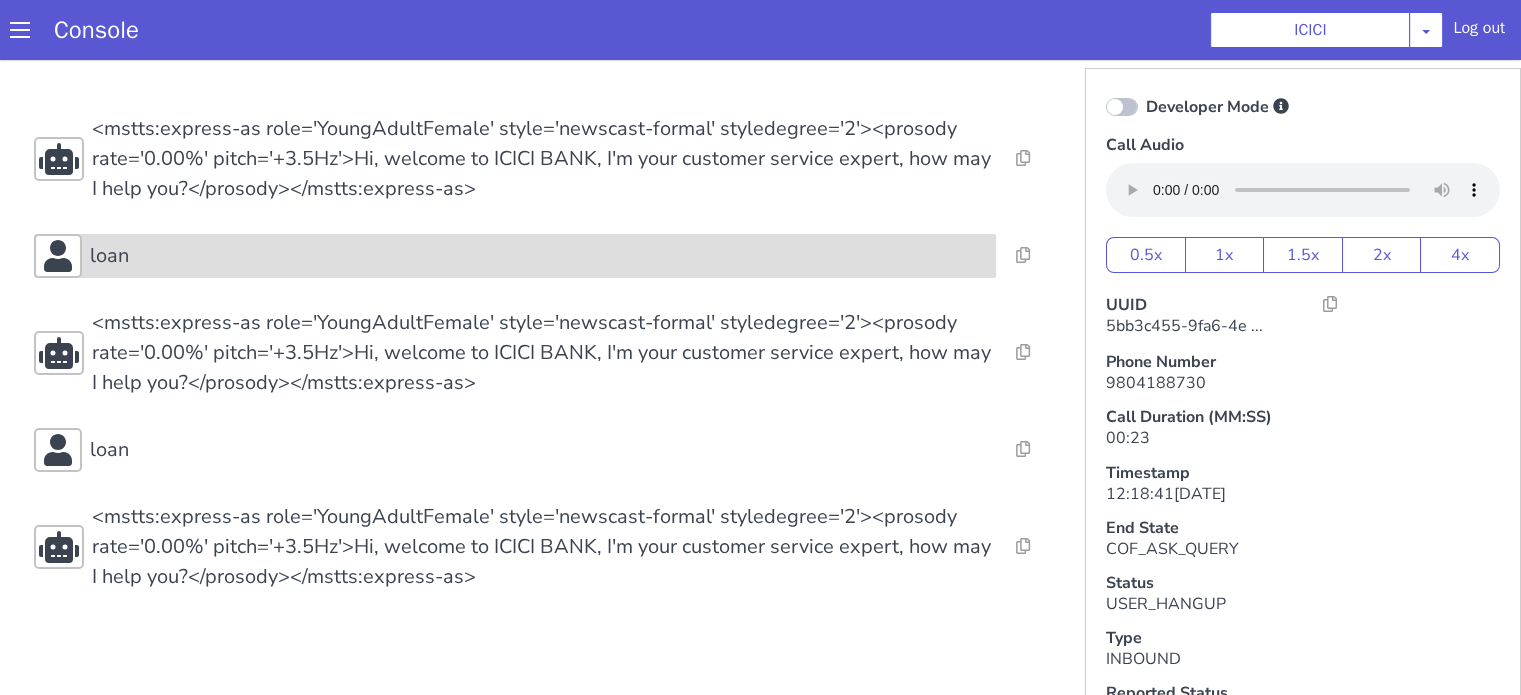 click on "loan" at bounding box center (539, 256) 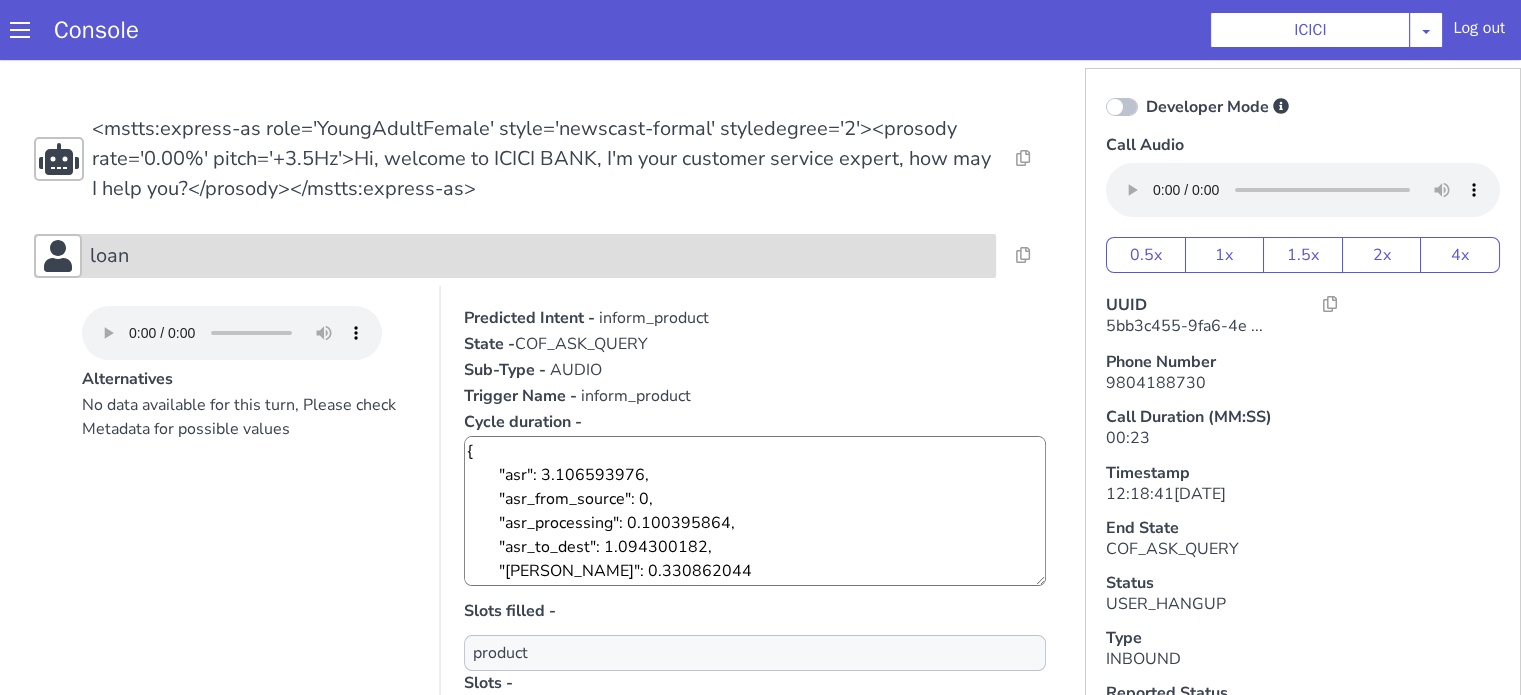 click on "loan" at bounding box center (539, 256) 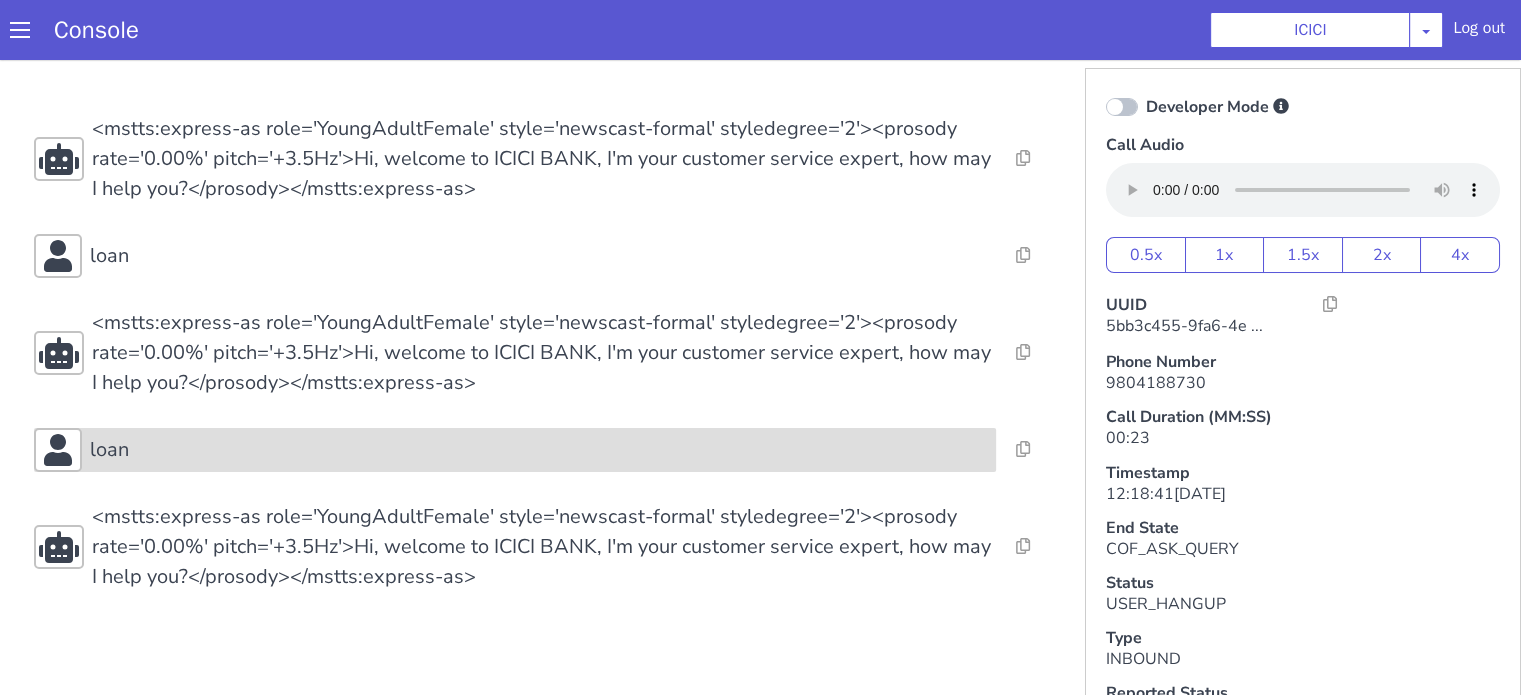 click on "loan" at bounding box center (539, 450) 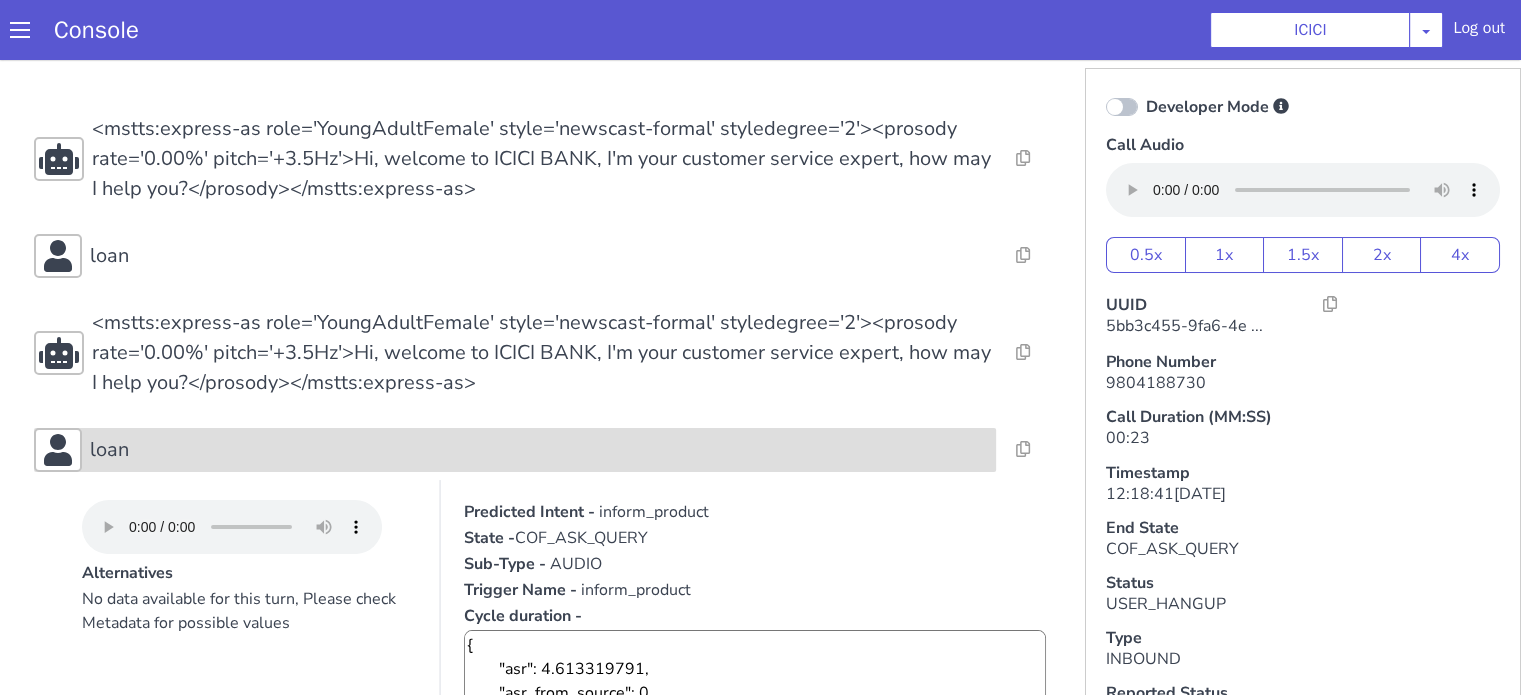 click on "loan" at bounding box center (539, 450) 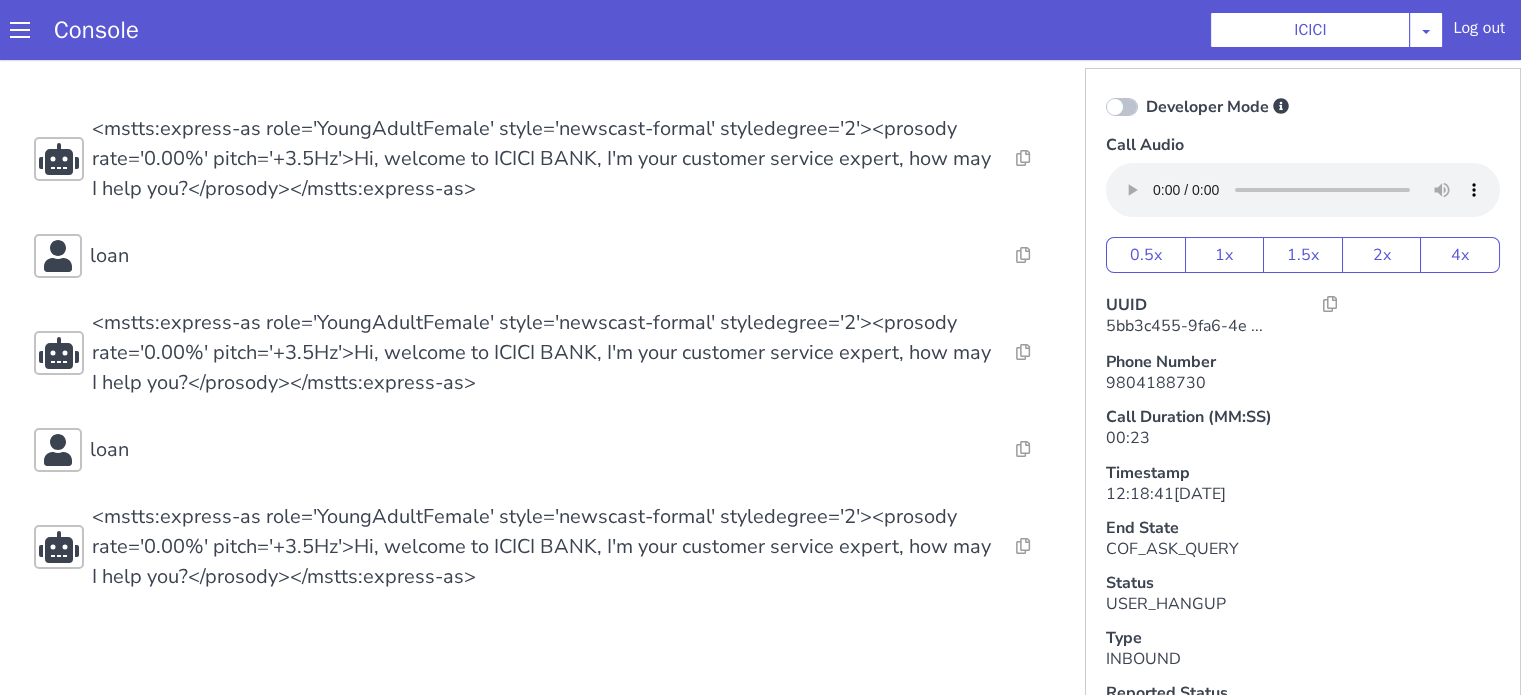 click on "Resolve  Intent Error  Entity Error  Transcription Error  Miscellaneous Submit Resolve  Intent Error  Entity Error  Transcription Error  Miscellaneous Submit Resolve  Intent Error  Entity Error  Transcription Error  Miscellaneous Submit <mstts:express-as role='YoungAdultFemale' style='newscast-formal' styledegree='2'><prosody rate='0.00%' pitch='+3.5Hz'>Hi, welcome to ICICI BANK, I'm your customer service expert, how may I help you?</prosody></mstts:express-as> Resolve  Intent Error  Entity Error  Transcription Error  Miscellaneous Submit loan Resolve  Intent Error  Entity Error  Transcription Error  Miscellaneous Submit Resolve  Intent Error  Entity Error  Transcription Error  Miscellaneous Submit <mstts:express-as role='YoungAdultFemale' style='newscast-formal' styledegree='2'><prosody rate='0.00%' pitch='+3.5Hz'>Hi, welcome to ICICI BANK, I'm your customer service expert, how may I help you?</prosody></mstts:express-as> Resolve  Intent Error  Entity Error  Transcription Error  Miscellaneous Submit loan" at bounding box center [544, 353] 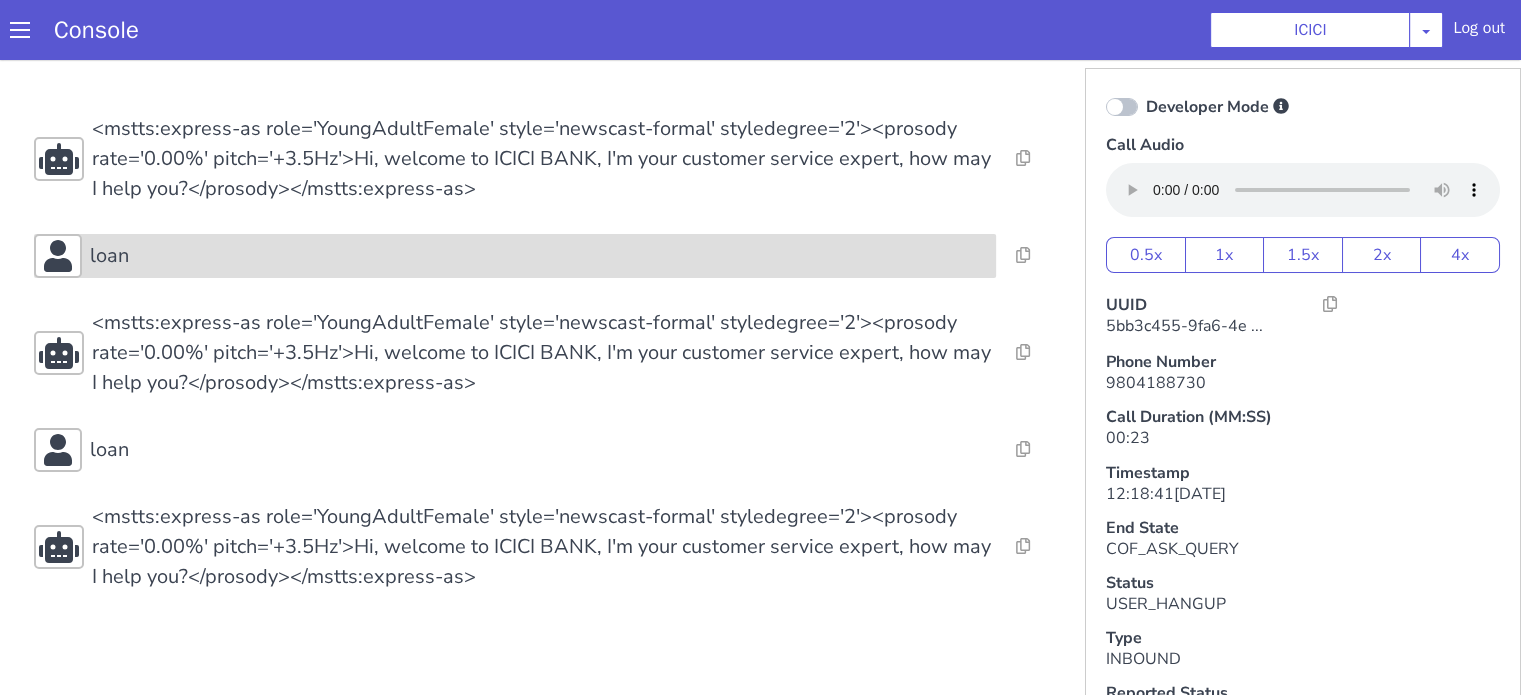 drag, startPoint x: 684, startPoint y: 251, endPoint x: 673, endPoint y: 271, distance: 22.825424 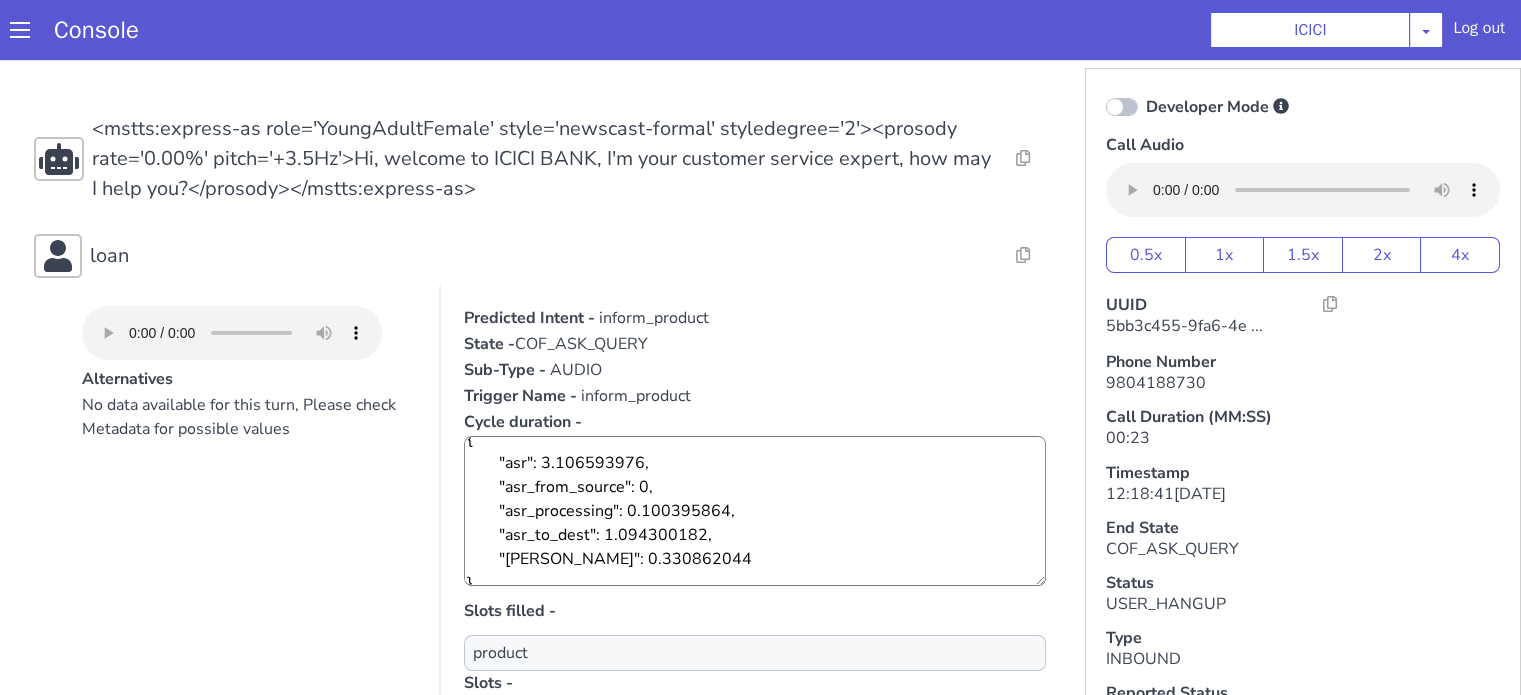 scroll, scrollTop: 24, scrollLeft: 0, axis: vertical 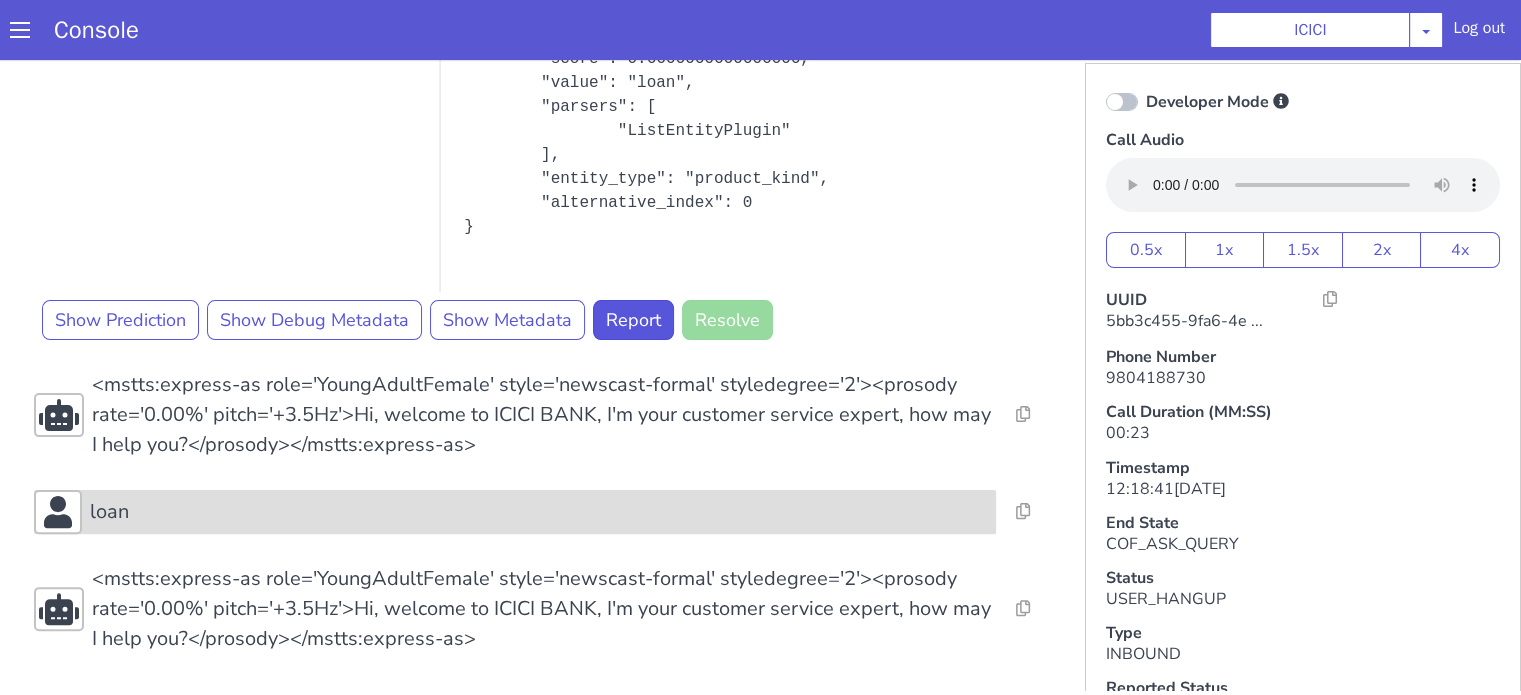 click on "loan" at bounding box center [539, 512] 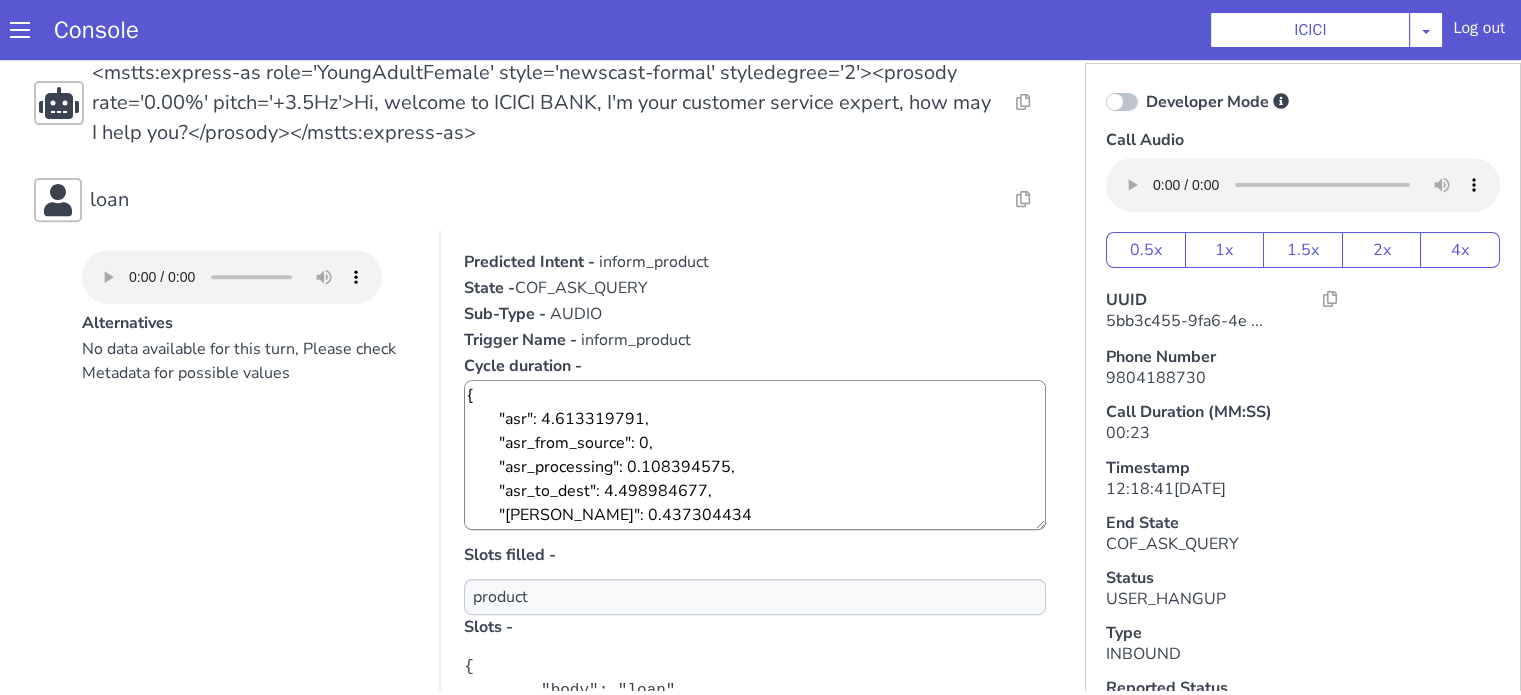 scroll, scrollTop: 1060, scrollLeft: 0, axis: vertical 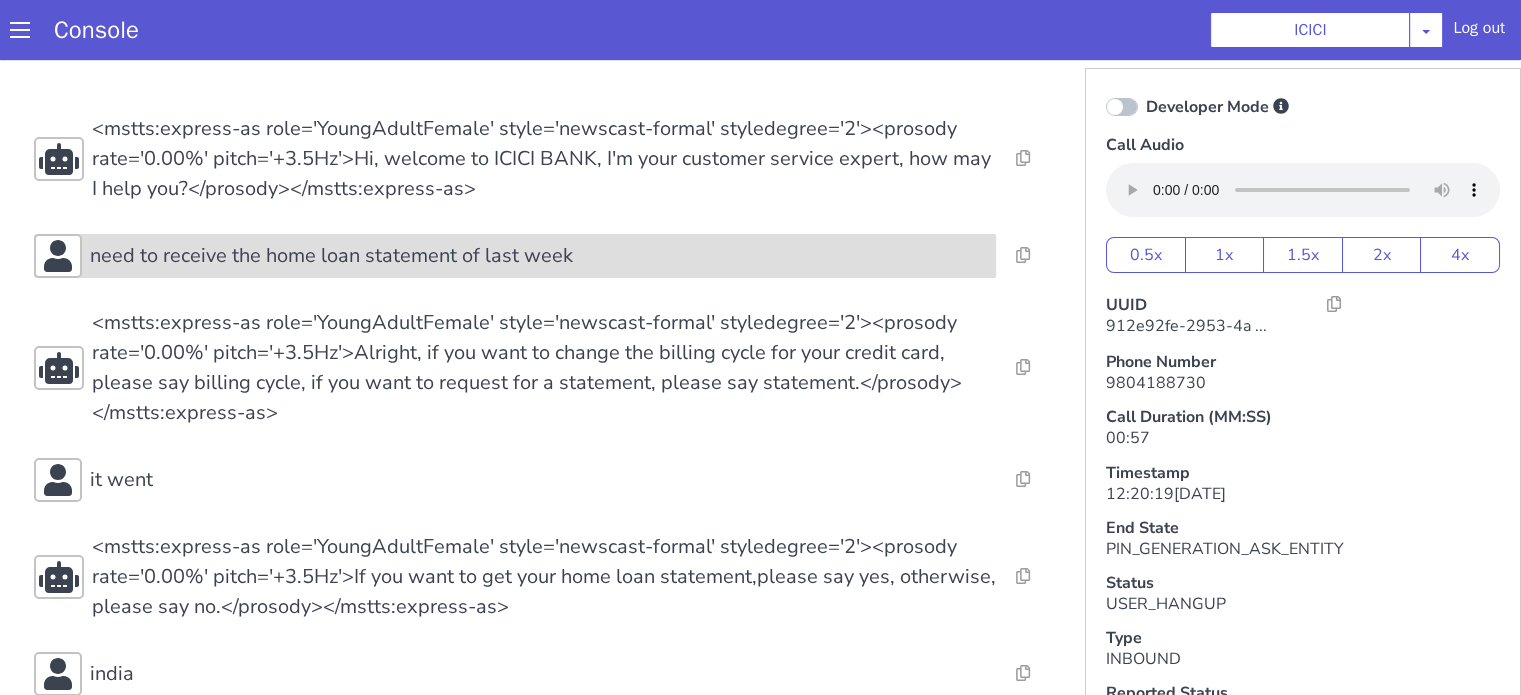 click on "need to receive the home loan statement of last week" at bounding box center (1418, -256) 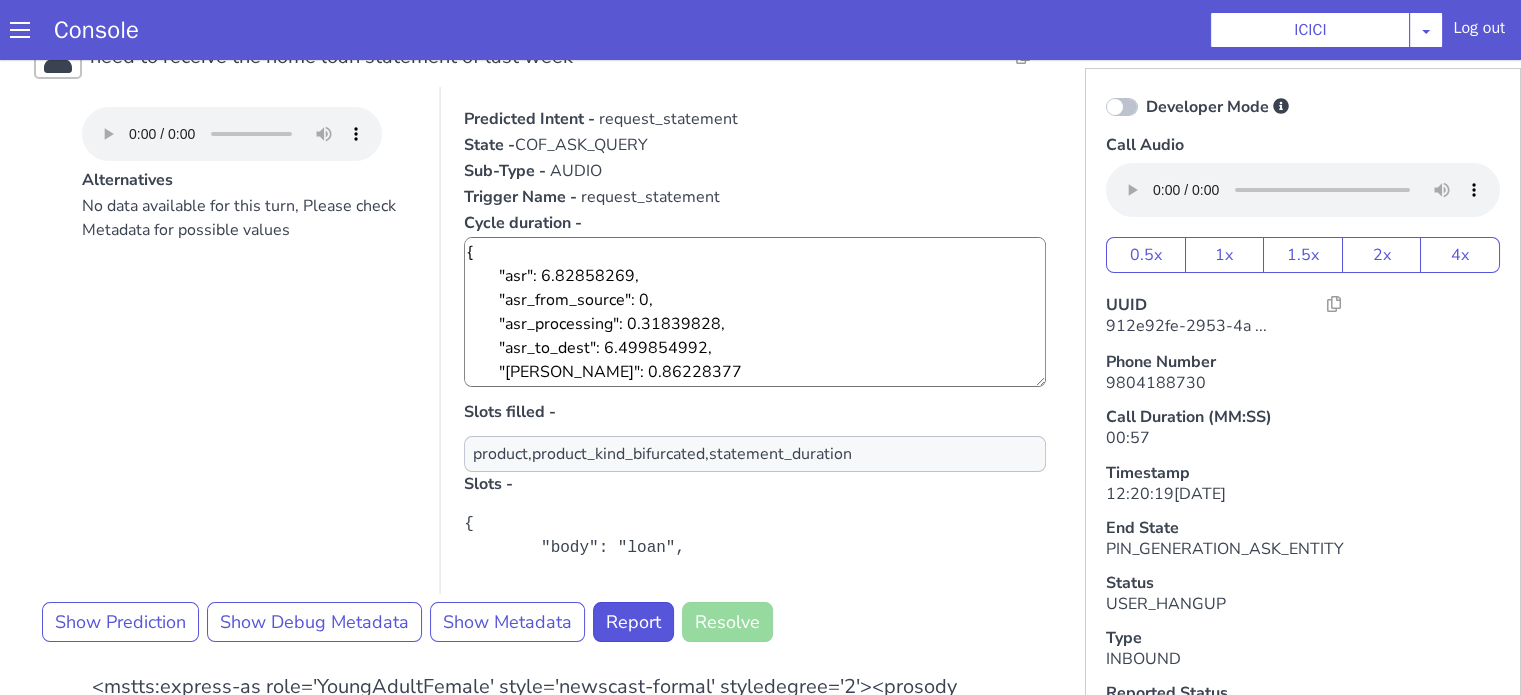 scroll, scrollTop: 200, scrollLeft: 0, axis: vertical 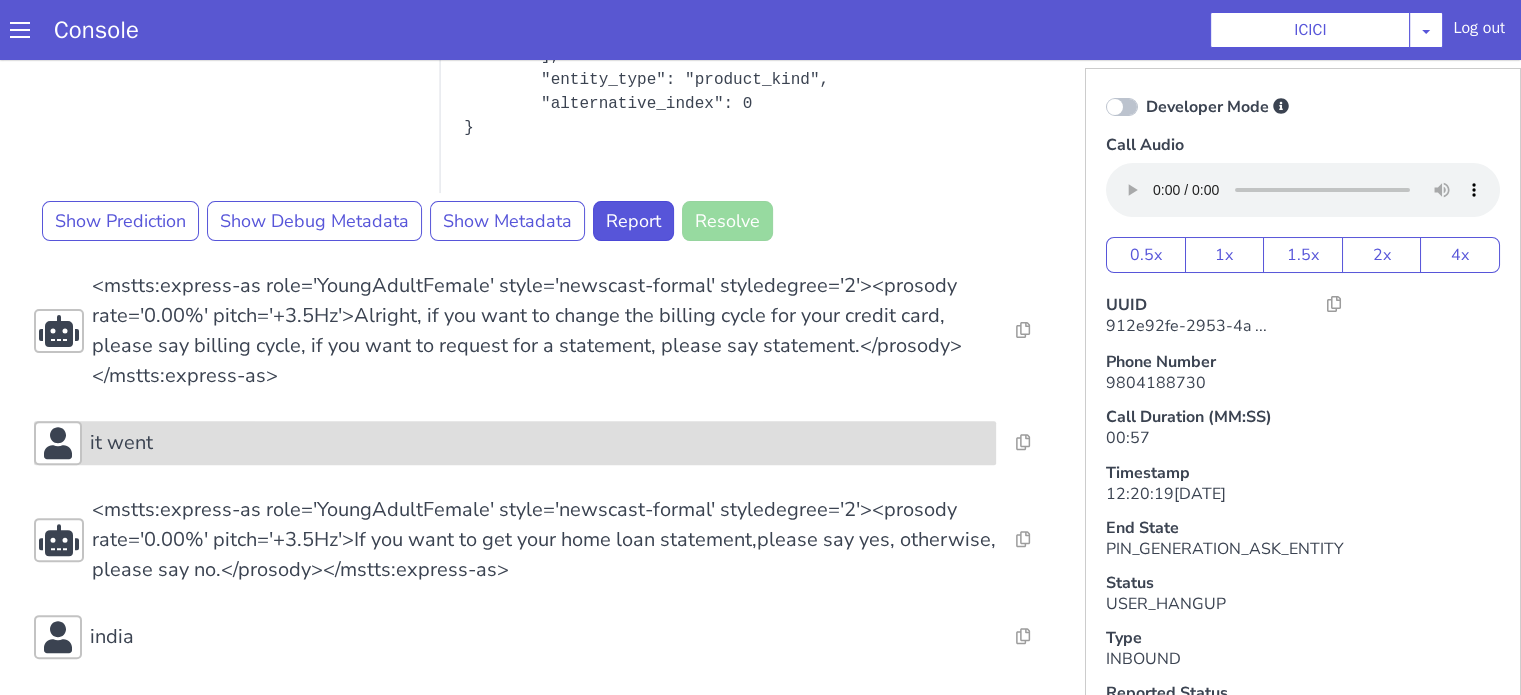 click on "it went" at bounding box center [1652, -1] 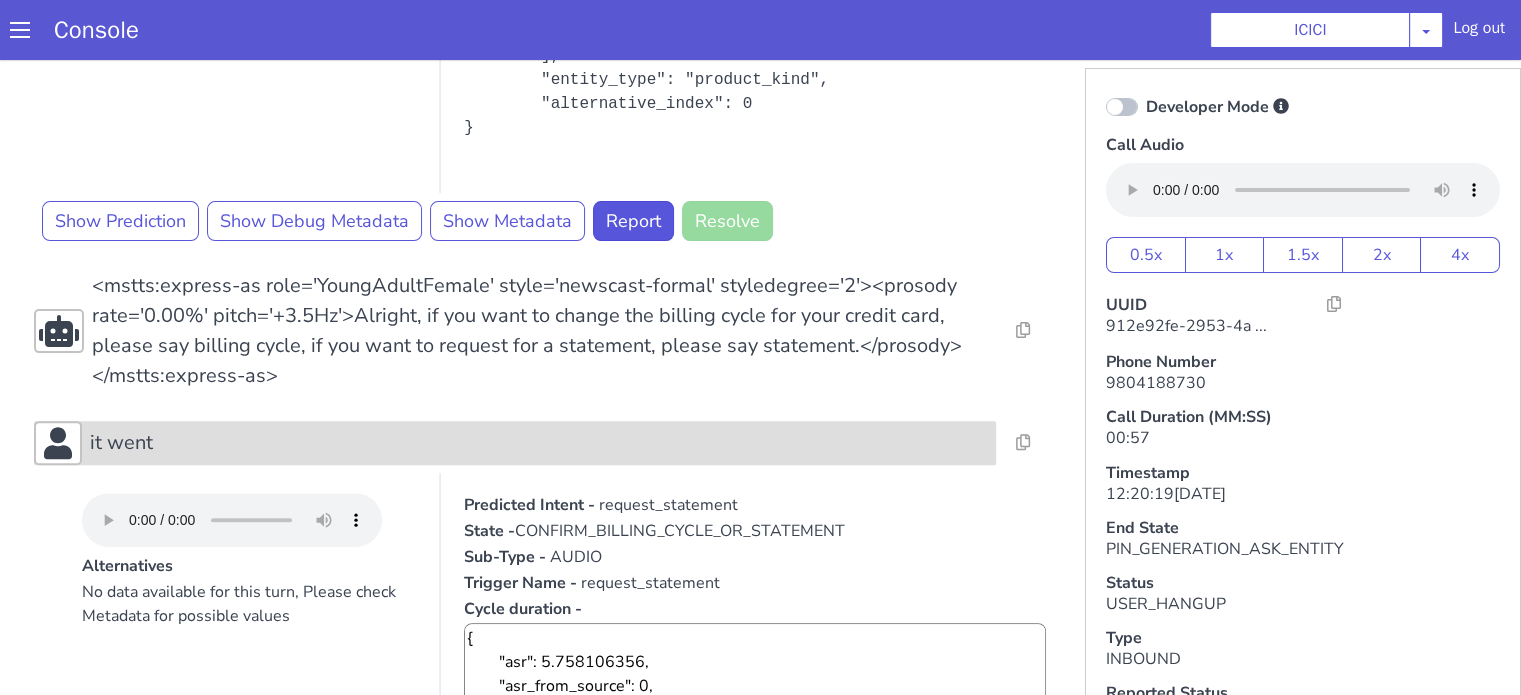click on "it went" at bounding box center [1907, 1270] 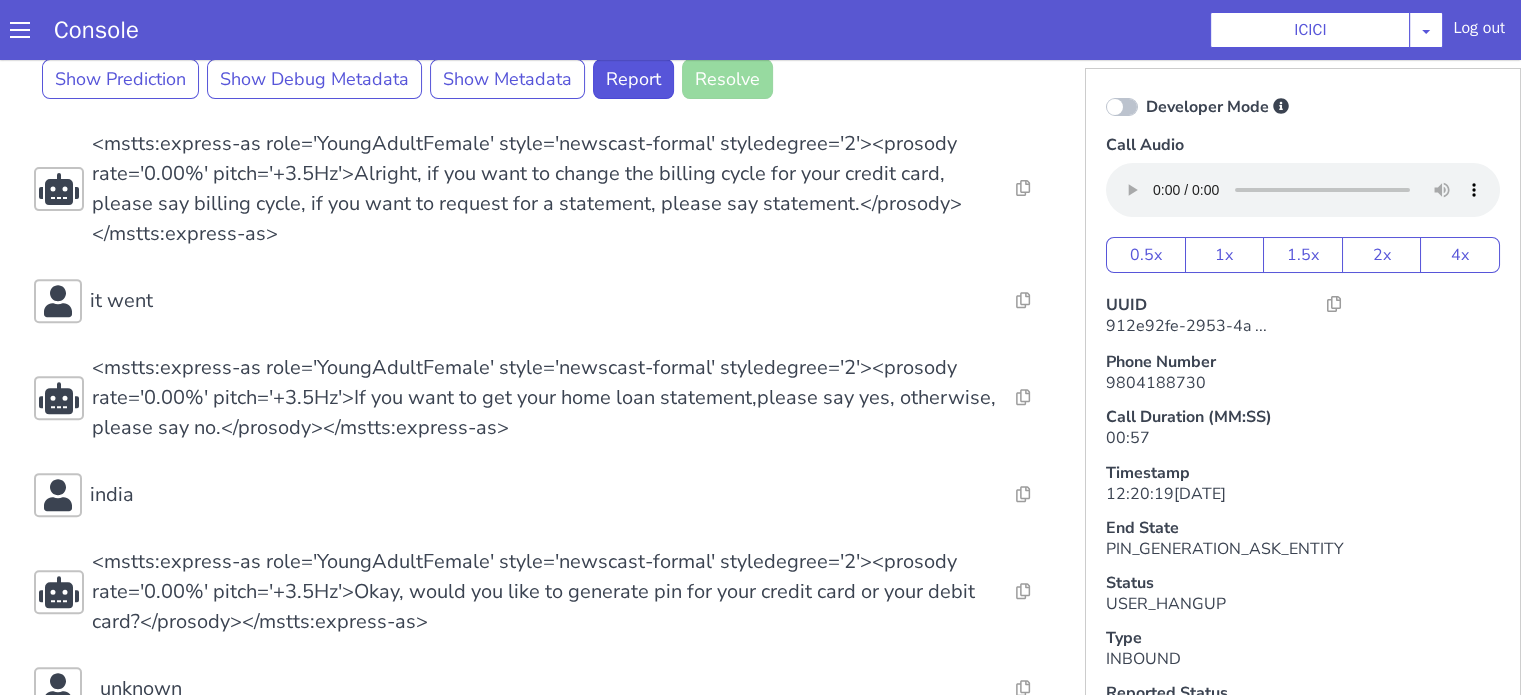 scroll, scrollTop: 900, scrollLeft: 0, axis: vertical 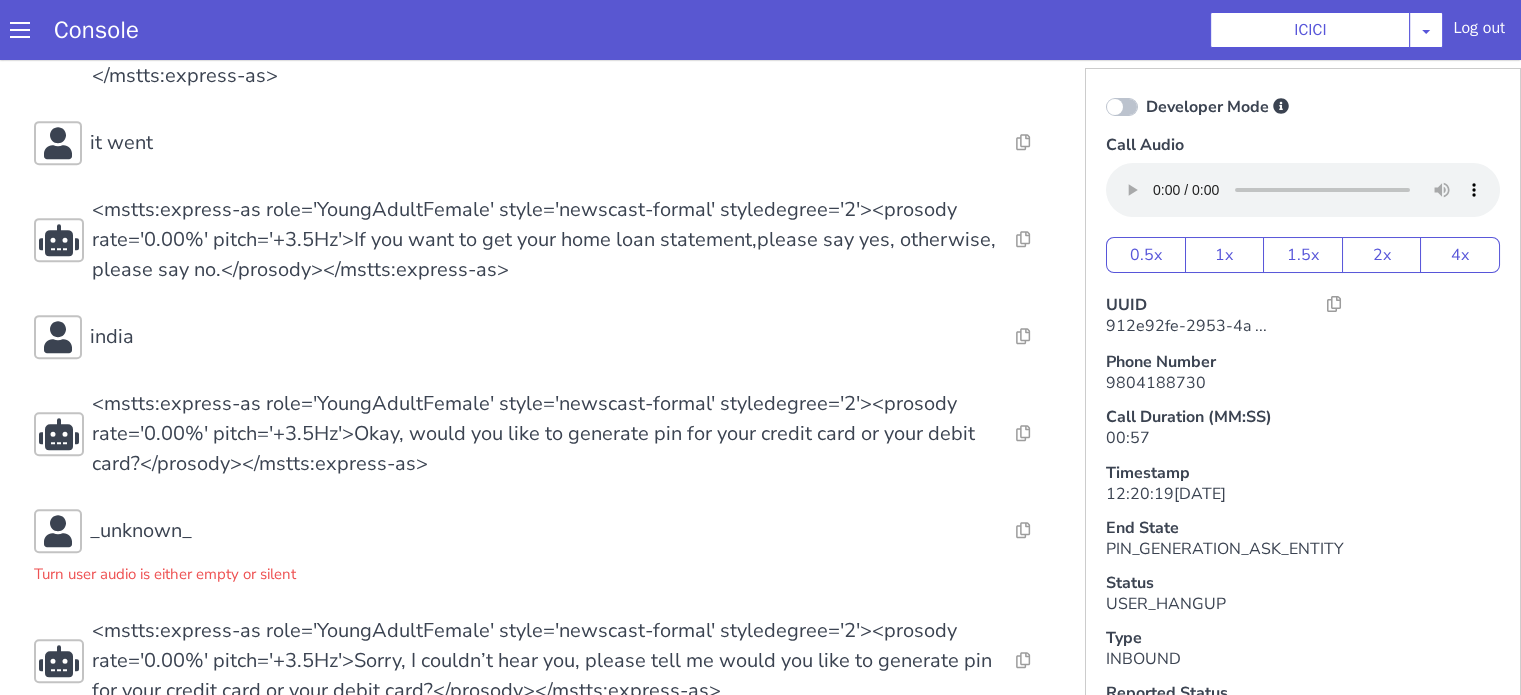 click on "Resolve  Intent Error  Entity Error  Transcription Error  Miscellaneous Submit Resolve  Intent Error  Entity Error  Transcription Error  Miscellaneous Submit Resolve  Intent Error  Entity Error  Transcription Error  Miscellaneous Submit <mstts:express-as role='YoungAdultFemale' style='newscast-formal' styledegree='2'><prosody rate='0.00%' pitch='+3.5Hz'>Hi, welcome to ICICI BANK, I'm your customer service expert, how may I help you?</prosody></mstts:express-as> Resolve  Intent Error  Entity Error  Transcription Error  Miscellaneous Submit need to receive the home loan statement of last week Alternatives No data available for this turn, Please check Metadata for possible values Predicted Intent -   request_statement State -  COF_ASK_QUERY Sub-Type -   AUDIO Trigger Name -   request_statement Cycle duration -  {
"asr": 6.82858269,
"asr_from_source": 0,
"asr_processing": 0.31839828,
"asr_to_dest": 6.499854992,
"[PERSON_NAME]": 0.86228377
} Slots filled - product,product_kind_bifurcated,statement_duration Slots -" at bounding box center (826, 905) 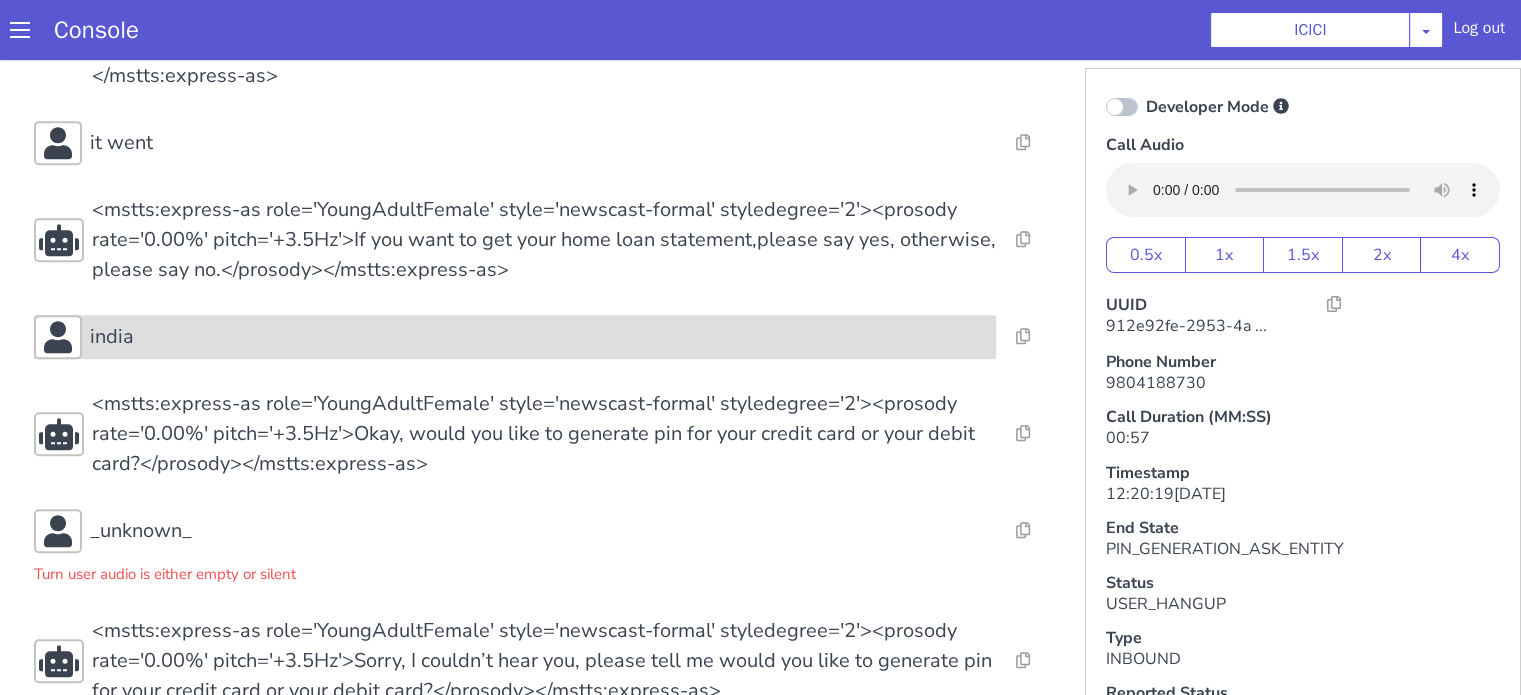 click on "india" at bounding box center [1841, 19] 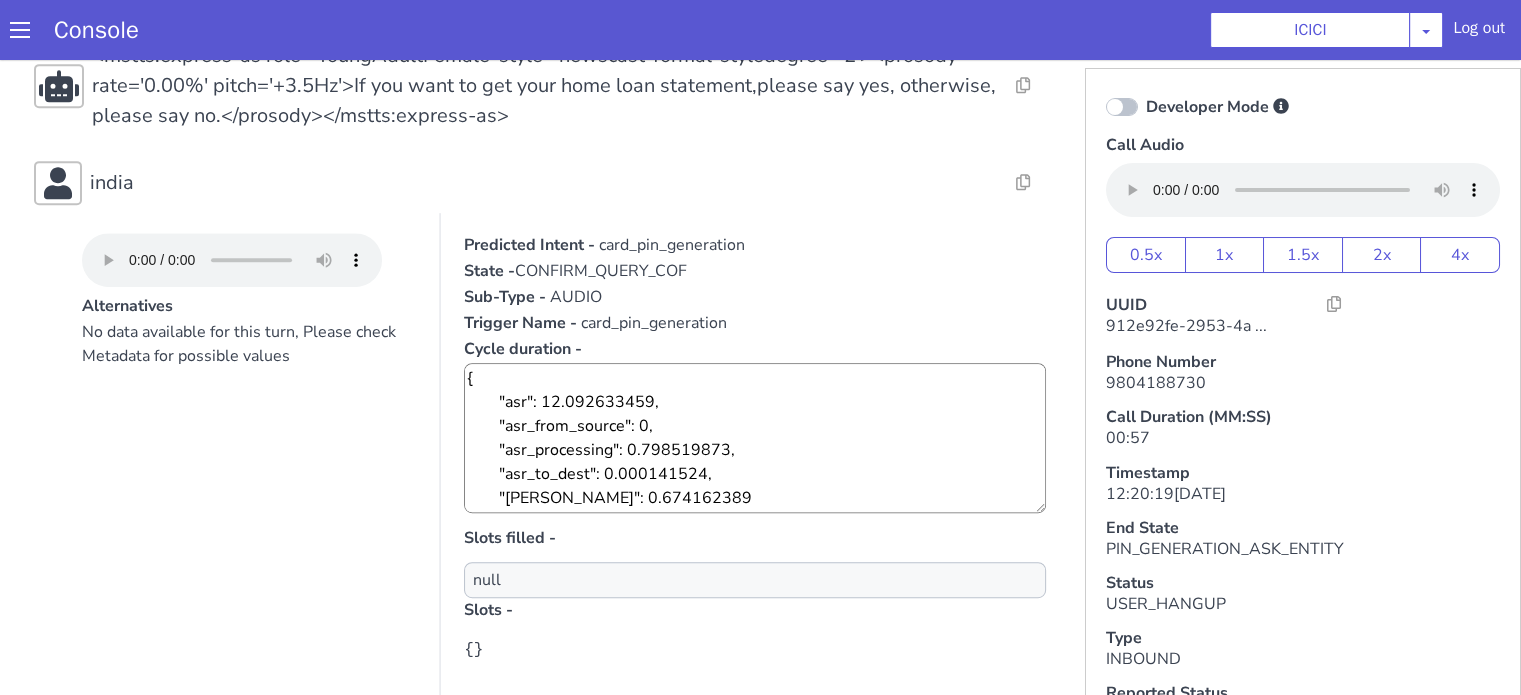 scroll, scrollTop: 1200, scrollLeft: 0, axis: vertical 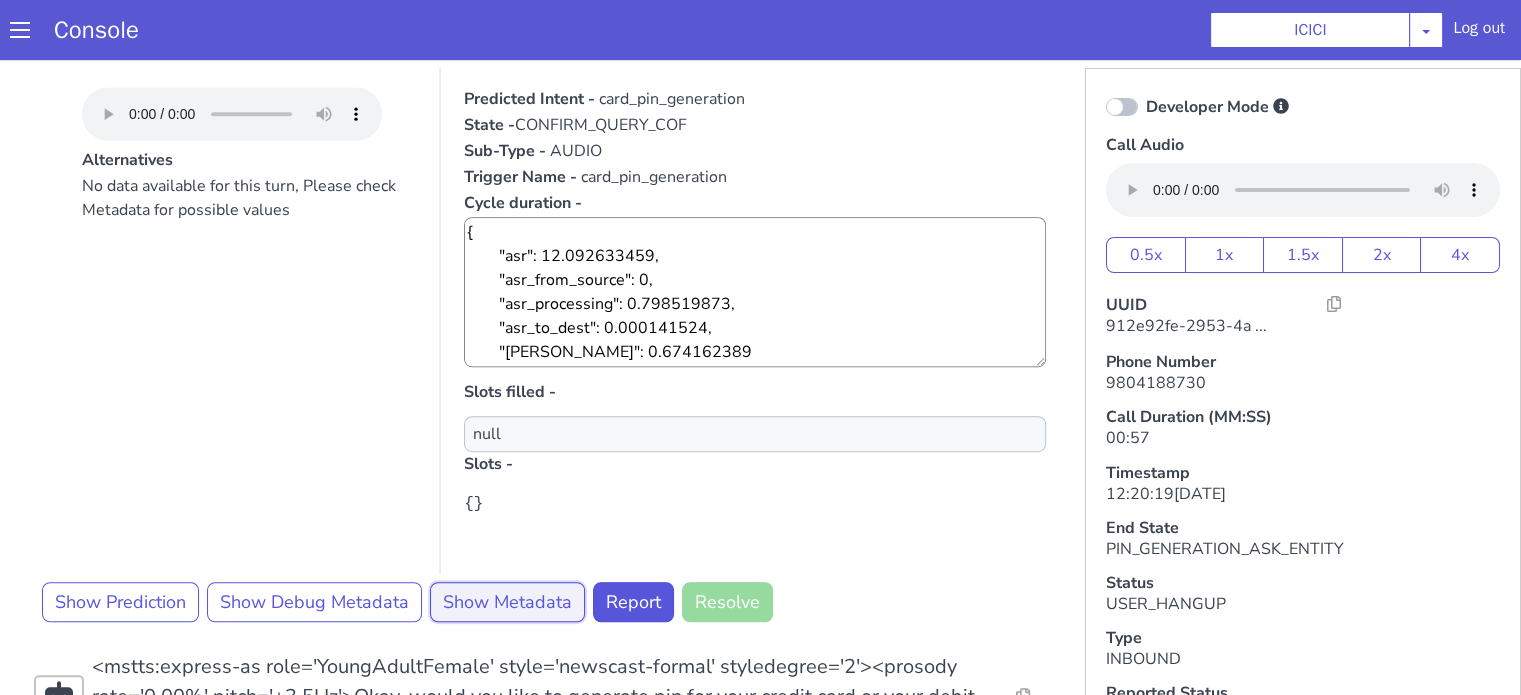 click on "Show Metadata" at bounding box center (1517, 116) 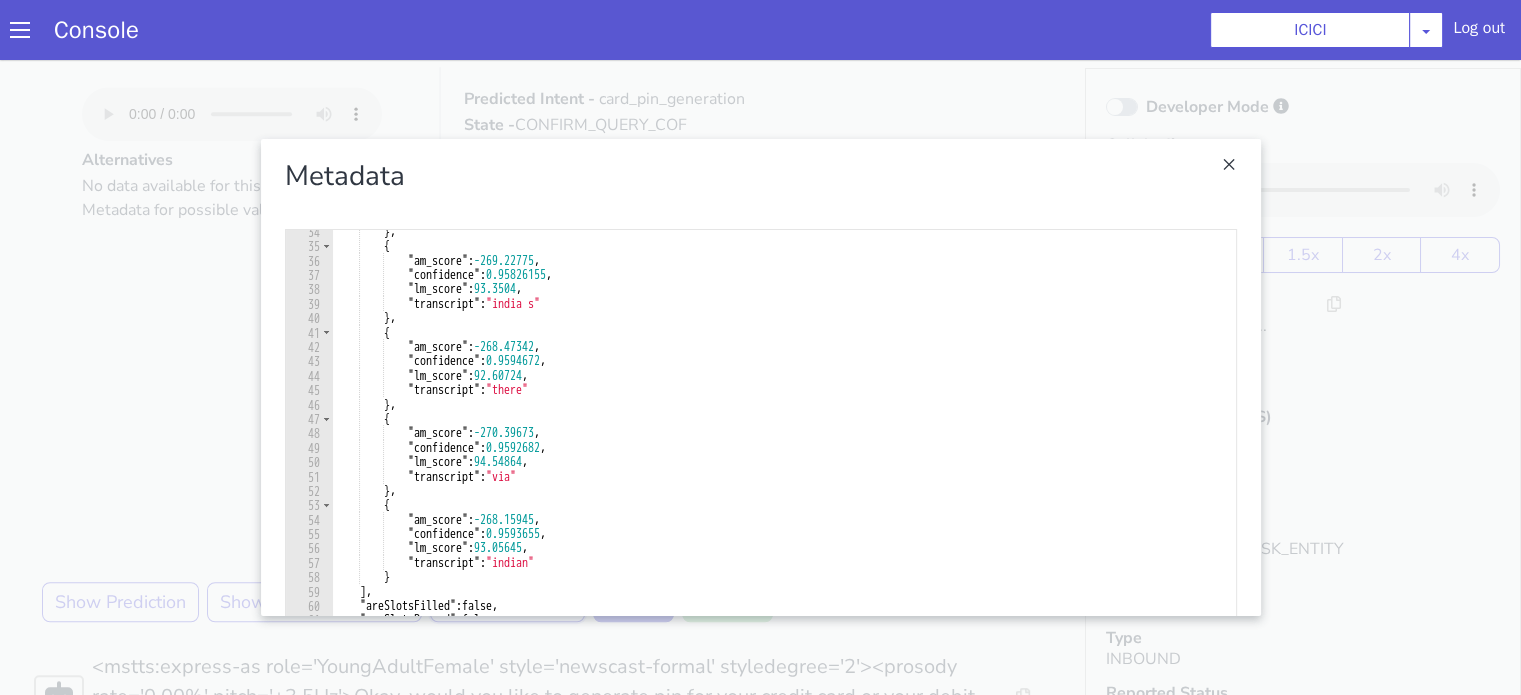 scroll, scrollTop: 600, scrollLeft: 0, axis: vertical 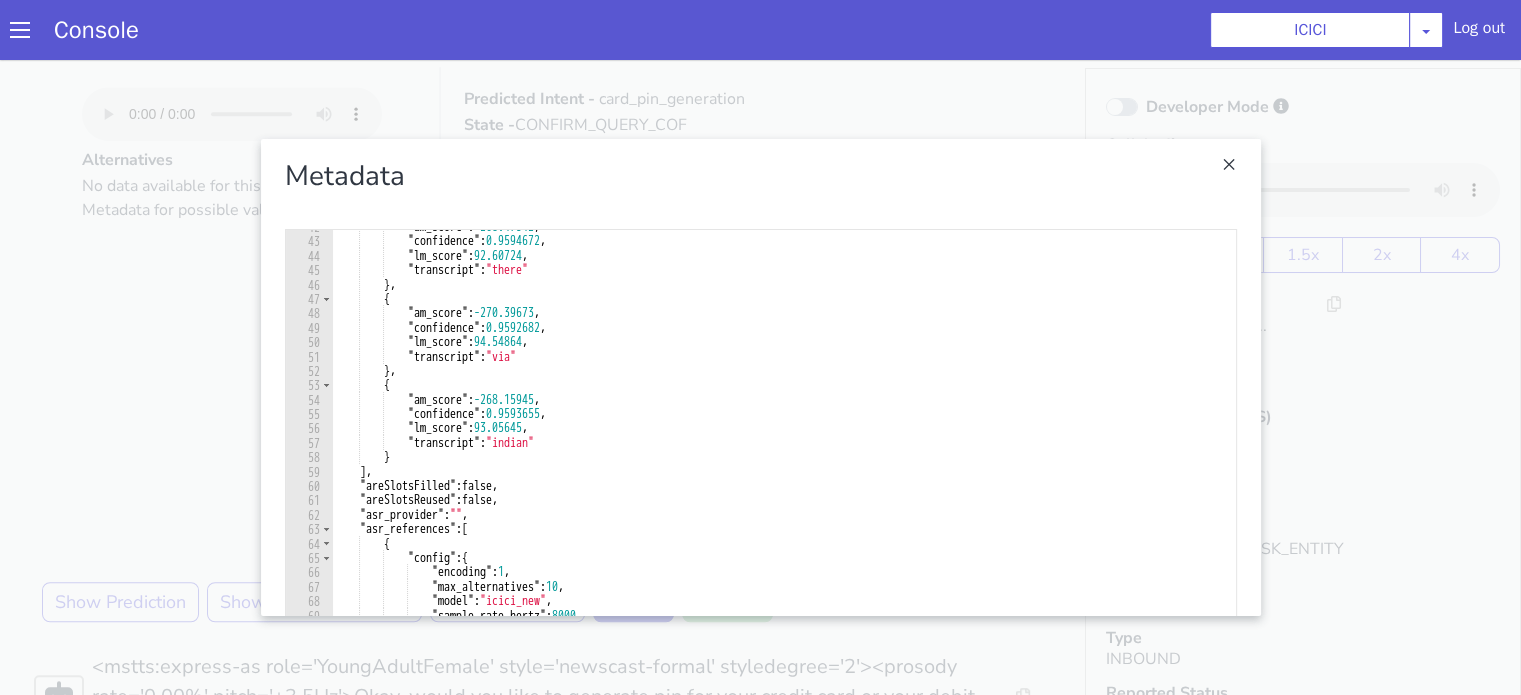 click at bounding box center [807, 1055] 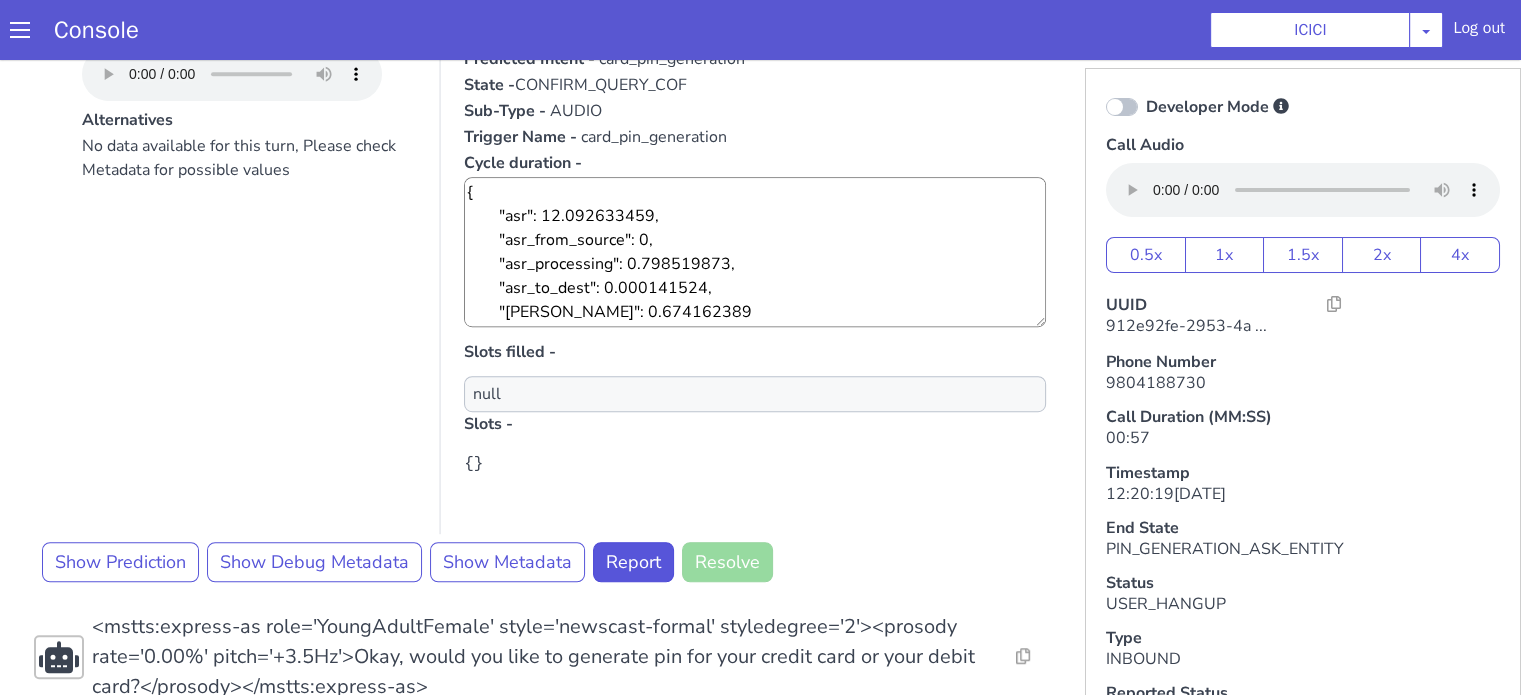 scroll, scrollTop: 1108, scrollLeft: 0, axis: vertical 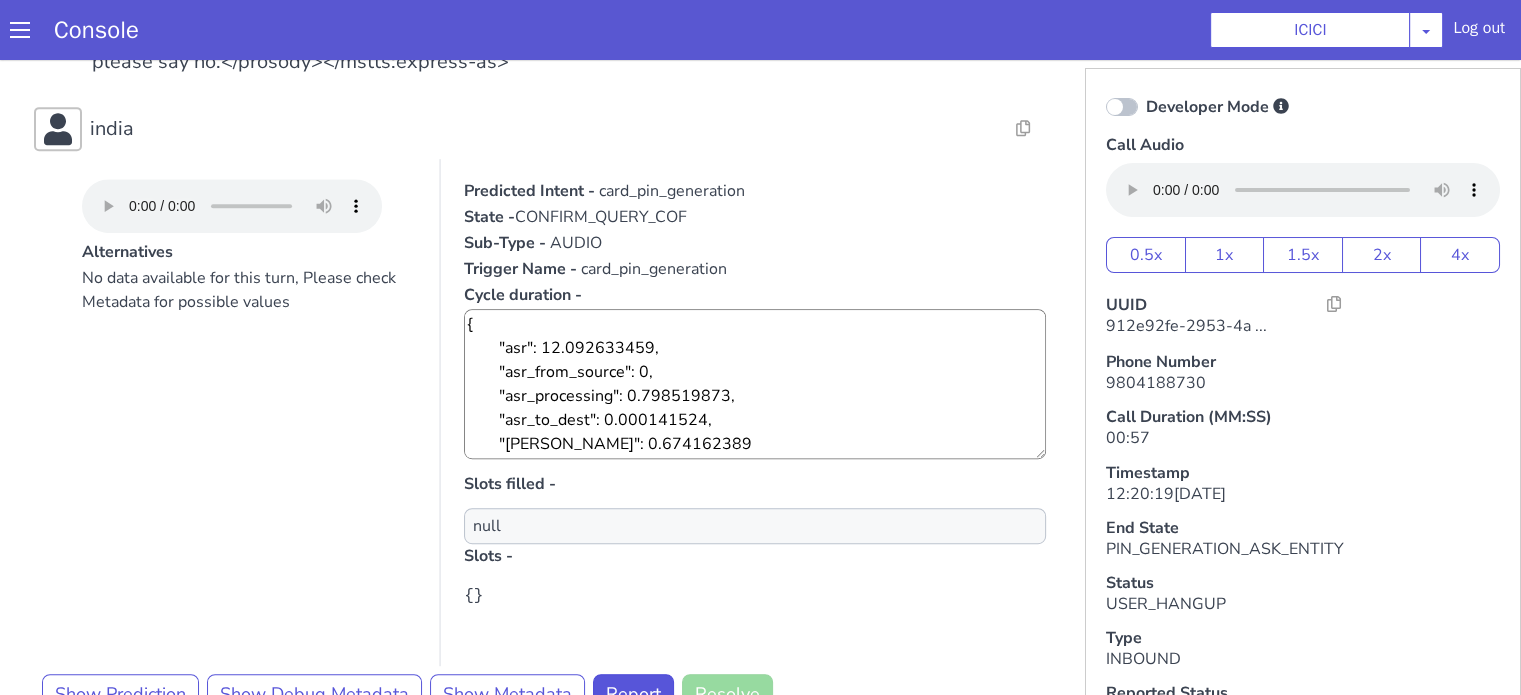 type 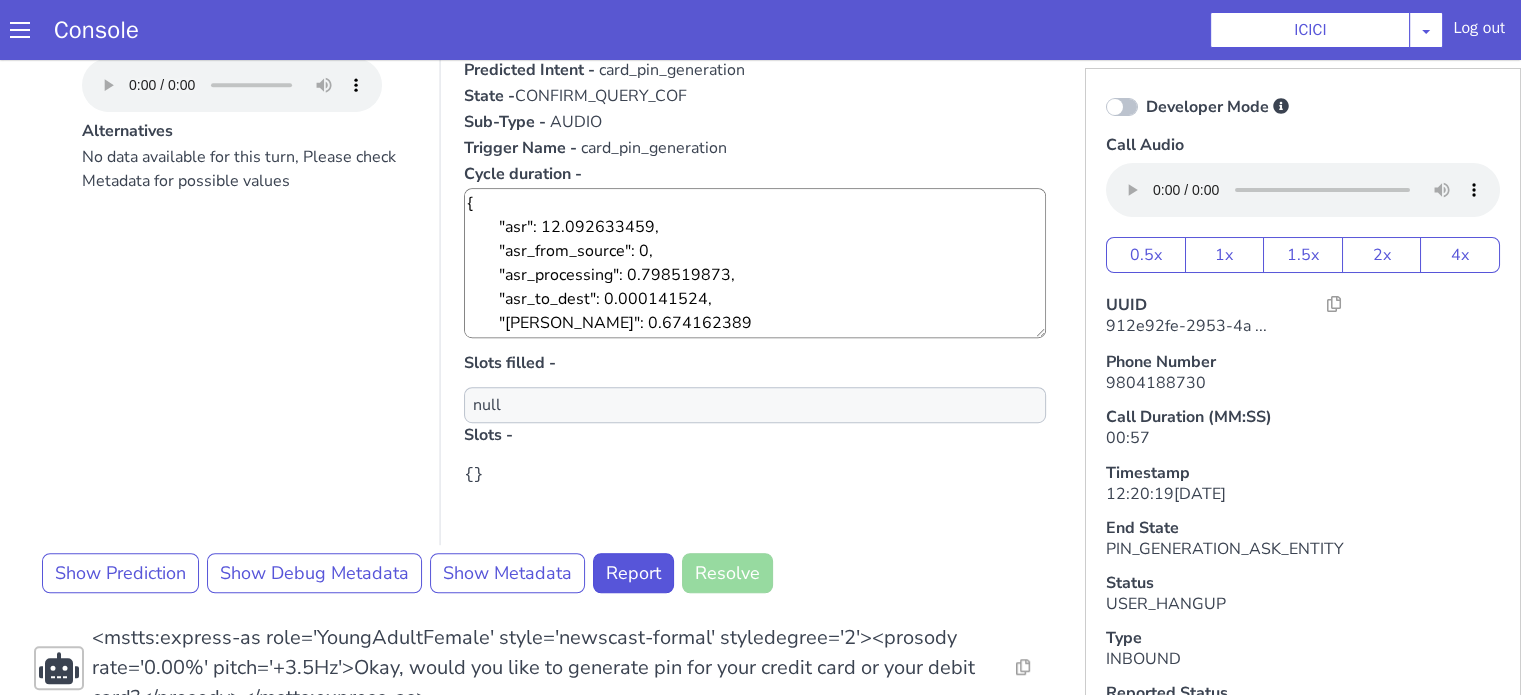 scroll, scrollTop: 1408, scrollLeft: 0, axis: vertical 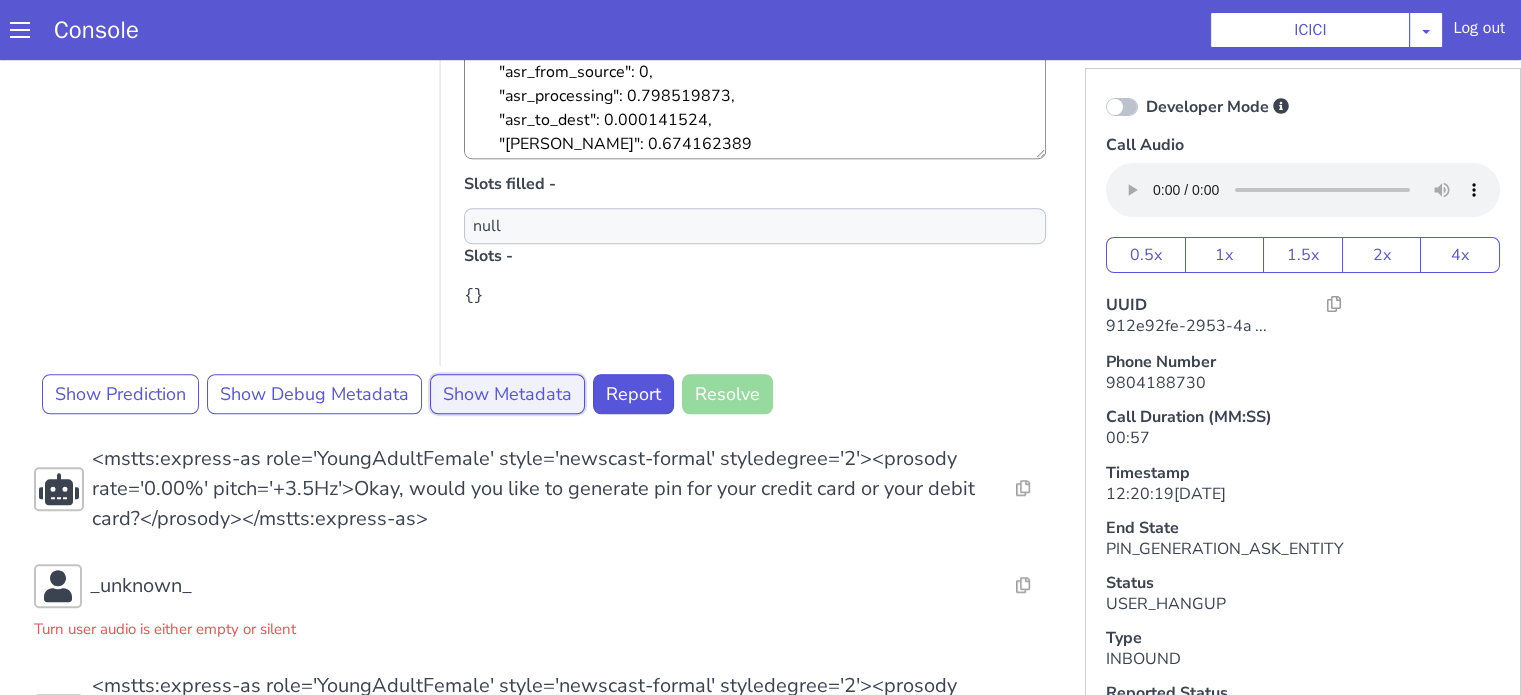 click on "Show Metadata" at bounding box center (2080, 671) 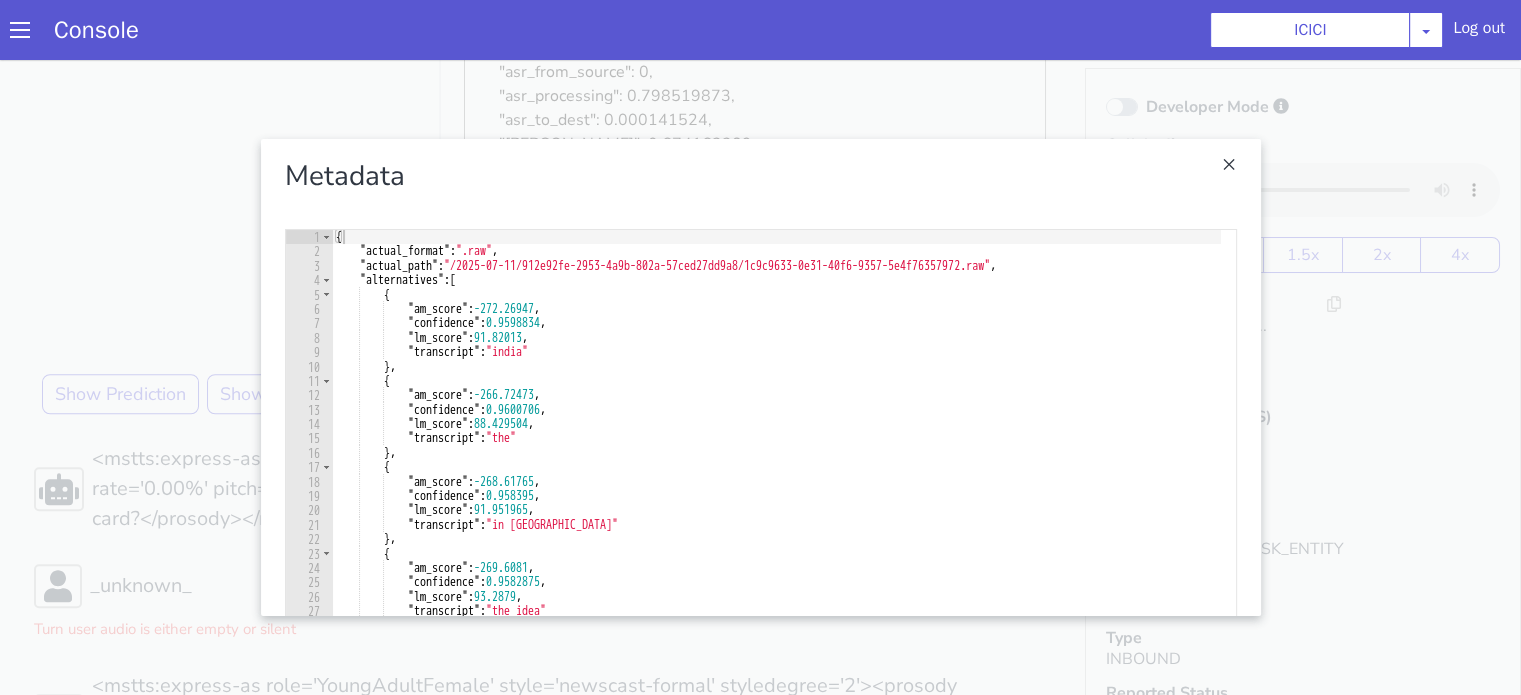 scroll, scrollTop: 0, scrollLeft: 0, axis: both 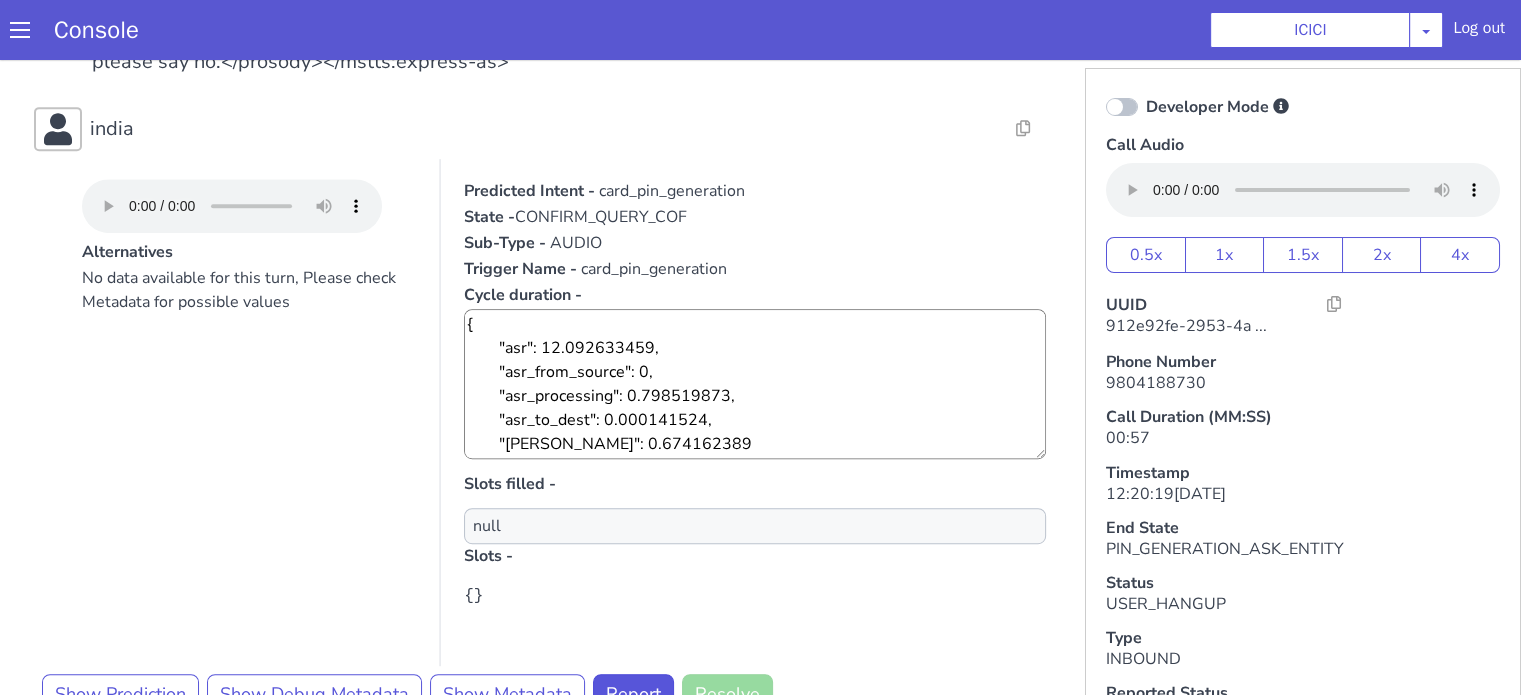 drag, startPoint x: 1950, startPoint y: 454, endPoint x: 2038, endPoint y: 410, distance: 98.38699 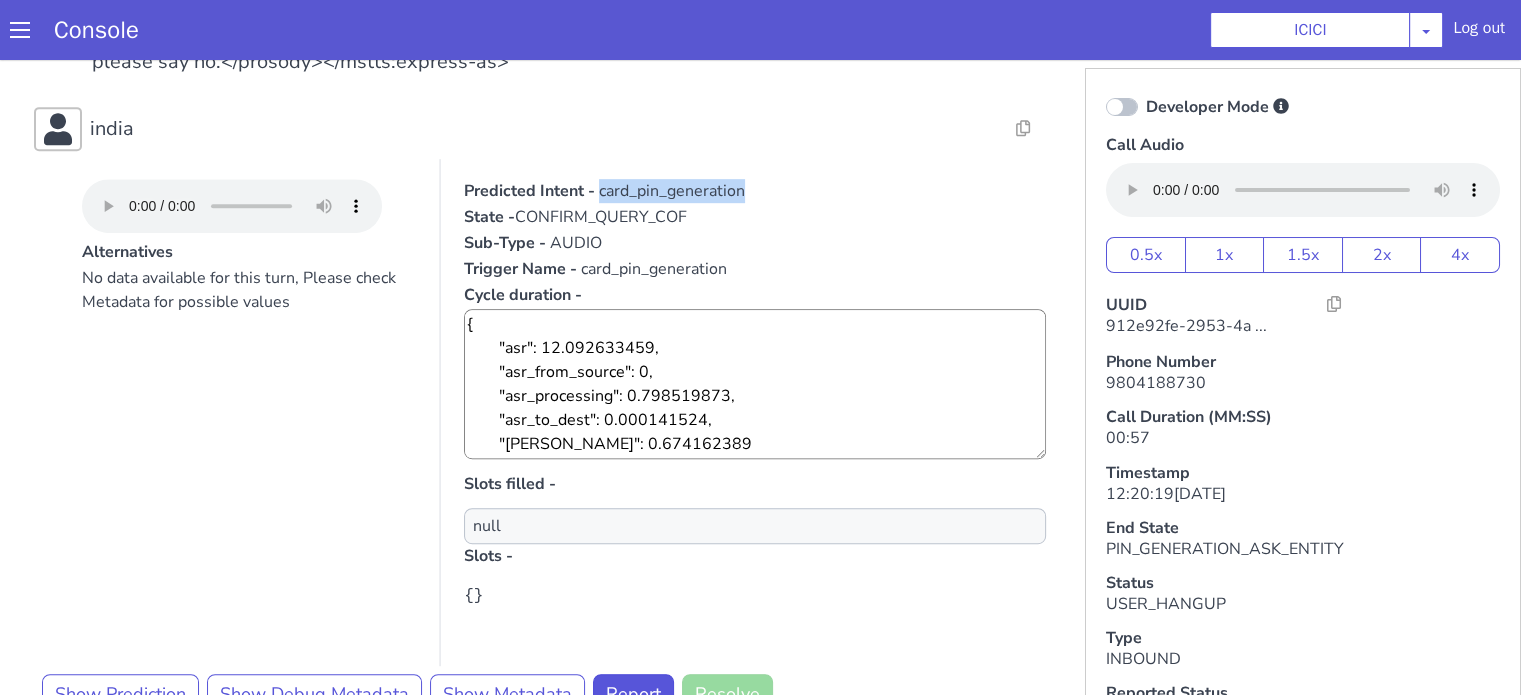 click on "card_pin_generation" at bounding box center (1884, -197) 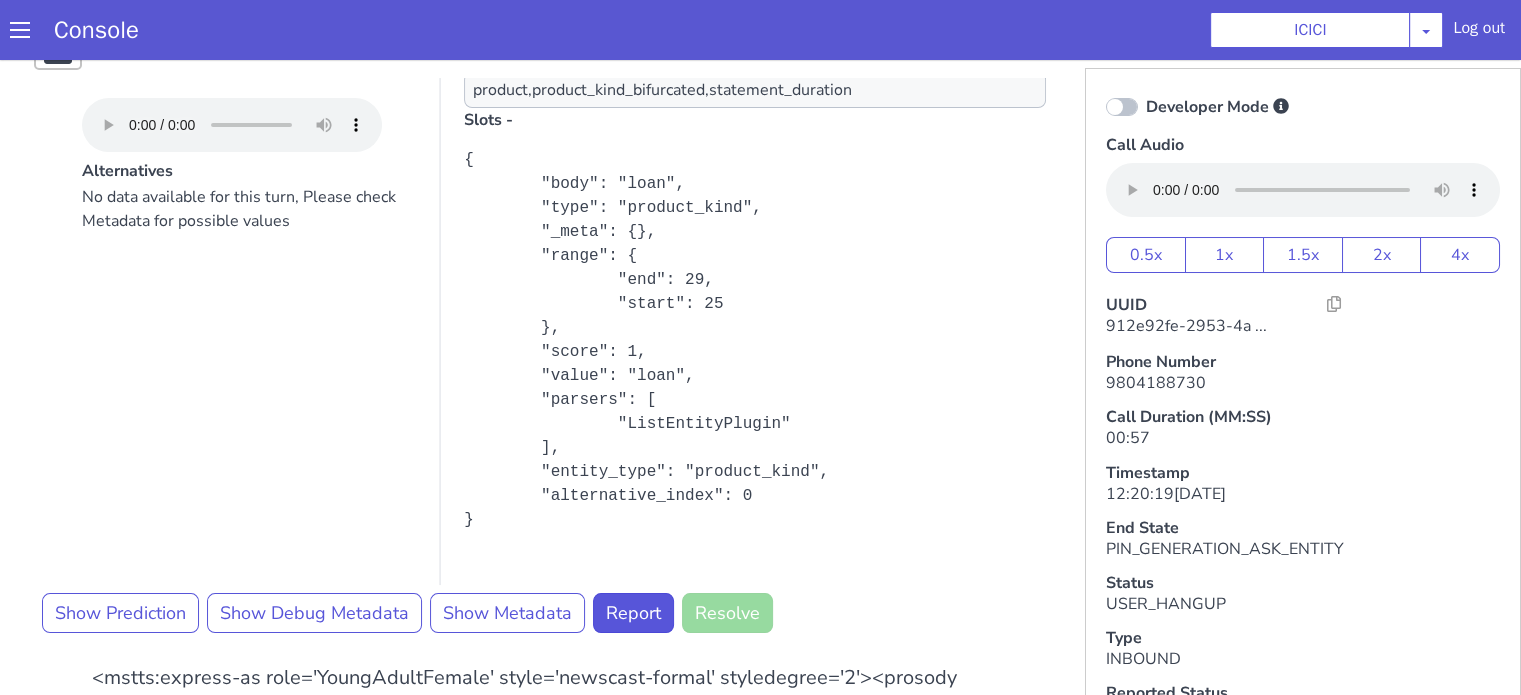 click on "No data available for this turn, Please check Metadata for possible values" at bounding box center (528, 17) 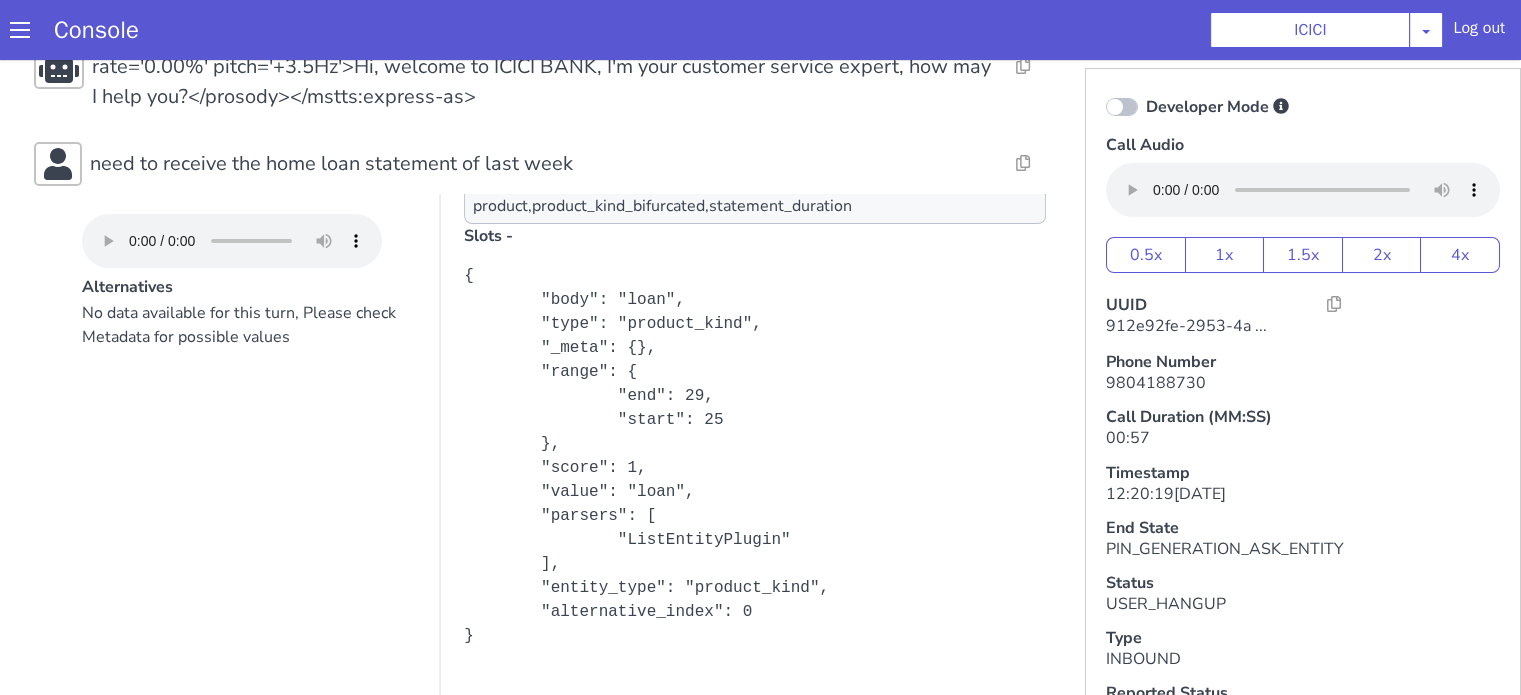 scroll, scrollTop: 0, scrollLeft: 0, axis: both 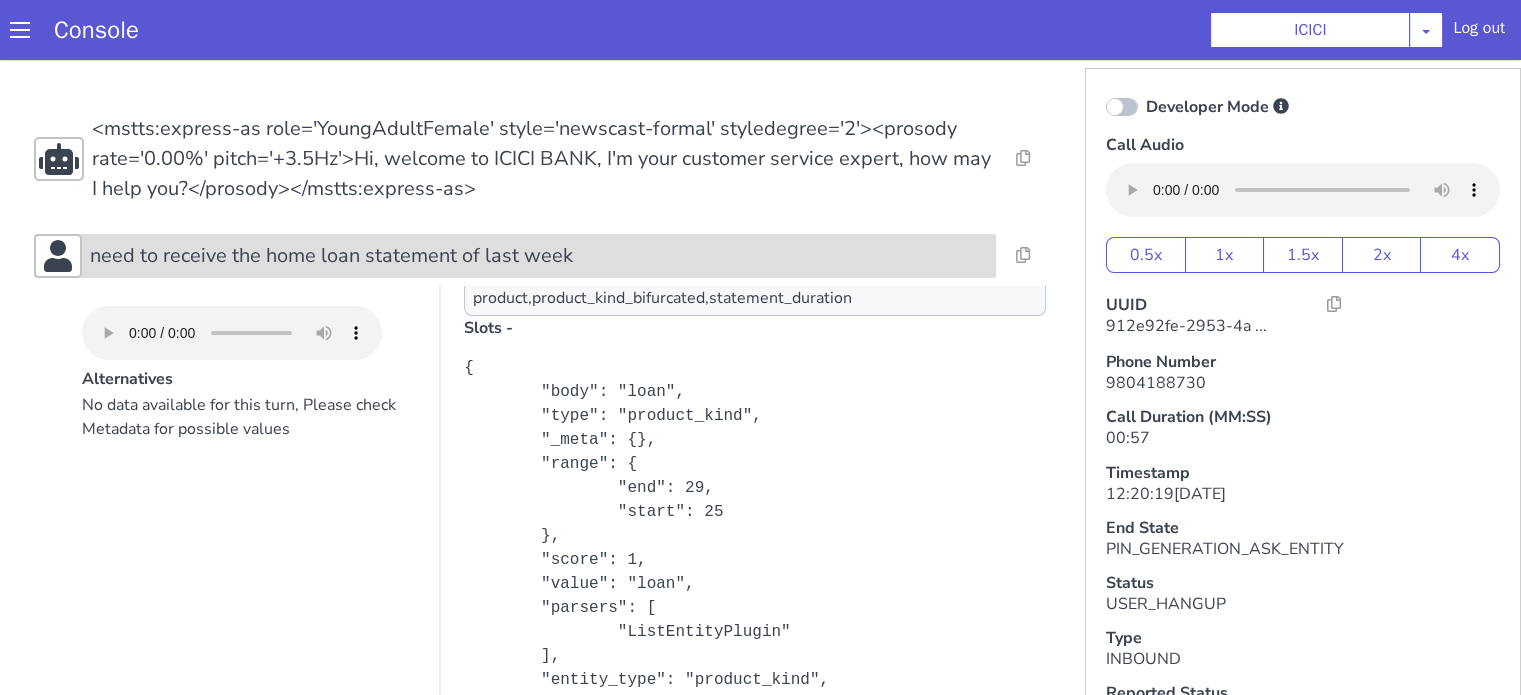 click on "need to receive the home loan statement of last week" at bounding box center [1234, -256] 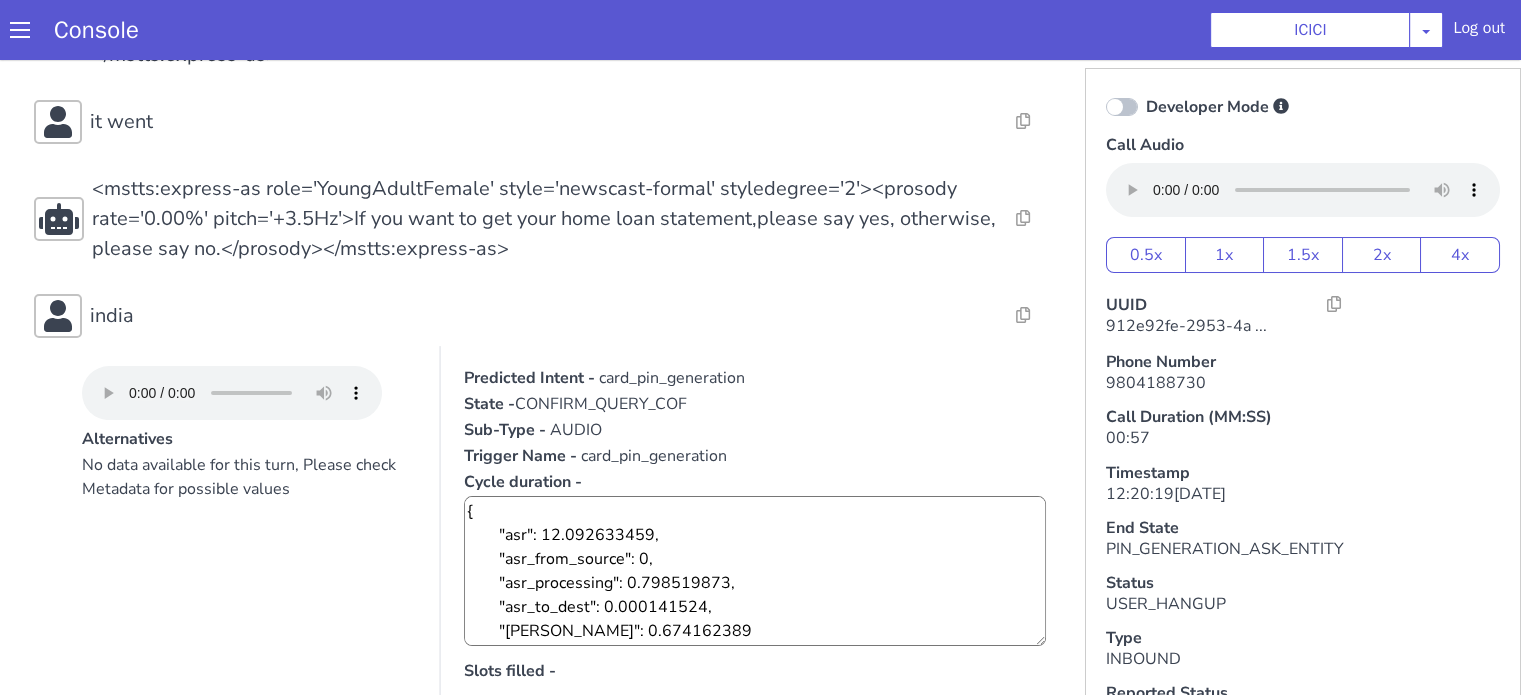 scroll, scrollTop: 500, scrollLeft: 0, axis: vertical 